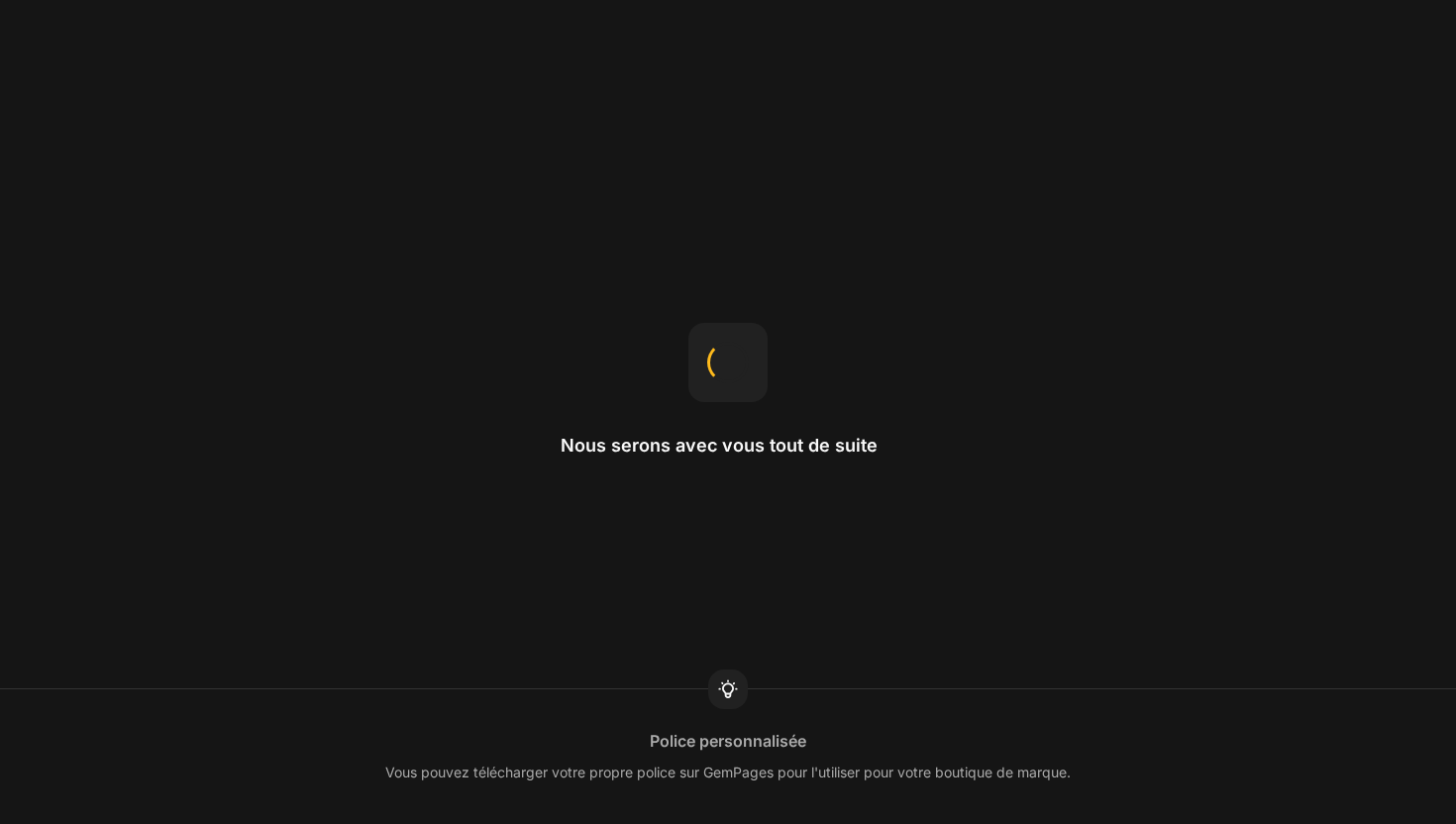 scroll, scrollTop: 0, scrollLeft: 0, axis: both 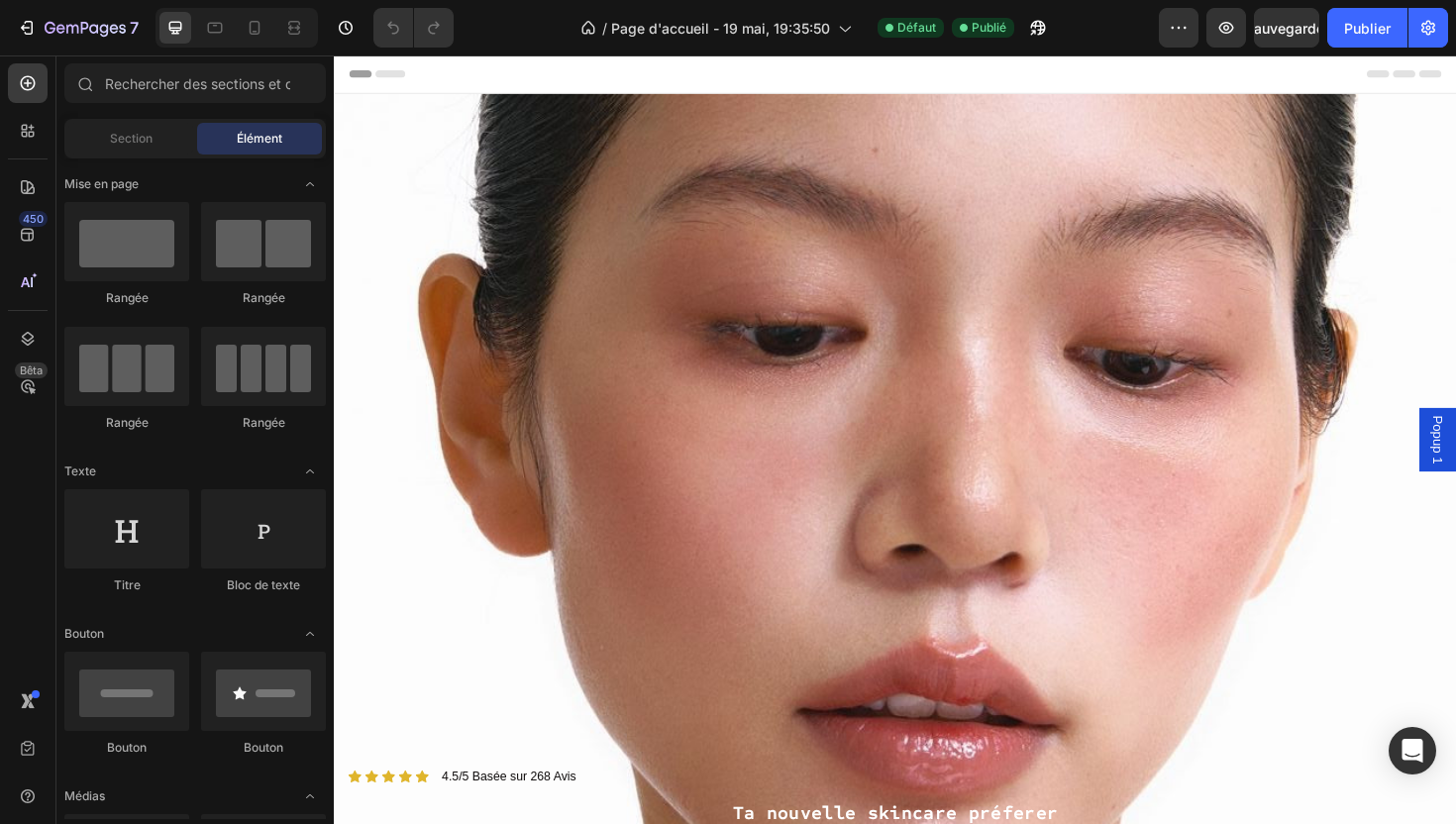 click at bounding box center [928, 541] 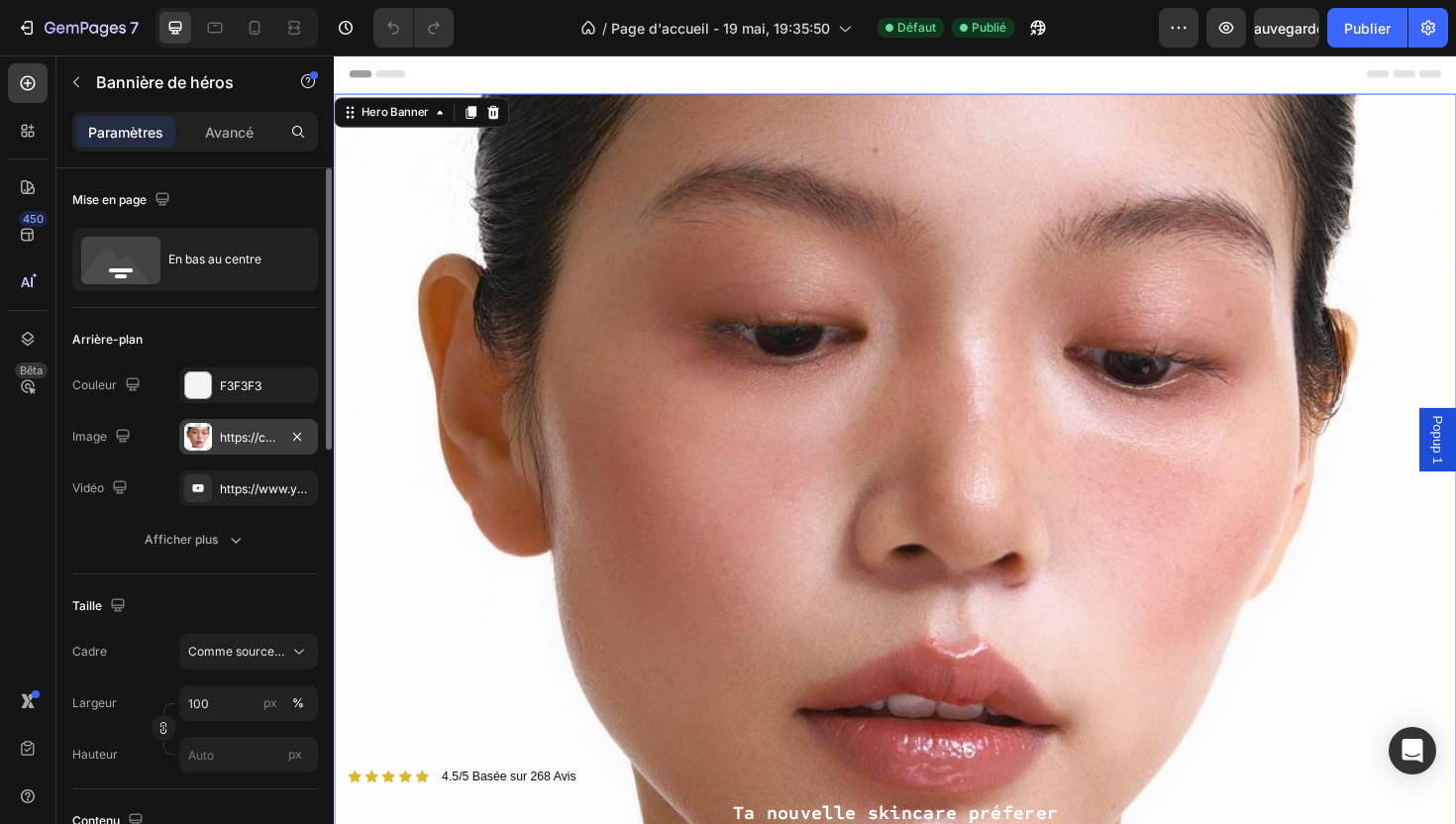 click on "https://cdn.shopify.com/s/files/1/0942/5200/7756/files/gempages_567315602071356325-07eda03d-2d3b-45f0-85c1-dad12b29ceb4.jpg" at bounding box center (599, 437) 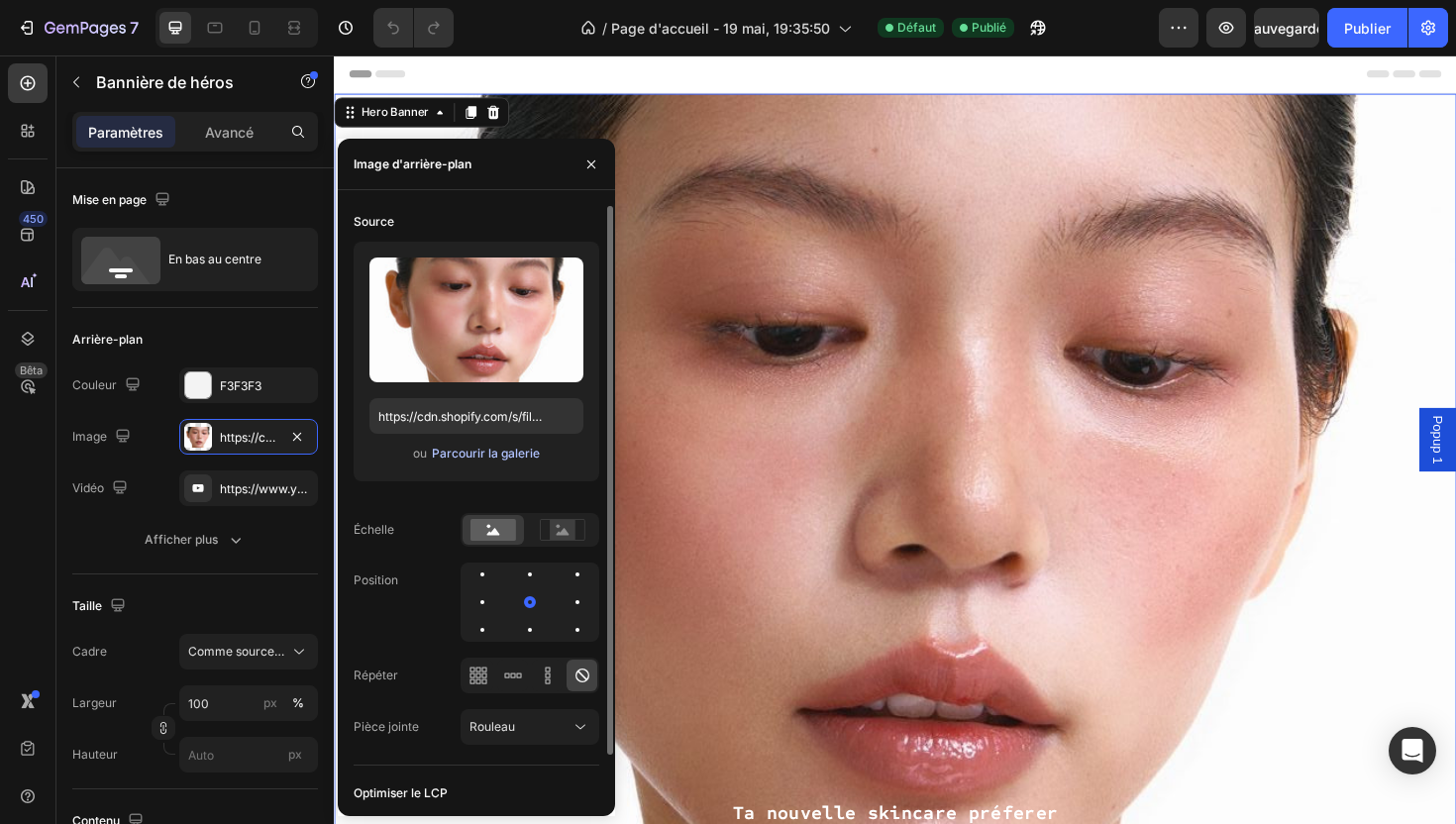 click on "Parcourir la galerie" at bounding box center [485, 453] 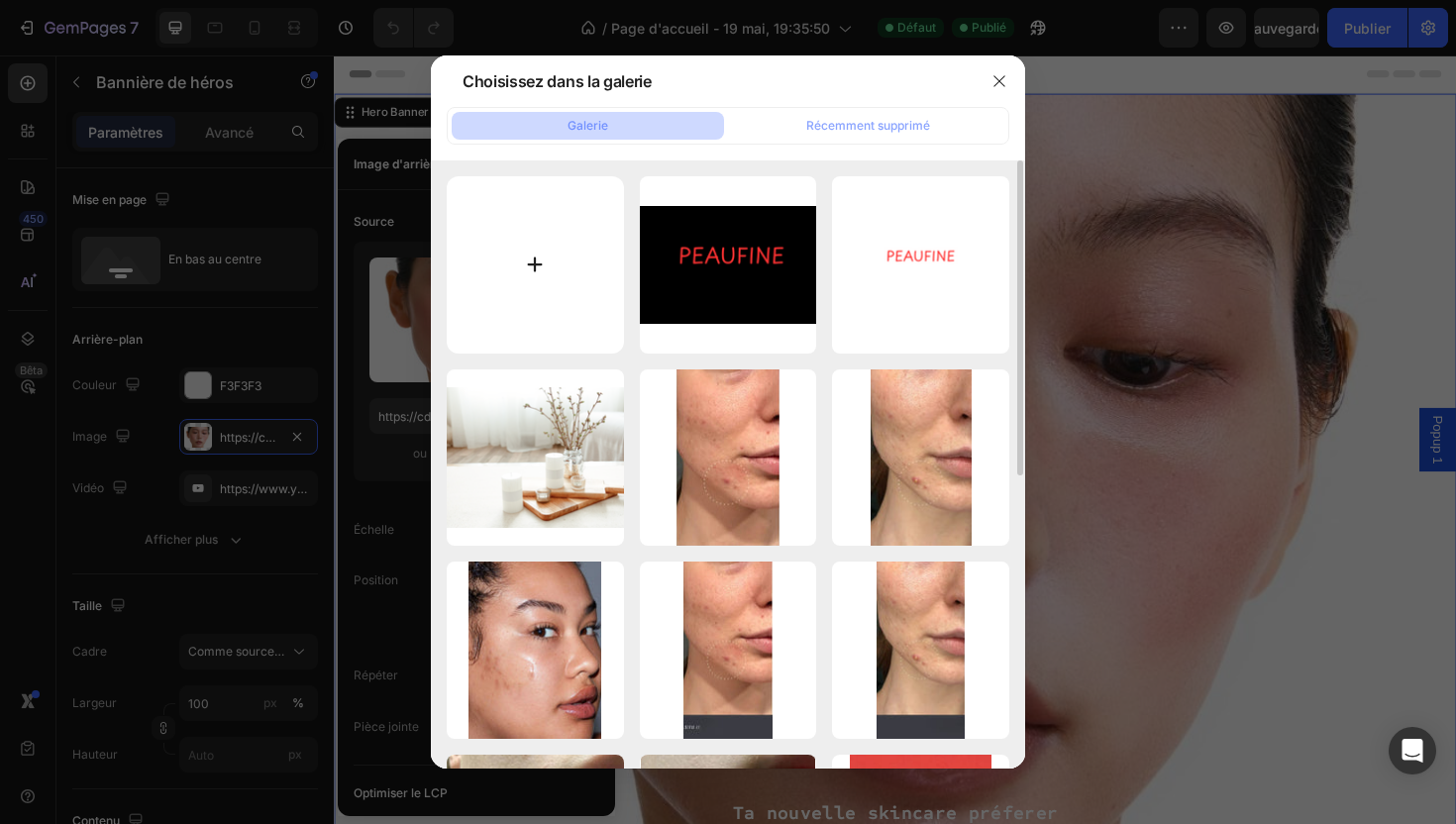 click at bounding box center [535, 264] 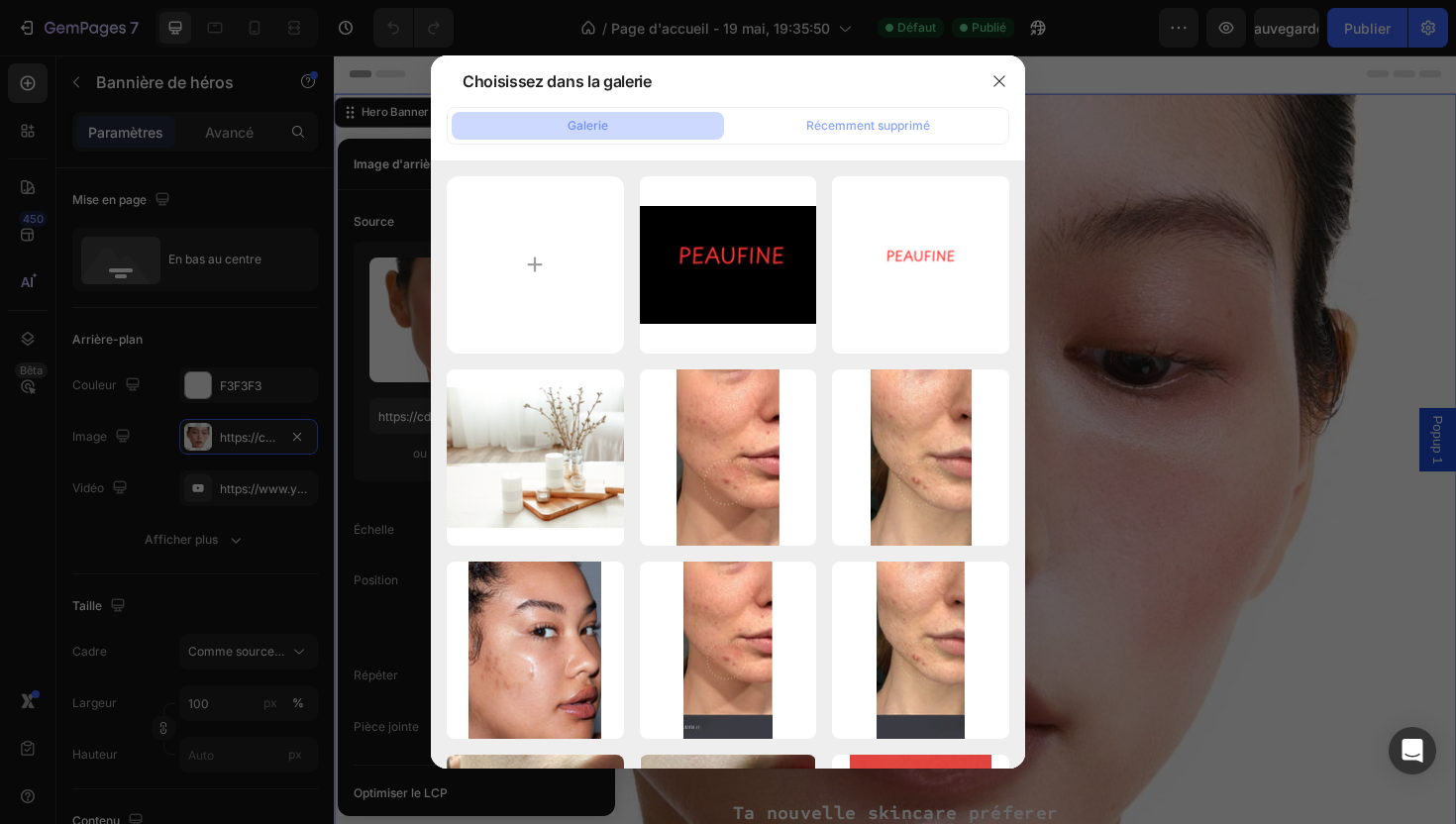 type on "C:\fakepath\ChatGPT Image 2 août 2025, 14_20_55.png" 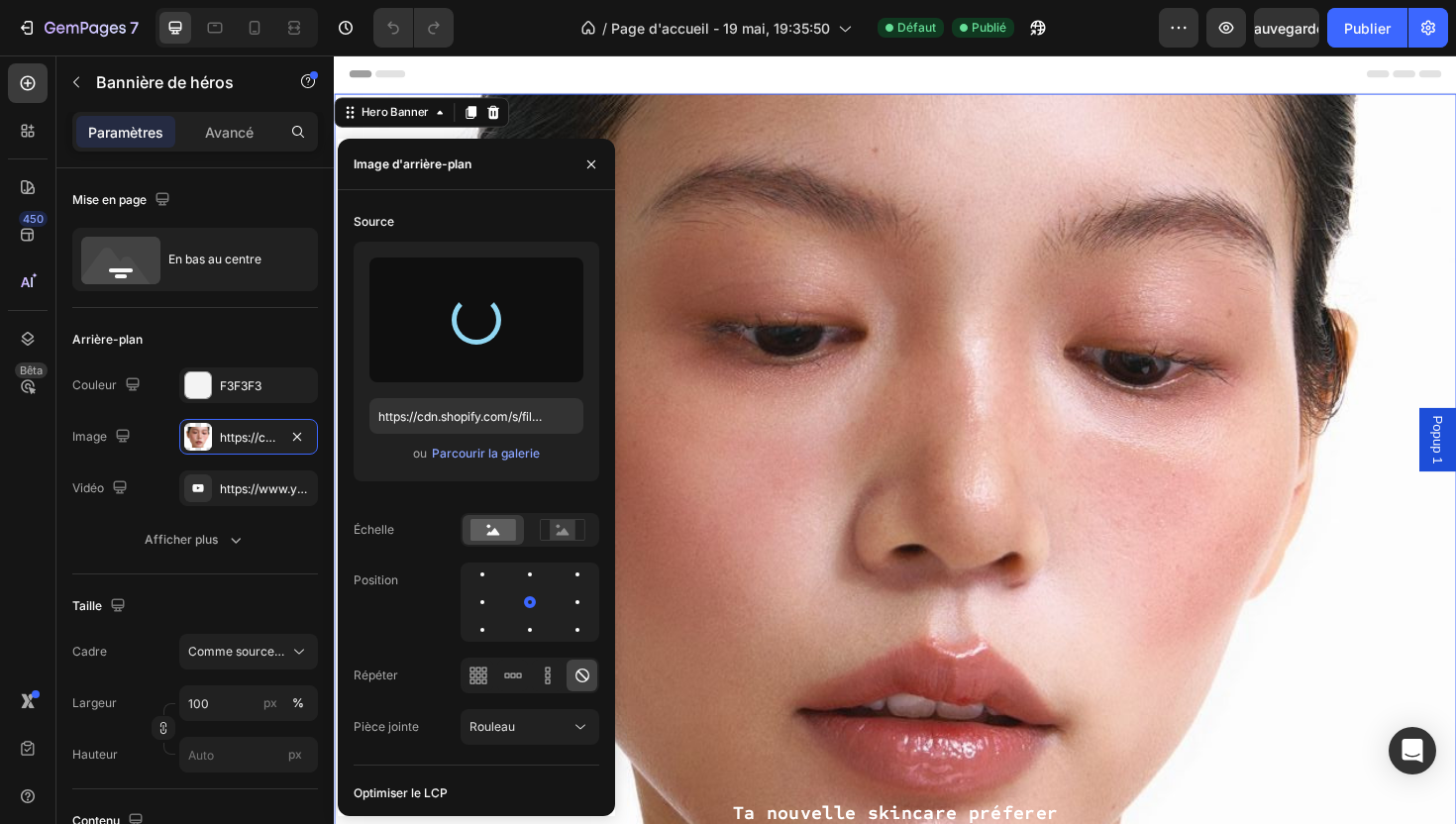 type on "https://cdn.shopify.com/s/files/1/0942/5200/7756/files/gempages_567315602071356325-2e8e85bc-9881-4e8a-a128-0c05a97598b9.png" 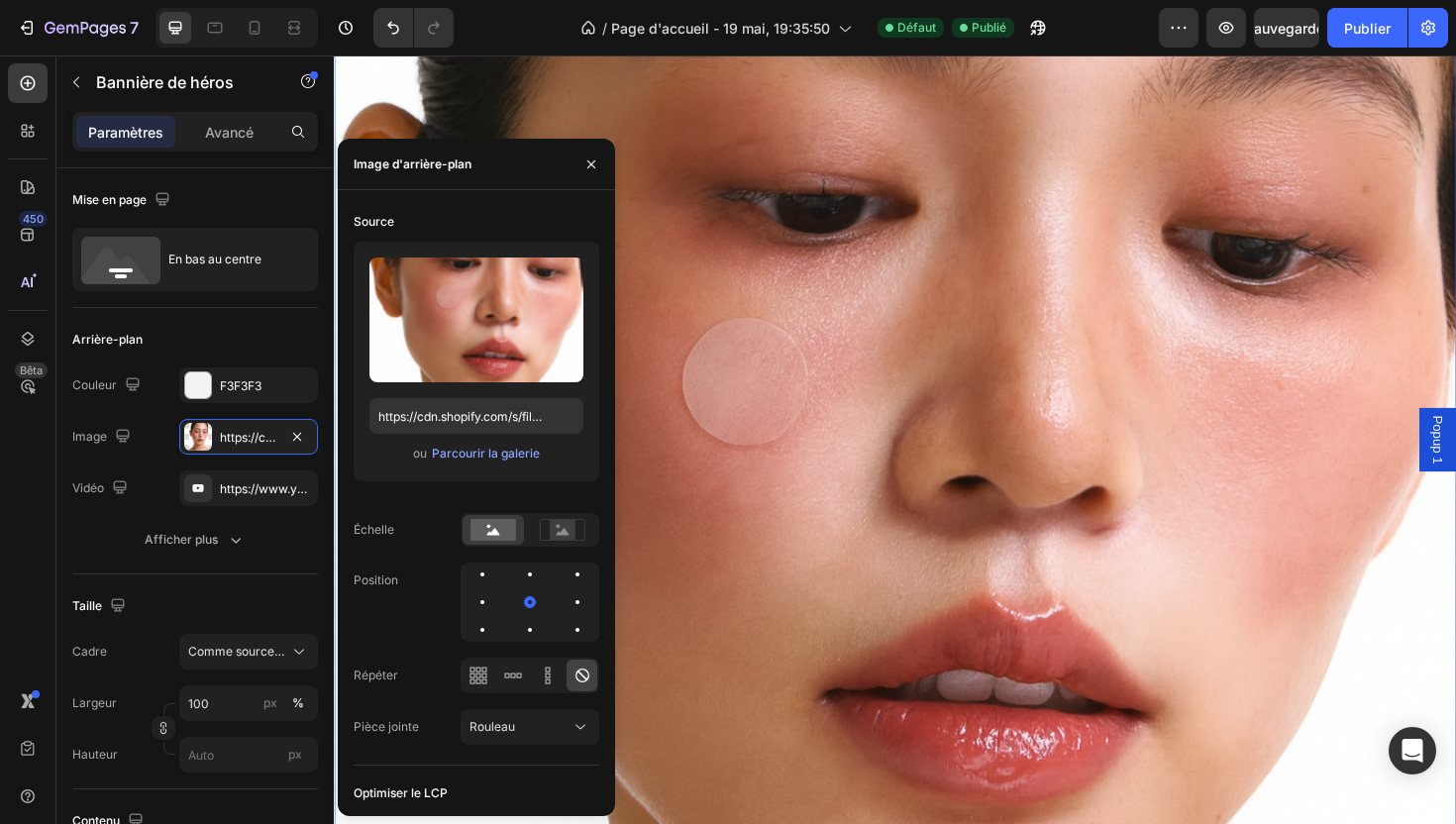scroll, scrollTop: 463, scrollLeft: 0, axis: vertical 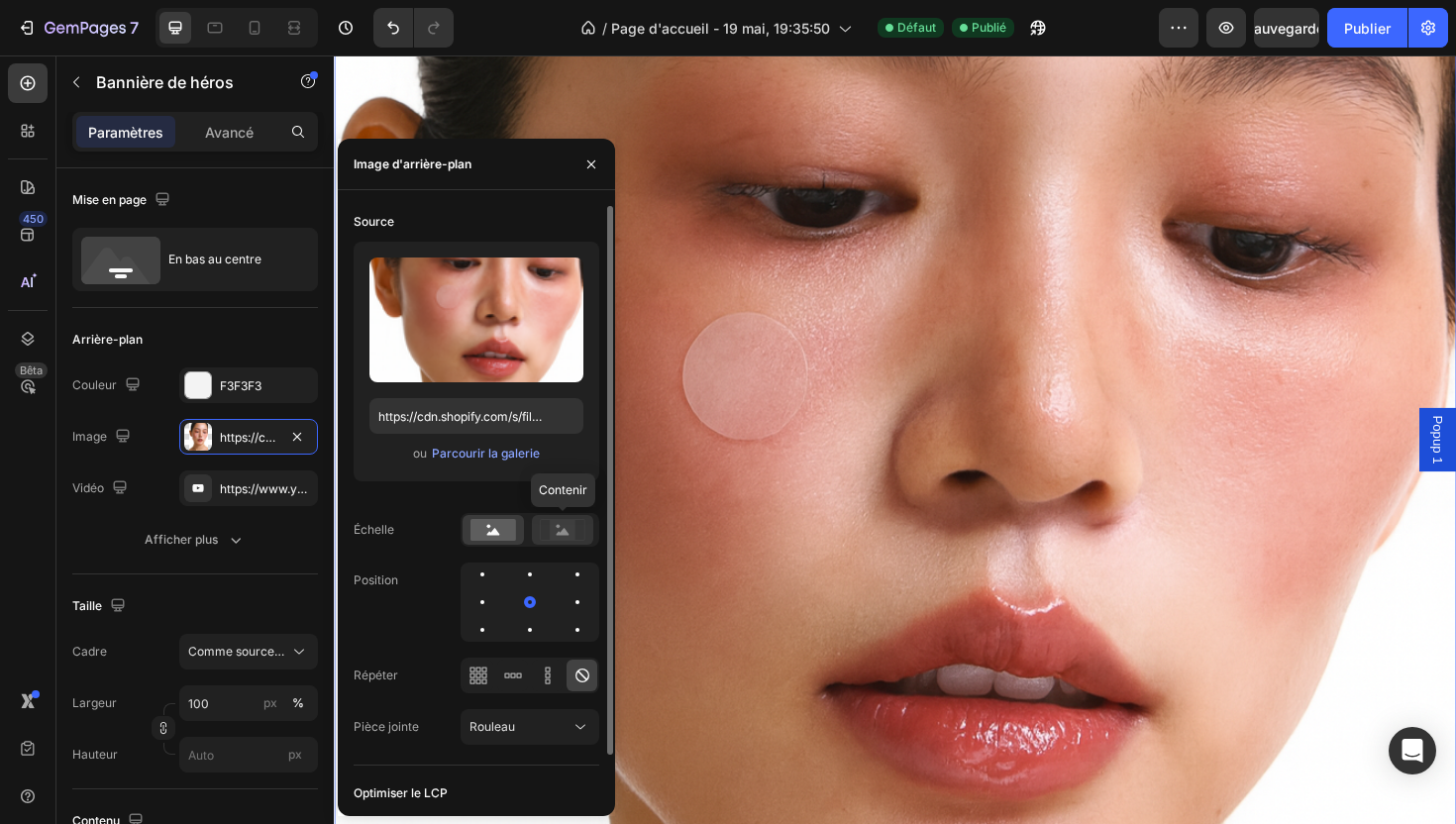click 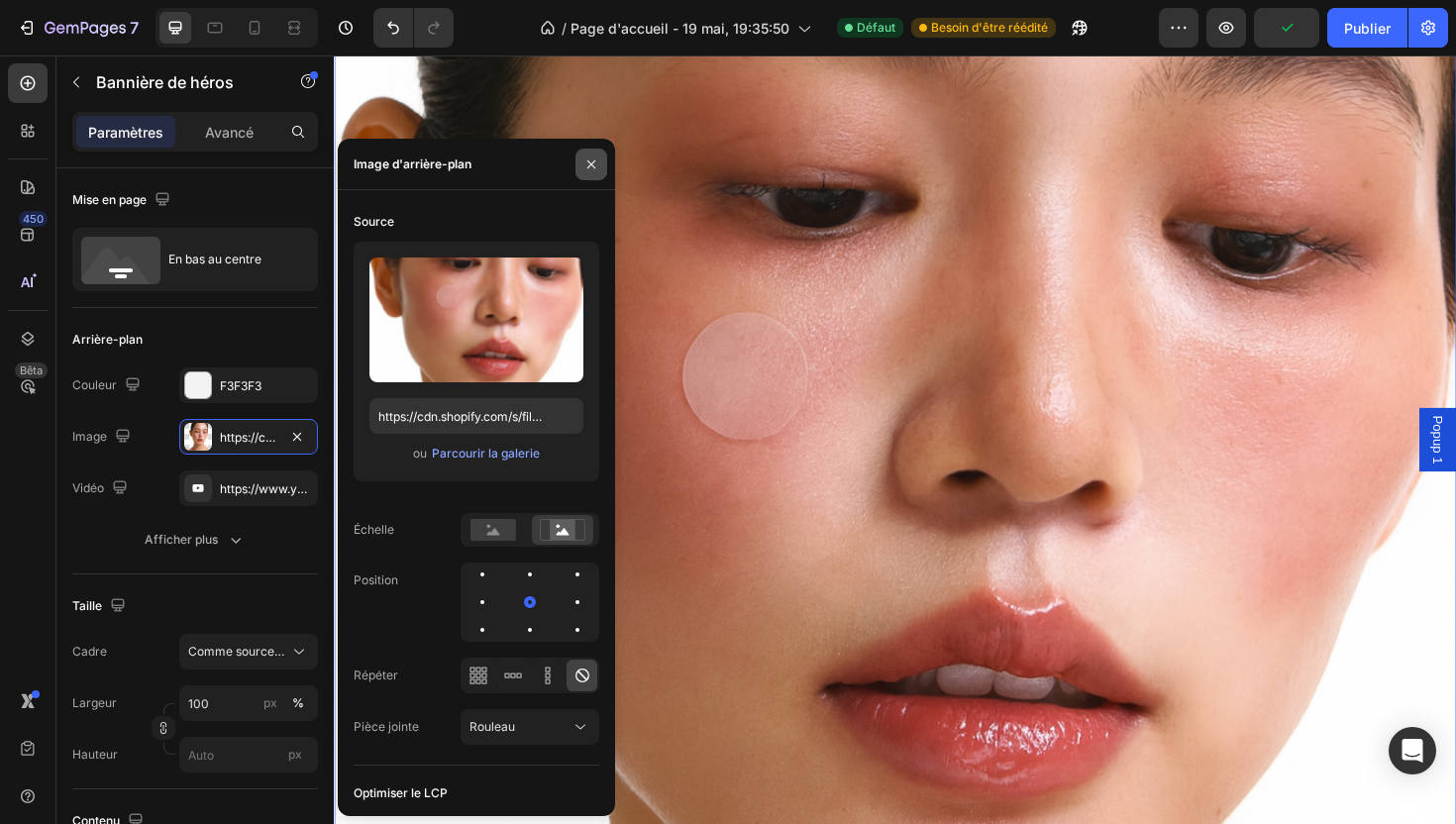 drag, startPoint x: 587, startPoint y: 162, endPoint x: 284, endPoint y: 134, distance: 304.29098 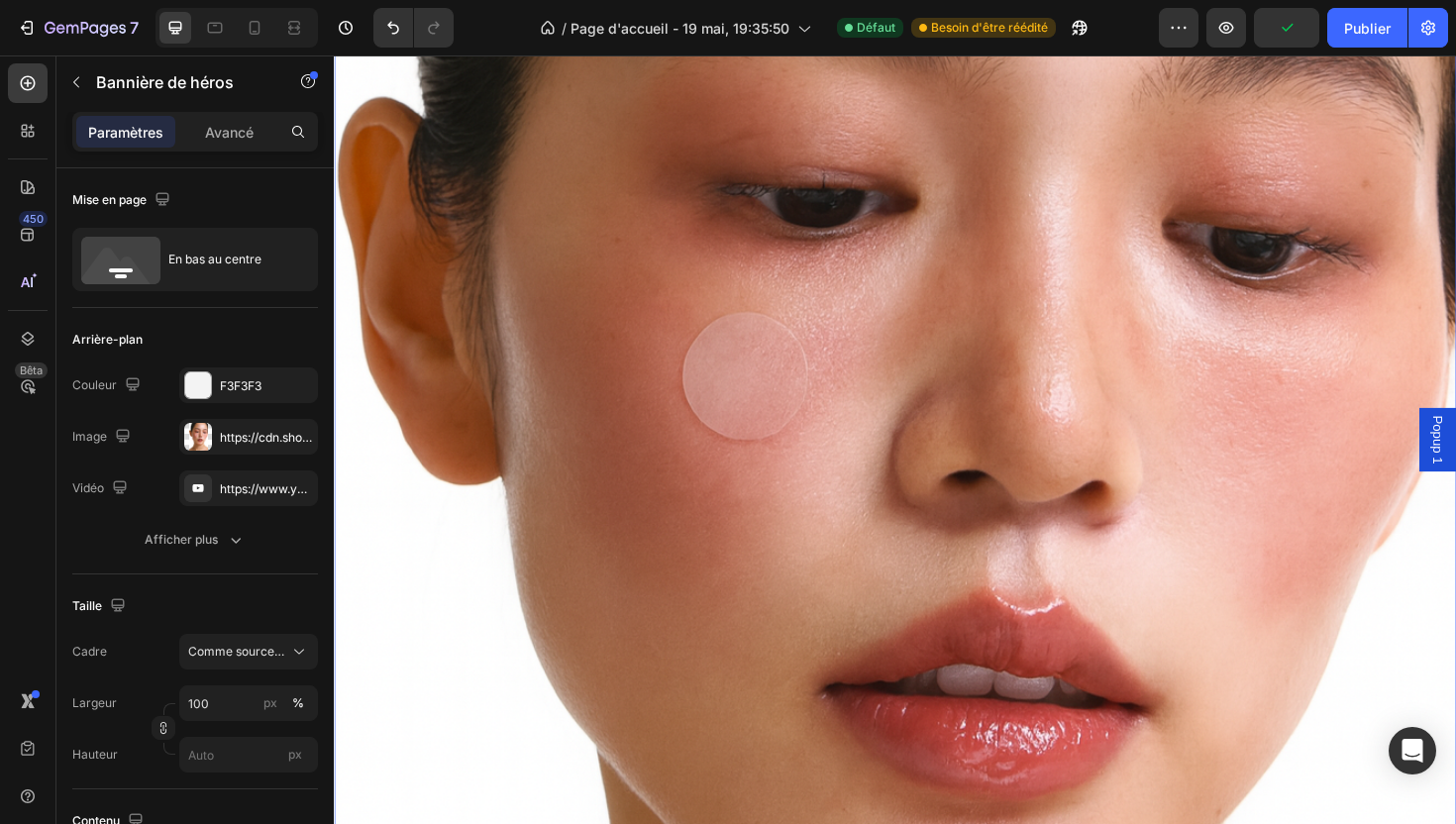 click at bounding box center [928, 525] 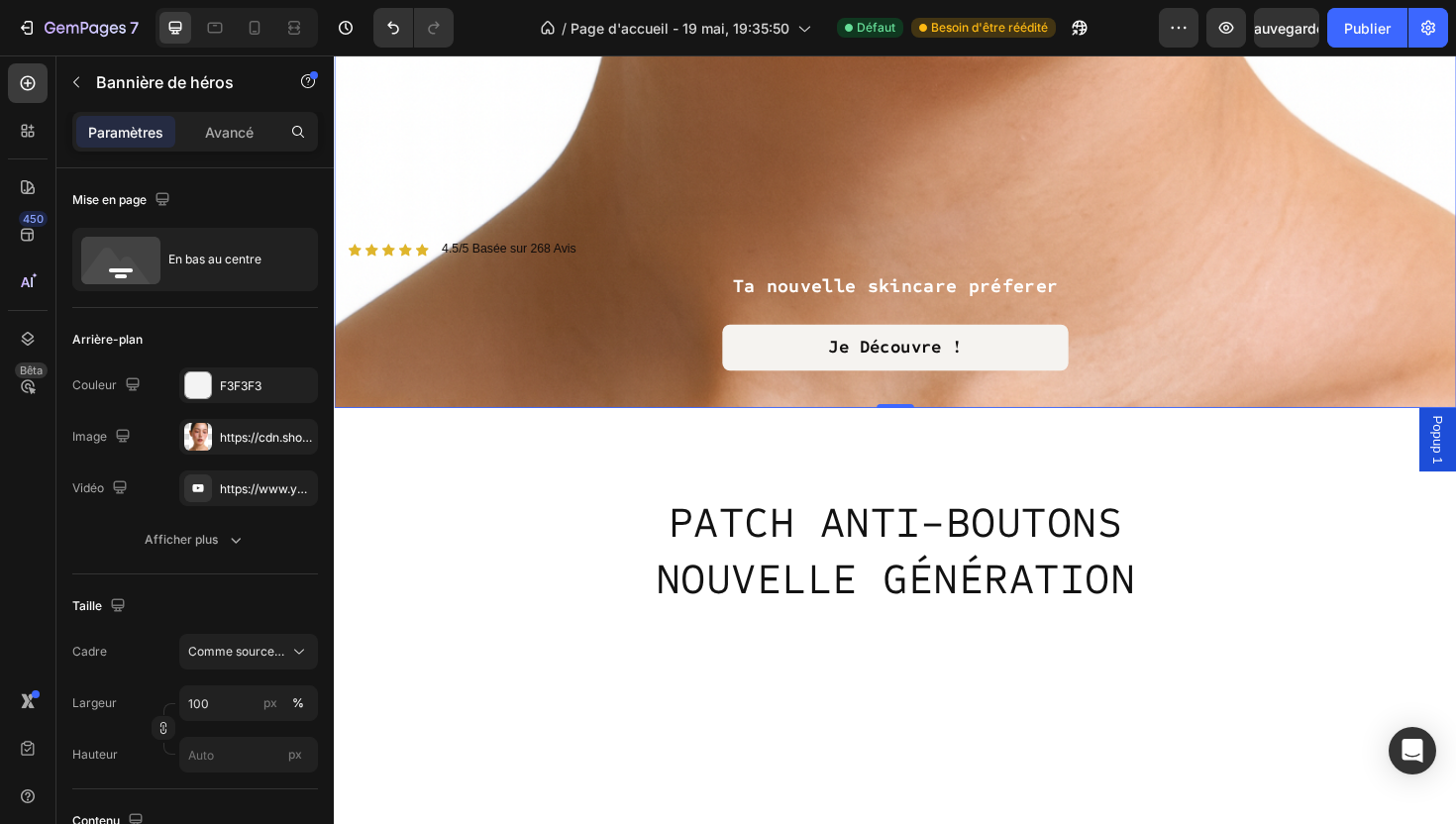 scroll, scrollTop: 1580, scrollLeft: 0, axis: vertical 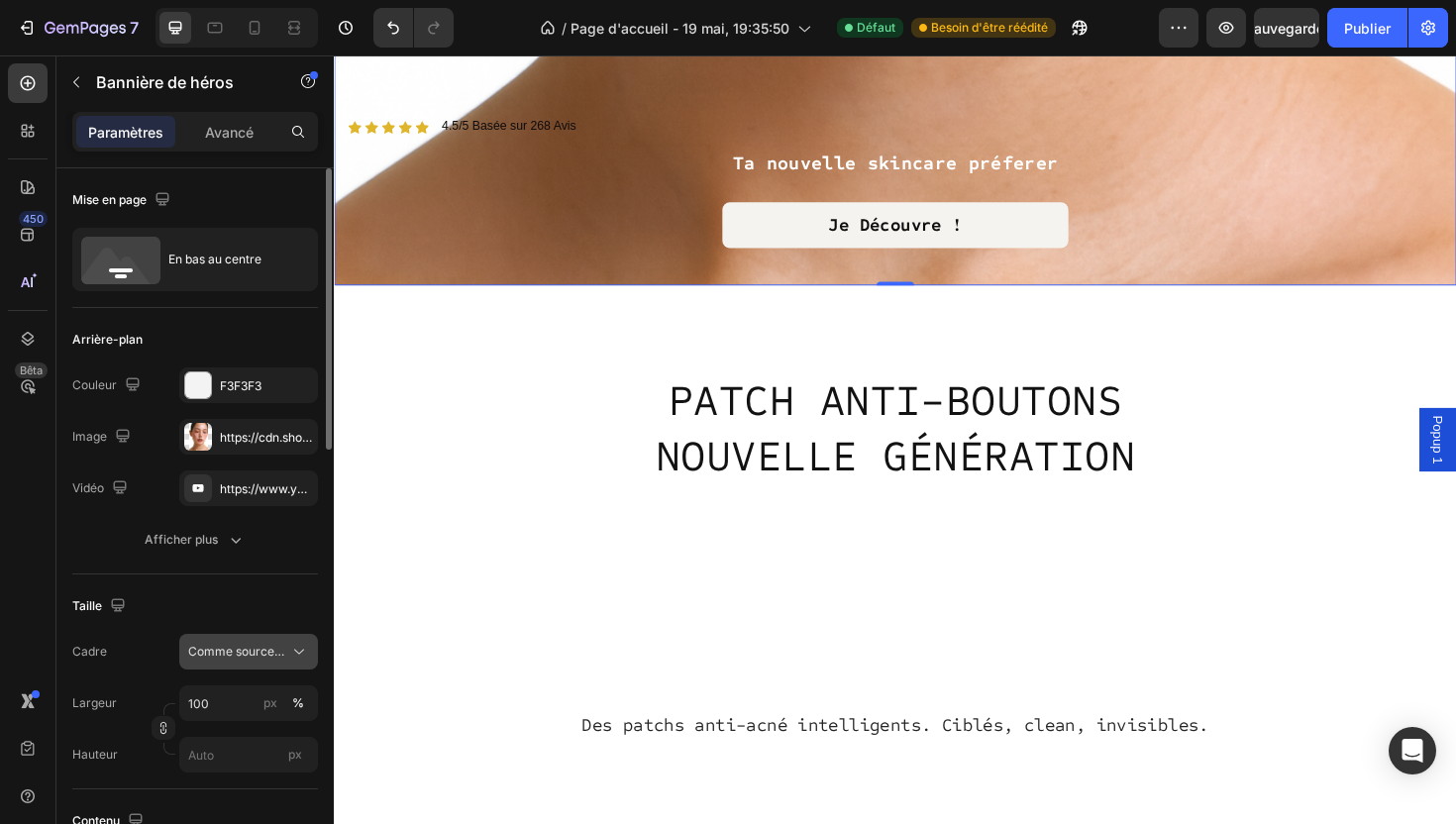 click on "Comme source de bannière" at bounding box center (249, 652) 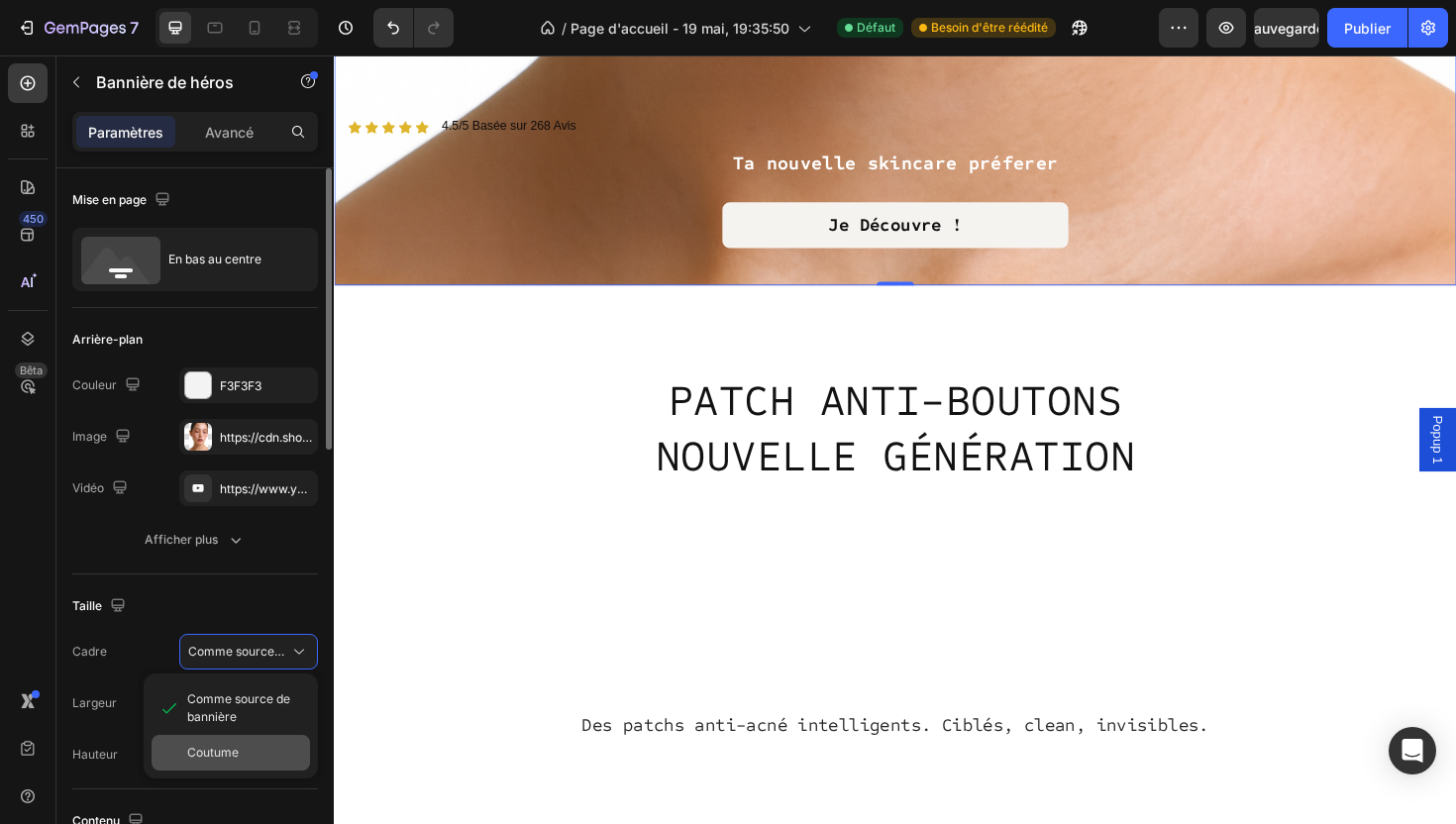 click on "Coutume" 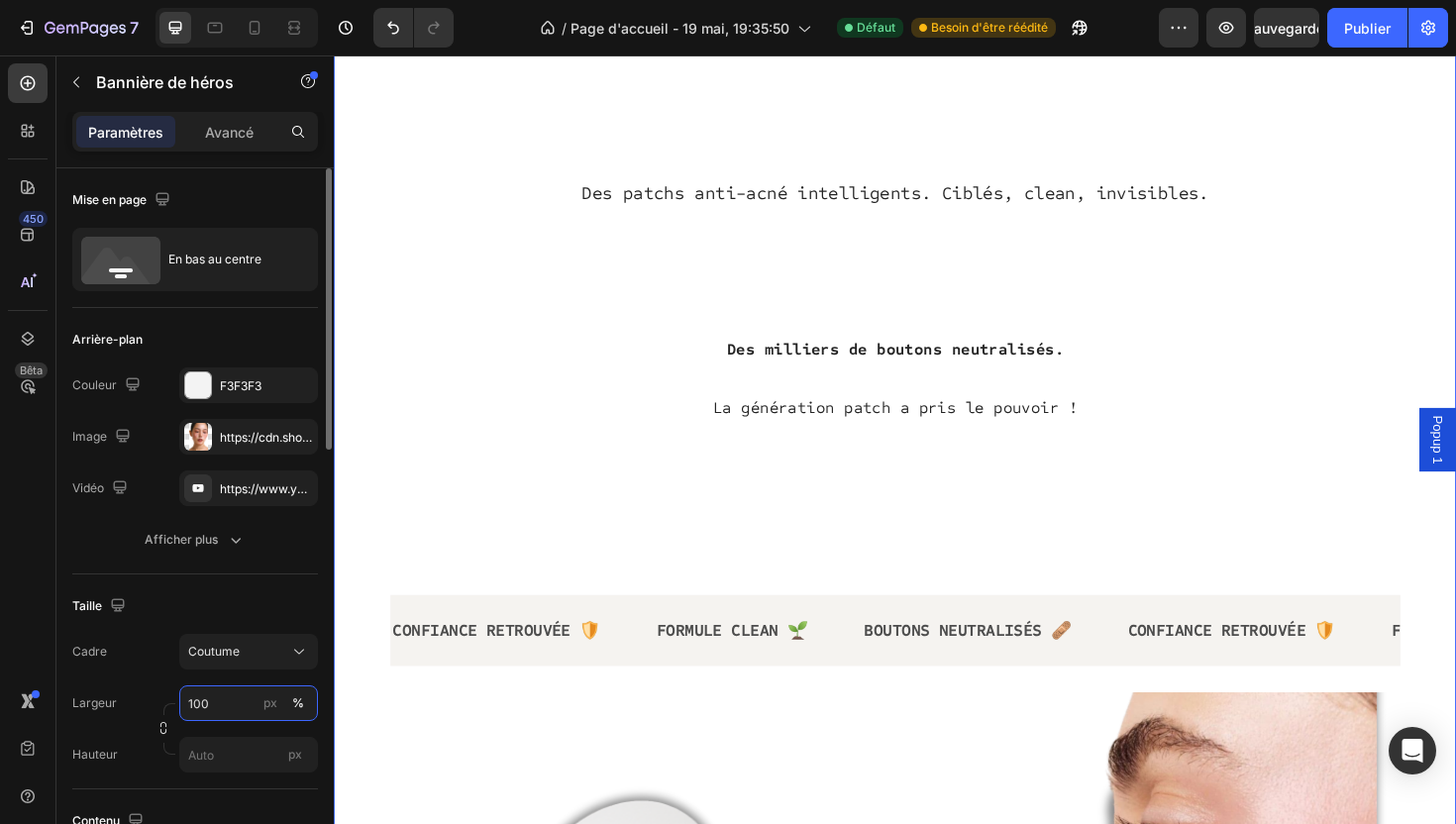 scroll, scrollTop: 0, scrollLeft: 0, axis: both 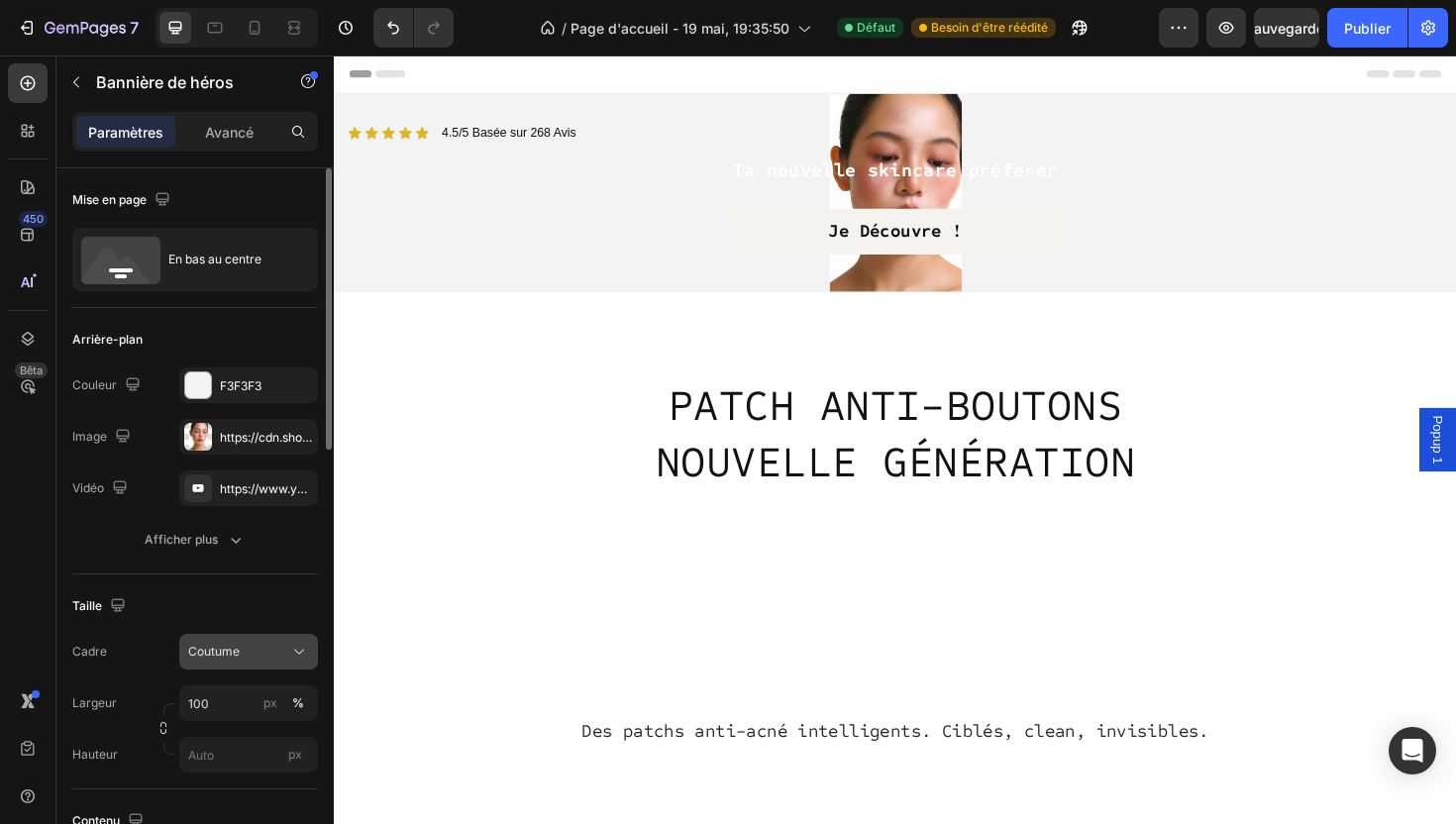 click on "Coutume" at bounding box center [249, 652] 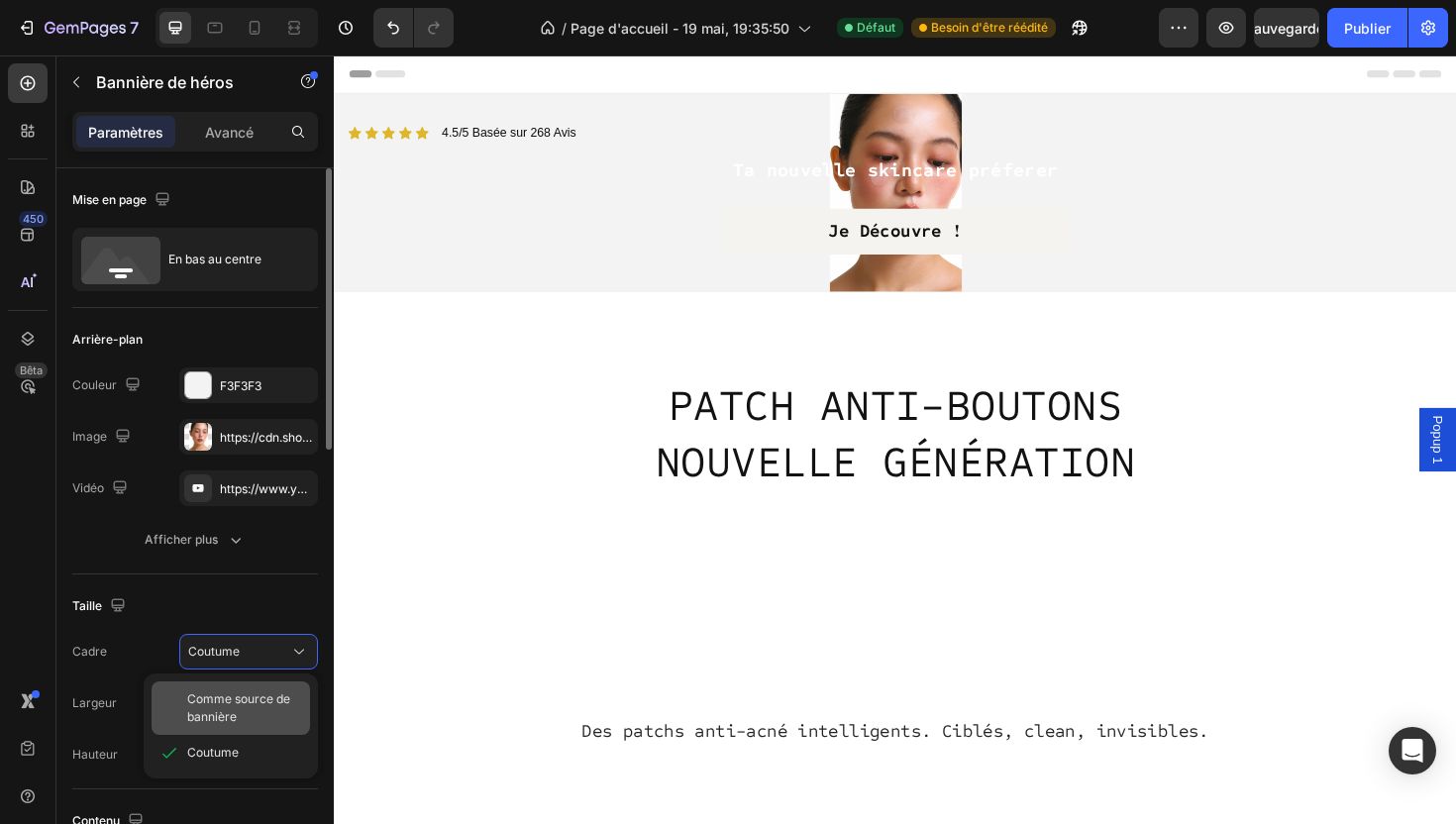 click on "Comme source de bannière" at bounding box center [245, 708] 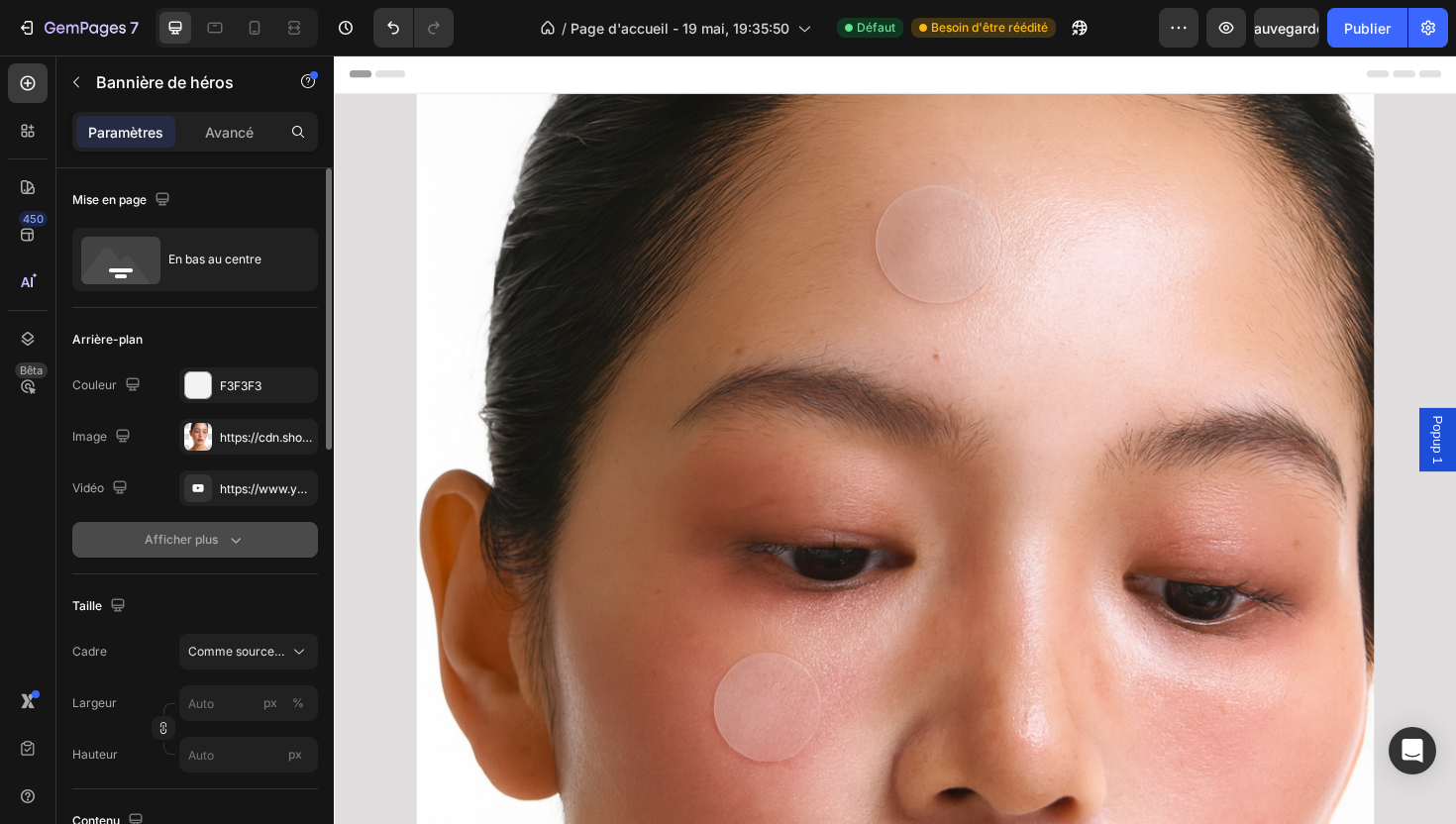 click 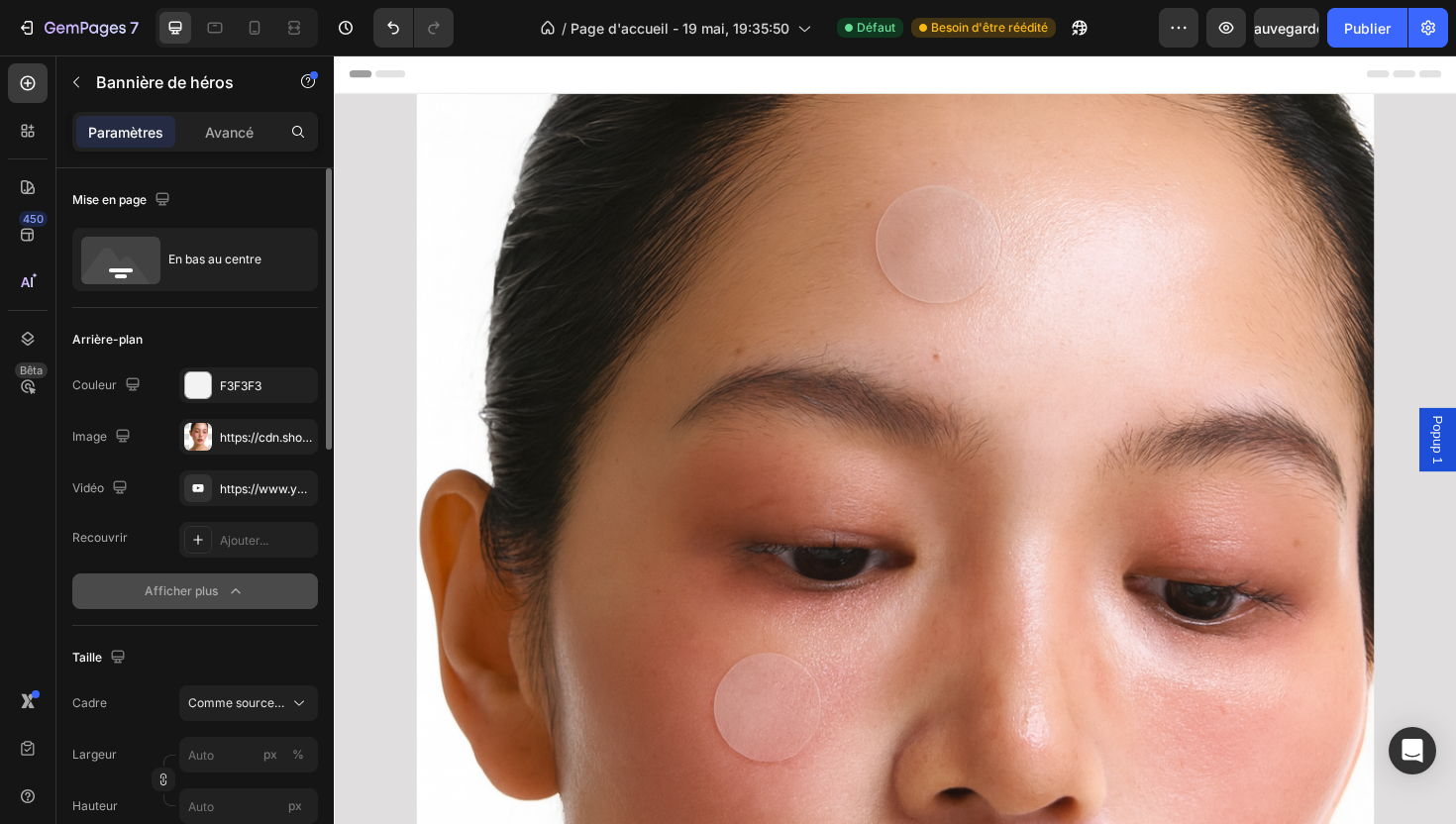 click at bounding box center [928, 857] 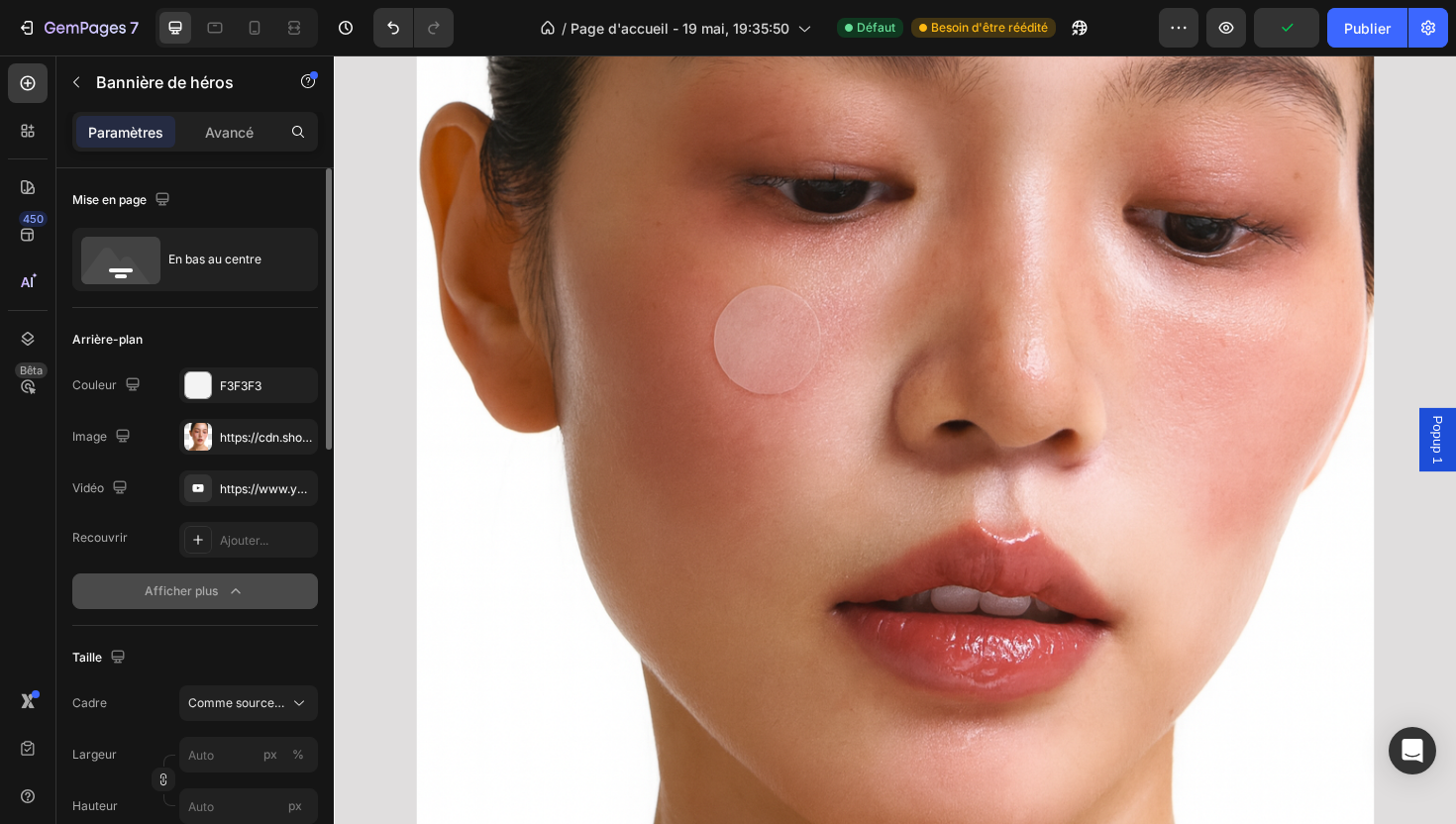 scroll, scrollTop: 379, scrollLeft: 0, axis: vertical 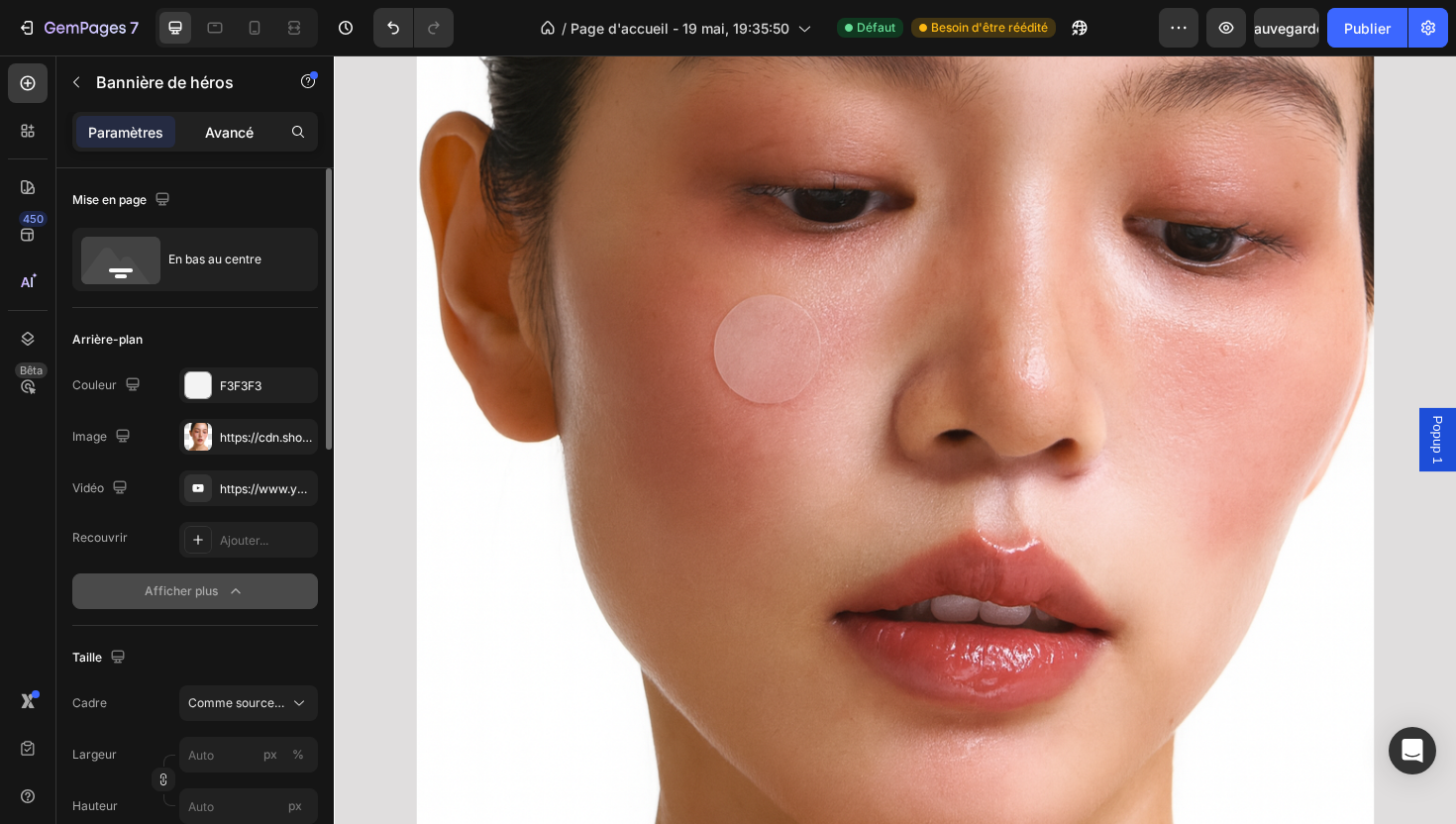 click on "Avancé" at bounding box center [229, 132] 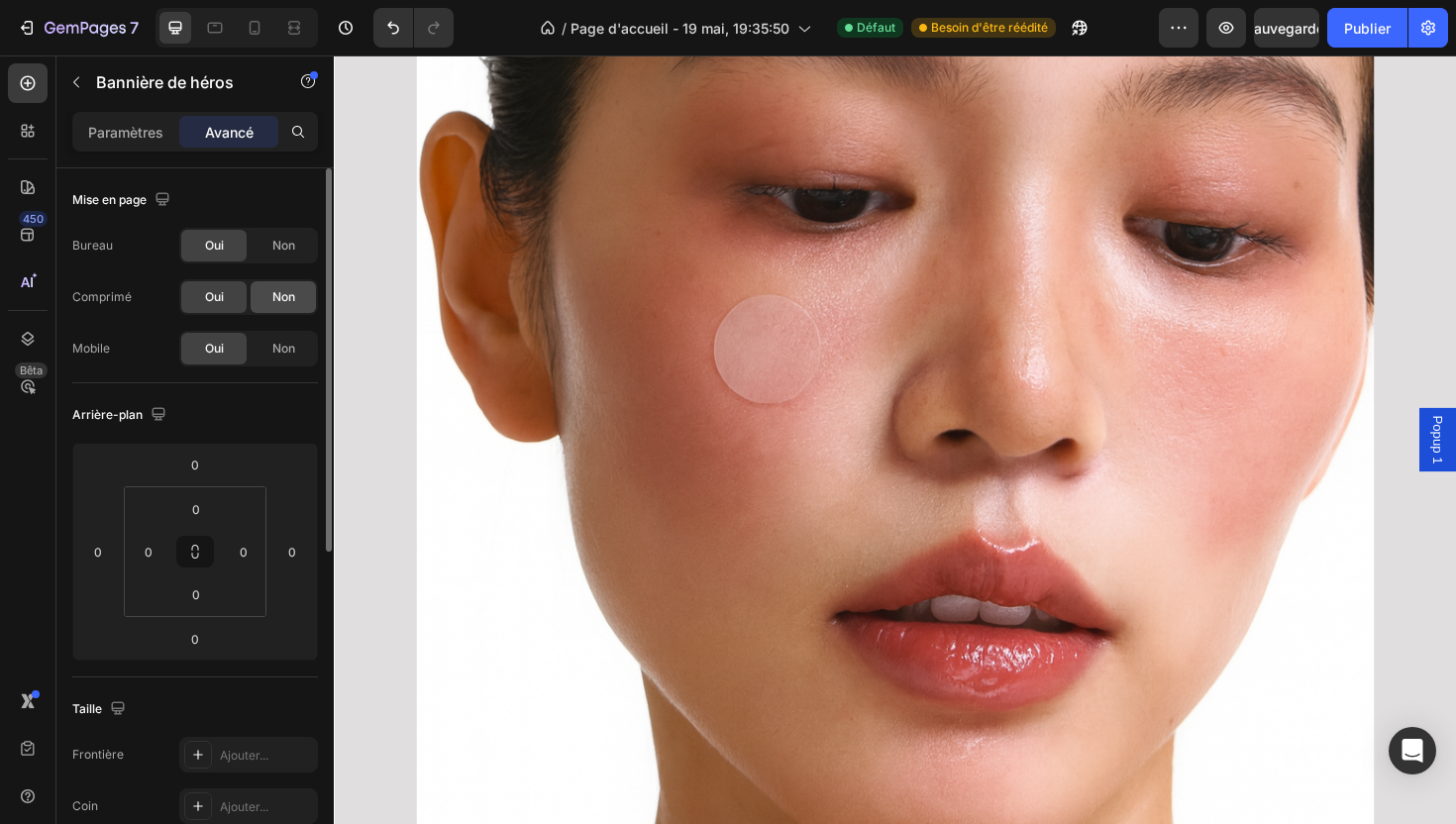 click on "Non" 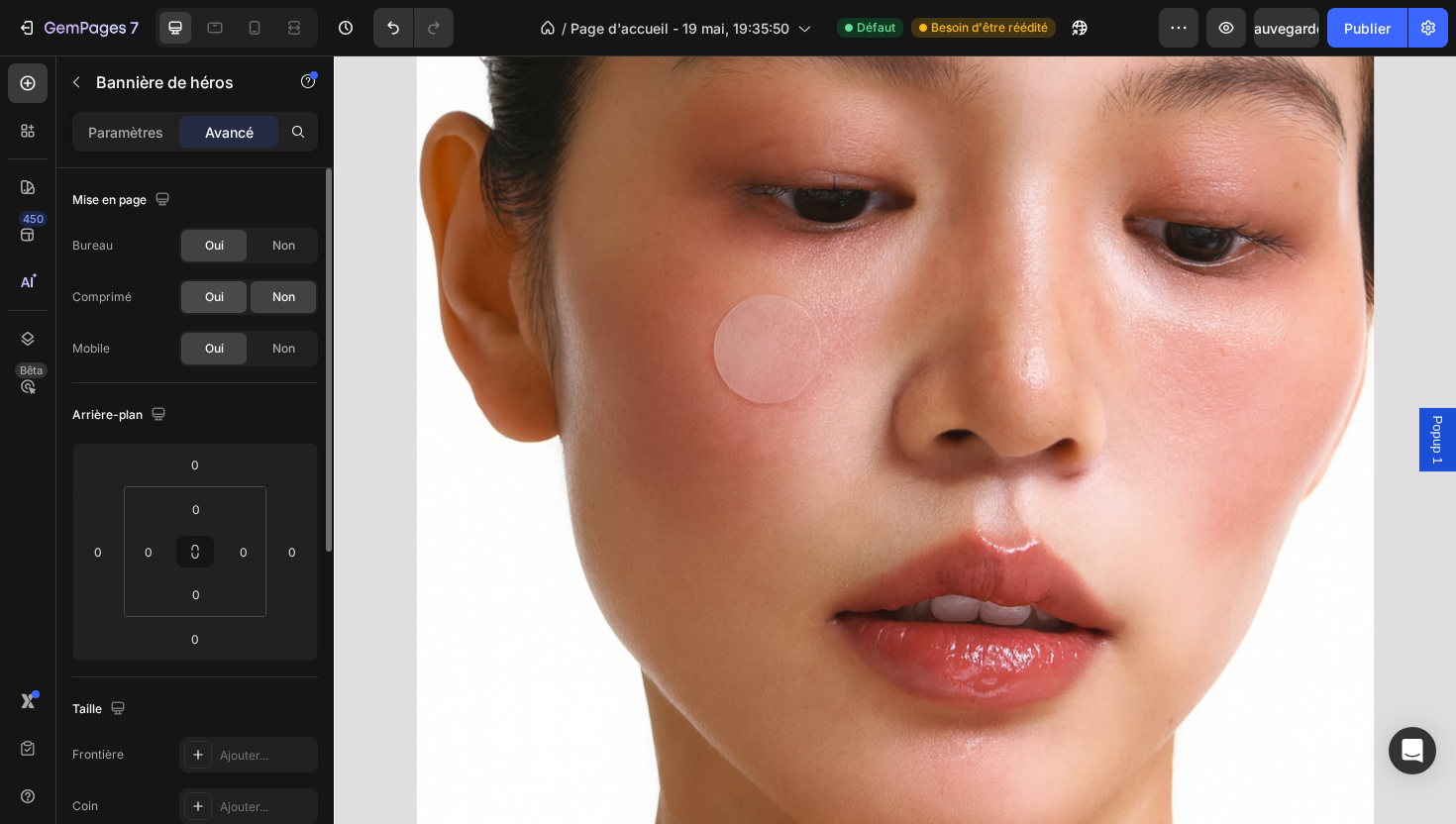 click on "Oui" 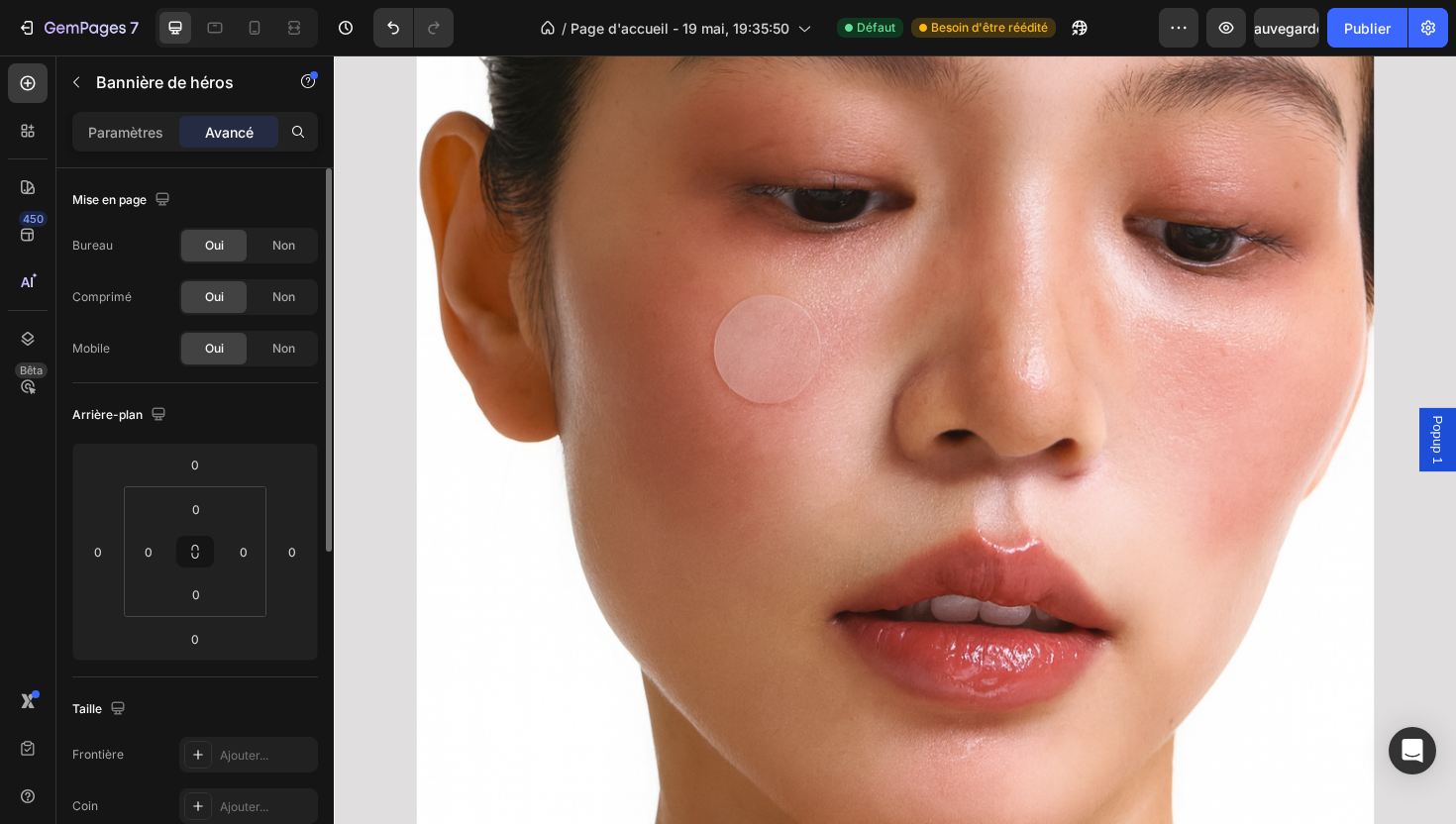click on "Bureau Oui Non Comprimé Oui Non Mobile Oui Non" at bounding box center [195, 297] 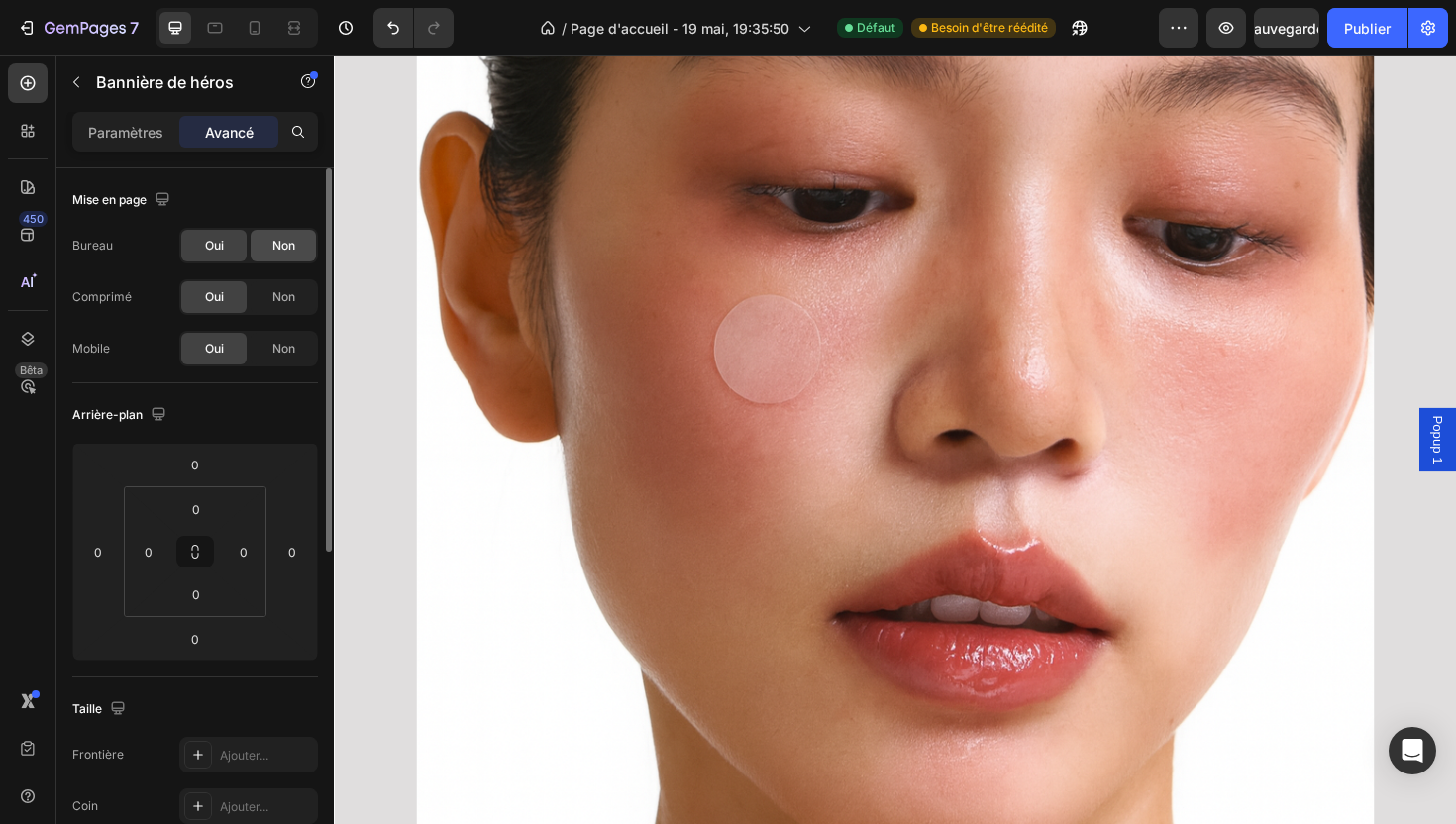 click on "Non" 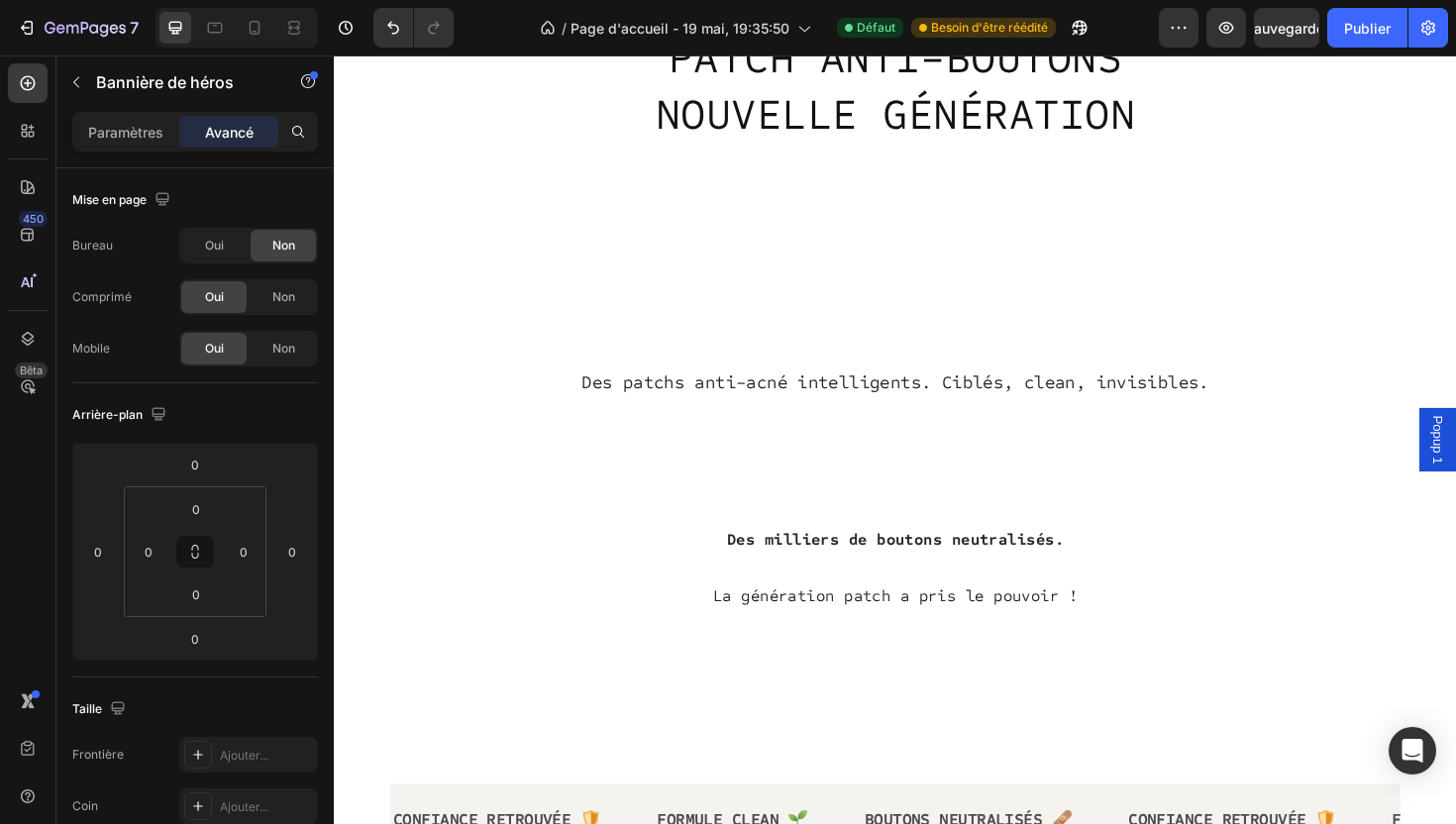 scroll, scrollTop: 0, scrollLeft: 0, axis: both 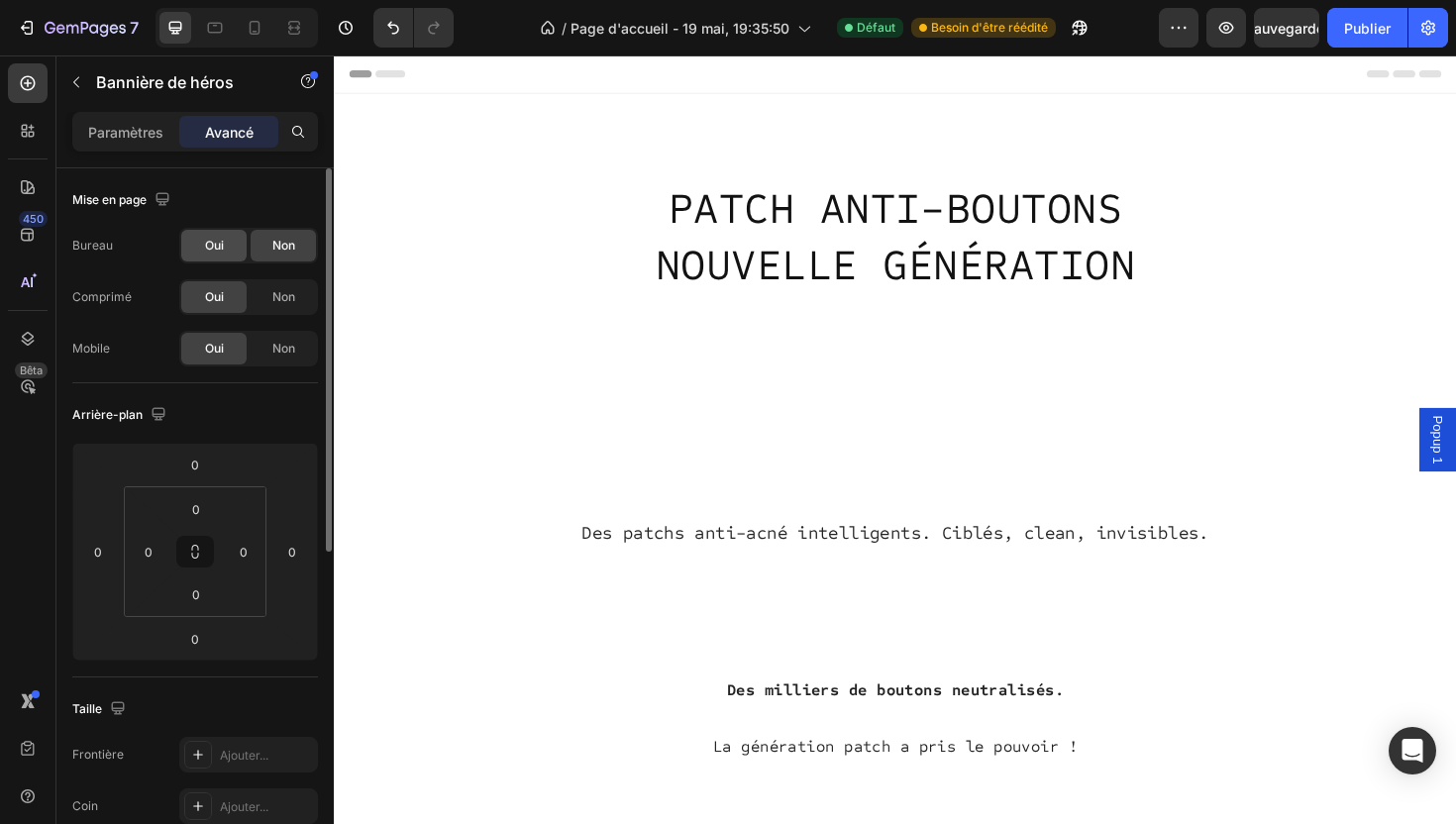 click on "Oui" at bounding box center [214, 245] 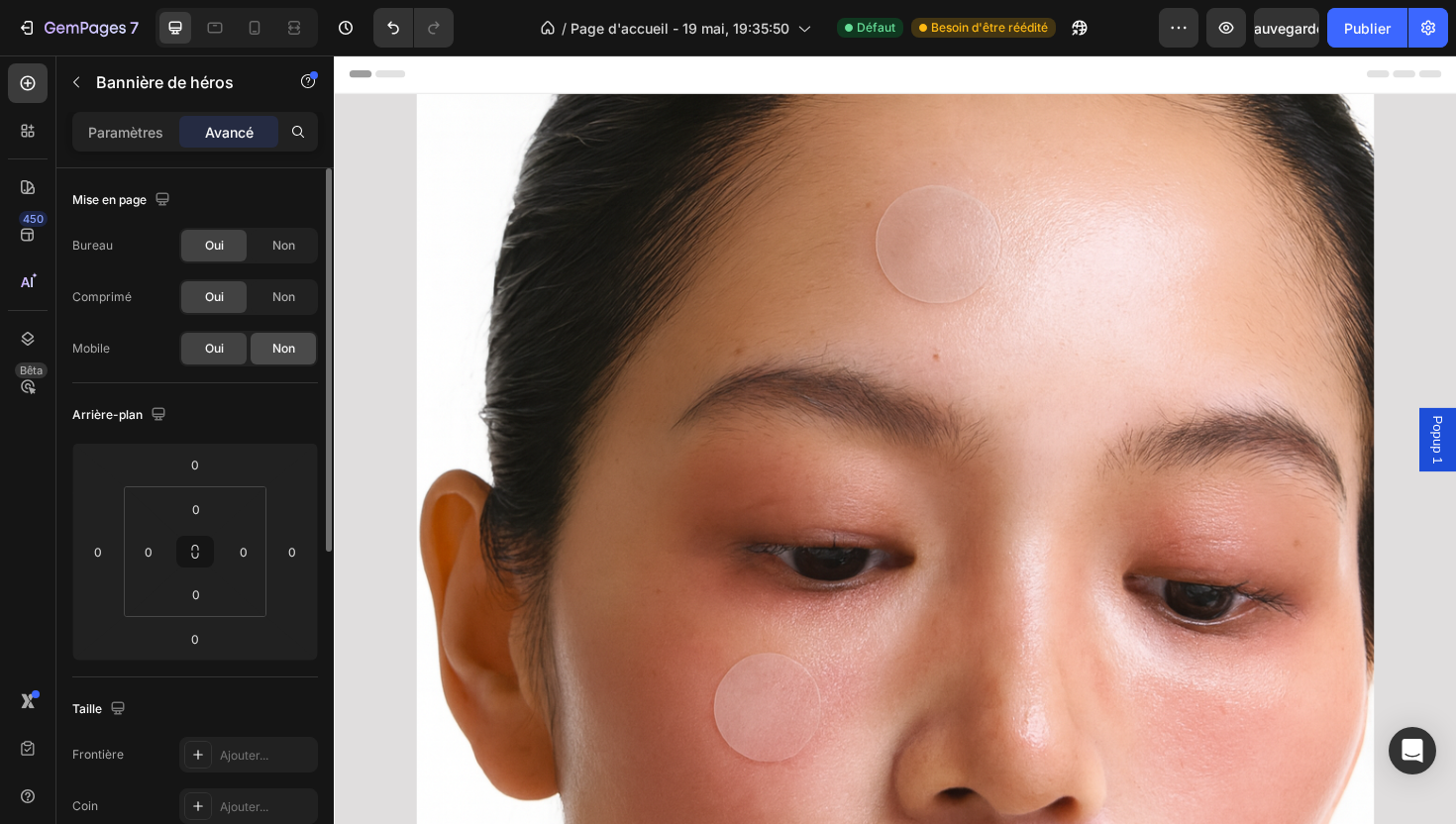 click on "Non" at bounding box center (283, 348) 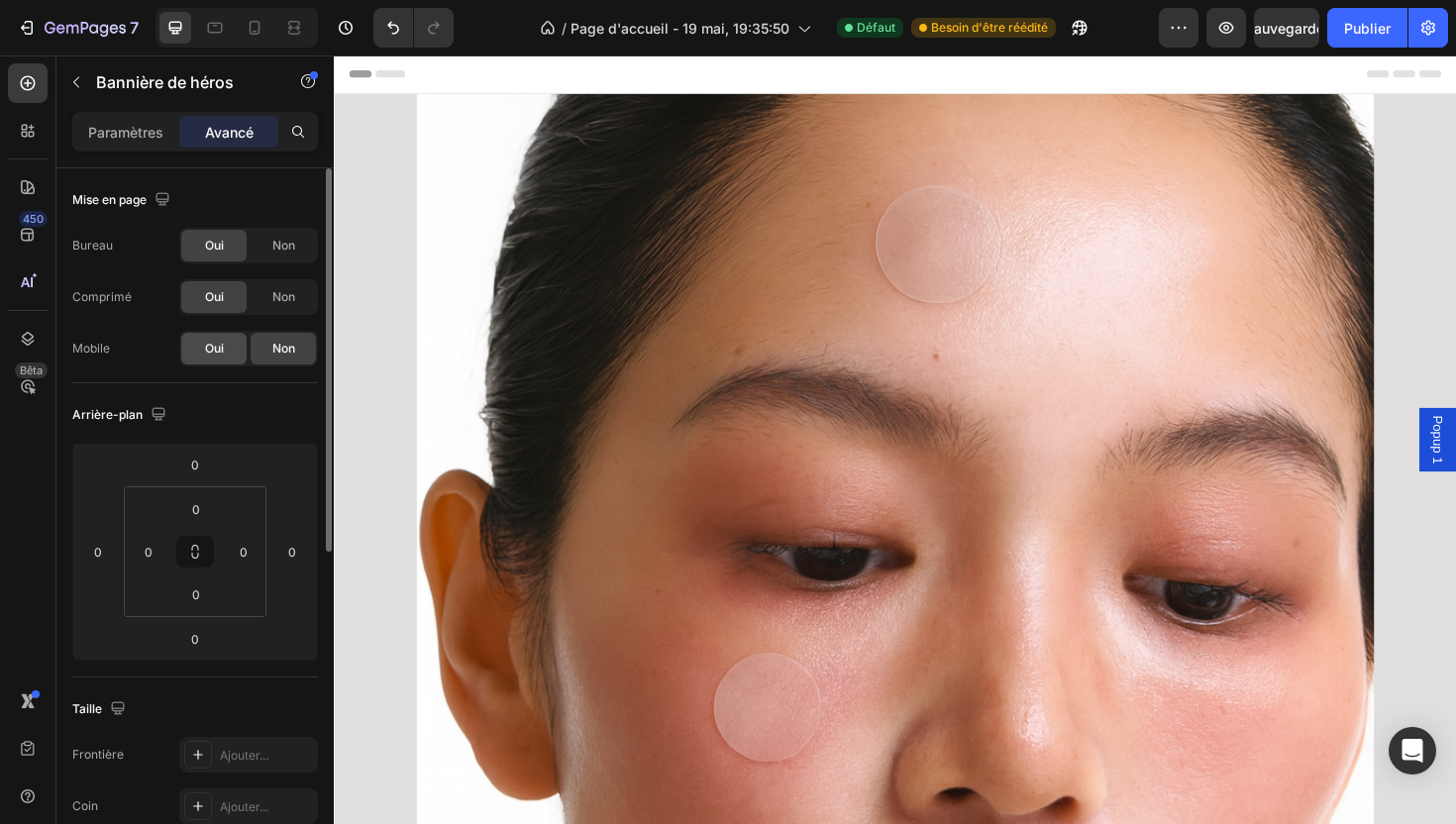 click on "Oui" 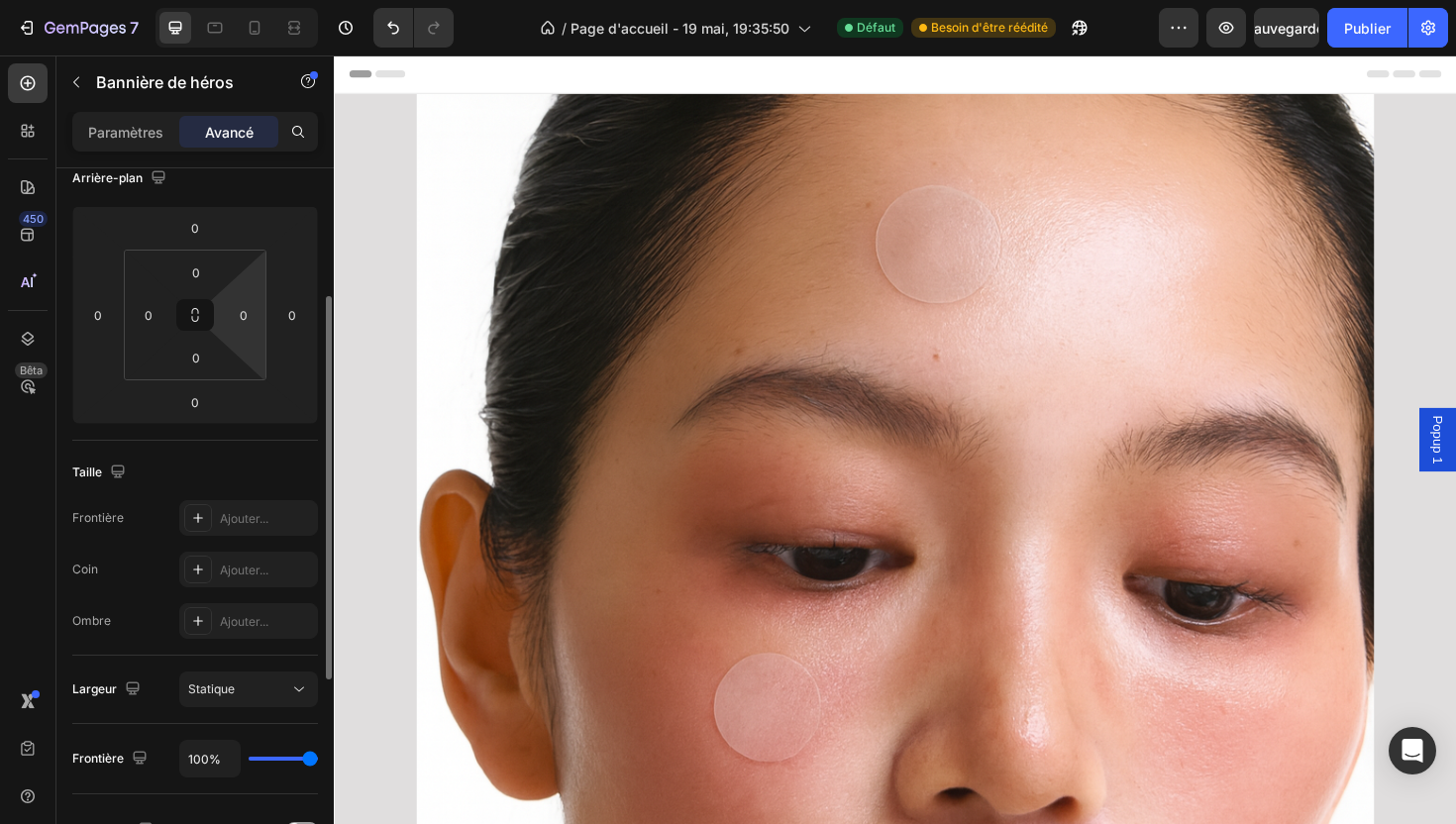scroll, scrollTop: 248, scrollLeft: 0, axis: vertical 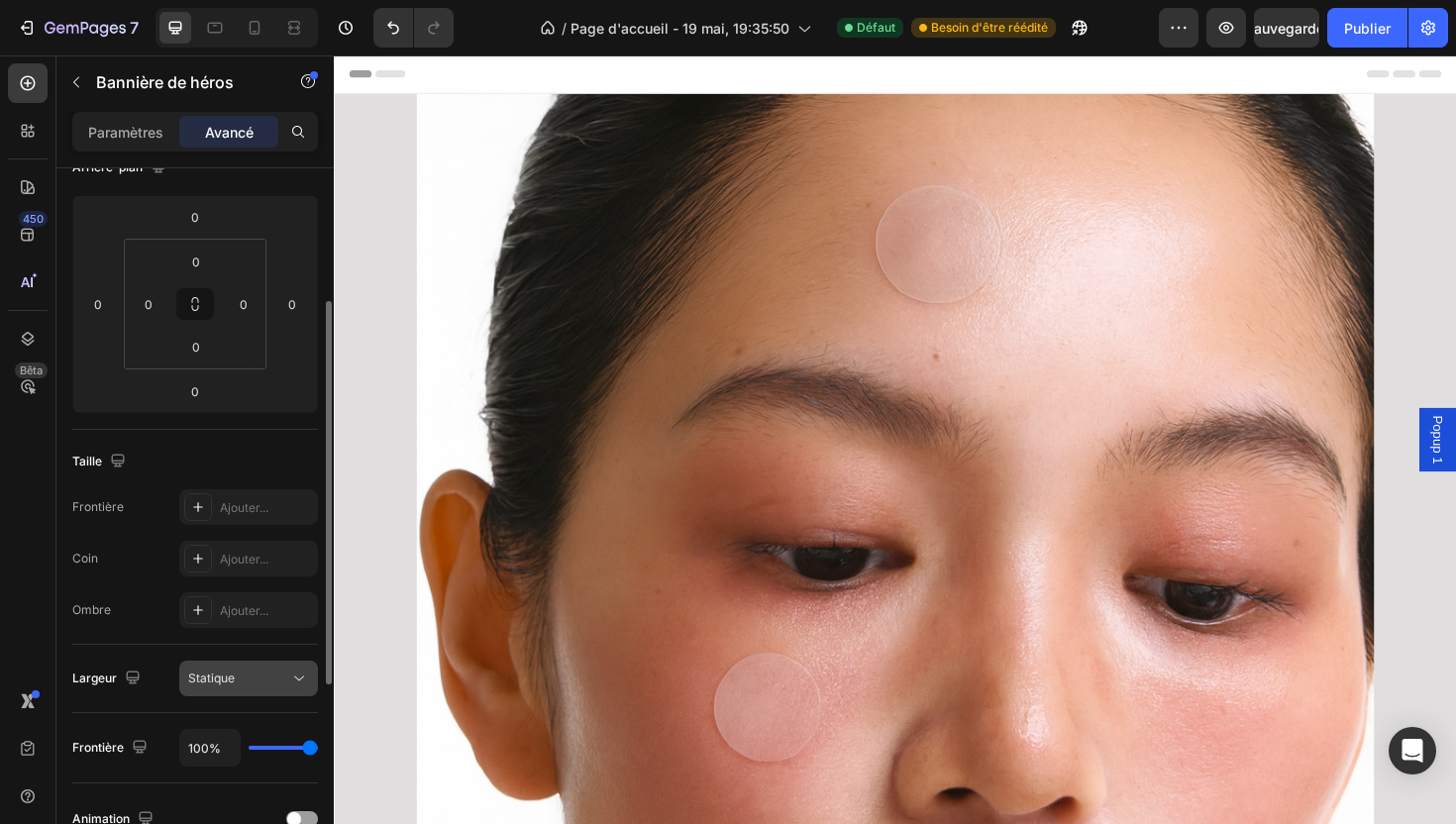 click on "Statique" at bounding box center [211, 677] 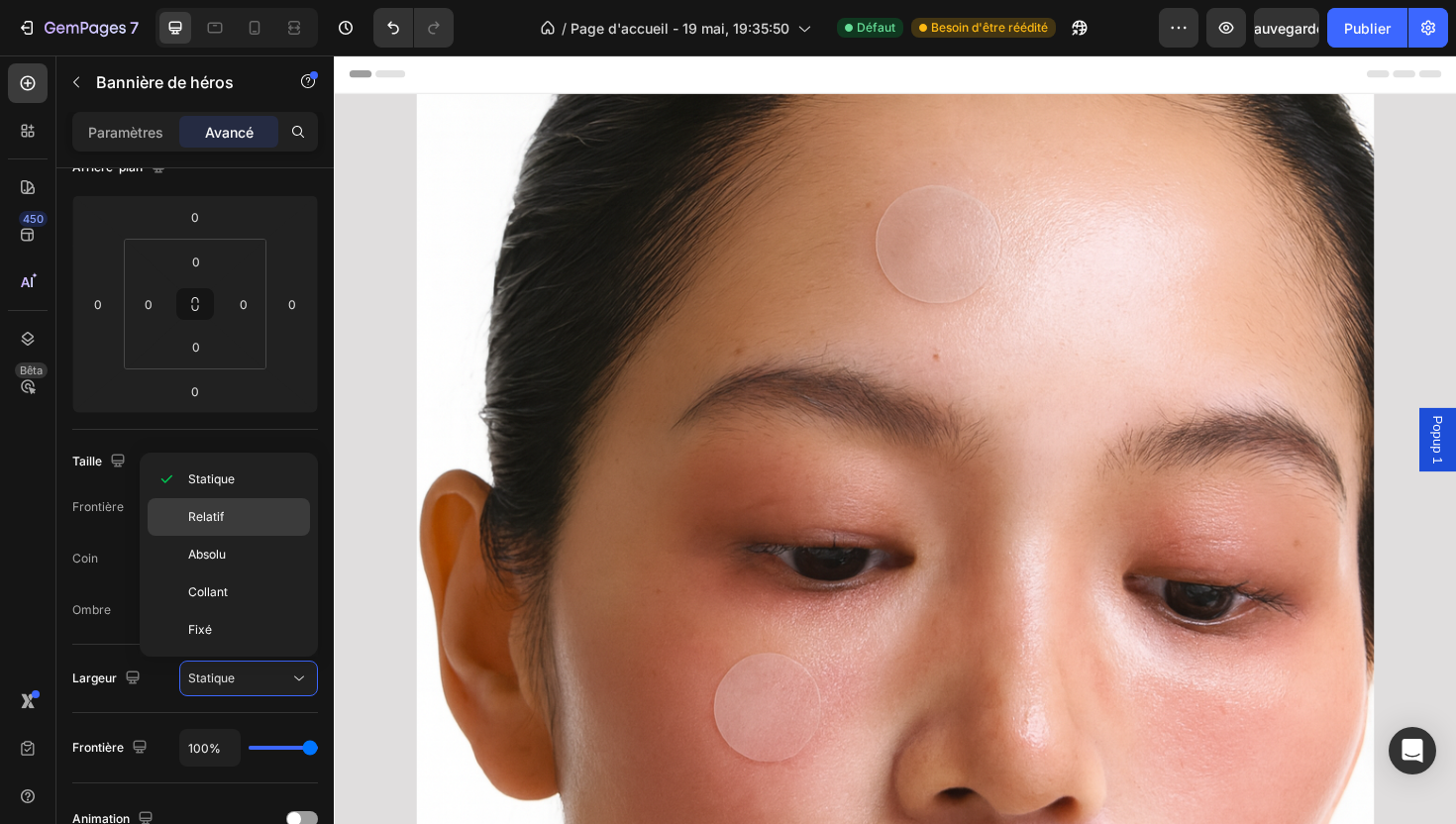 click on "Relatif" at bounding box center [245, 517] 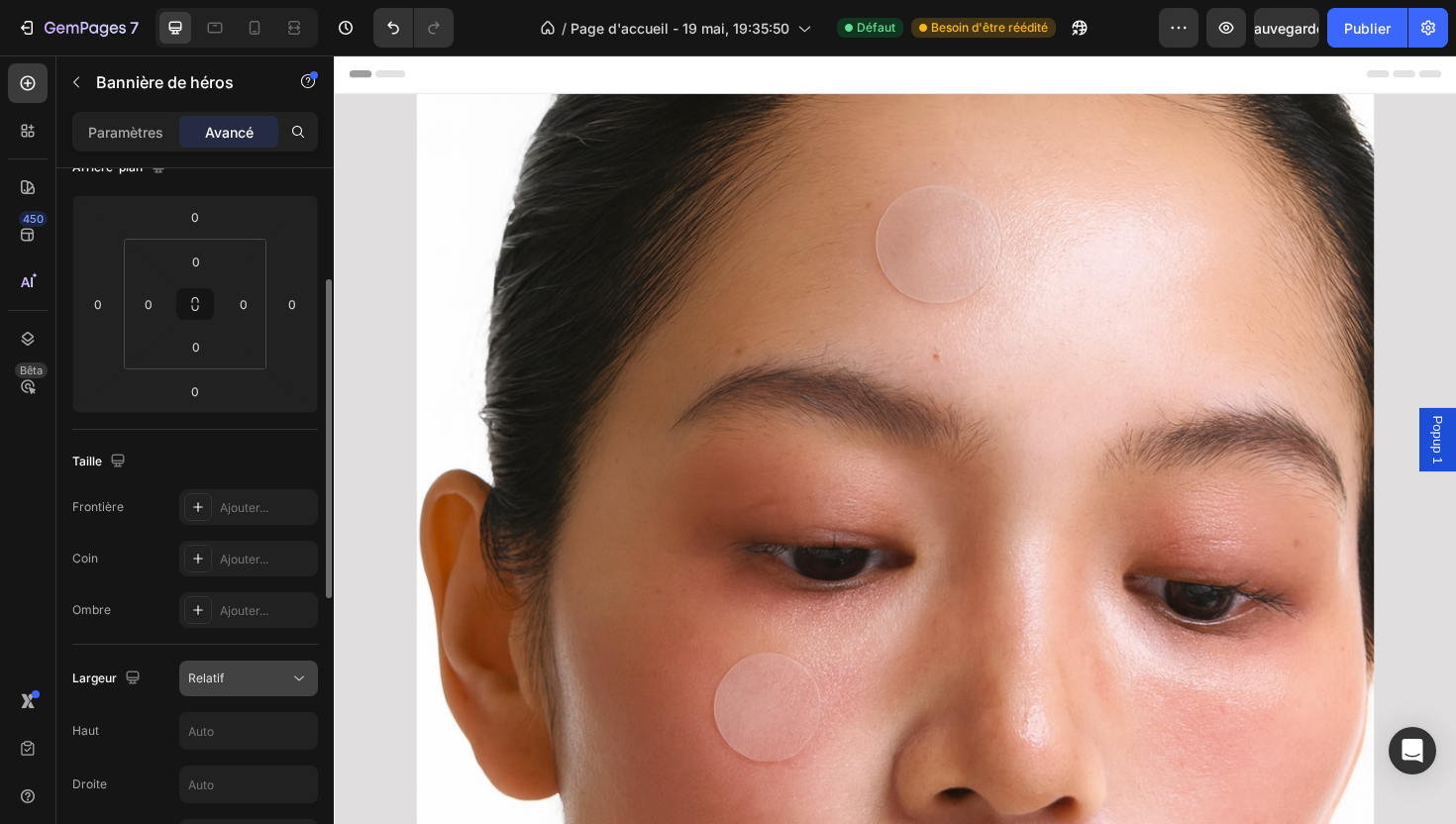 click on "Relatif" at bounding box center (239, 678) 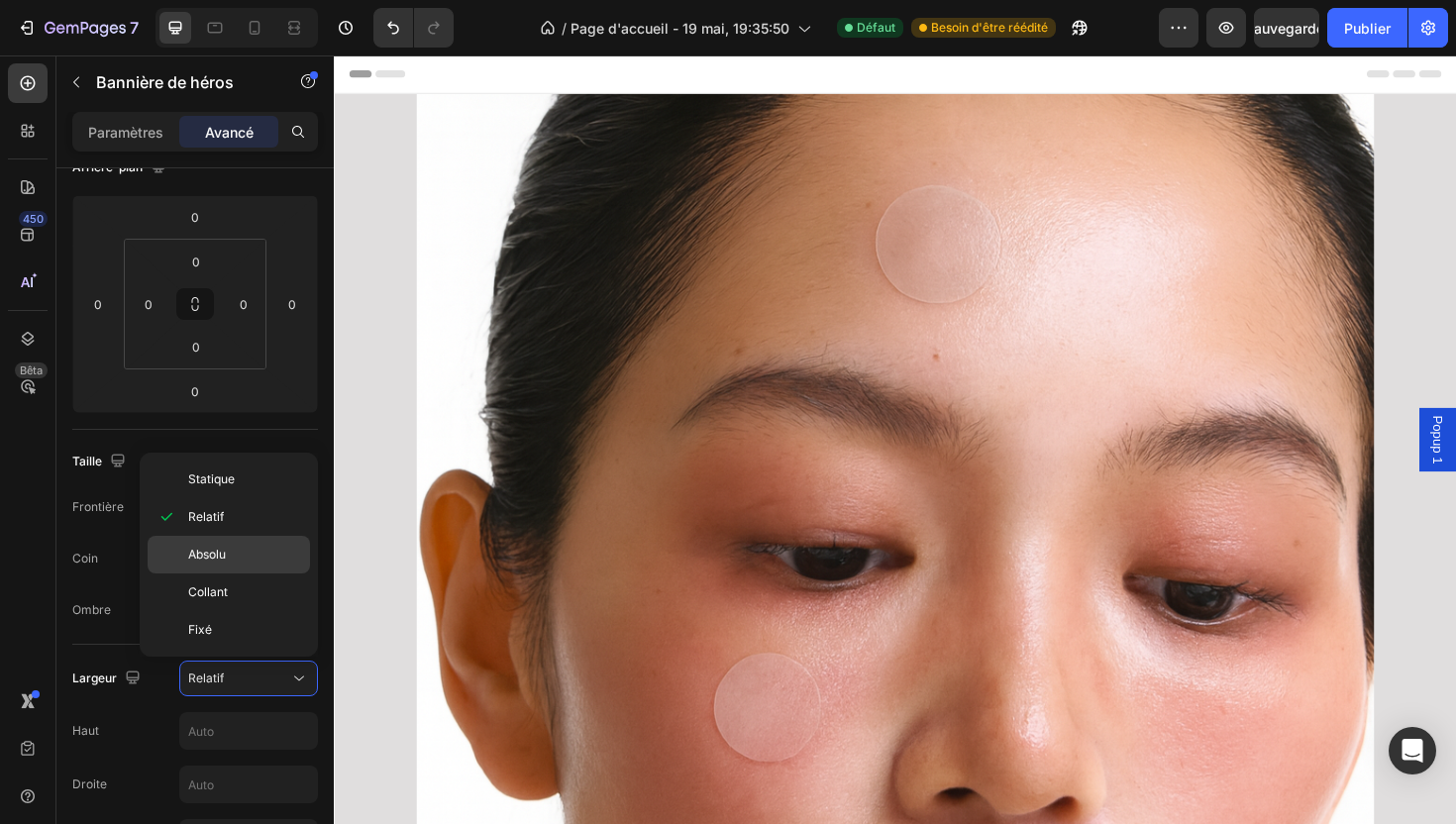click on "Absolu" 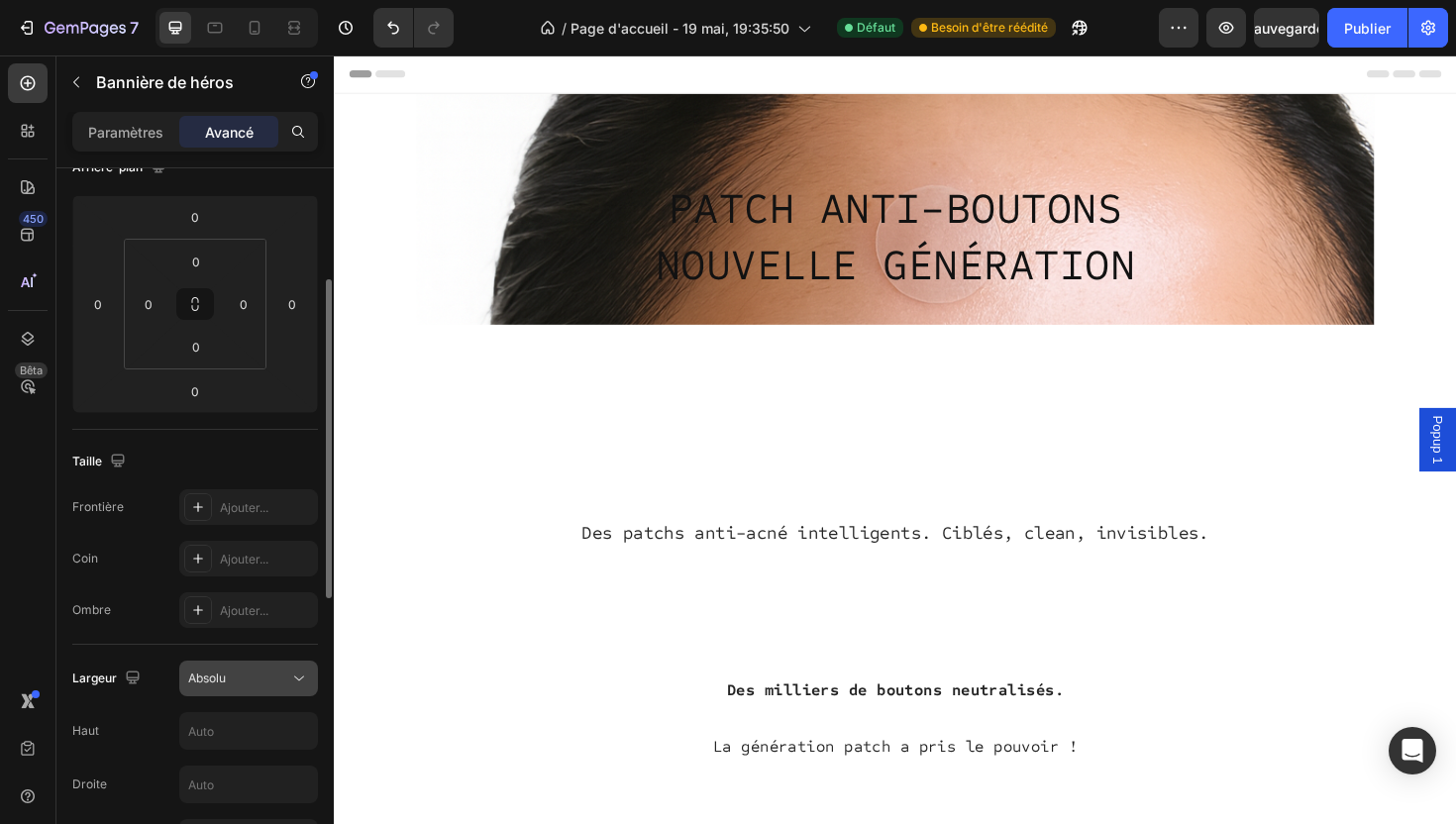 click on "Absolu" at bounding box center (239, 678) 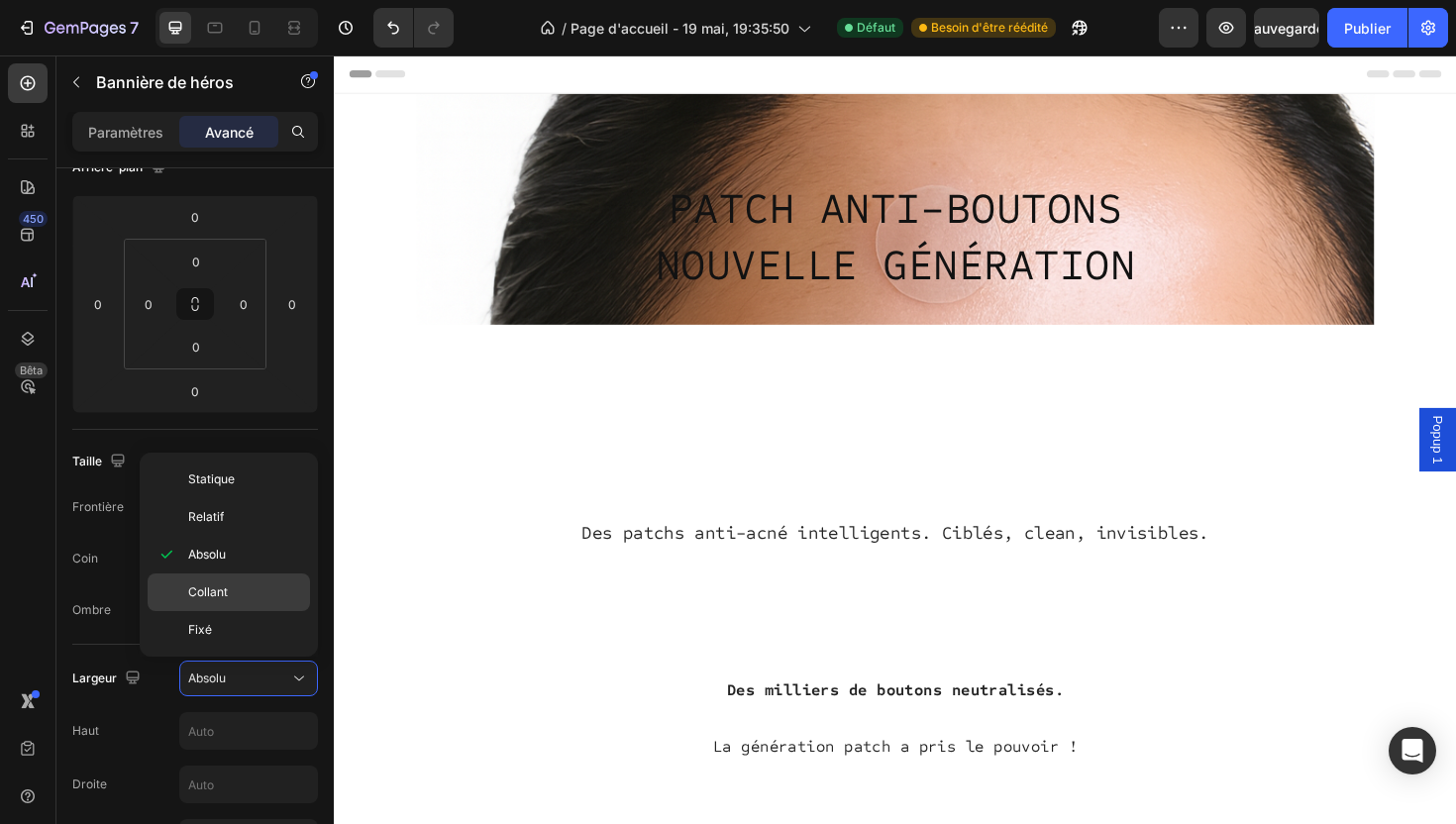 click on "Collant" 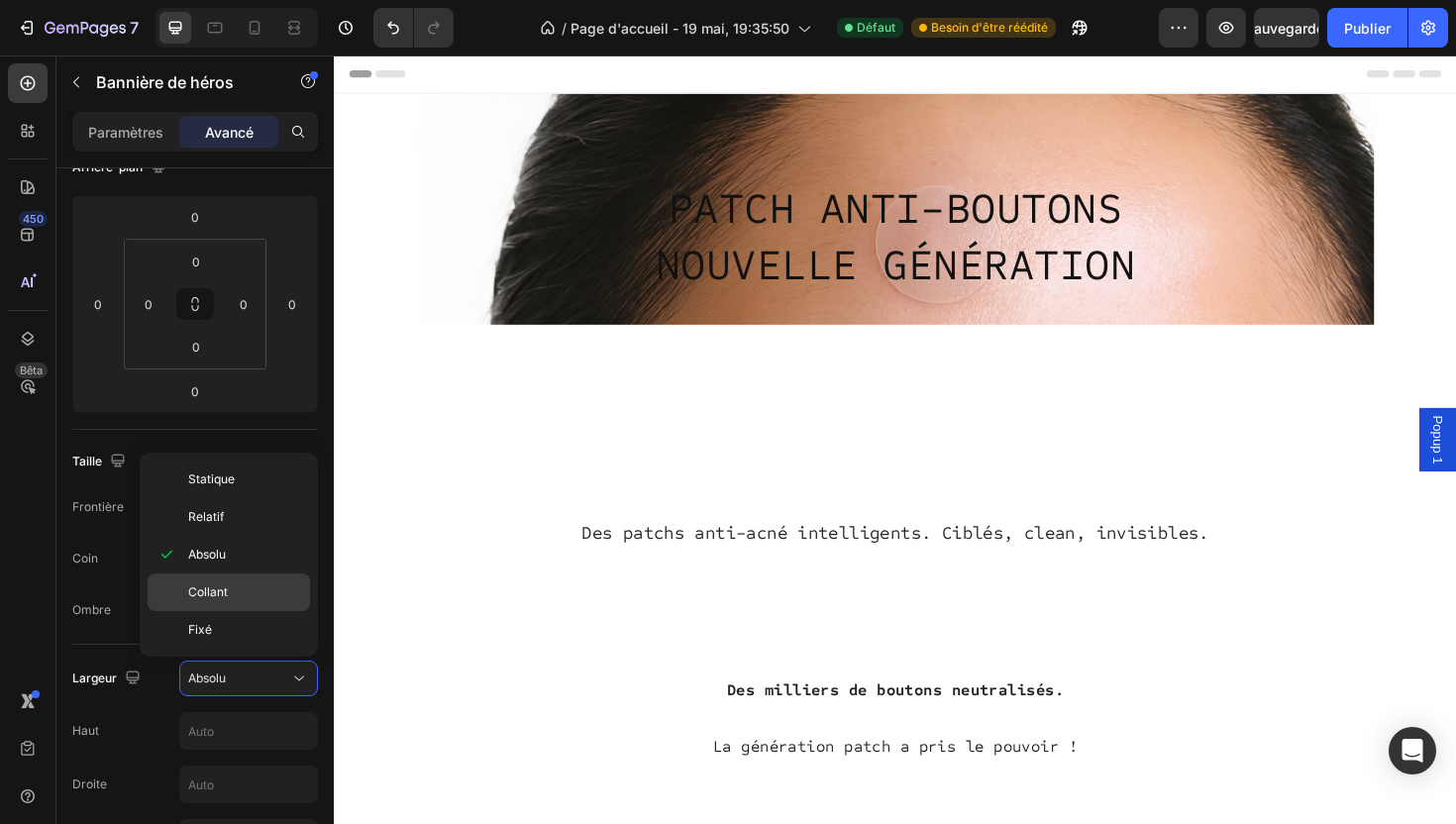 type on "0" 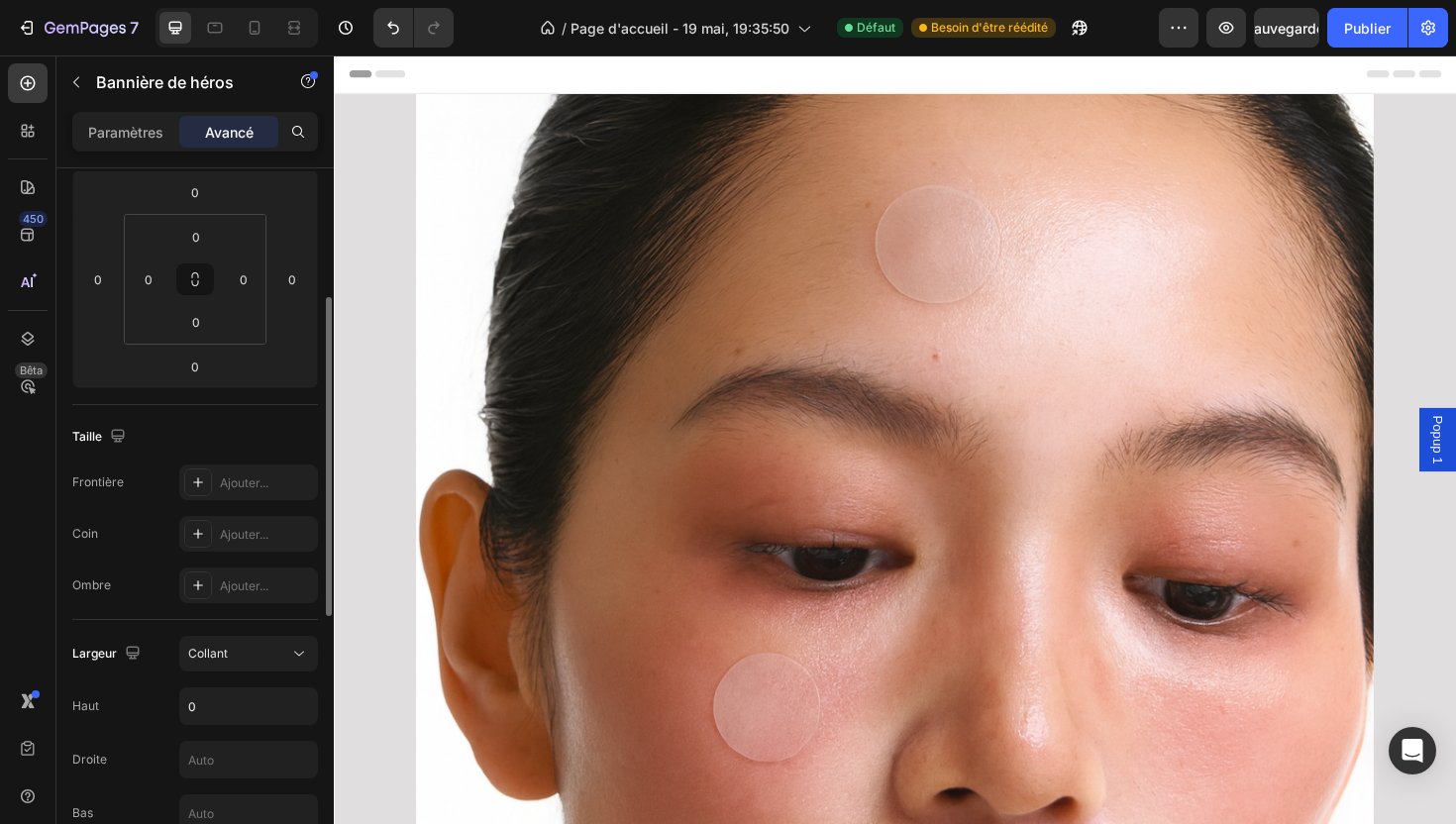 scroll, scrollTop: 277, scrollLeft: 0, axis: vertical 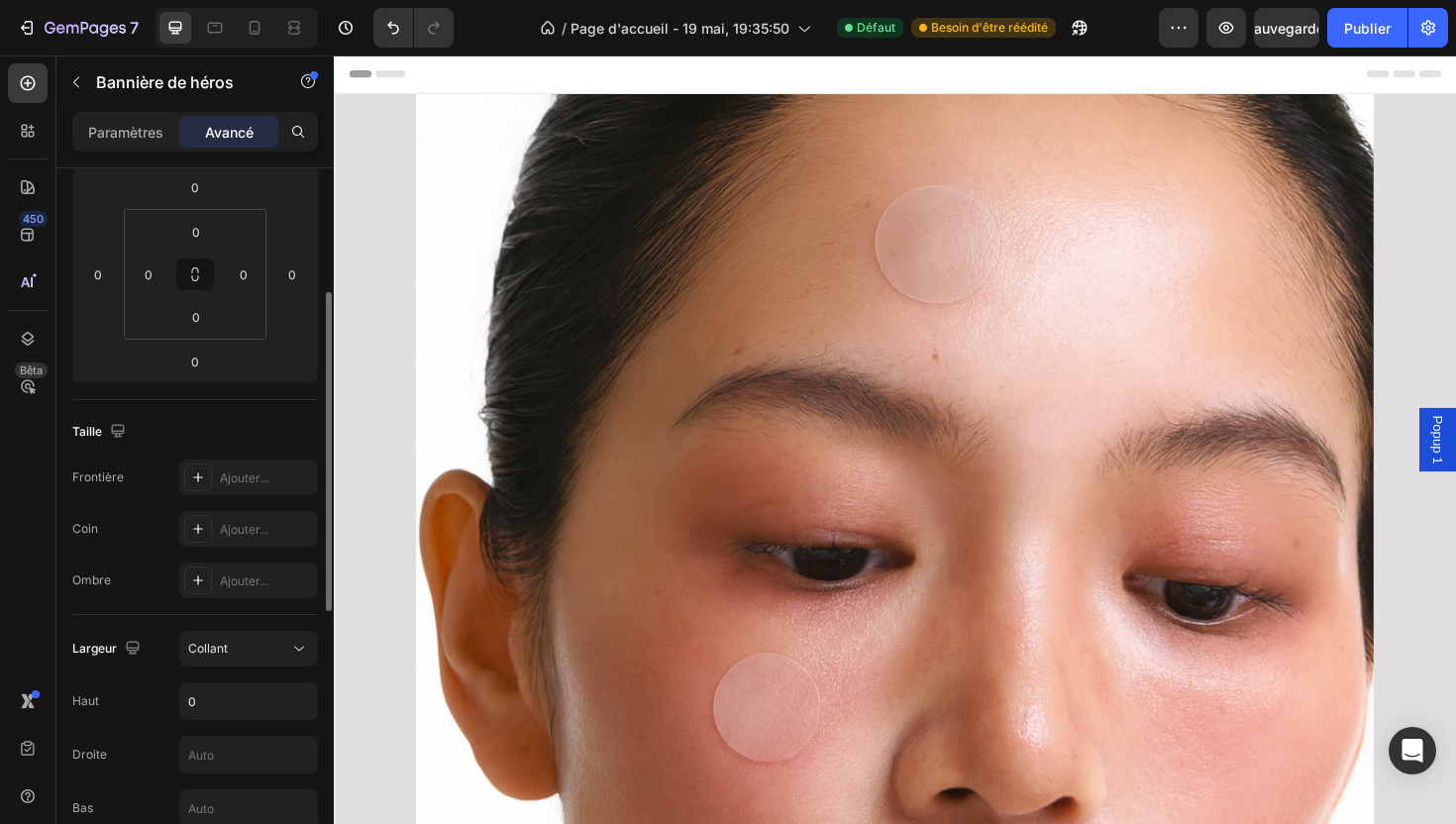 click 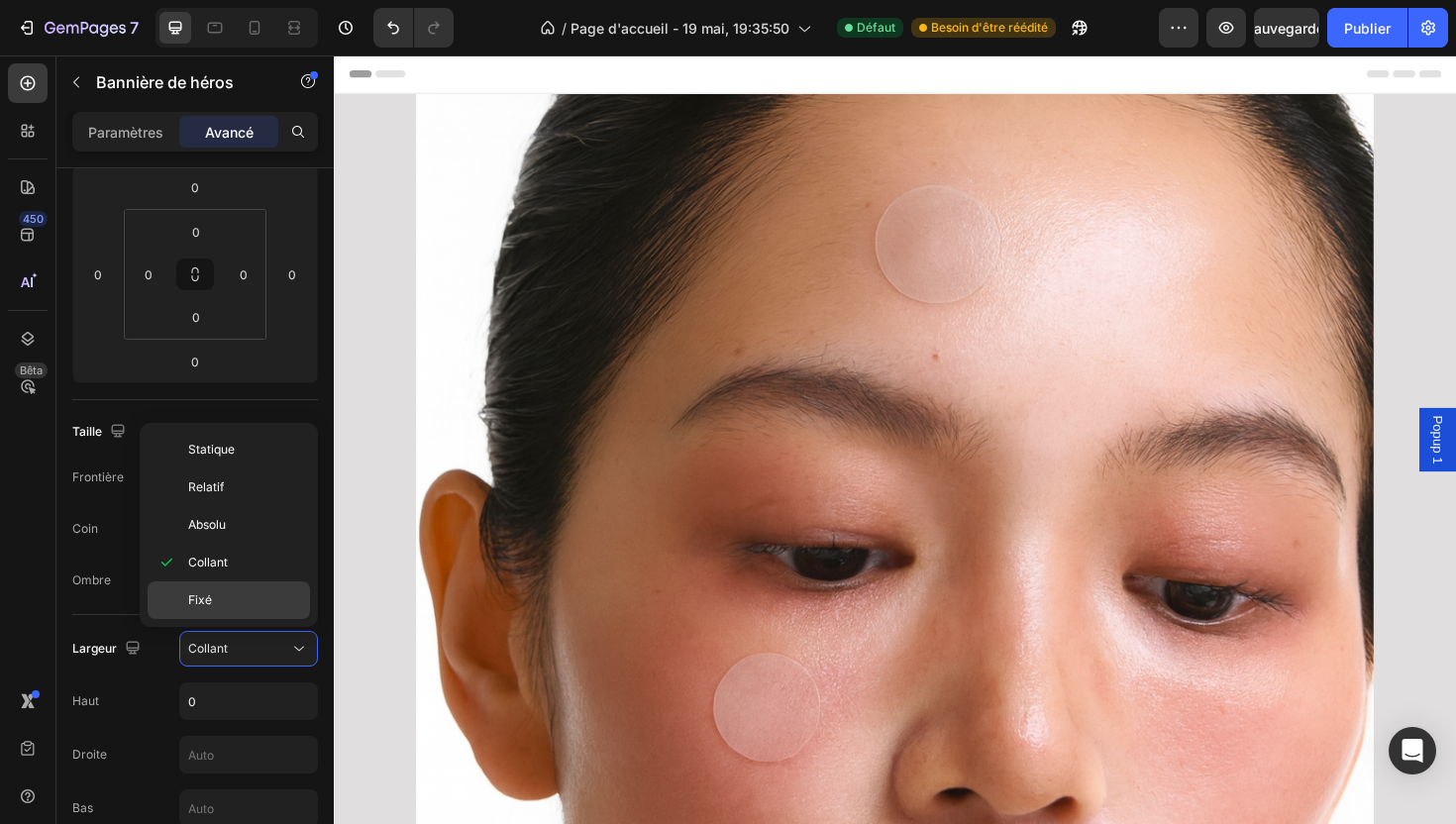 click on "Fixé" at bounding box center [245, 600] 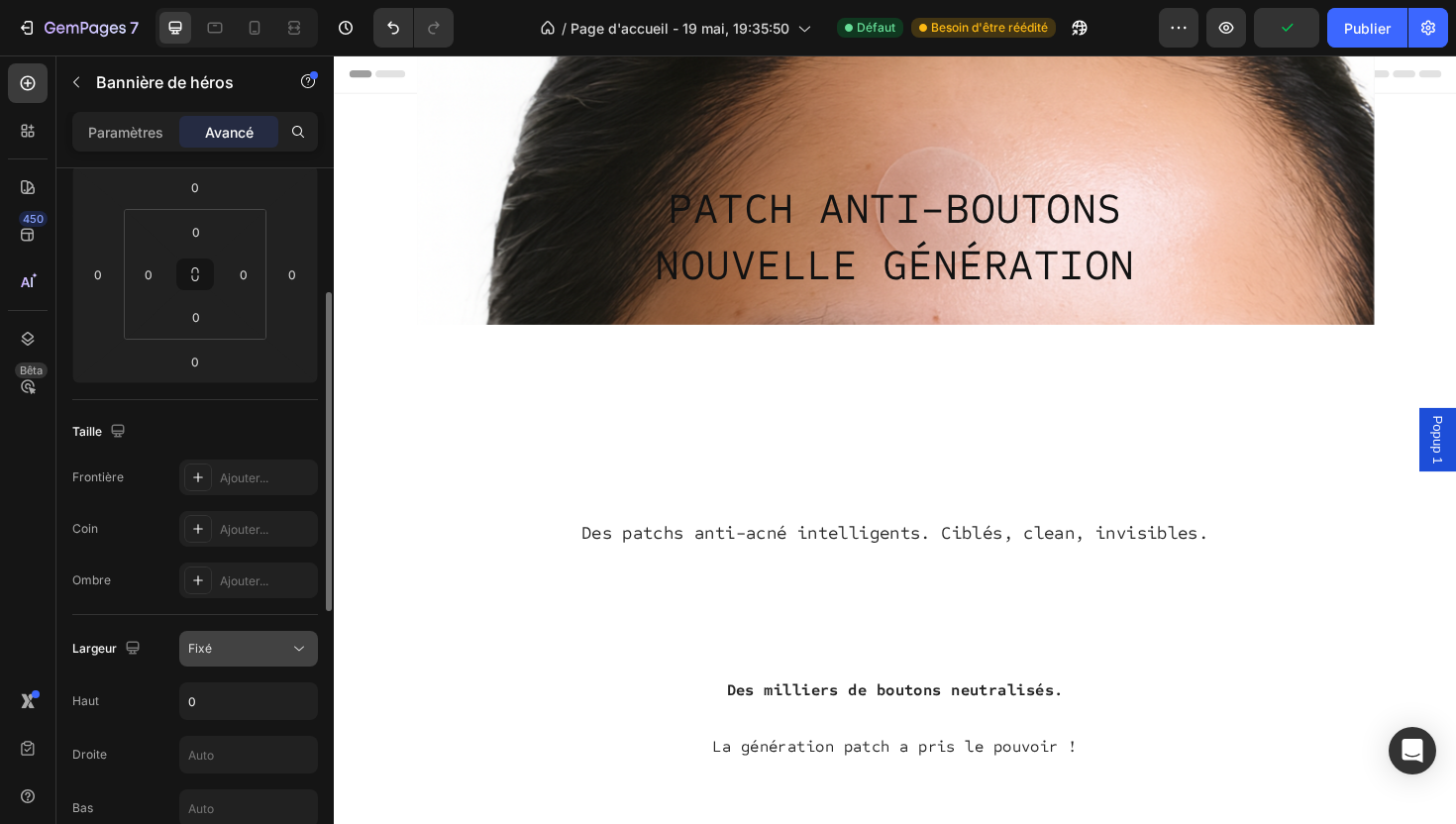 click 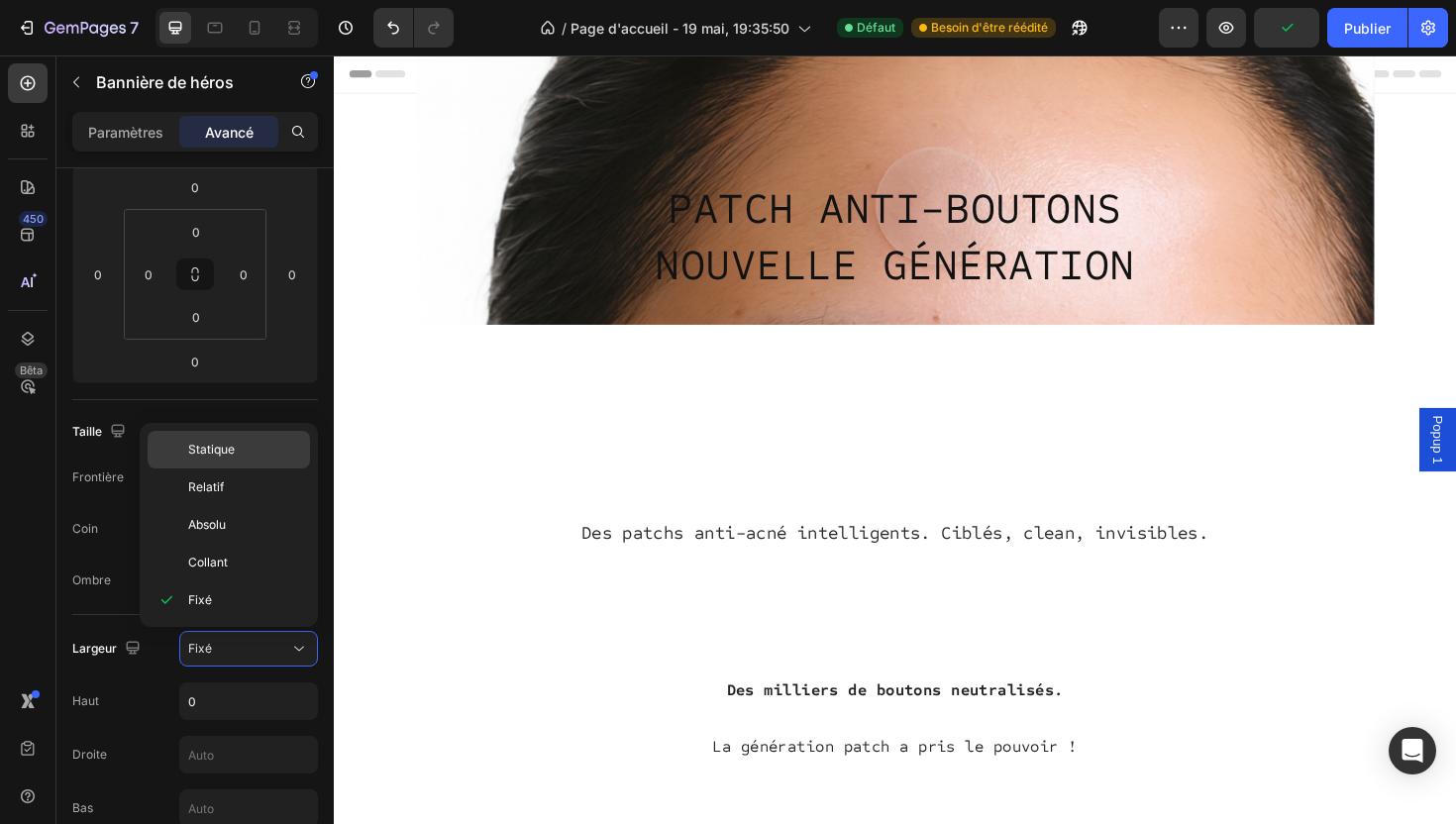 click on "Statique" at bounding box center (245, 450) 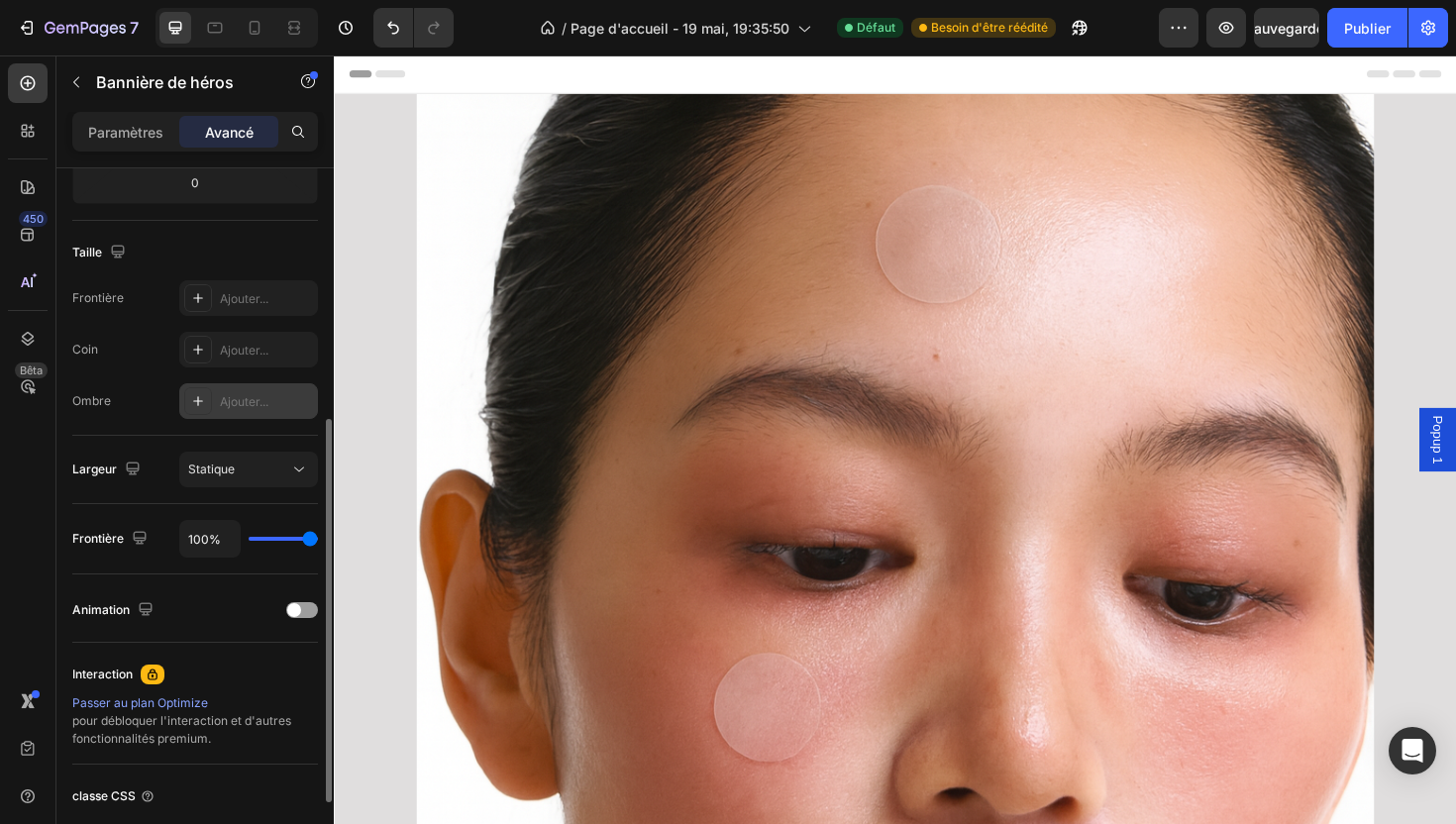 scroll, scrollTop: 460, scrollLeft: 0, axis: vertical 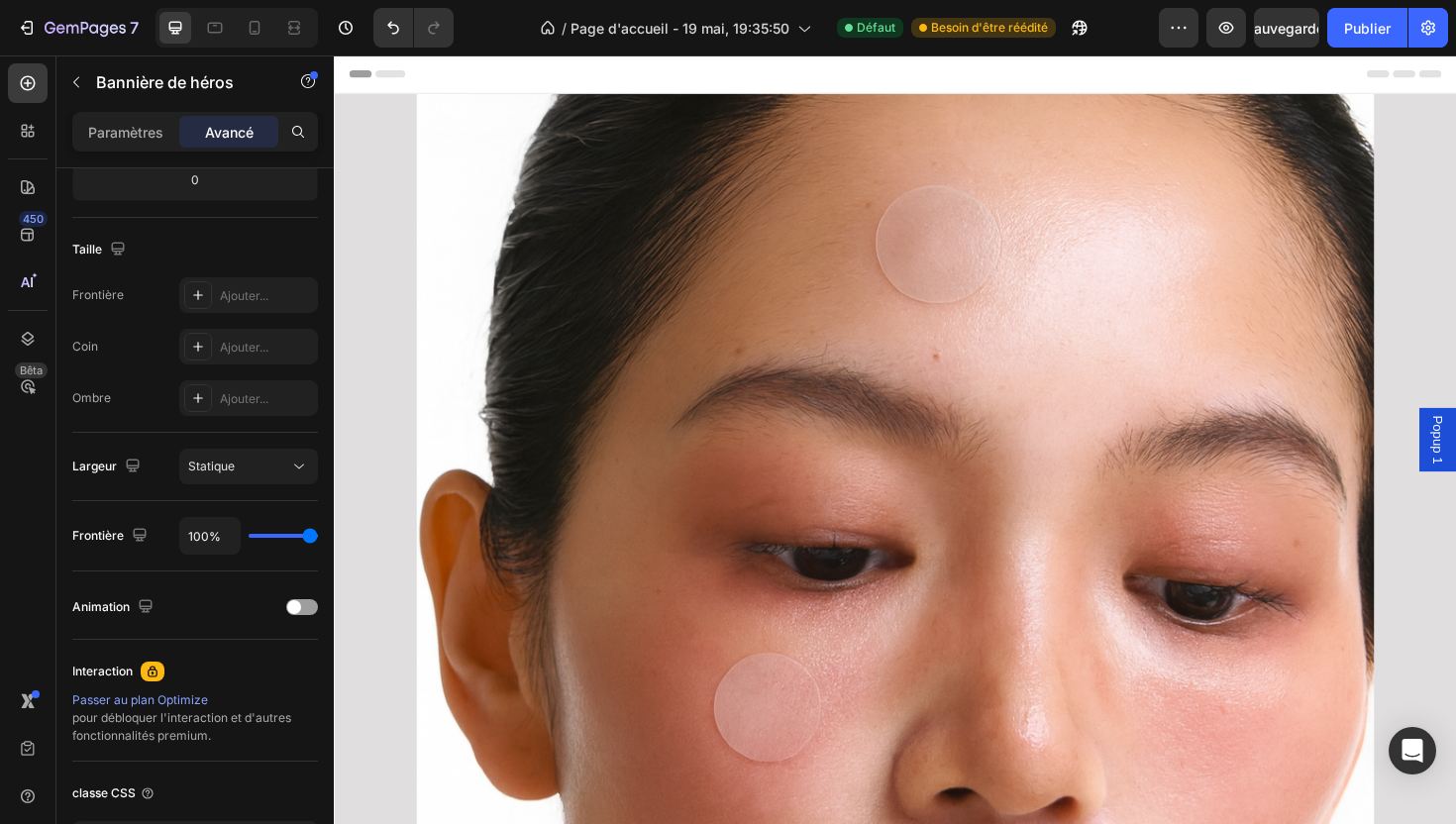 click on "100%" at bounding box center [249, 536] 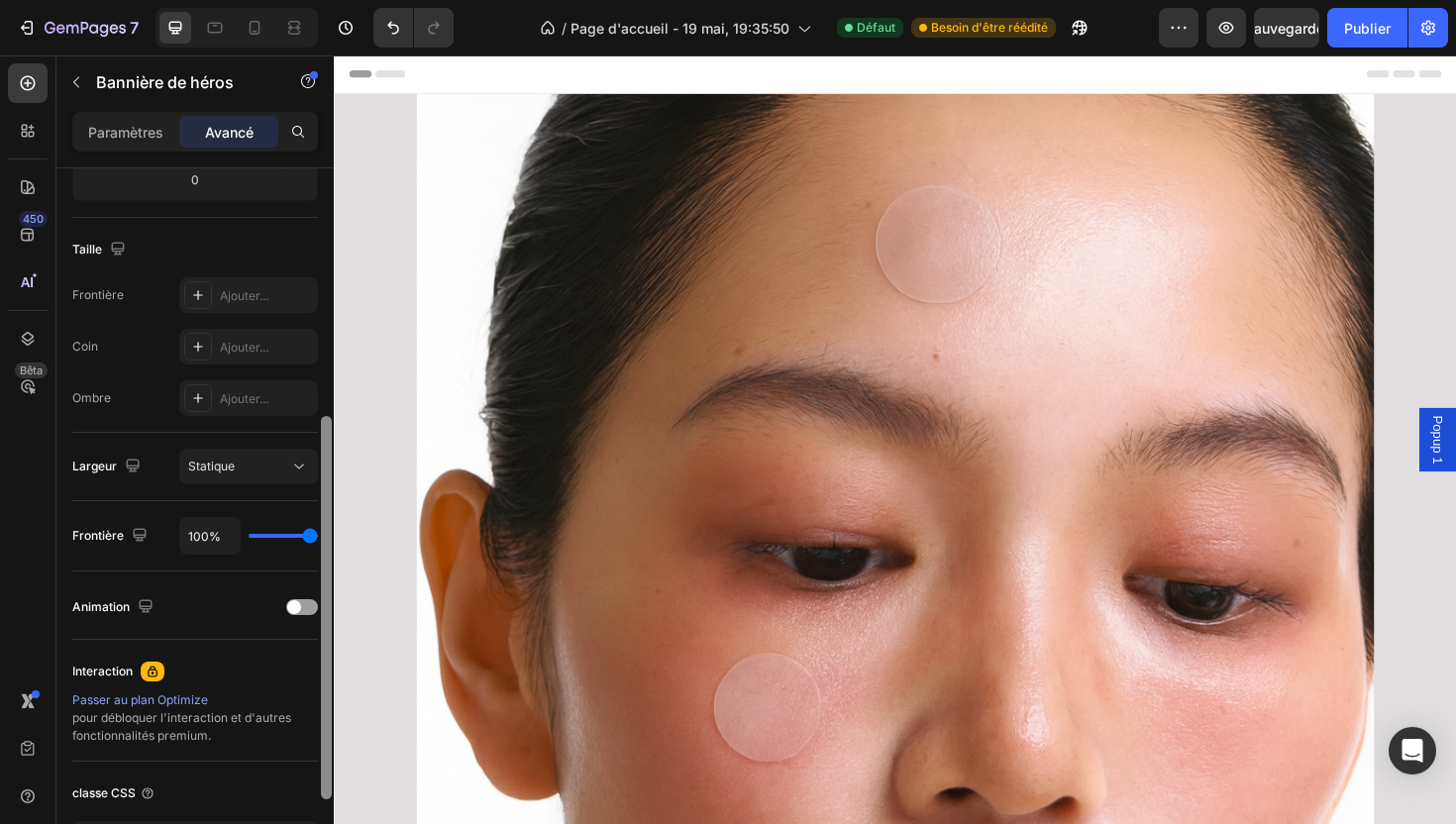 scroll, scrollTop: 609, scrollLeft: 0, axis: vertical 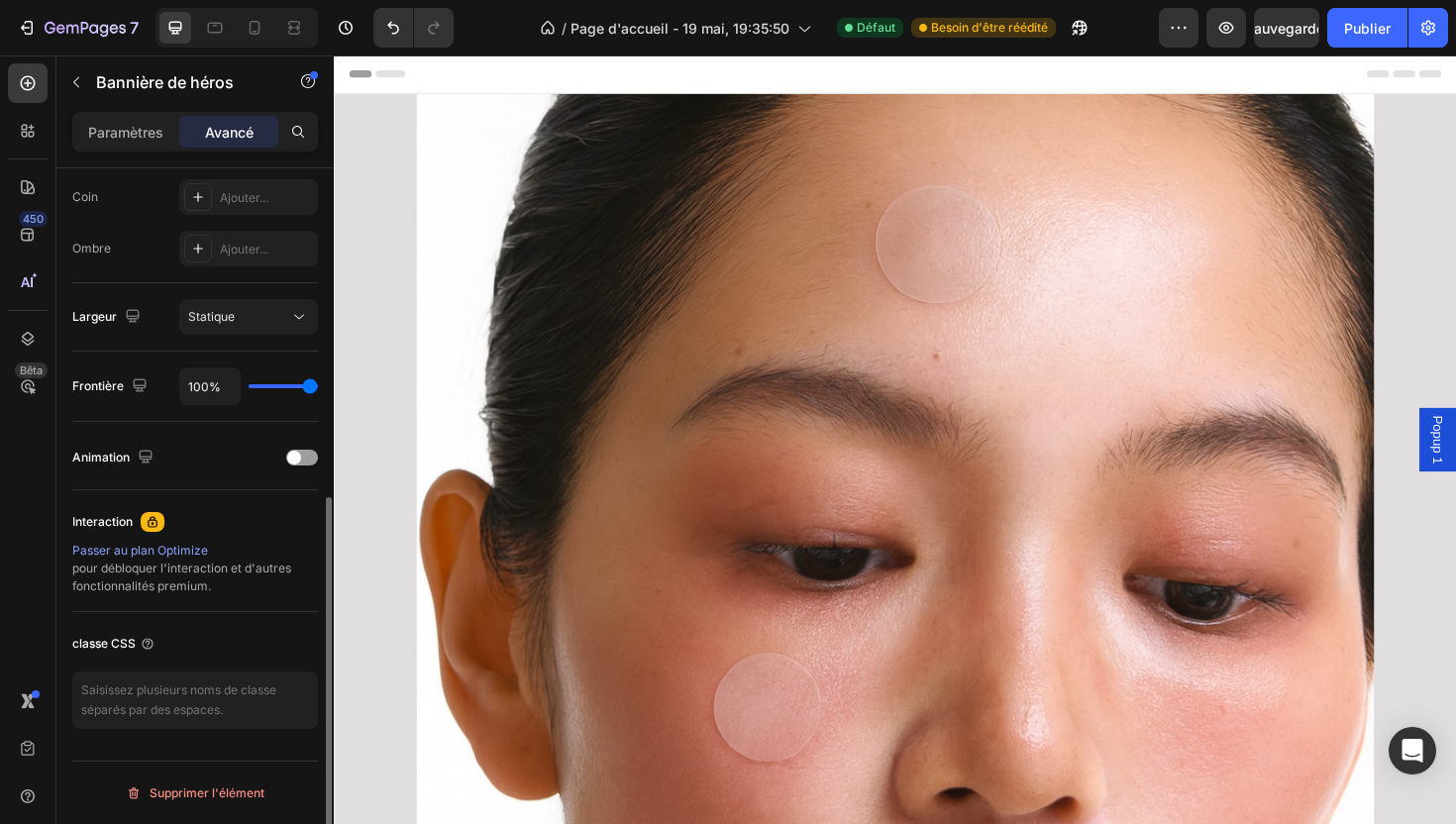 click on "Mise en page Bureau Oui Non Comprimé Oui Non Mobile Oui Non Arrière-plan 0 0 0 0 0 0 0 0 Taille Frontière Ajouter... Coin Ajouter... Ombre Ajouter... Largeur Statique Frontière 100% Animation Interaction Passer au plan Optimize pour débloquer l'interaction et d'autres fonctionnalités premium. classe CSS Supprimer l'élément" at bounding box center [195, 524] 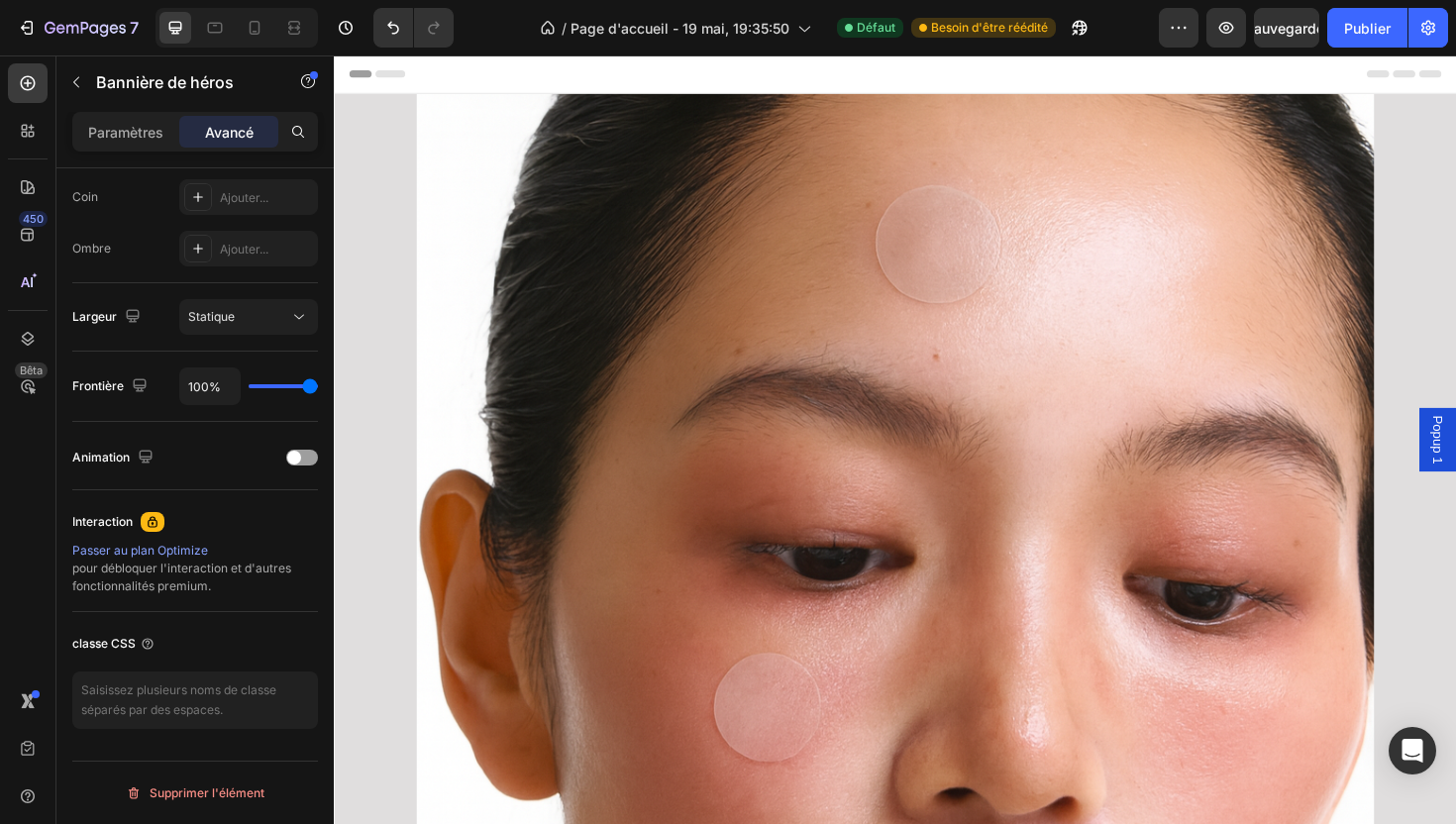type on "94%" 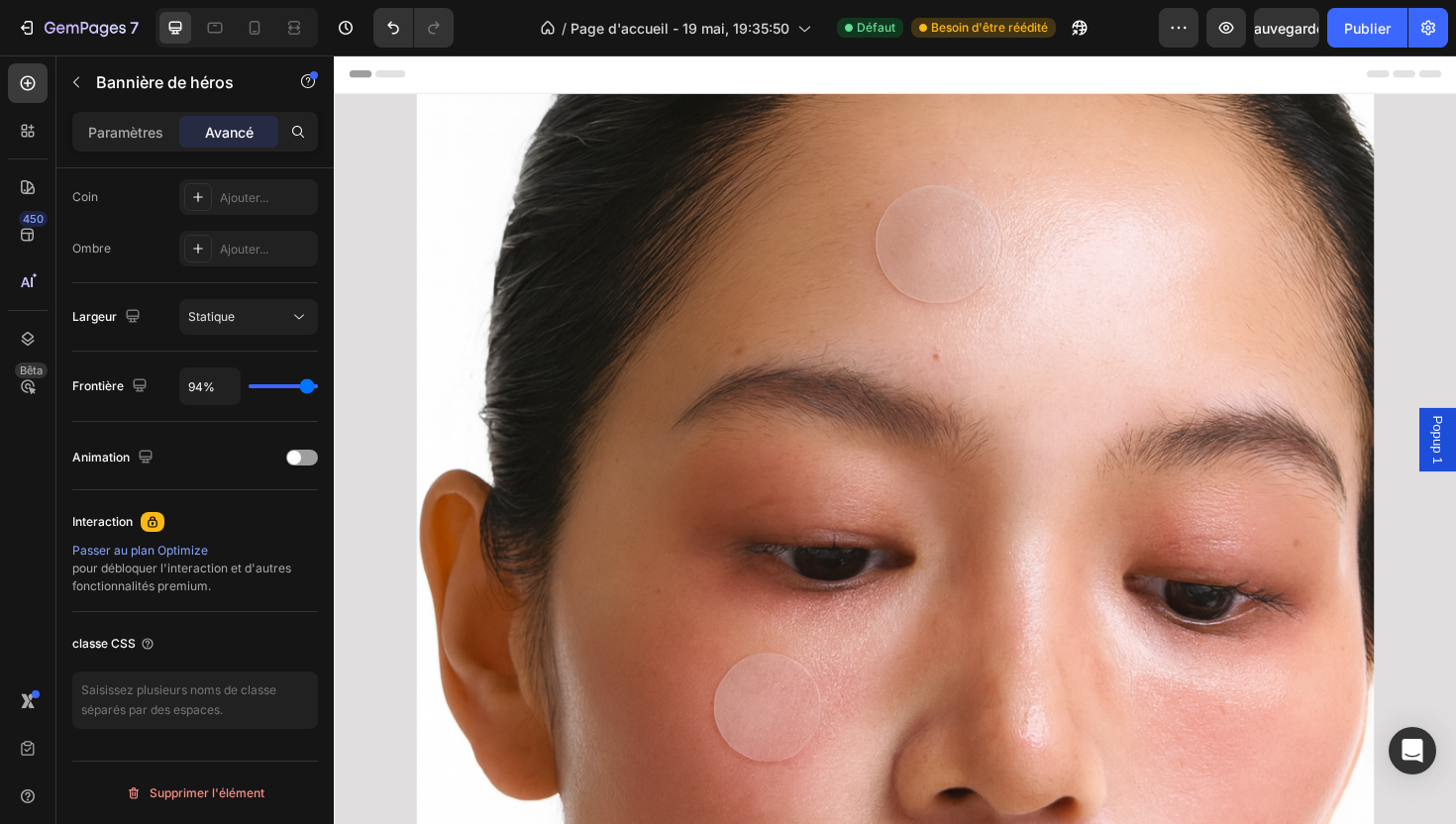 type on "83%" 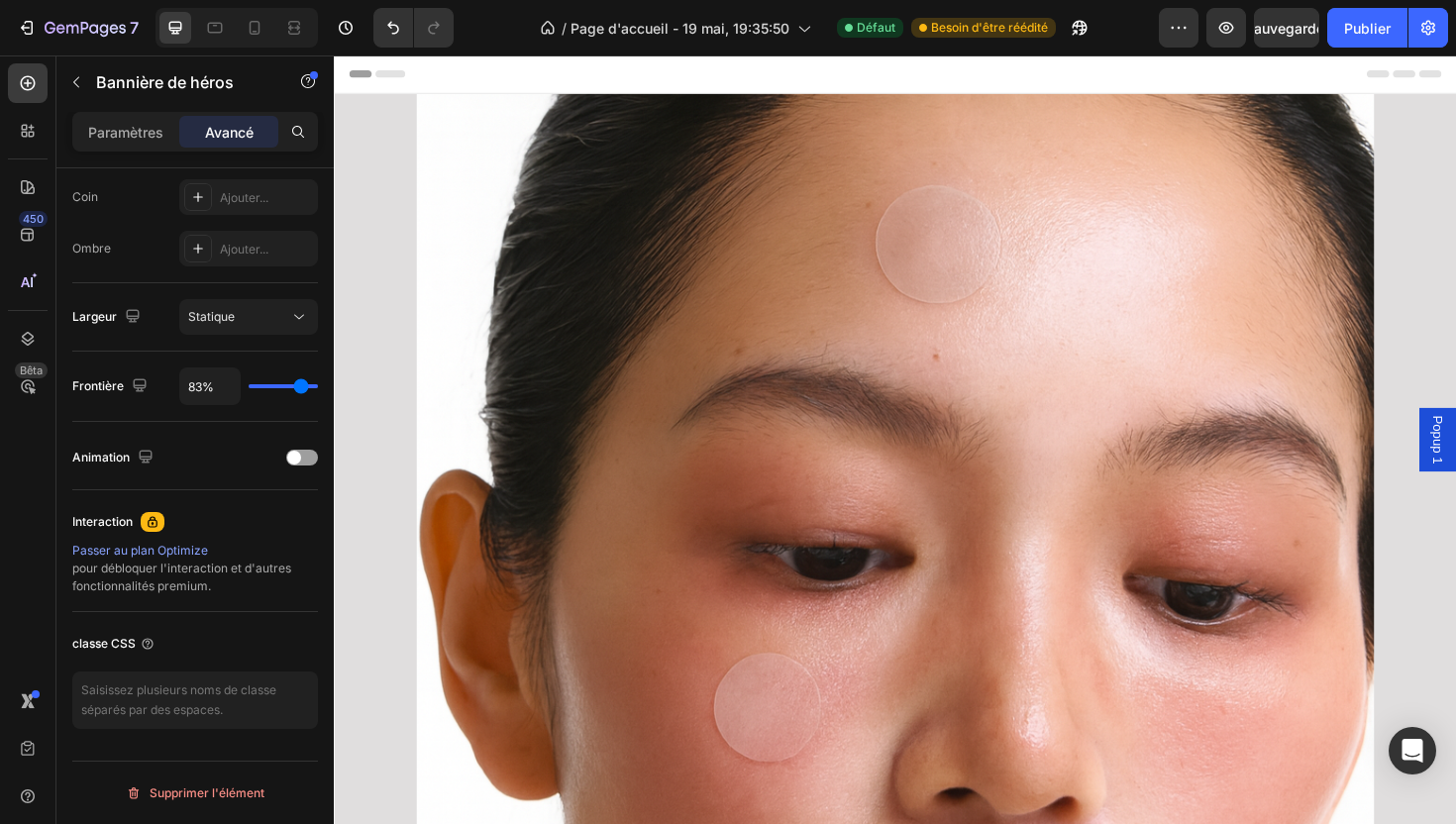 type on "75%" 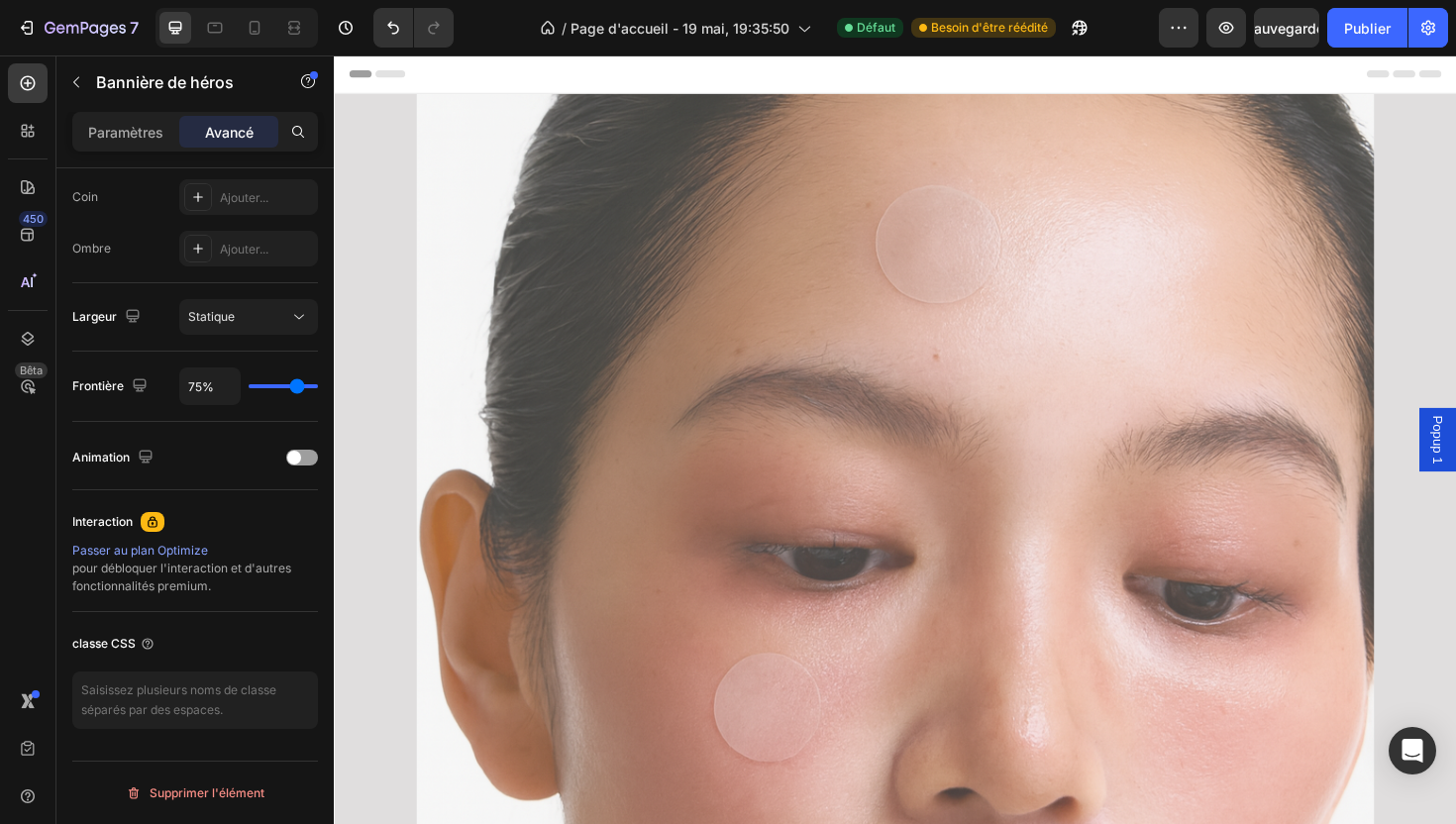 type on "71%" 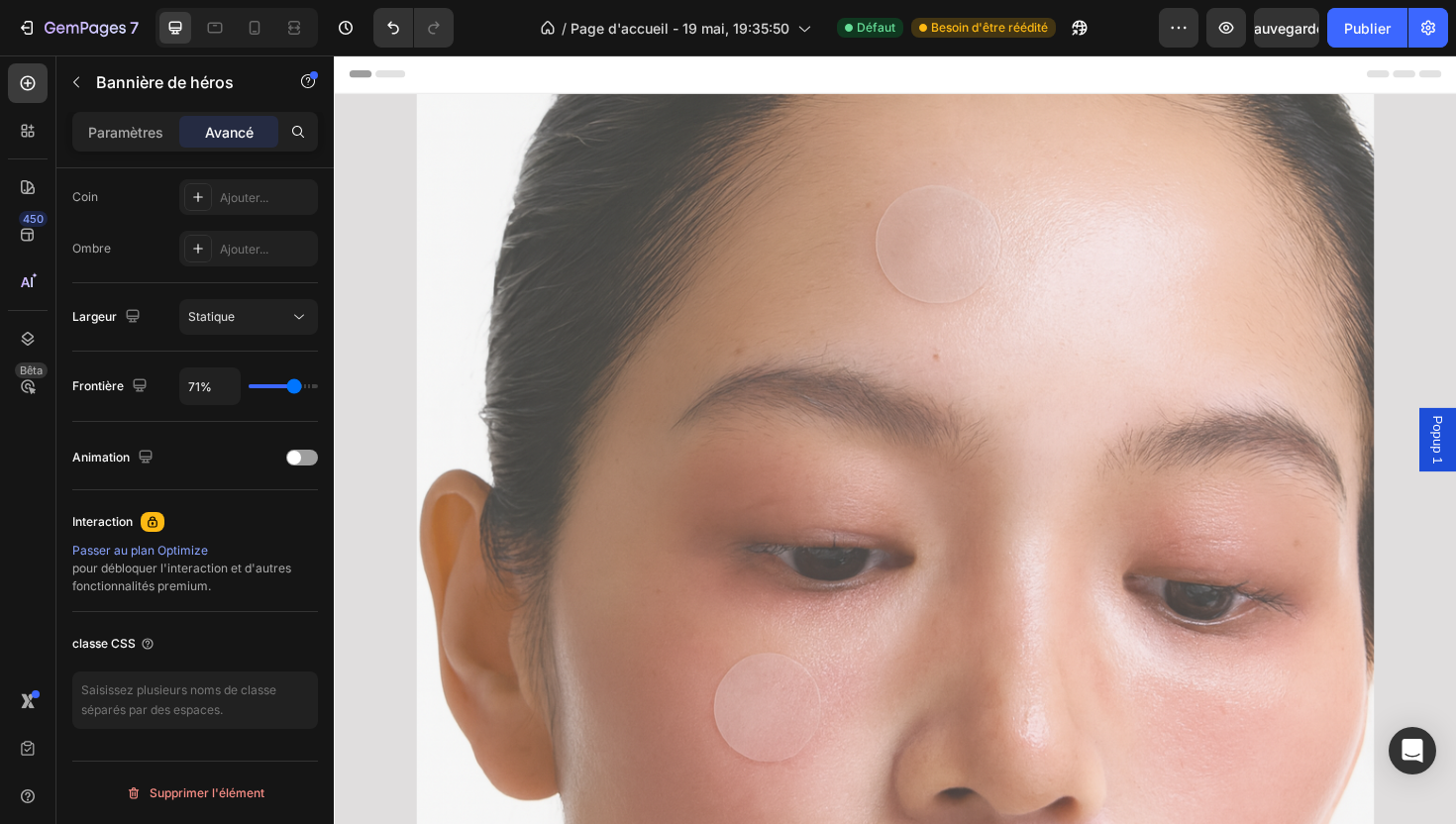 type on "69%" 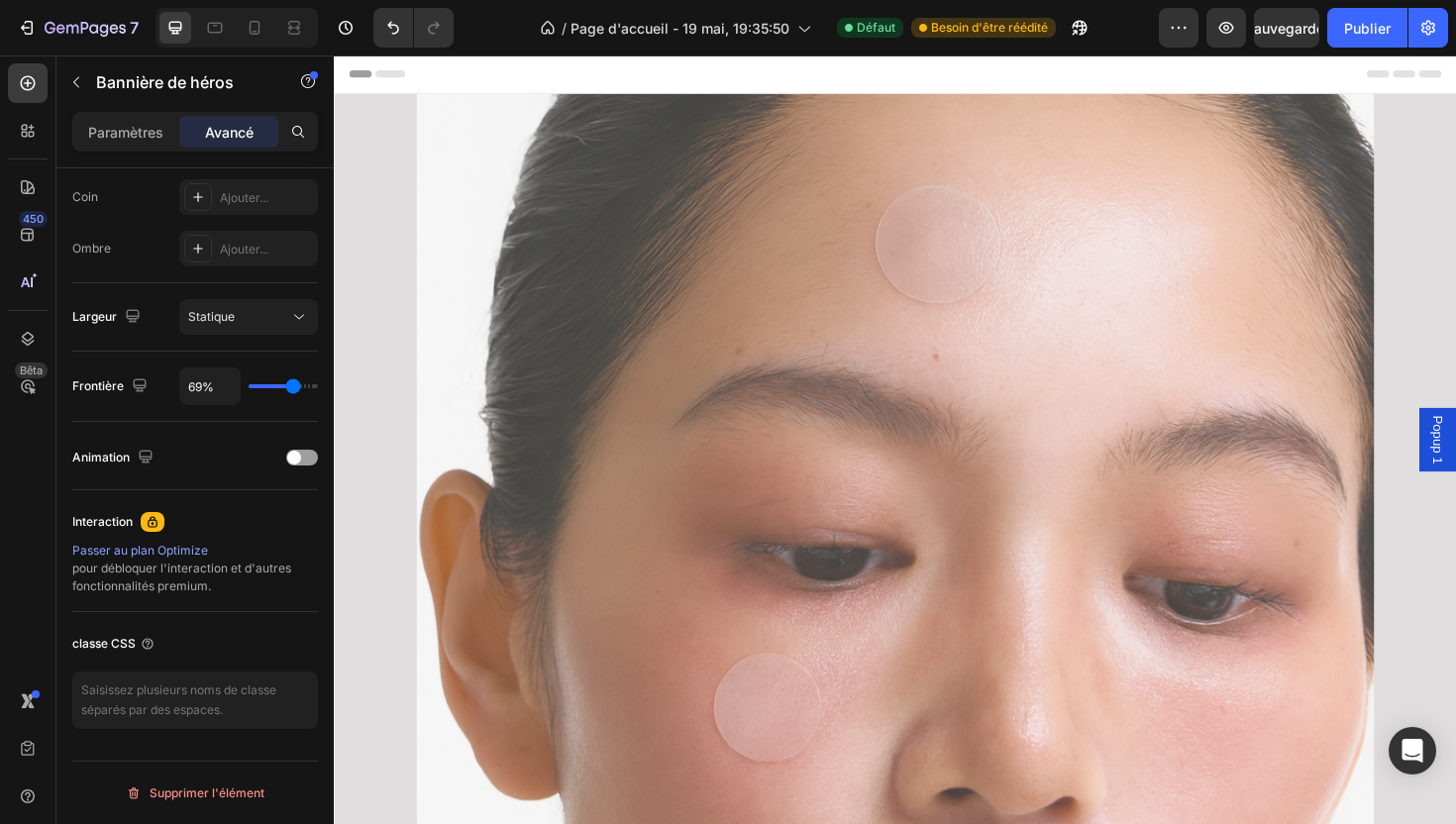 type on "67%" 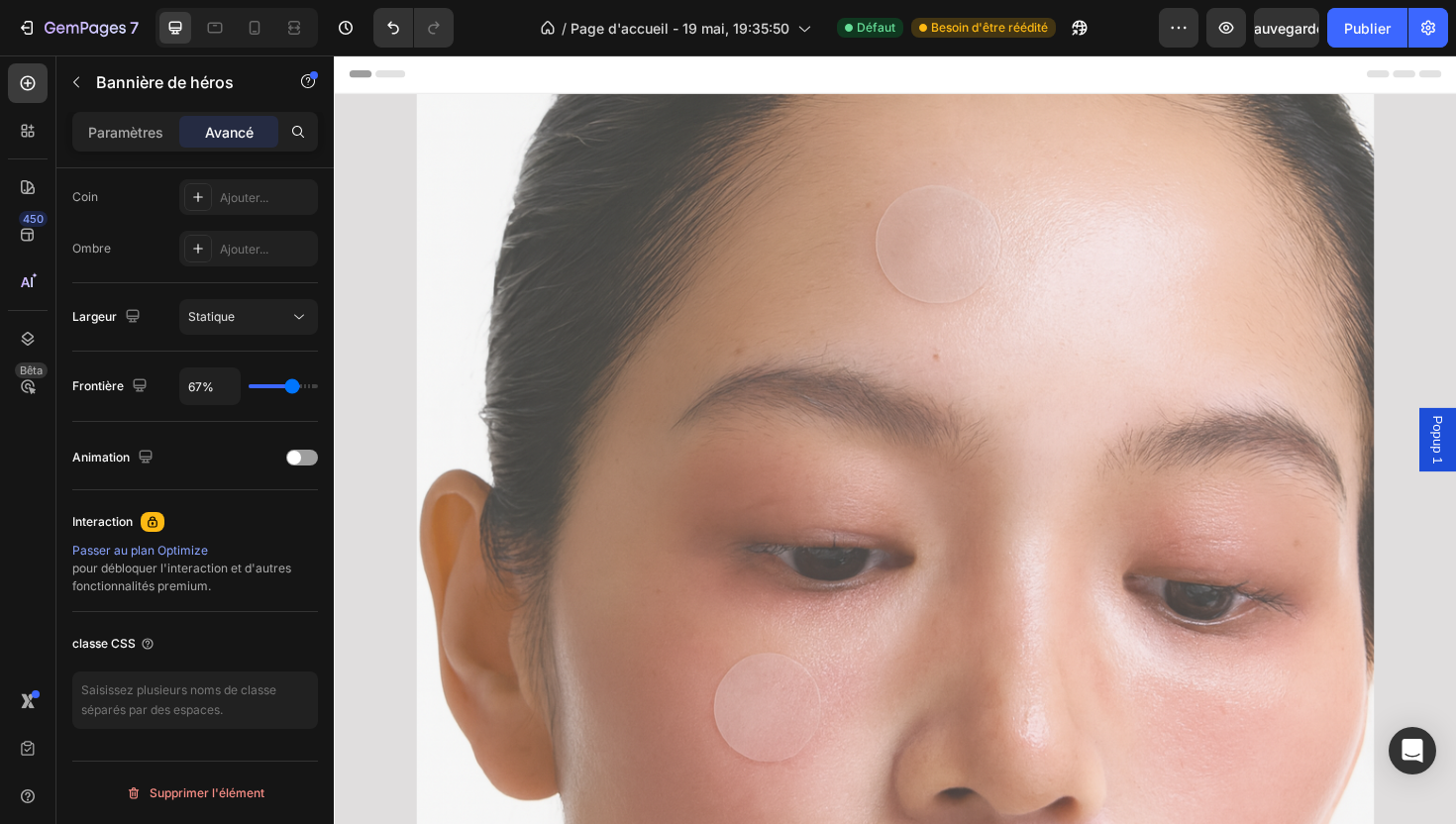 type on "69%" 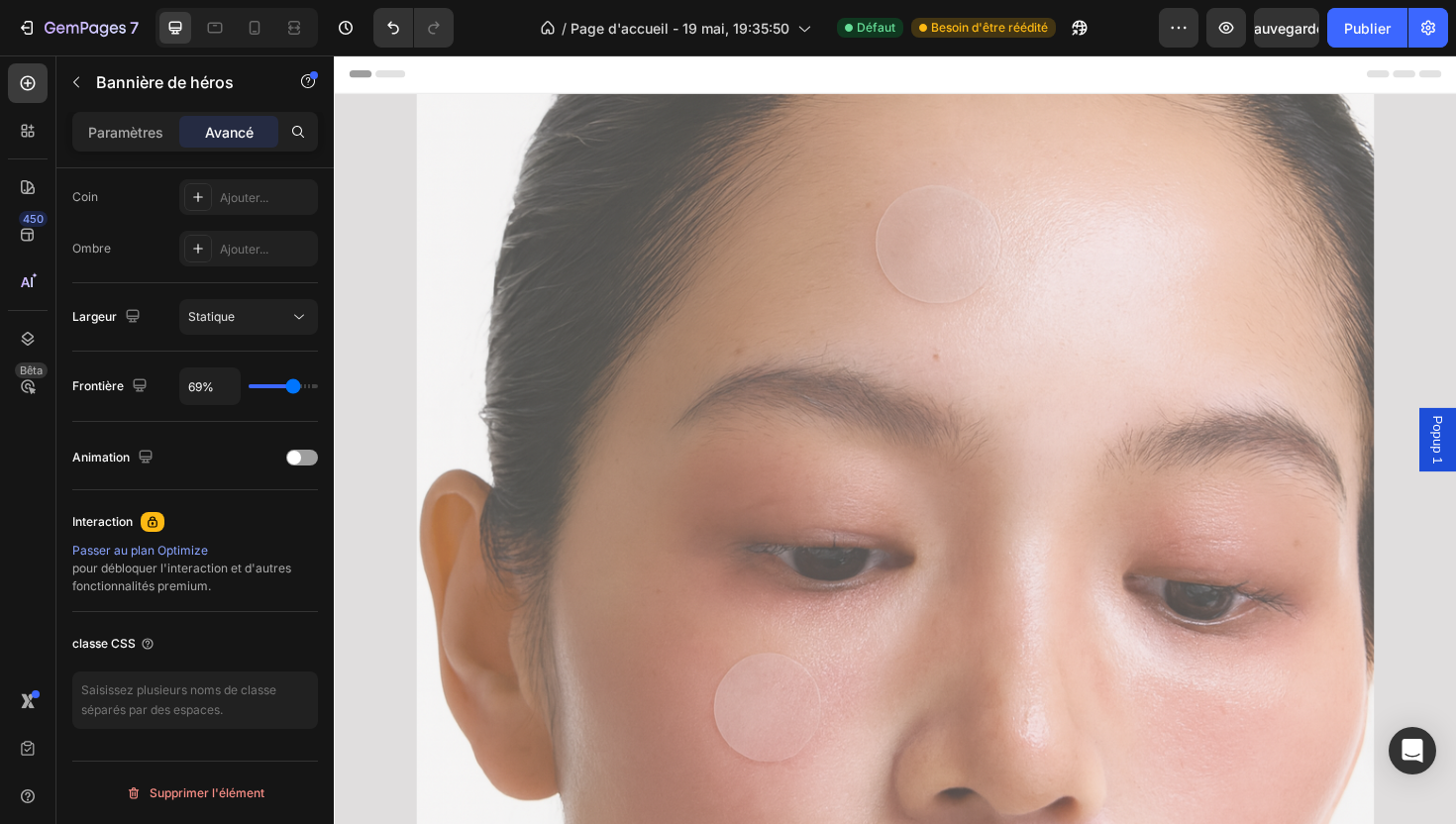 type on "70%" 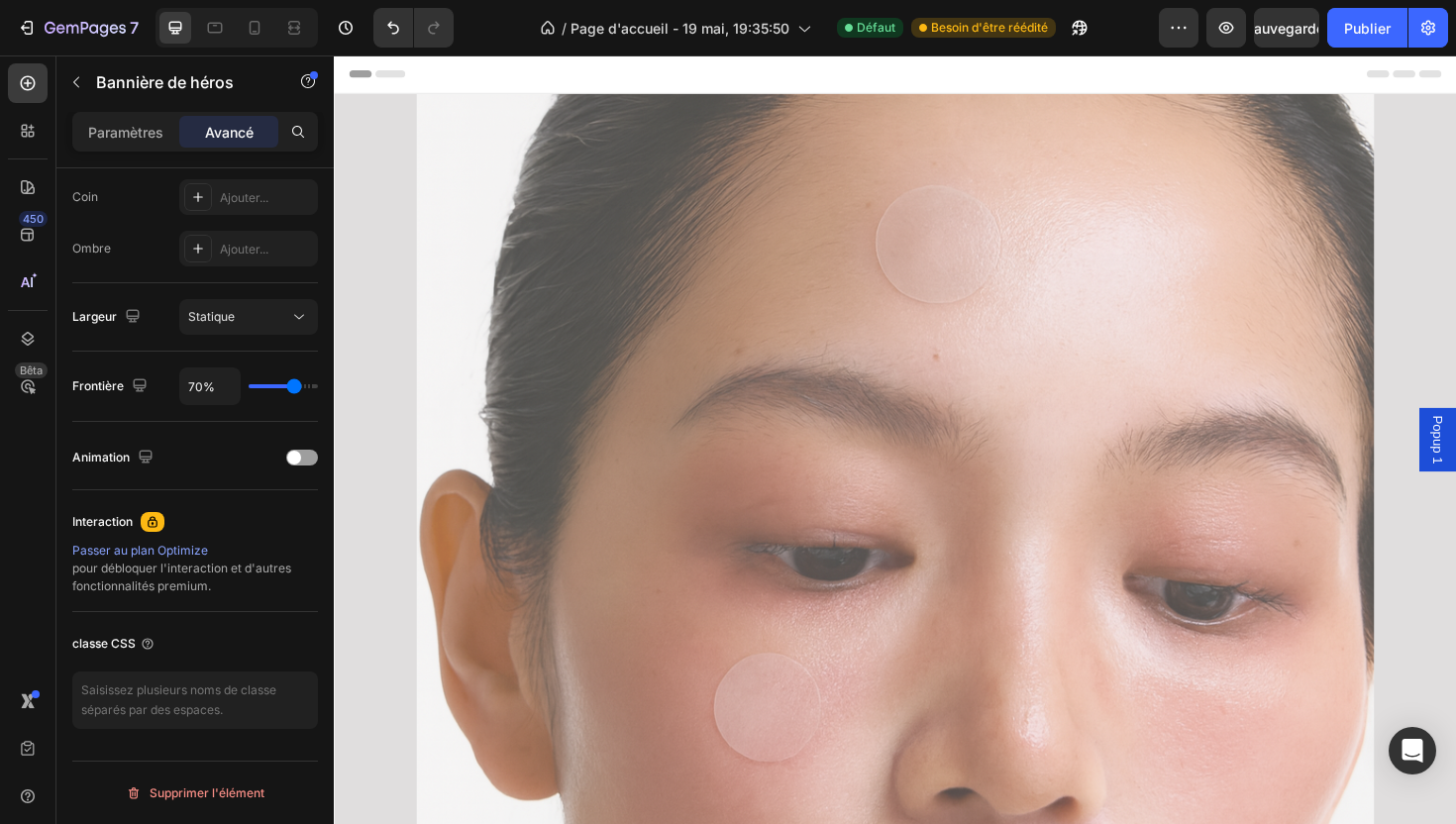 type on "71%" 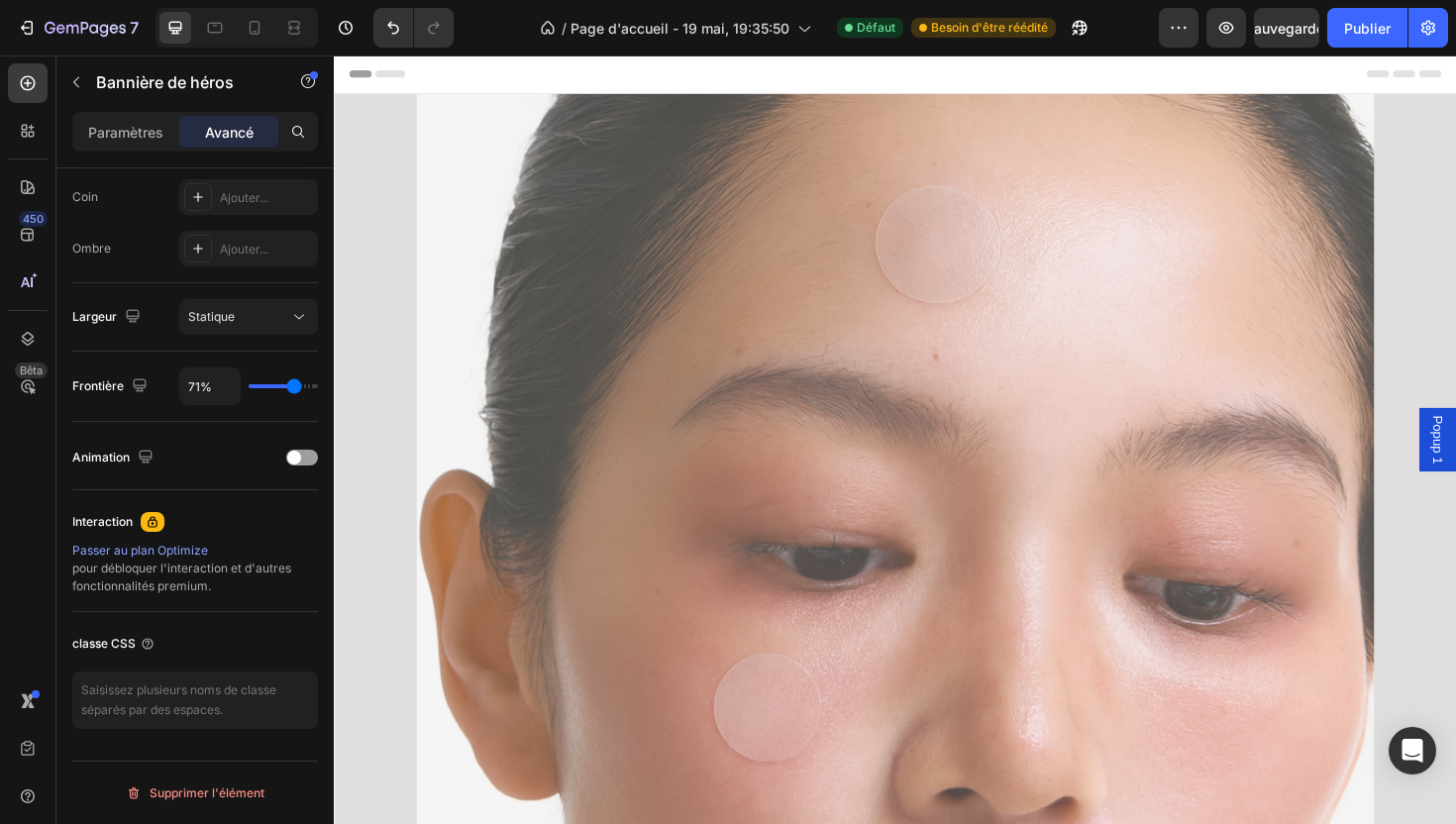 type on "69%" 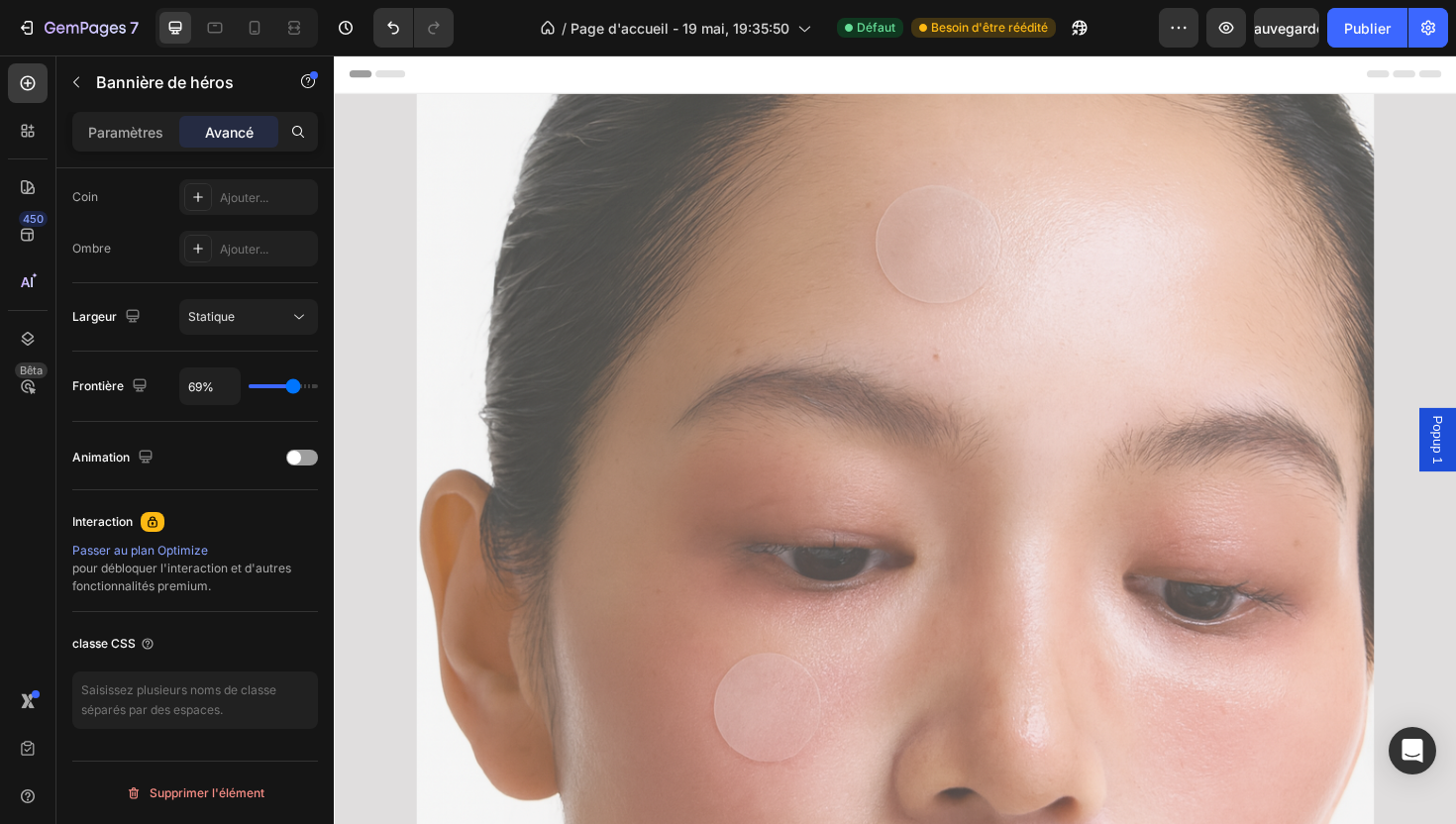 type on "60%" 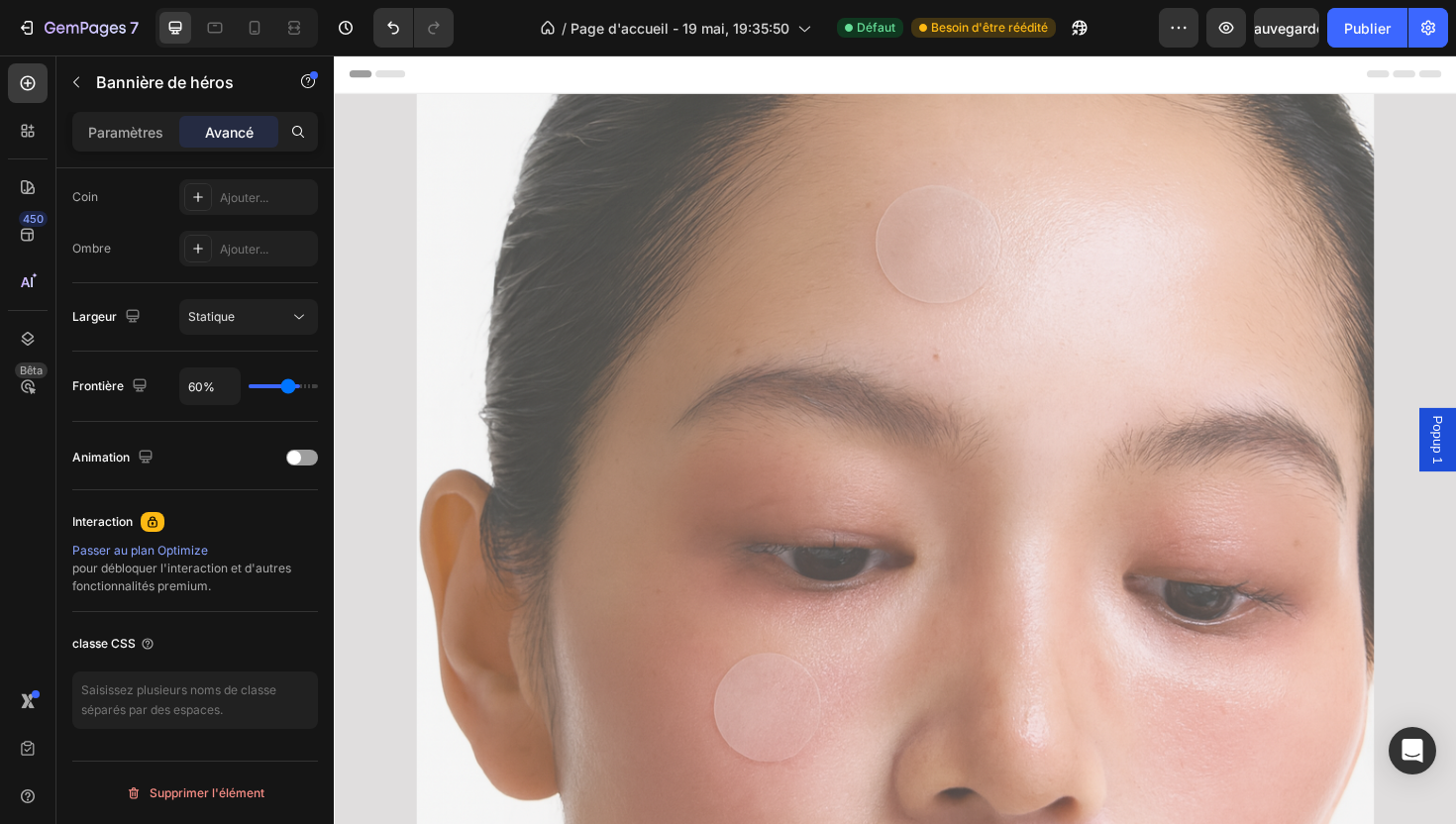 type on "43%" 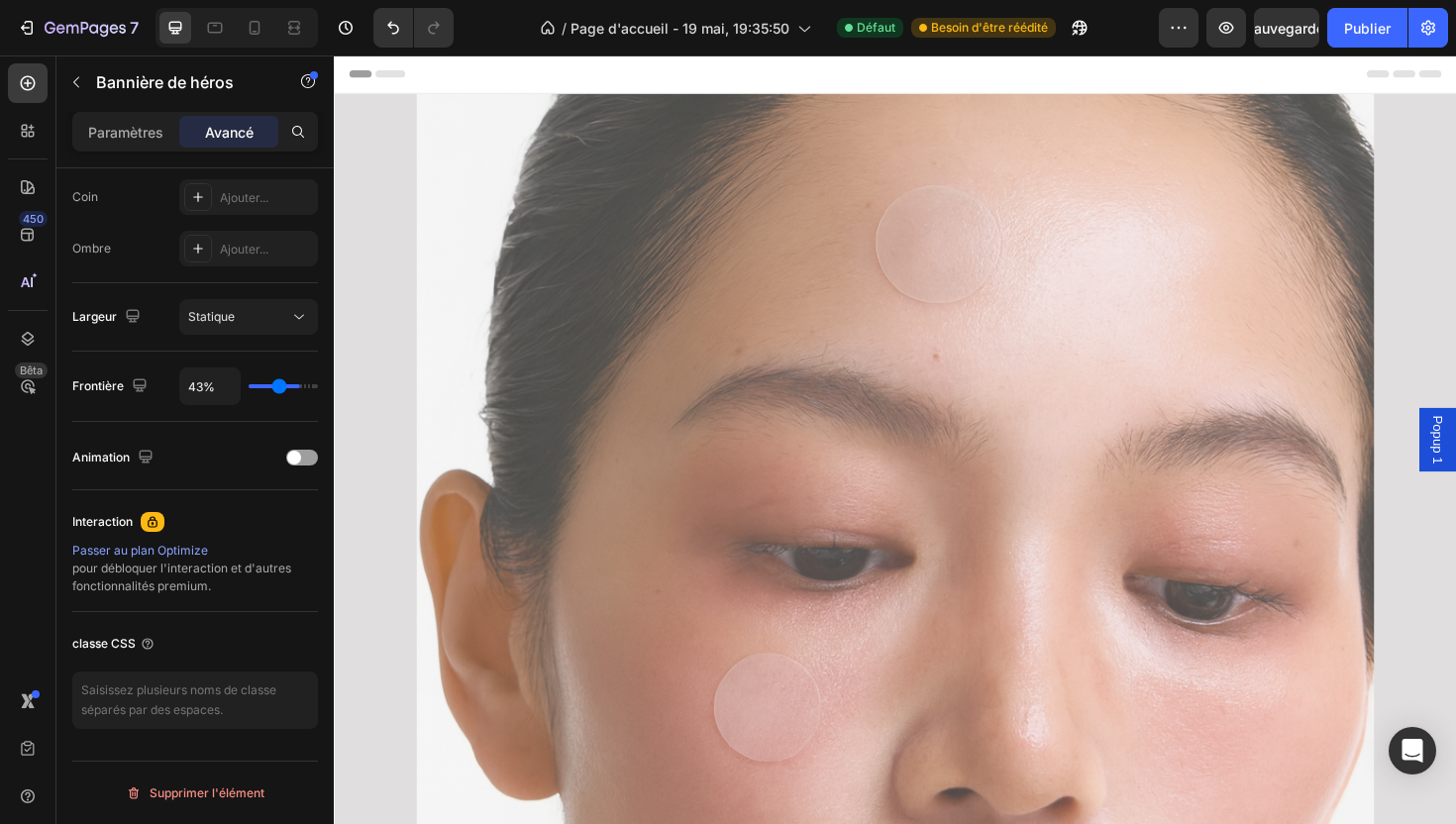 type on "22%" 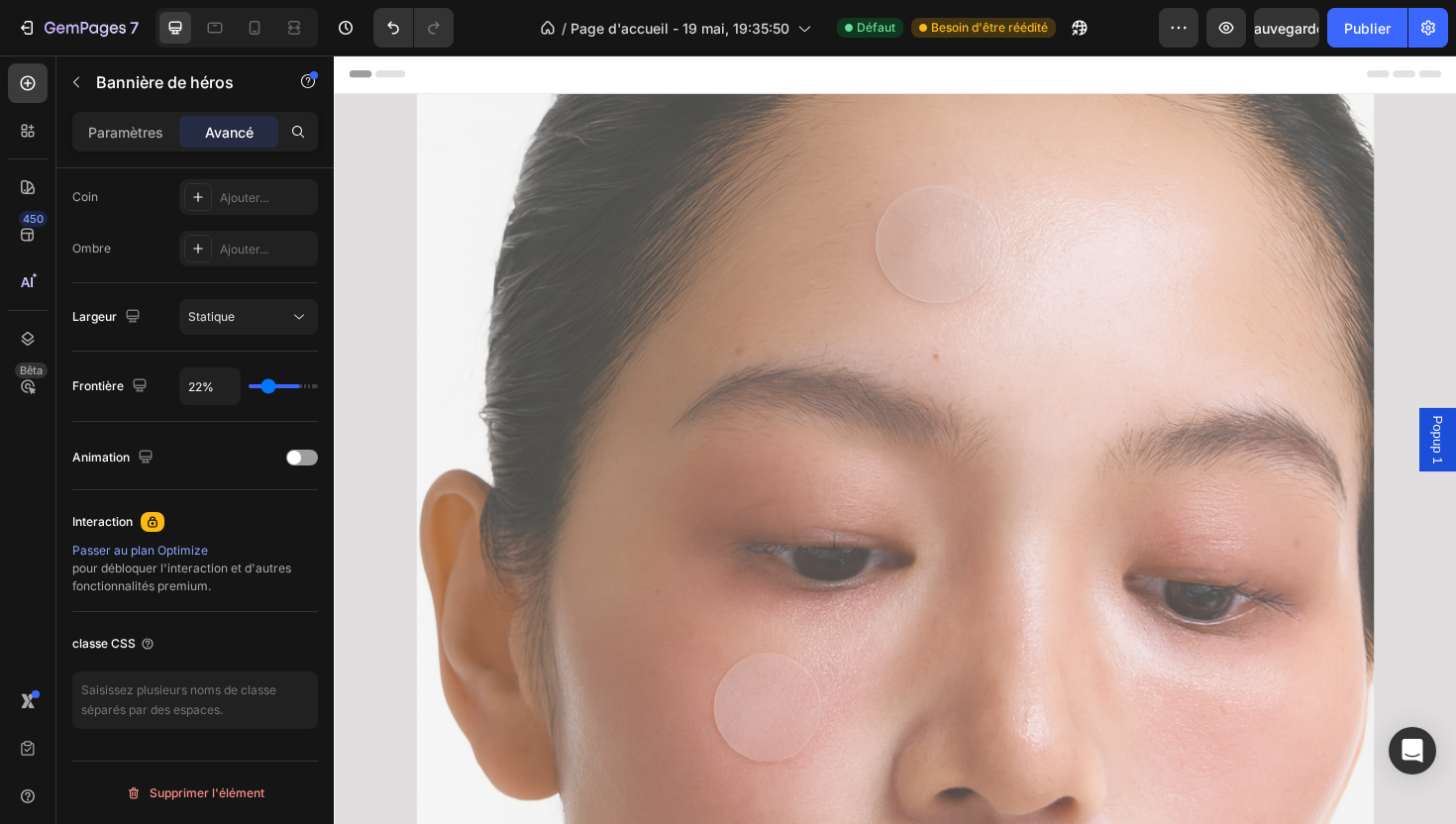 type on "5%" 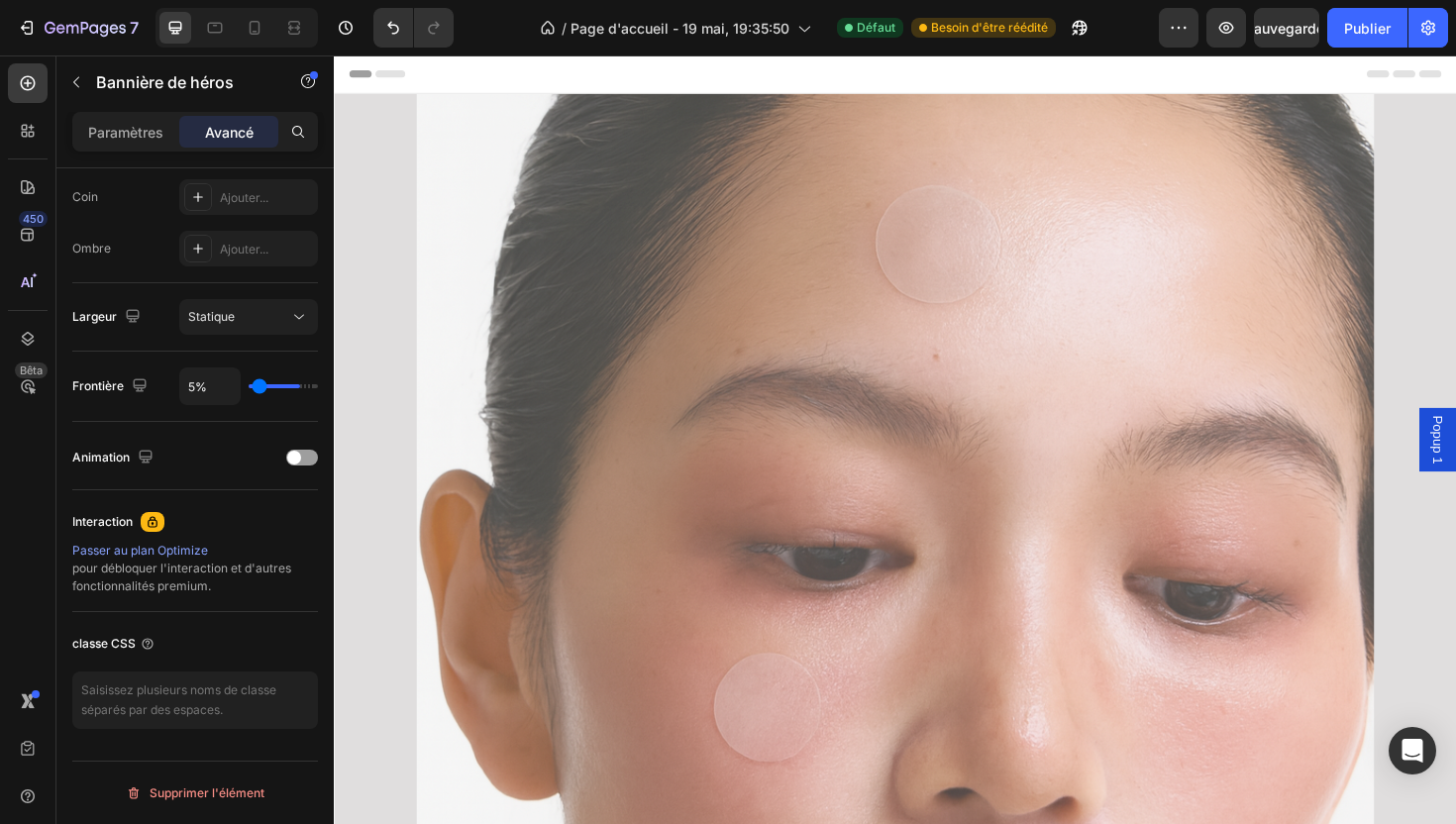 type on "0%" 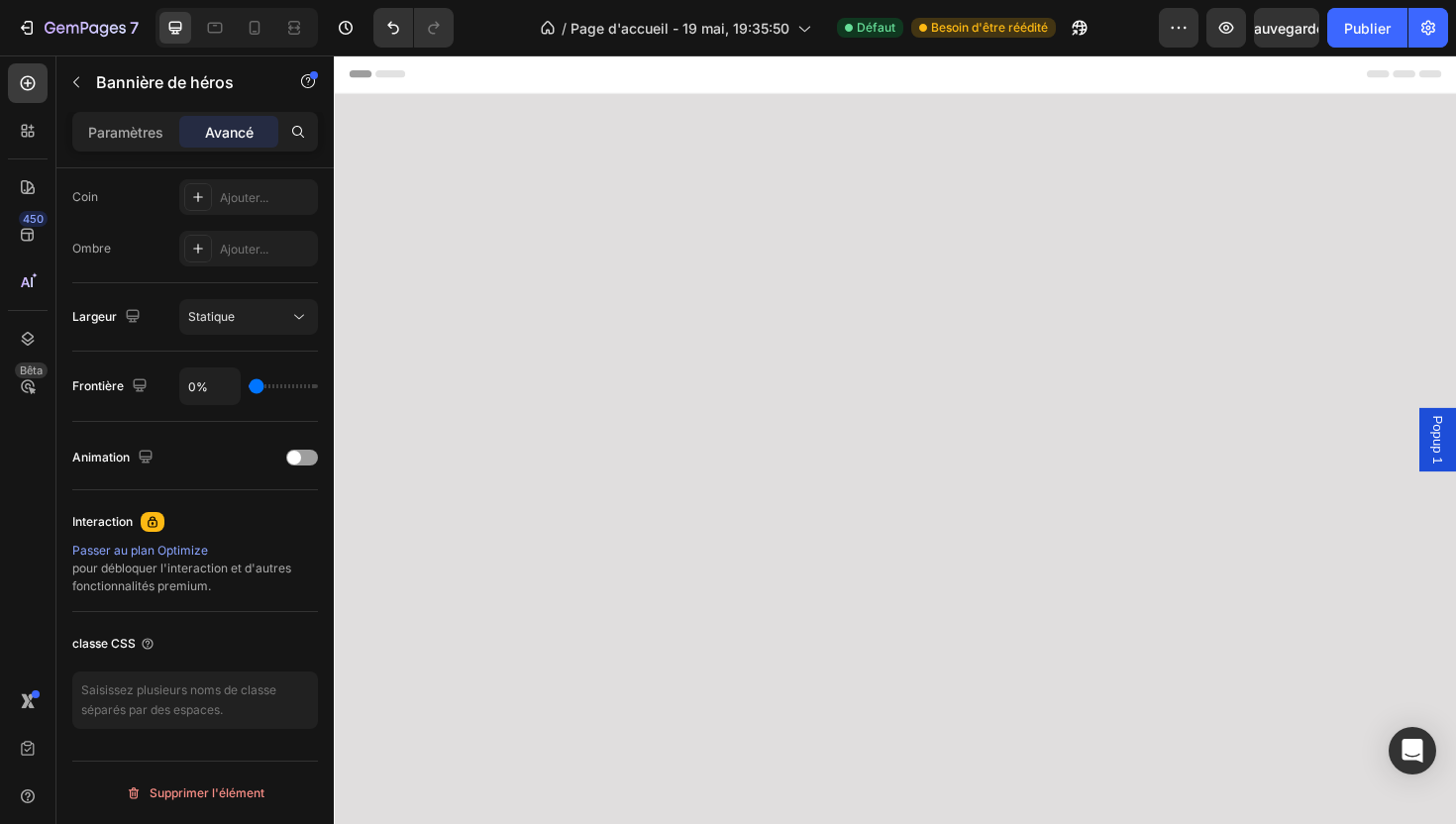 type on "1%" 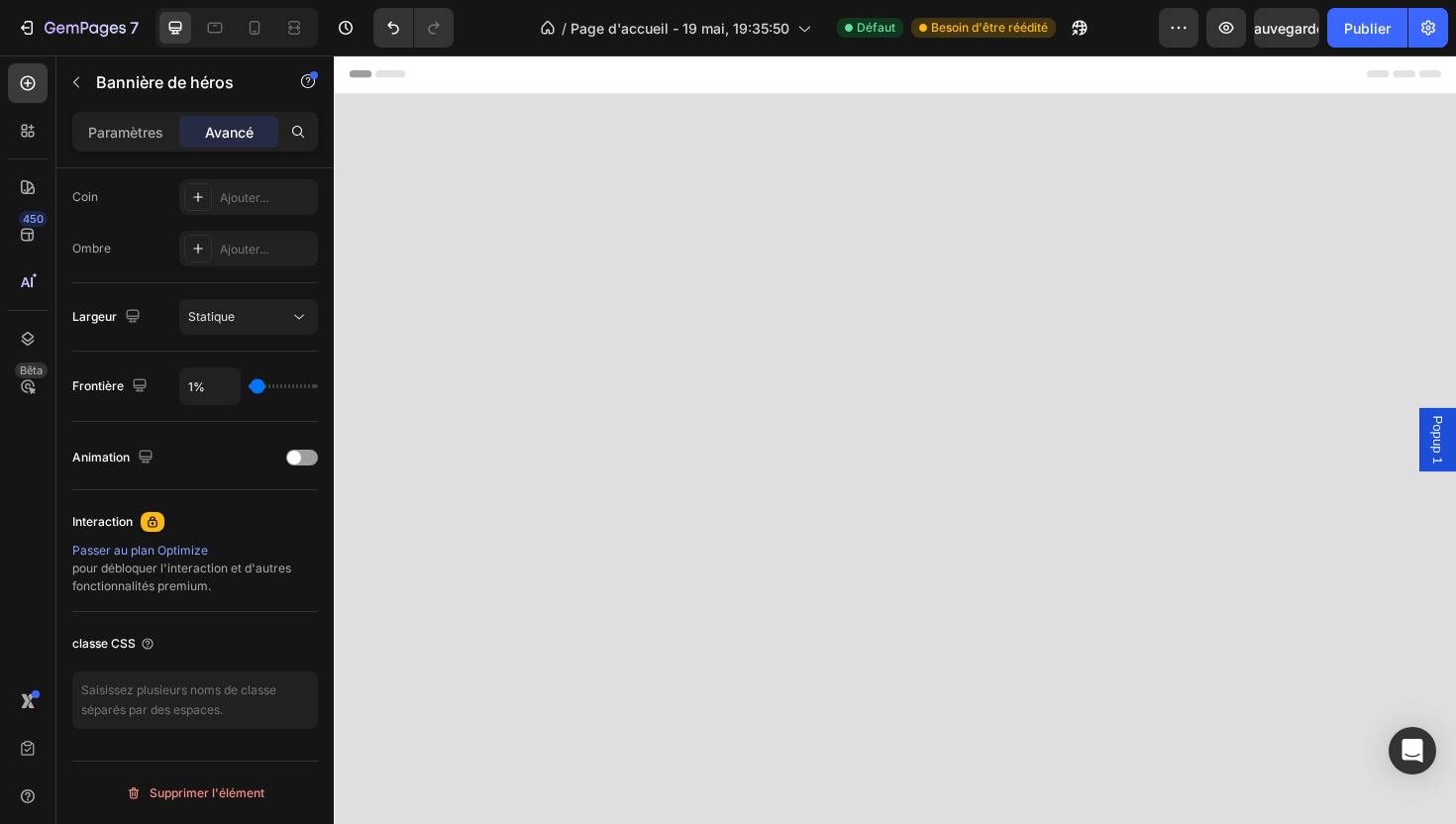 type on "11%" 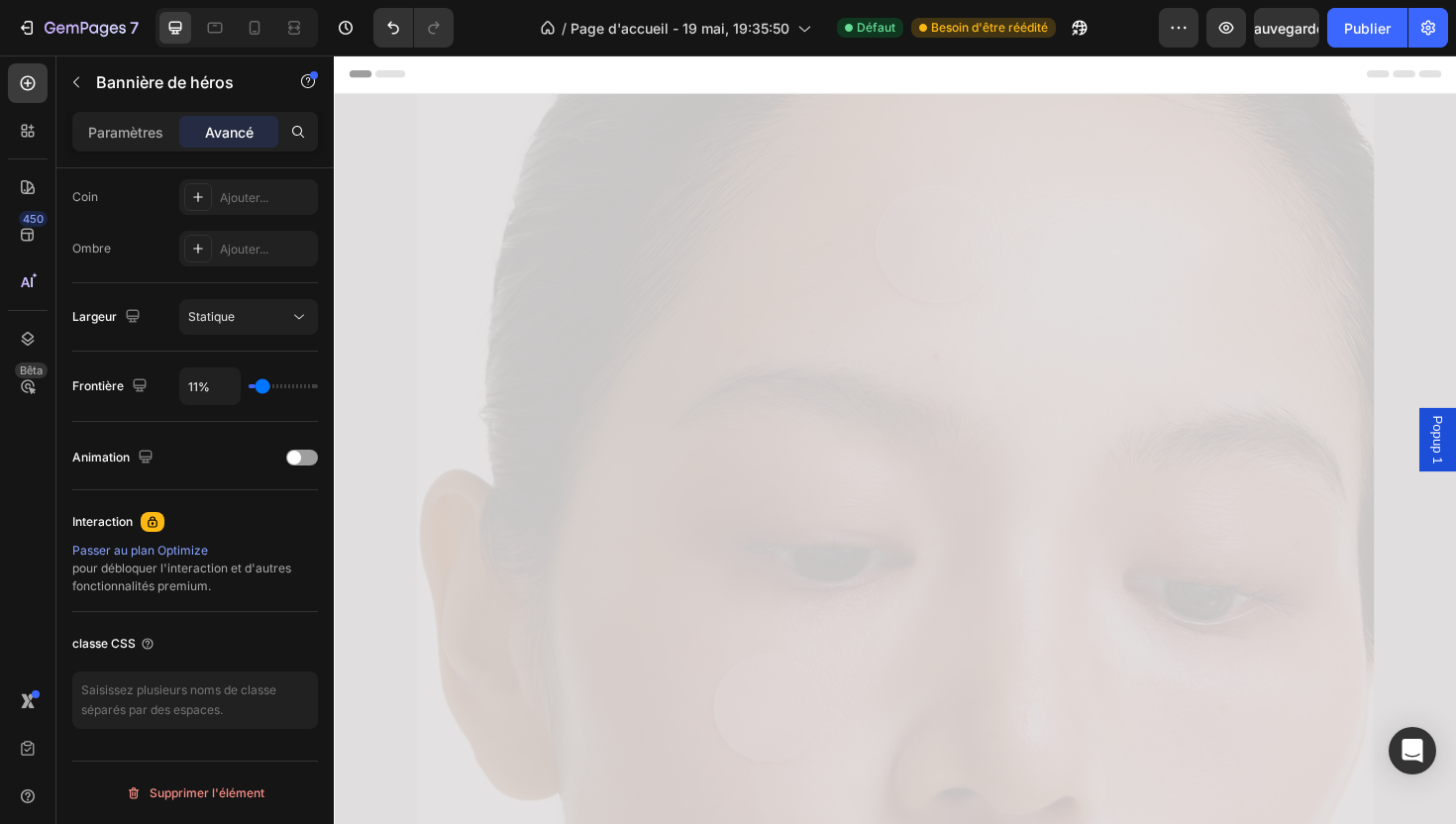 type on "19%" 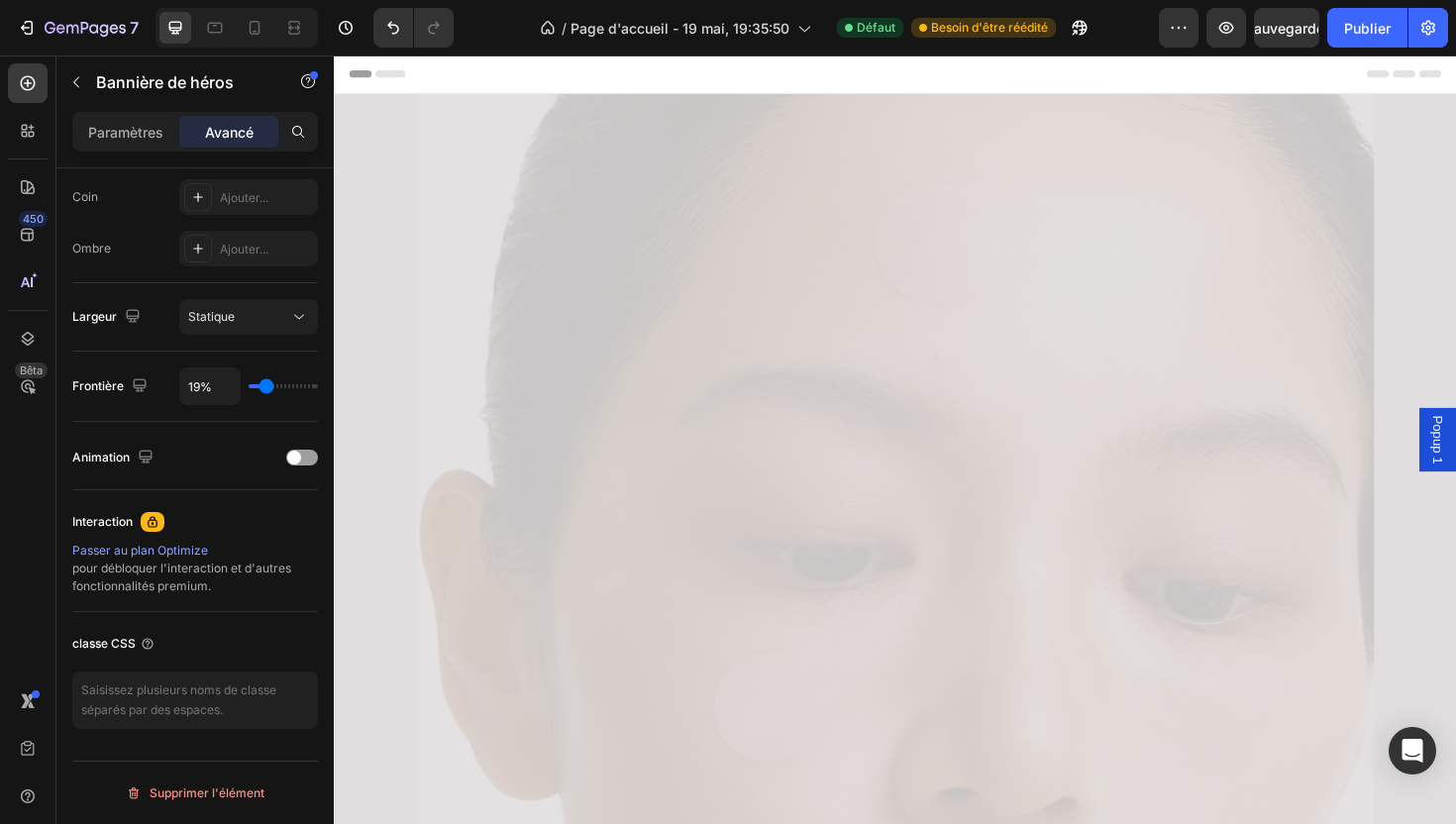 type on "25%" 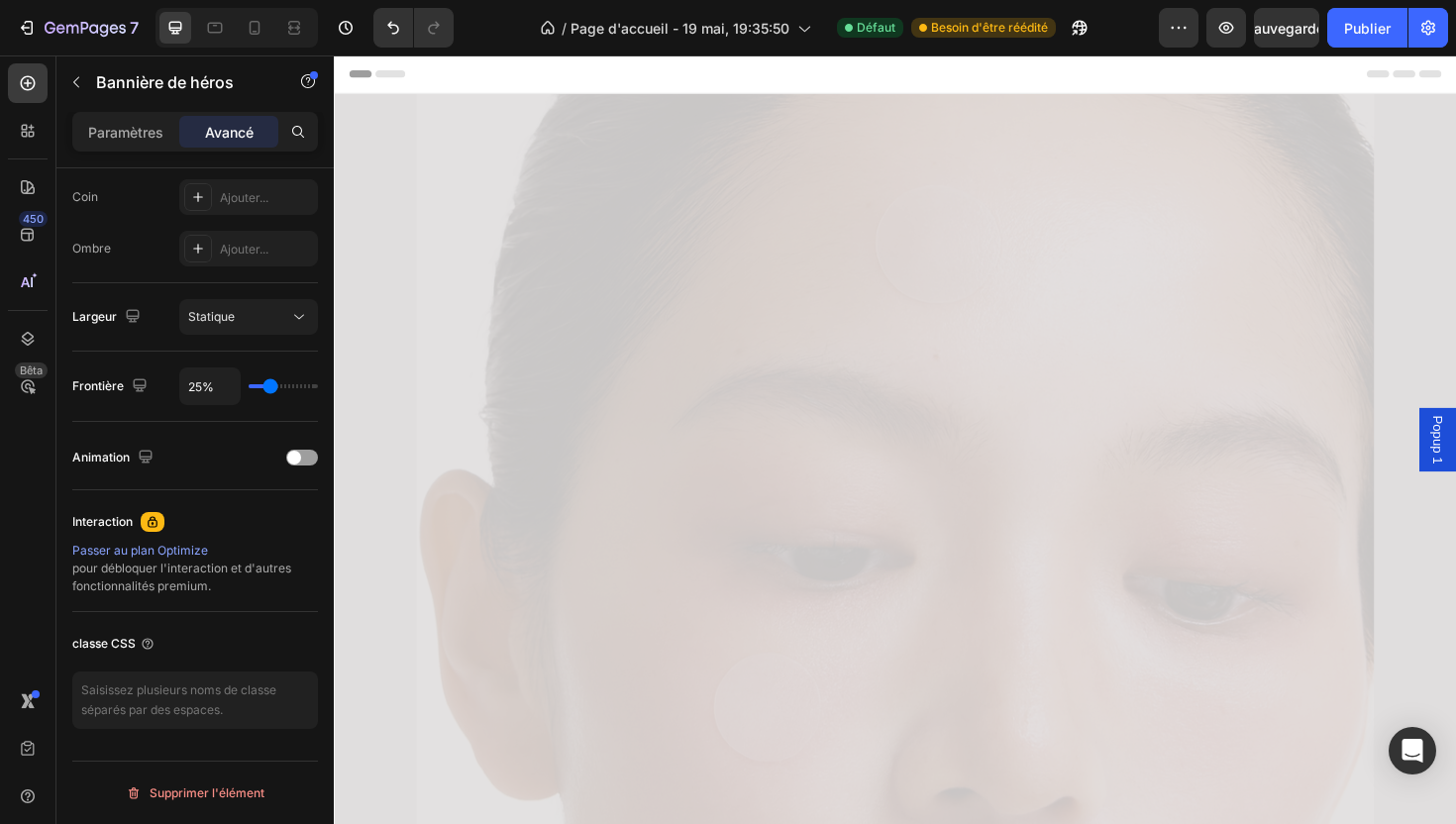 type on "29%" 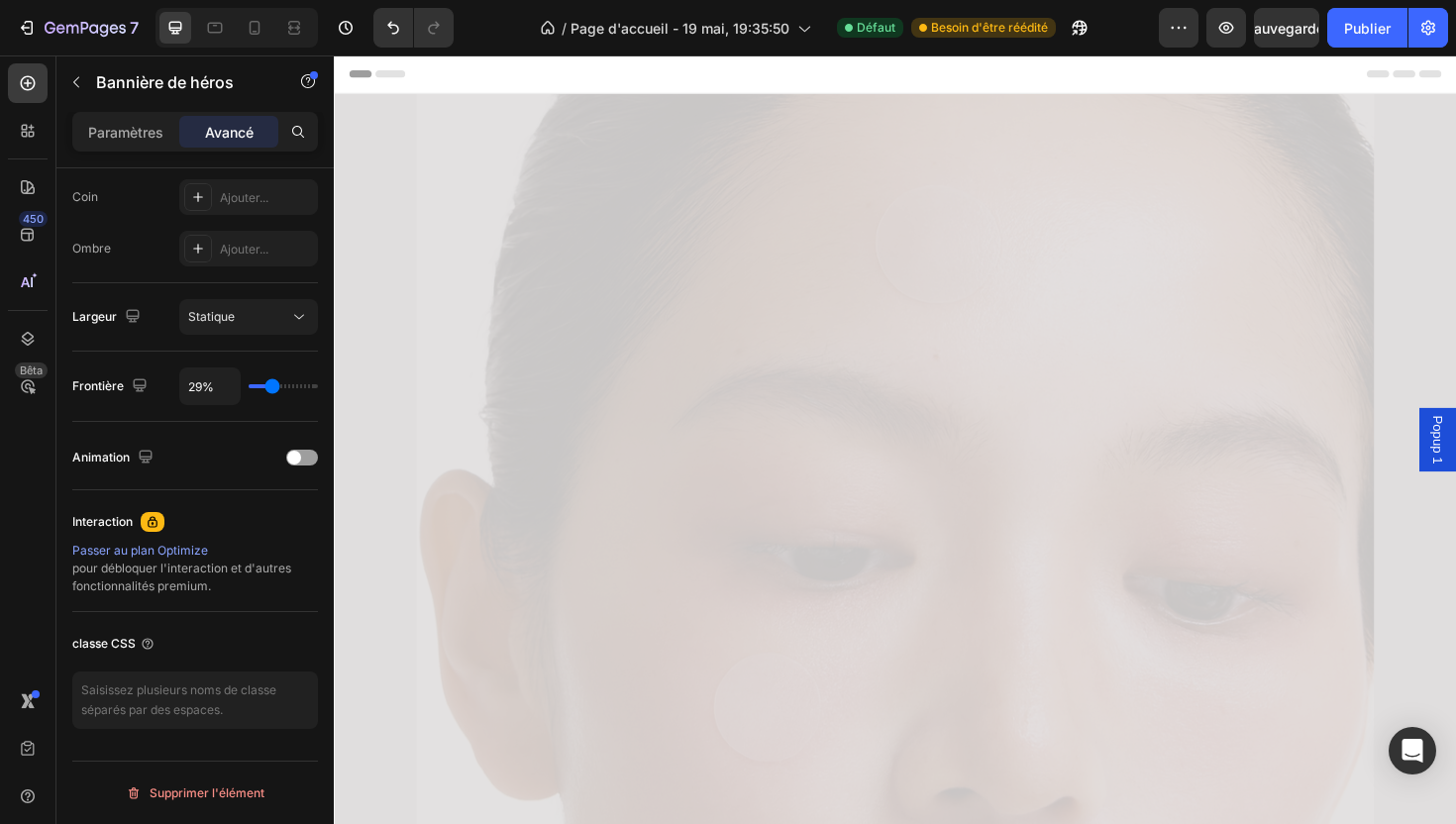 type on "31%" 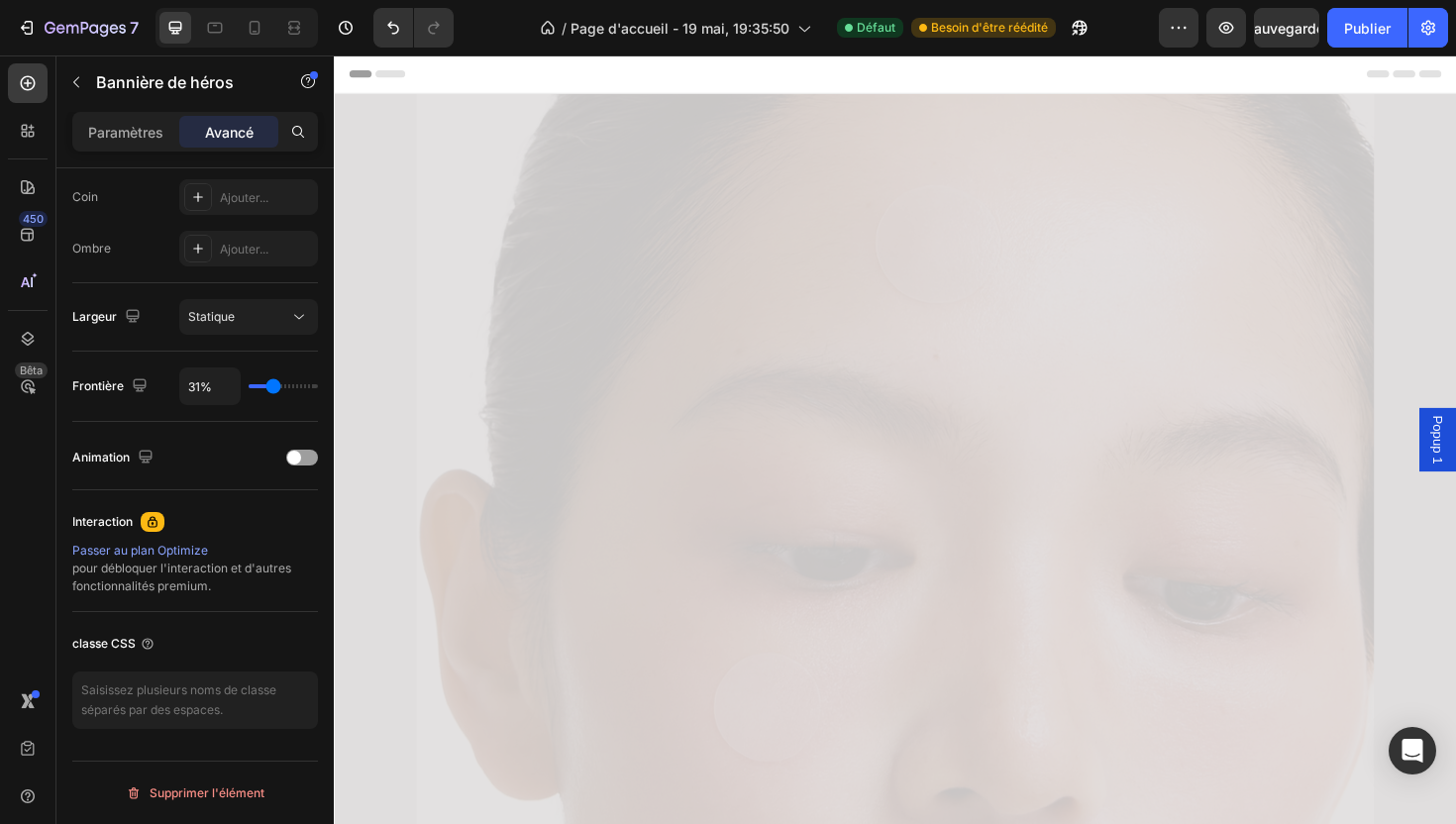 type on "33%" 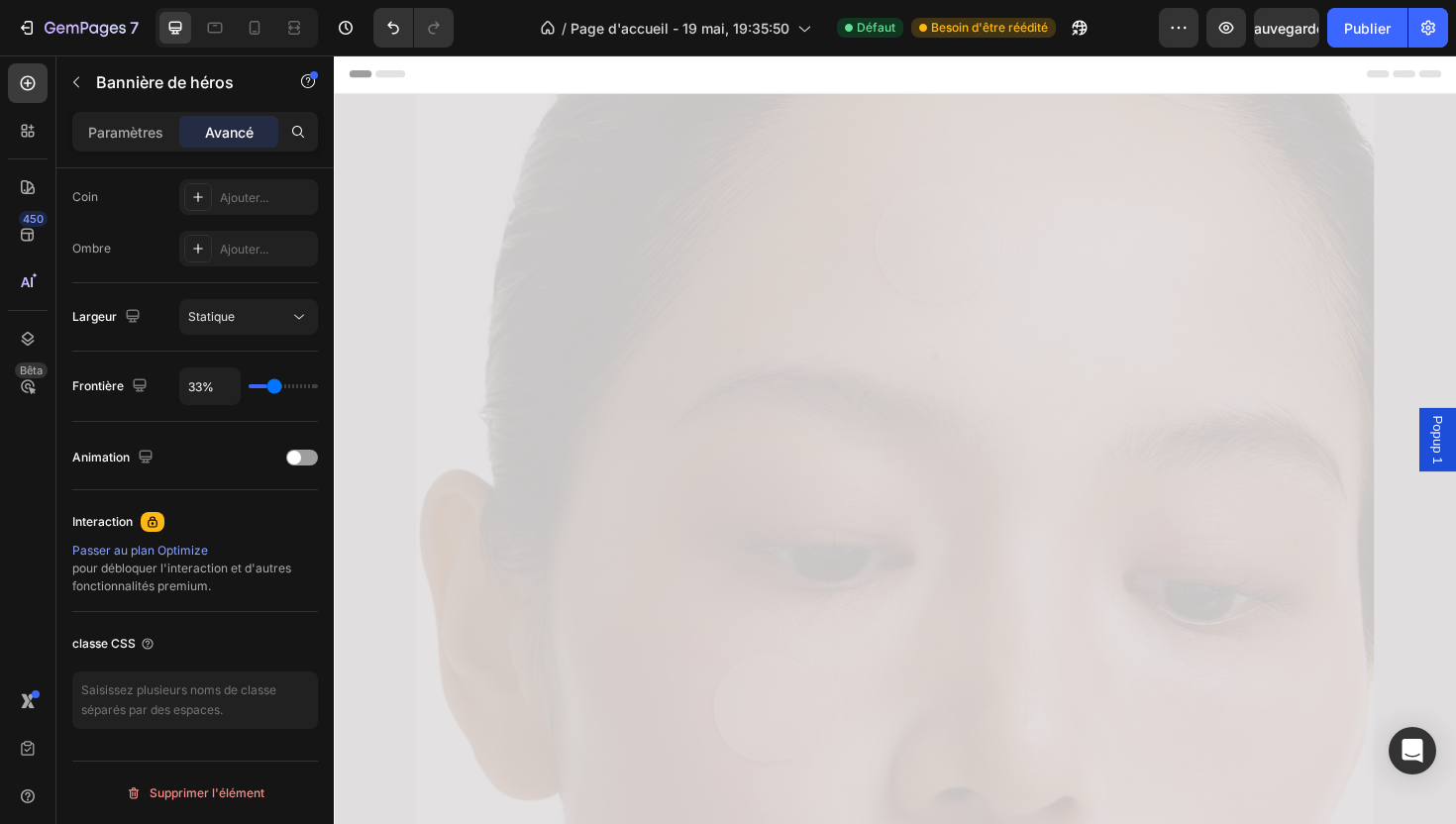 type on "35%" 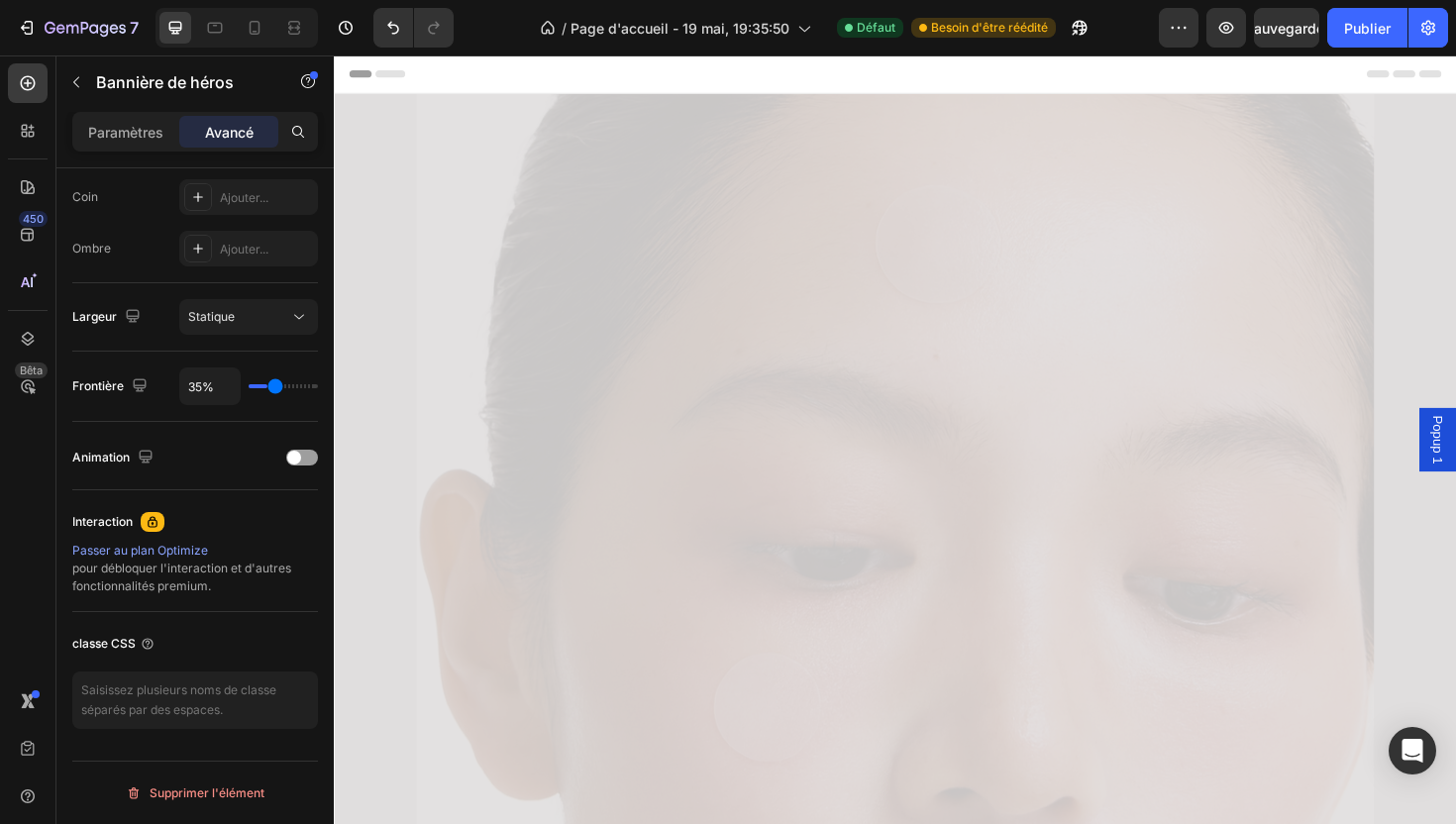 type on "36%" 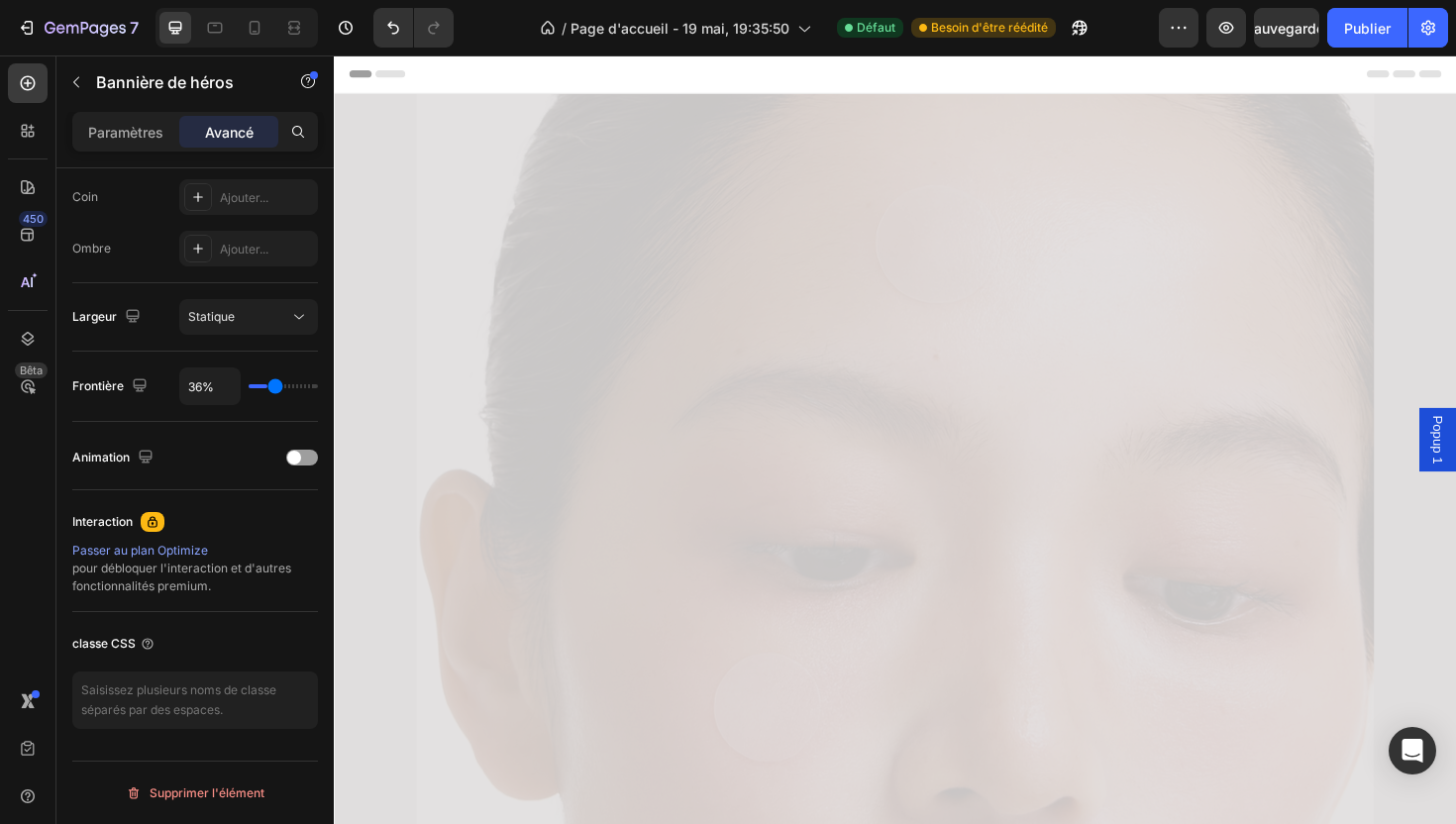 type on "37%" 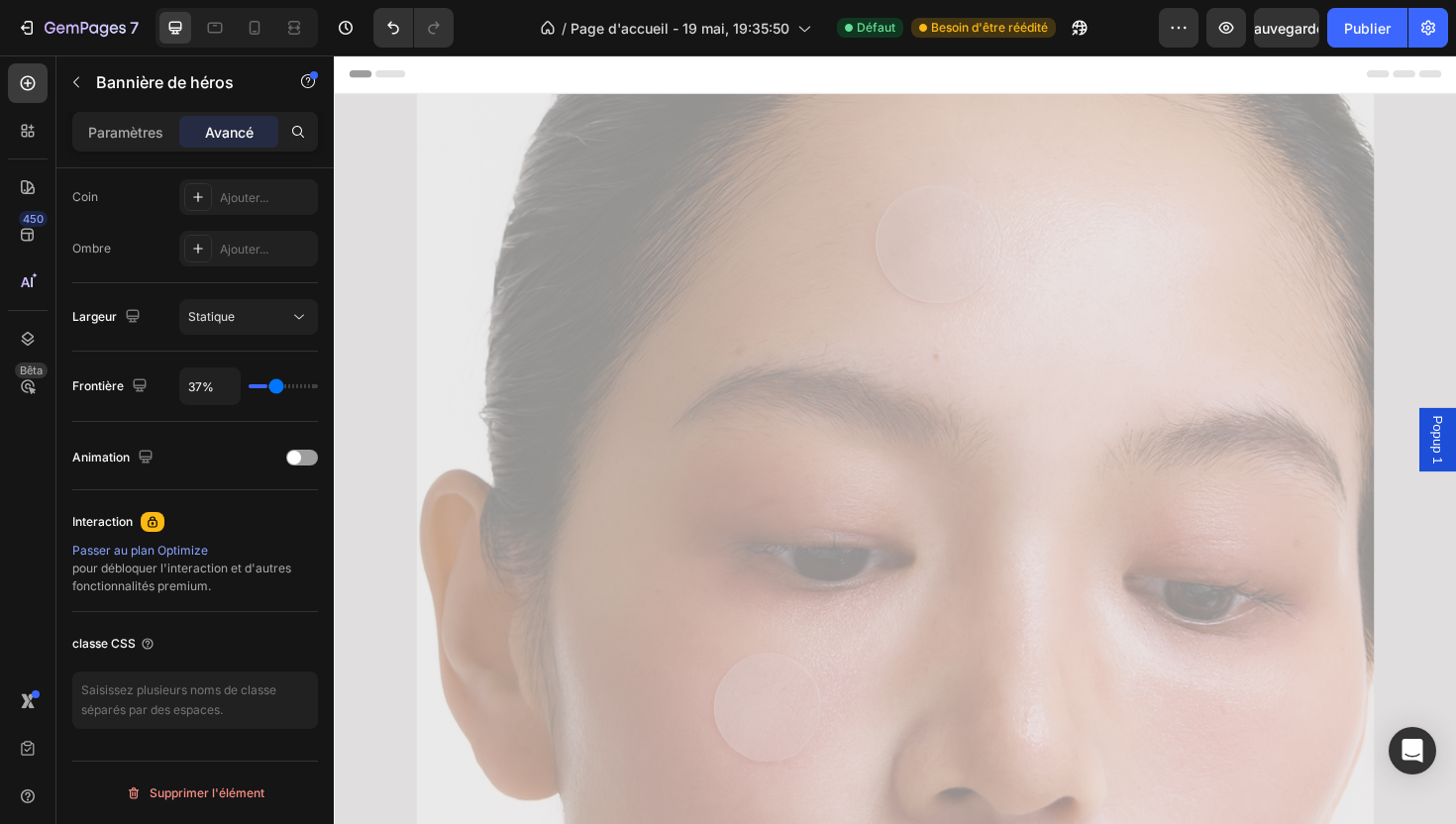 type on "38%" 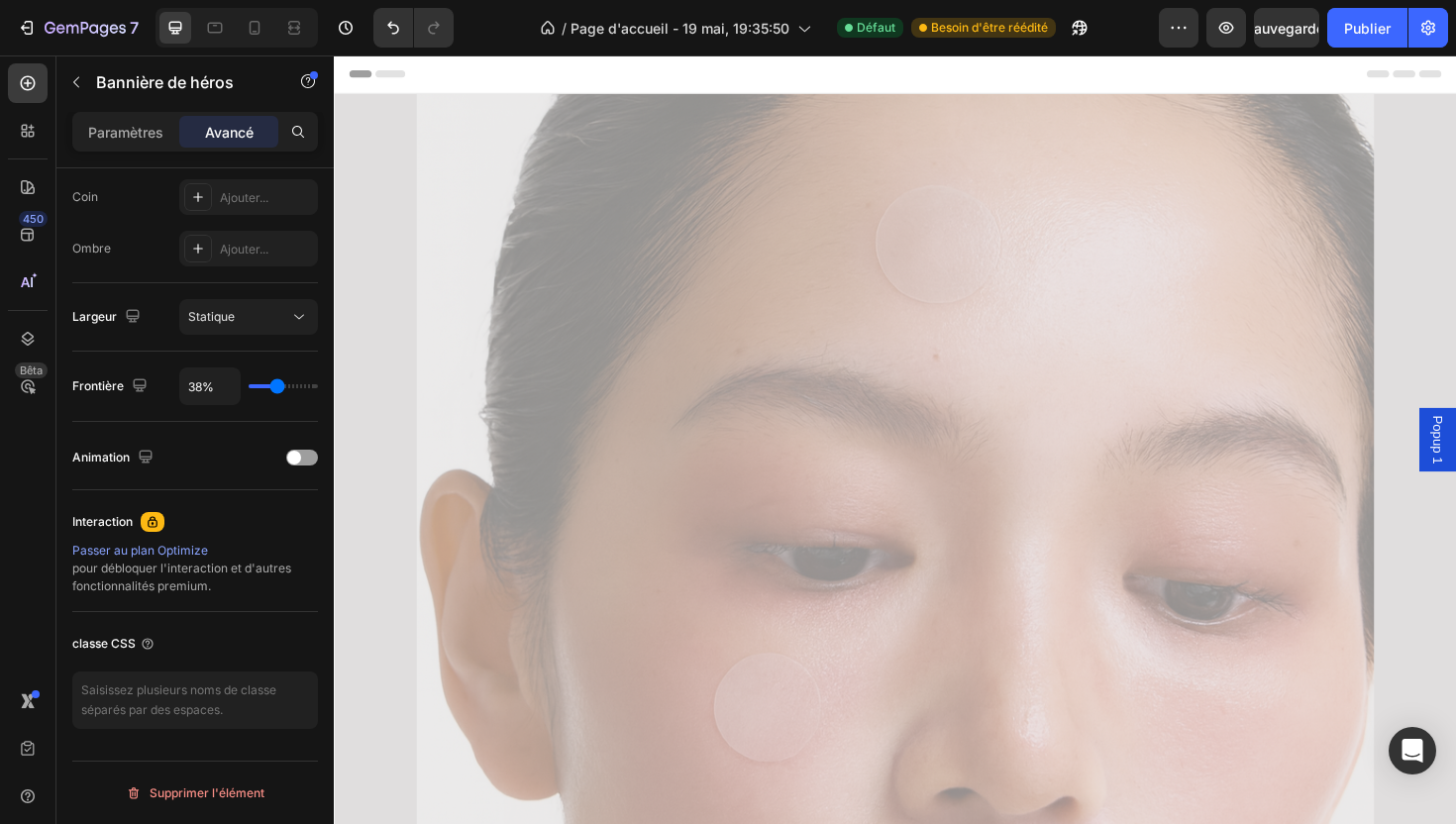 type on "39%" 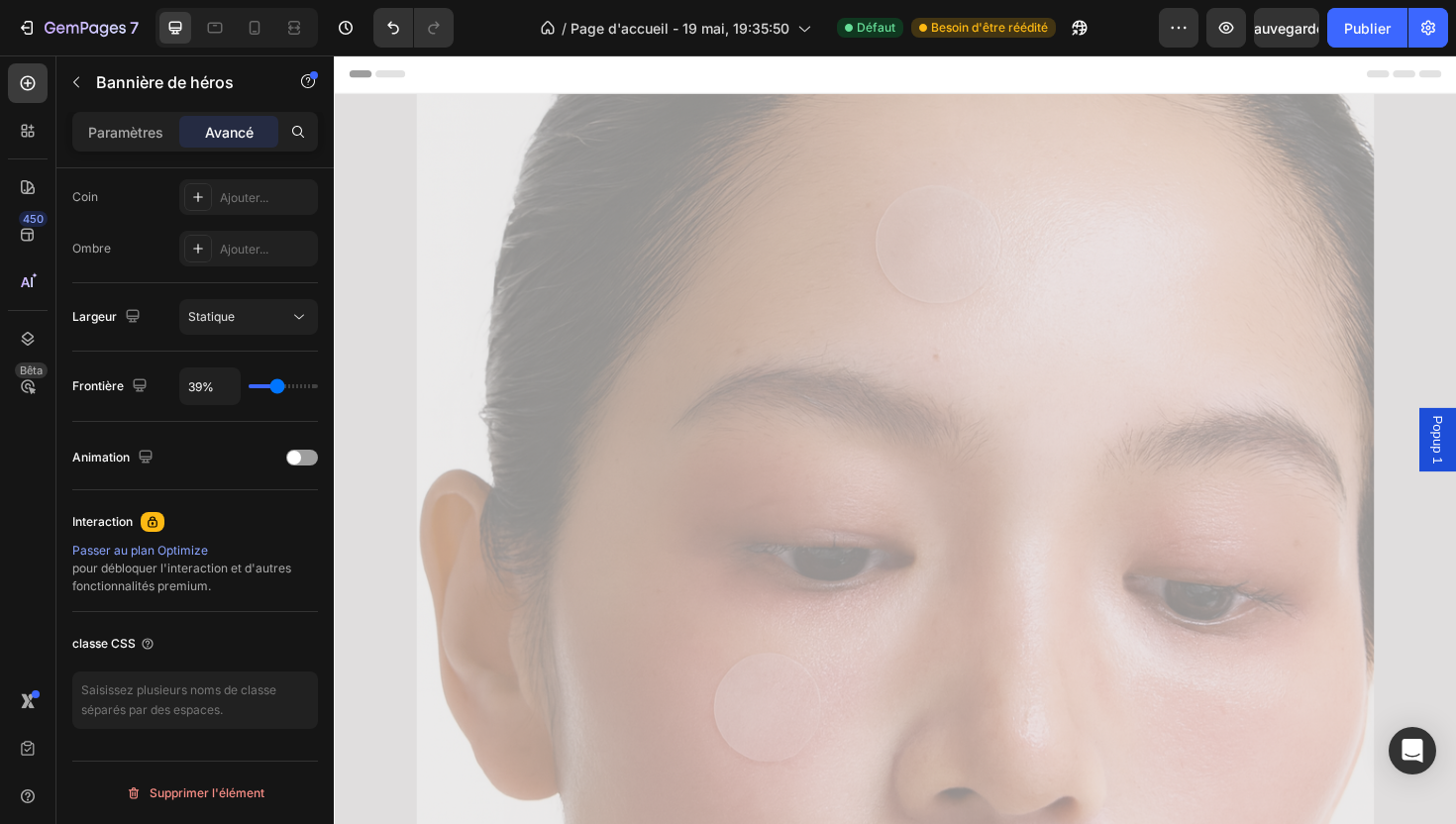 type on "40%" 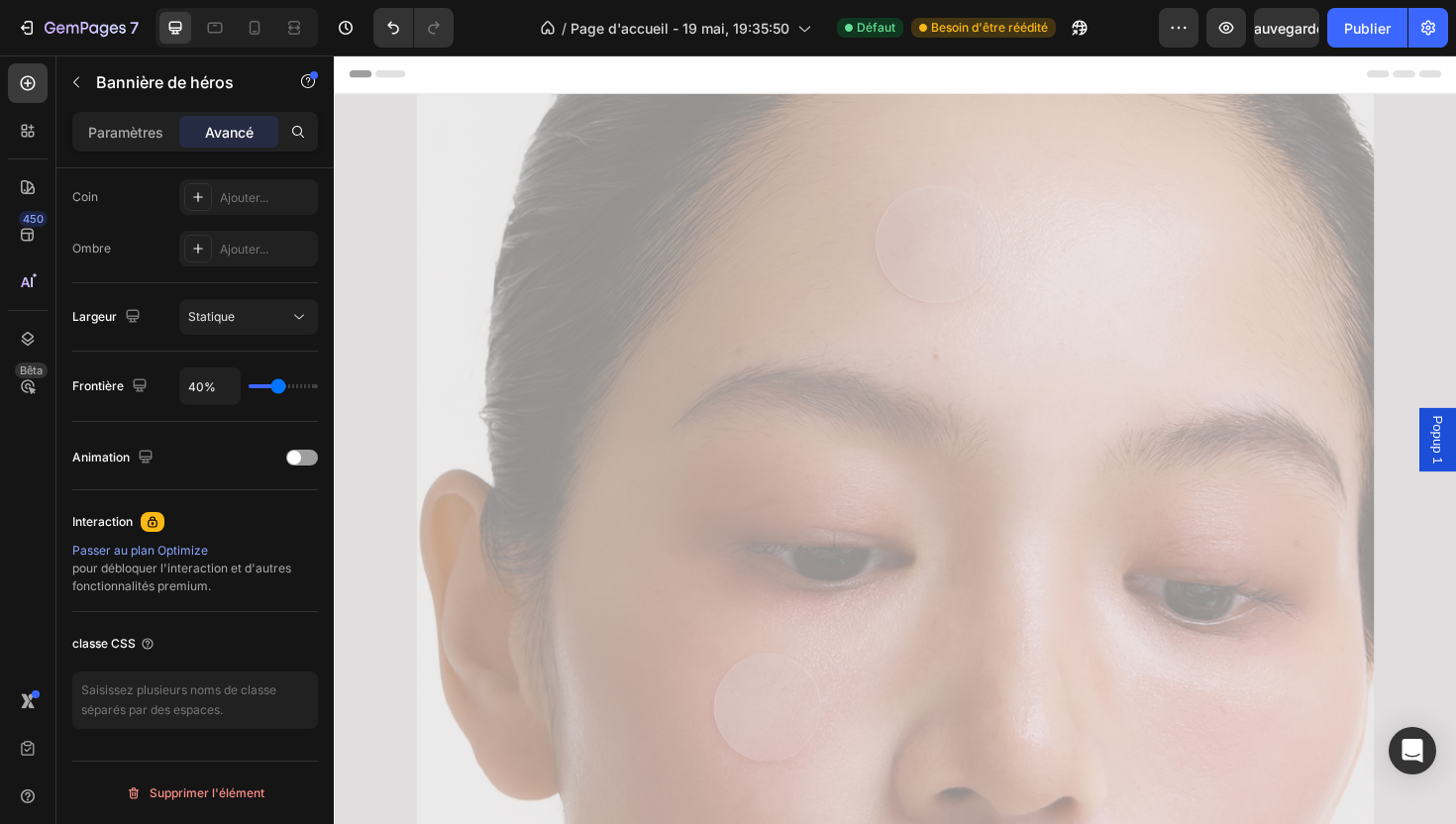 type on "42%" 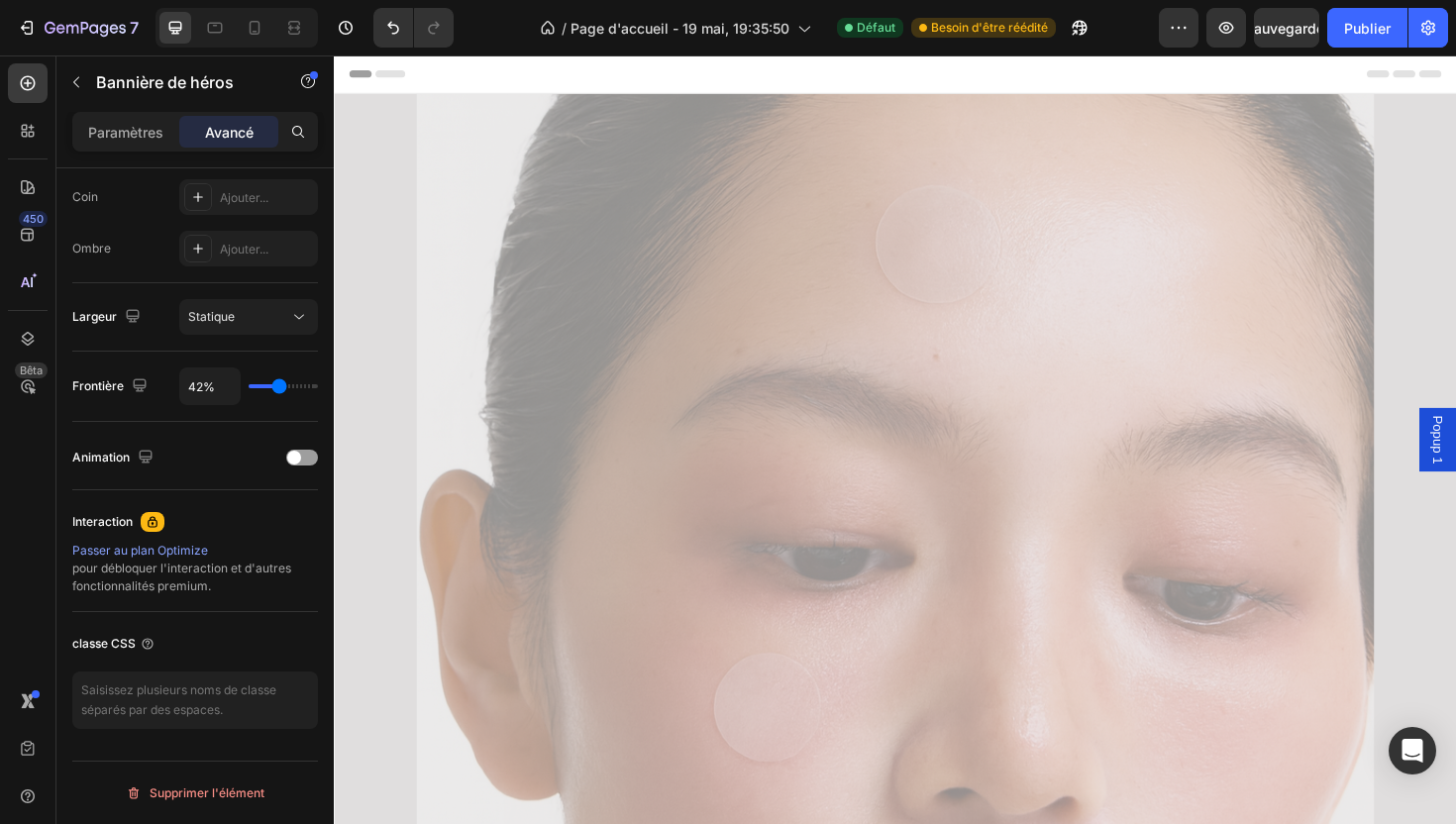 type on "44%" 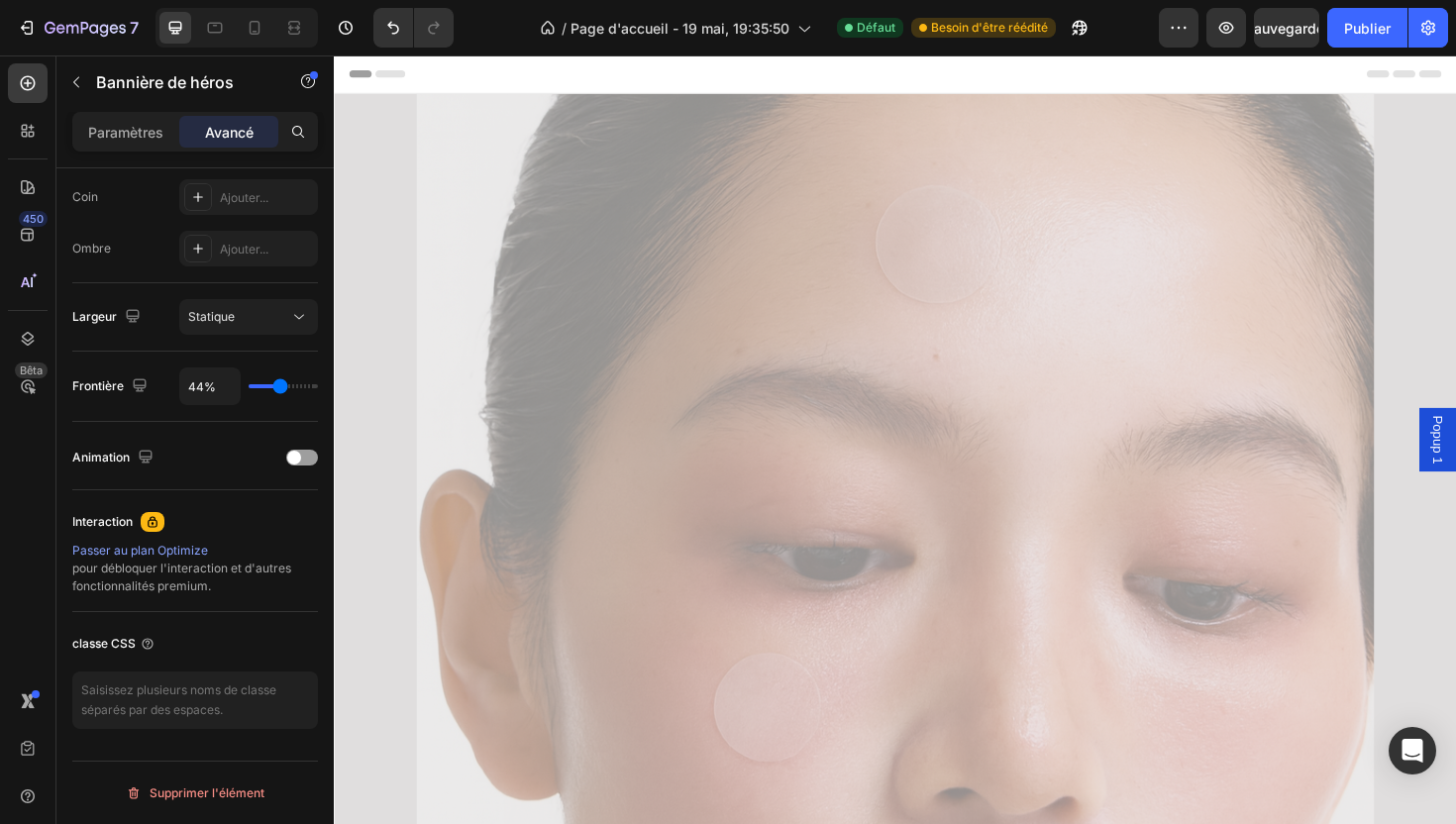 type on "47%" 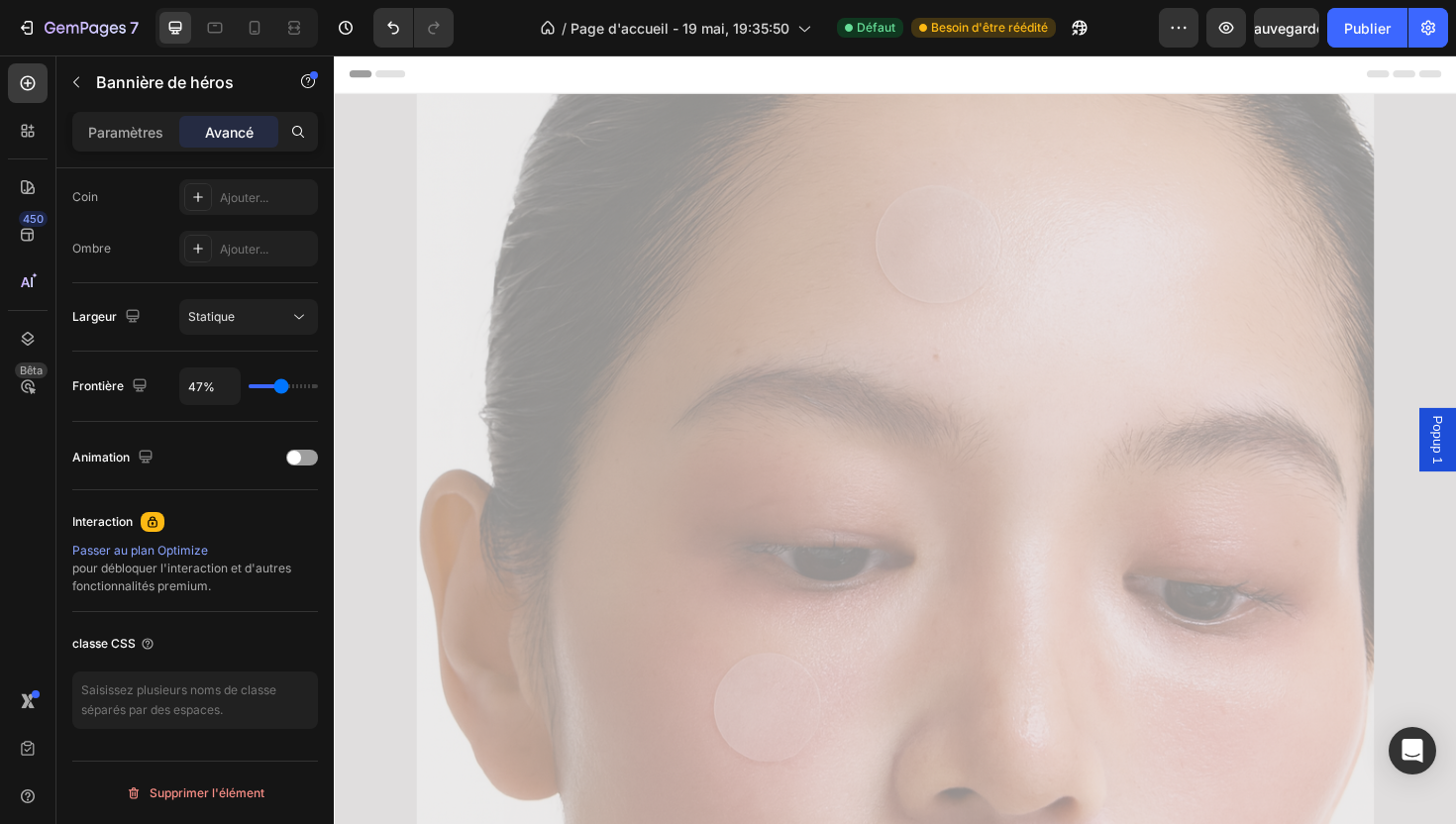 type on "50%" 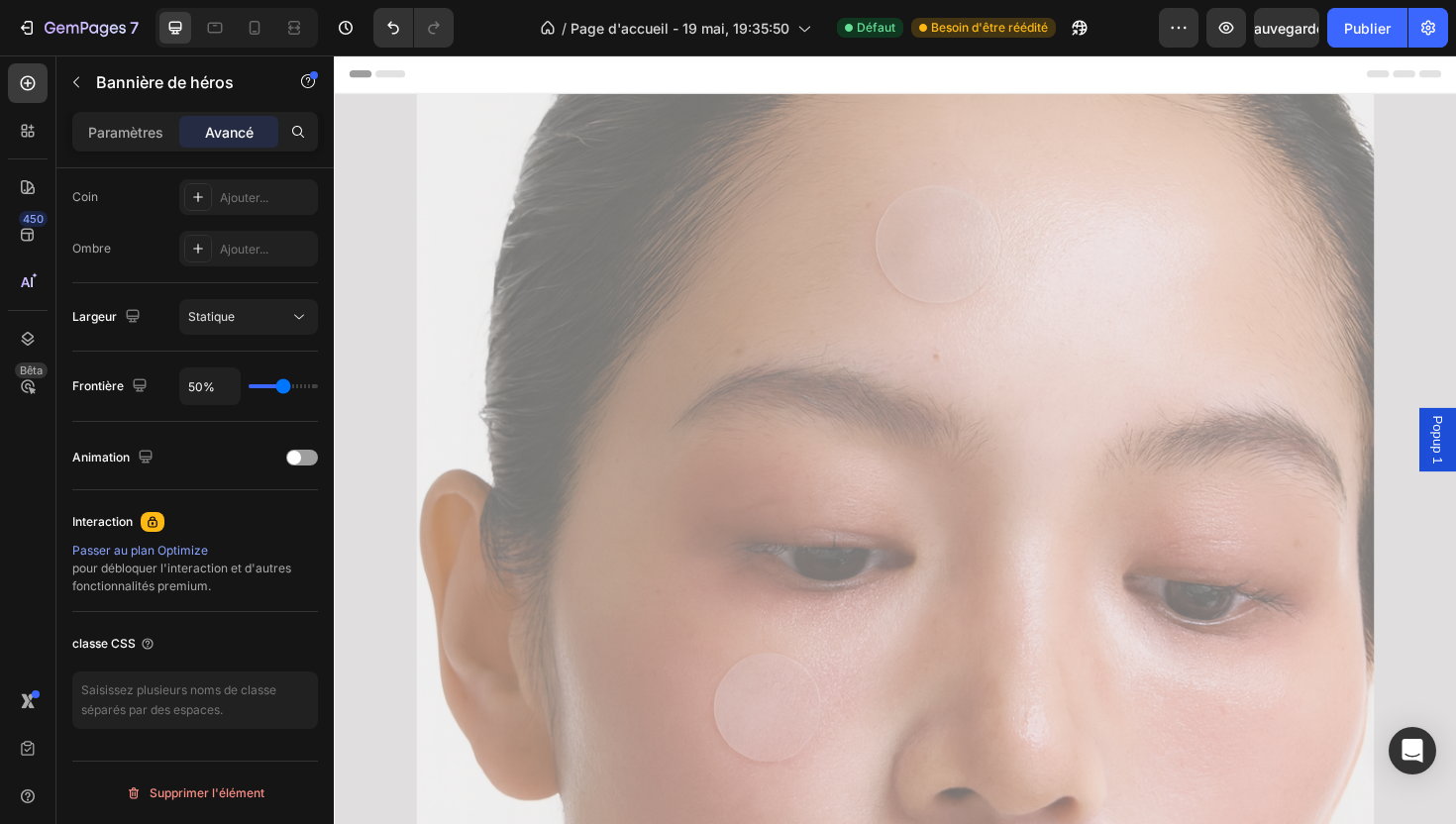 type on "54%" 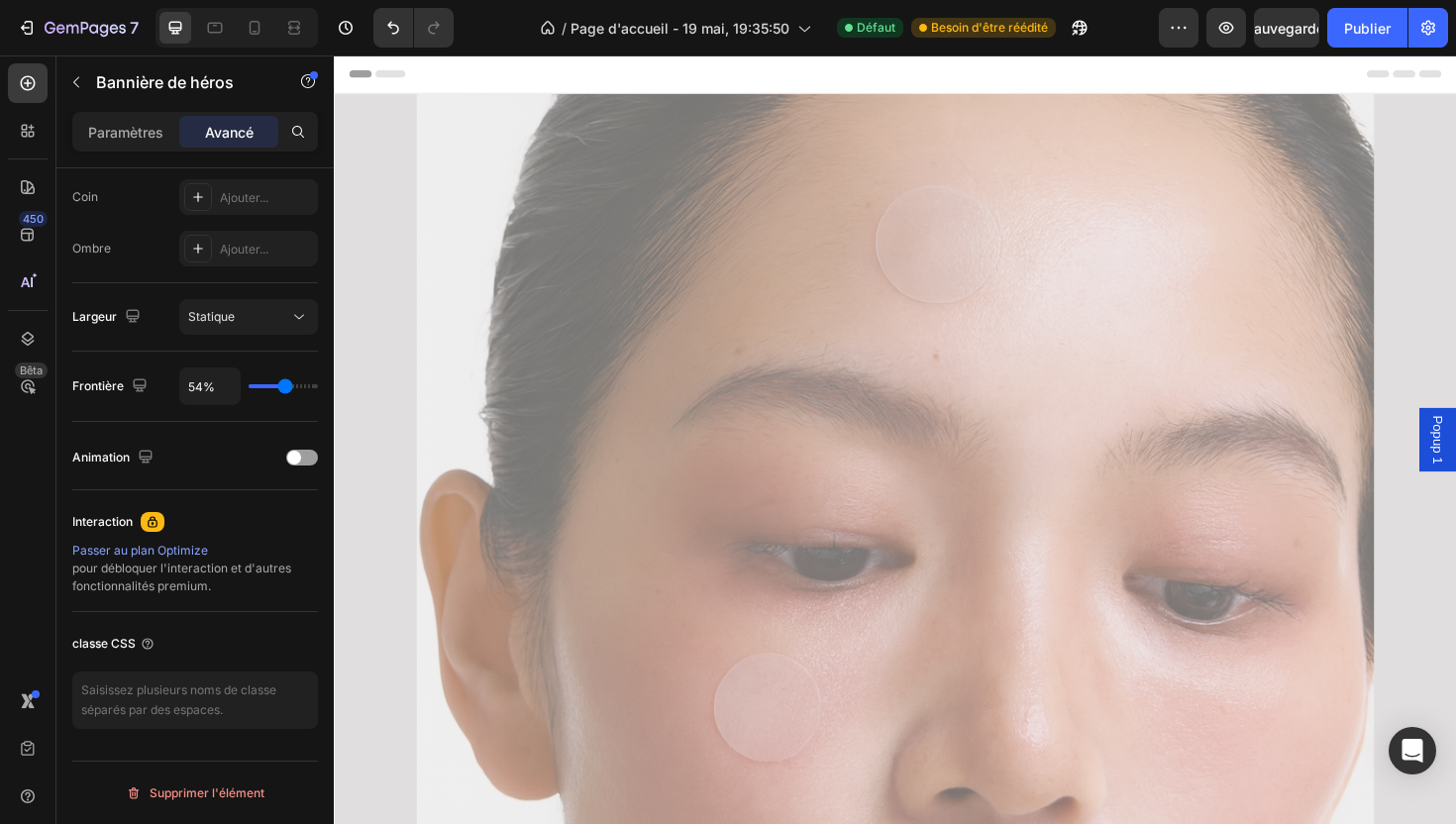 type on "59%" 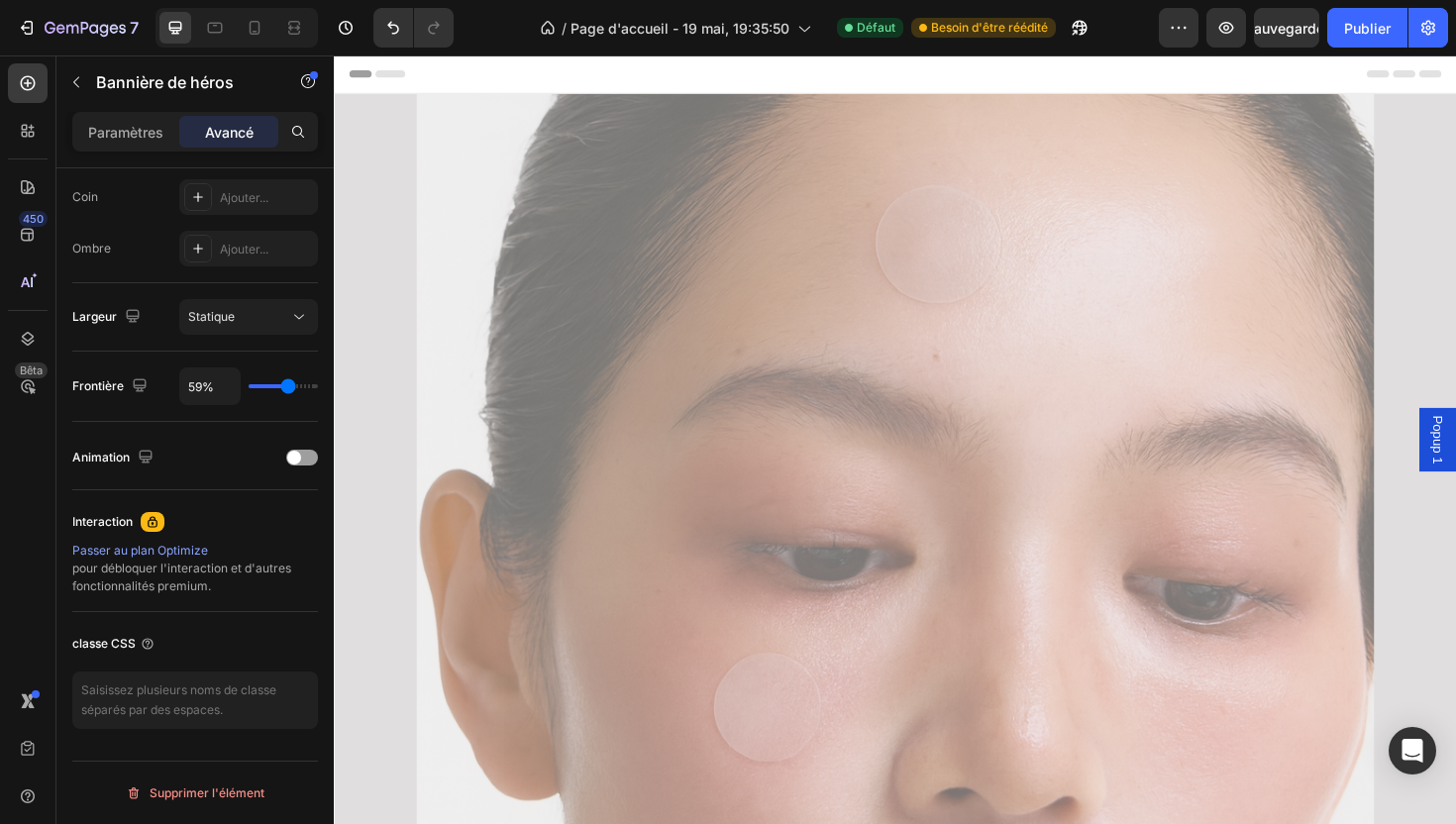 type on "61%" 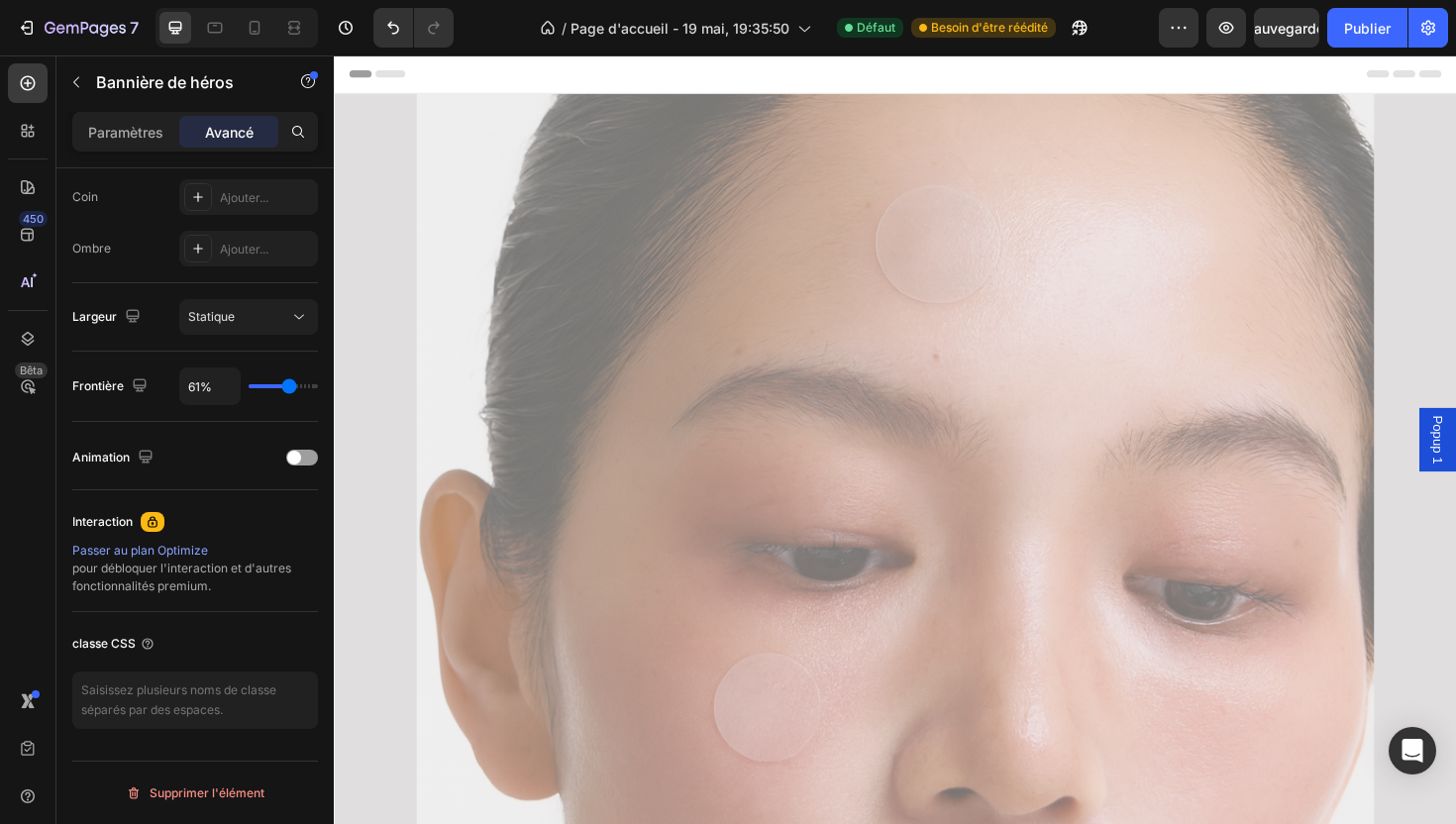 type on "64%" 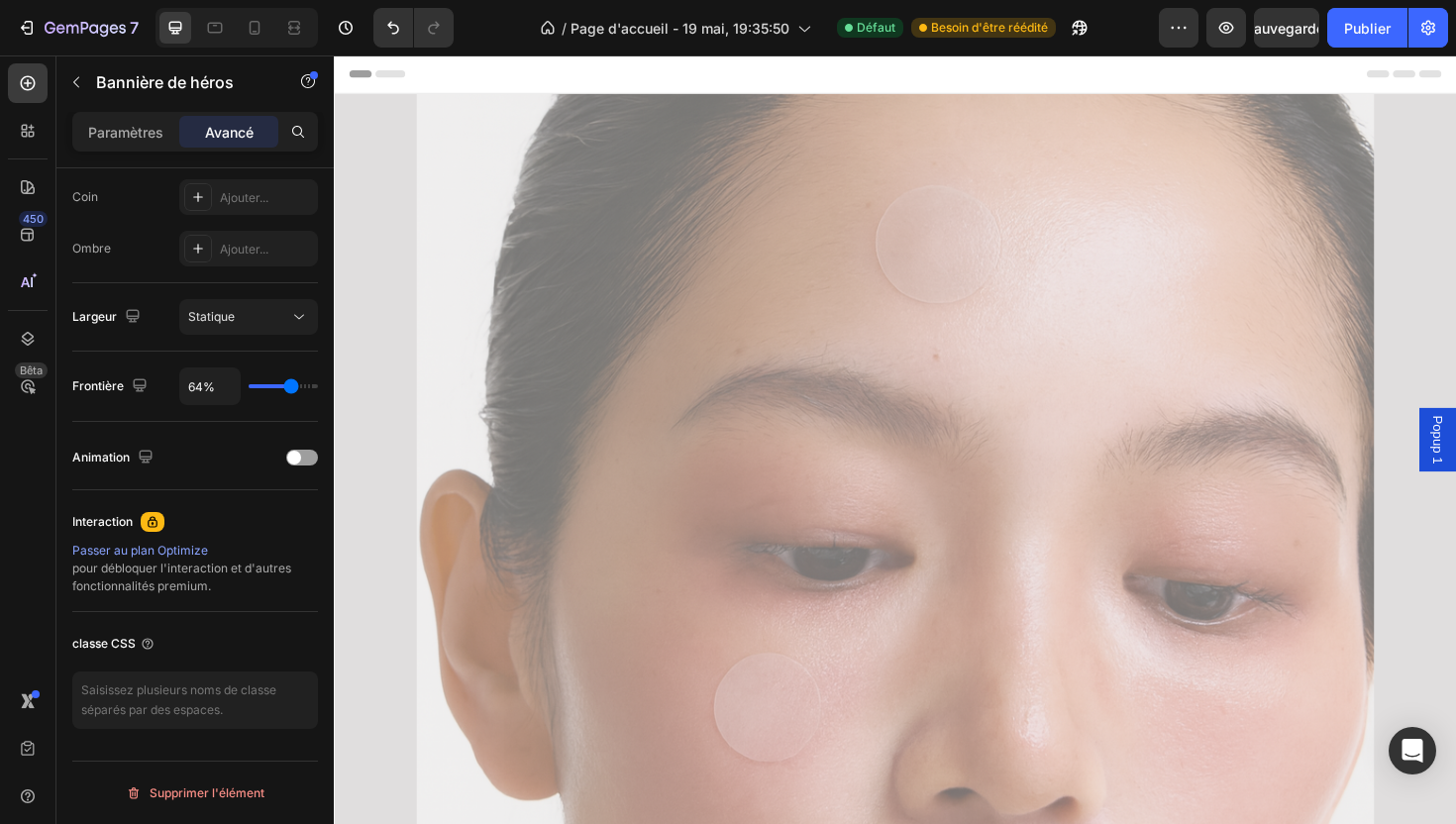 type on "65%" 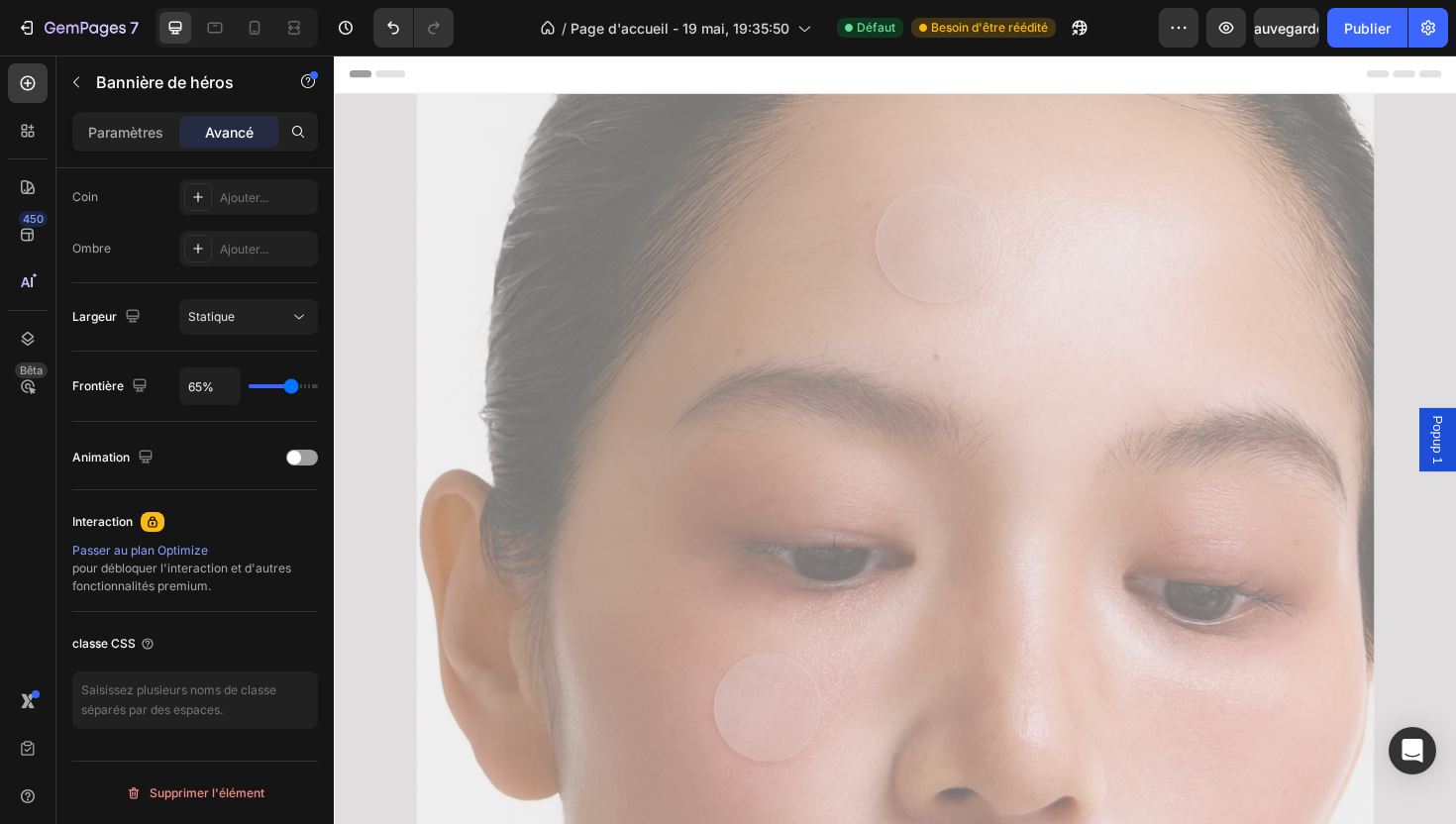 type on "66%" 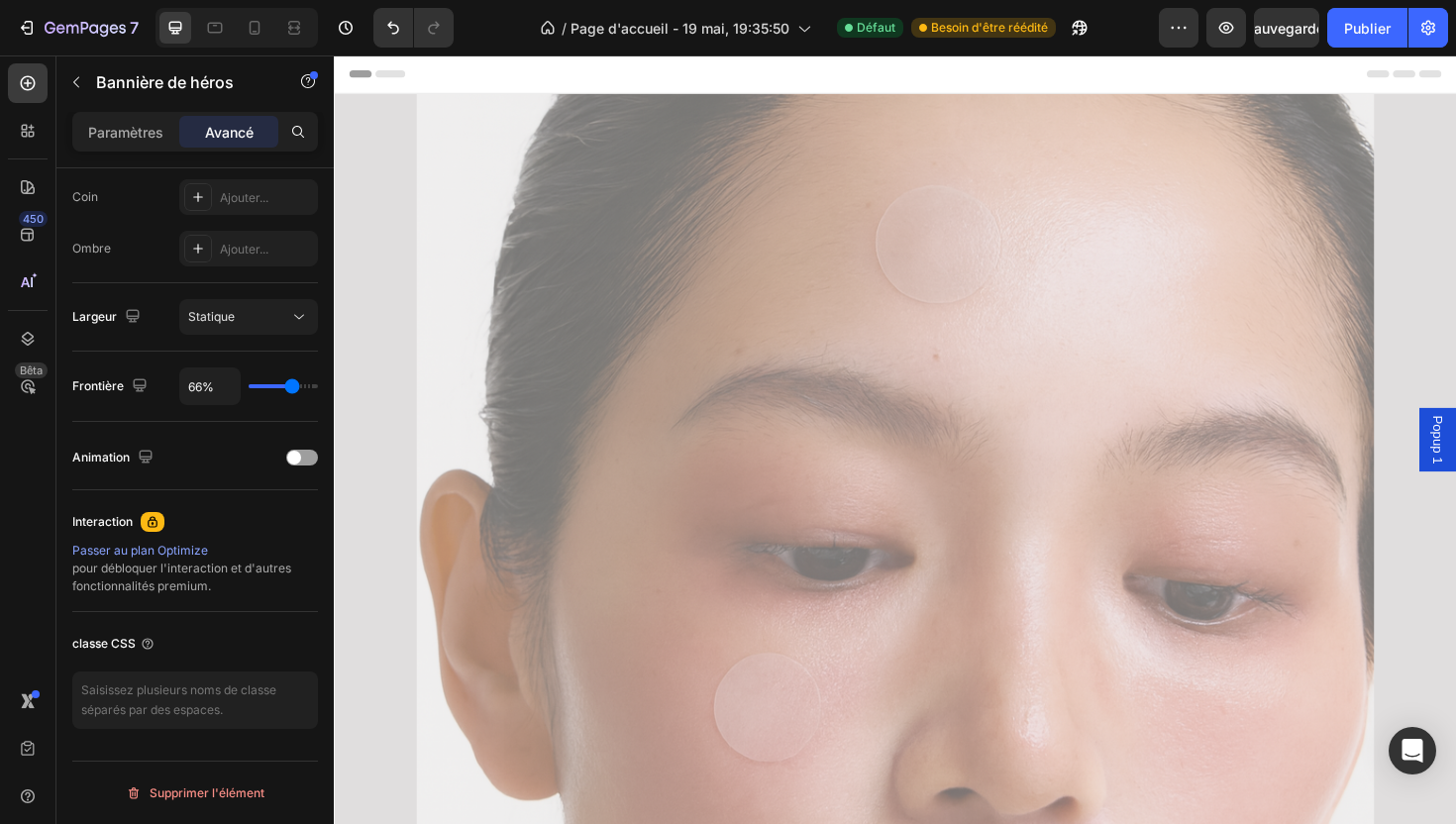 type on "67%" 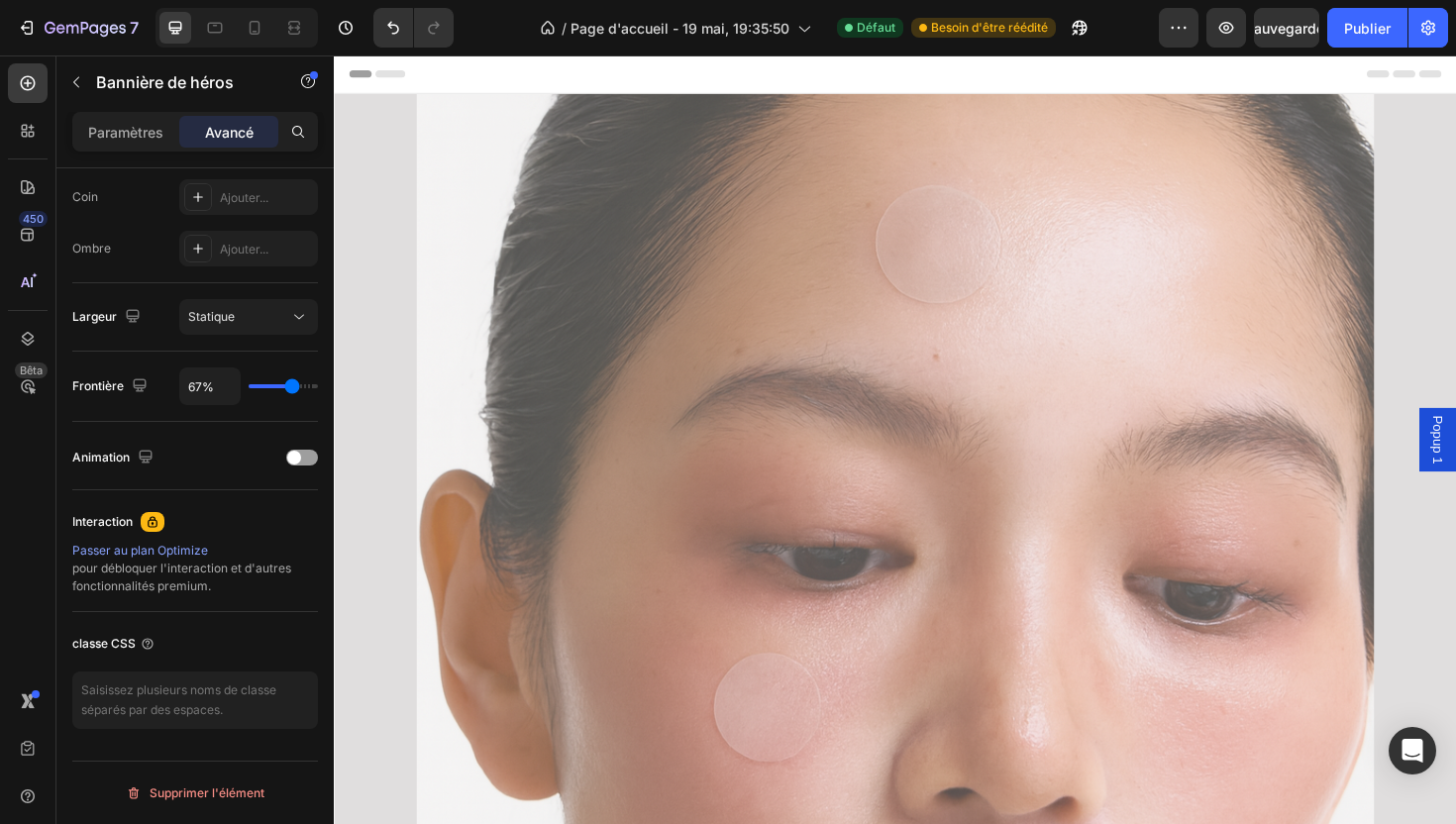type on "68%" 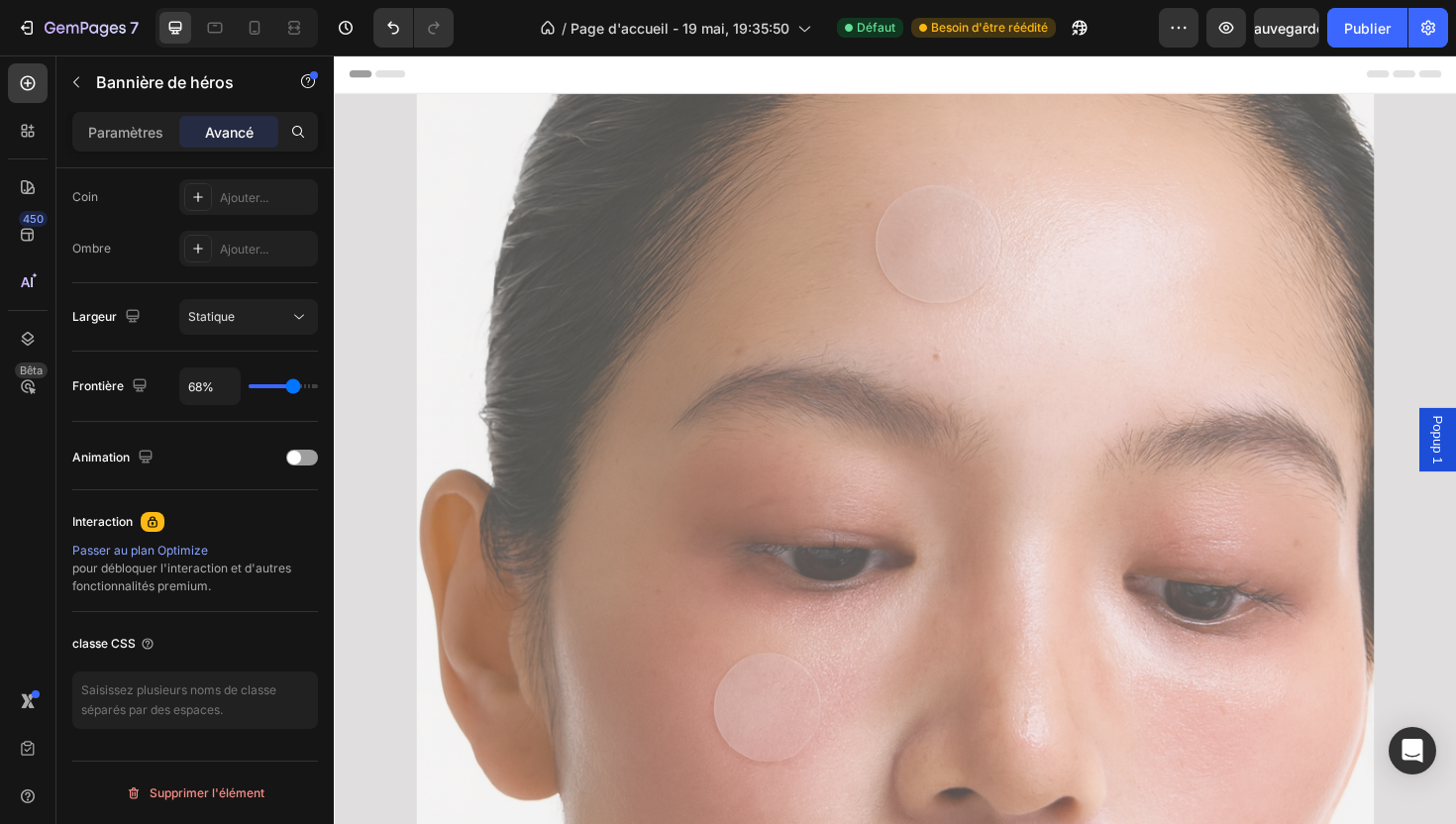 type on "69%" 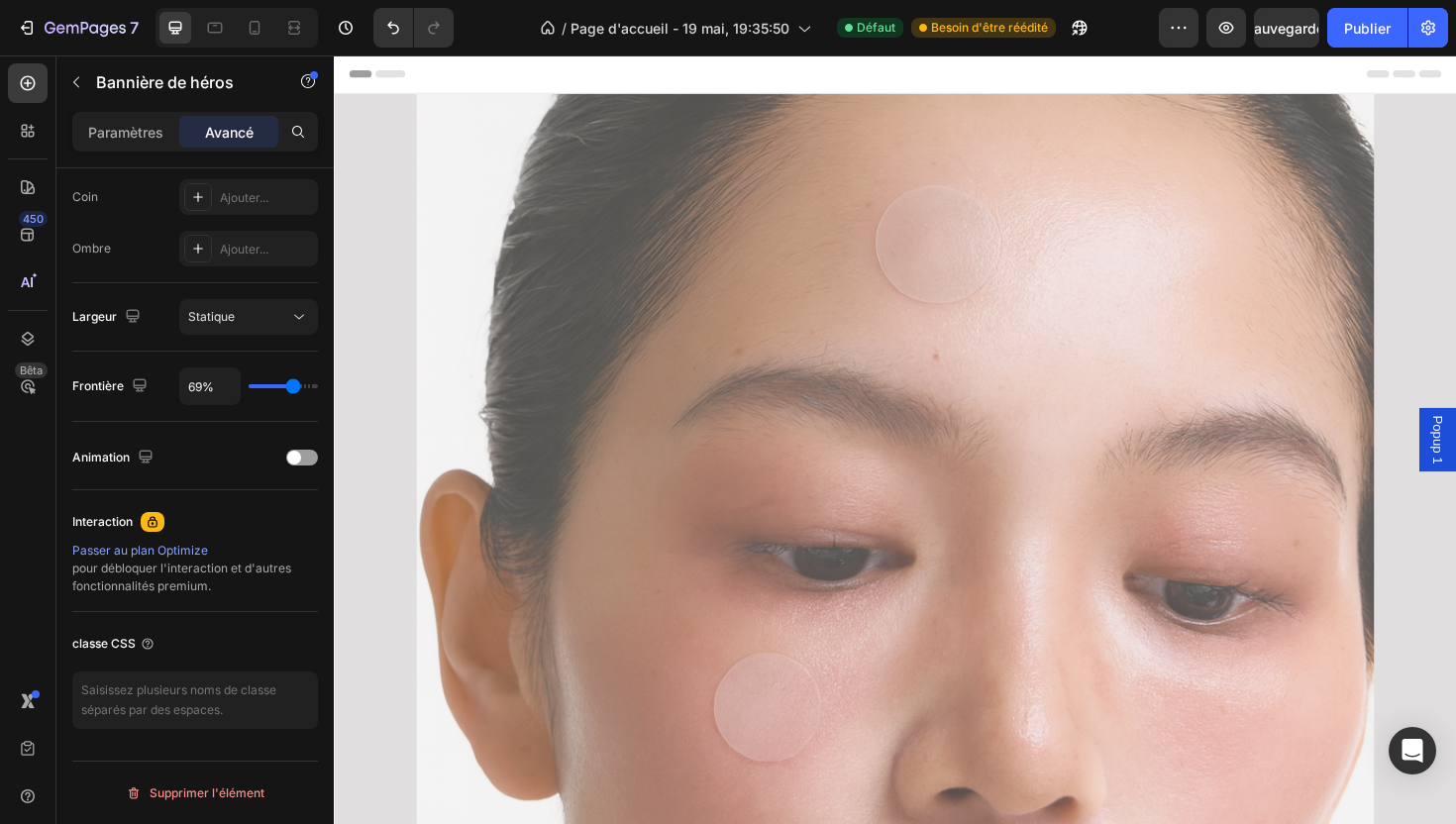 type on "70%" 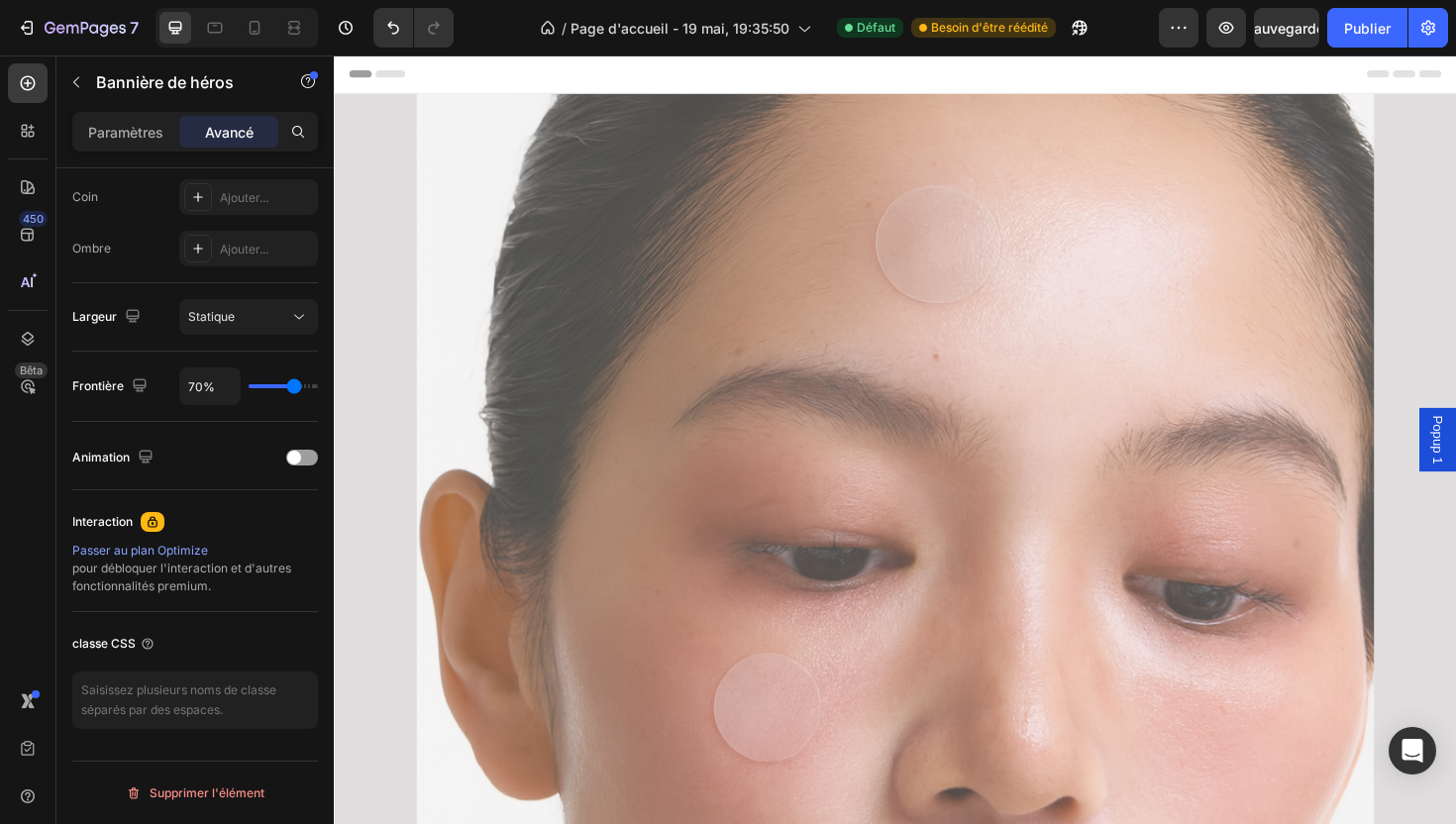 type on "71%" 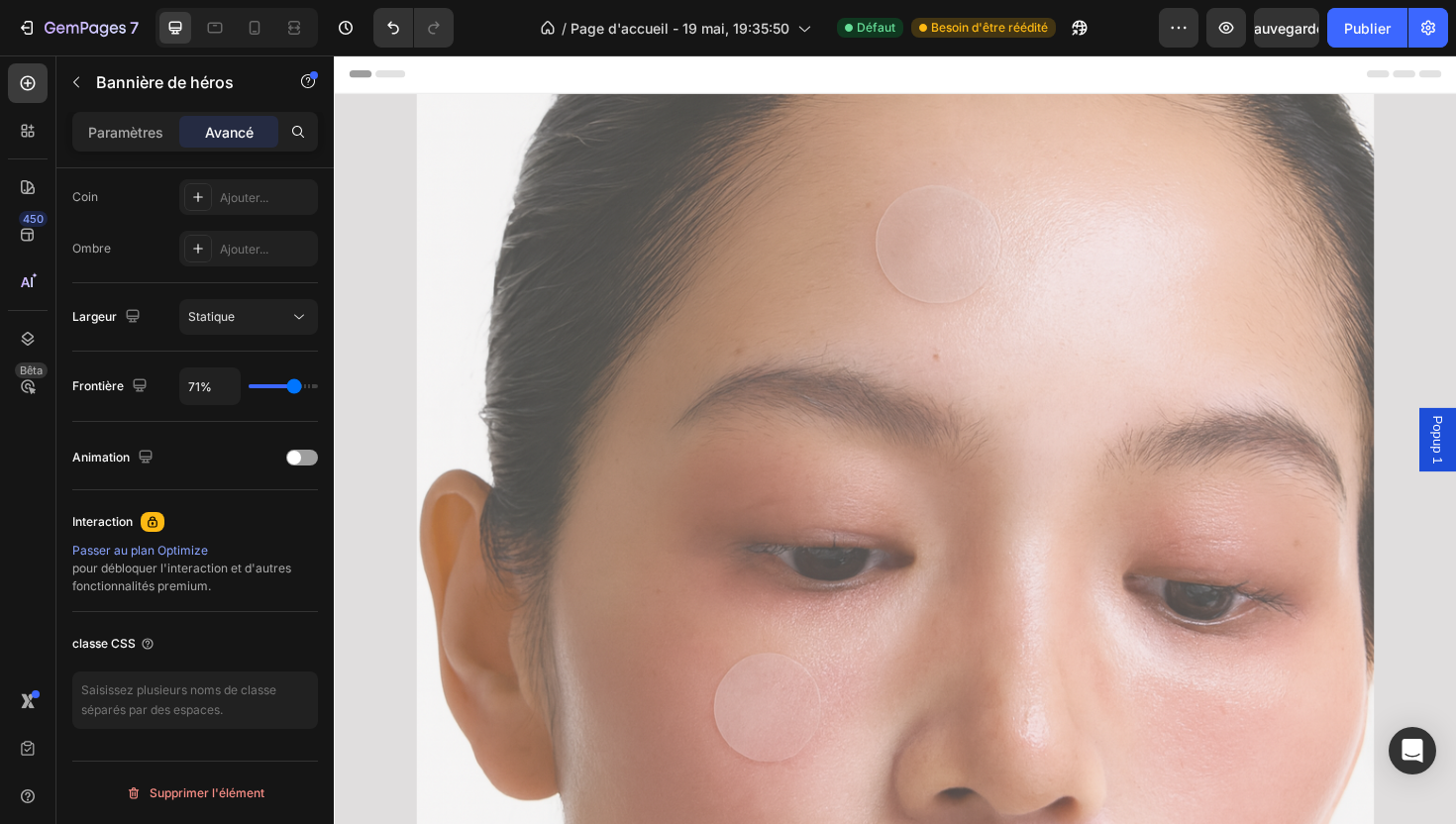 type on "72%" 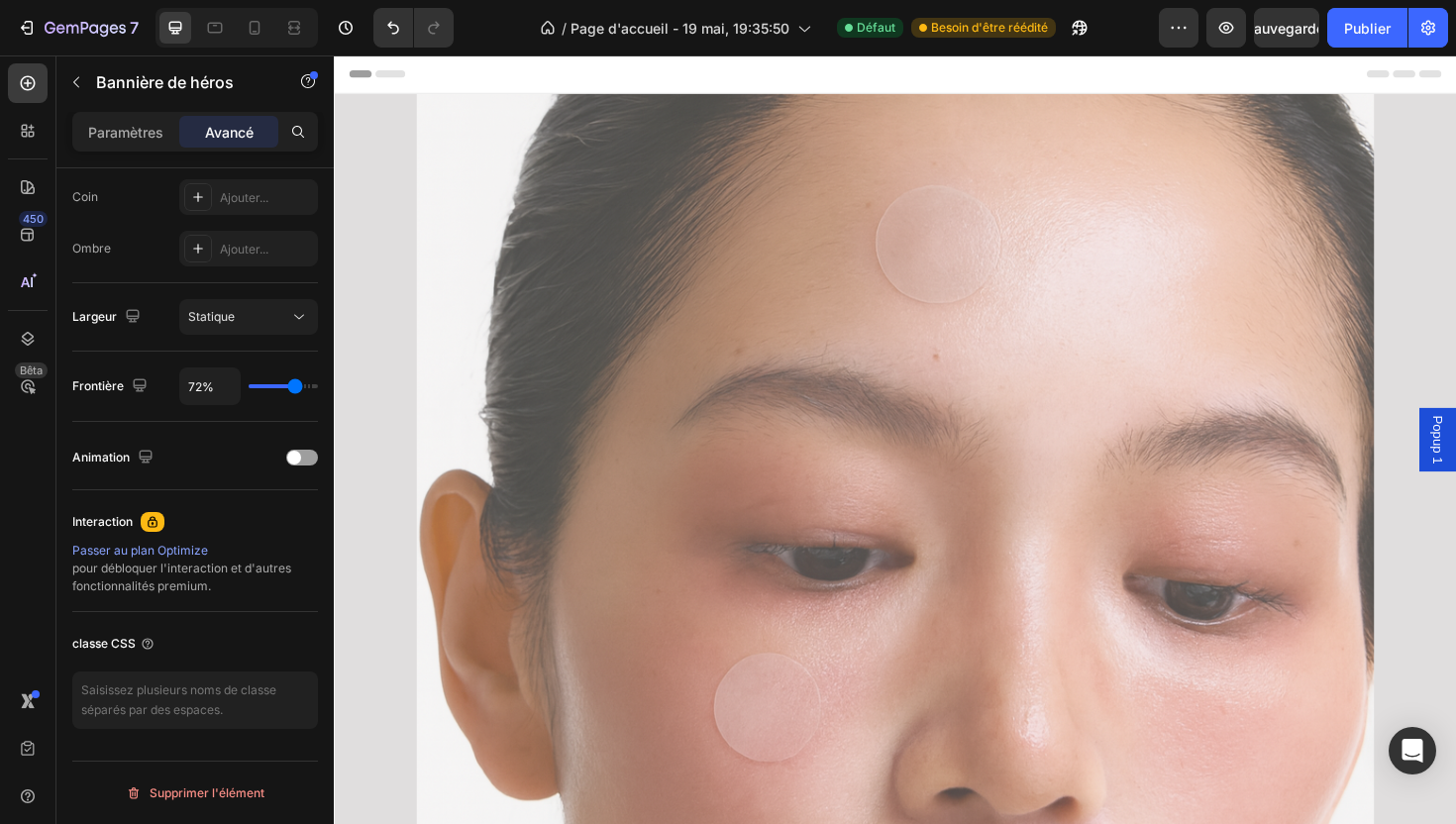 type on "73%" 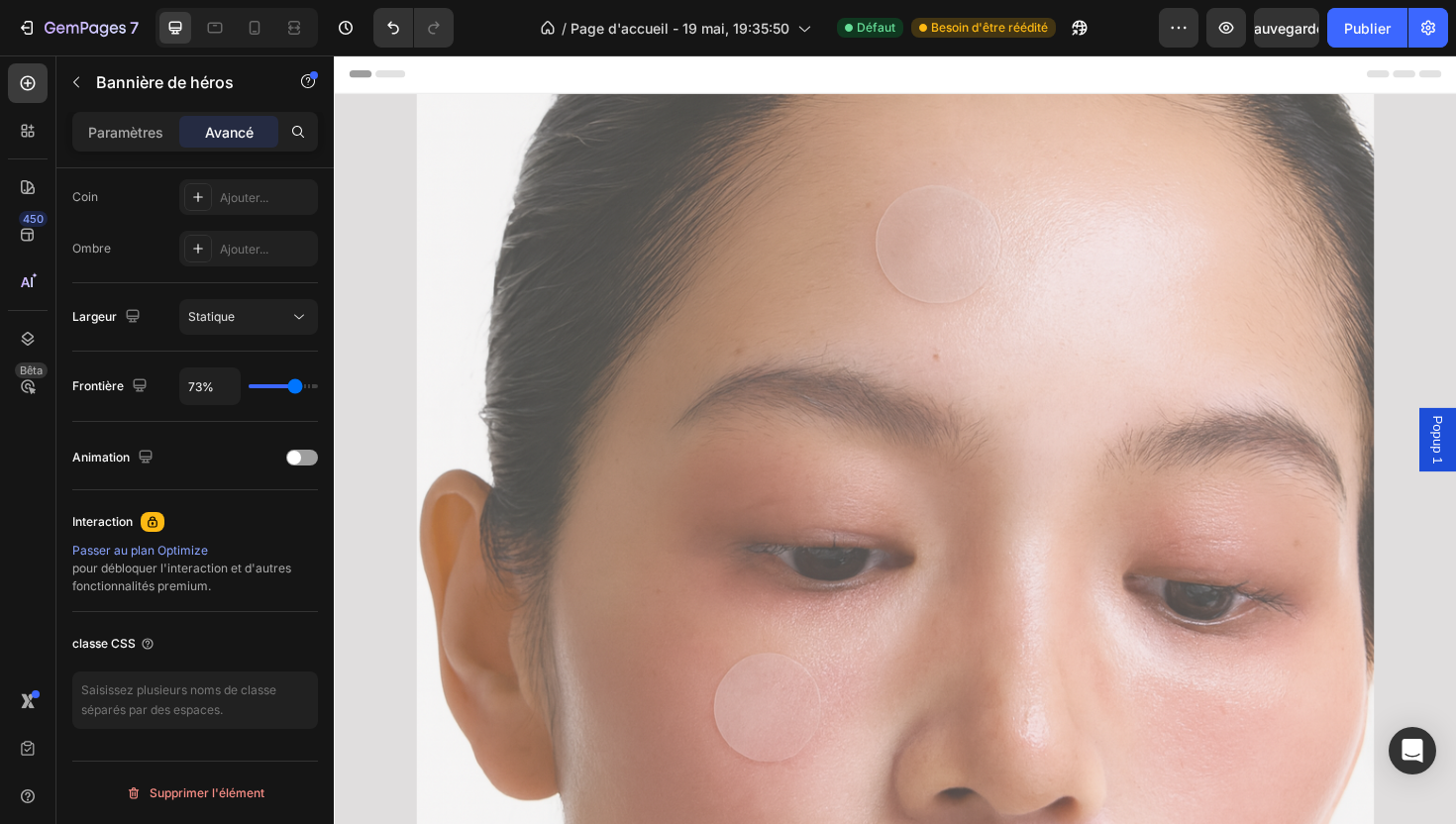 type on "74%" 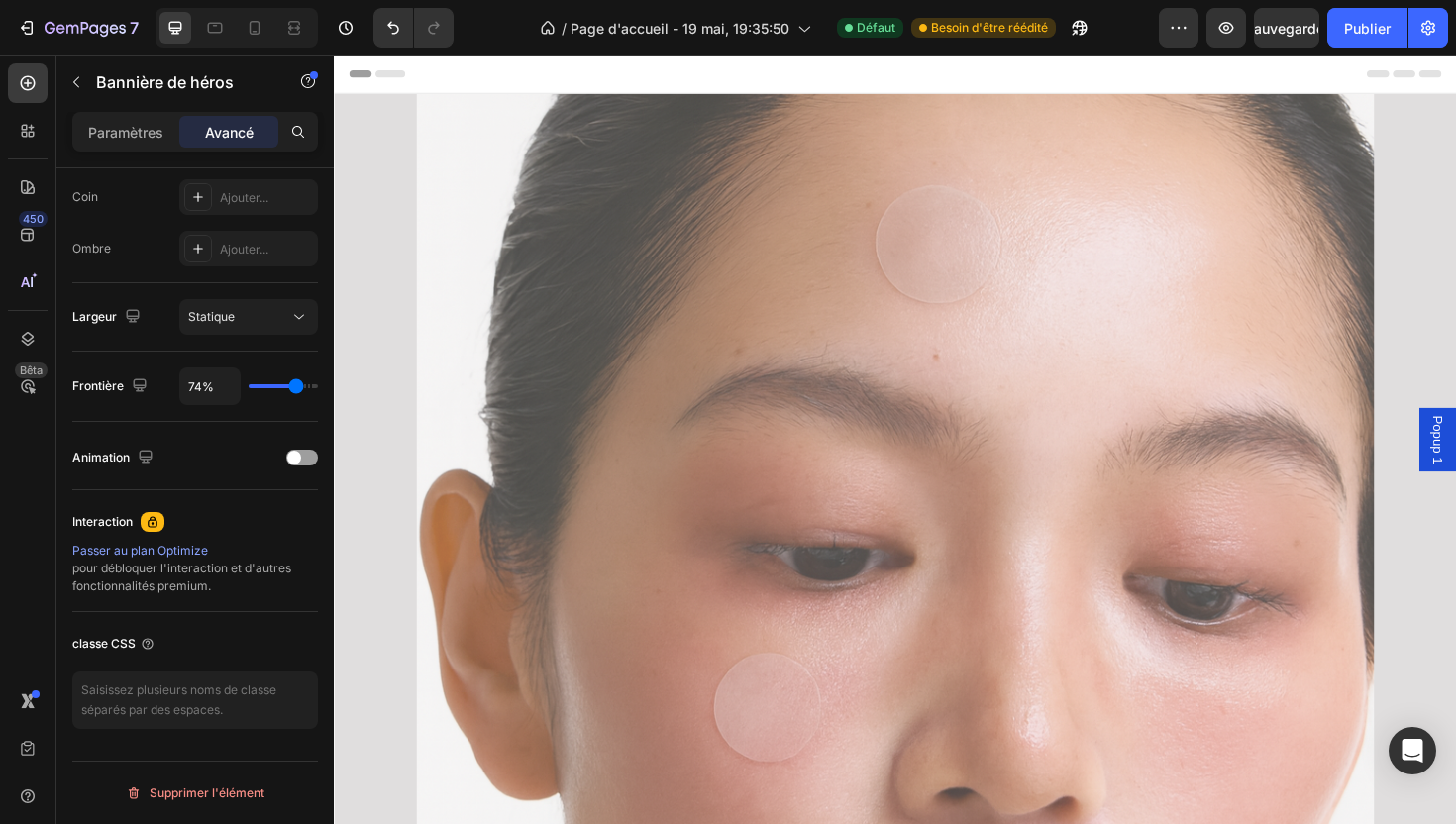 type on "75%" 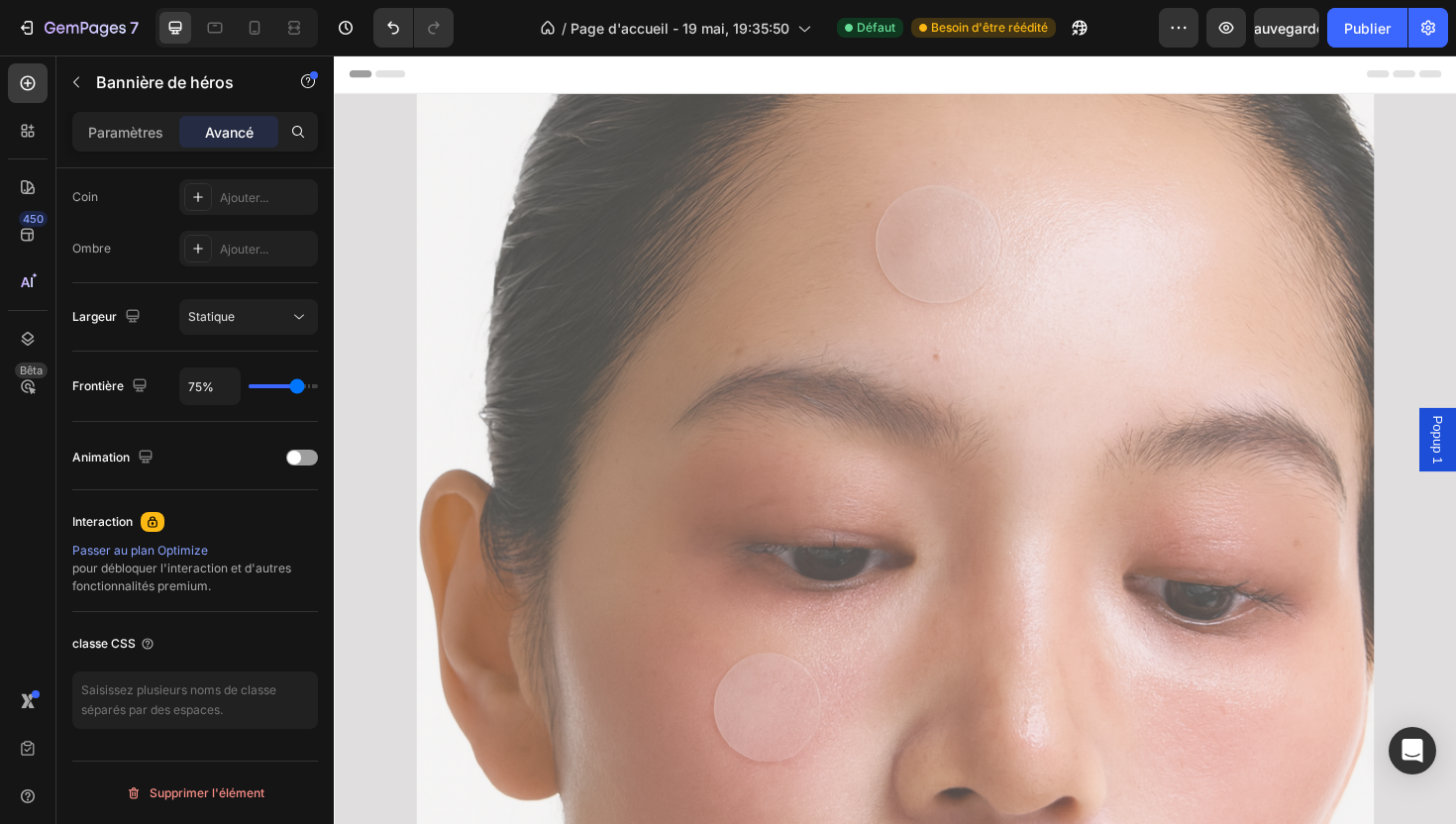 type on "76%" 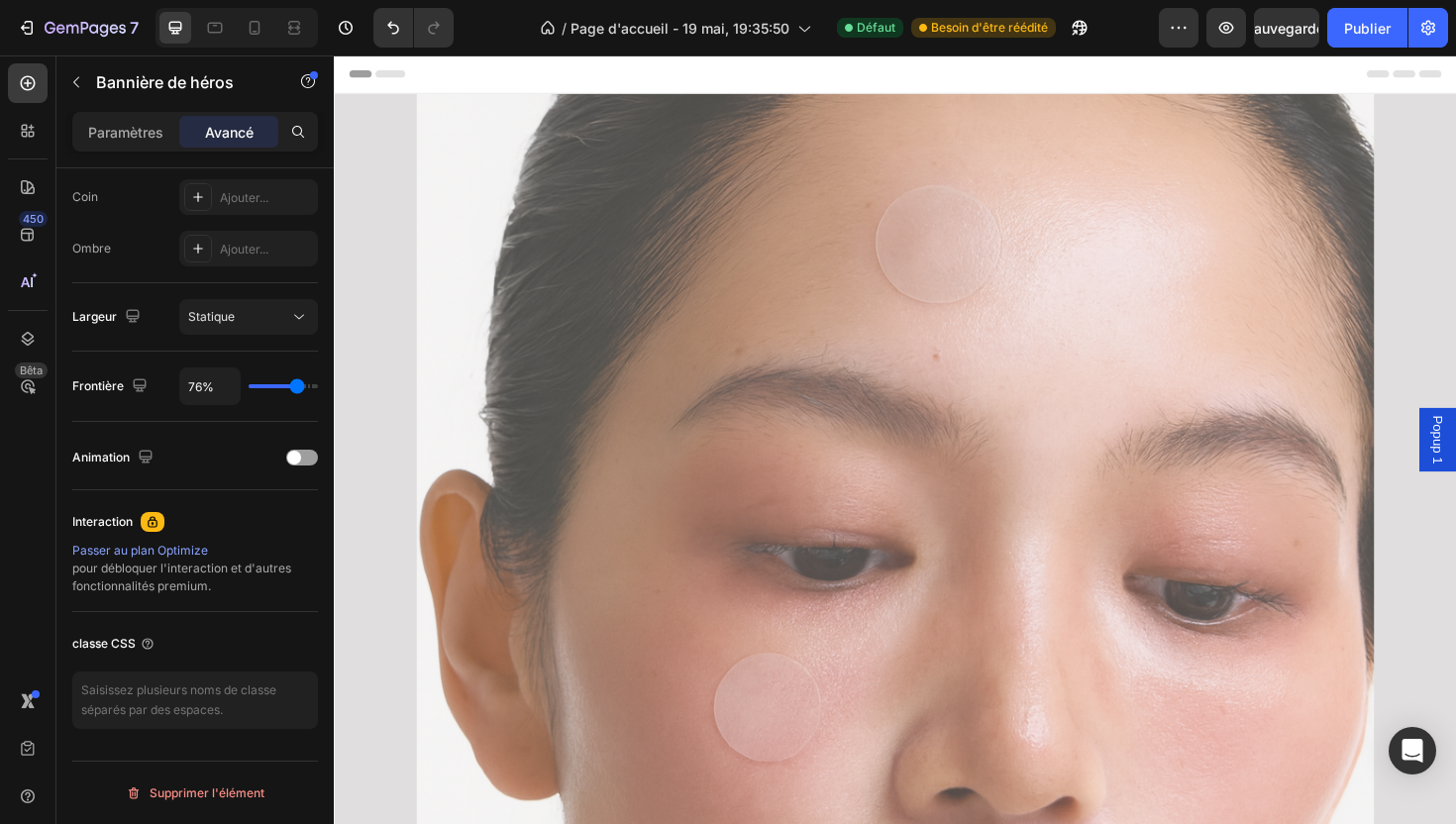 type on "78%" 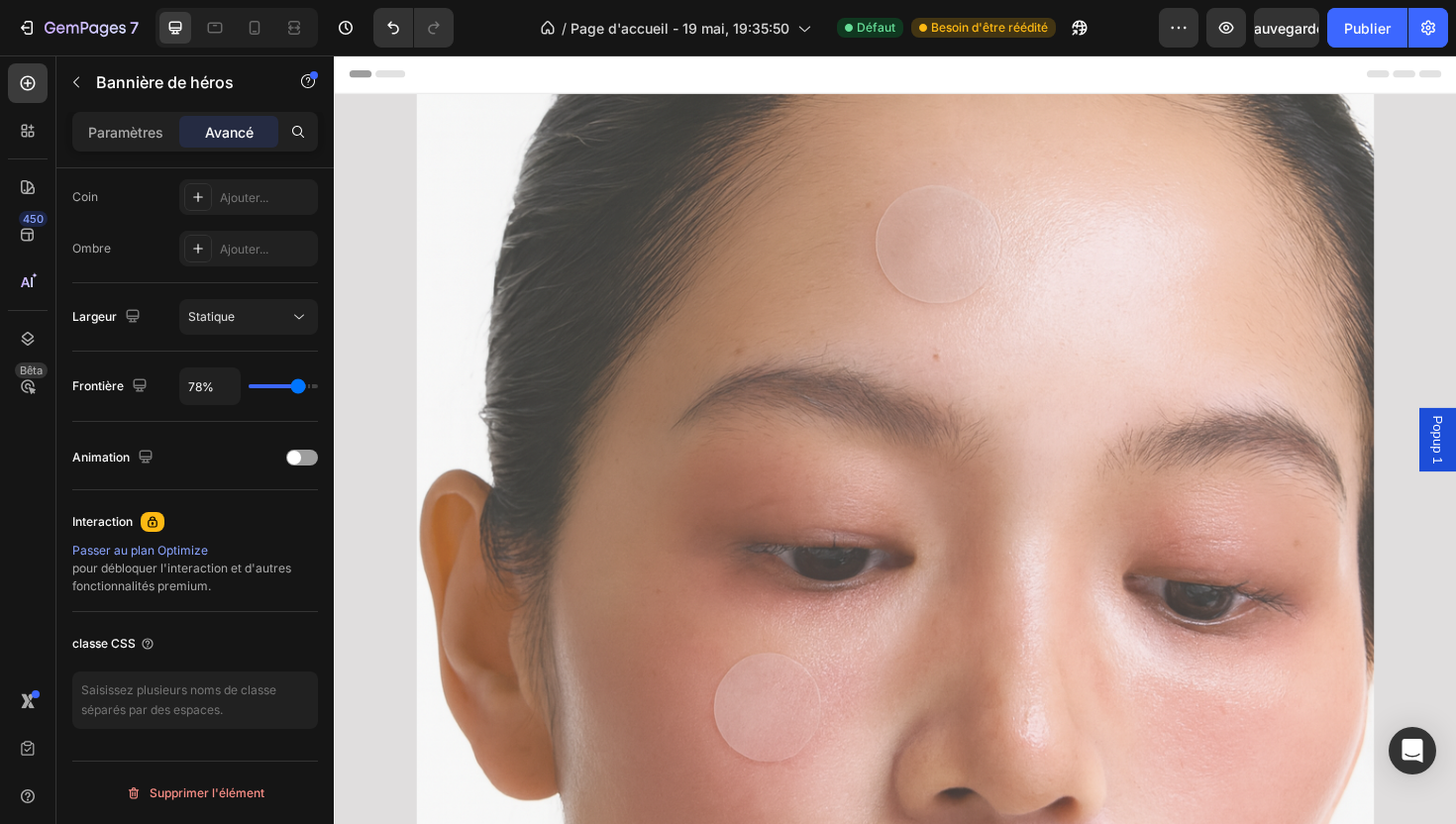 type on "79%" 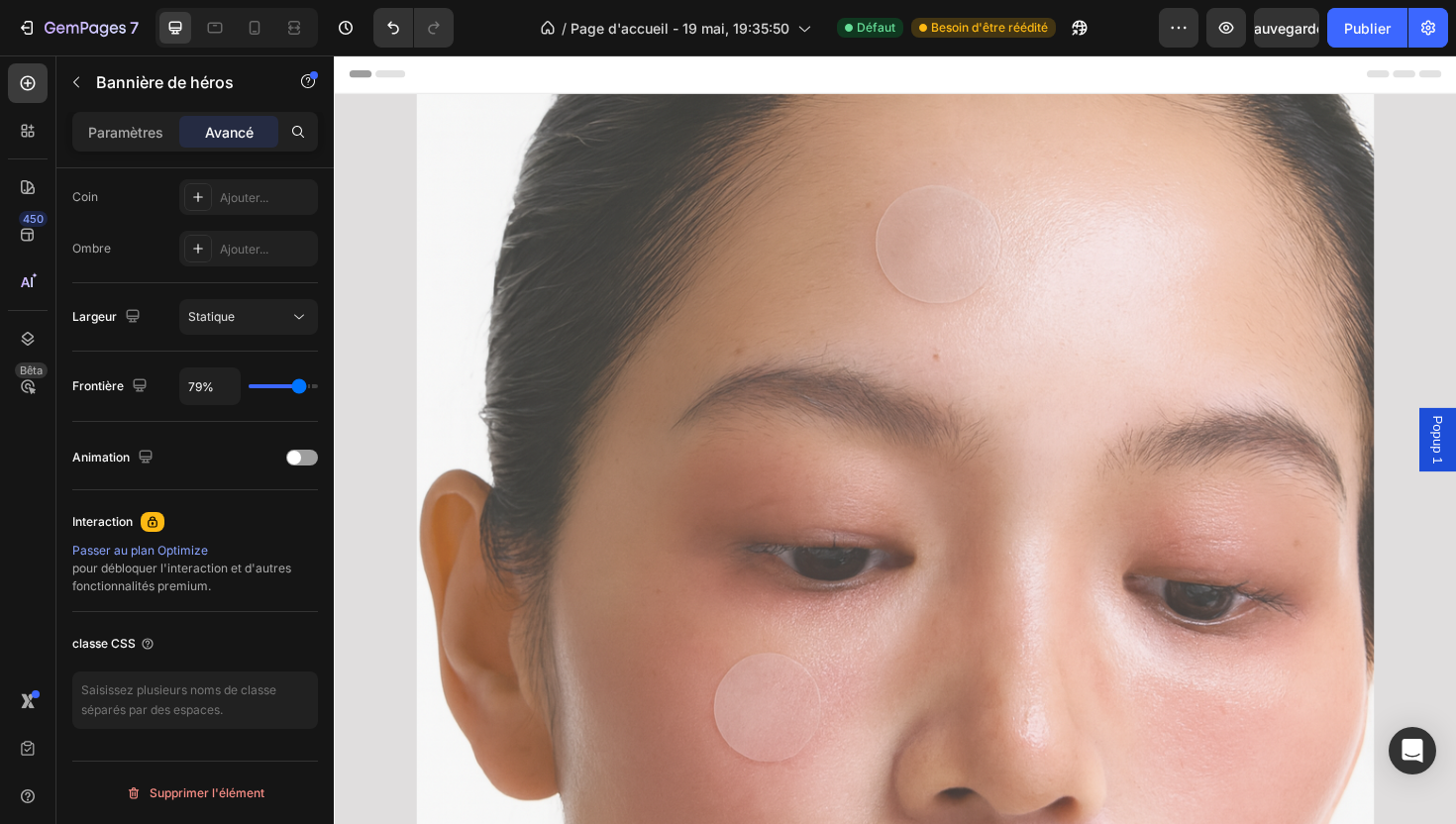 type on "80%" 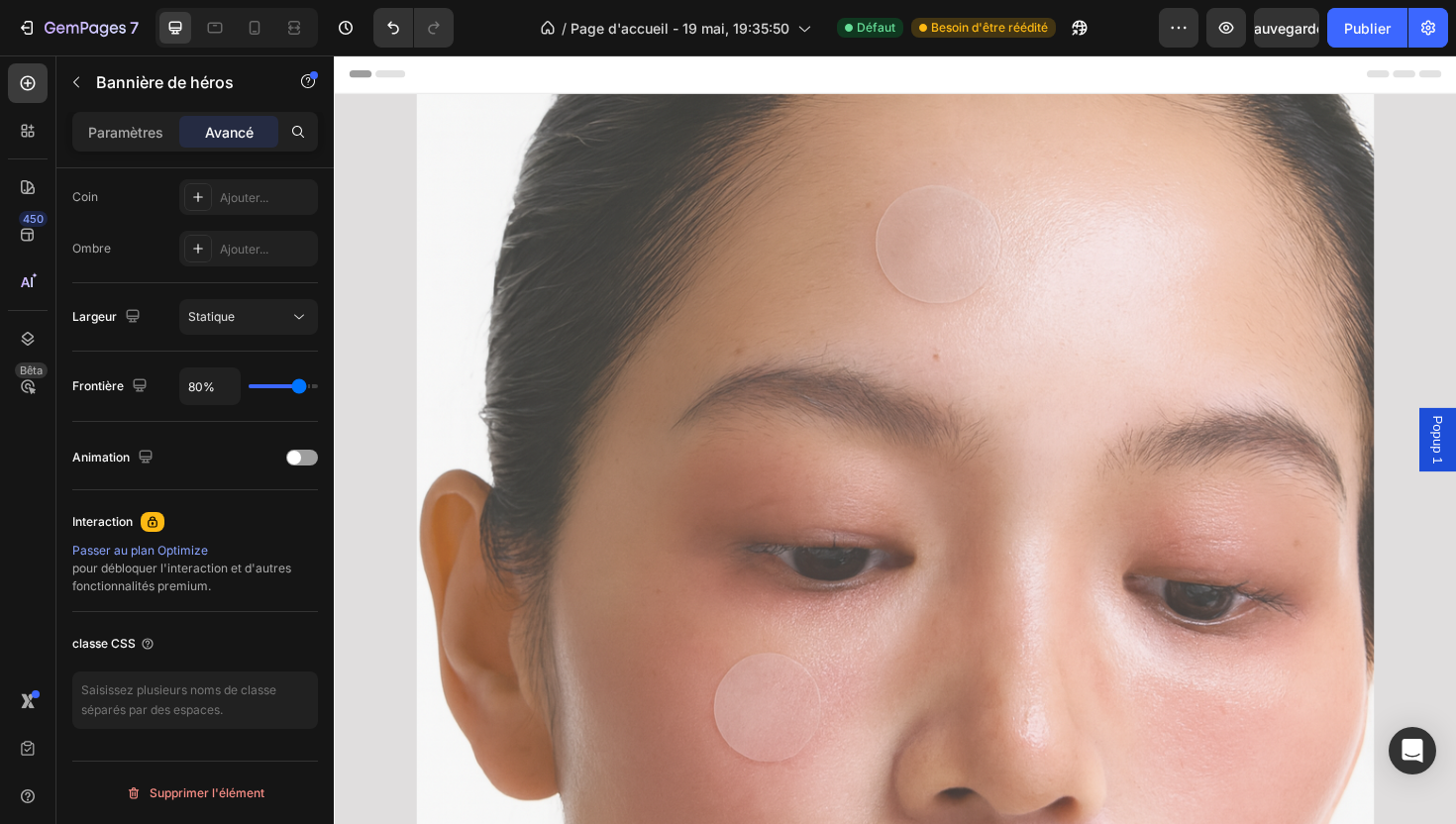 type on "81%" 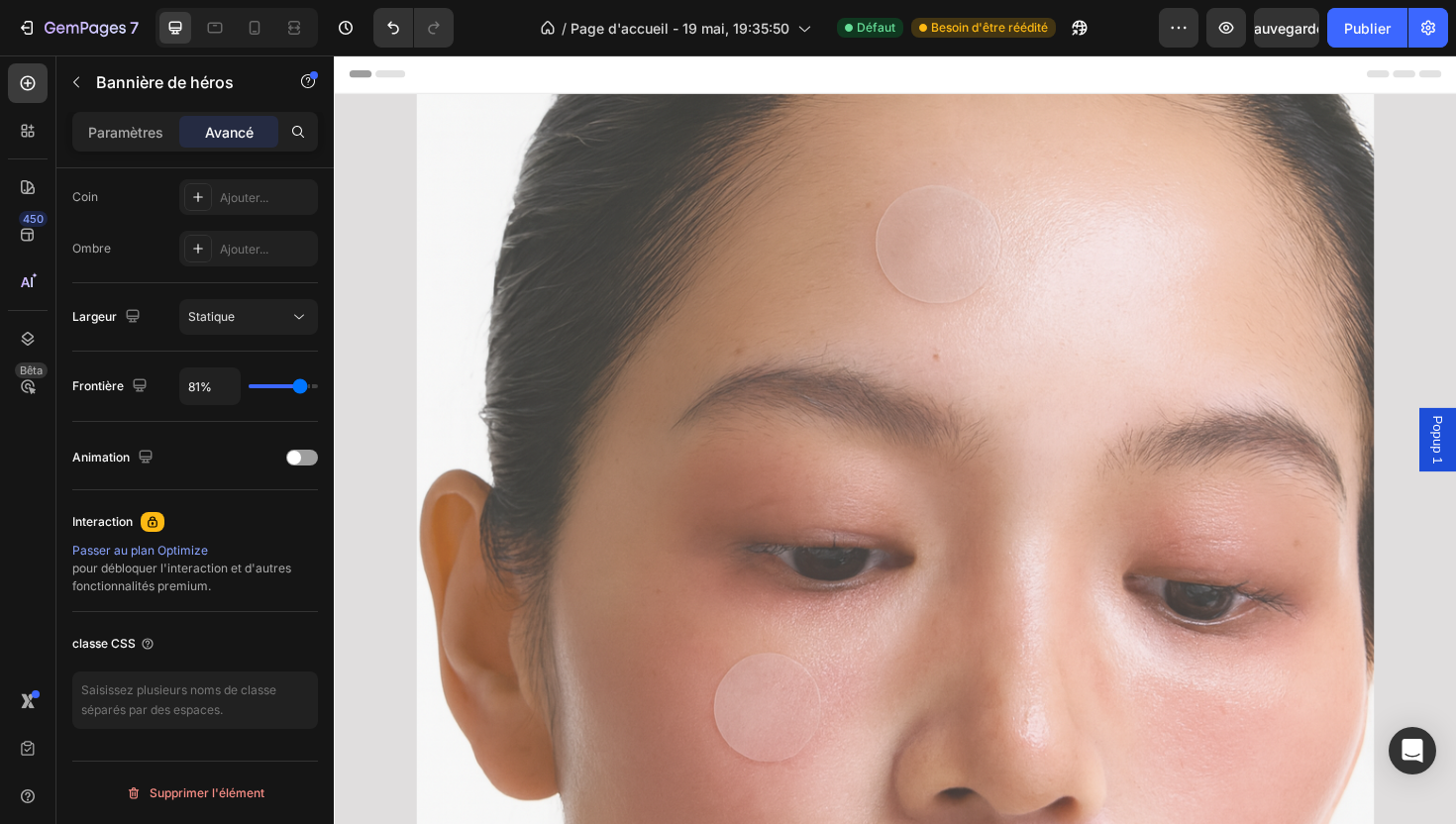 type on "82%" 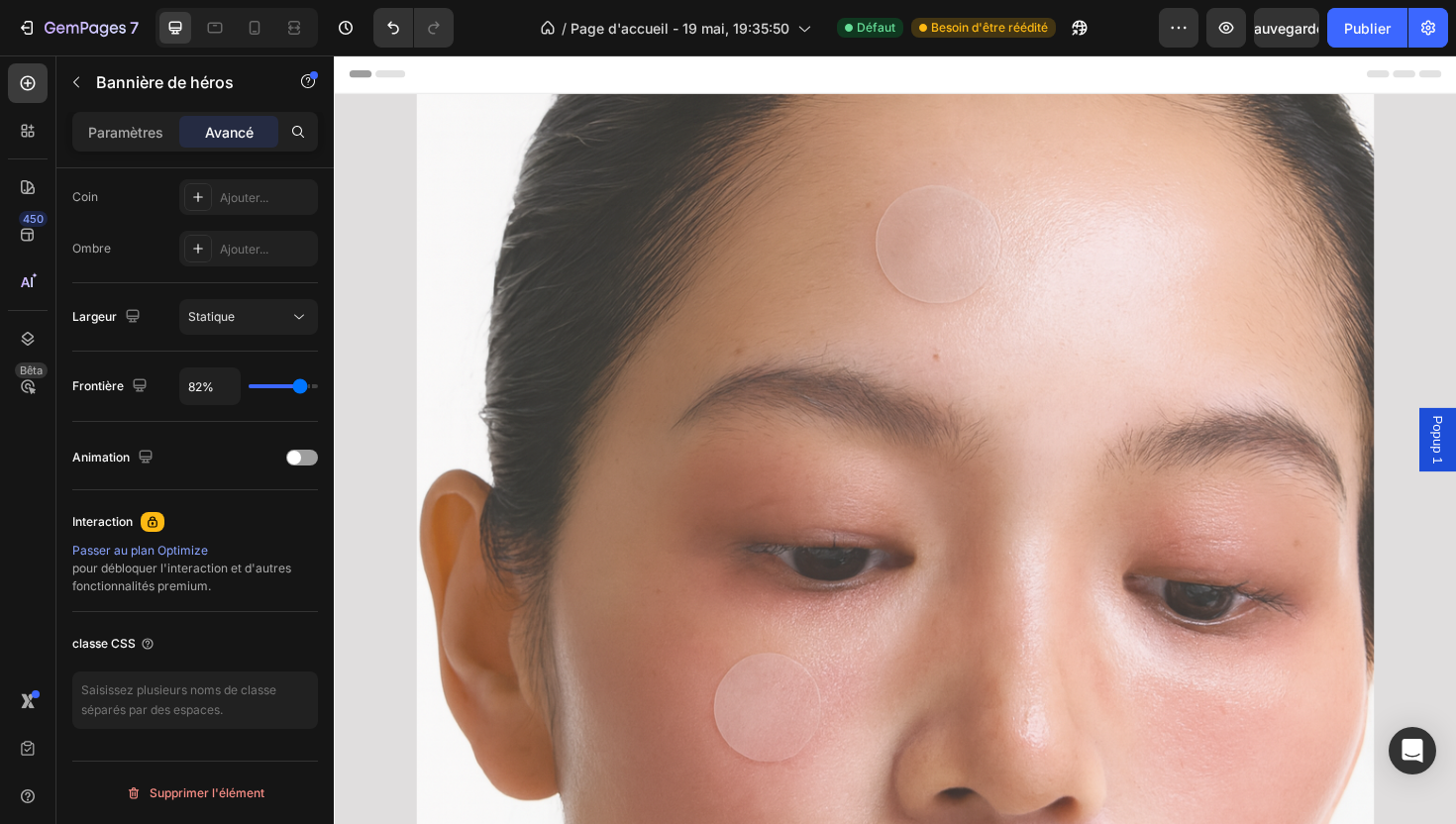 type on "83%" 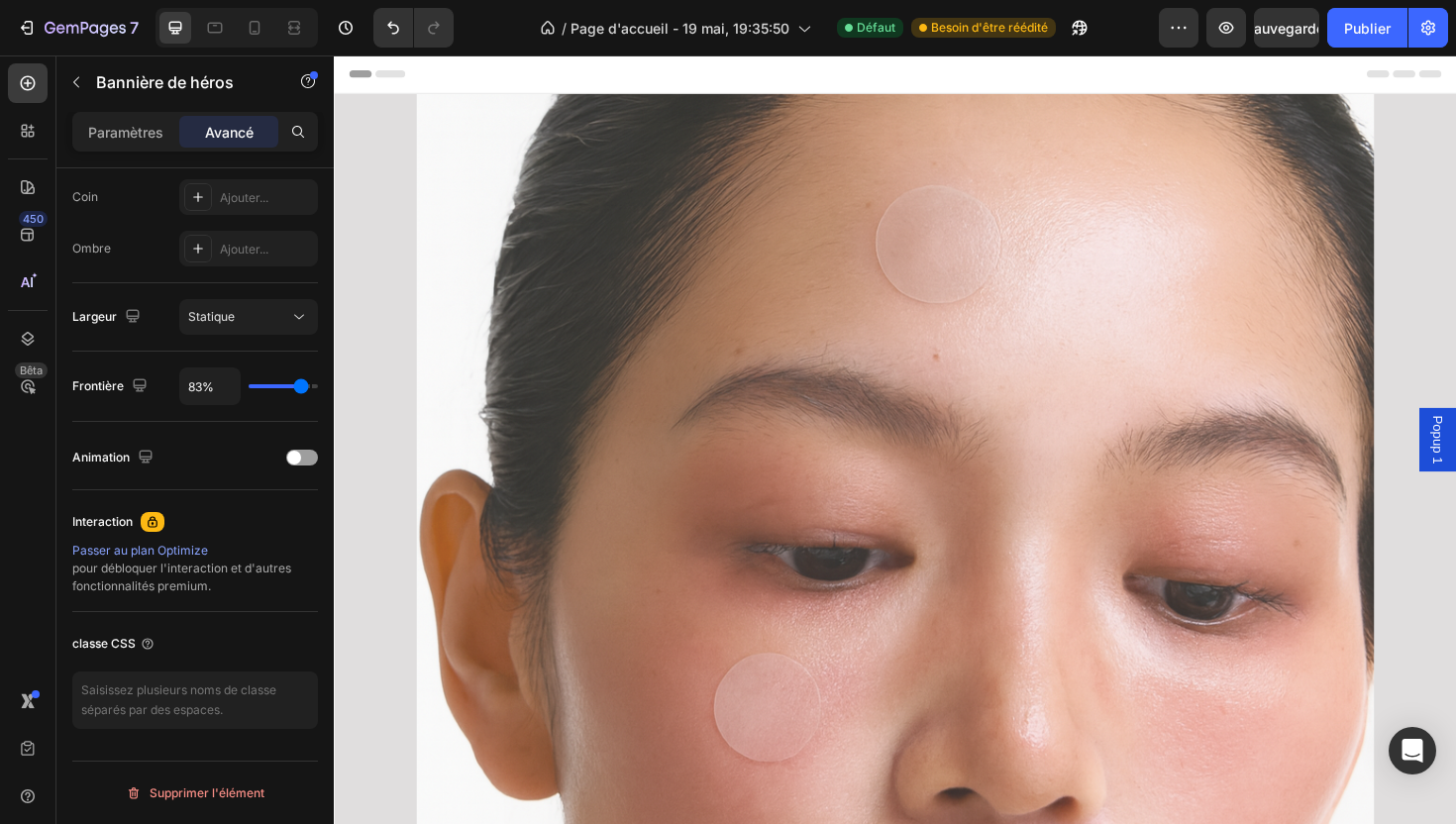 type on "84%" 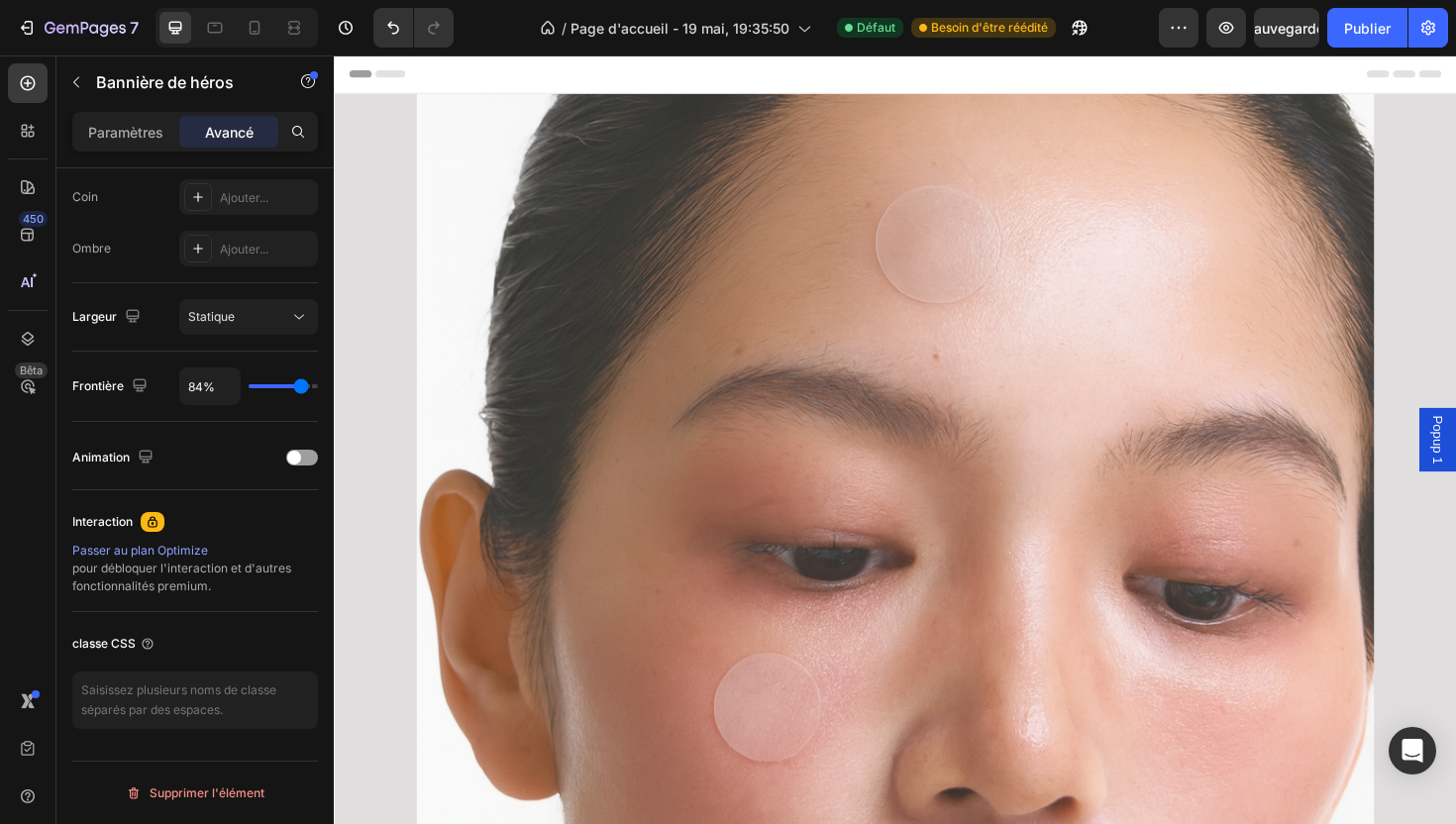 type on "85%" 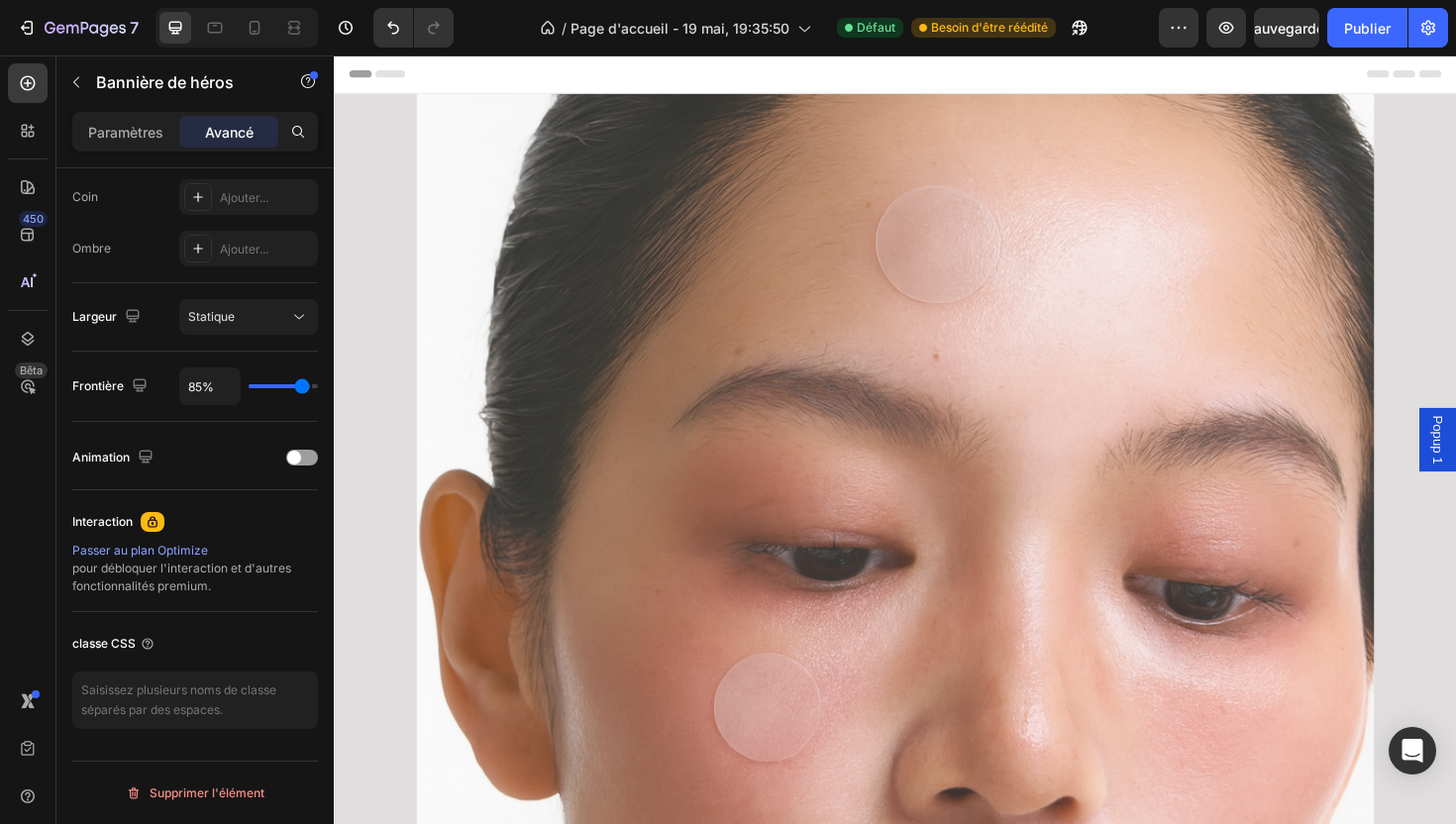 type on "86%" 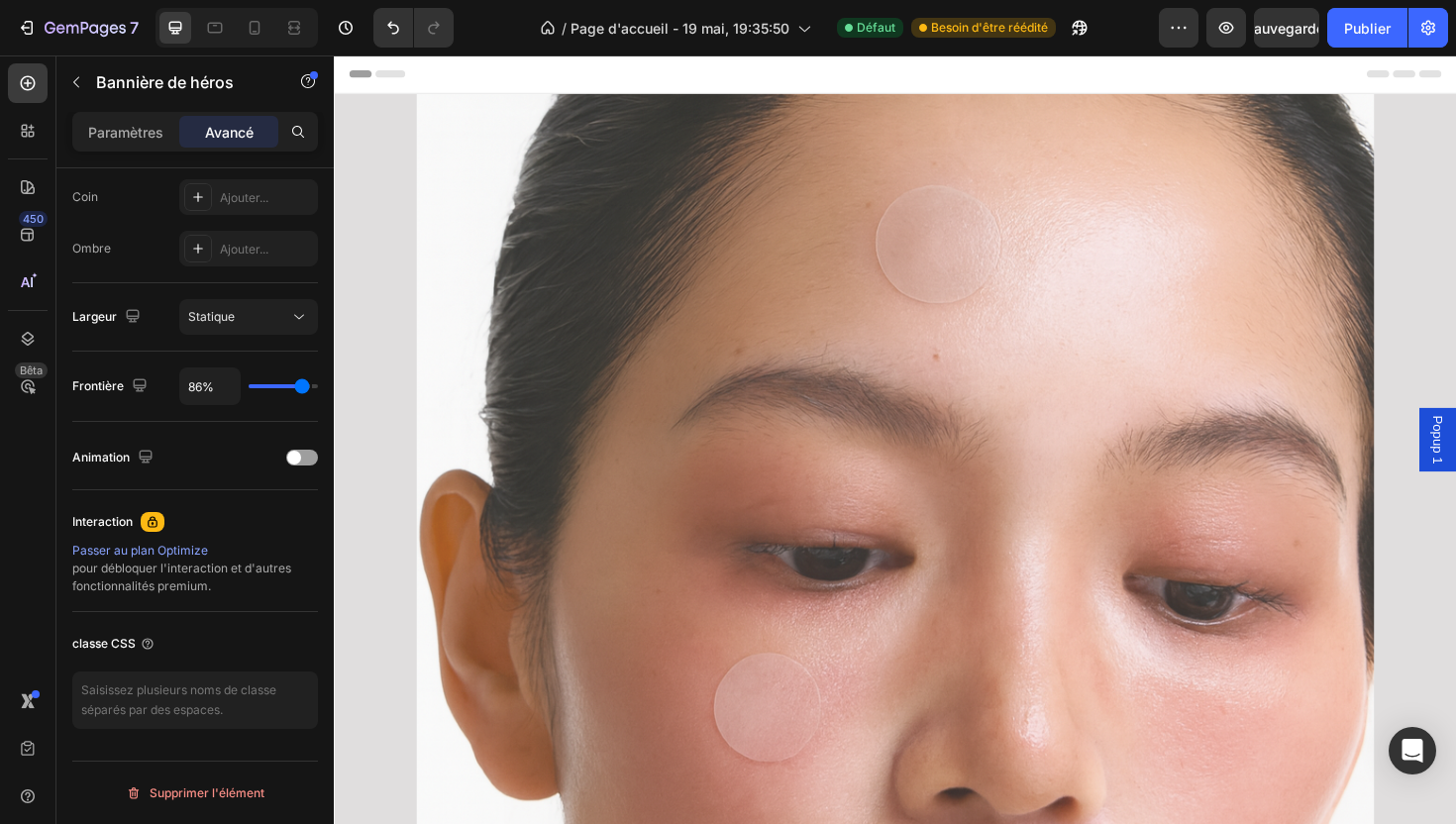 type on "87%" 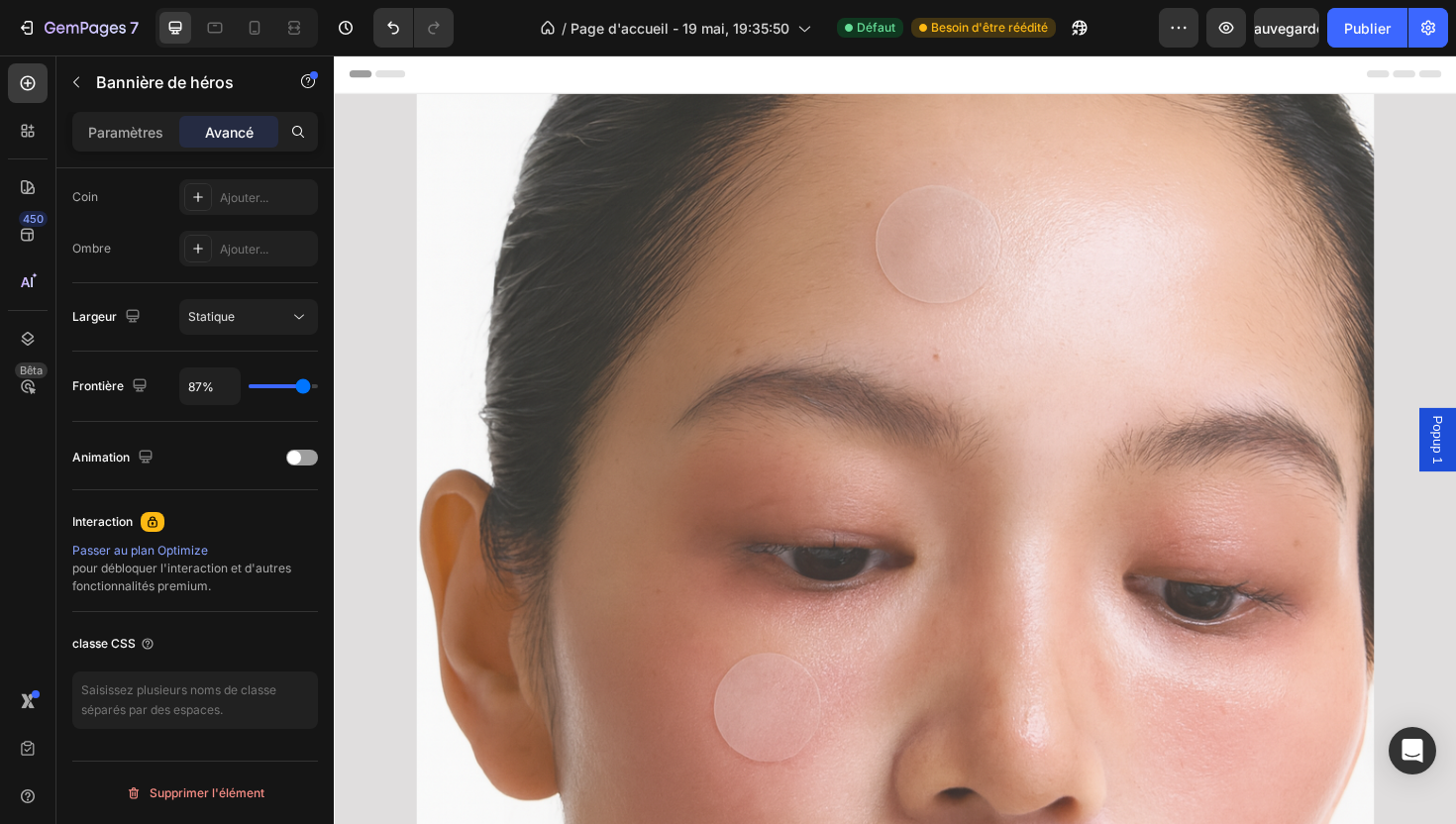 type on "88%" 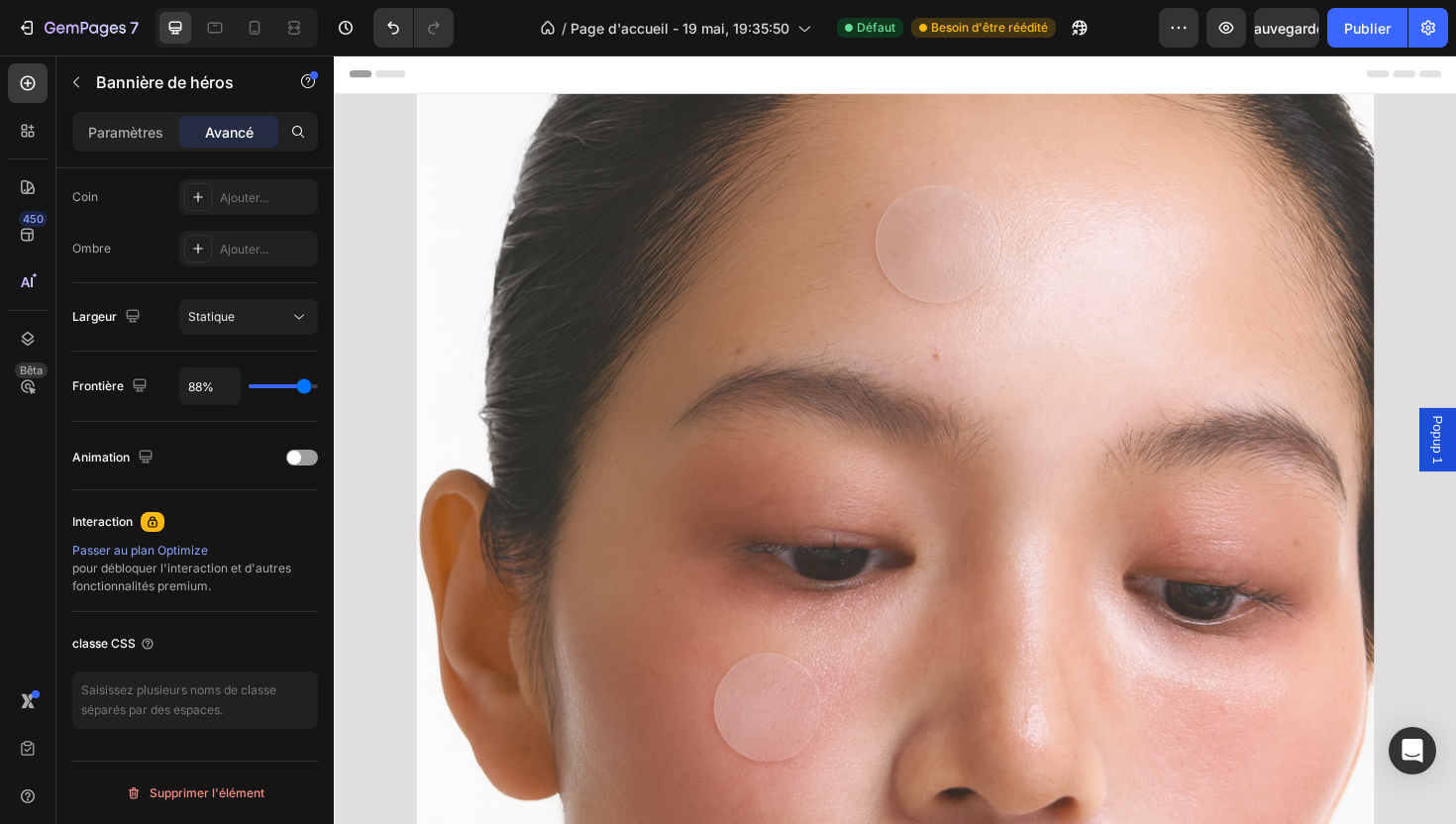 type on "89%" 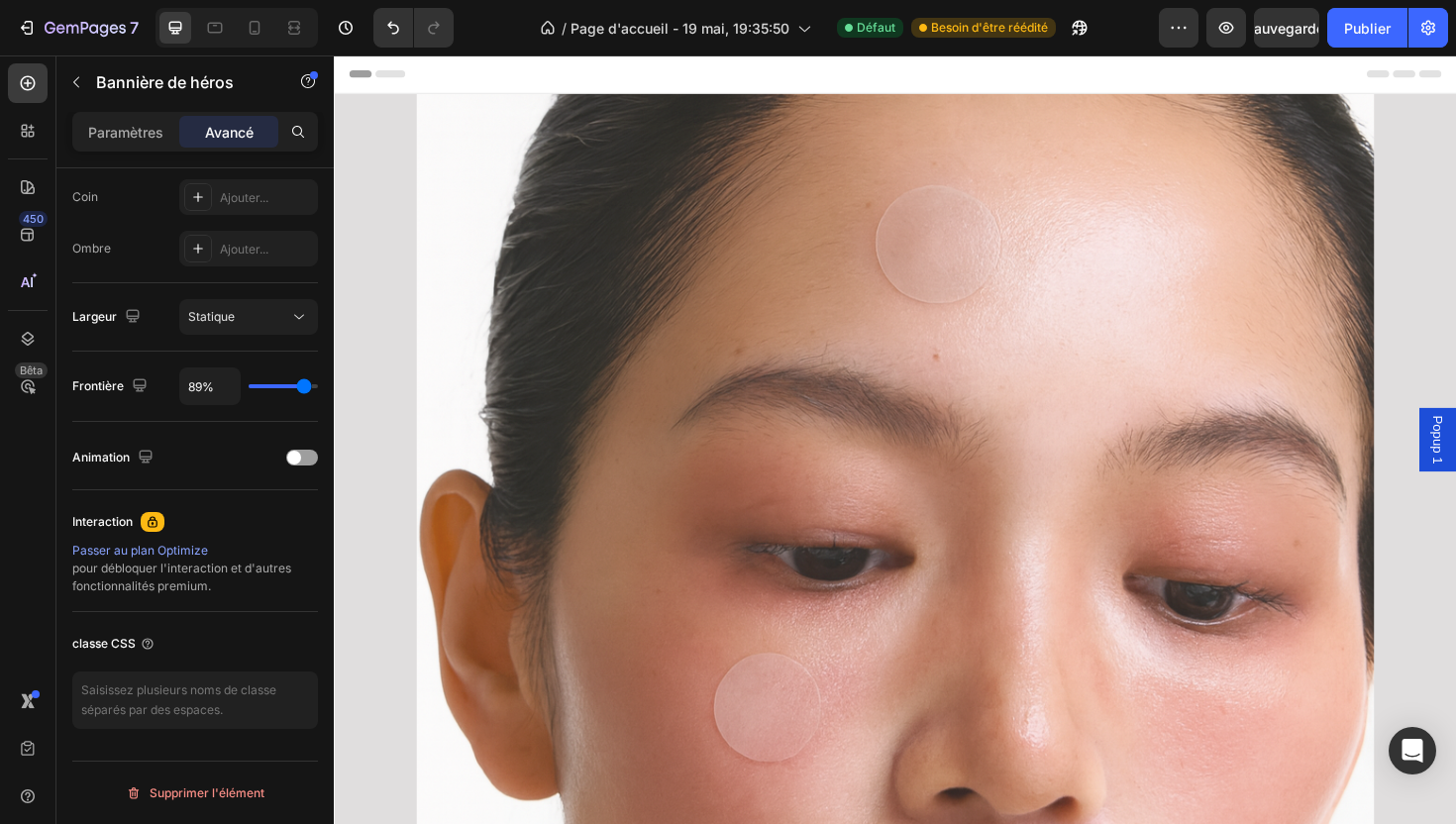 type on "90%" 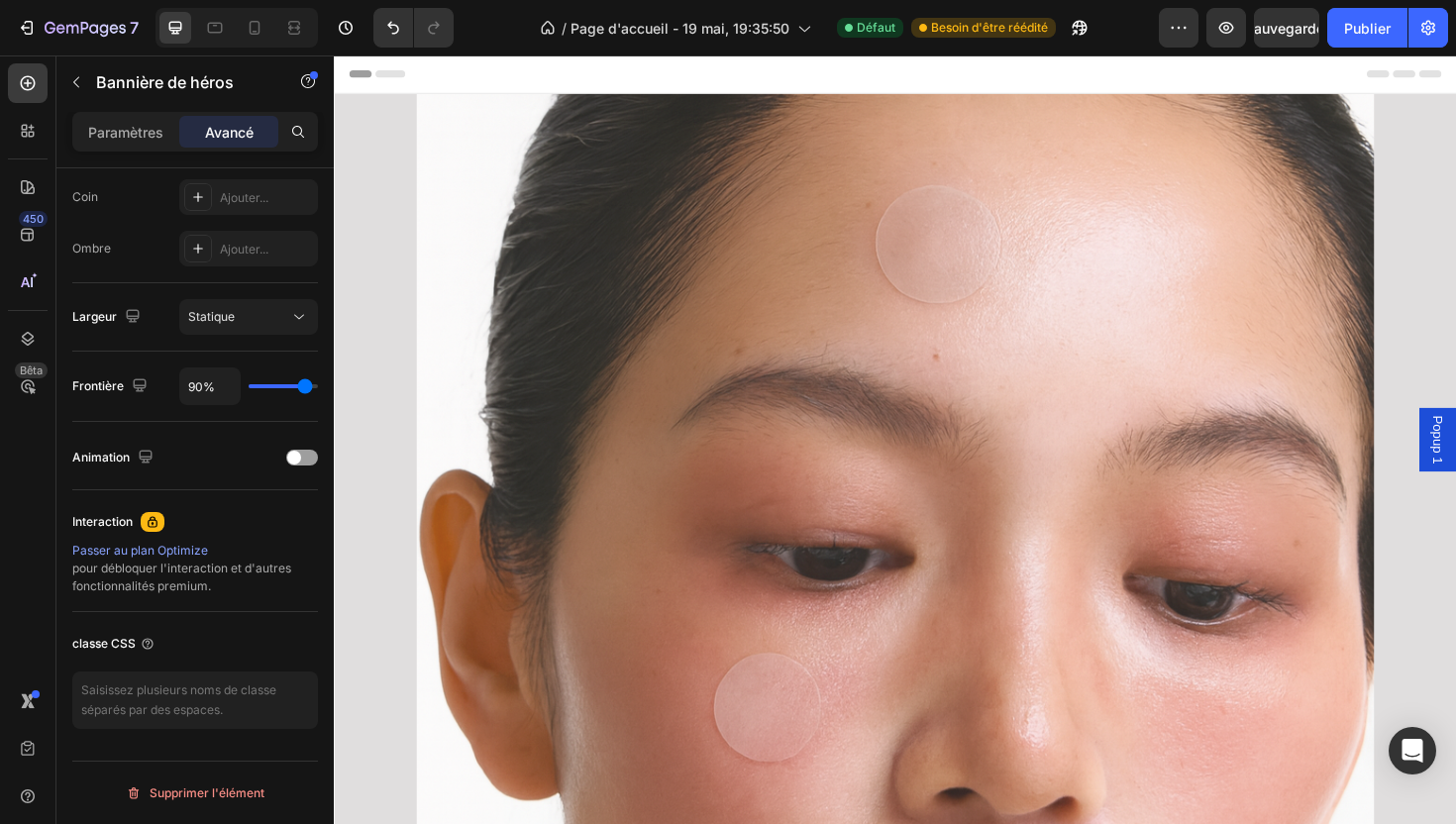 type on "91%" 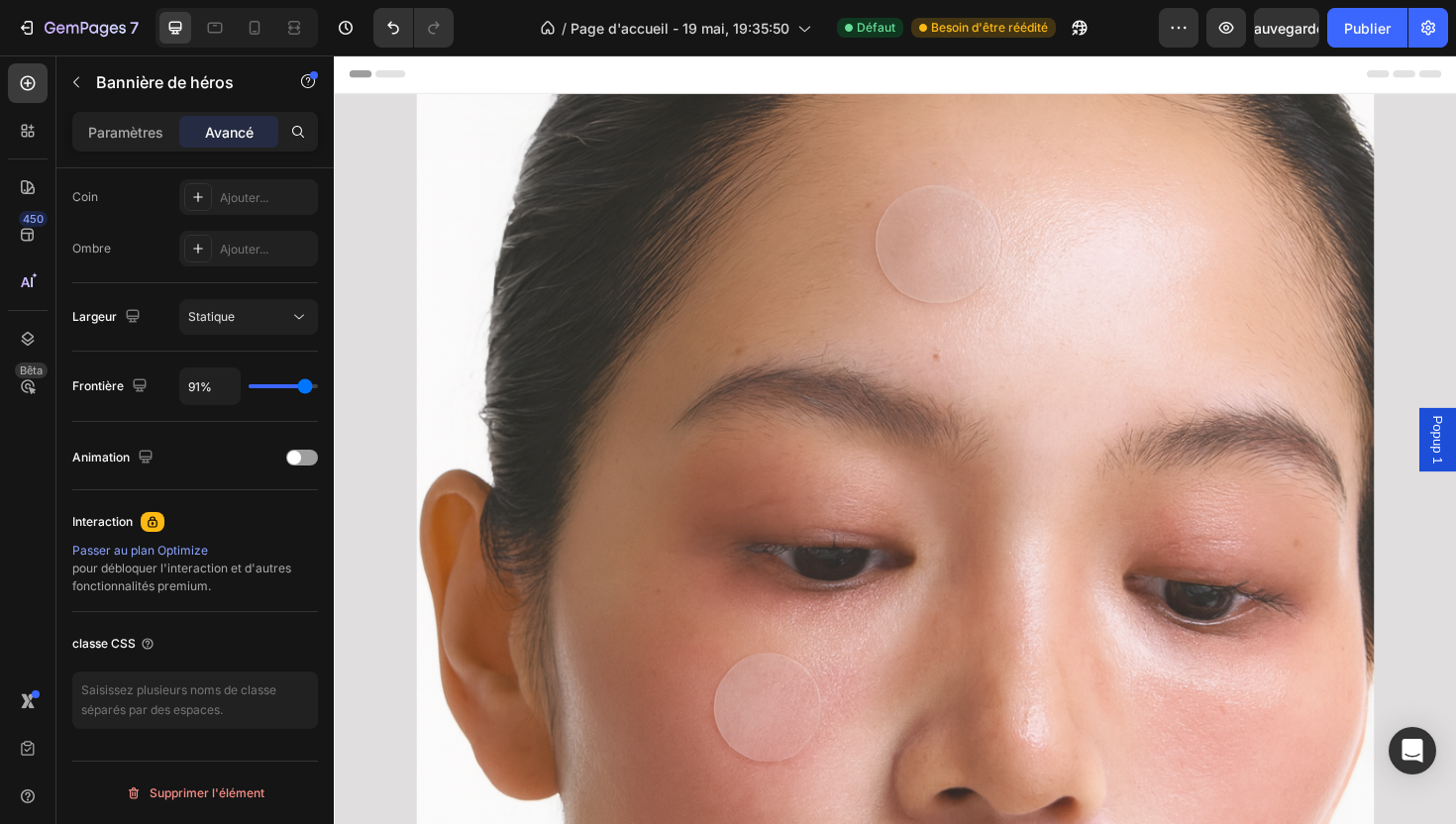 type on "92%" 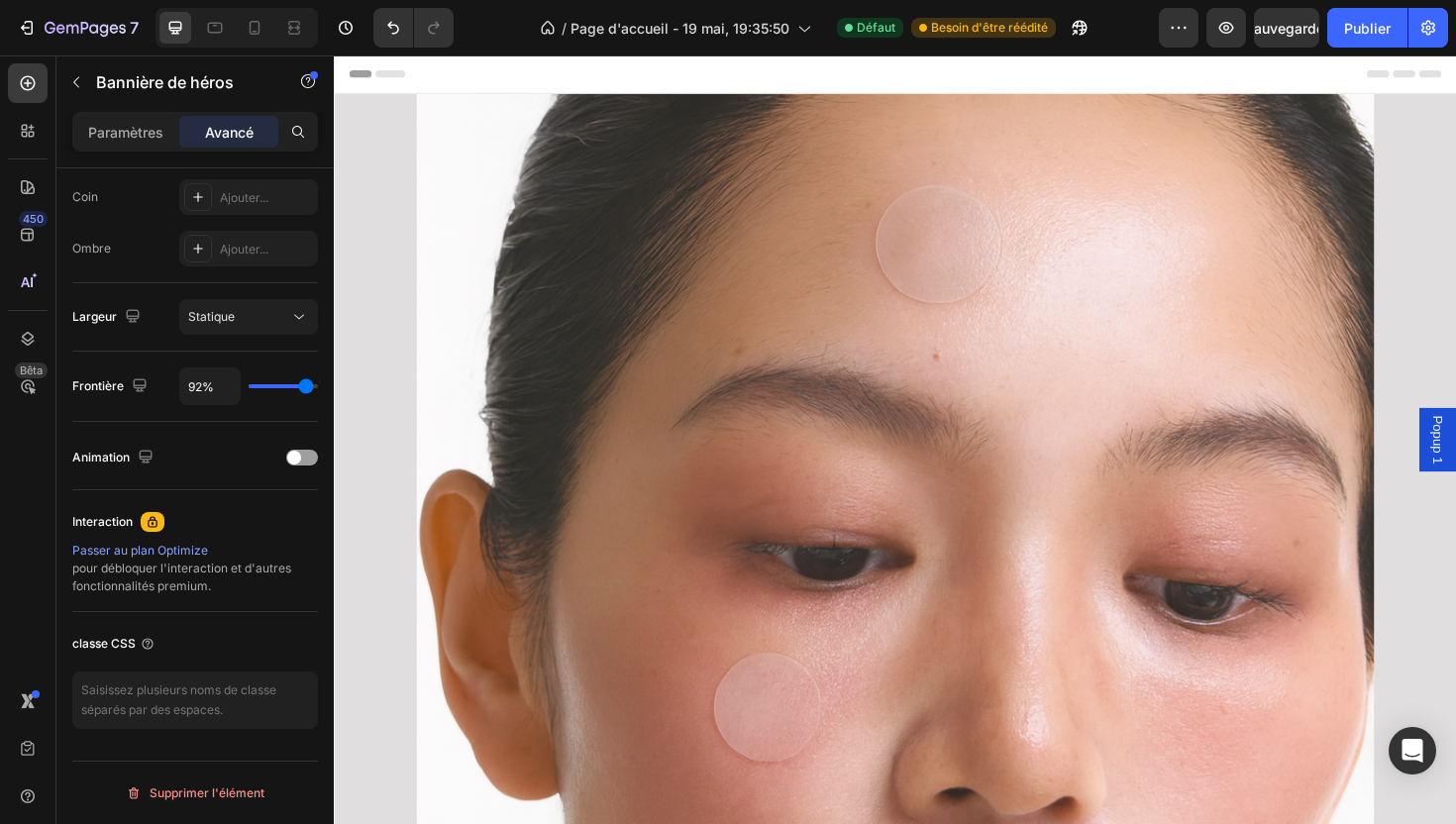 type on "94%" 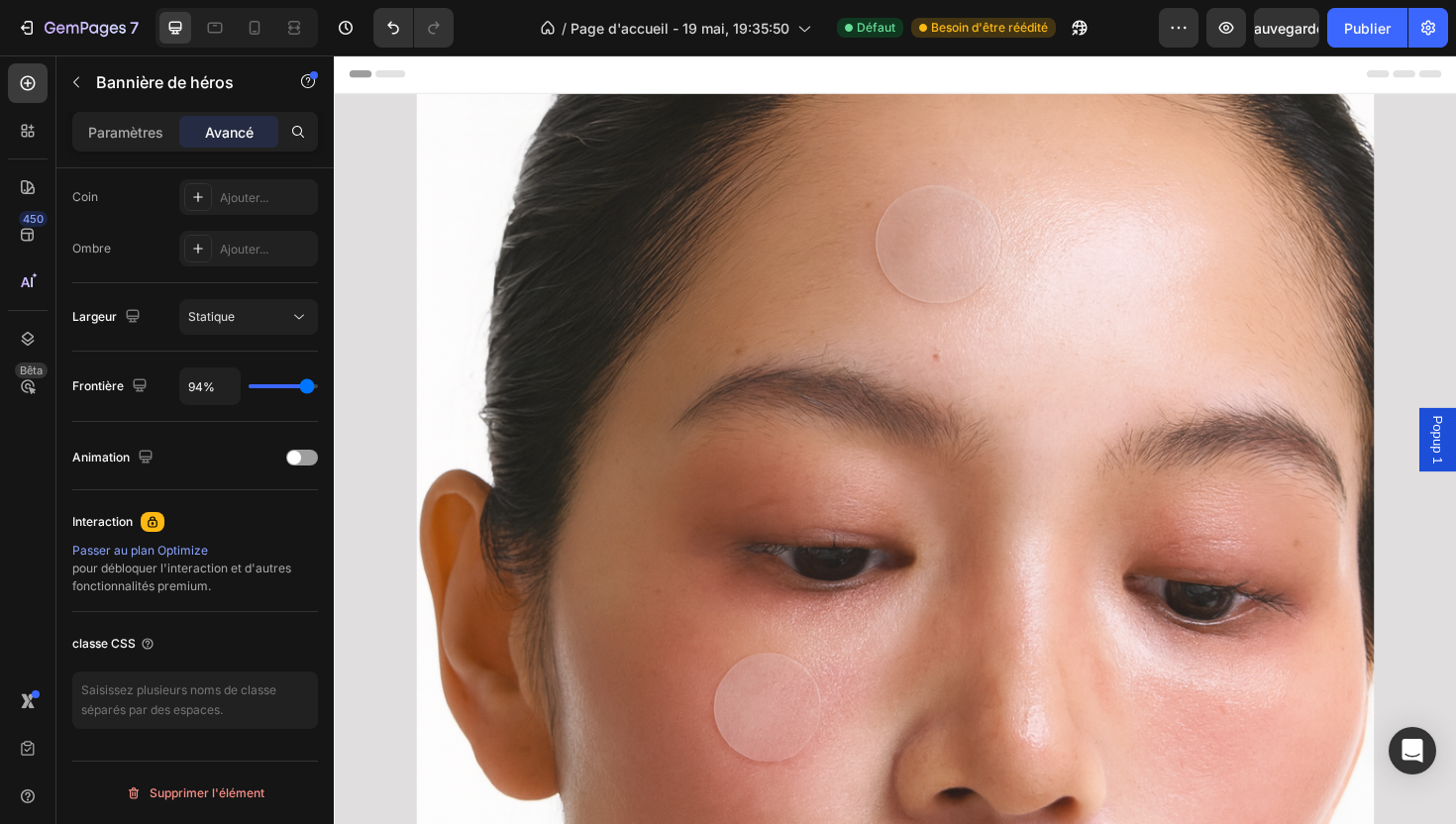 type on "96%" 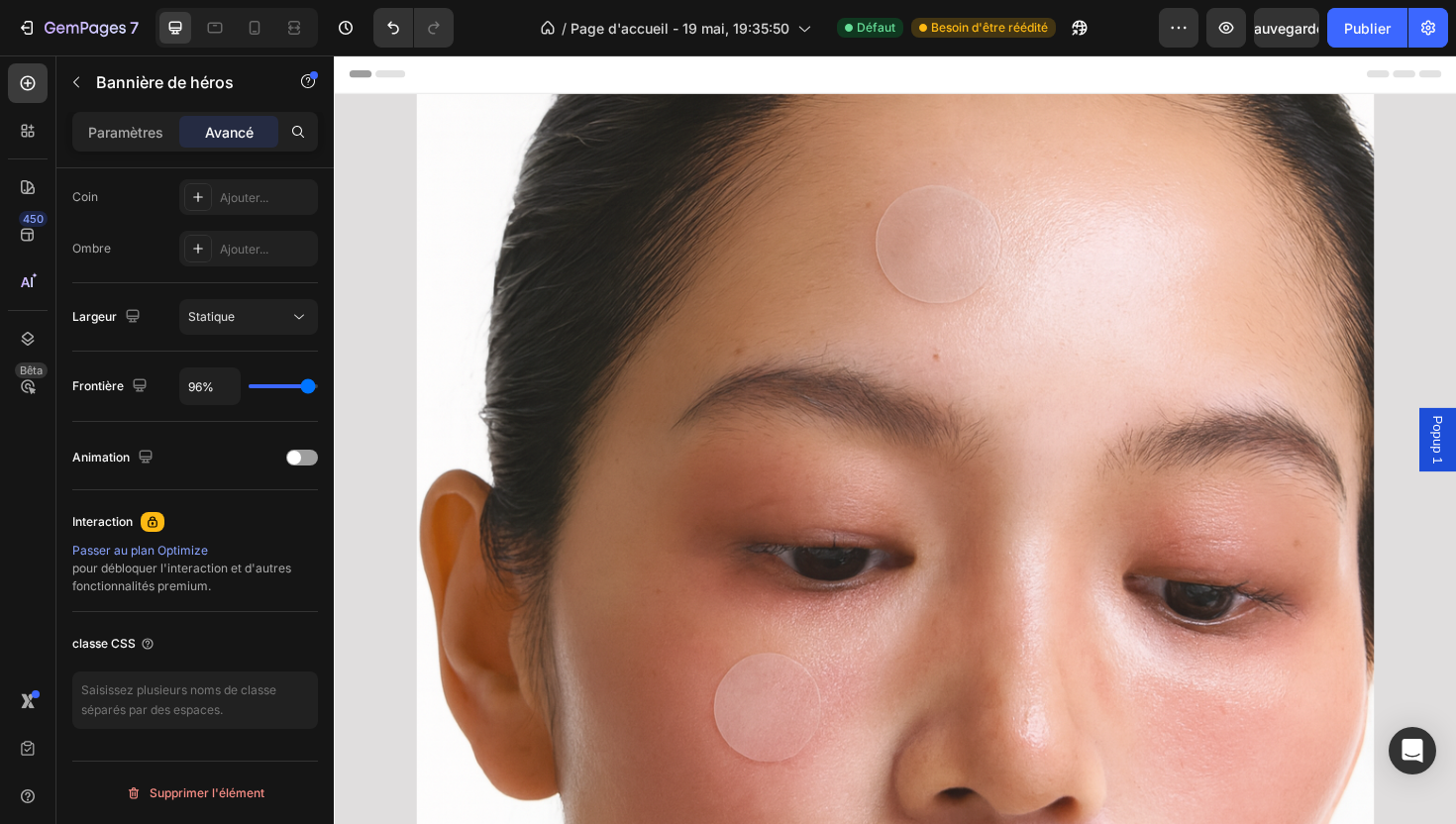type on "97%" 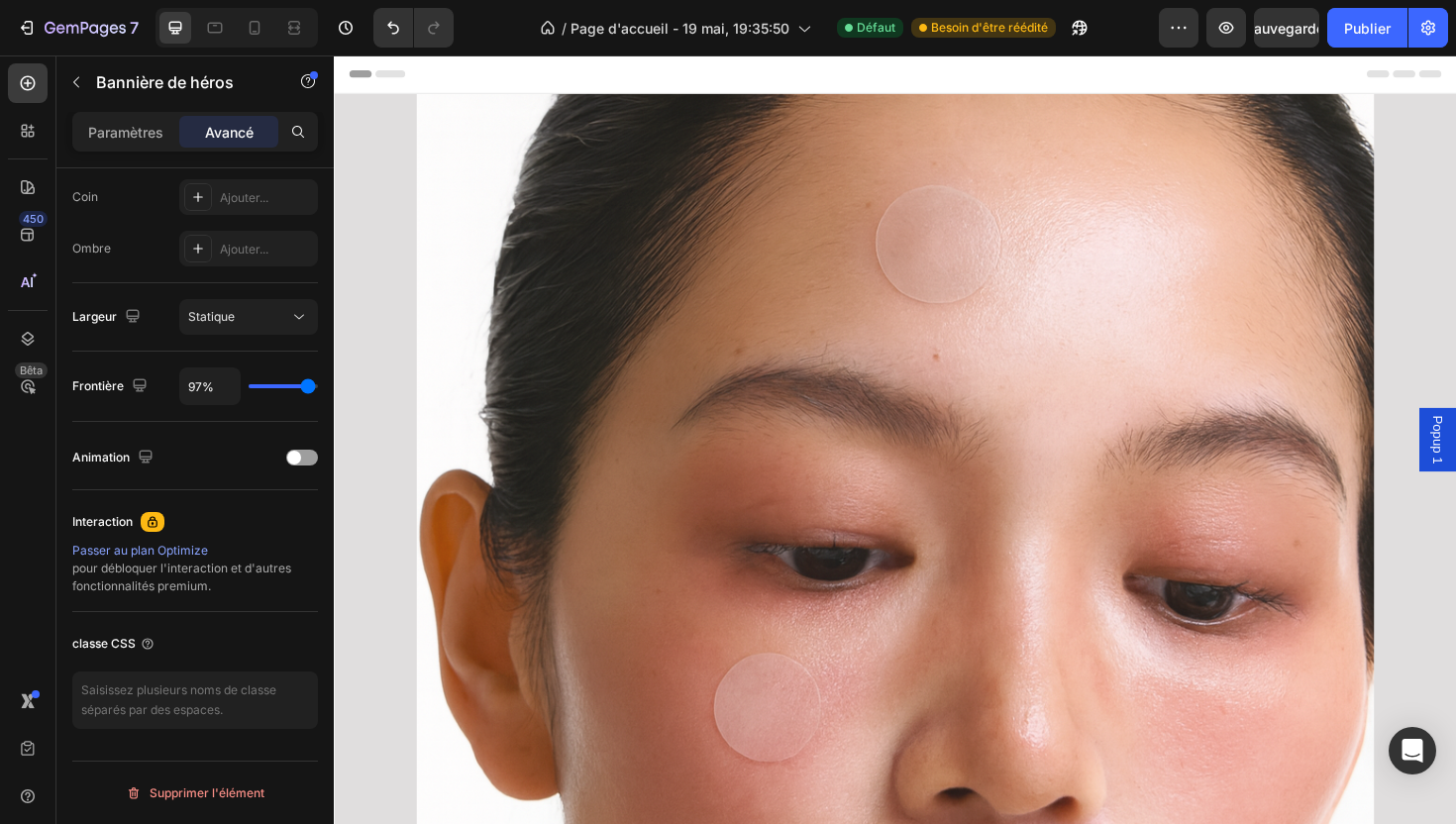 type on "98%" 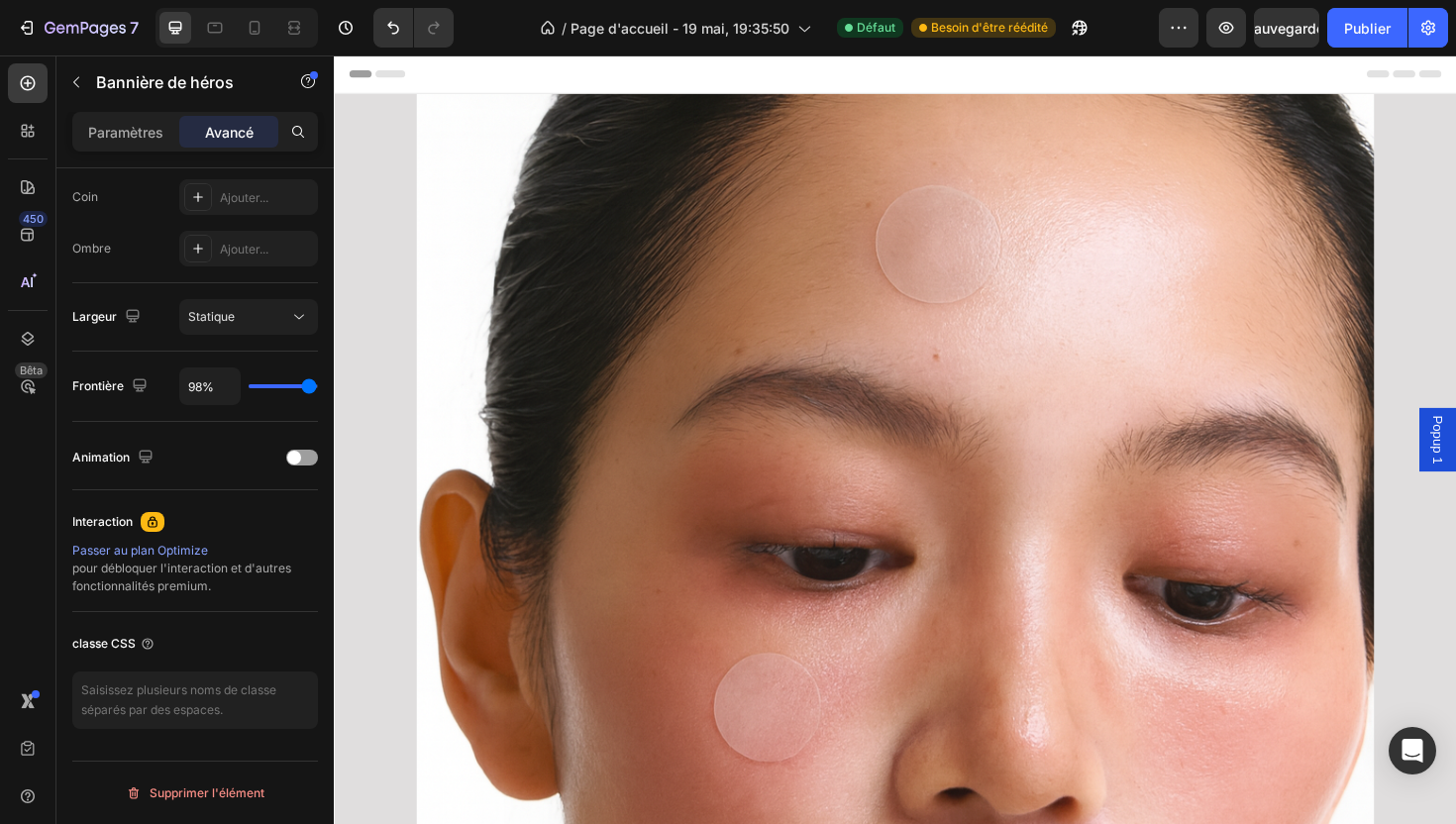 type on "98" 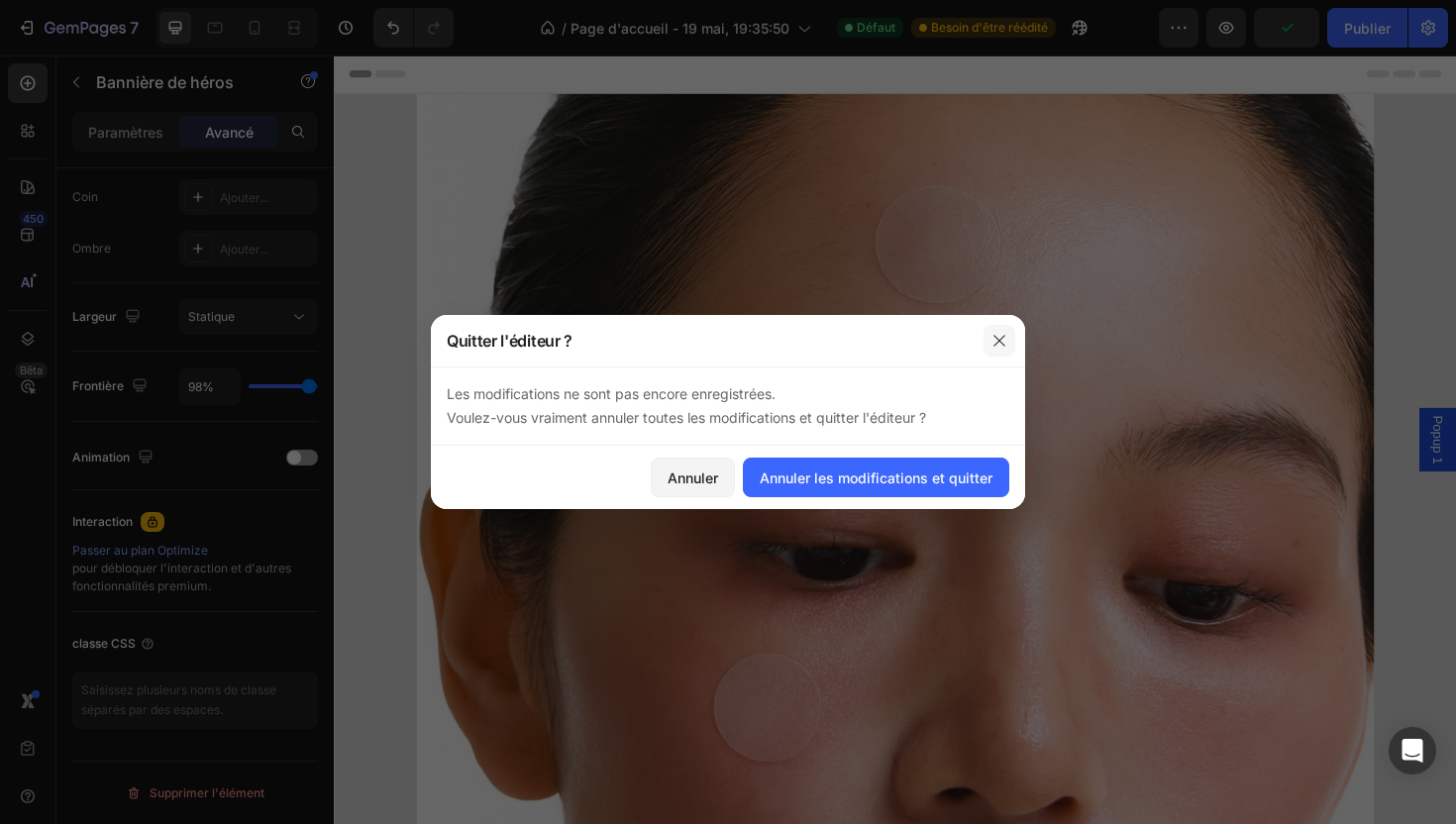 click 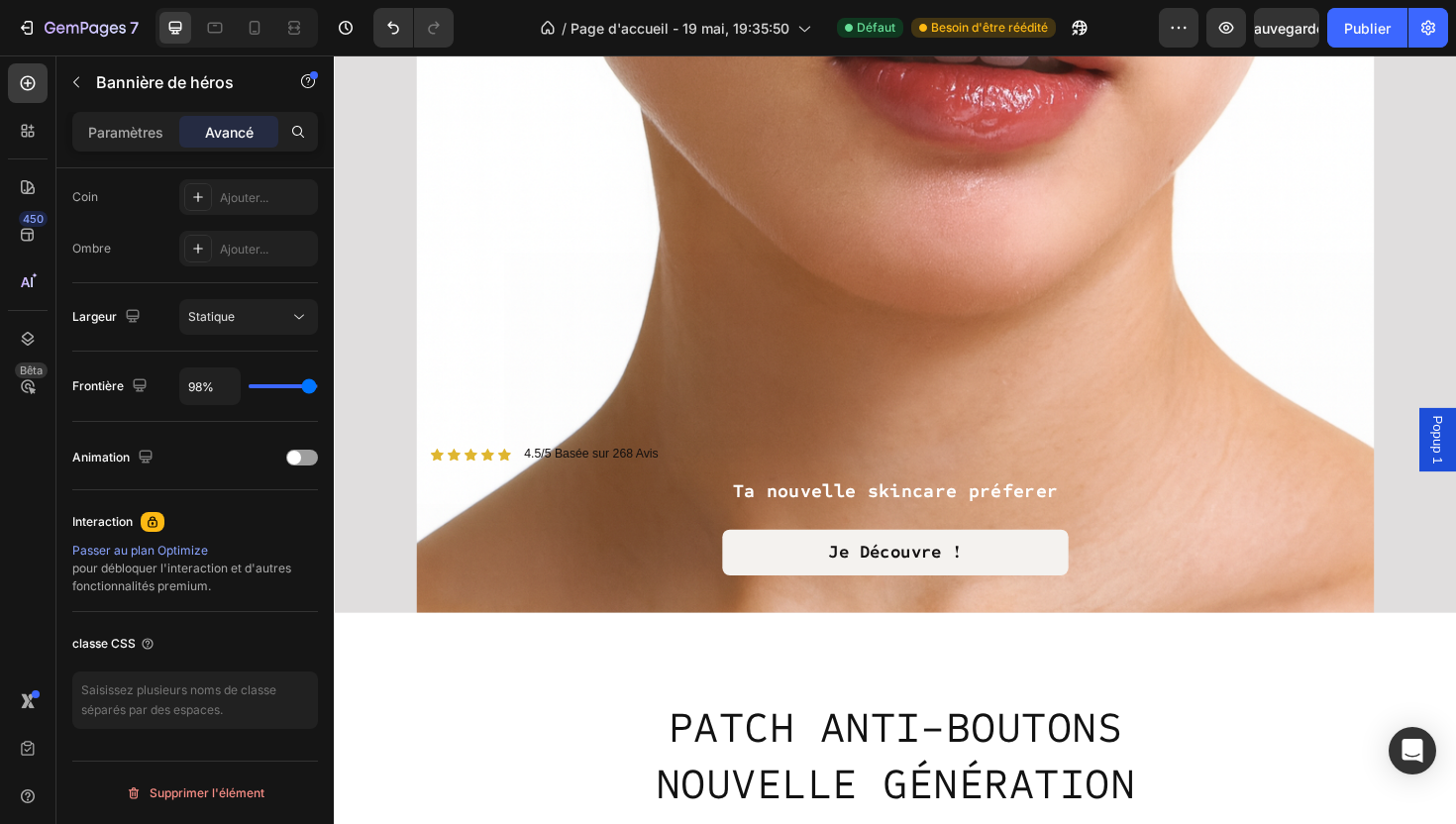 scroll, scrollTop: 1014, scrollLeft: 0, axis: vertical 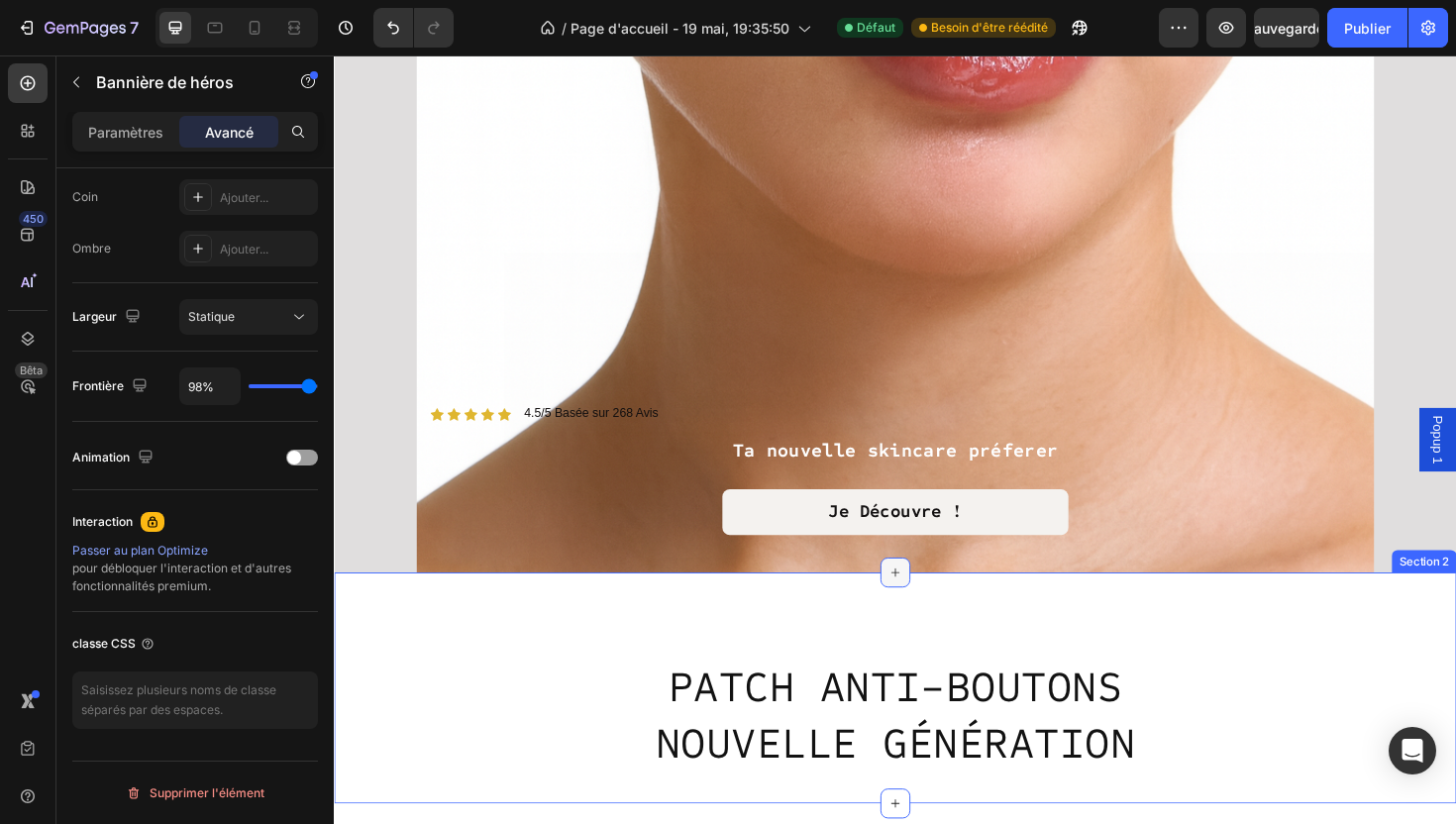 click 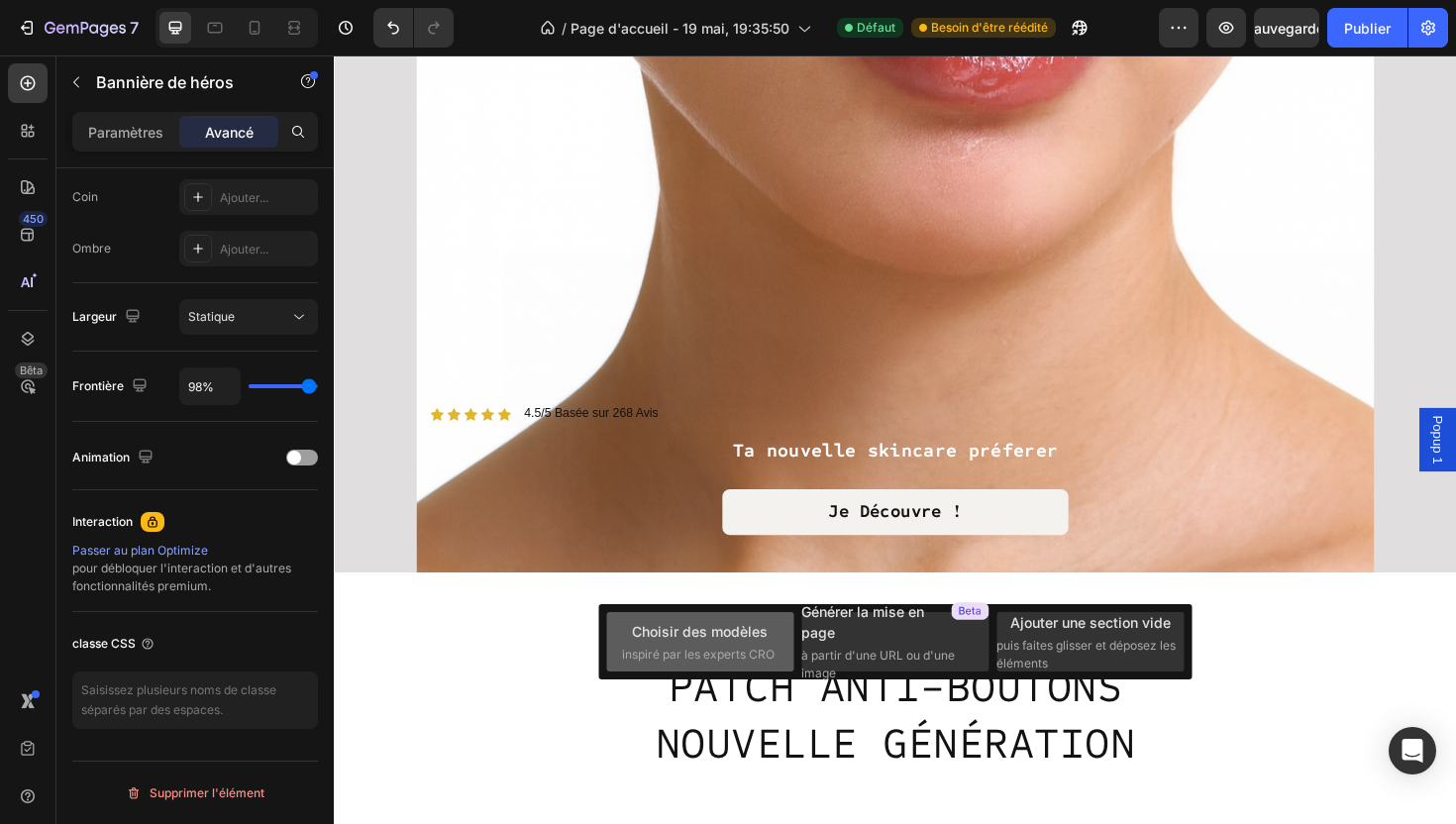 click on "Choisir des modèles inspiré par les experts CRO" 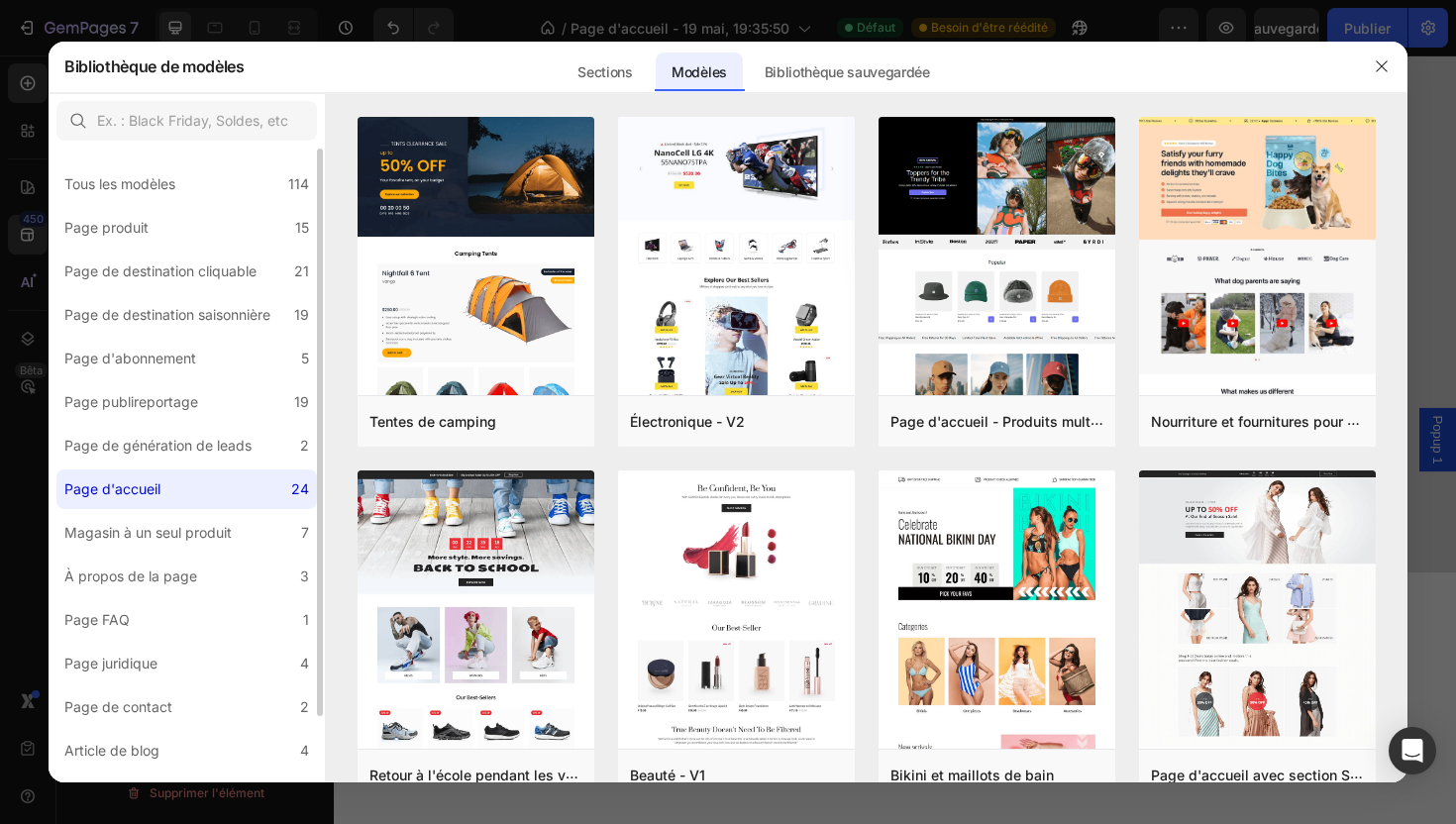 click on "Page d'accueil 24" 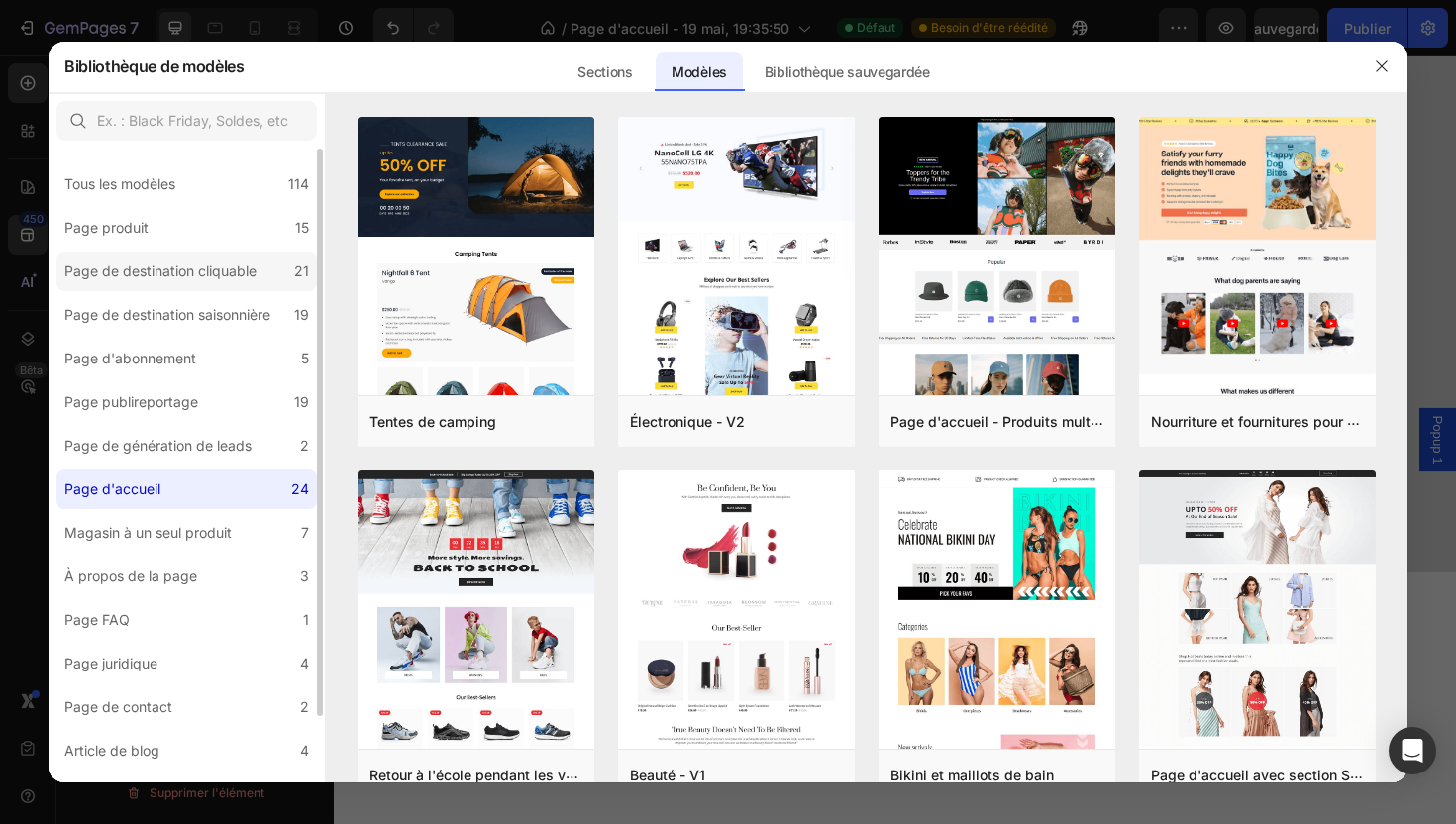 click on "Page de destination cliquable" at bounding box center (164, 271) 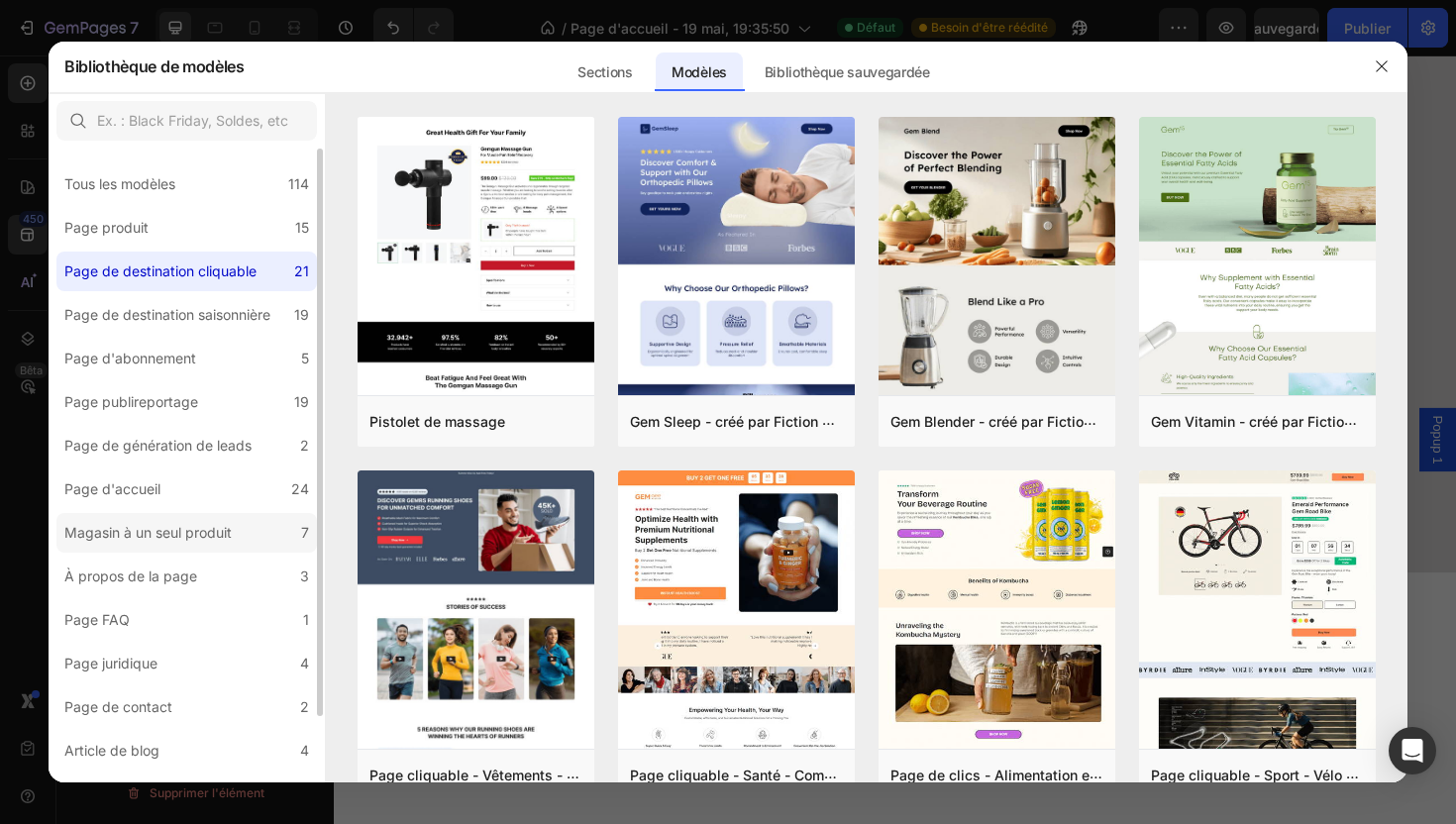 click on "Magasin à un seul produit" at bounding box center (148, 532) 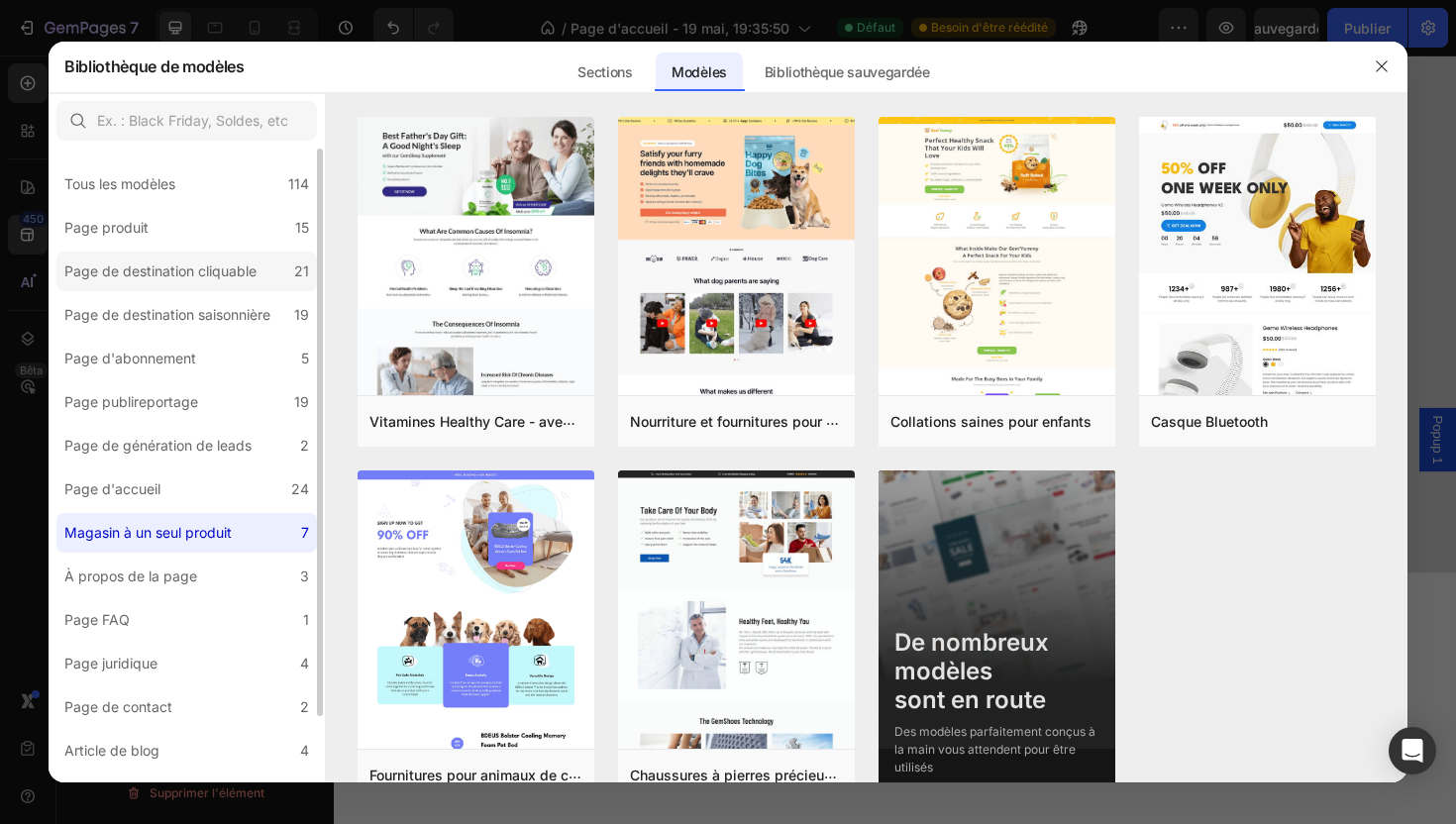 click on "Page de destination cliquable" at bounding box center (160, 270) 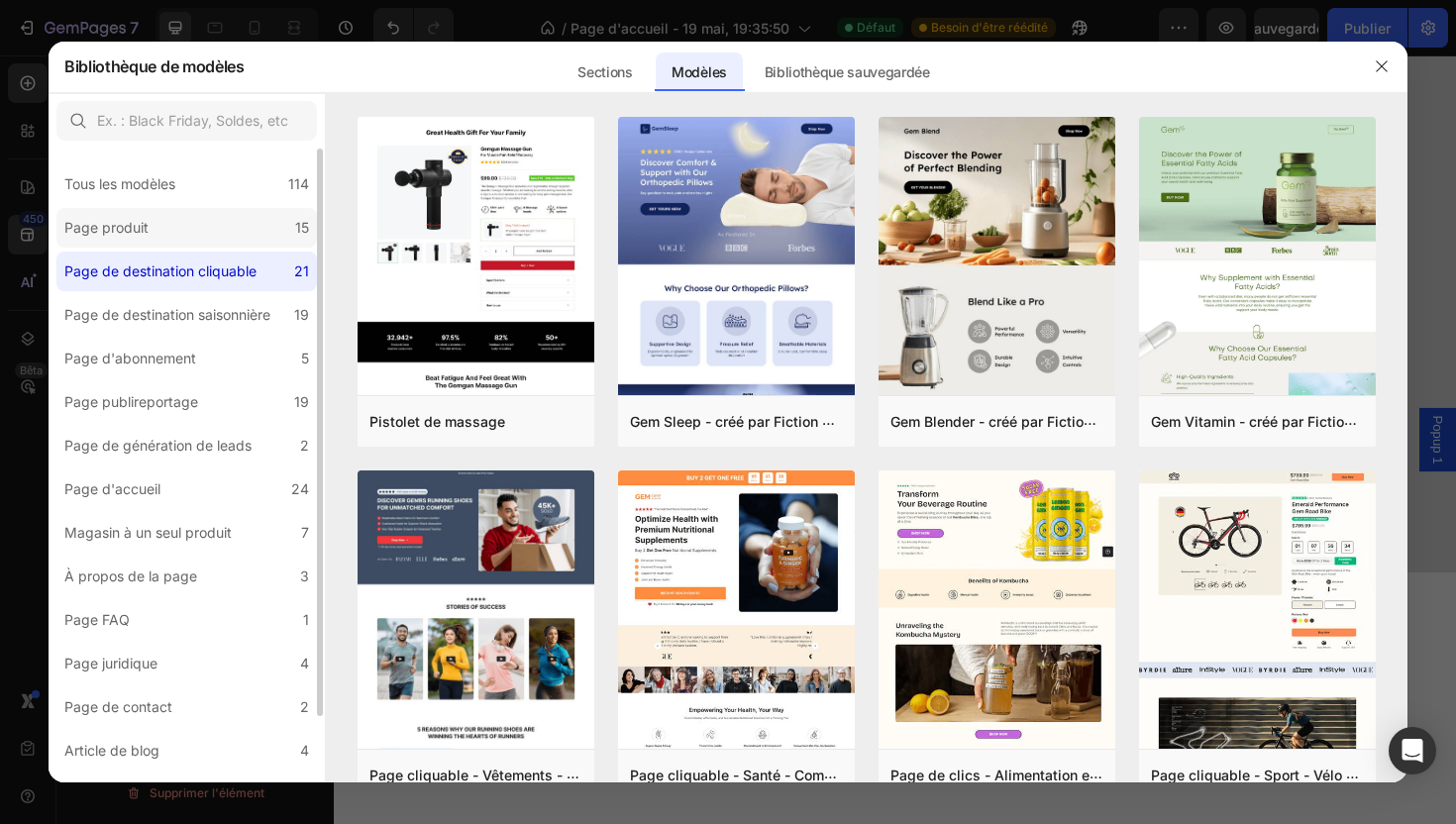 click on "Page produit 15" 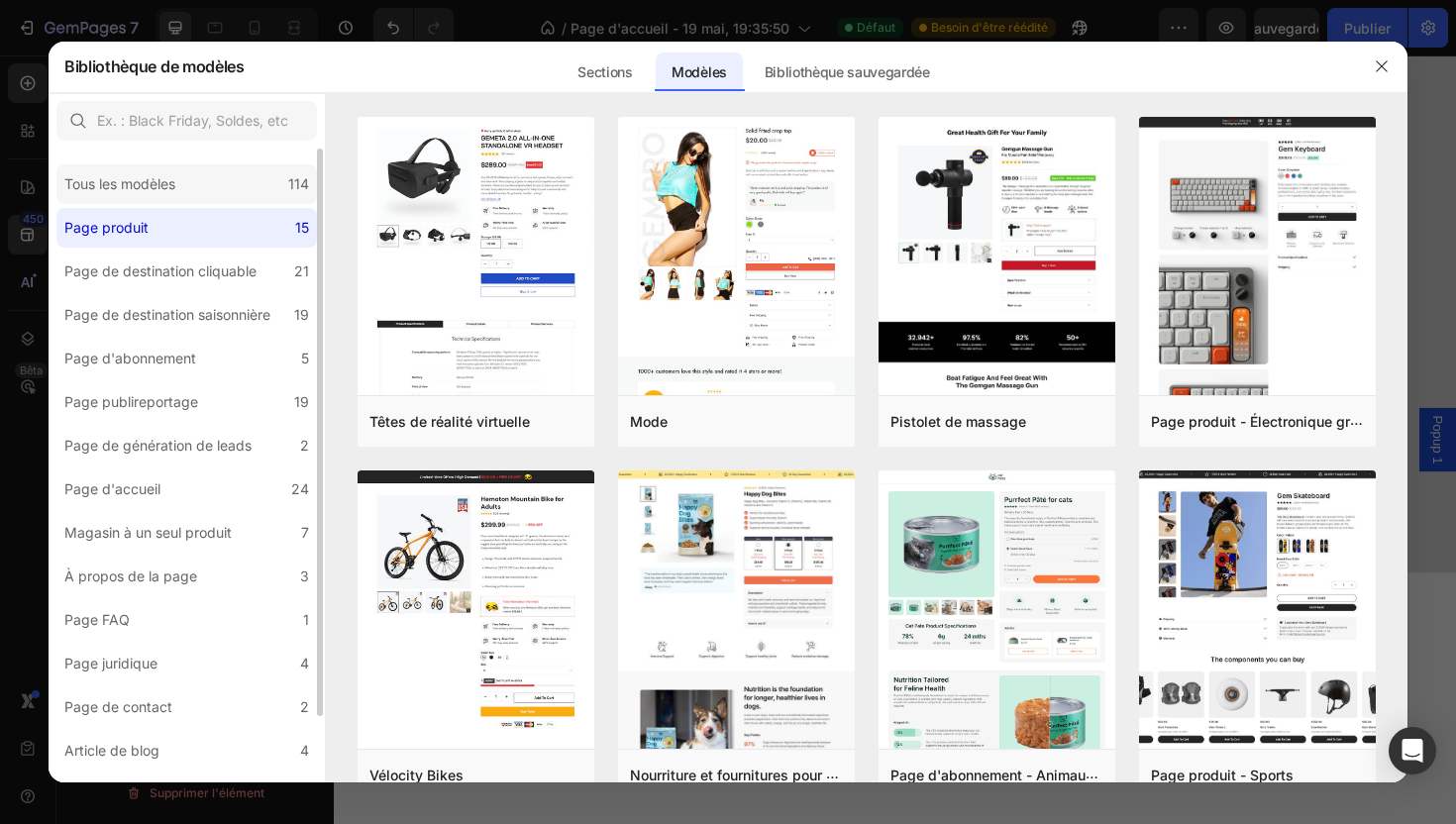 click on "Tous les modèles 114" 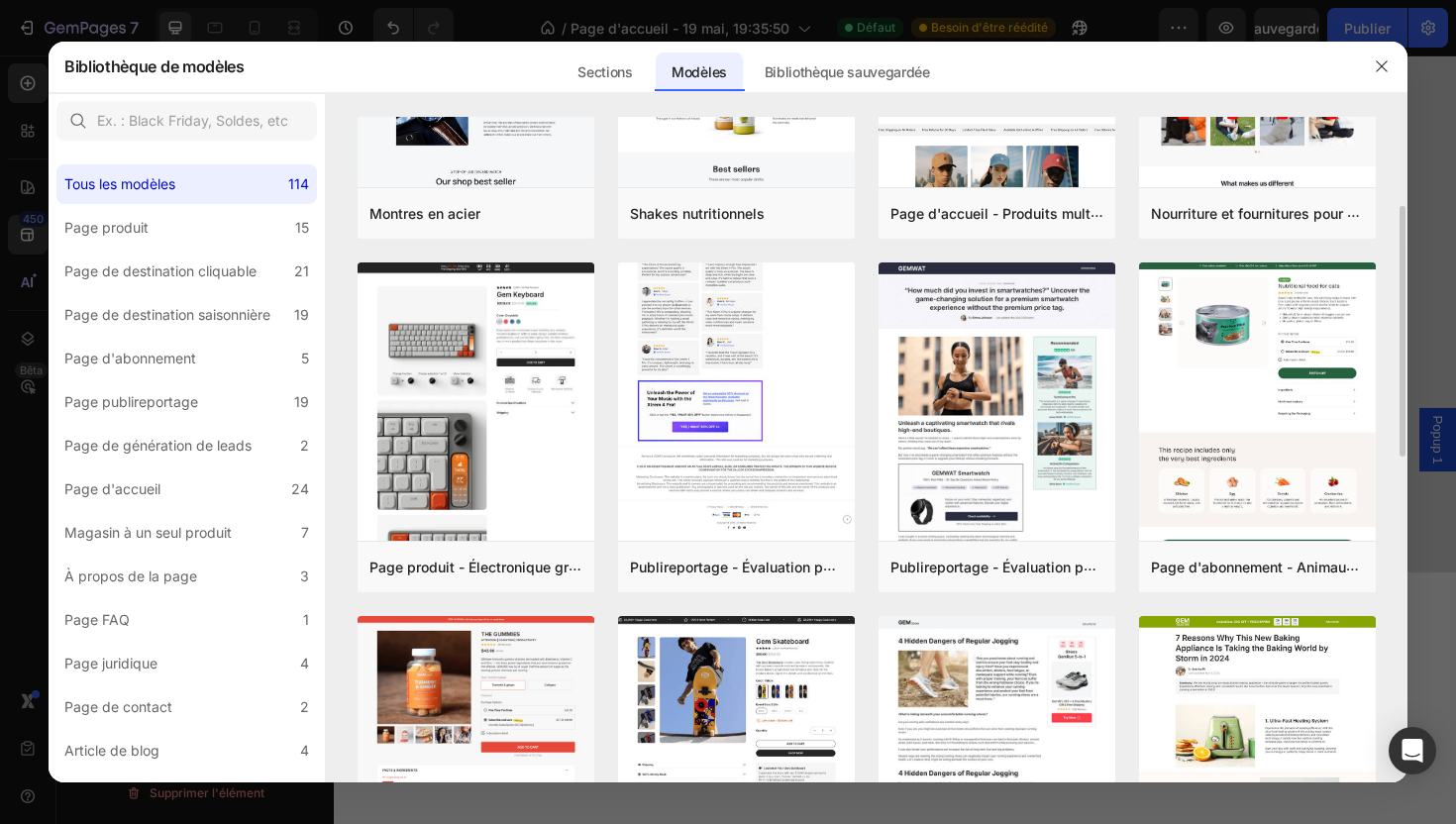 scroll, scrollTop: 216, scrollLeft: 0, axis: vertical 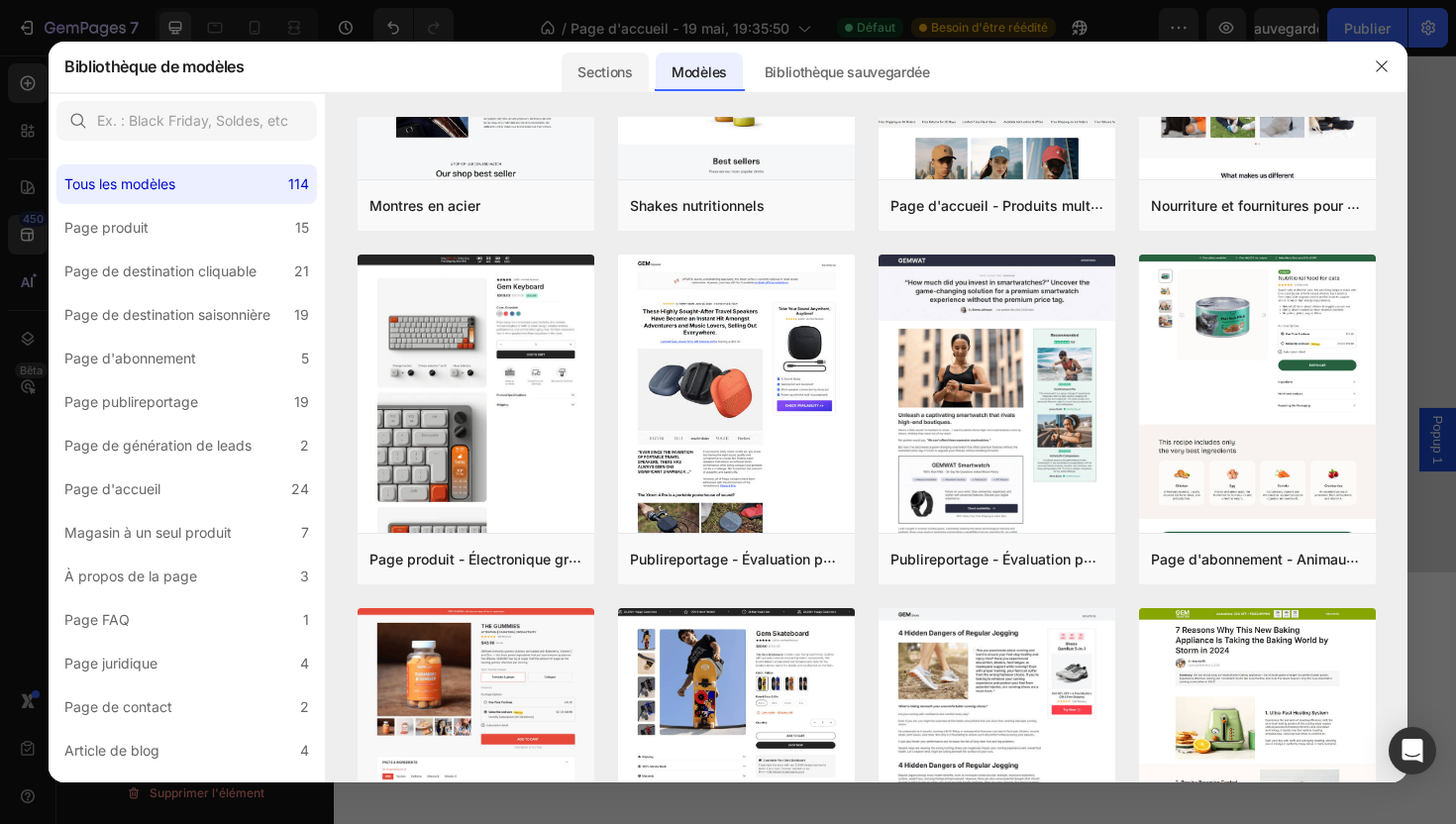 click on "Sections" at bounding box center [604, 71] 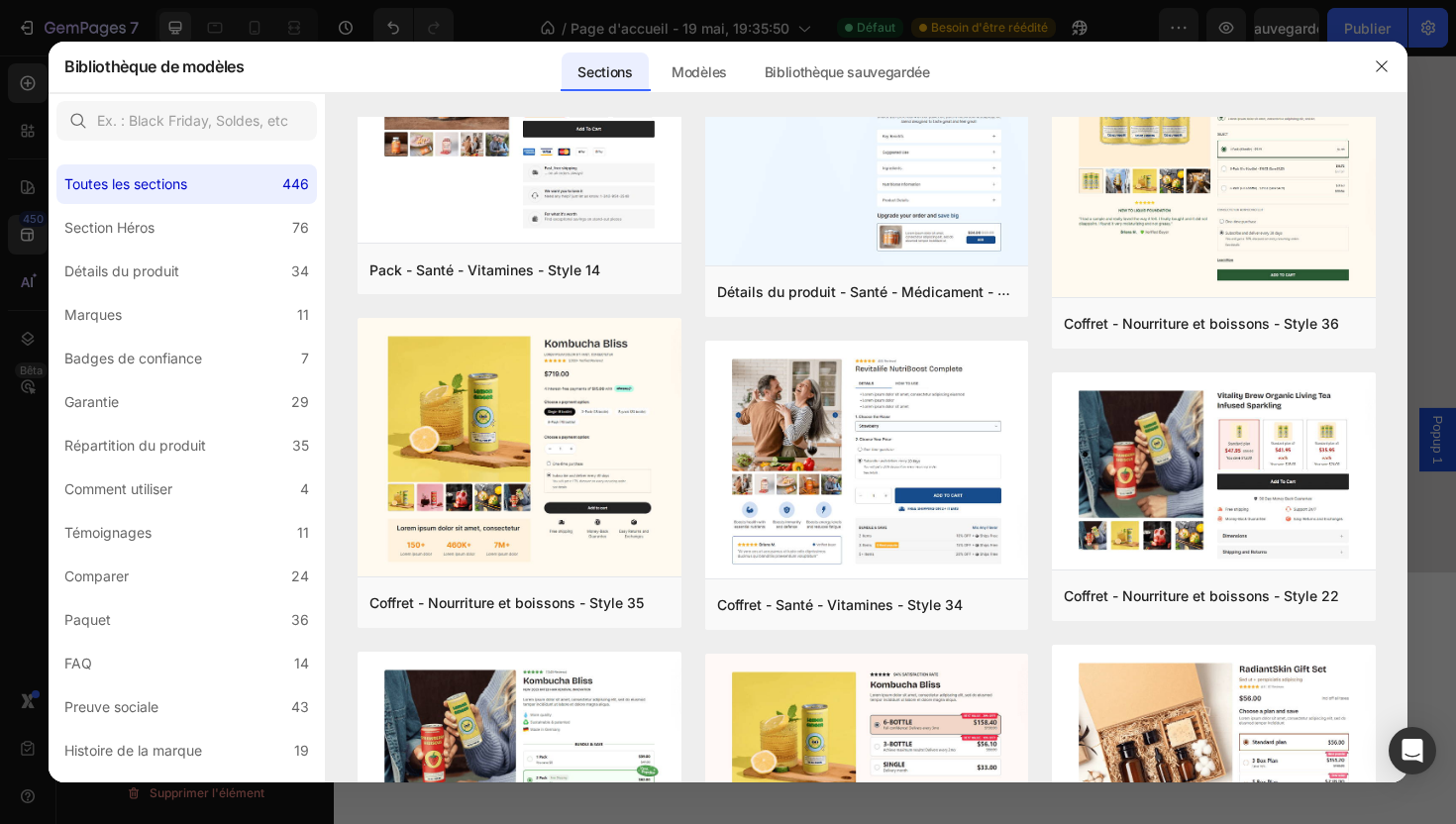 scroll, scrollTop: 0, scrollLeft: 0, axis: both 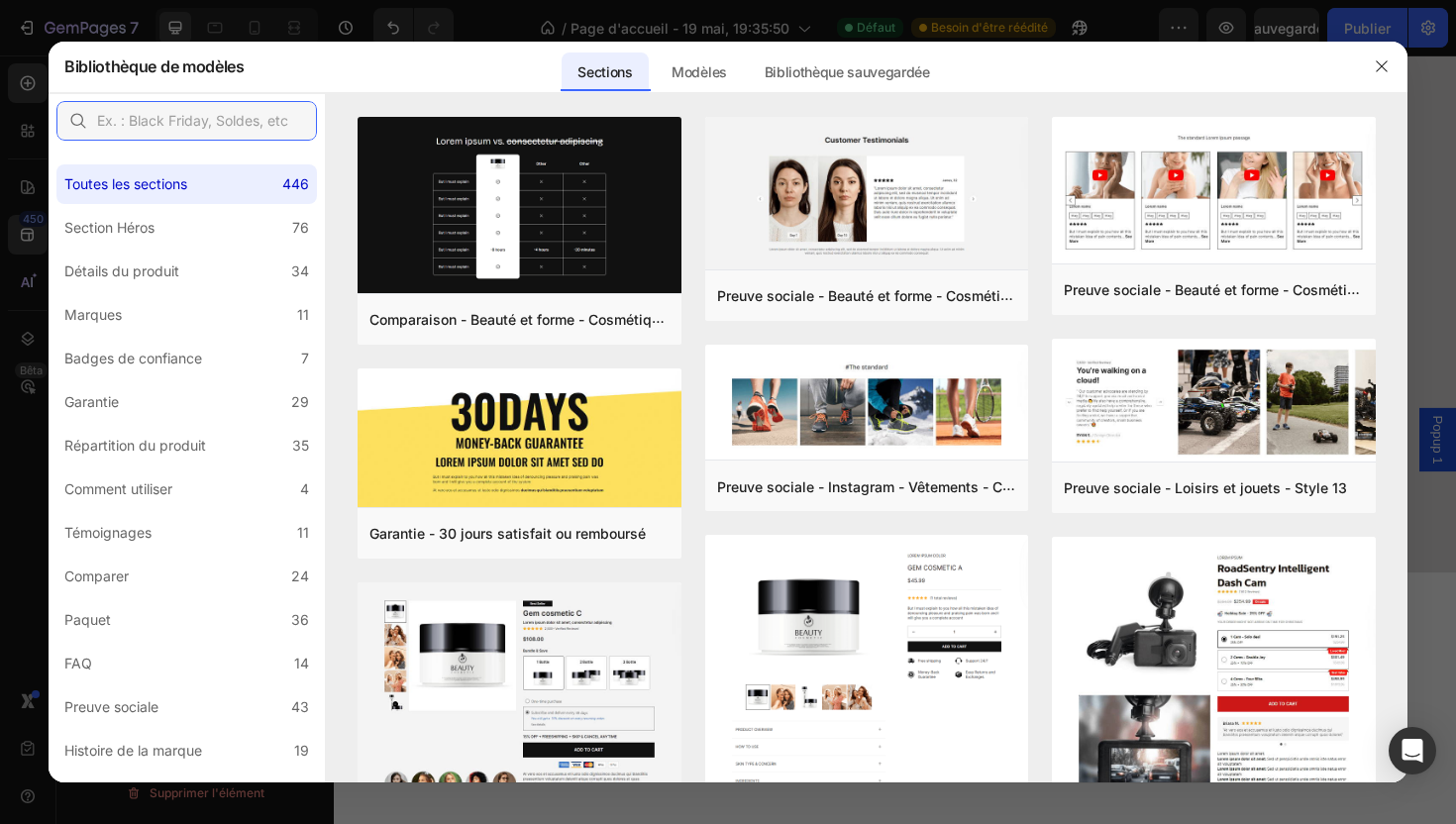 click at bounding box center [186, 121] 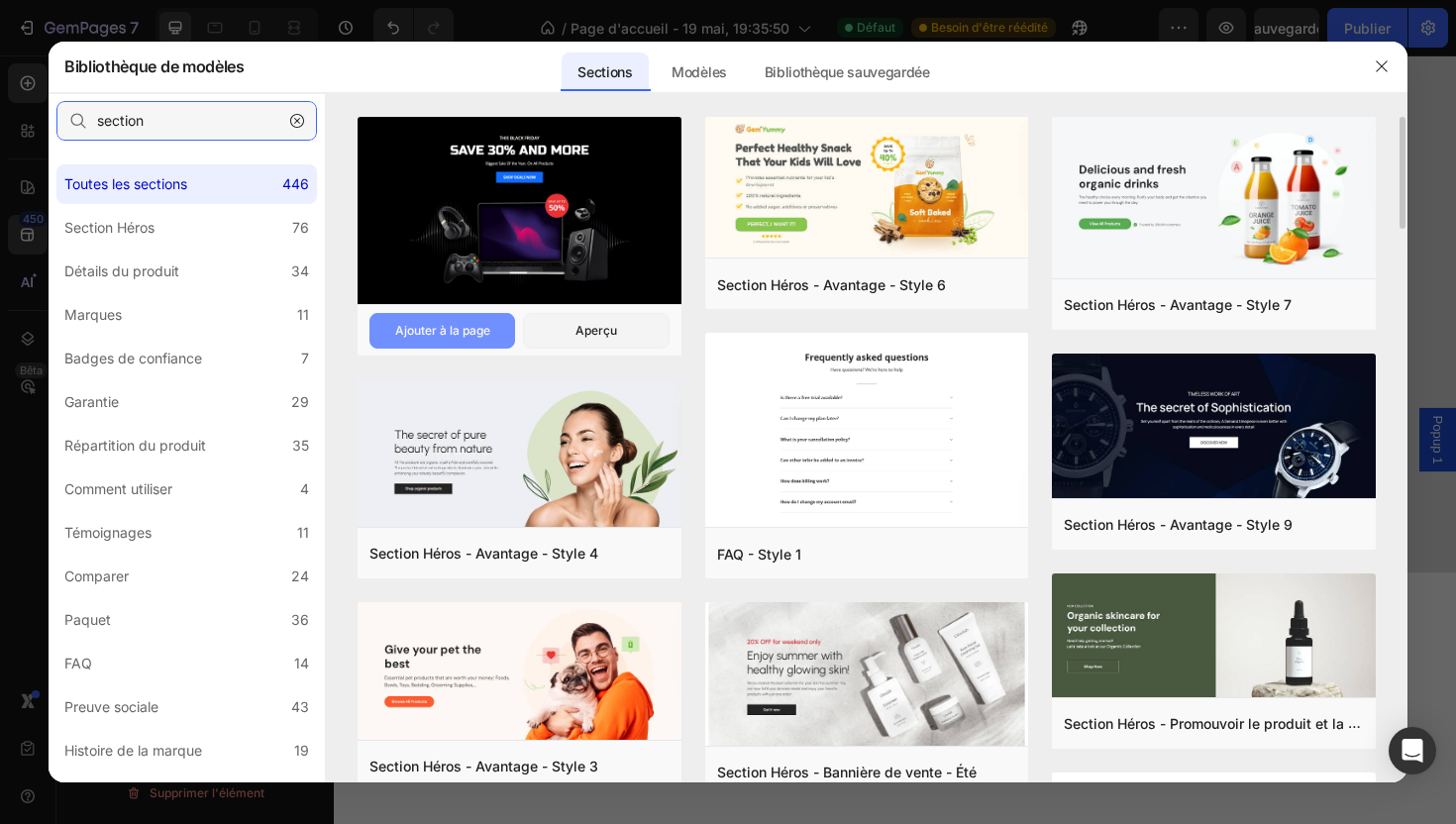 type on "section" 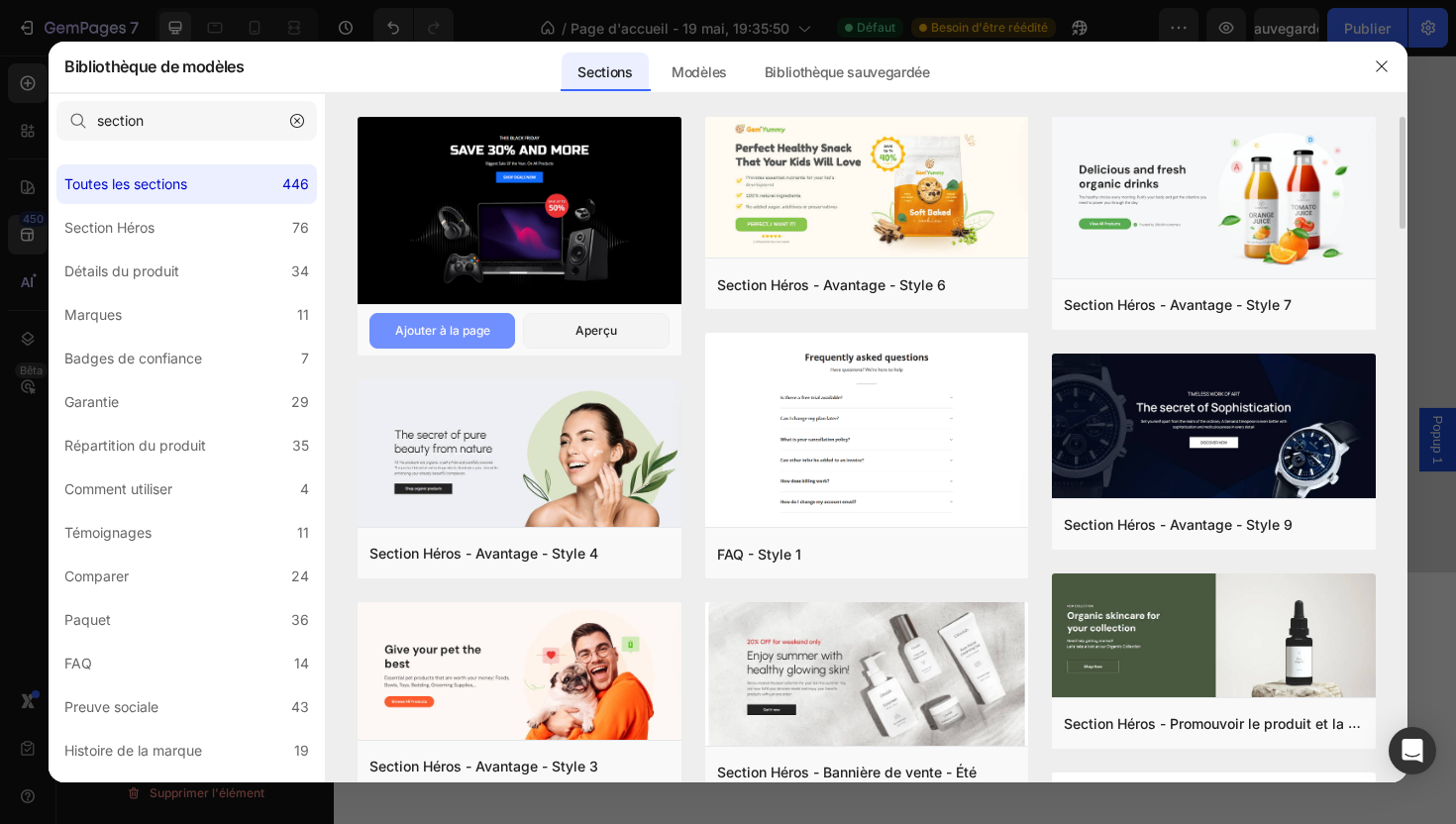 click on "Ajouter à la page" at bounding box center [442, 331] 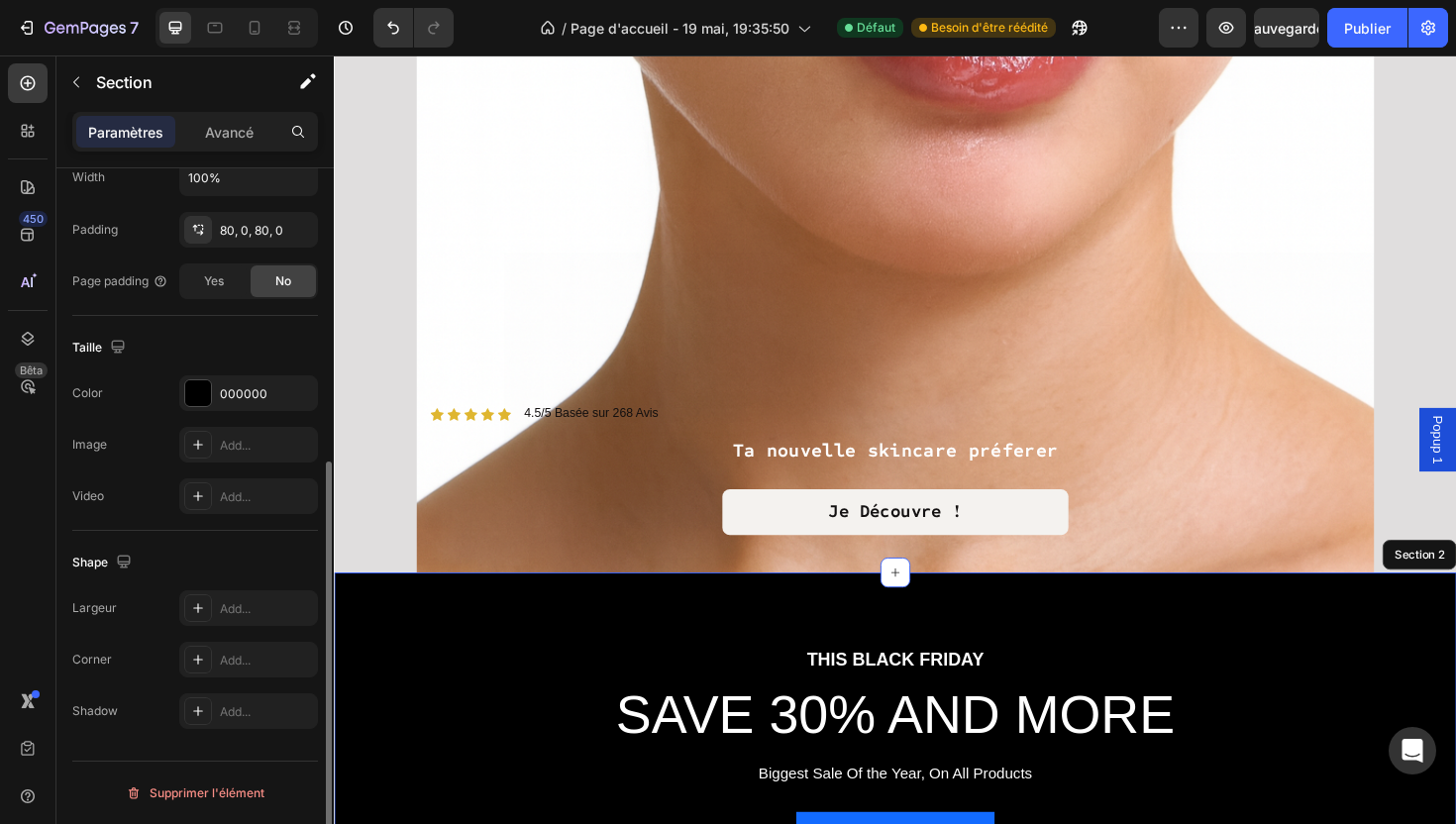 scroll, scrollTop: 0, scrollLeft: 0, axis: both 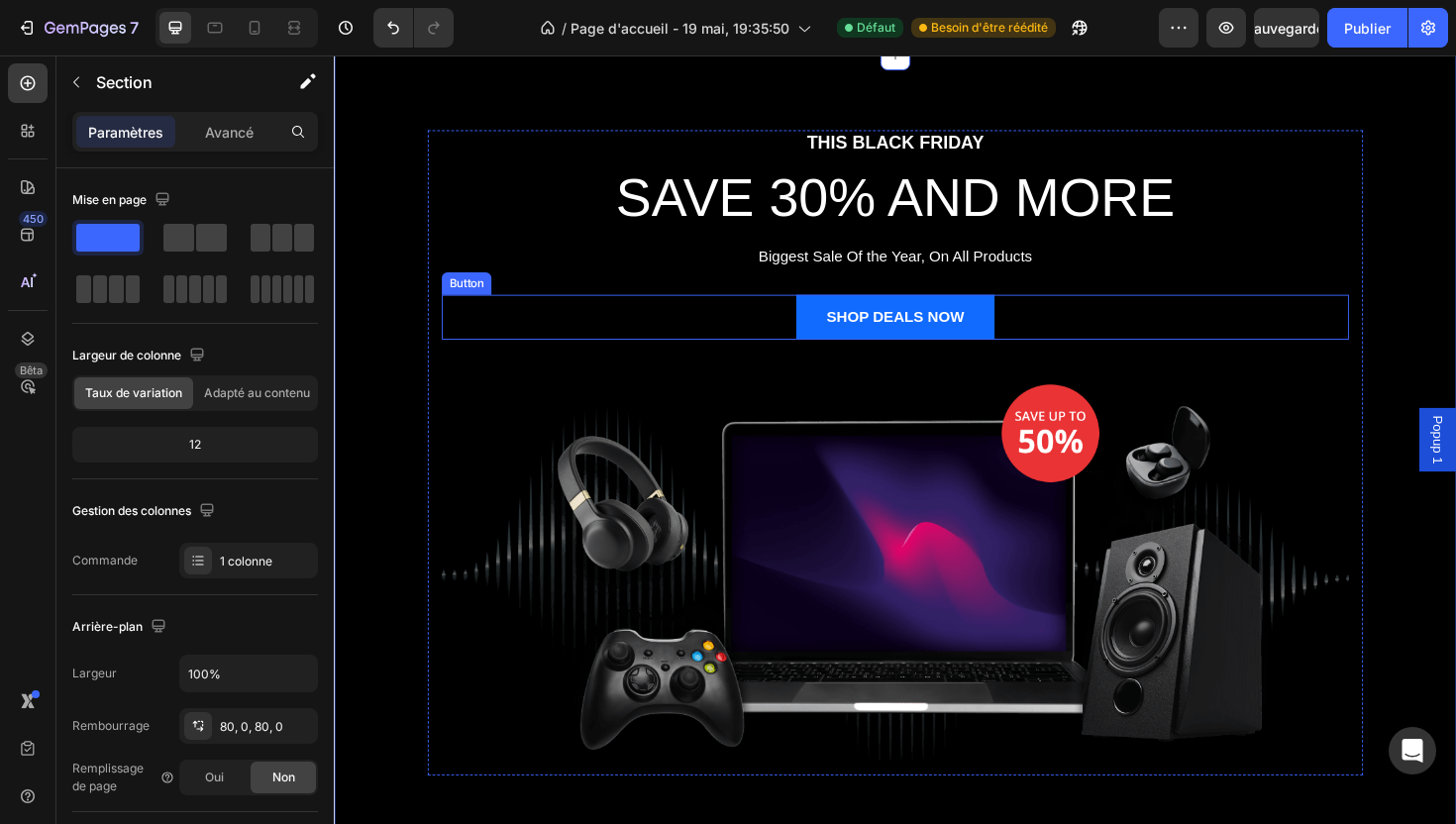 click on "SHOP DEALS NOW Button" at bounding box center [928, 333] 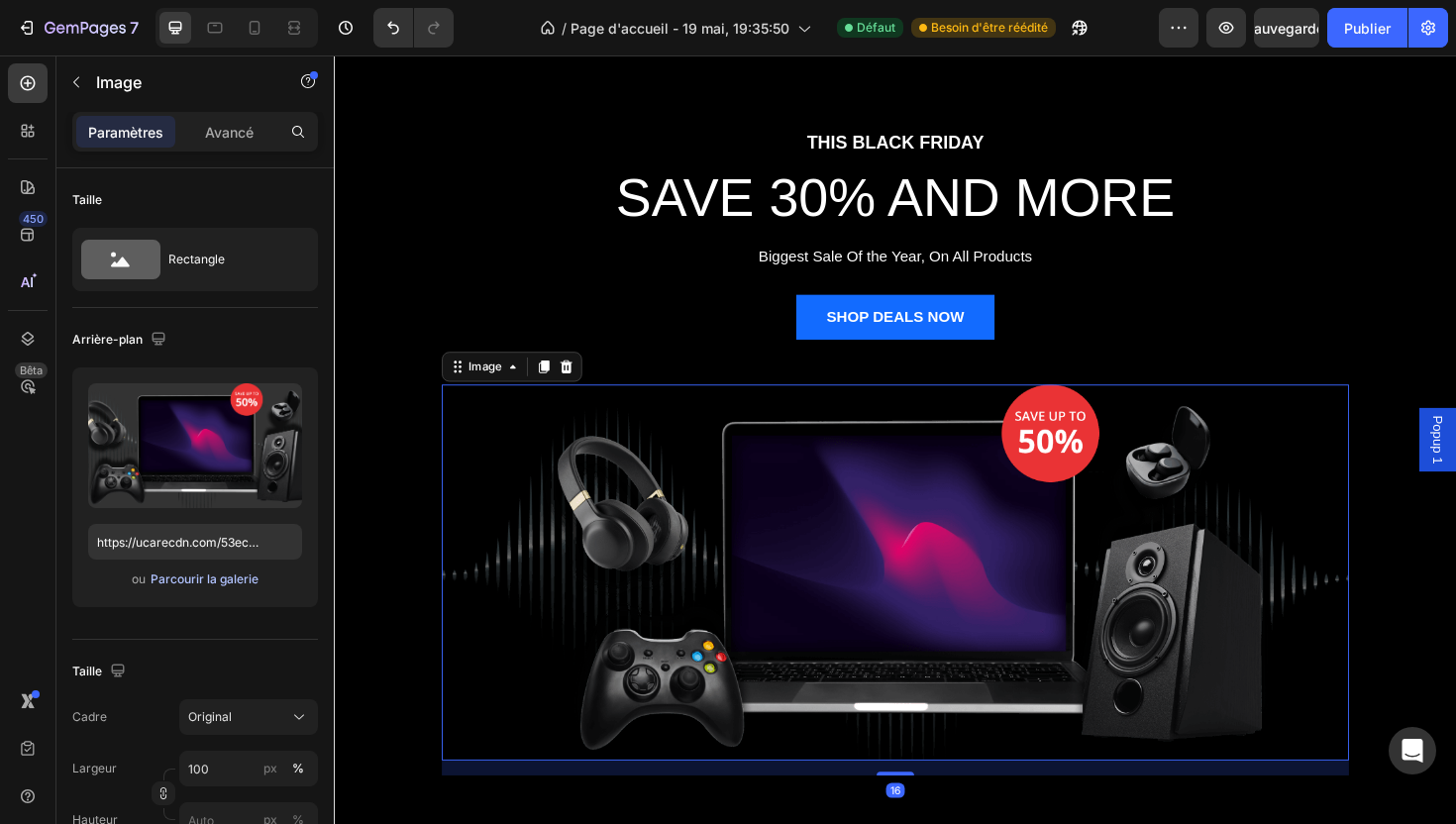 click on "Parcourir la galerie" at bounding box center [204, 578] 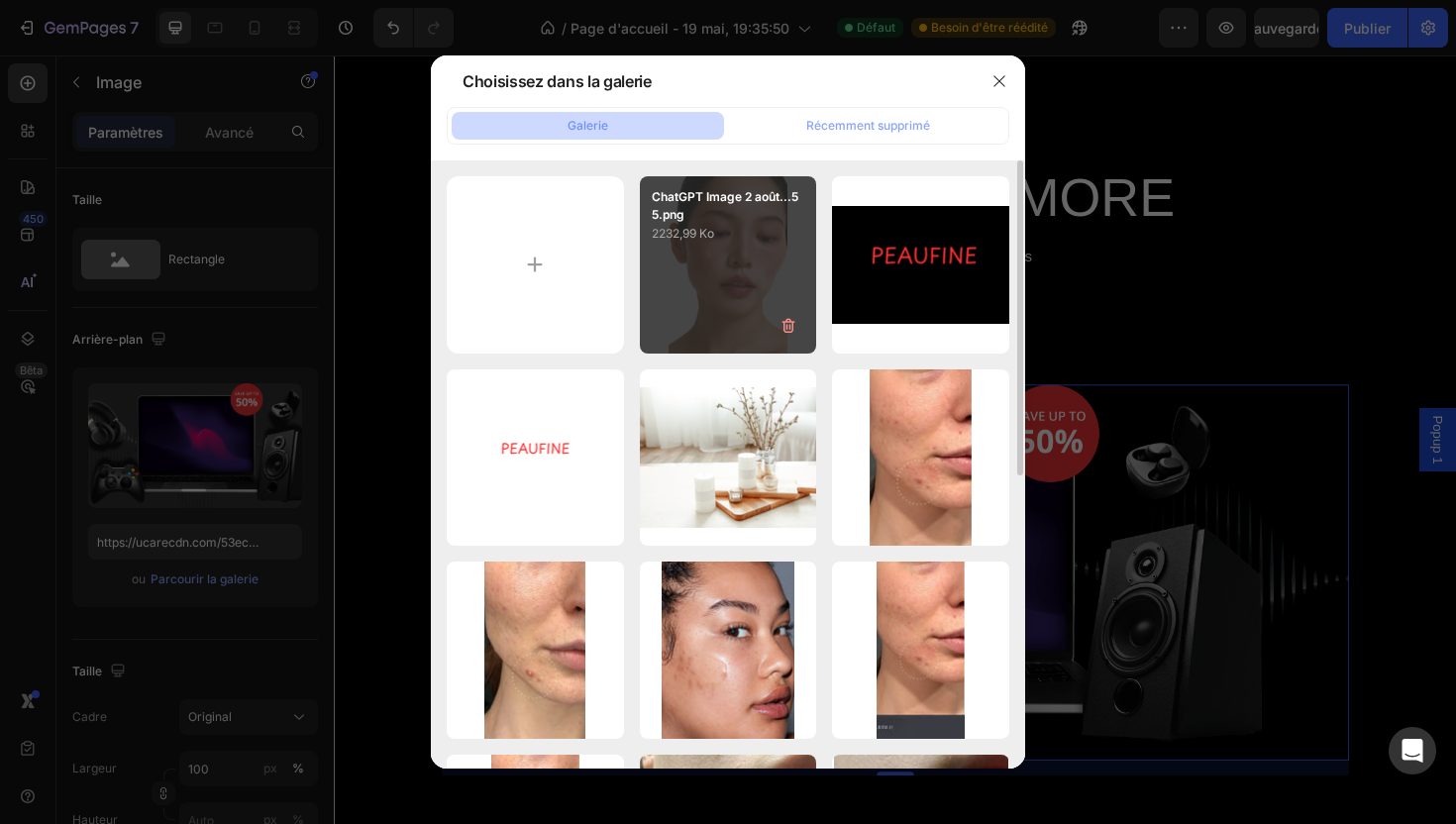 click on "ChatGPT Image 2 août...55.png 2232,99 Ko" at bounding box center [728, 264] 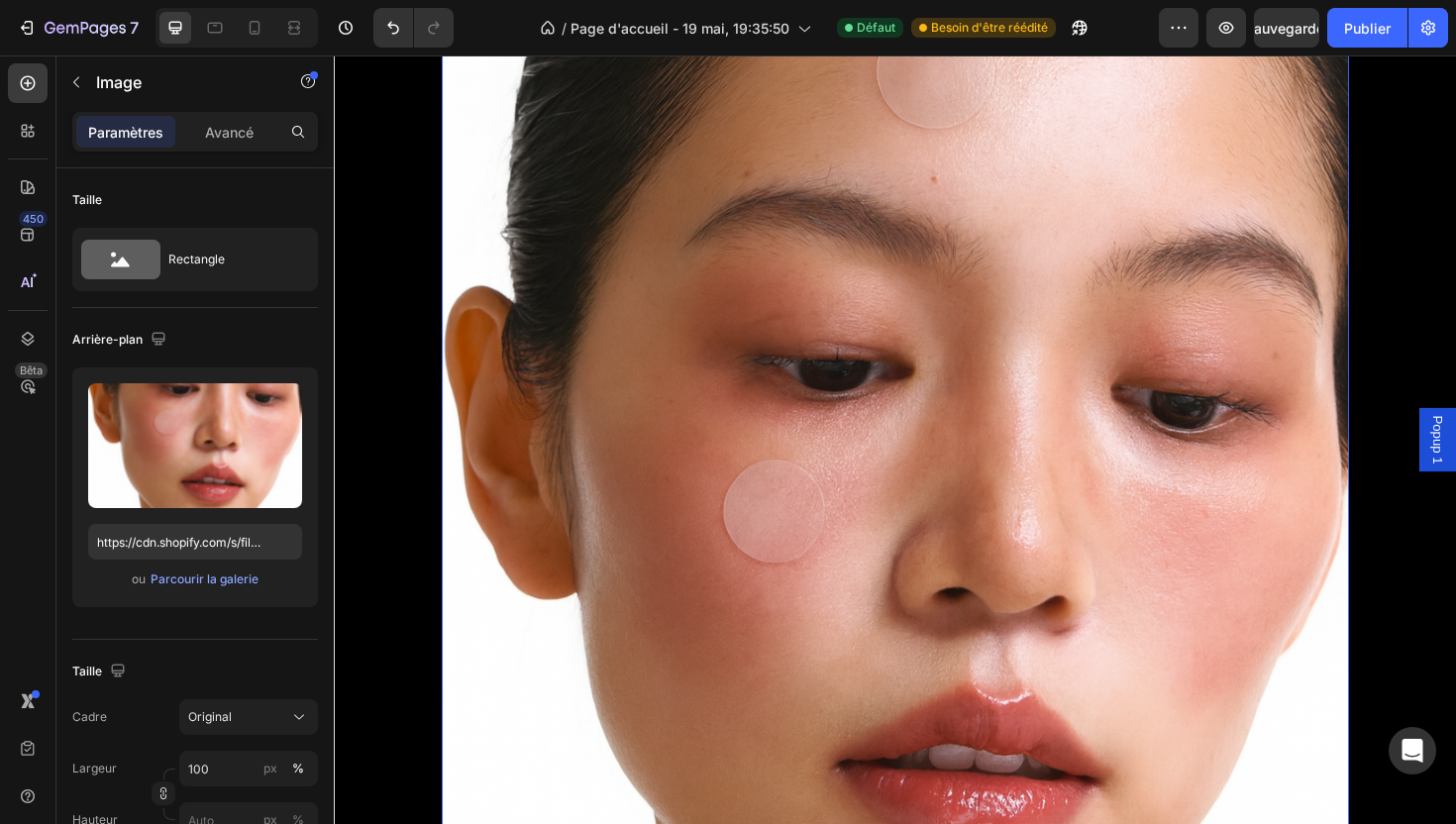 scroll, scrollTop: 2047, scrollLeft: 0, axis: vertical 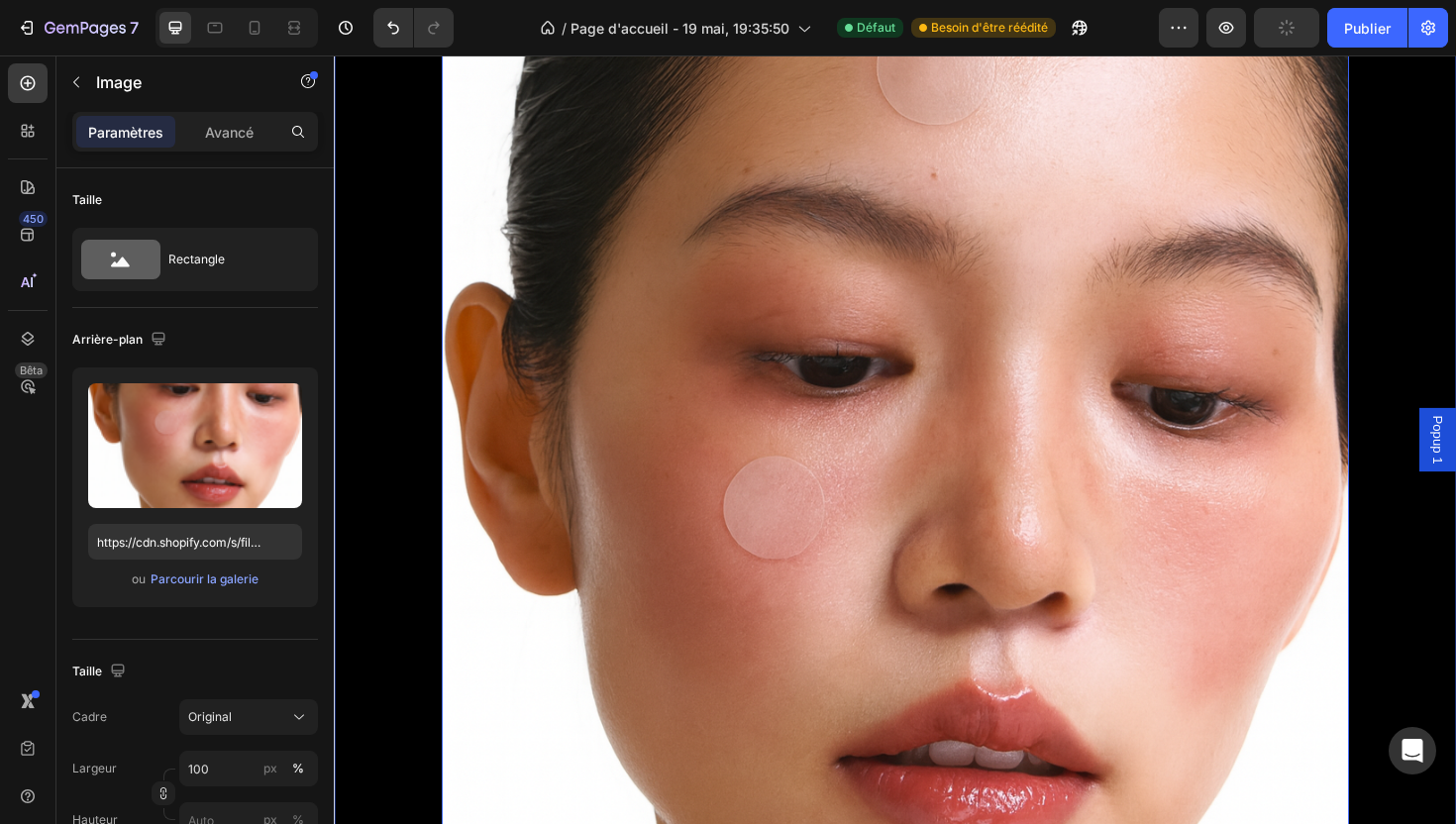 click on "THIS BLACK FRIDAY Text block SAVE 30% AND MORE Heading Biggest Sale Of the Year, On All Products Text block SHOP DEALS NOW Button Image   16 Row" at bounding box center (928, 512) 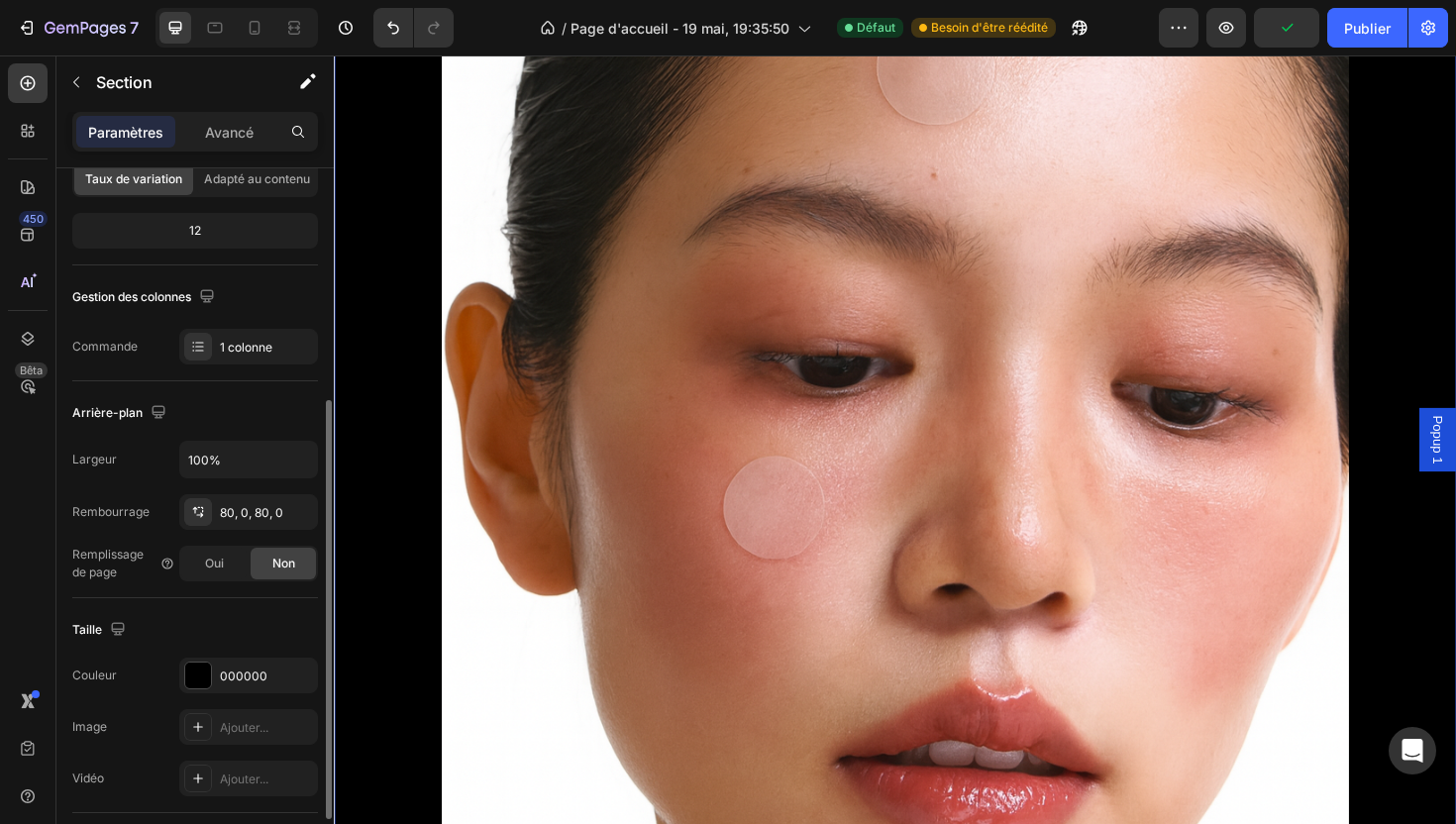 scroll, scrollTop: 496, scrollLeft: 0, axis: vertical 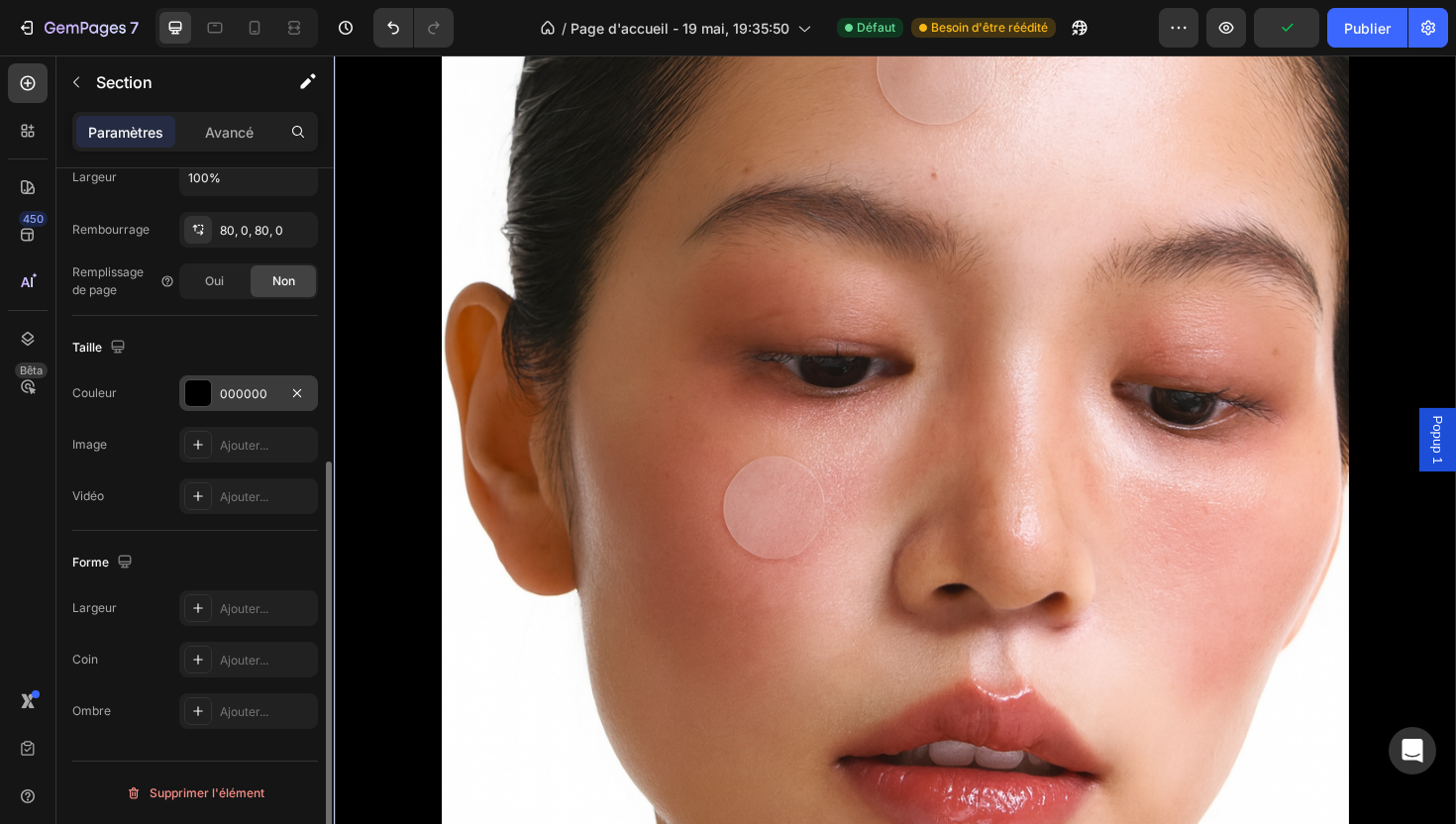 click at bounding box center (198, 393) 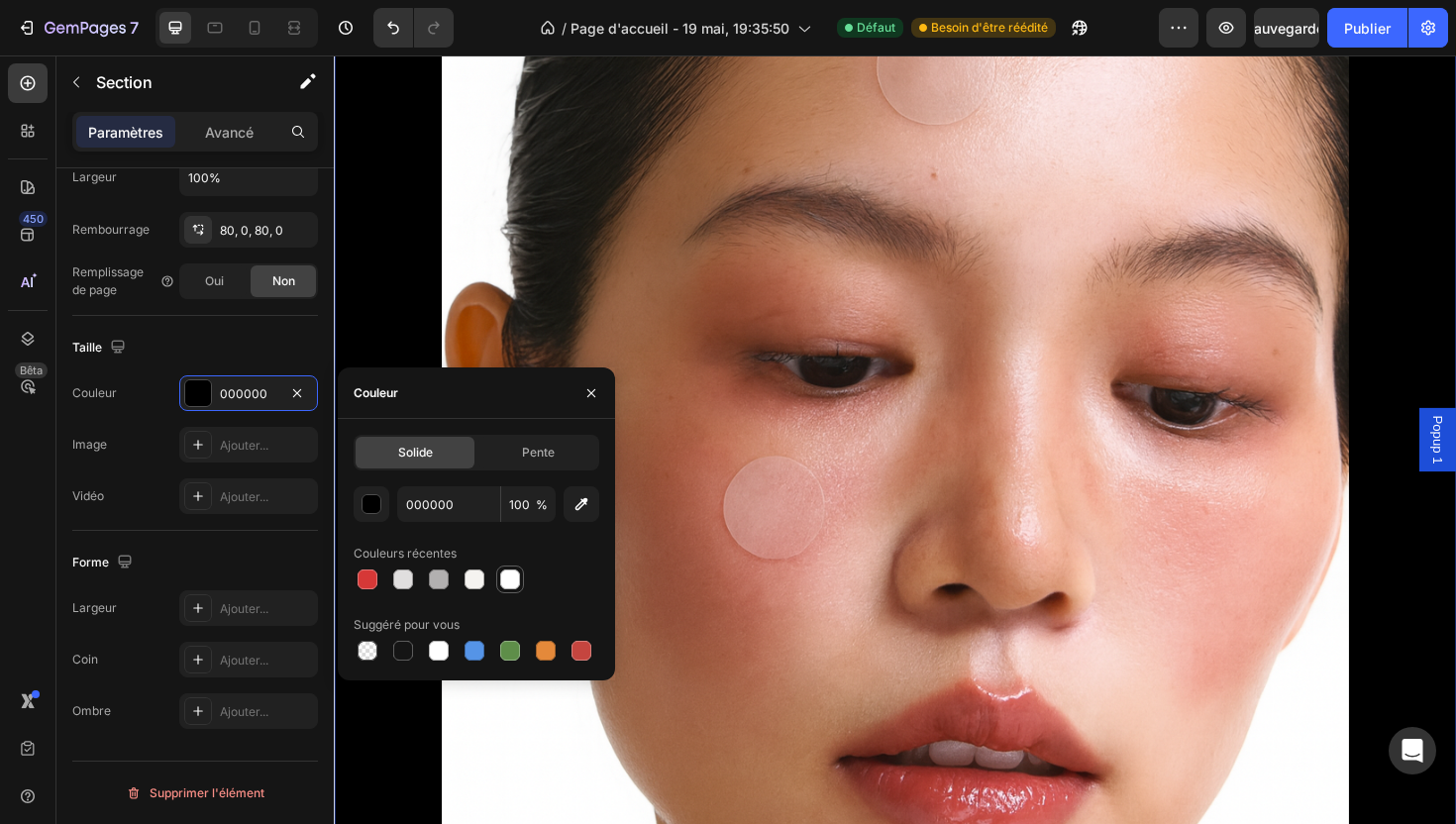 click at bounding box center (510, 579) 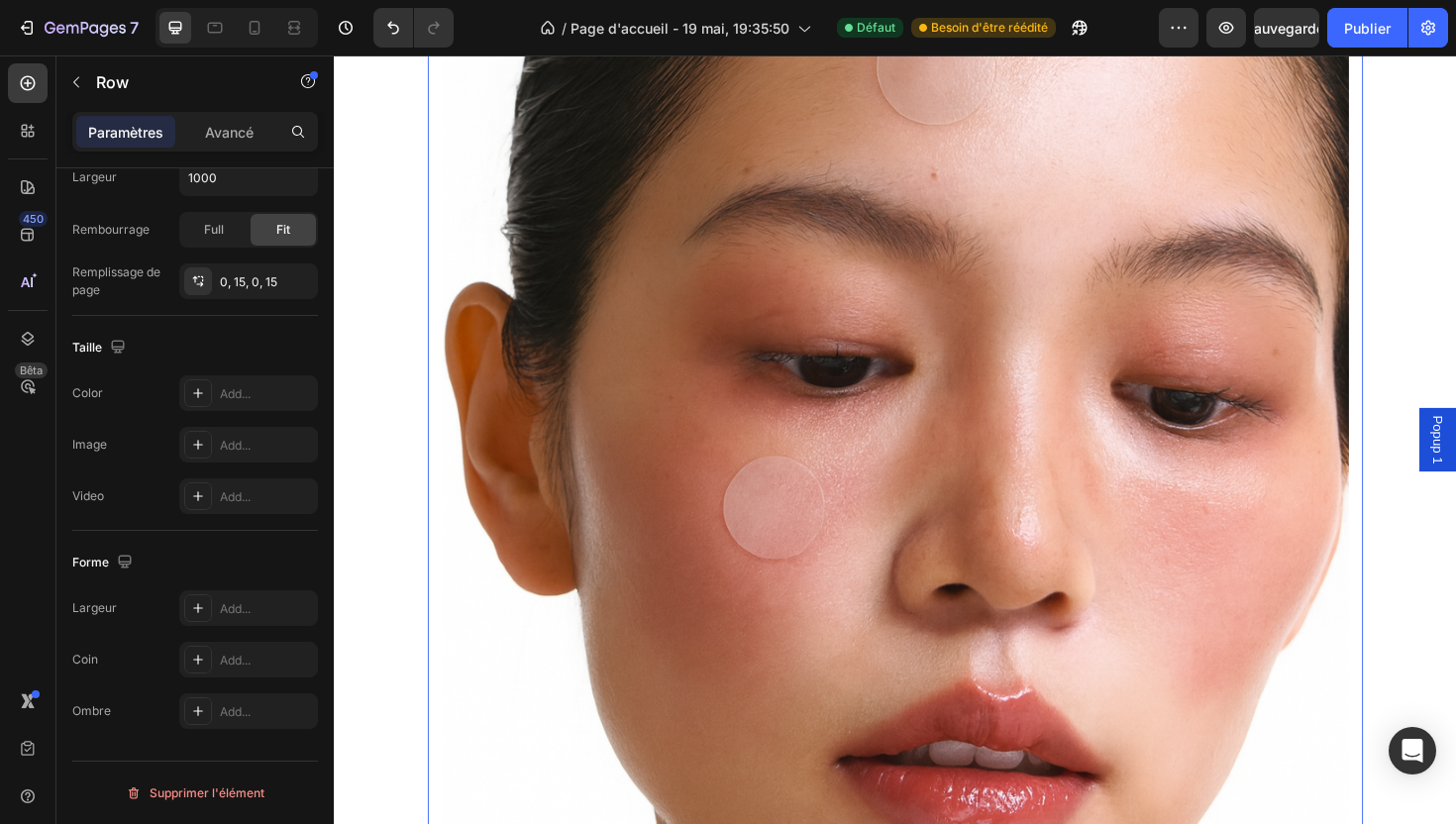click on "THIS BLACK FRIDAY Text block SAVE 30% AND MORE Heading Biggest Sale Of the Year, On All Products Text block SHOP DEALS NOW Button Image Row   0" at bounding box center [928, 512] 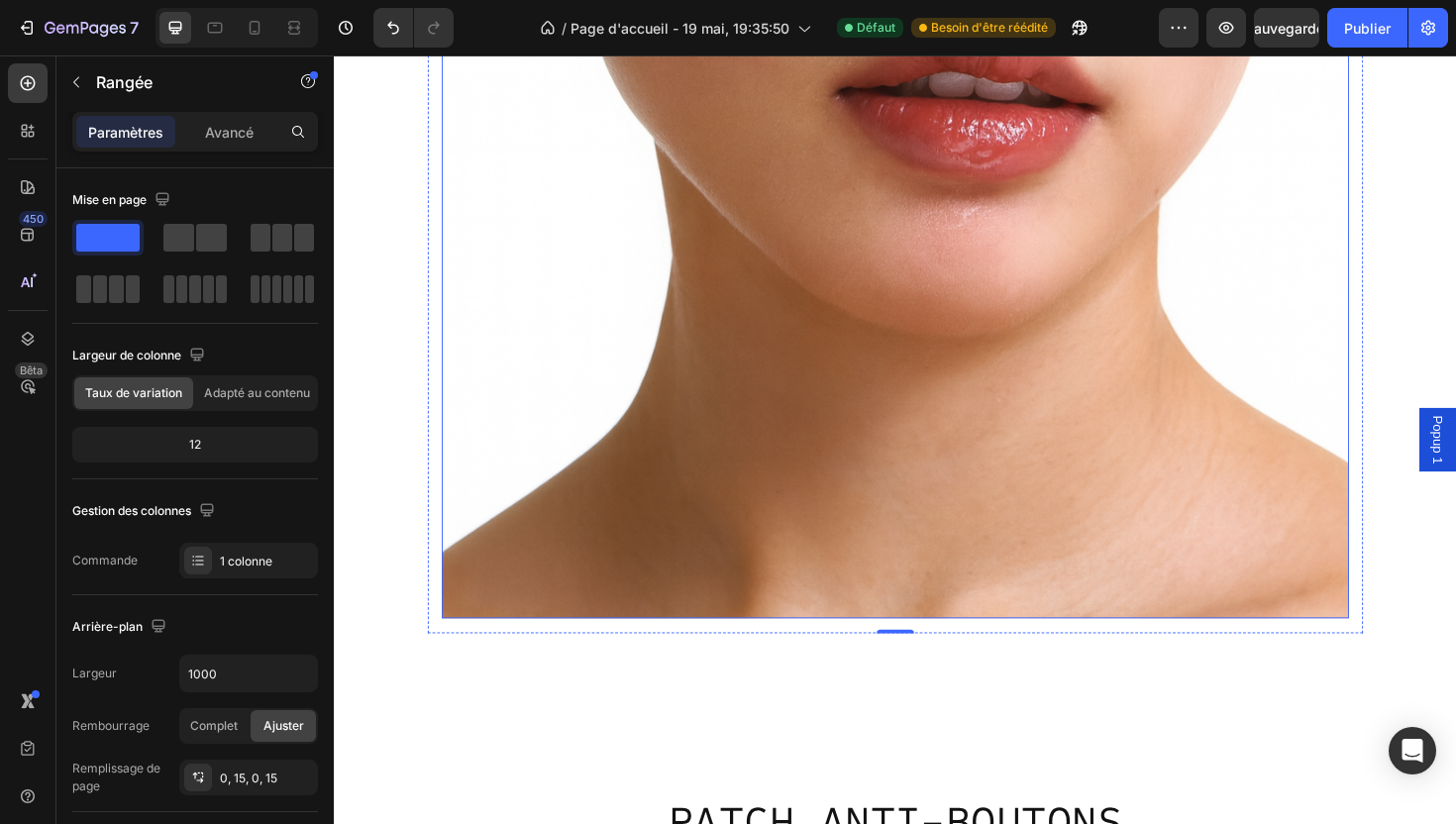 scroll, scrollTop: 2816, scrollLeft: 0, axis: vertical 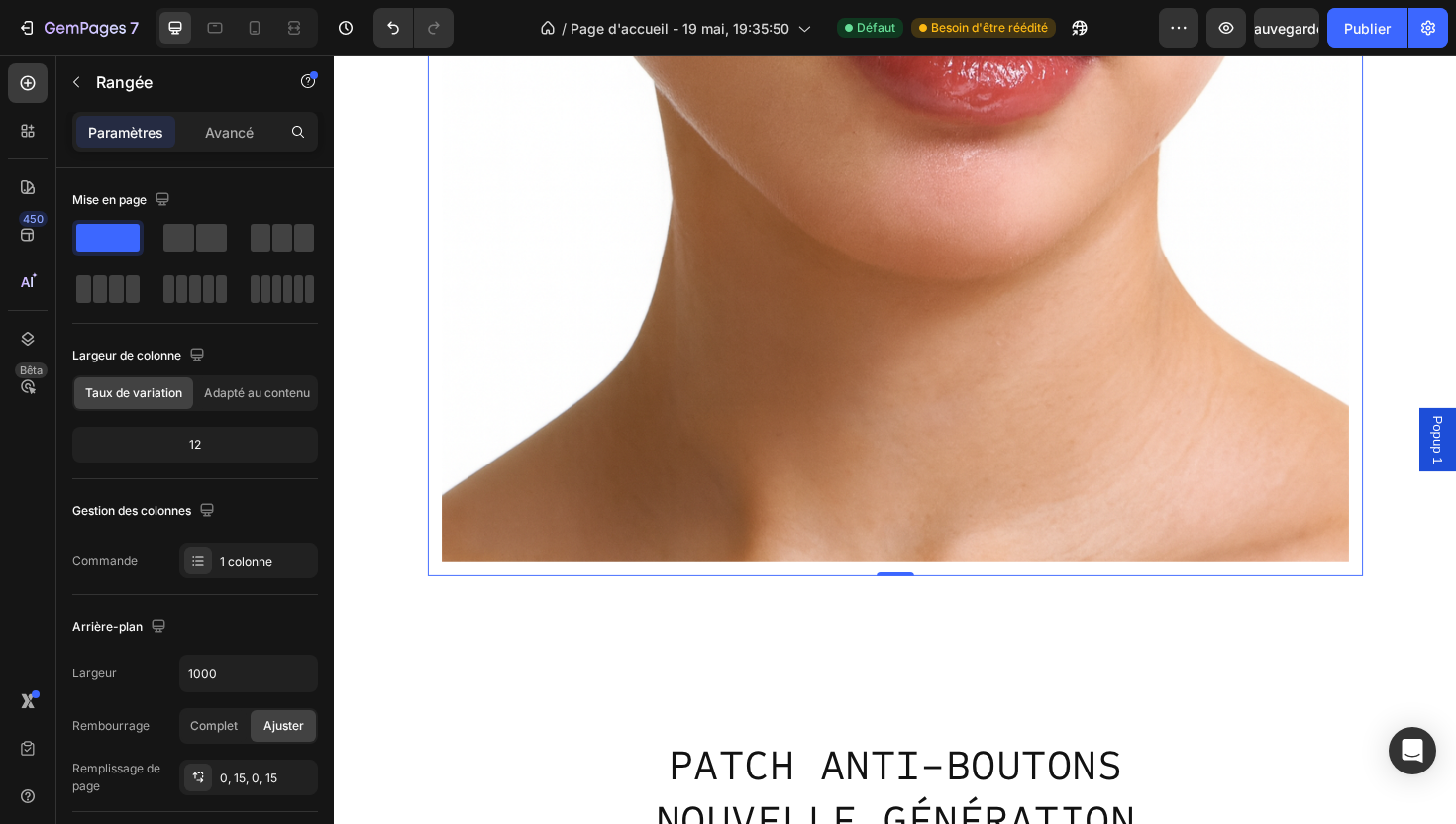 click on "0" at bounding box center [928, 607] 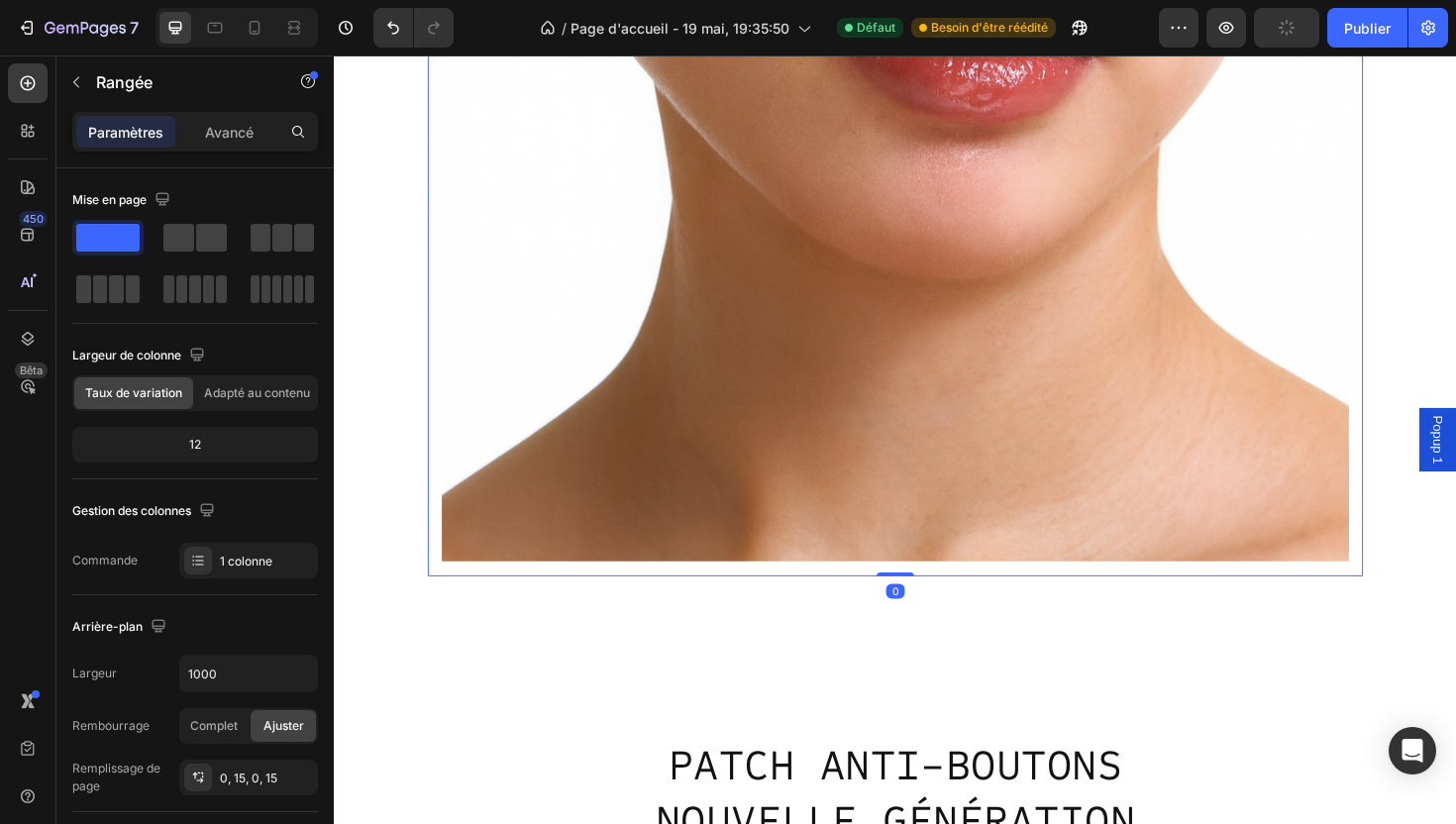 drag, startPoint x: 923, startPoint y: 603, endPoint x: 924, endPoint y: 555, distance: 48.010416 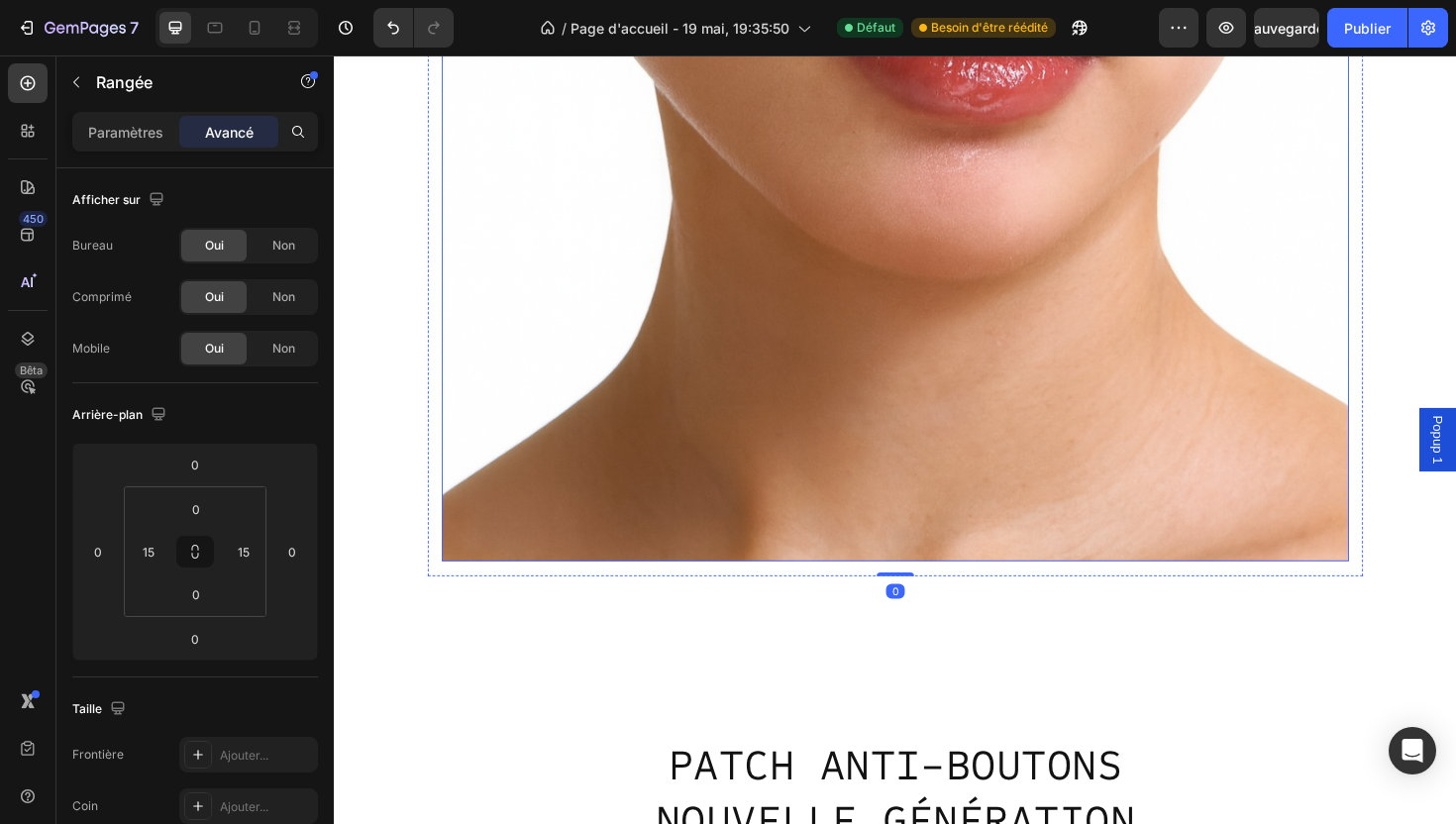 click at bounding box center [928, -130] 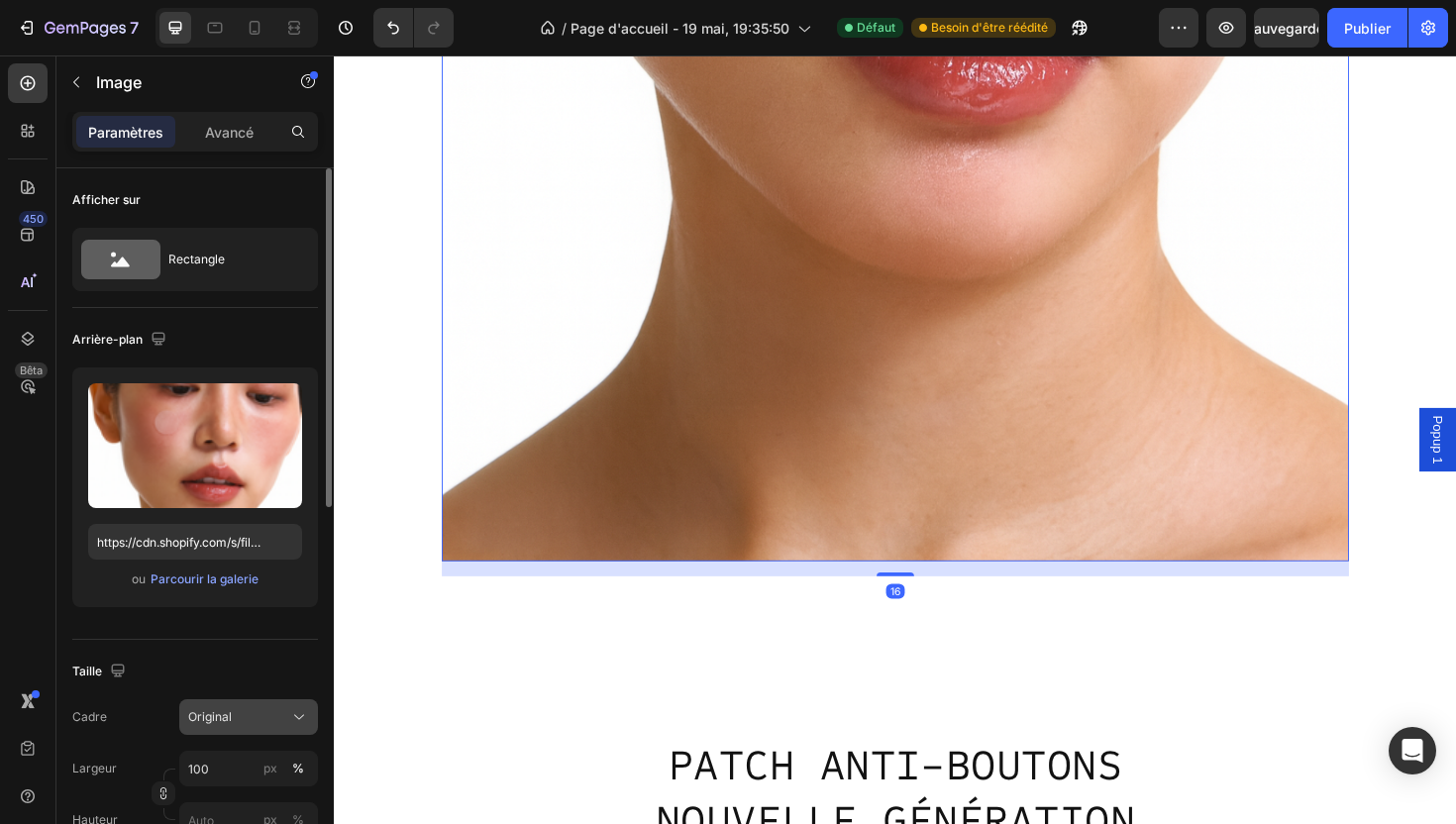 click on "Original" 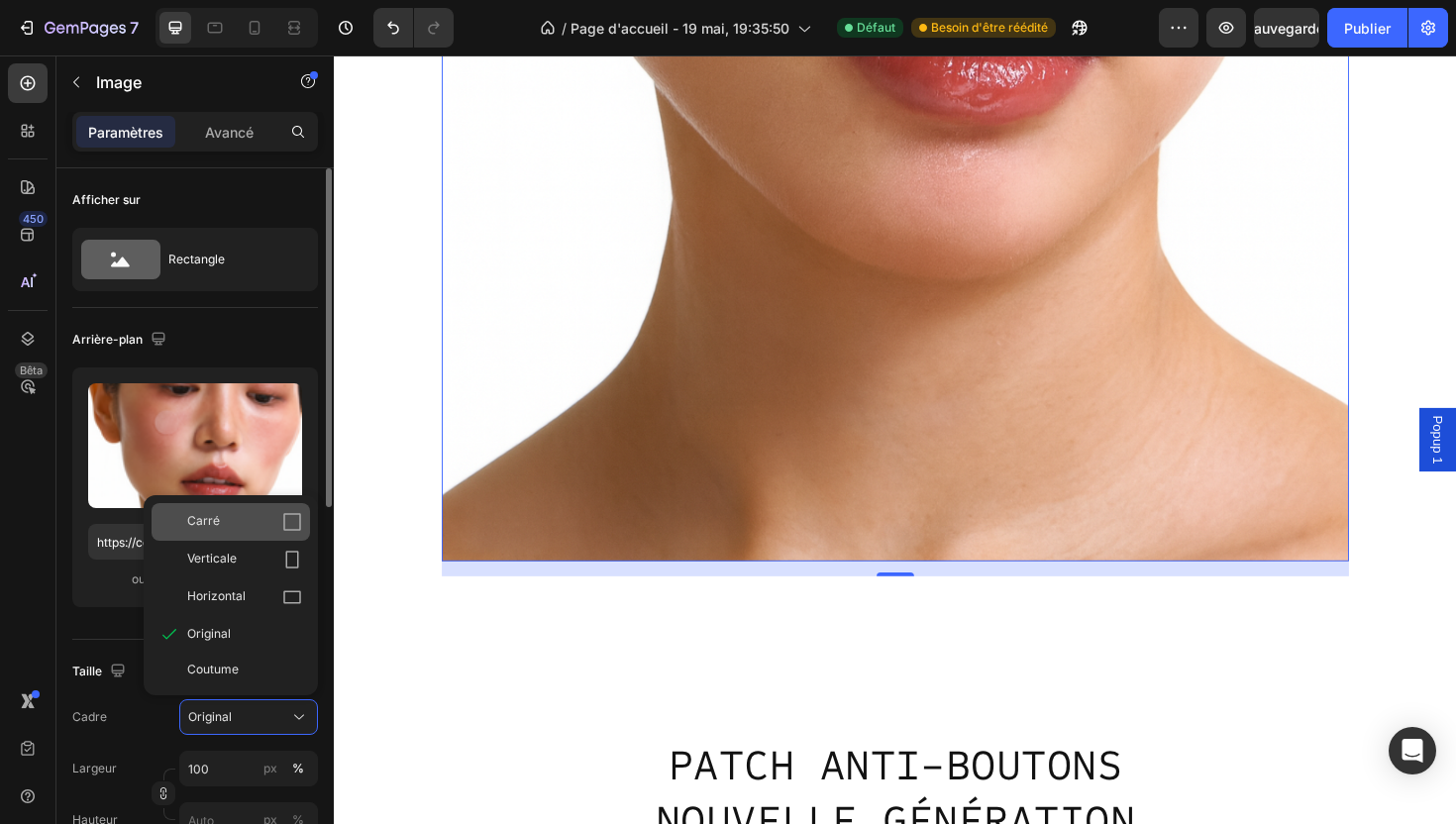 click on "Carré" at bounding box center [245, 522] 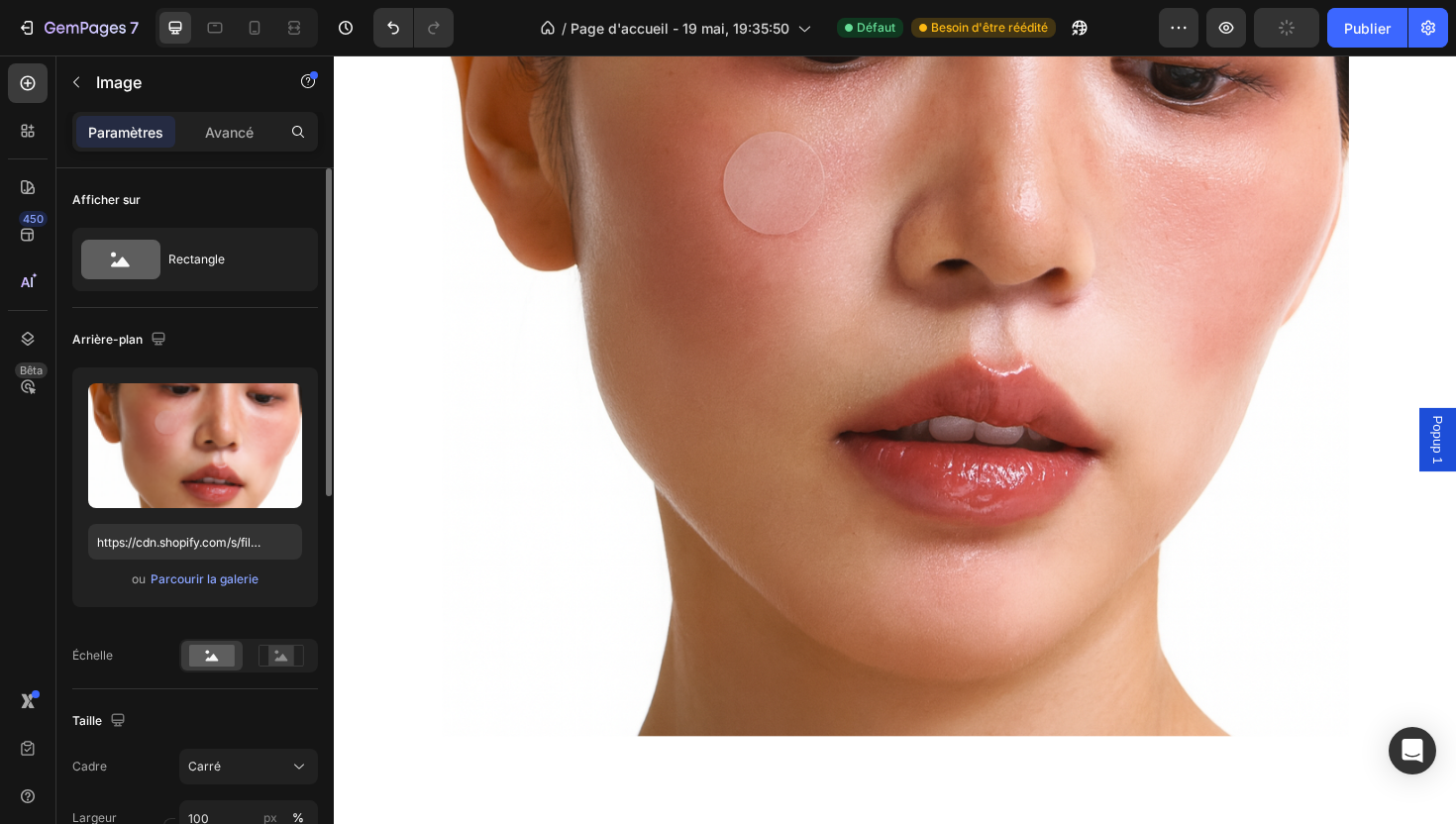 scroll, scrollTop: 2176, scrollLeft: 0, axis: vertical 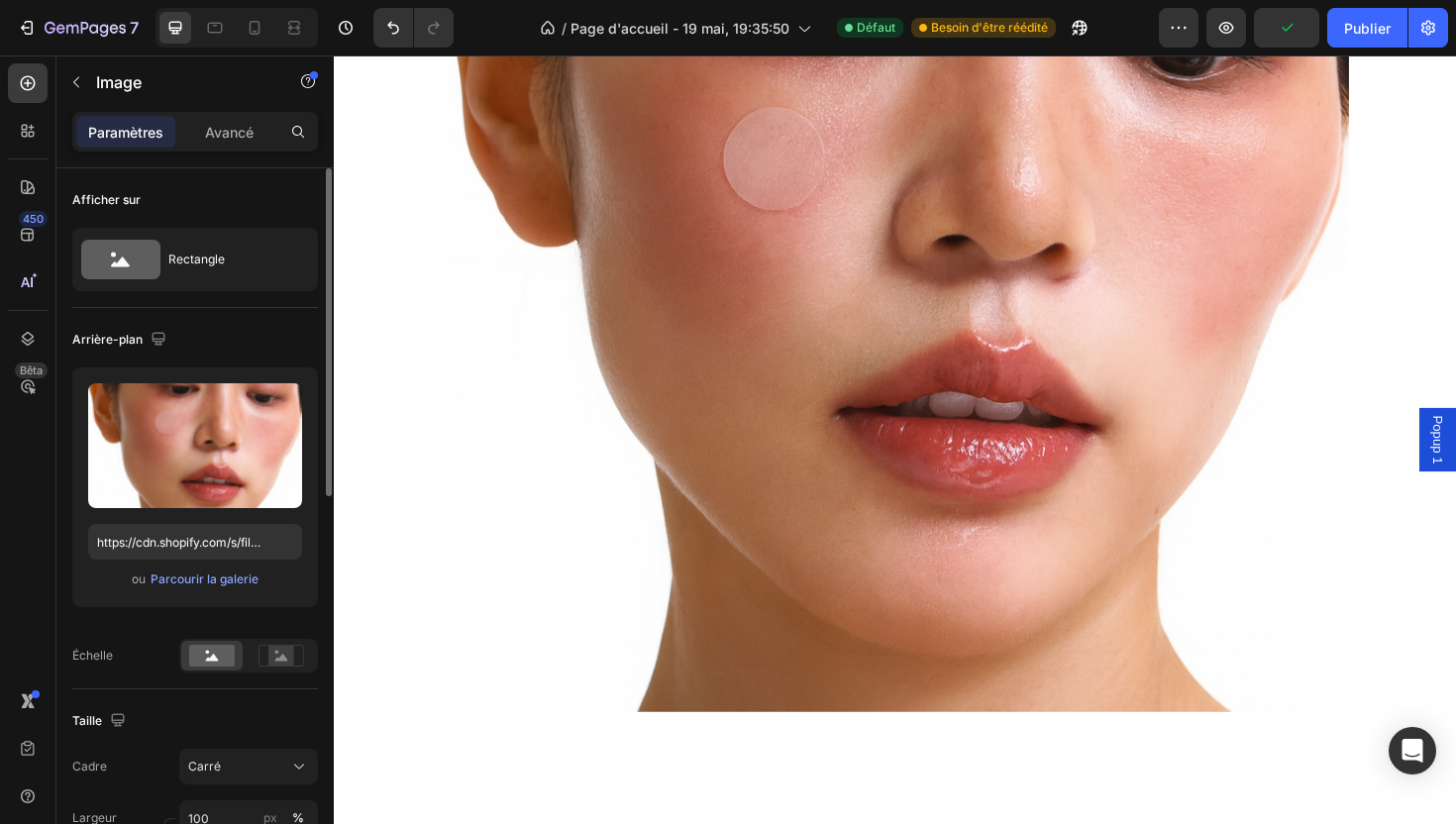 click at bounding box center [928, 270] 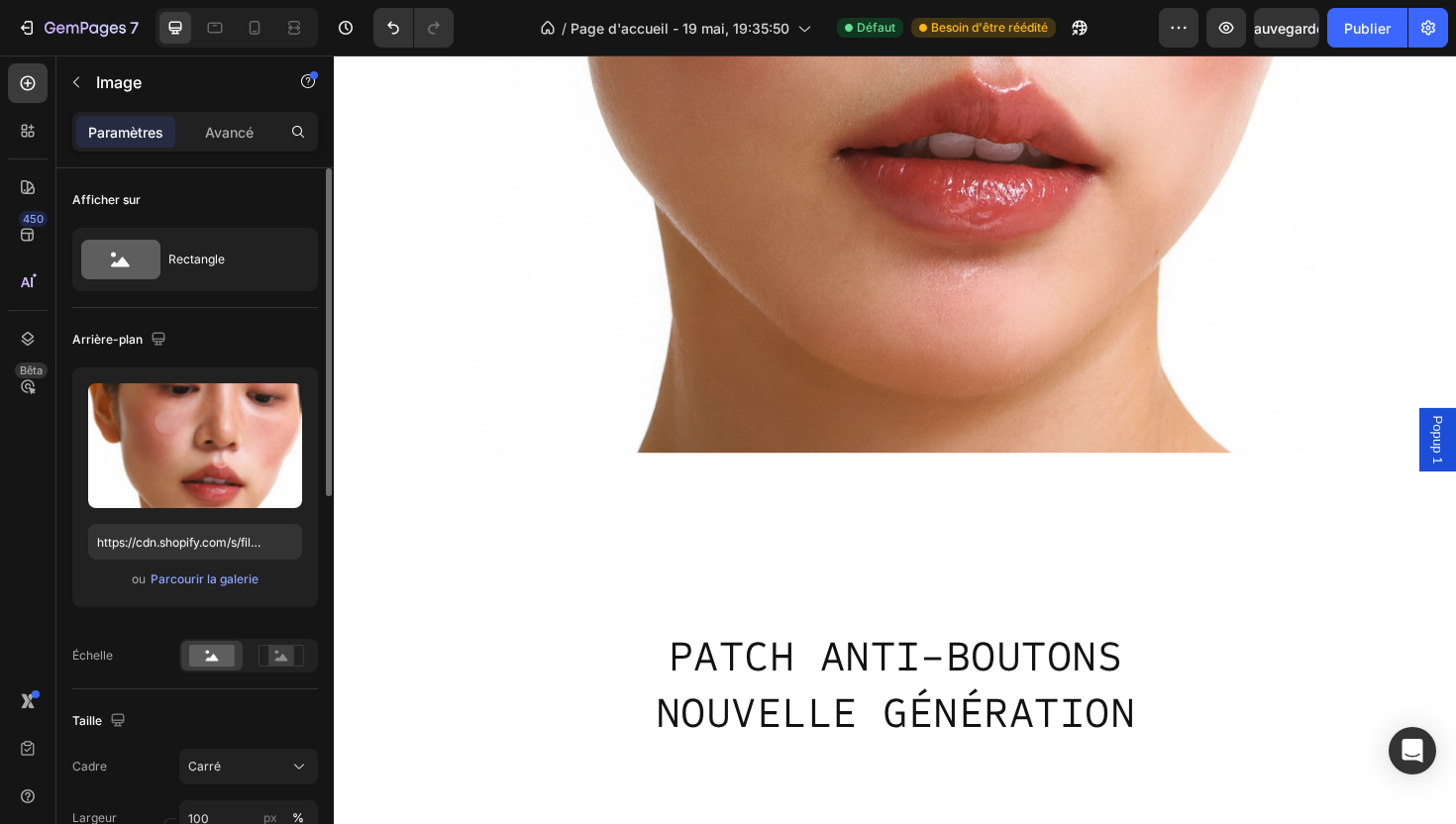 scroll, scrollTop: 2468, scrollLeft: 0, axis: vertical 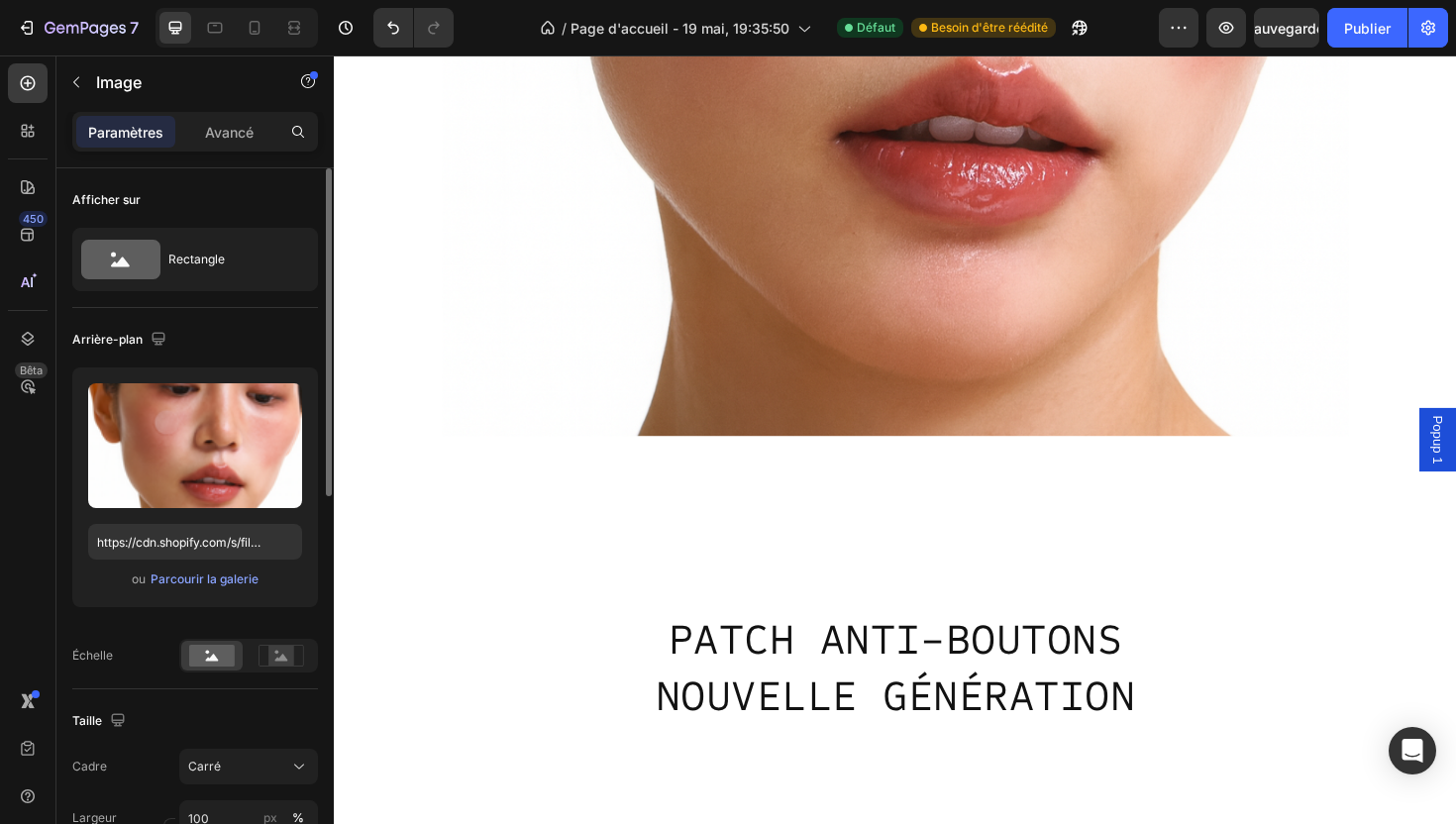 click at bounding box center [928, -22] 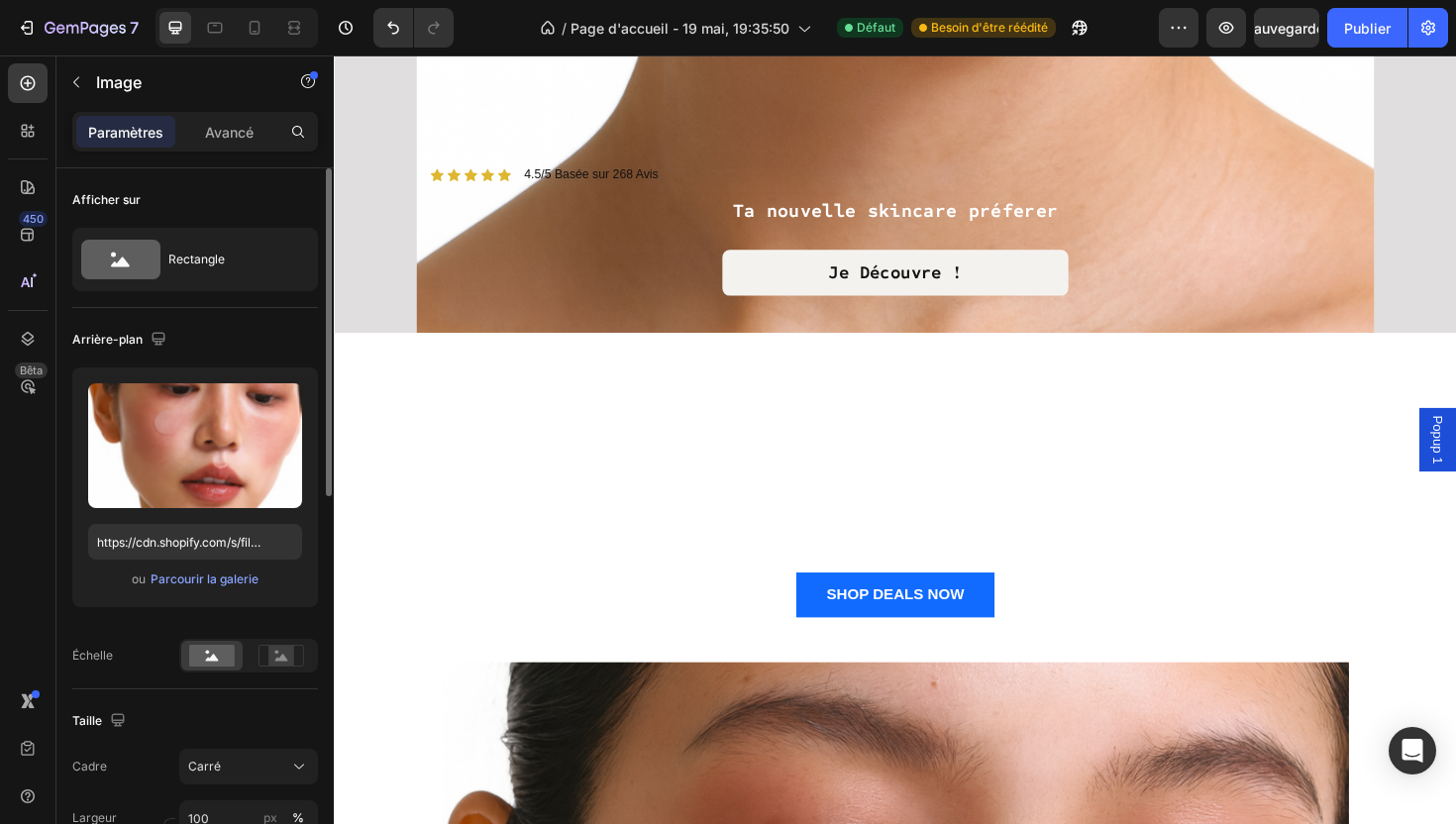 scroll, scrollTop: 1271, scrollLeft: 0, axis: vertical 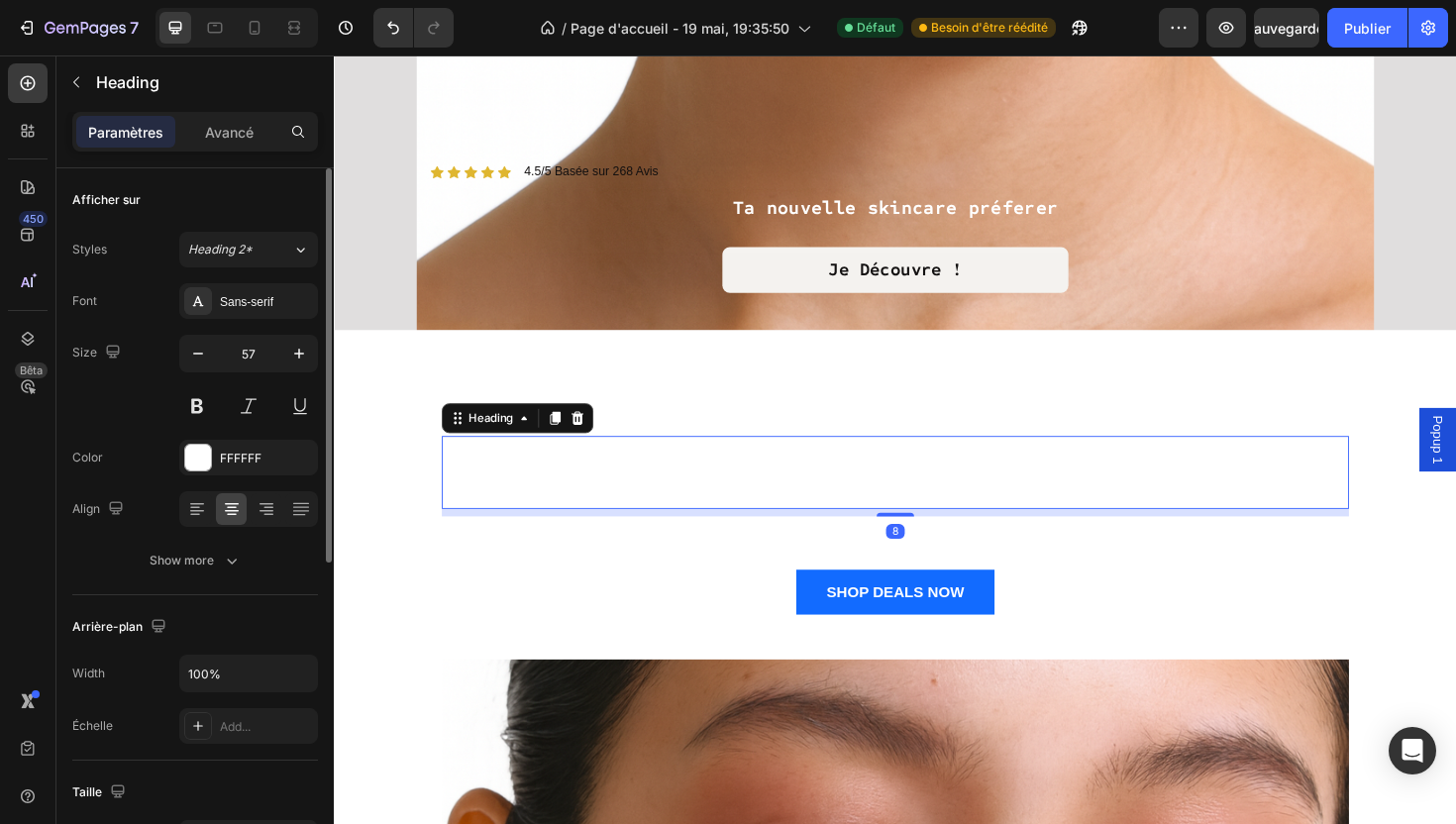 click on "SAVE 30% AND MORE" at bounding box center [928, 497] 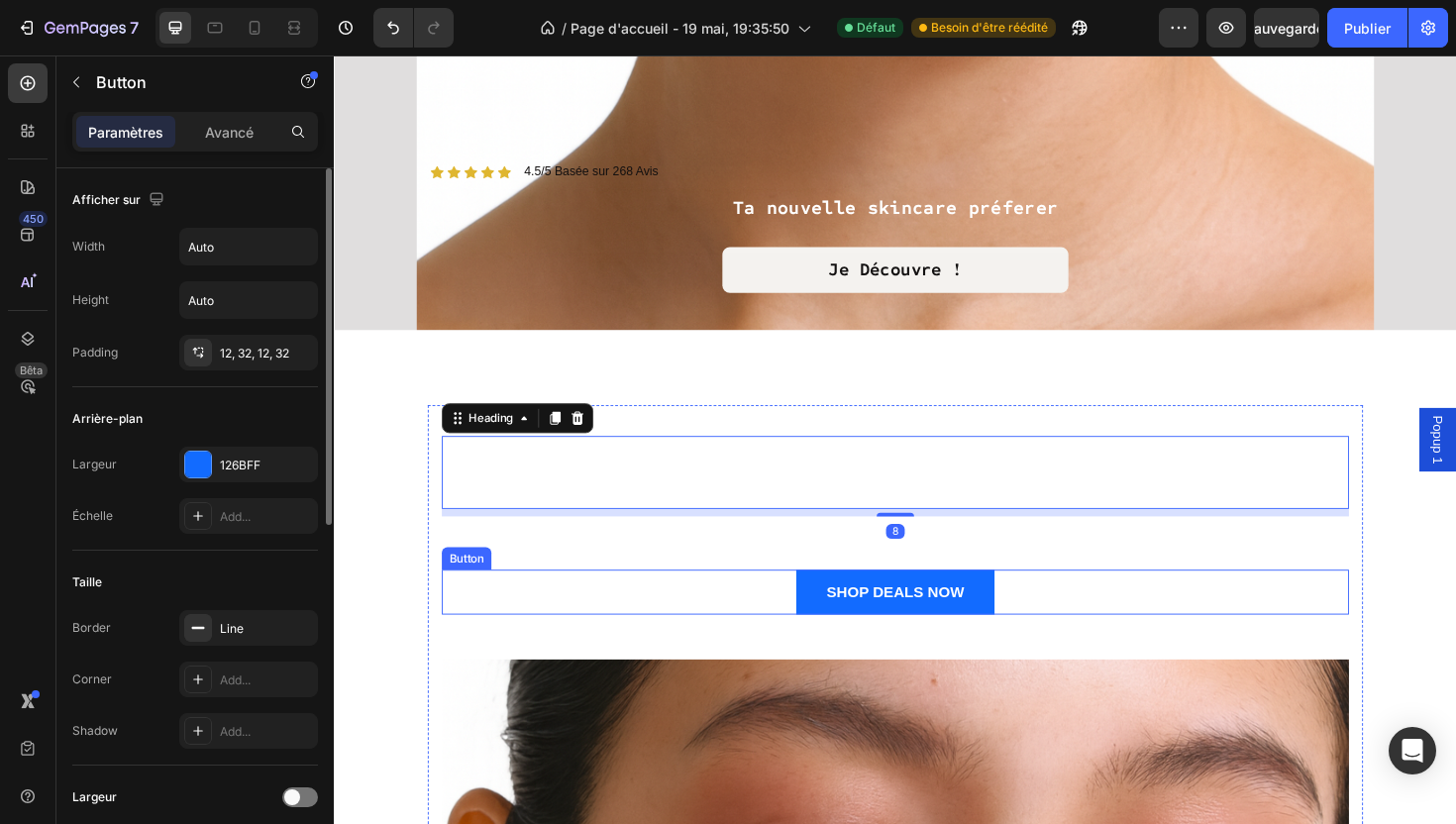 click on "SHOP DEALS NOW Button" at bounding box center (928, 624) 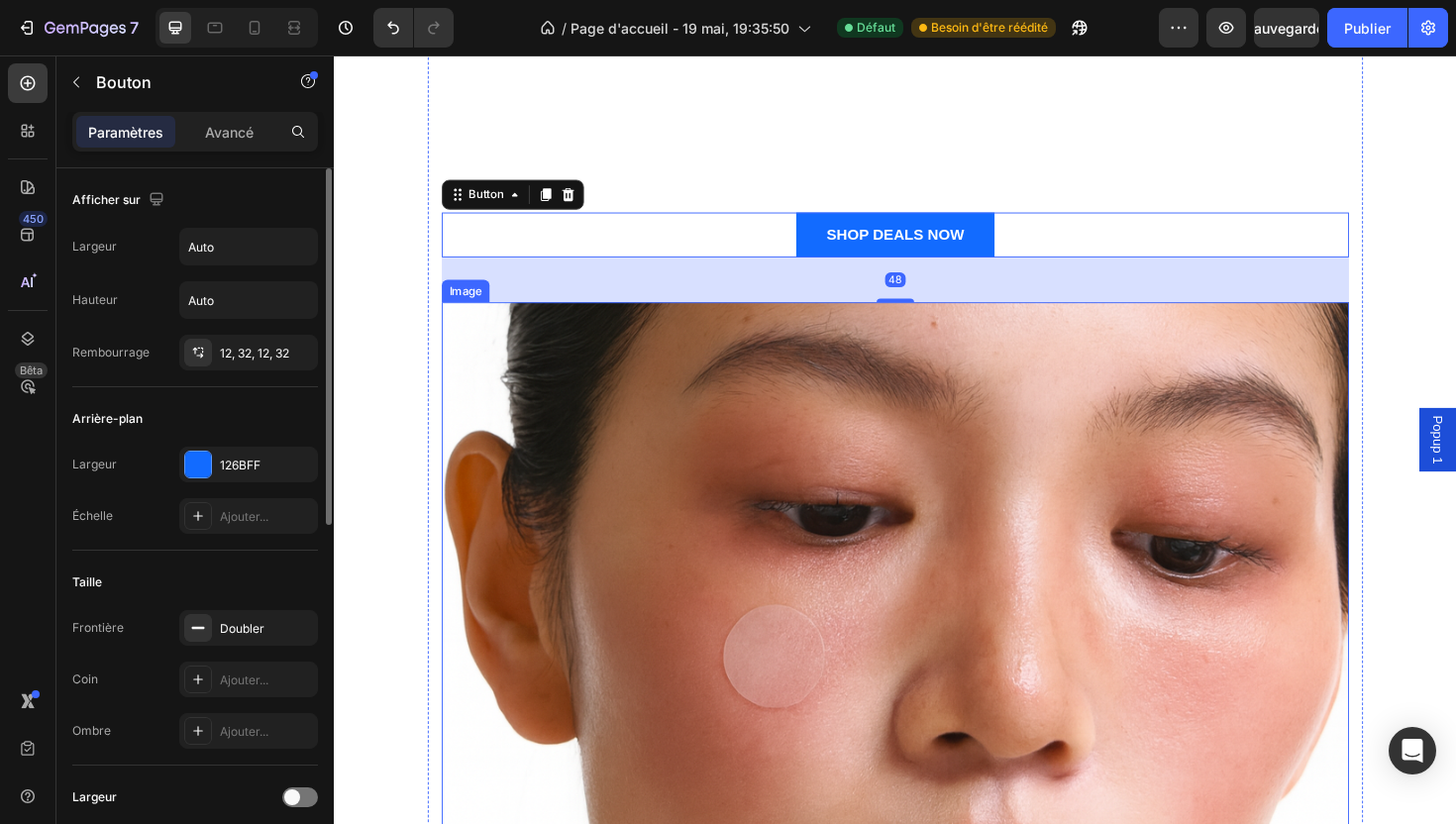 scroll, scrollTop: 1664, scrollLeft: 0, axis: vertical 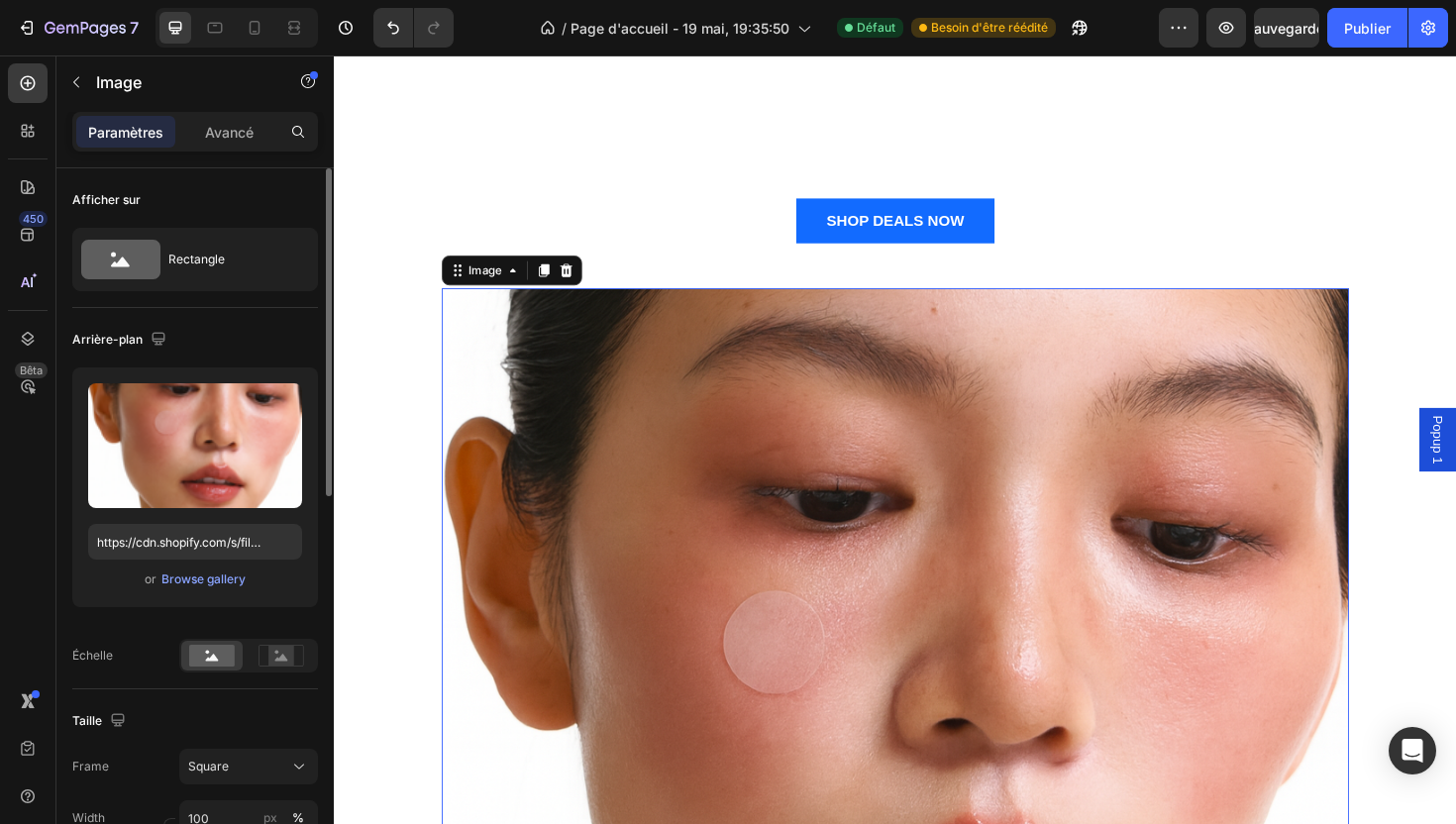click at bounding box center [928, 782] 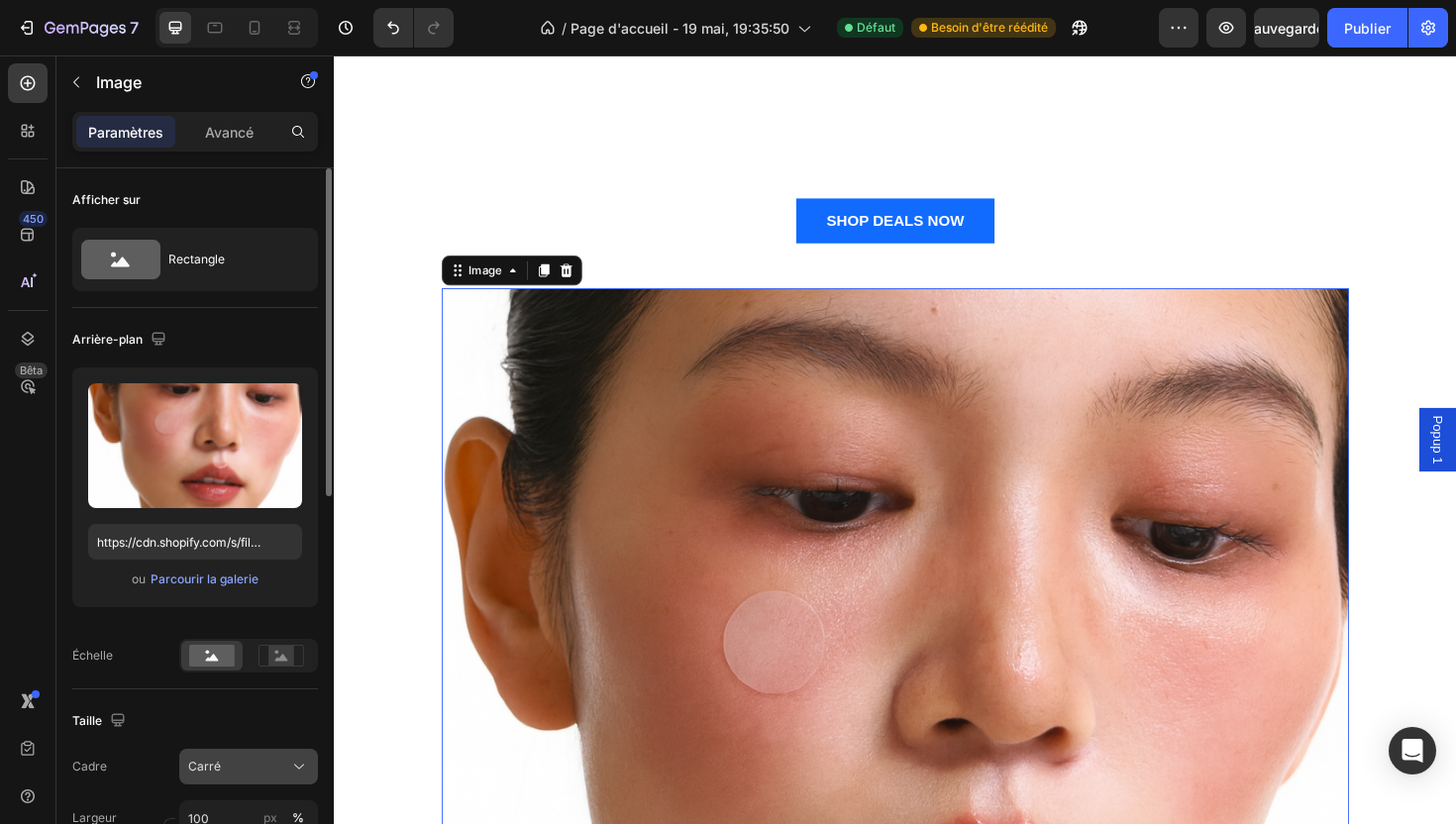 click on "Carré" at bounding box center (249, 767) 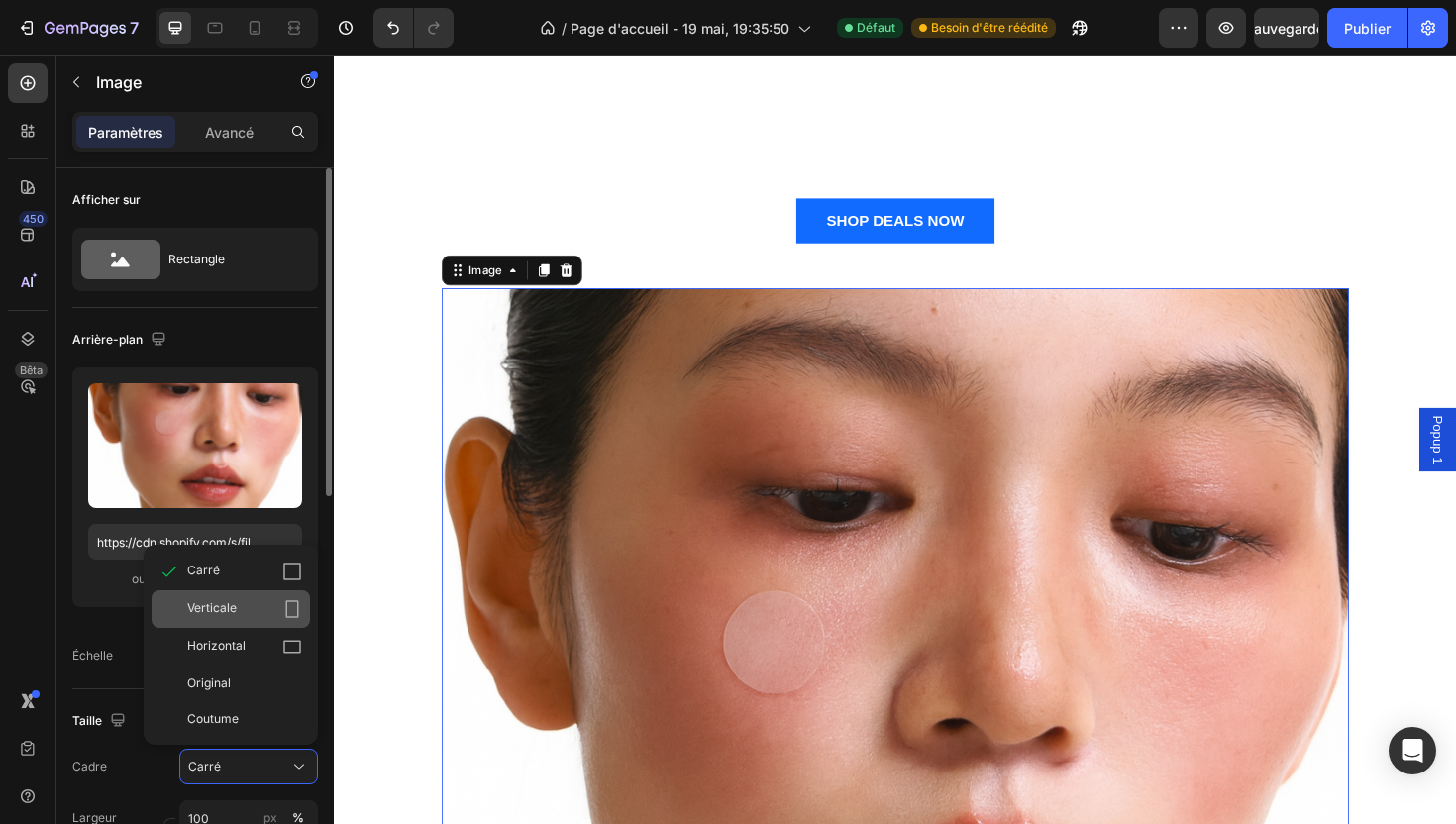 click 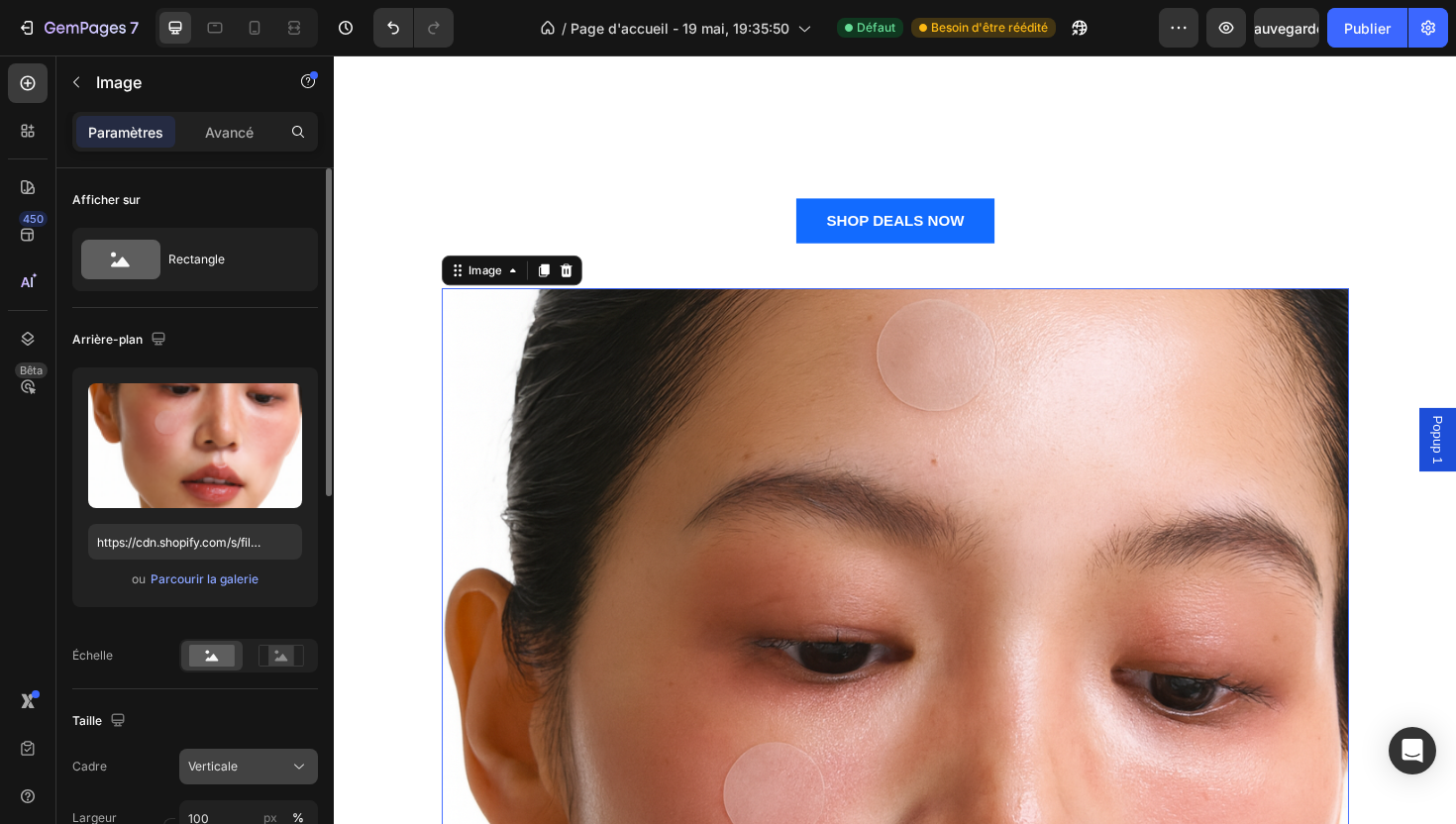 click on "Verticale" at bounding box center (213, 766) 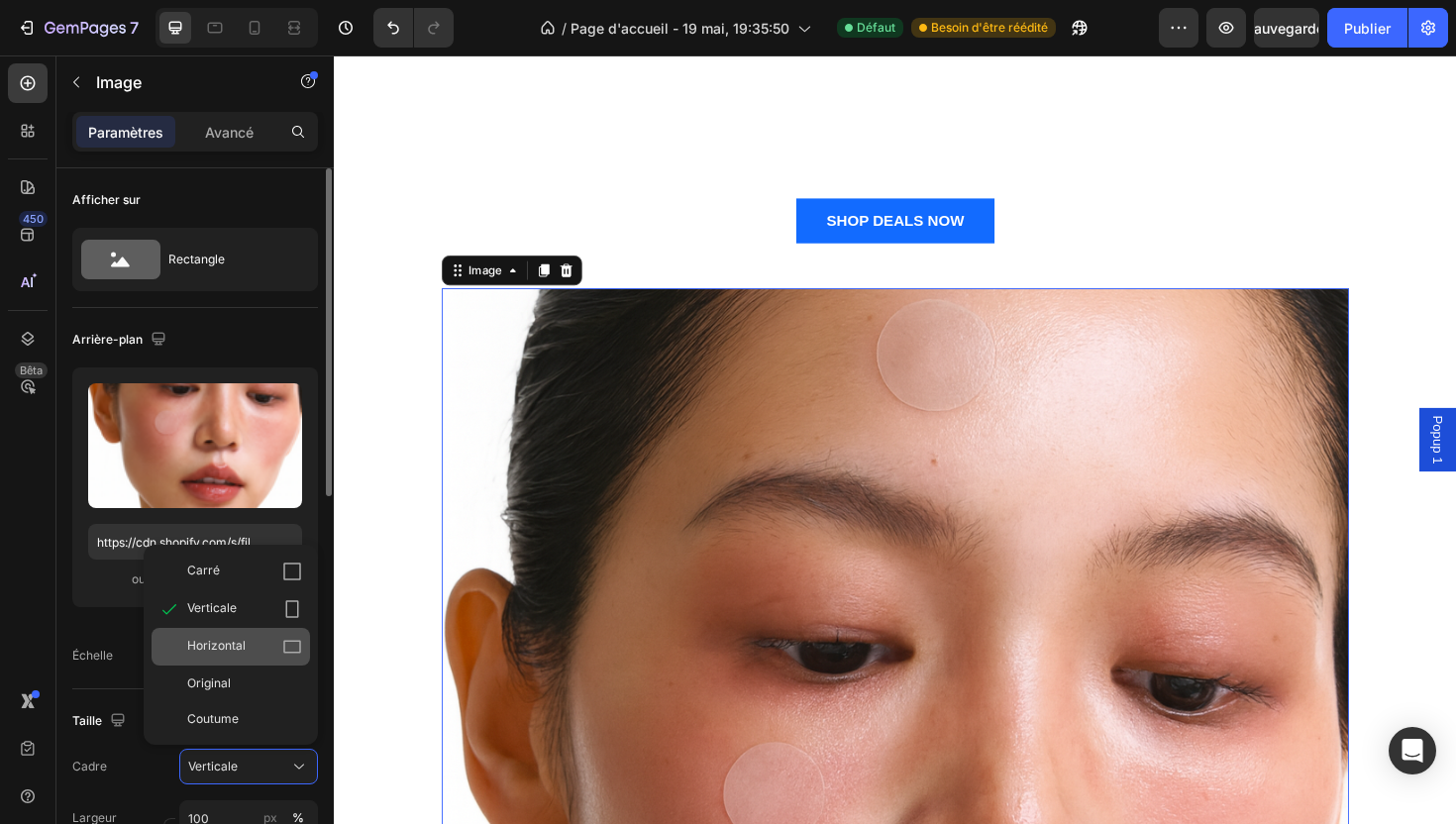 click on "Horizontal" at bounding box center (245, 647) 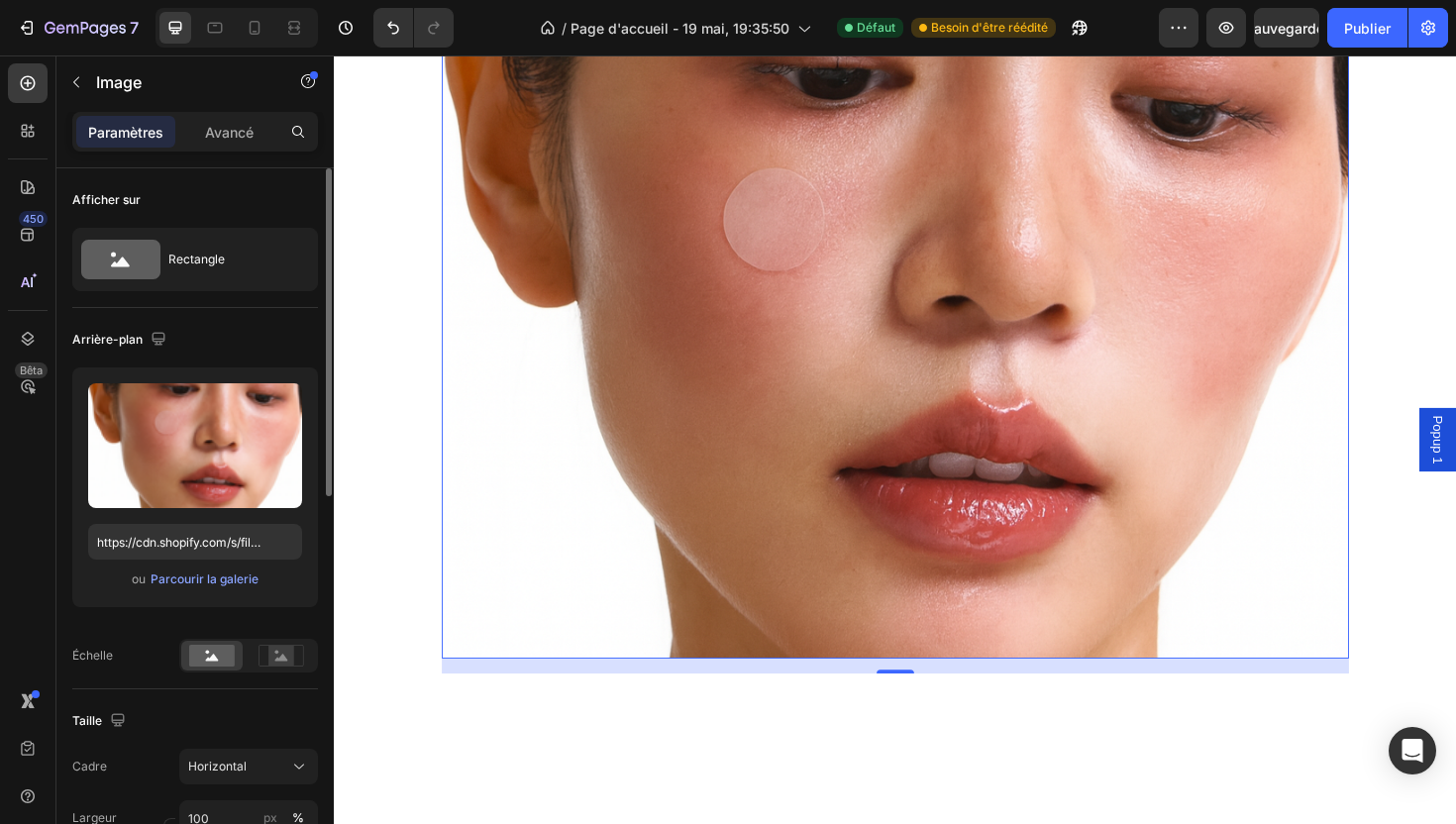 scroll, scrollTop: 1994, scrollLeft: 0, axis: vertical 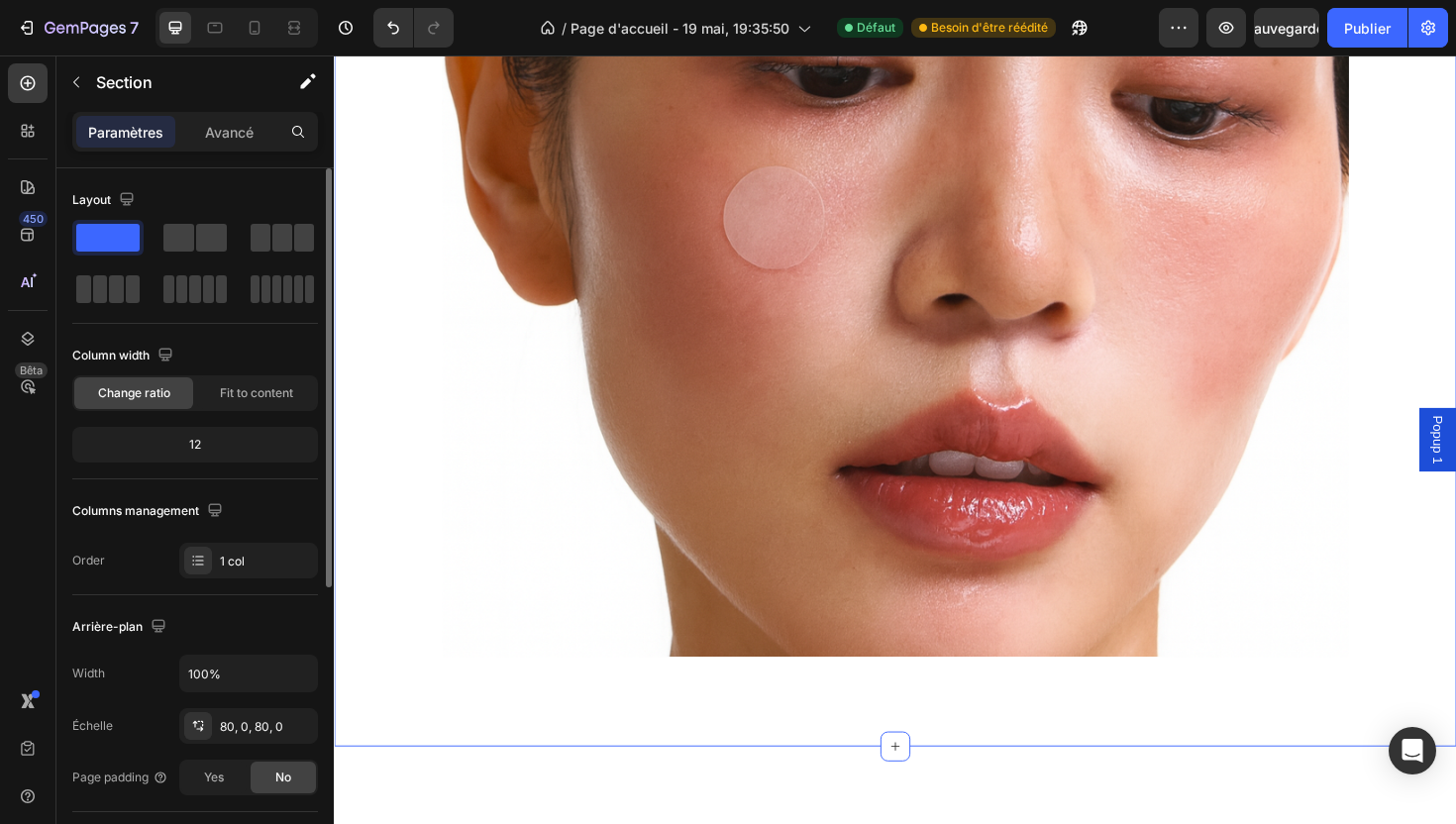 click on "THIS BLACK FRIDAY Text block SAVE 30% AND MORE Heading Biggest Sale Of the Year, On All Products Text block SHOP DEALS NOW Button Image Row Section 2   You can create reusable sections Create Theme Section AI Content Write with GemAI What would you like to describe here? Tone and Voice Persuasive Product PEAUFINE PATCH Show more Generate" at bounding box center [928, 205] 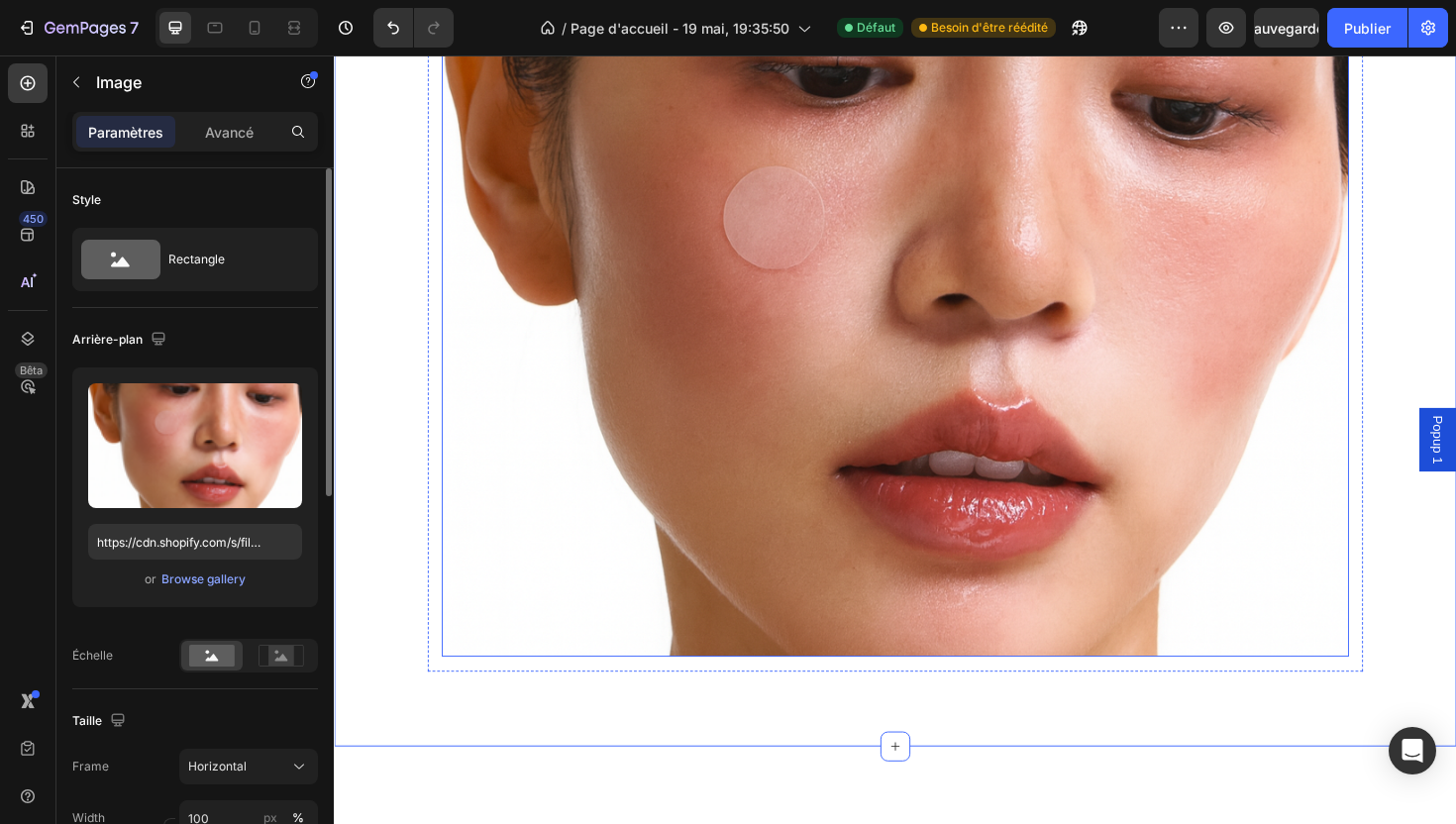 click at bounding box center (928, 333) 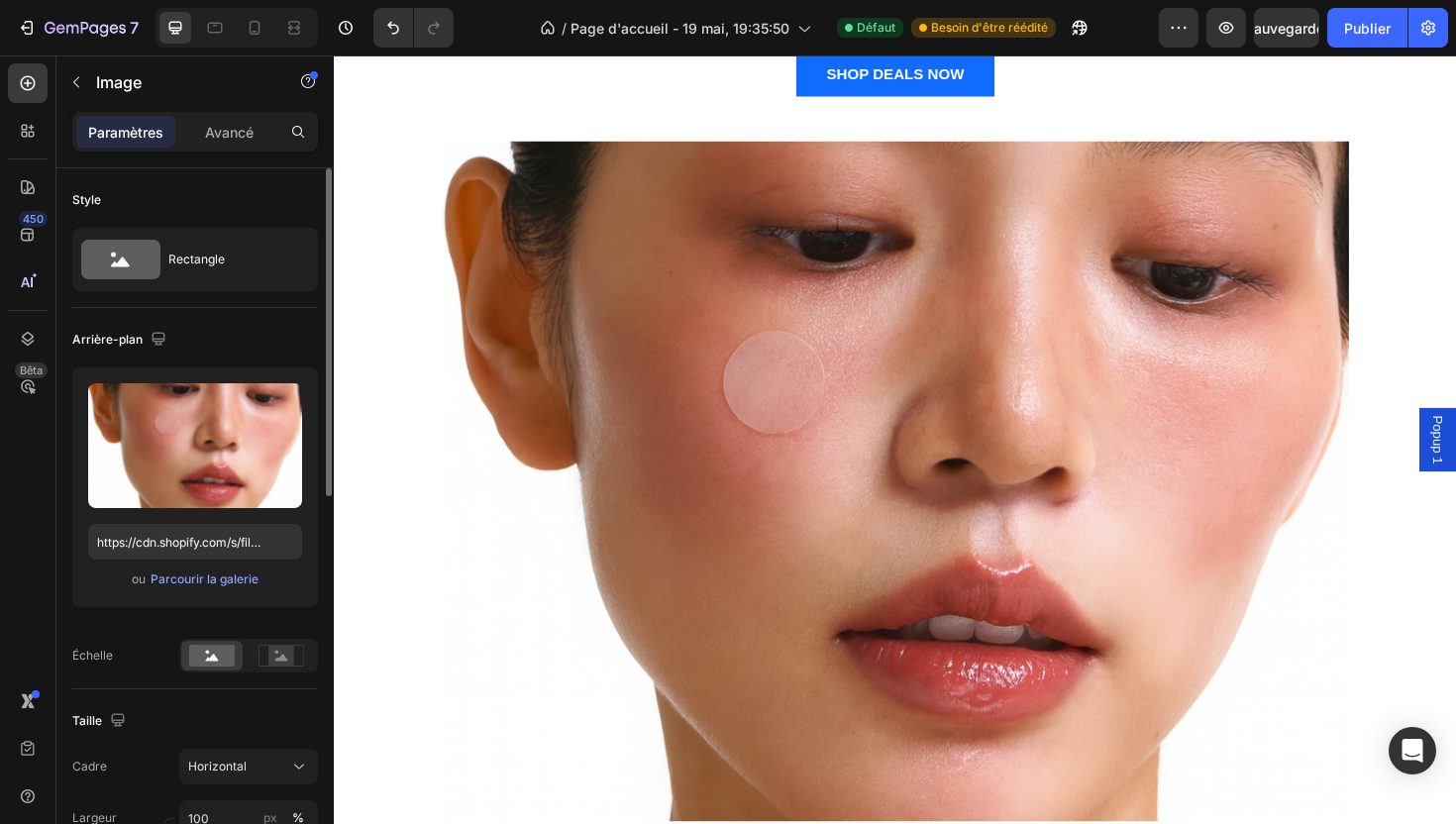 scroll, scrollTop: 2093, scrollLeft: 0, axis: vertical 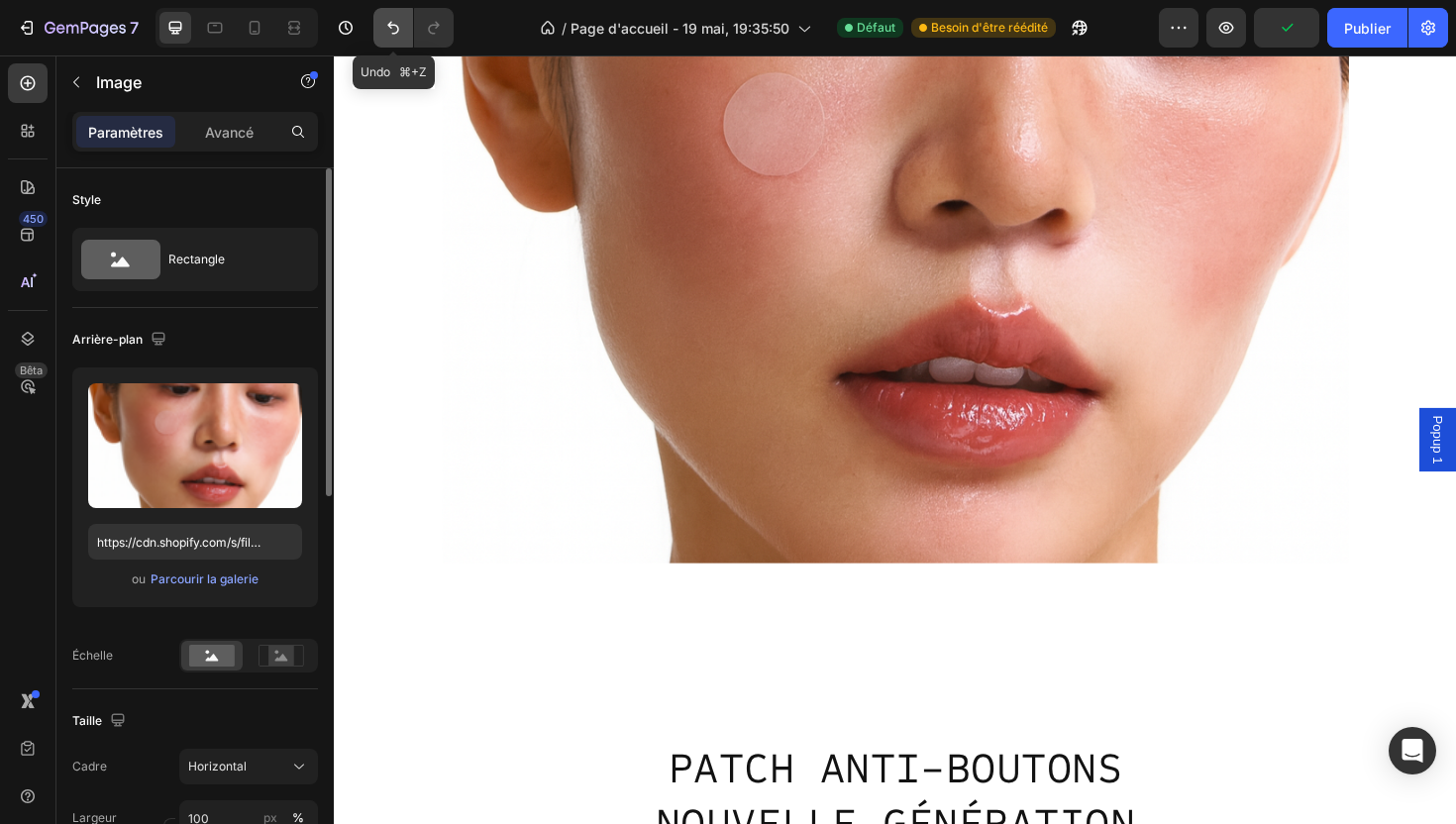 click 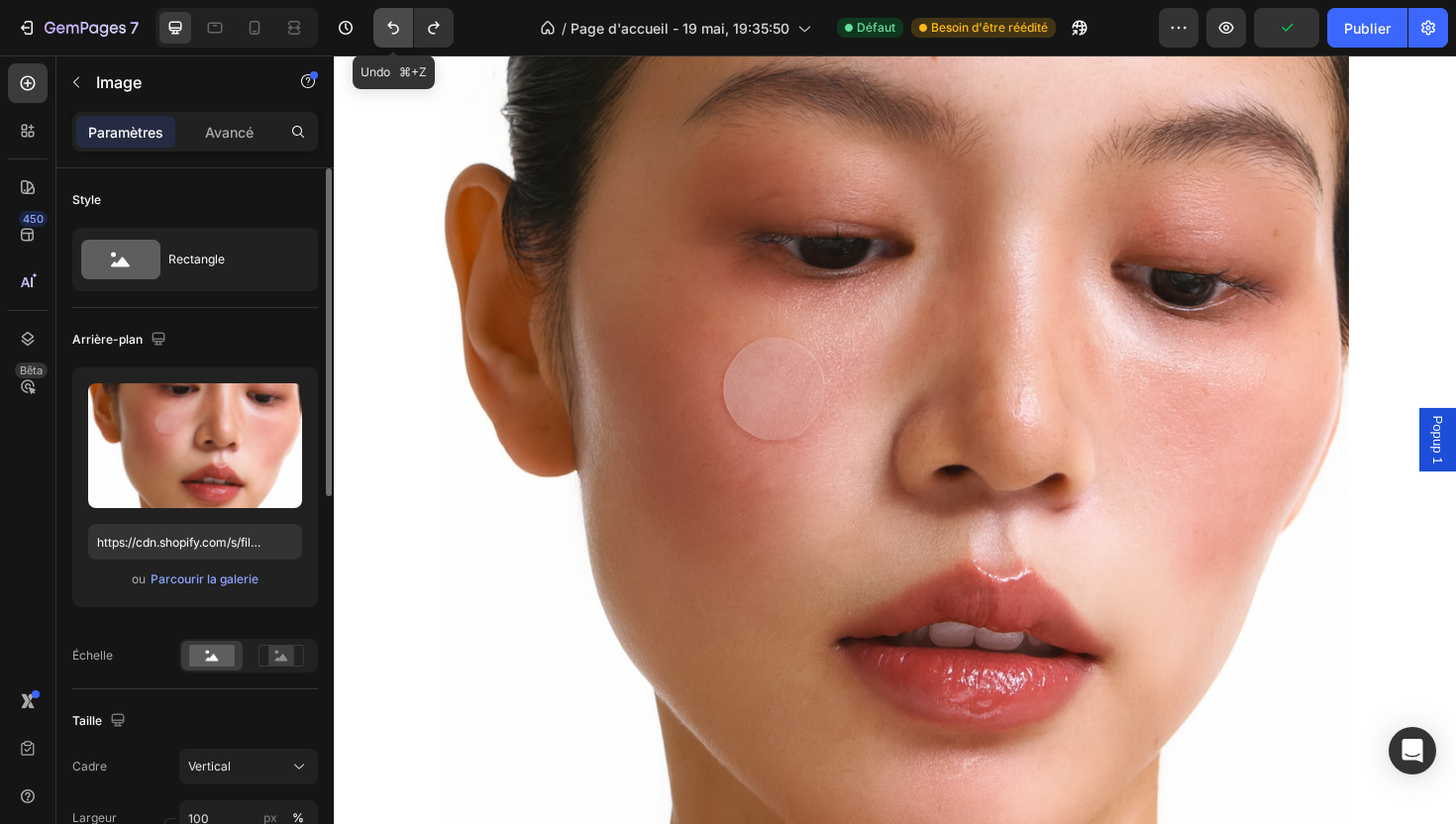 click 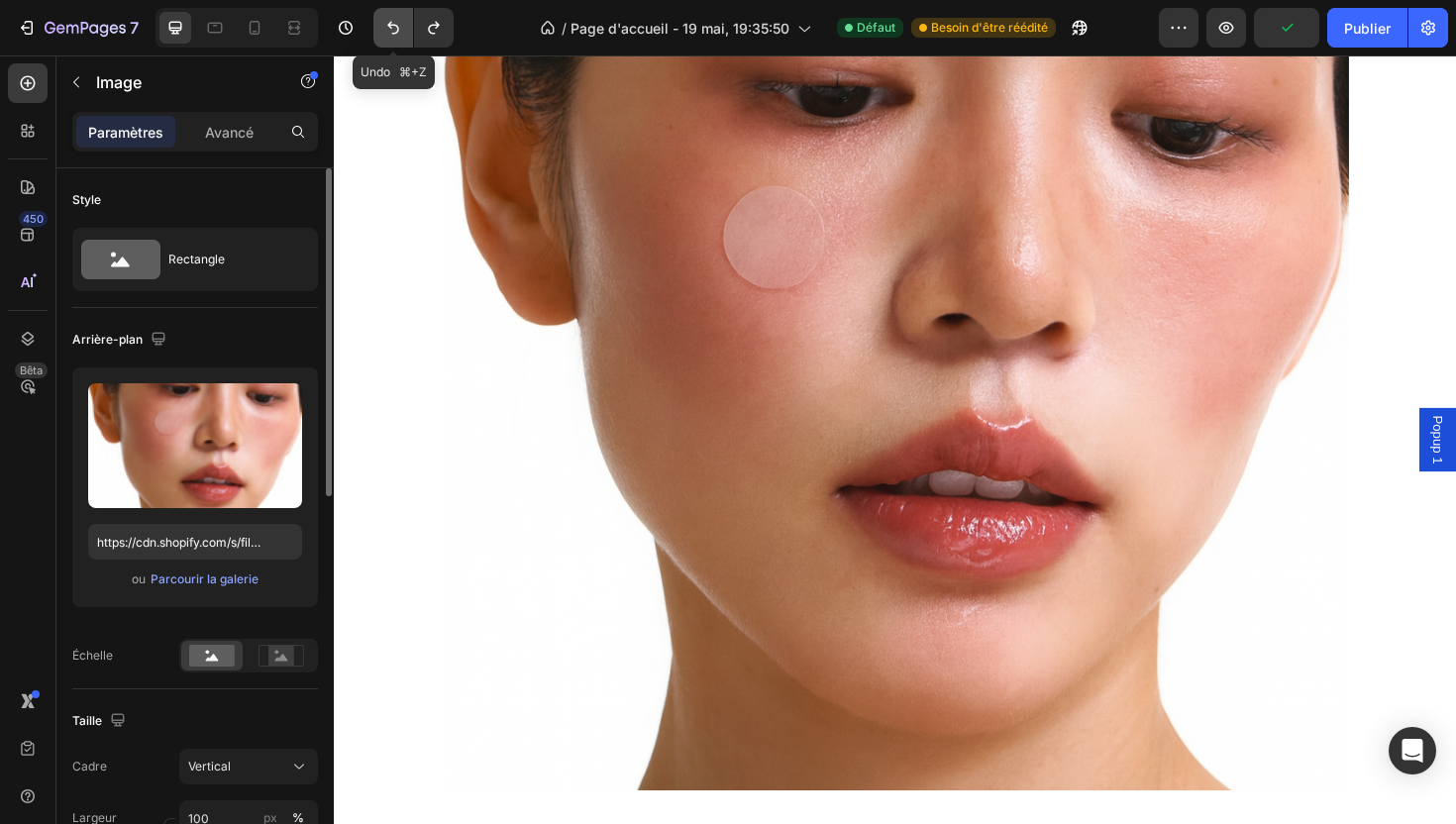 click 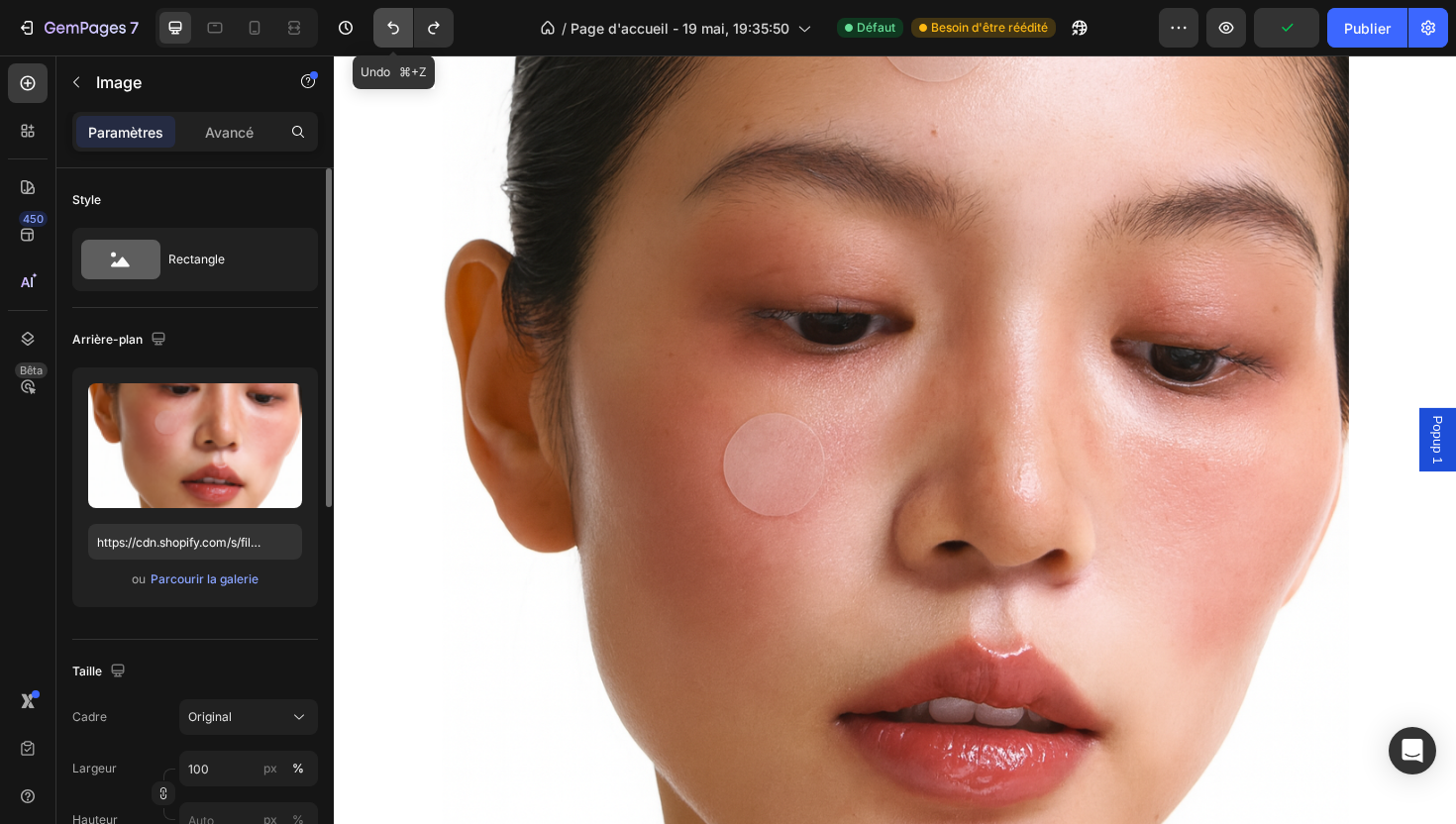 click 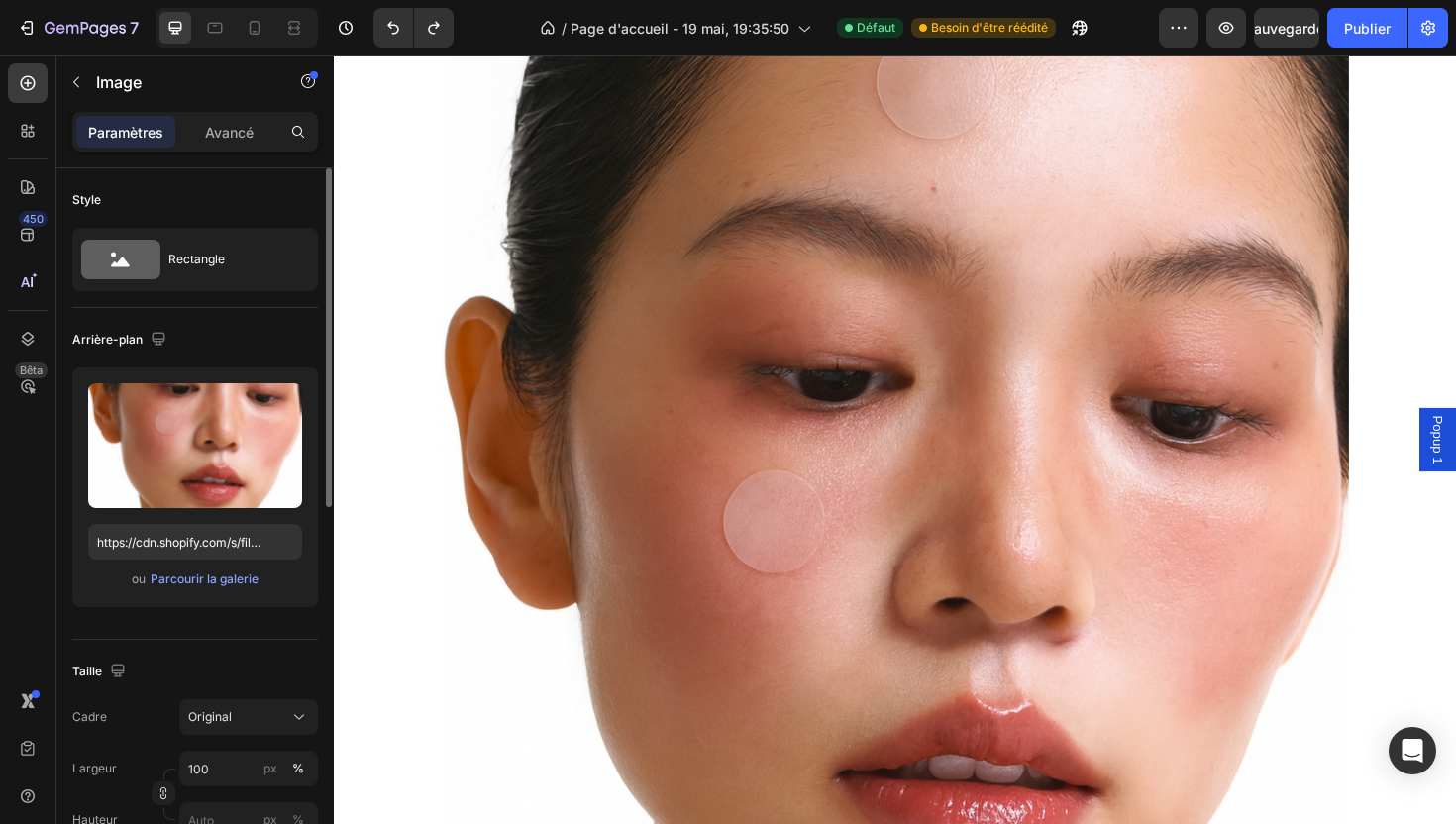 scroll, scrollTop: 2211, scrollLeft: 0, axis: vertical 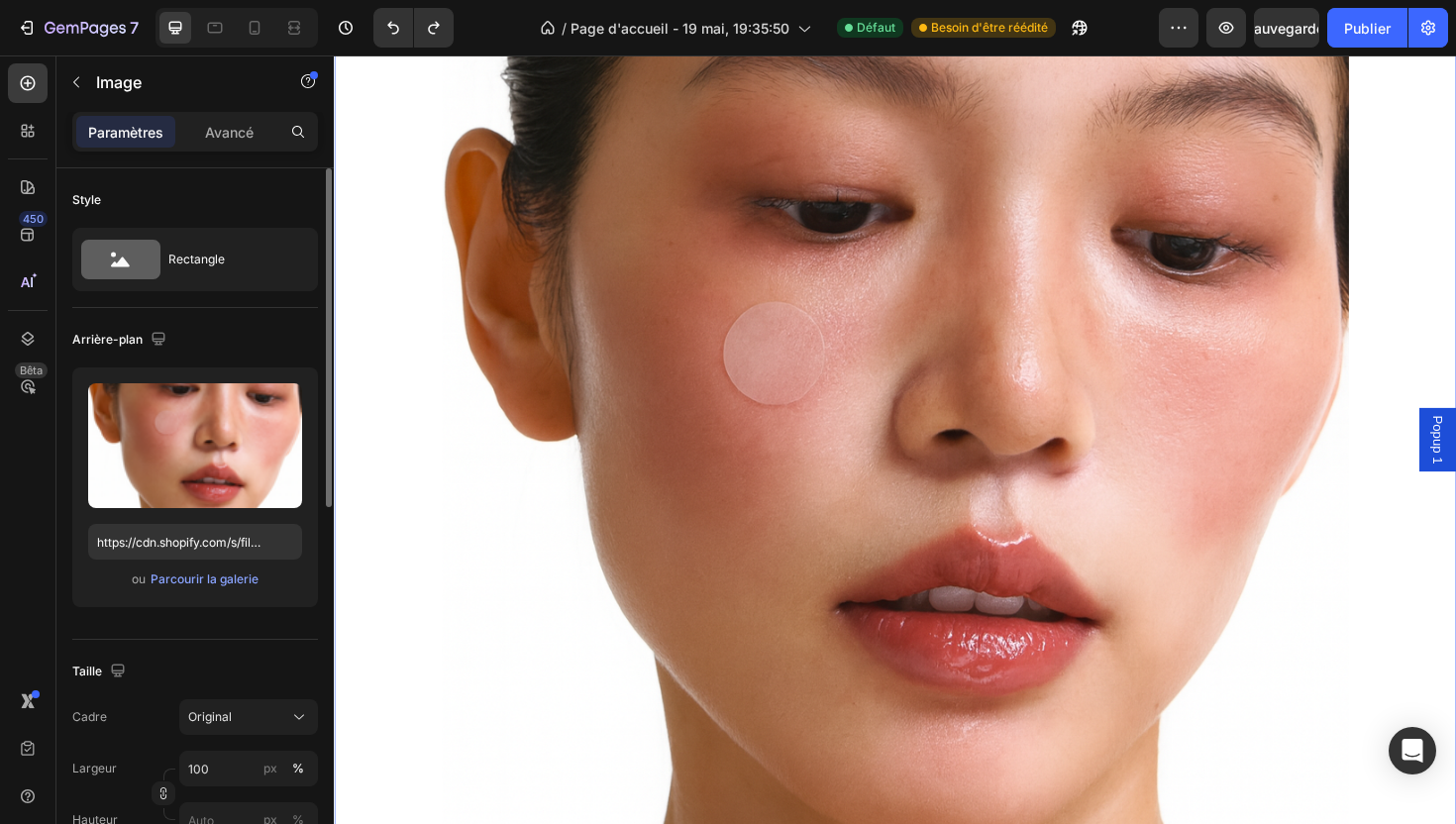 click on "THIS BLACK FRIDAY Text block SAVE 30% AND MORE Heading Biggest Sale Of the Year, On All Products Text block SHOP DEALS NOW Button Image Row" at bounding box center (928, 349) 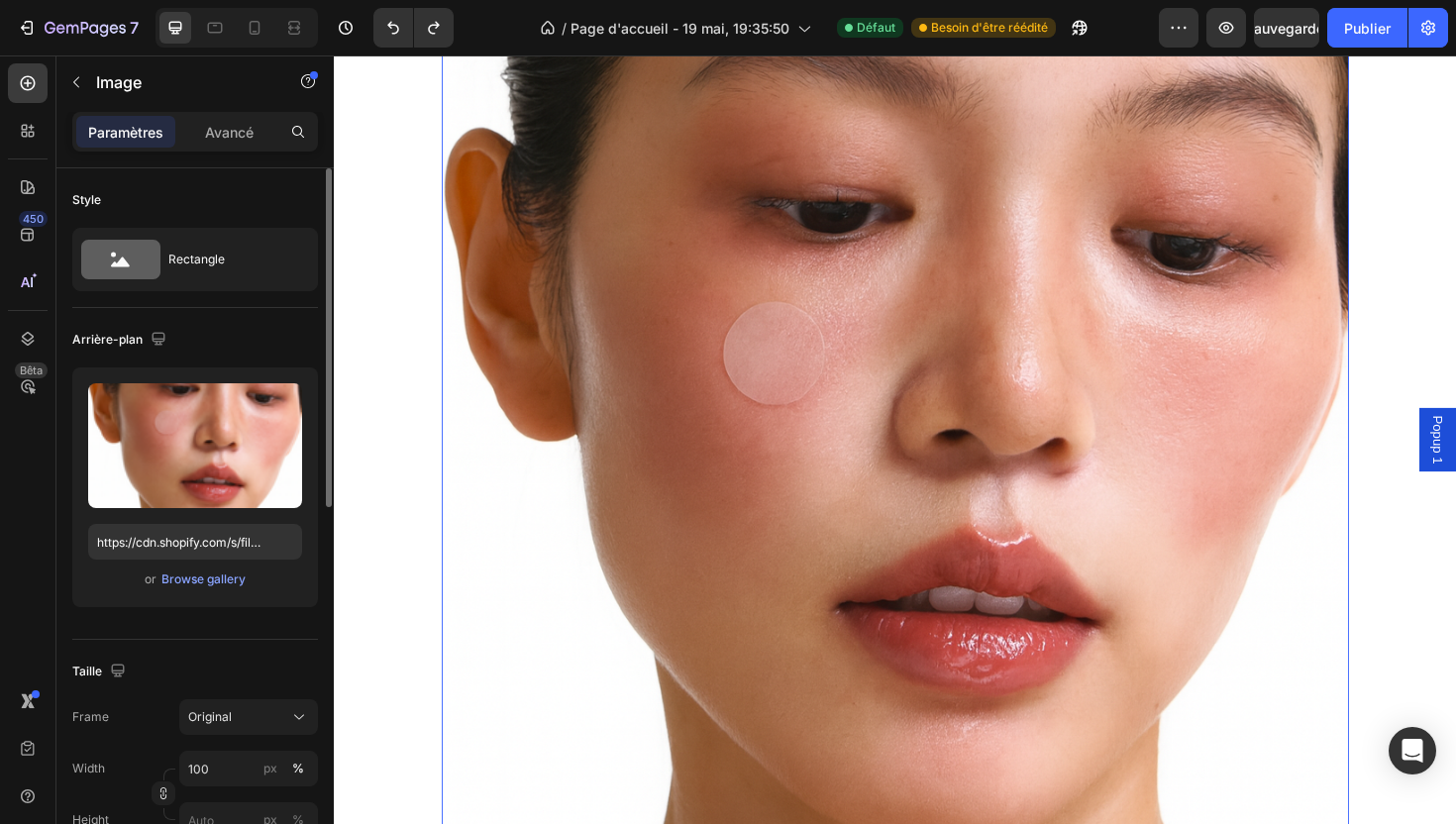 click at bounding box center (928, 475) 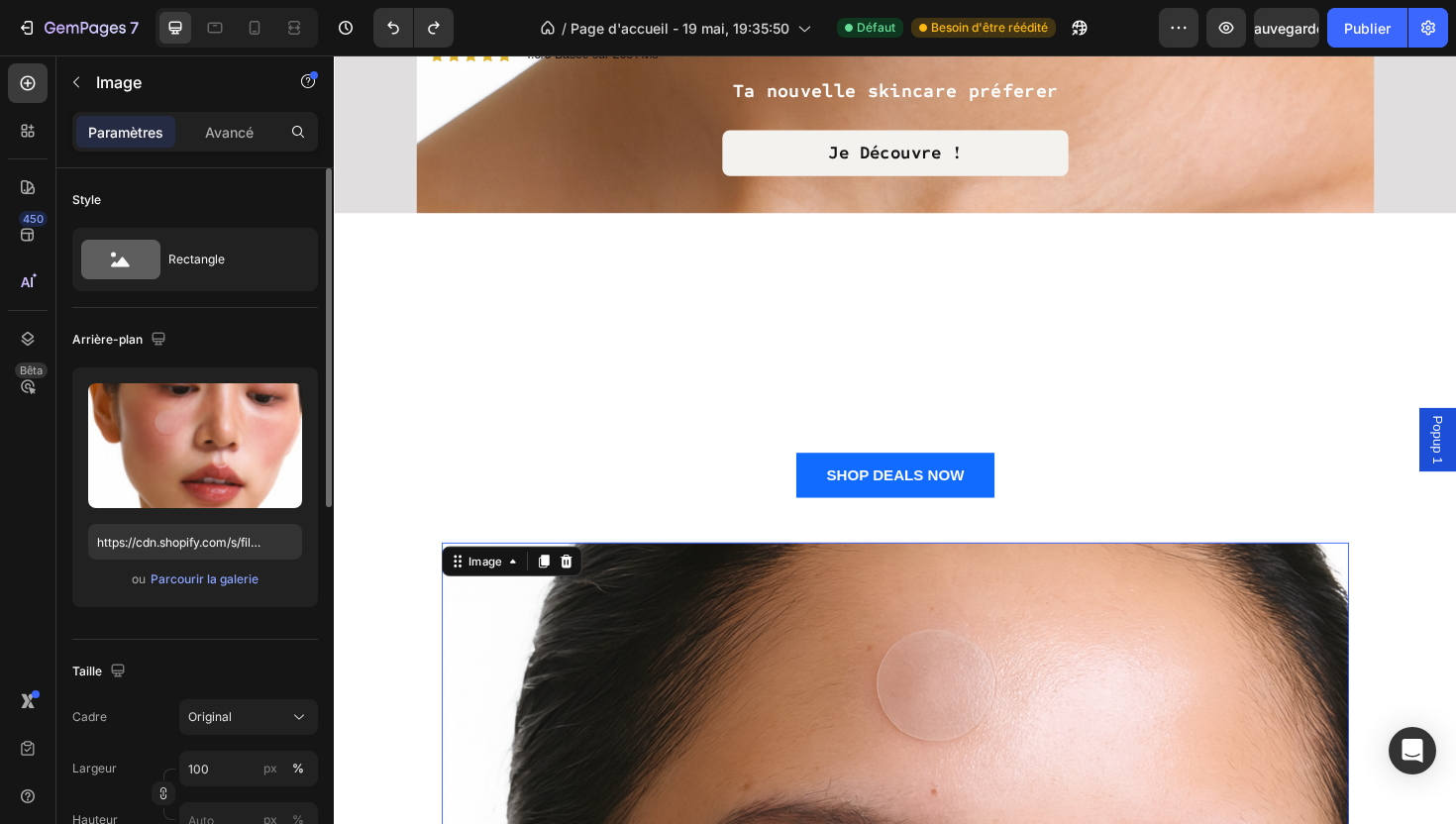 scroll, scrollTop: 1381, scrollLeft: 0, axis: vertical 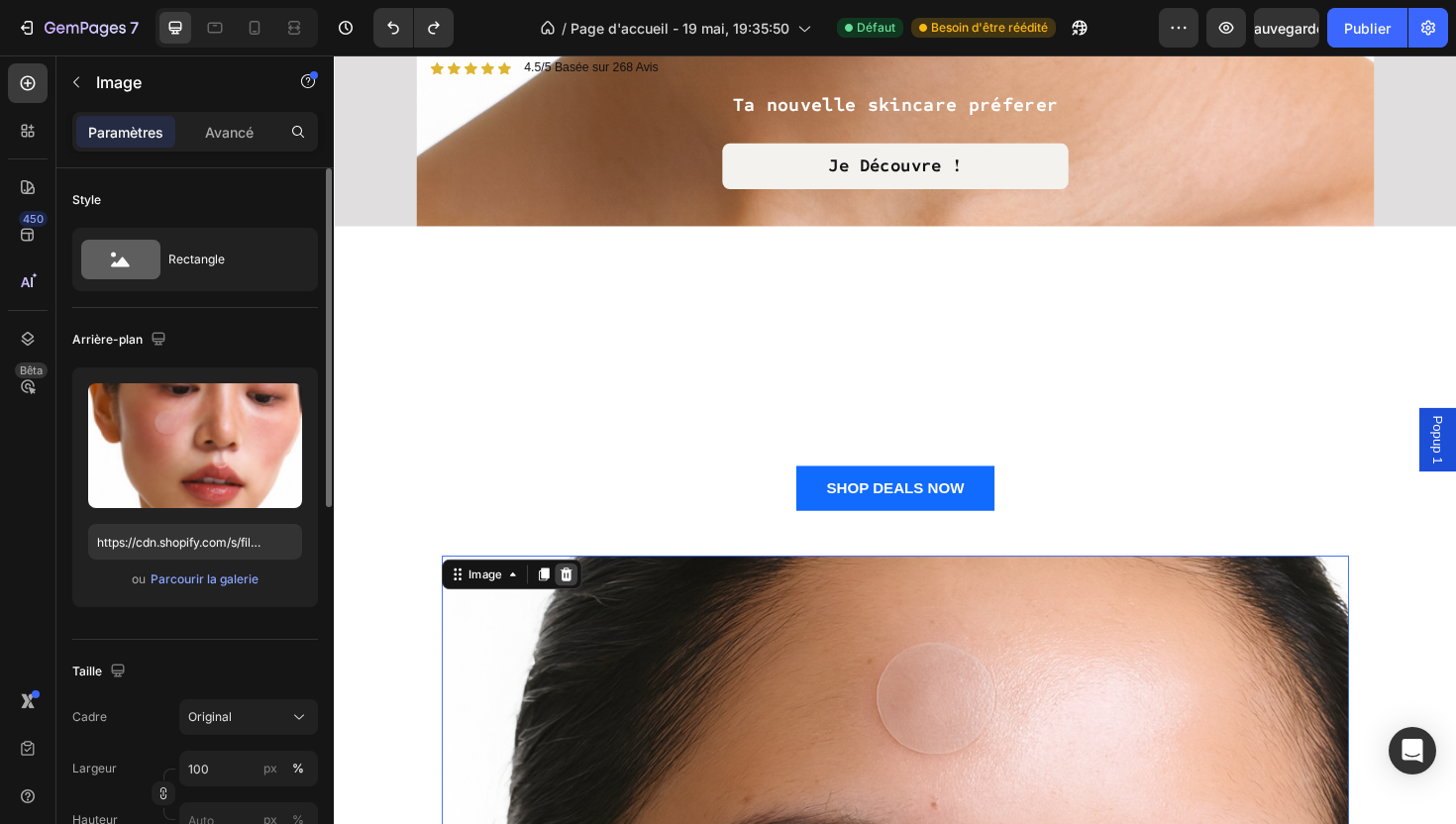 click at bounding box center [579, 605] 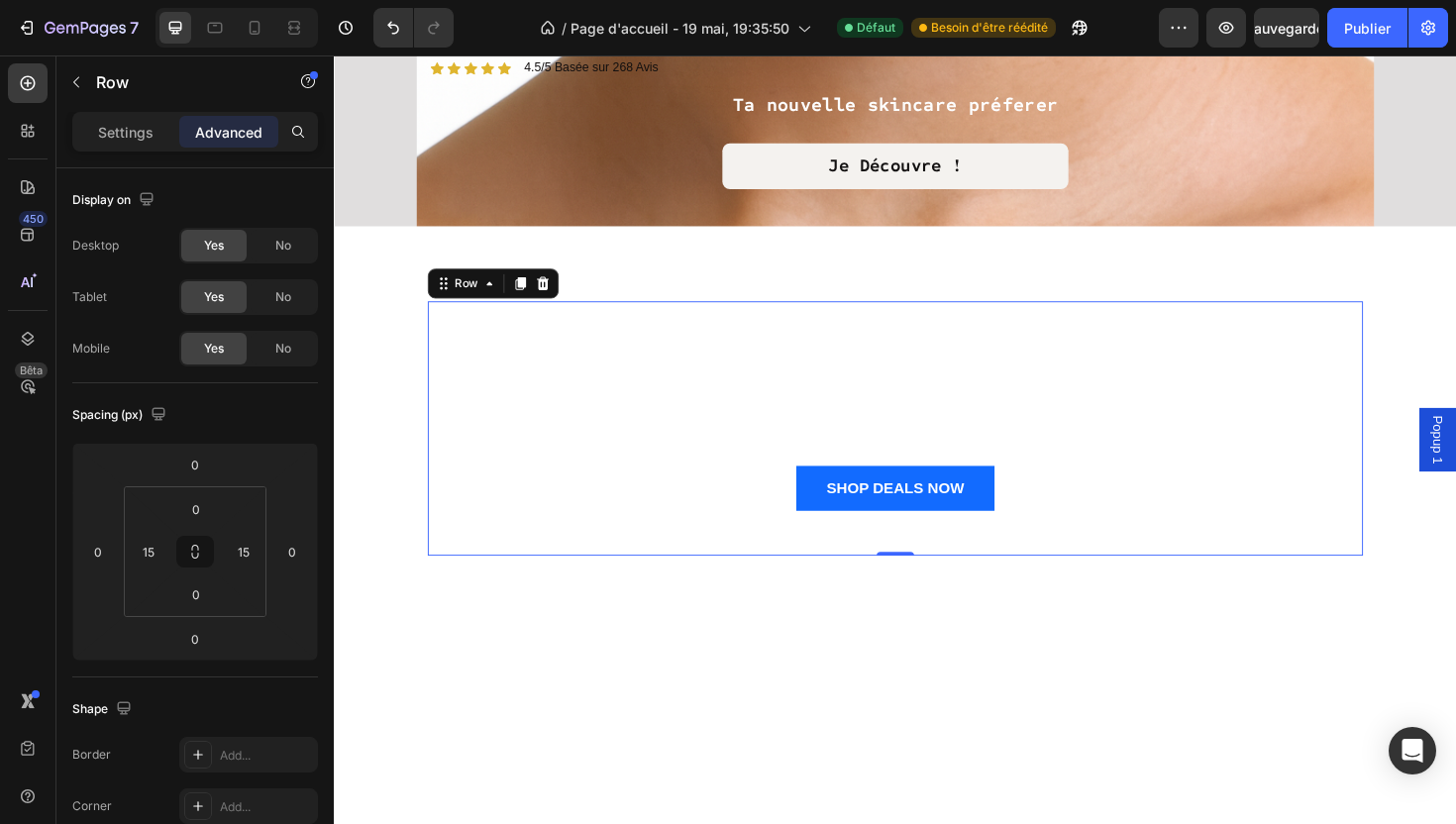 click on "SHOP DEALS NOW Button" at bounding box center [928, 538] 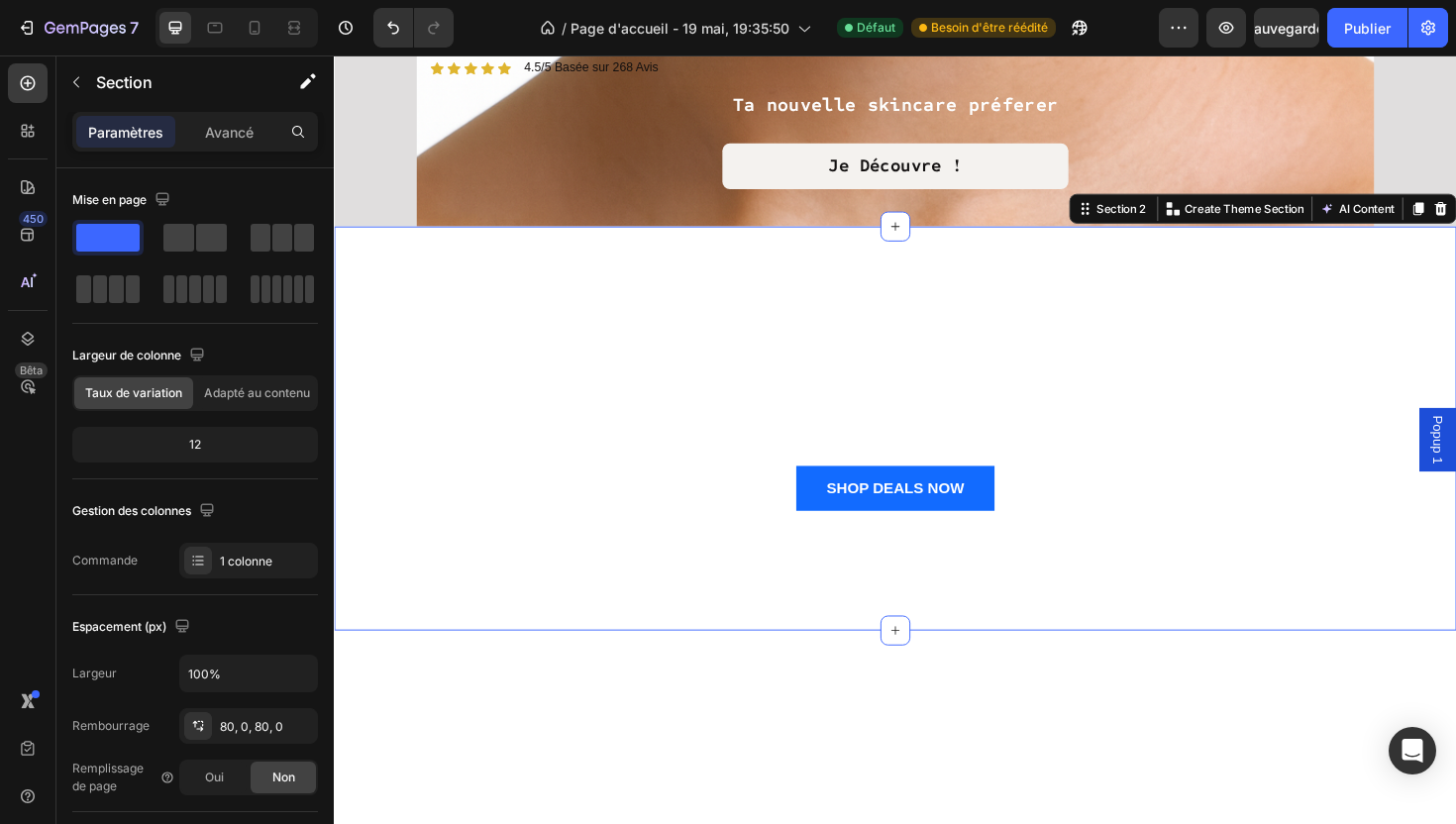click at bounding box center [928, 786] 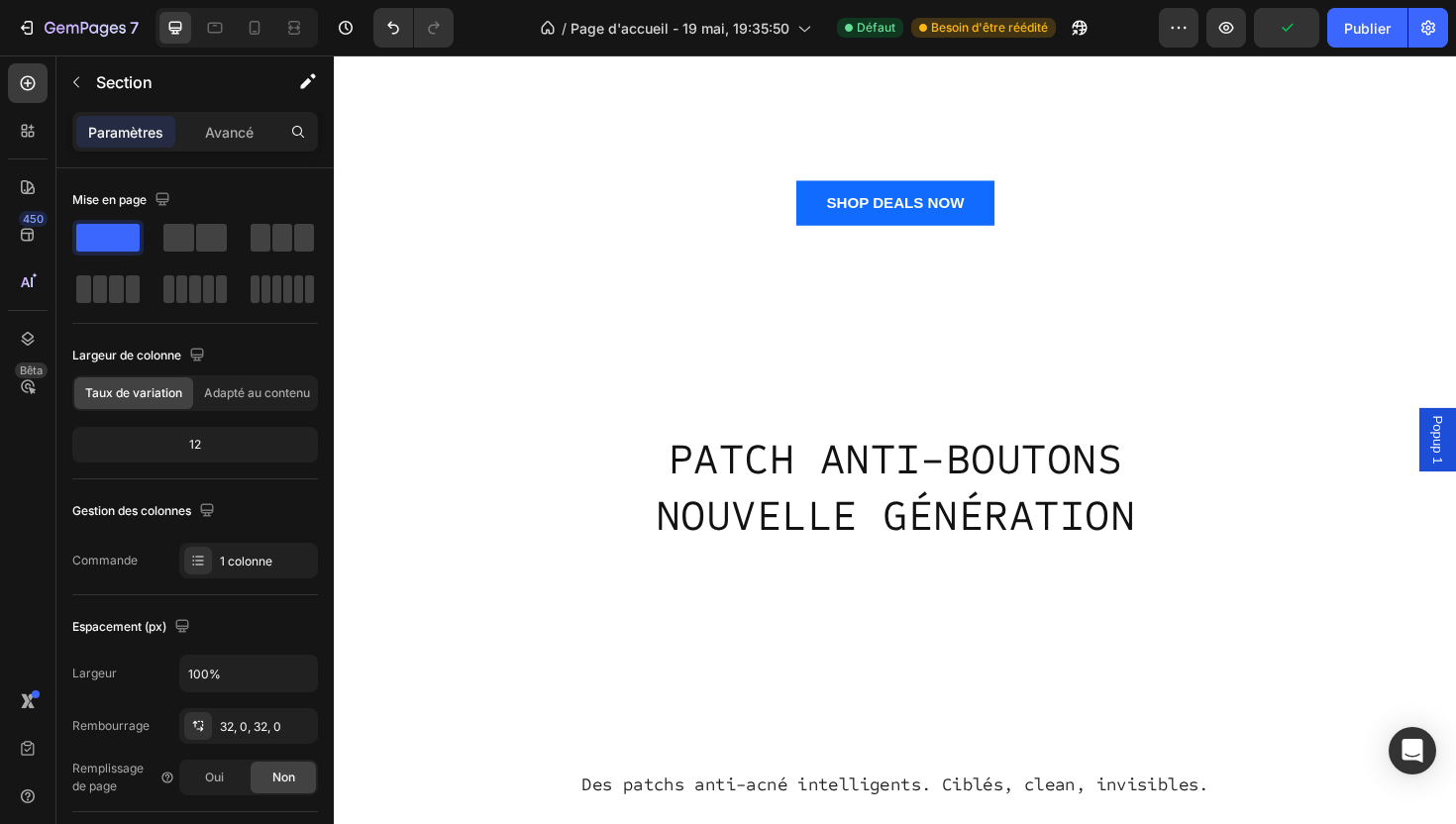 scroll, scrollTop: 1632, scrollLeft: 0, axis: vertical 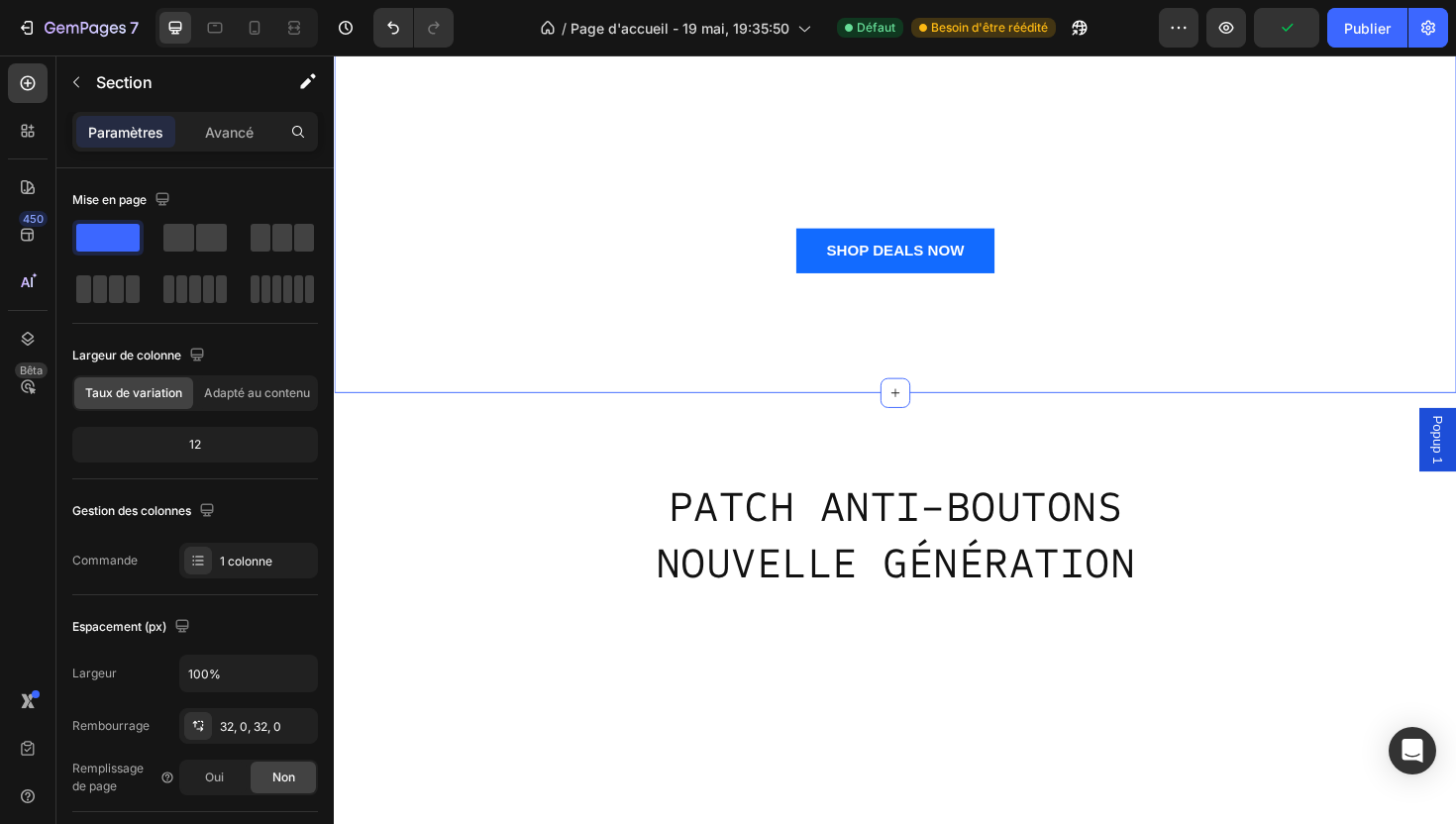 click on "THIS BLACK FRIDAY Text block SAVE 30% AND MORE Heading Biggest Sale Of the Year, On All Products Text block SHOP DEALS NOW Button Row Section 2   You can create reusable sections Create Theme Section AI Content Write with GemAI What would you like to describe here? Tone and Voice Persuasive Product PEAUFINE PATCH Show more Generate" at bounding box center (928, 199) 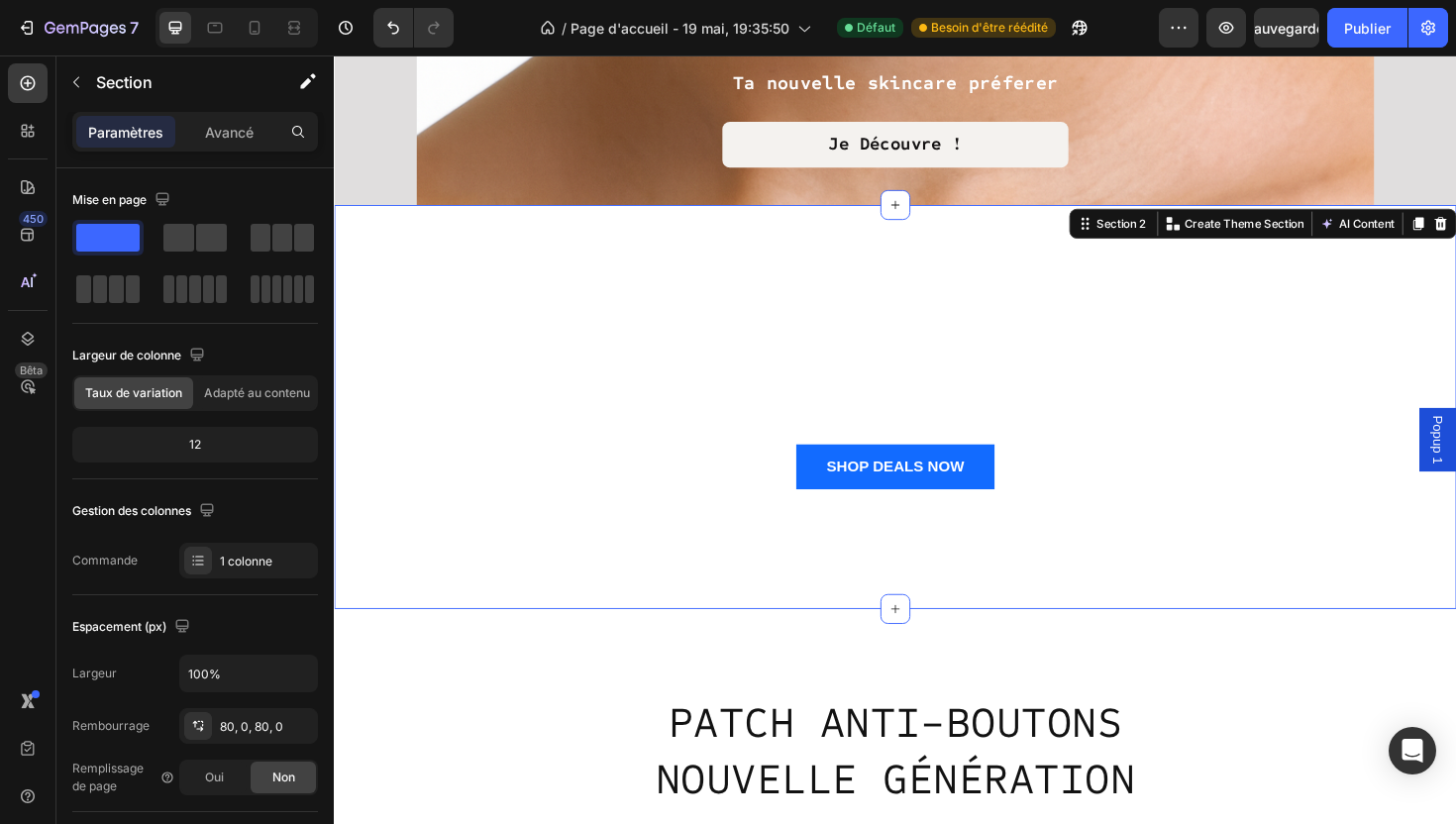 scroll, scrollTop: 1400, scrollLeft: 0, axis: vertical 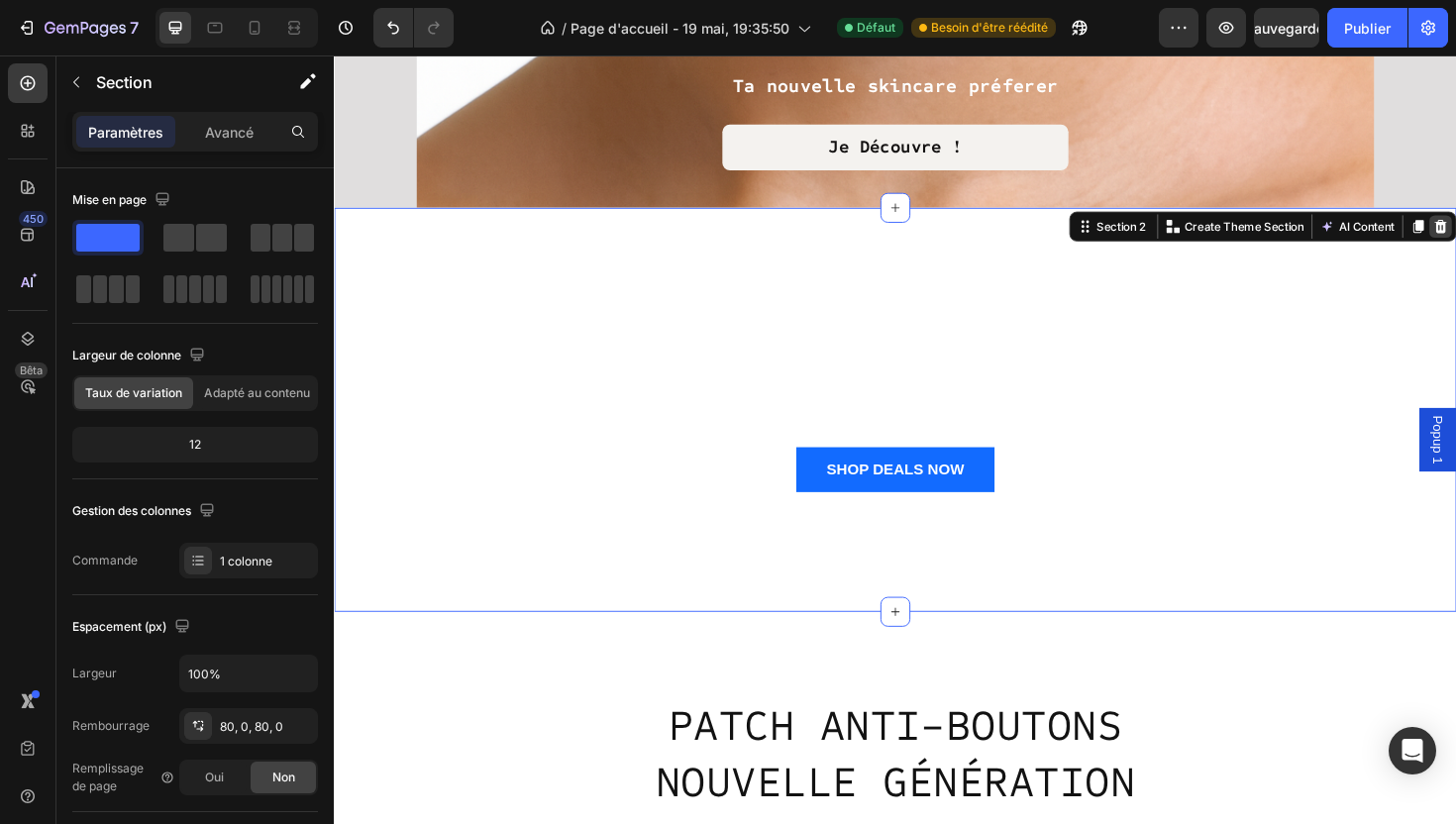 click 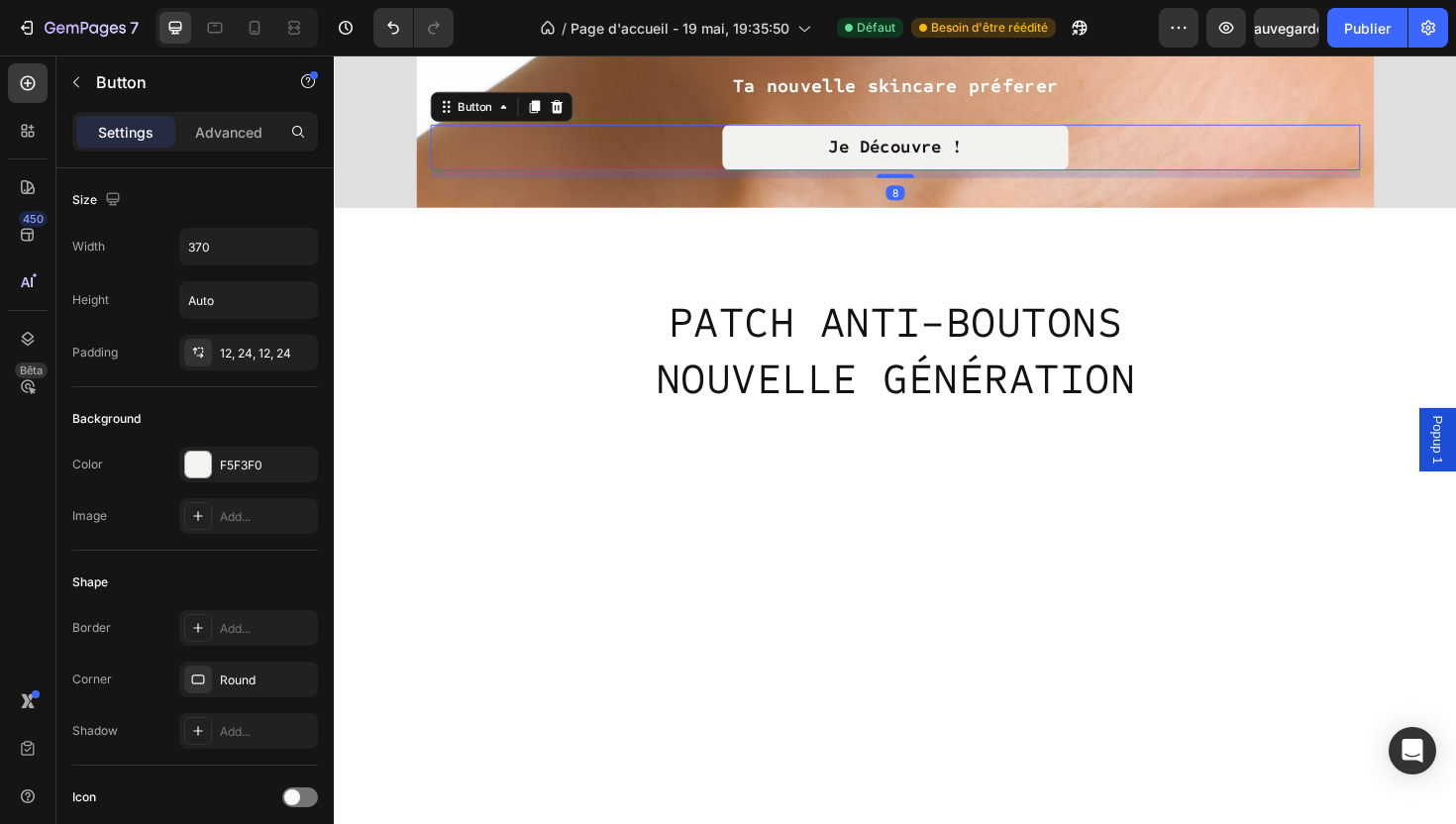 click on "Je Découvre ! Button   8" at bounding box center [928, 153] 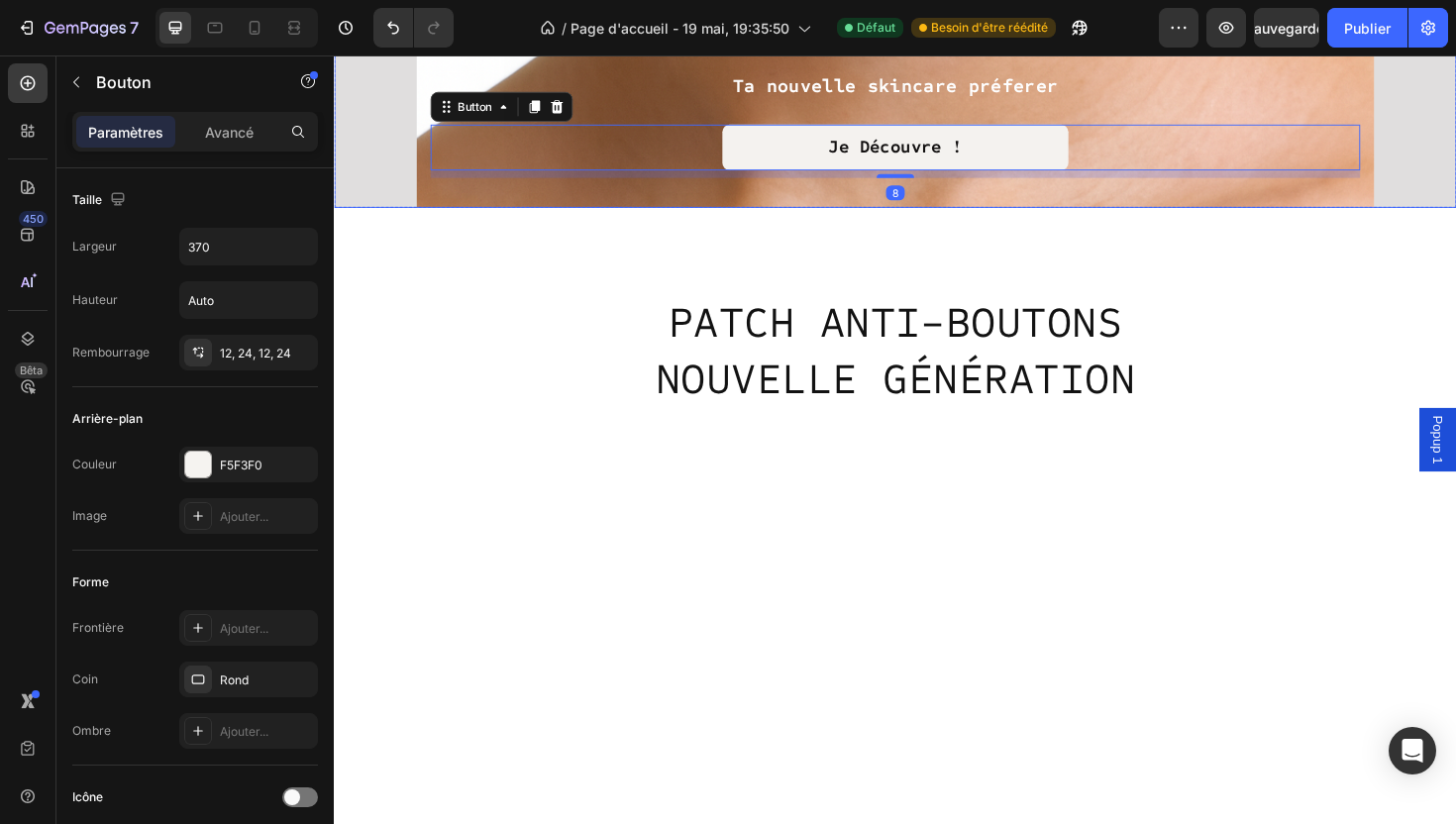 click on "Icon Icon Icon Icon Icon Icon List  4.5/5 Basée sur 268 Avis Text Block Row Text Block Ta nouvelle skincare préferer Text Block Je Découvre ! Button   8 Row" at bounding box center (928, 112) 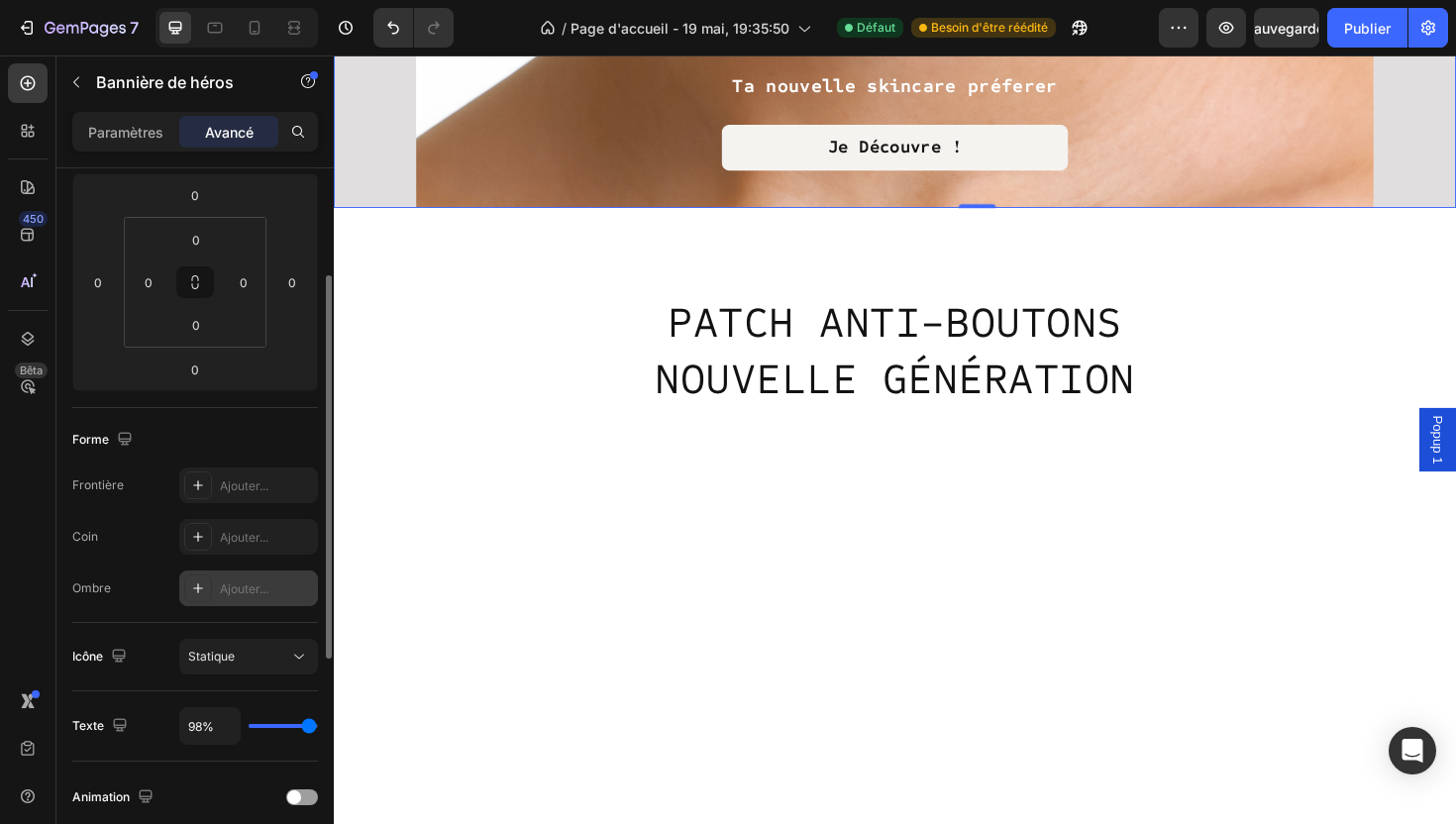 scroll, scrollTop: 0, scrollLeft: 0, axis: both 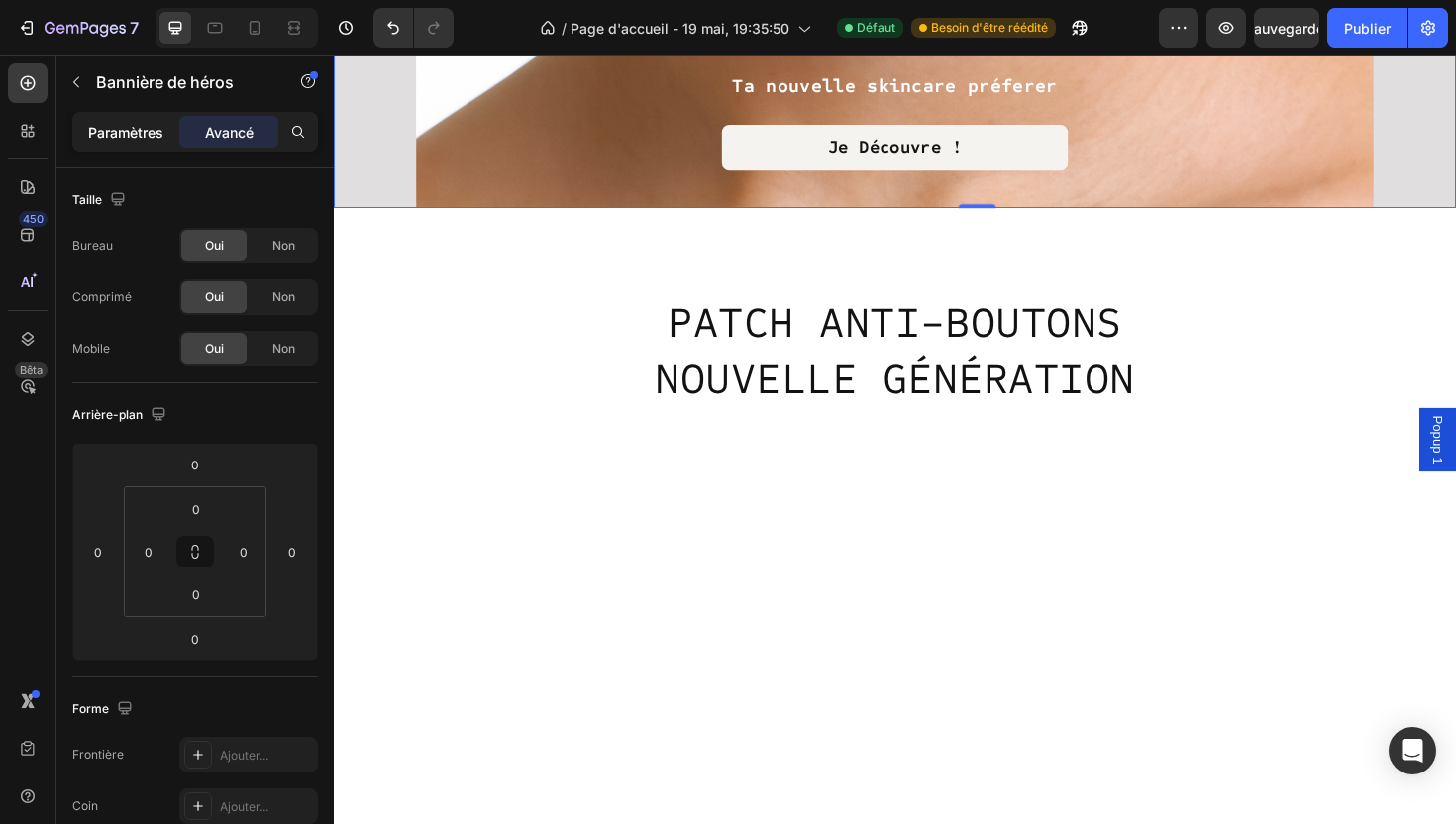 click on "Paramètres" at bounding box center (126, 132) 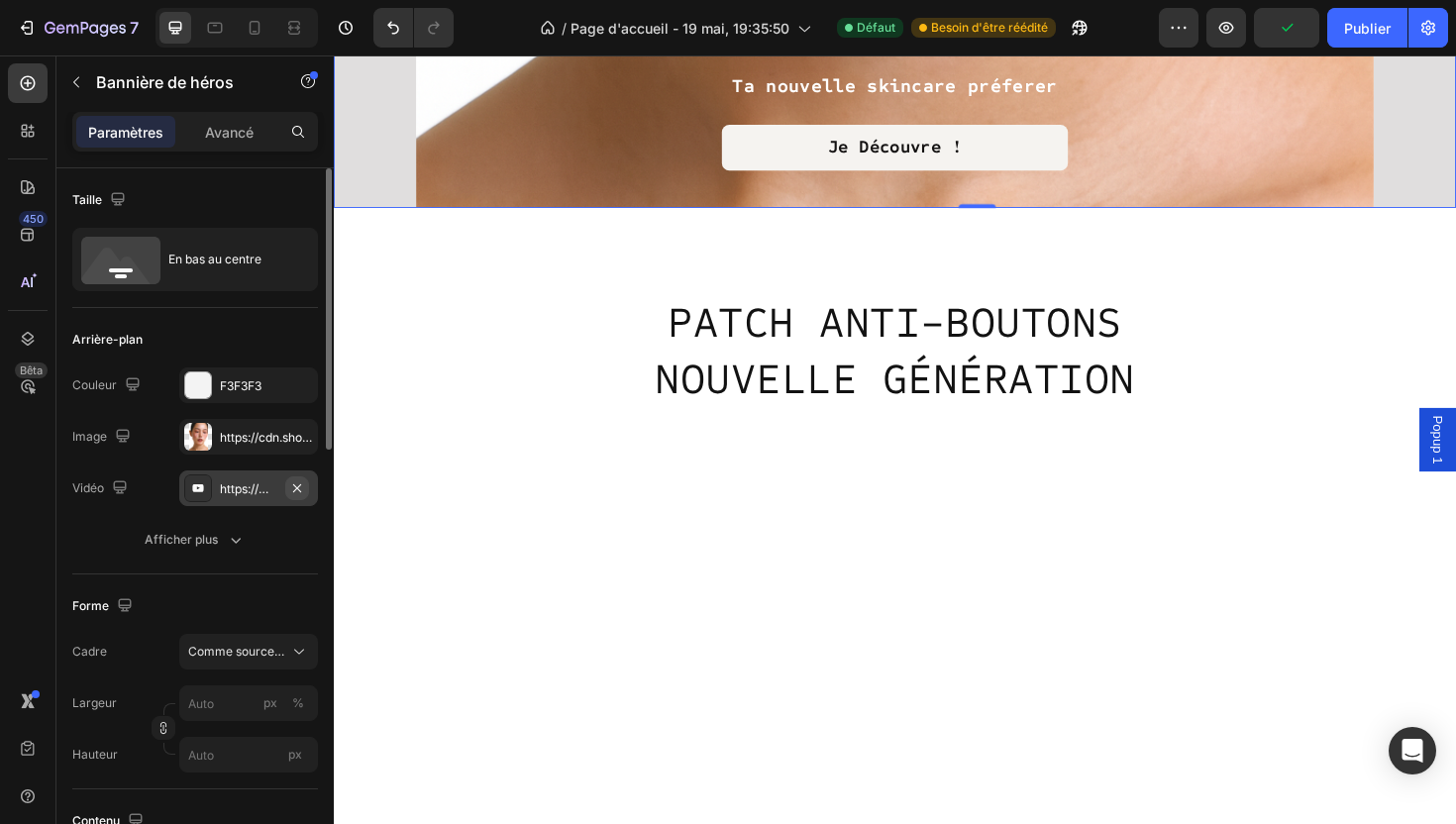 click 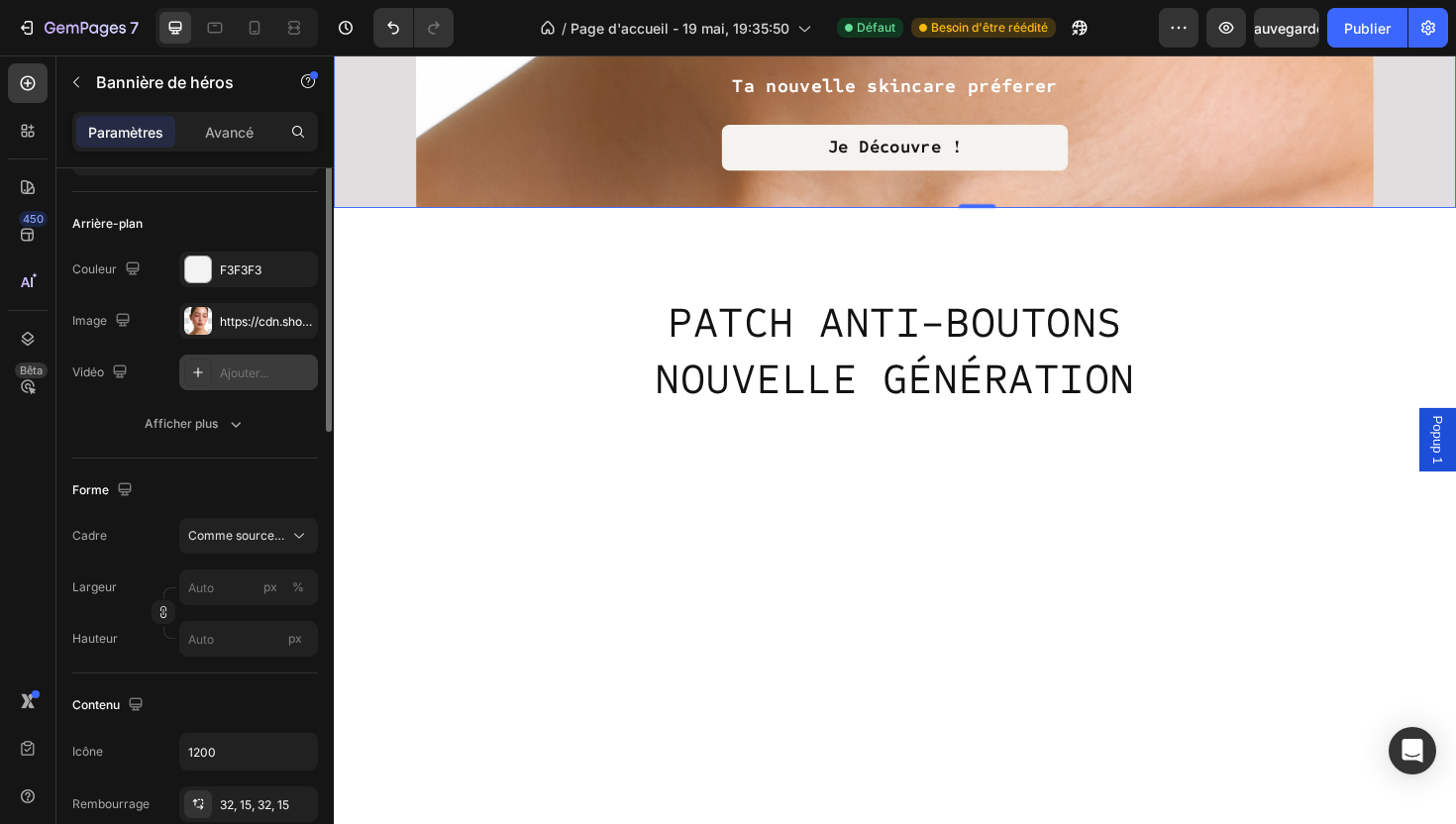 scroll, scrollTop: 179, scrollLeft: 0, axis: vertical 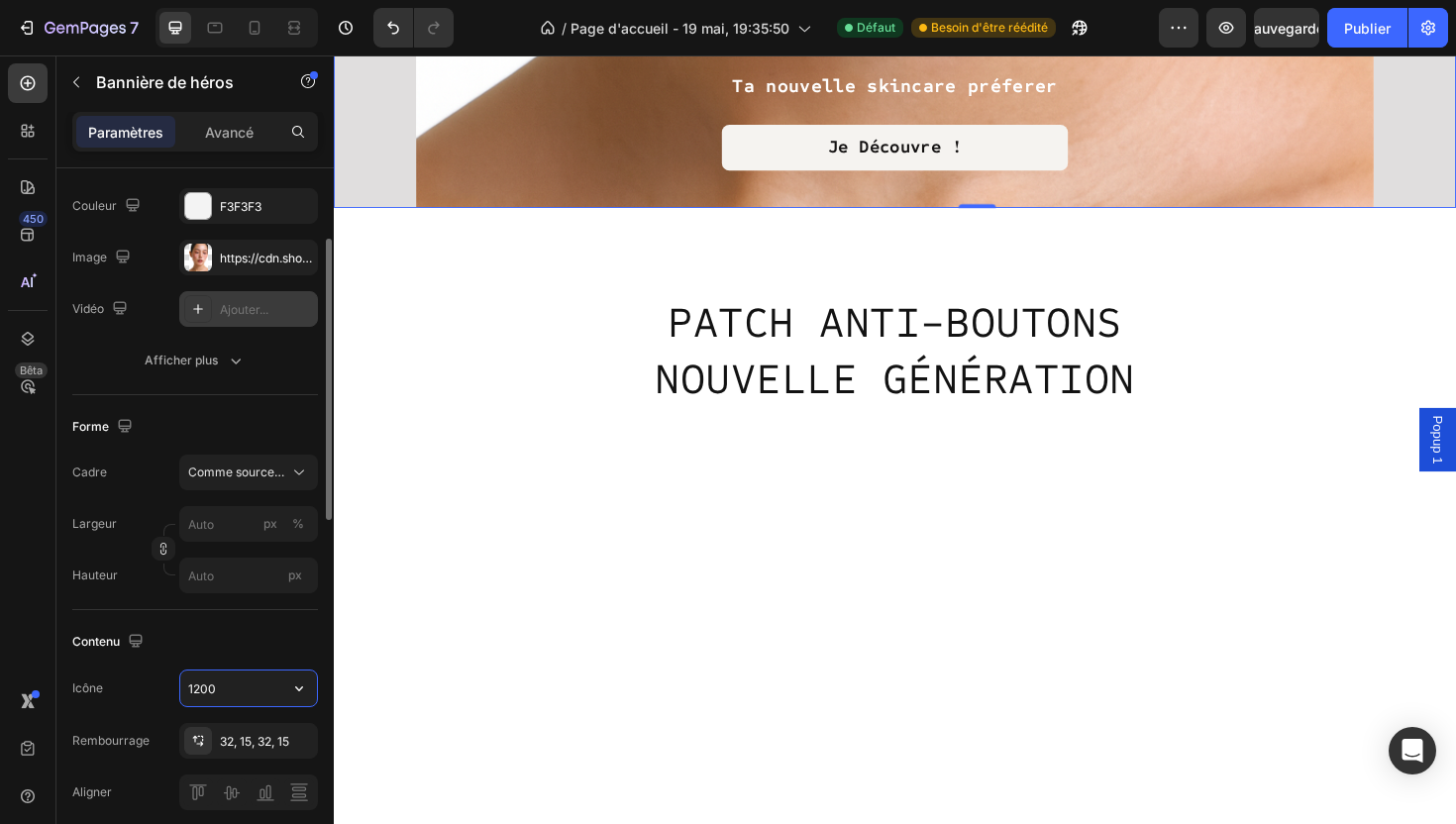 click on "1200" at bounding box center (249, 688) 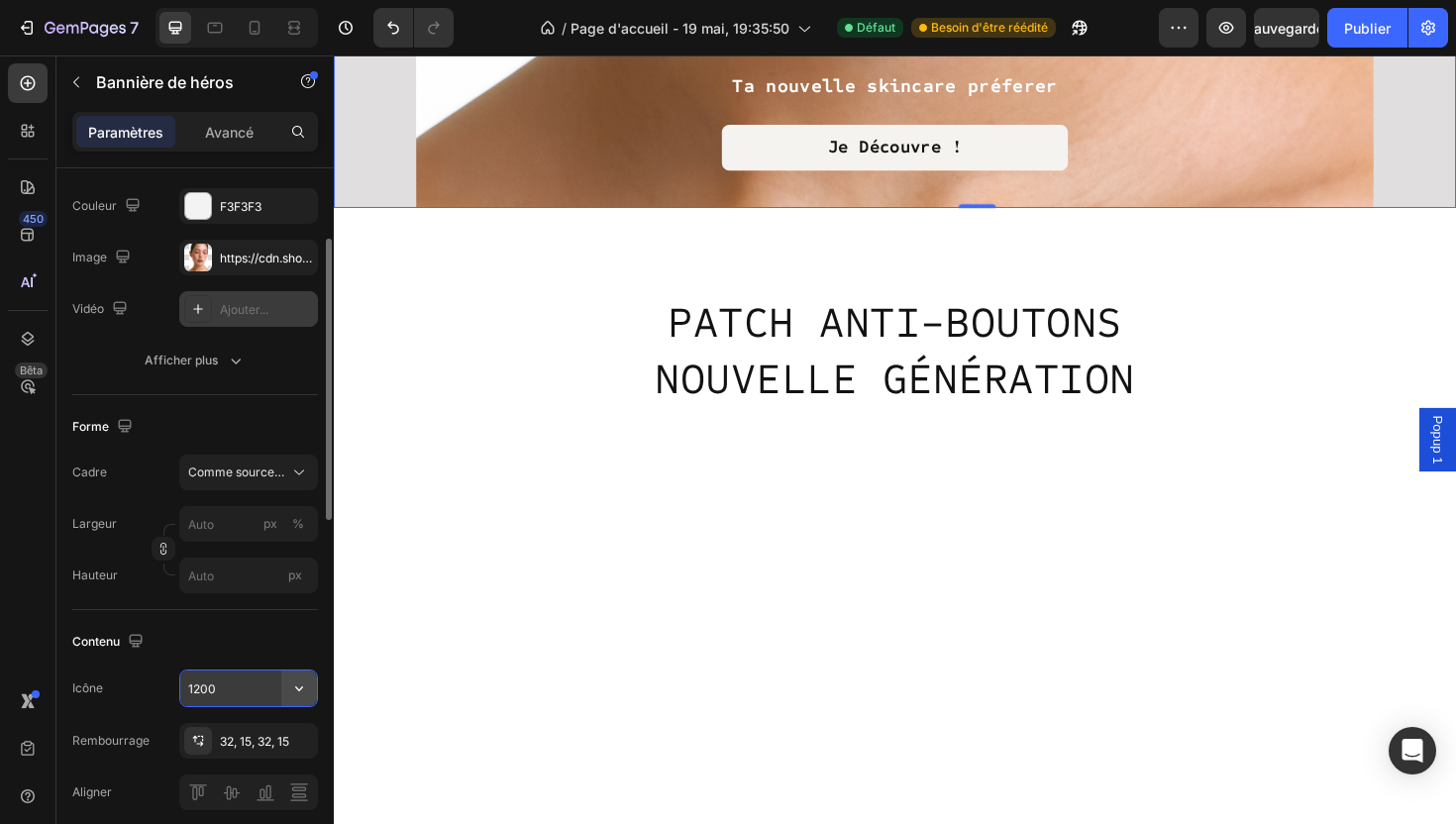 click 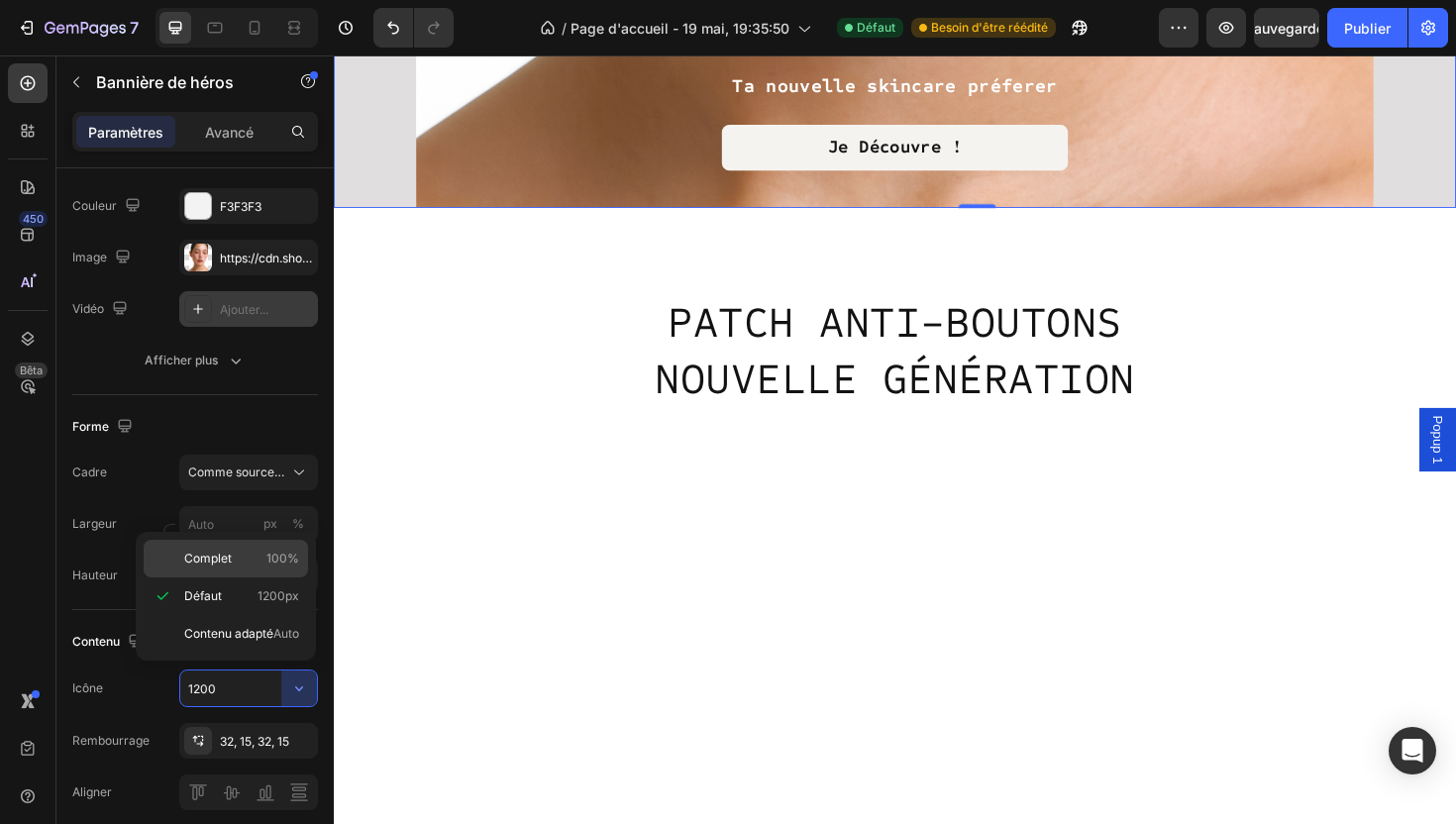 click on "100%" at bounding box center (282, 558) 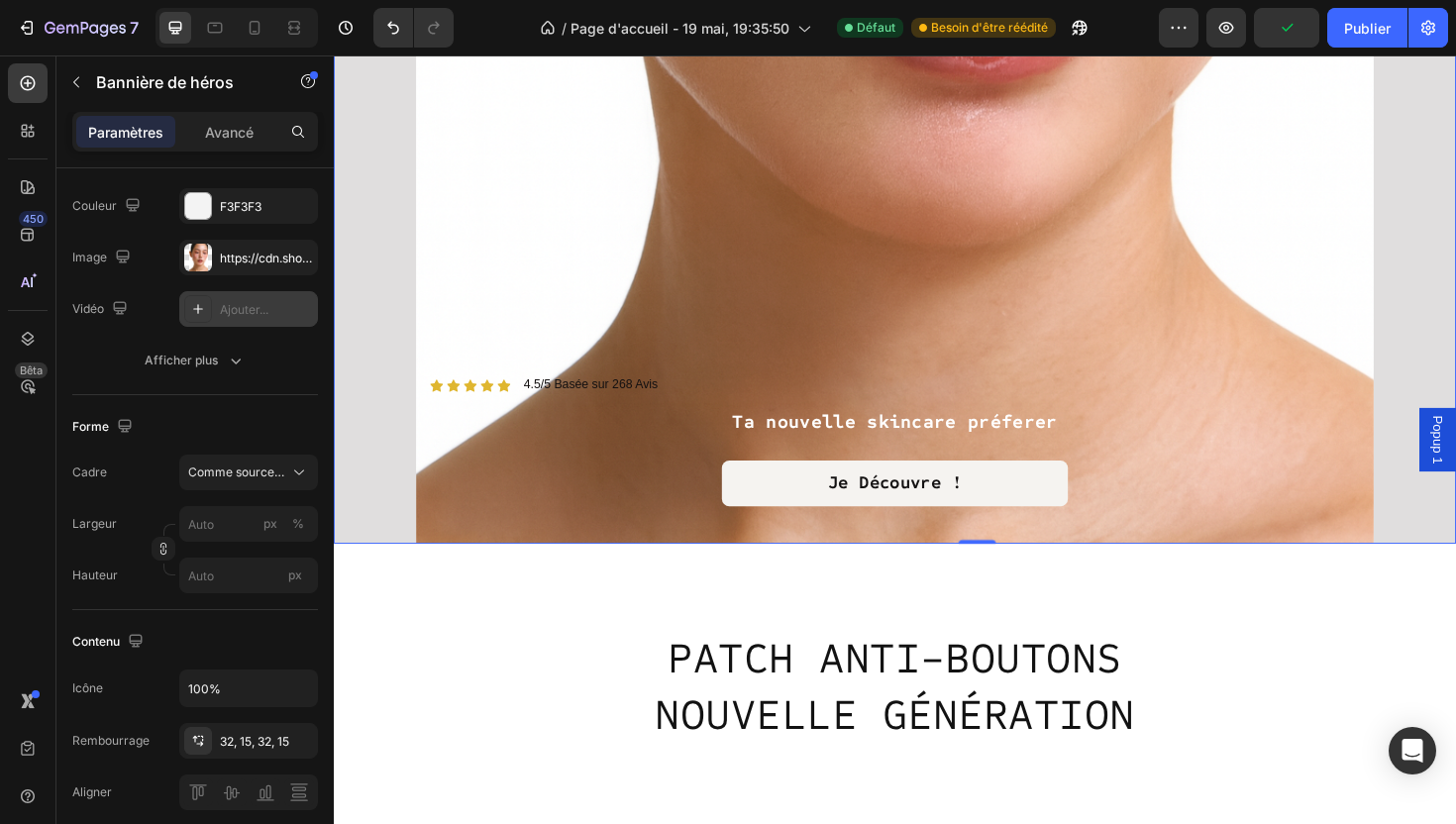 scroll, scrollTop: 1042, scrollLeft: 0, axis: vertical 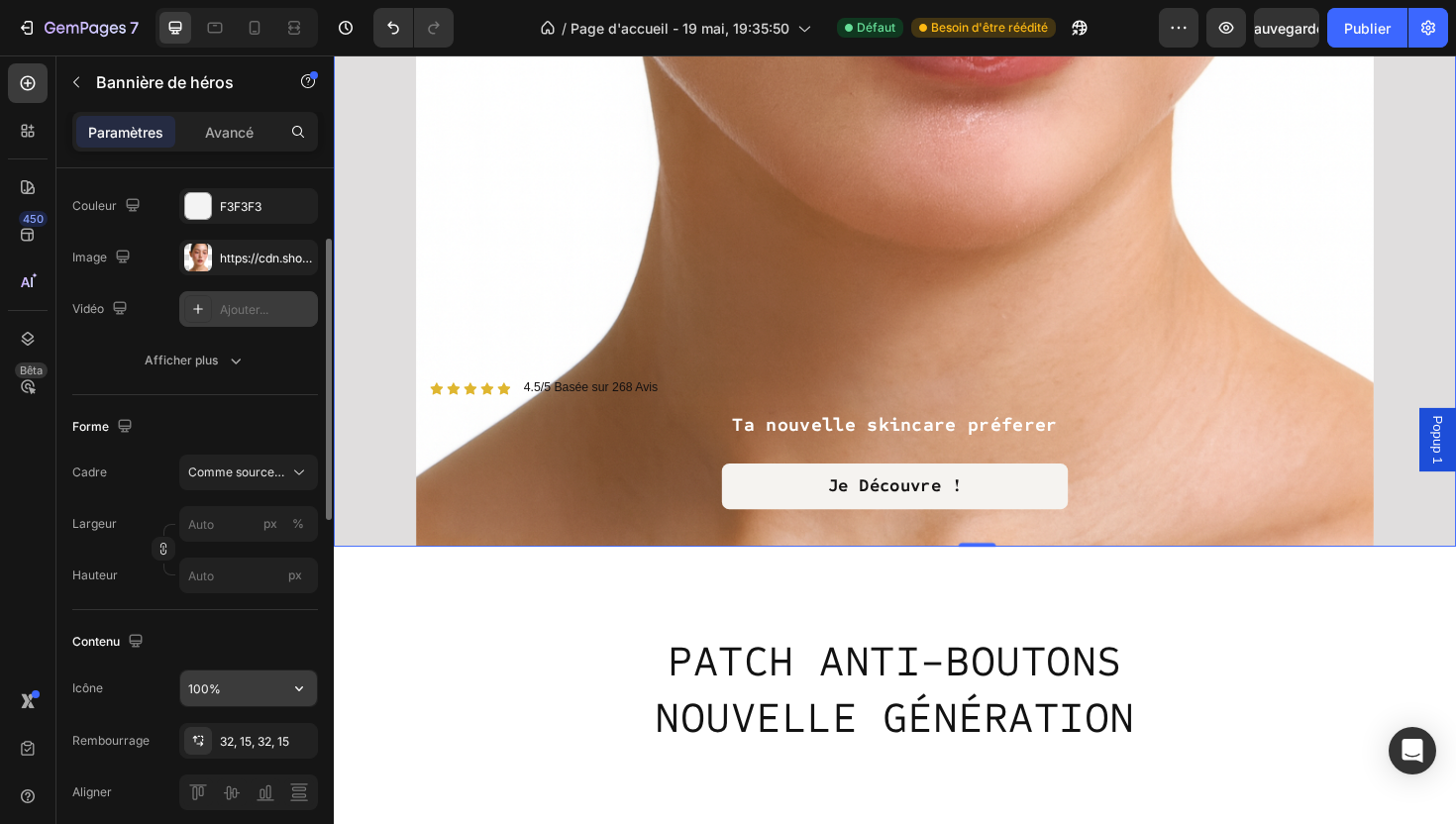 click on "100%" at bounding box center (249, 688) 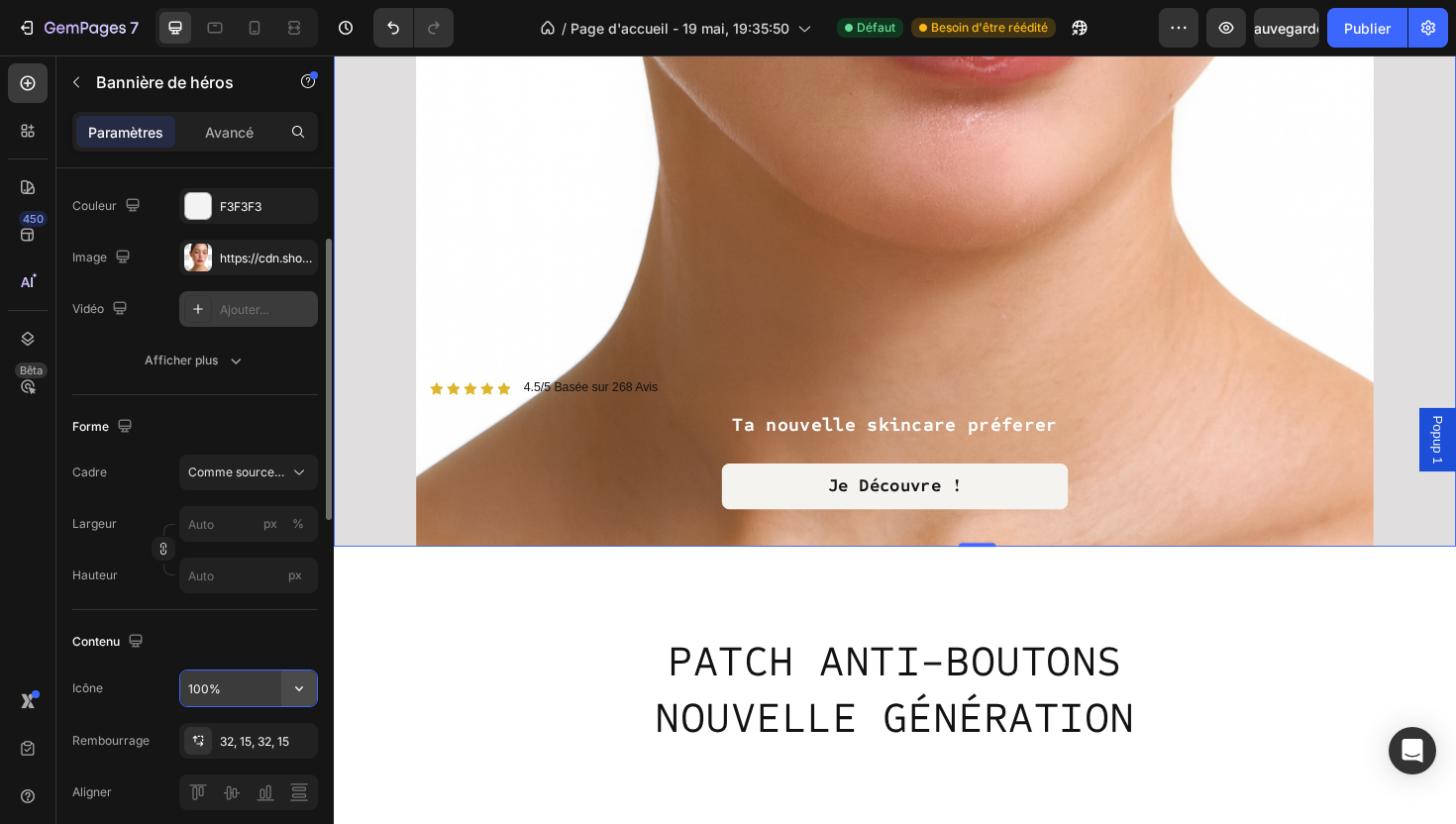 click 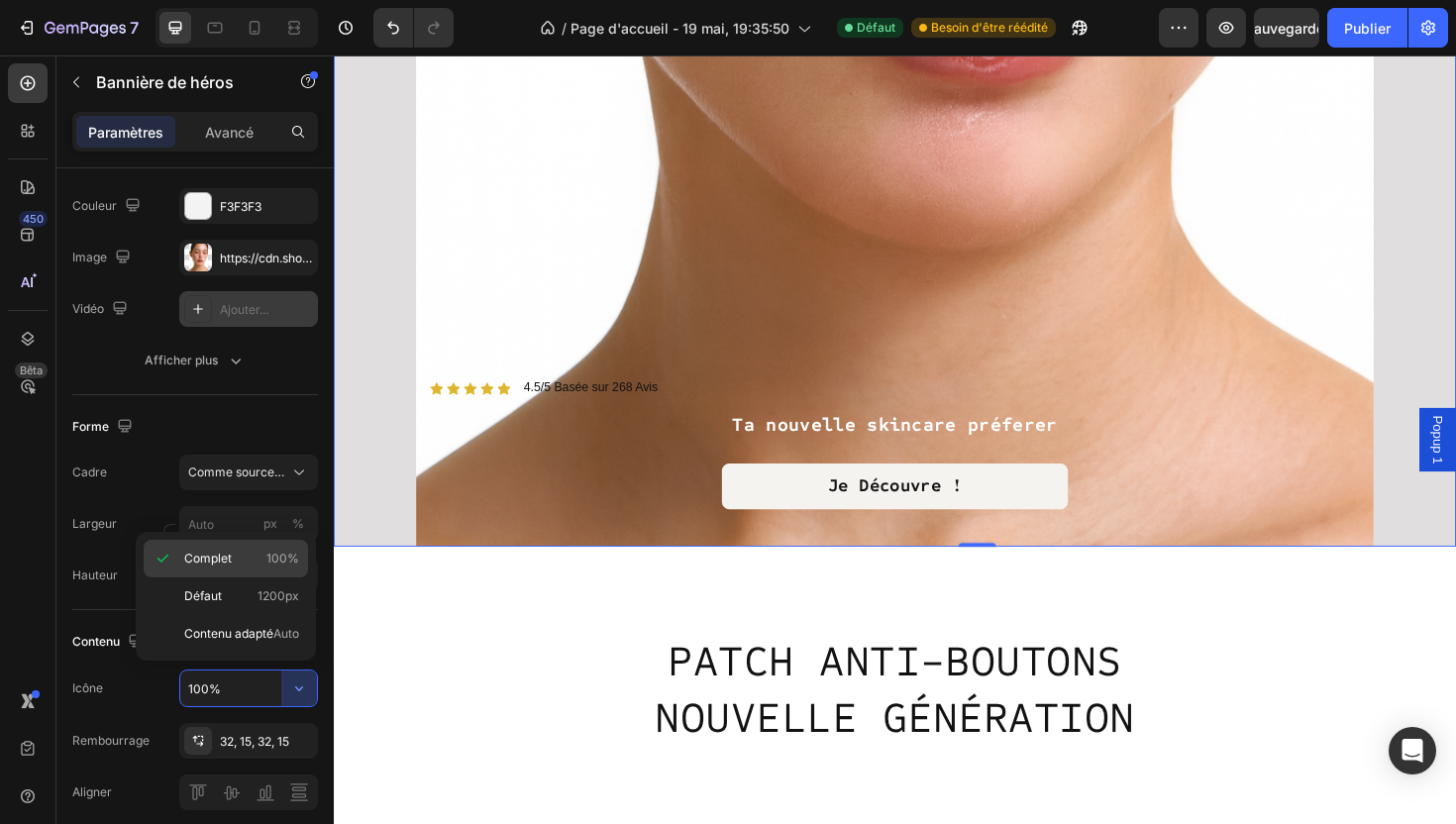 click on "Complet 100%" 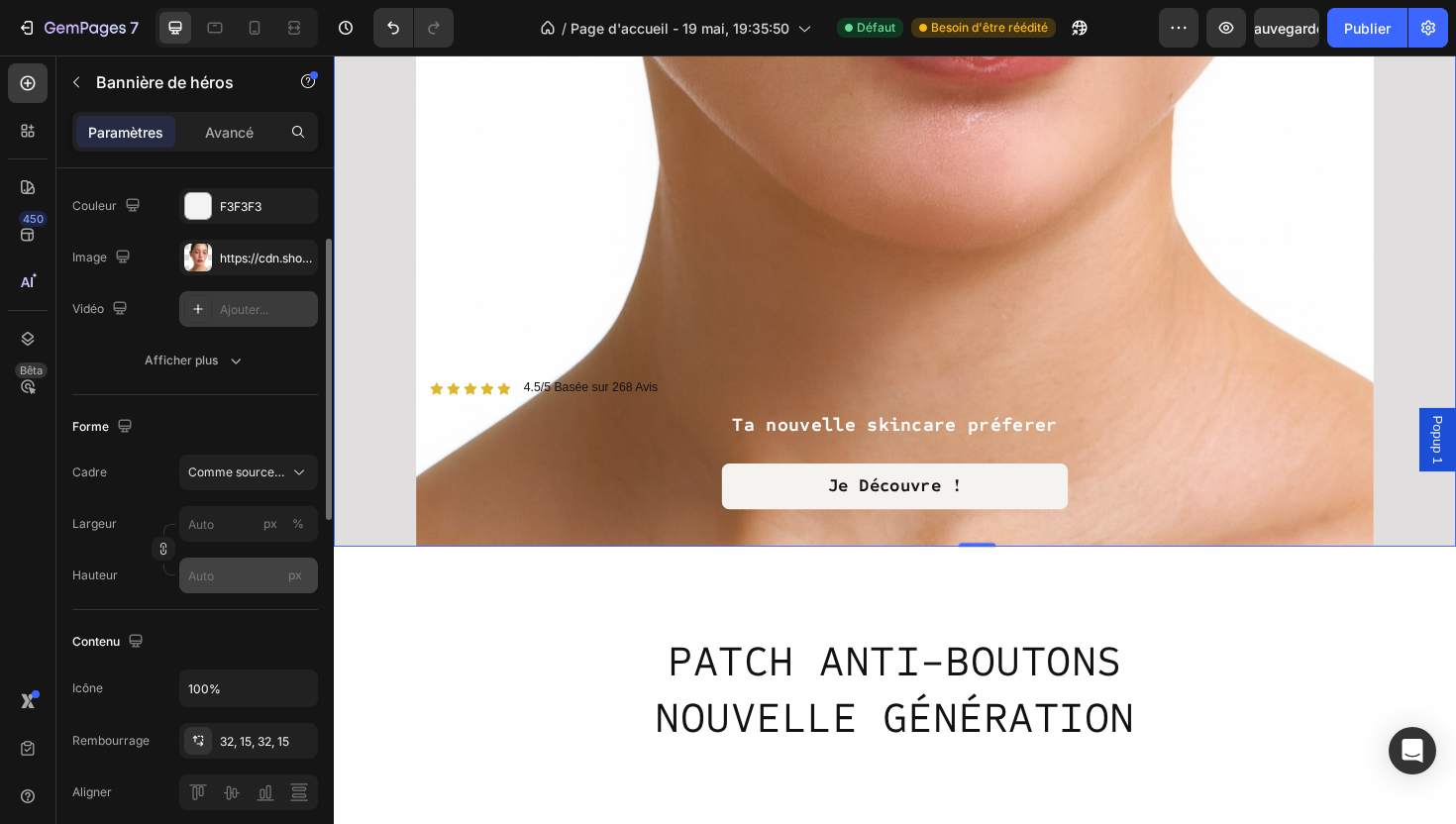 click on "px" at bounding box center [295, 574] 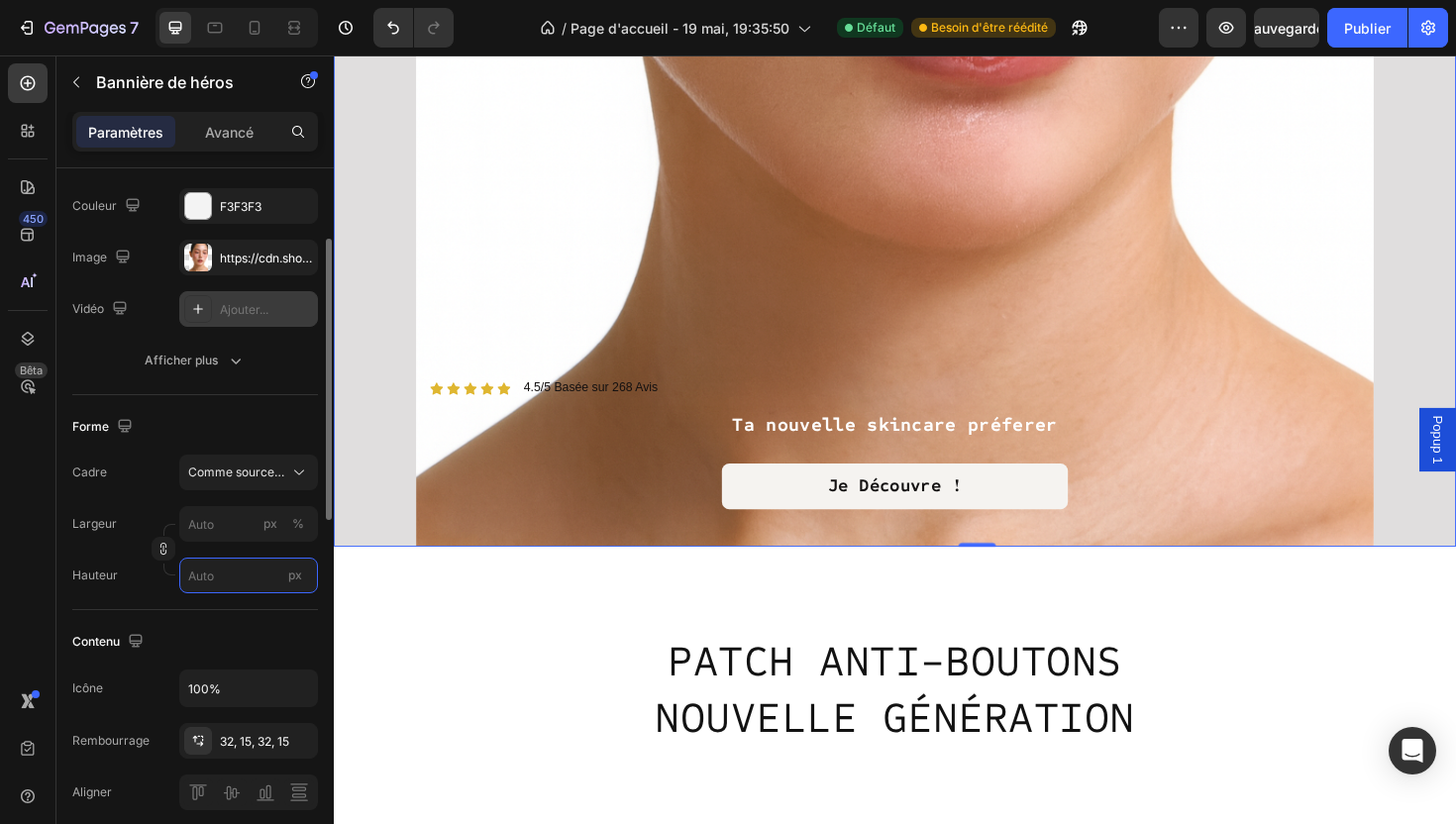 click on "px" at bounding box center [249, 575] 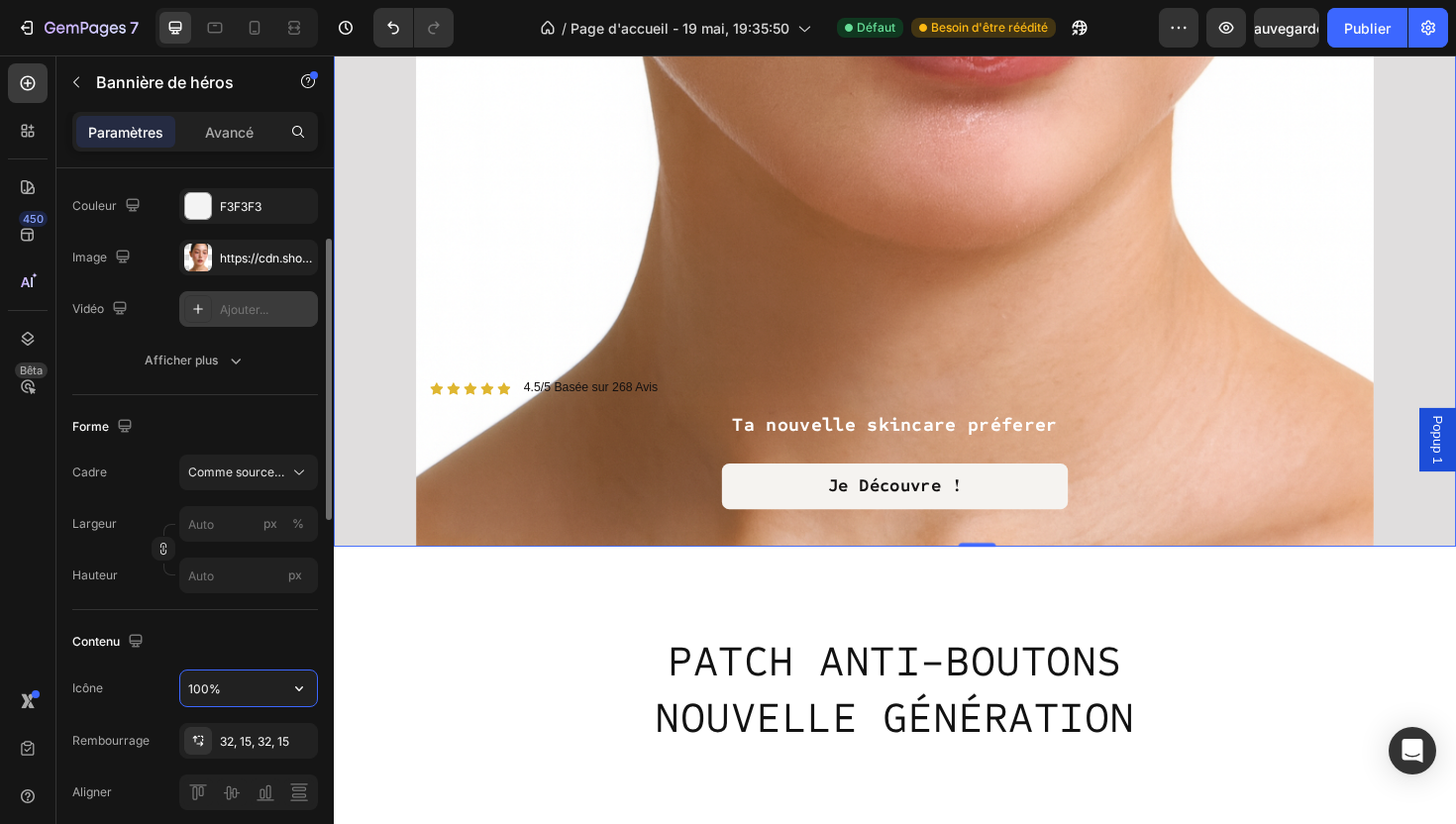 click on "100%" at bounding box center [249, 688] 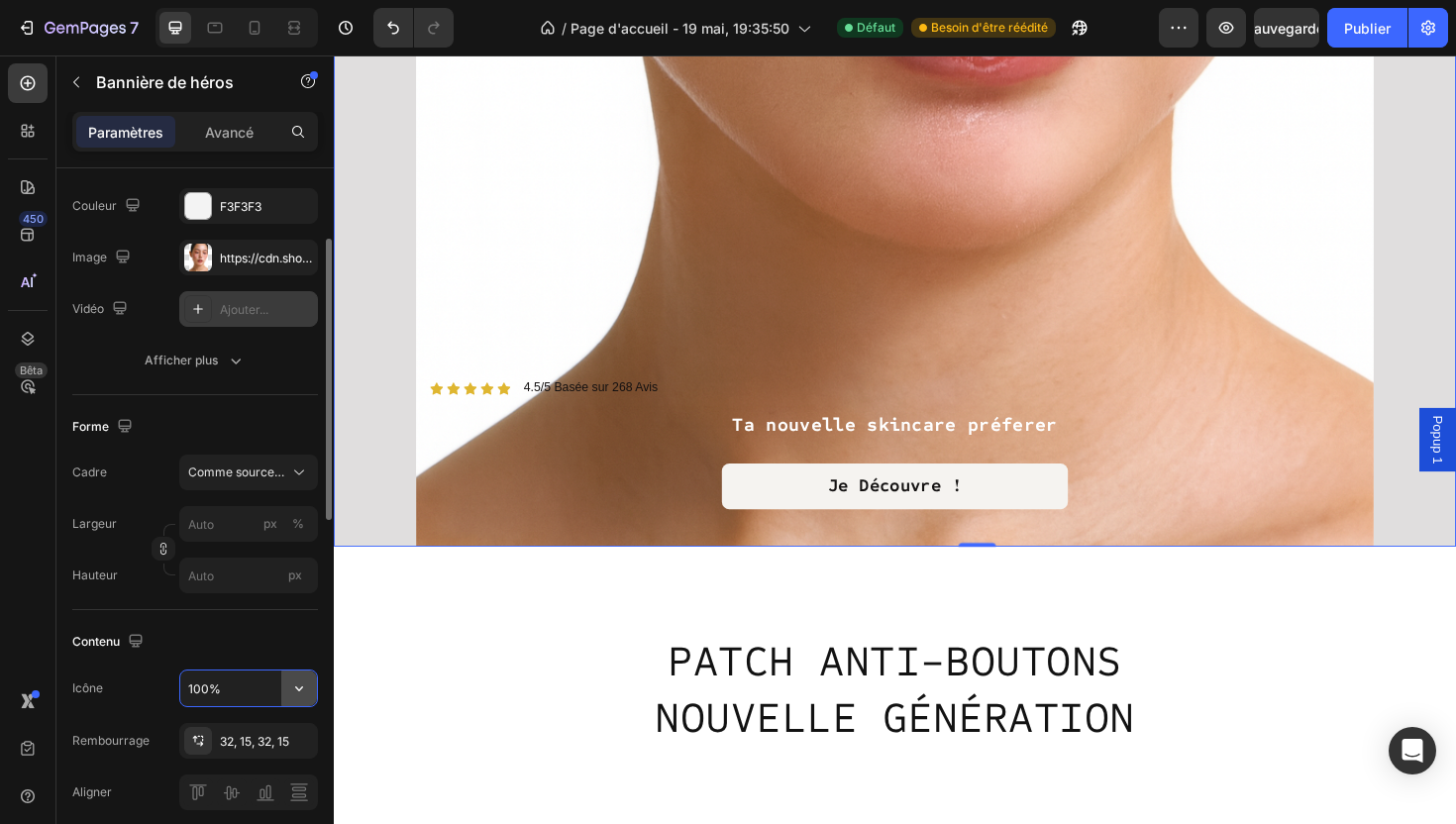 click 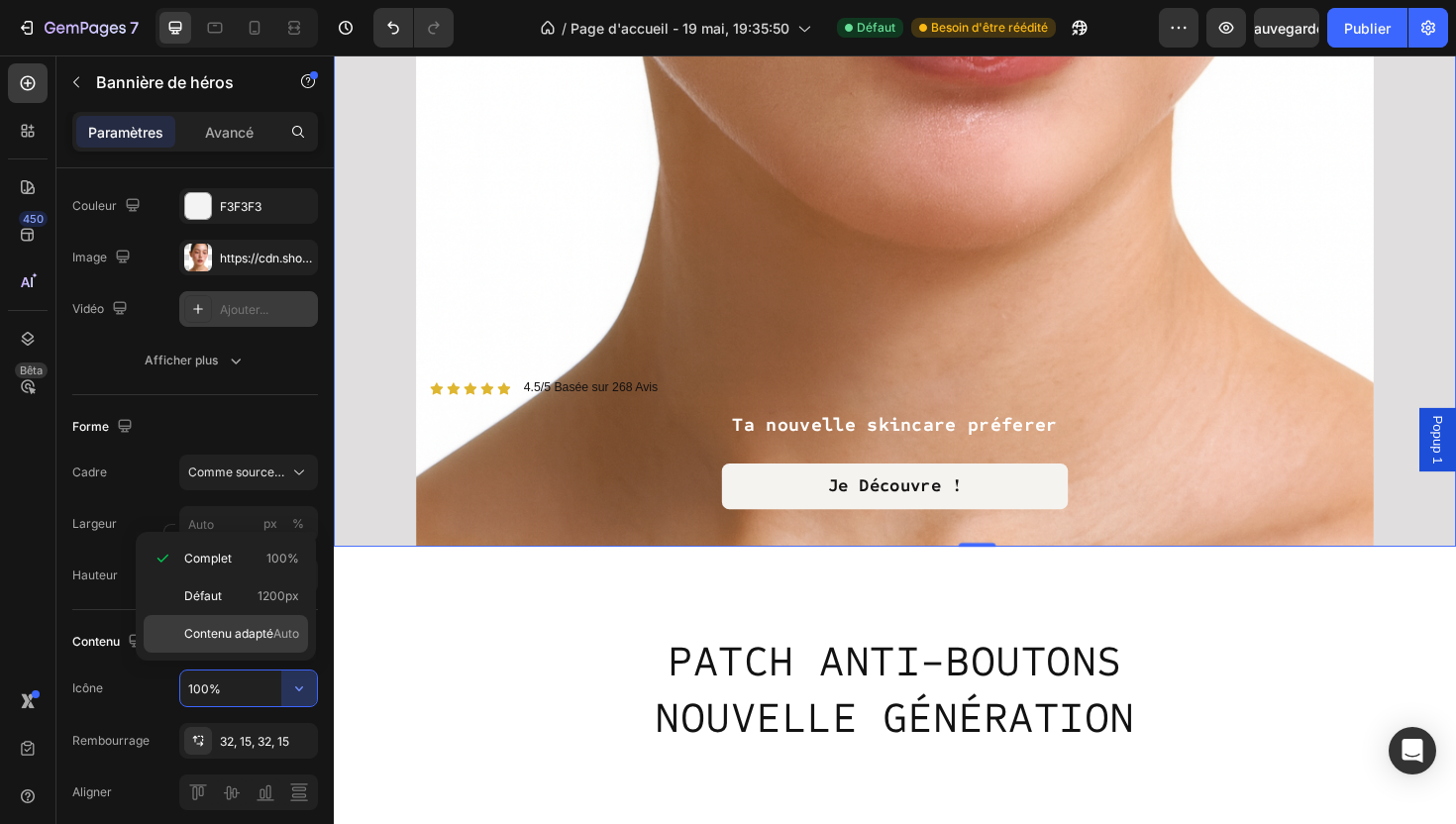 click on "Auto" at bounding box center [286, 633] 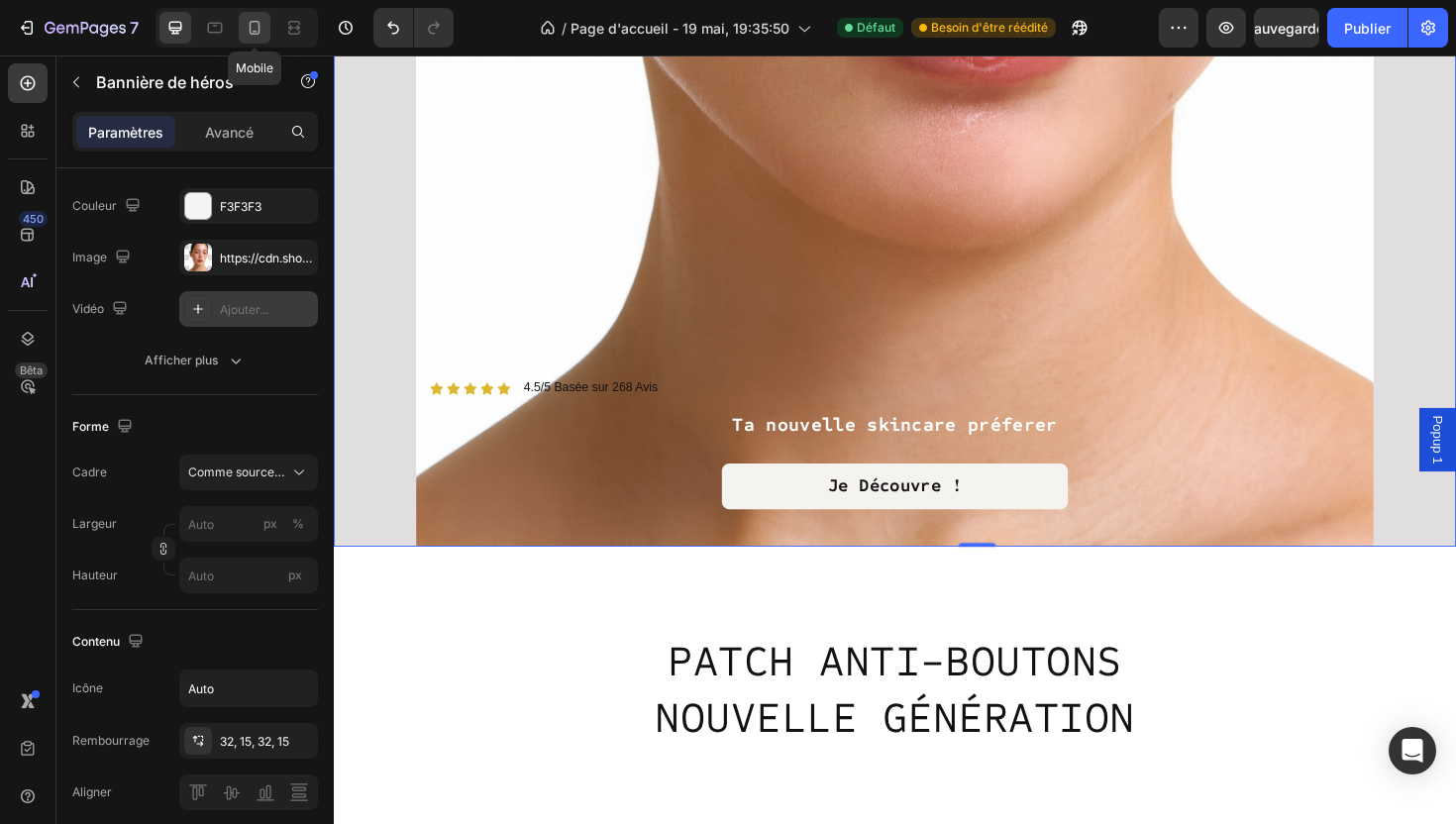 click 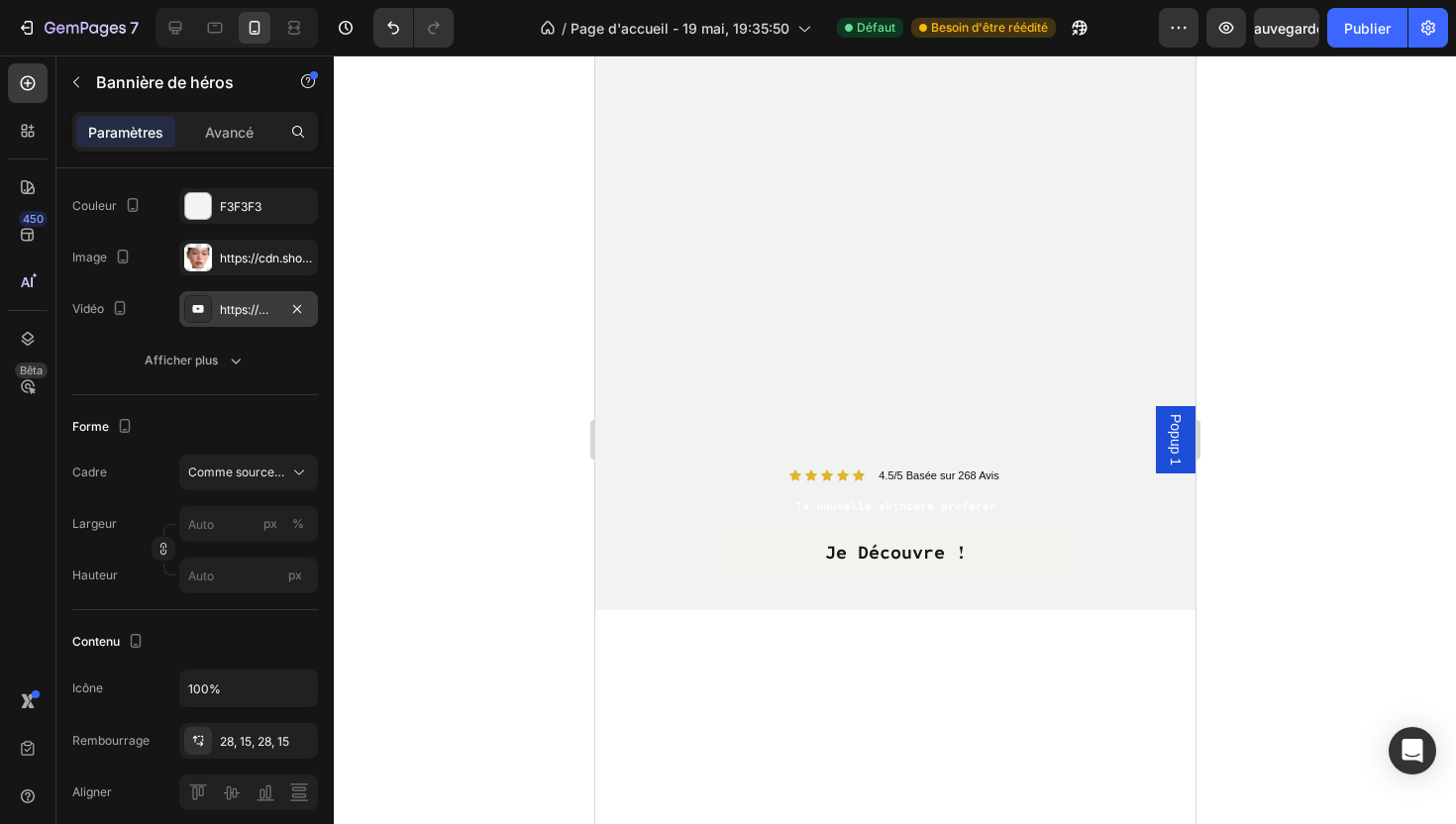 scroll, scrollTop: 0, scrollLeft: 0, axis: both 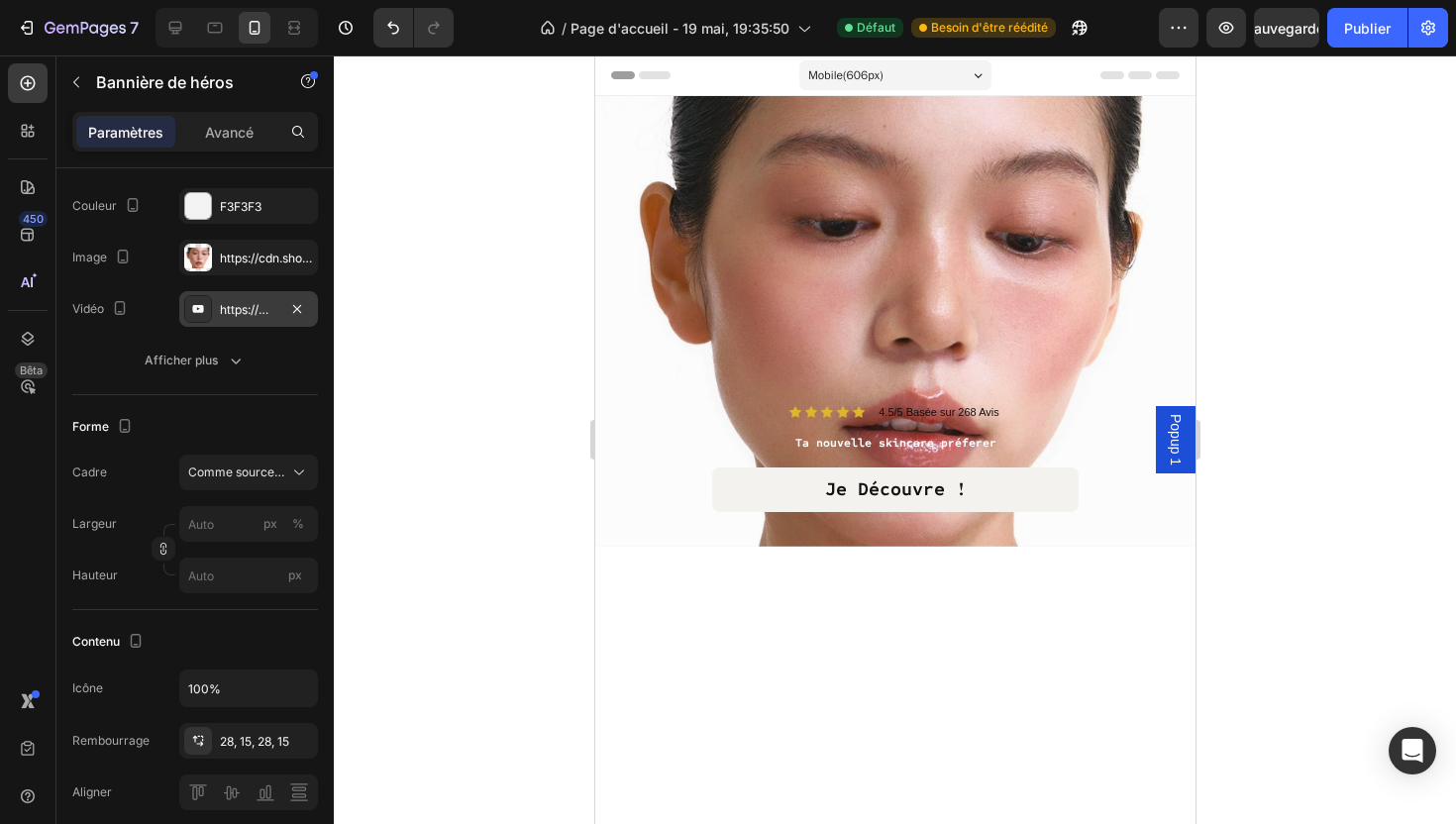 click at bounding box center (894, 321) 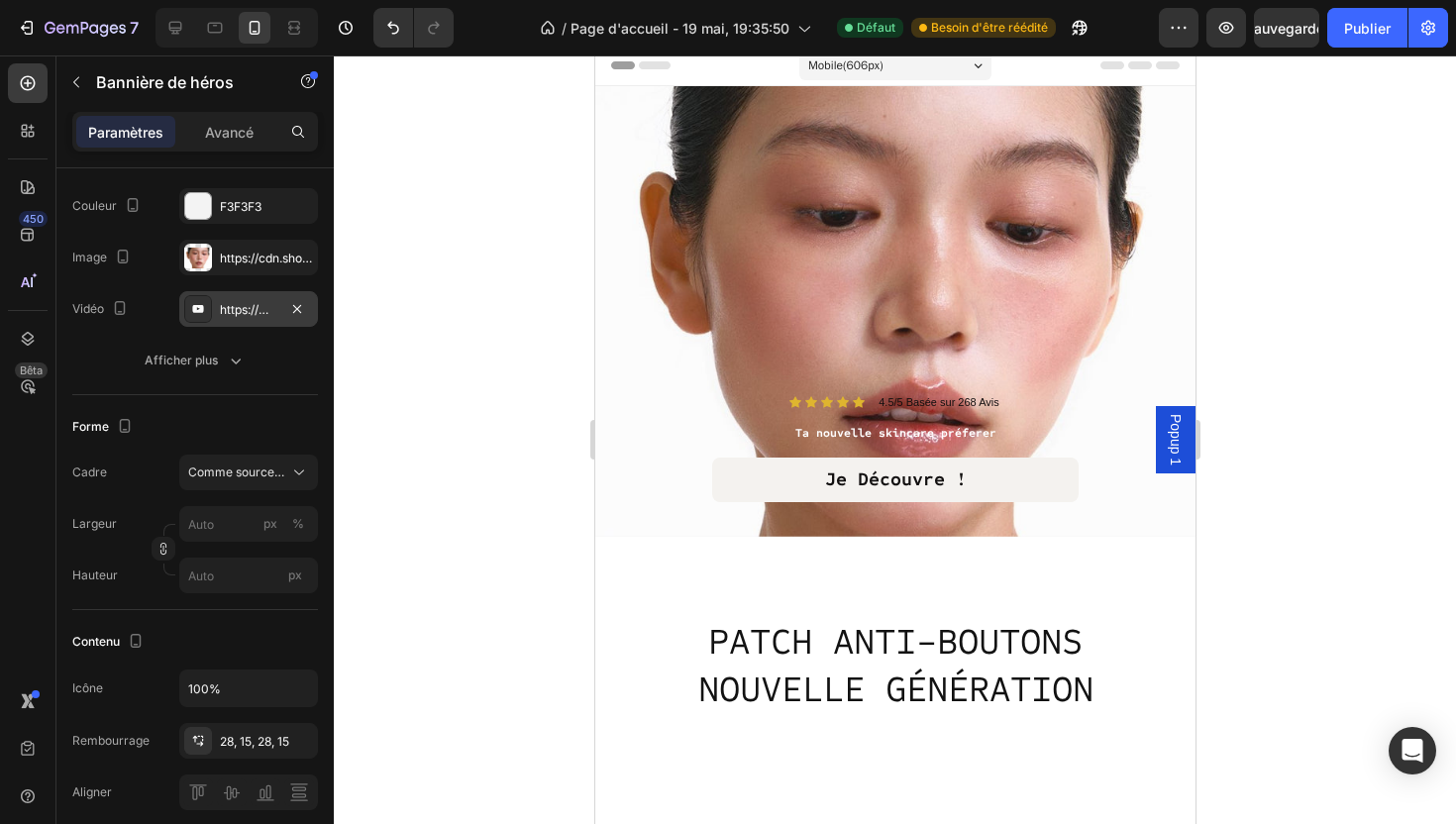 scroll, scrollTop: 0, scrollLeft: 0, axis: both 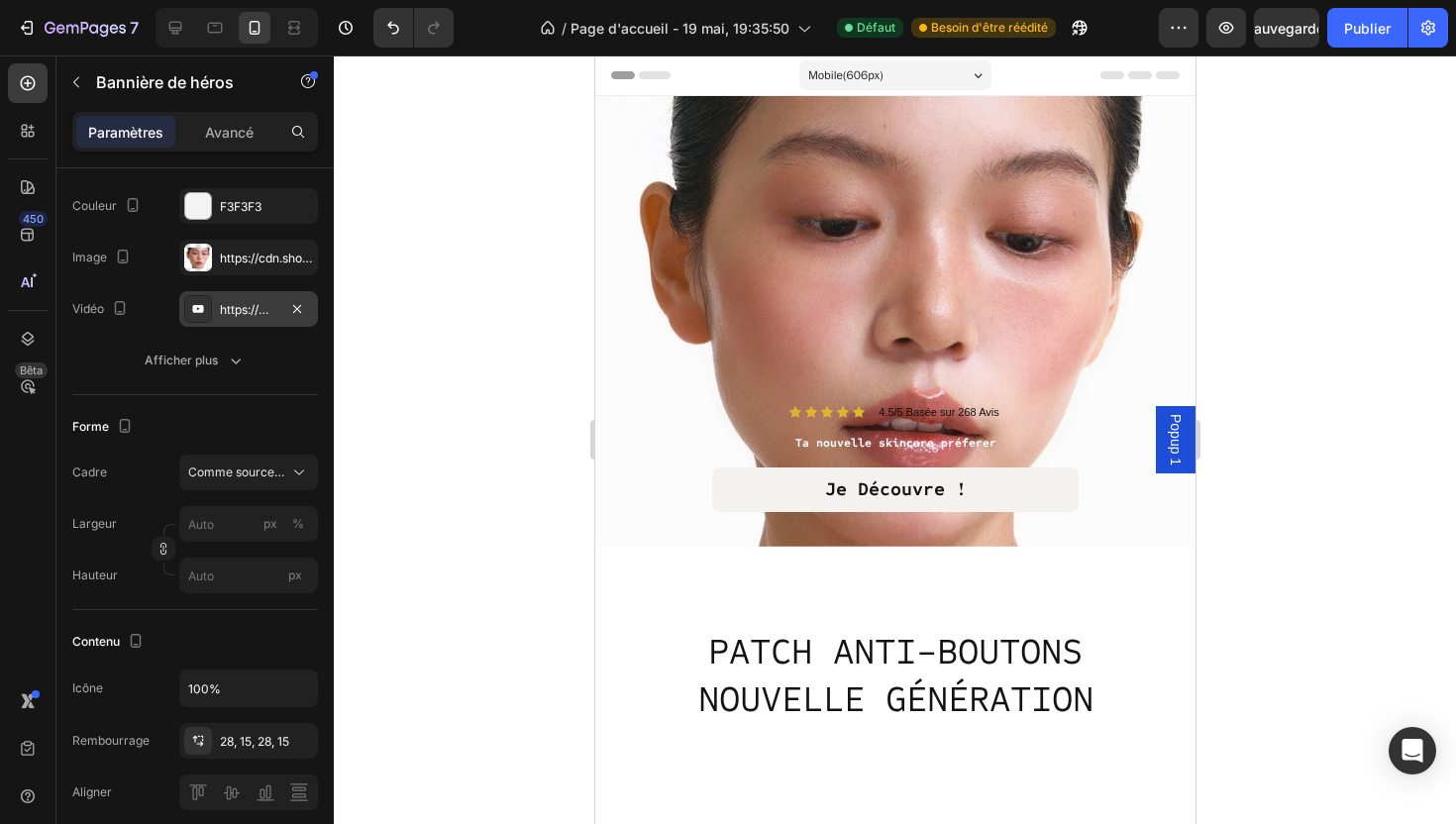 click at bounding box center [894, 321] 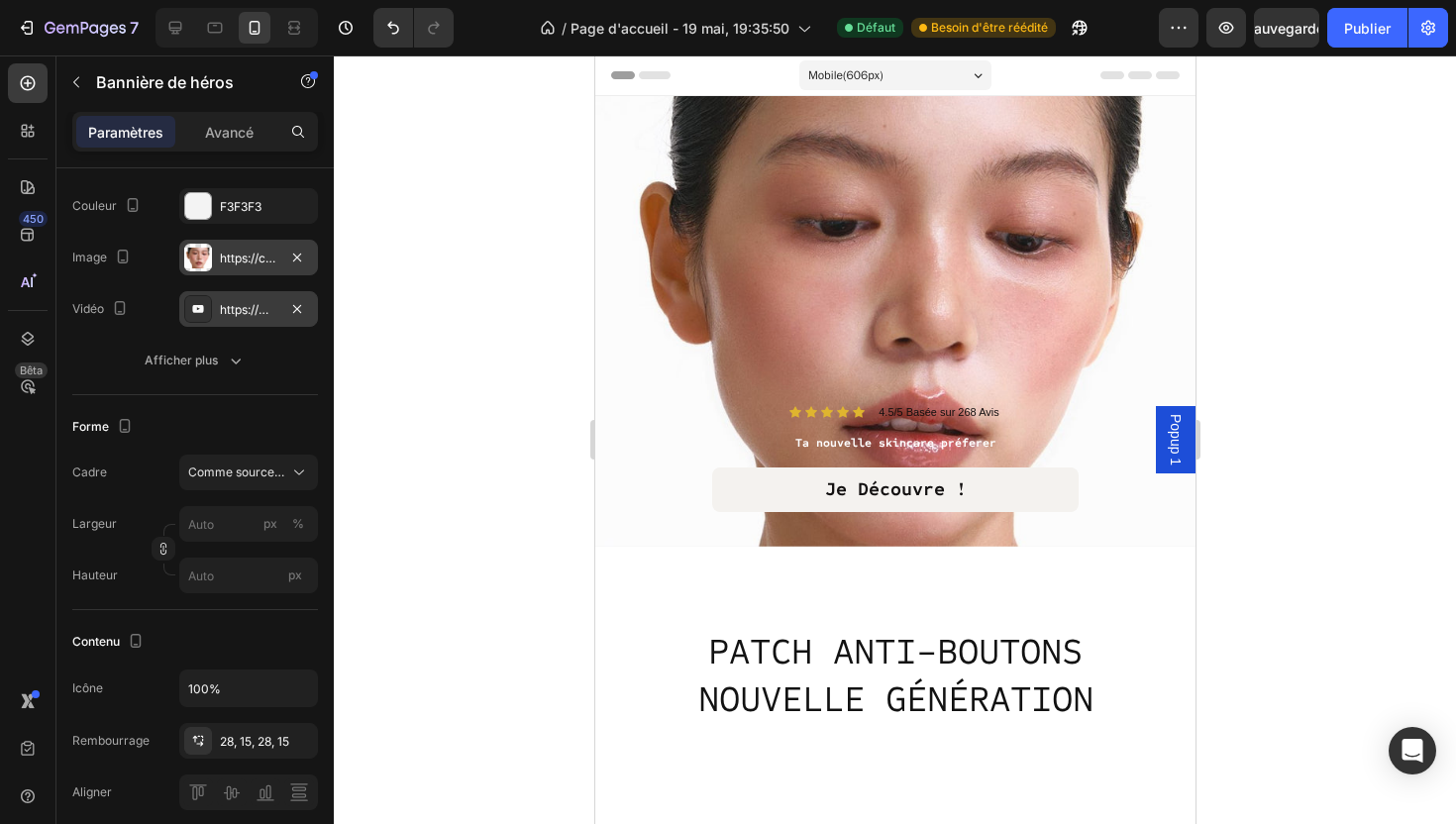 click on "https://cdn.shopify.com/s/files/1/0942/5200/7756/files/gempages_567315602071356325-07eda03d-2d3b-45f0-85c1-dad12b29ceb4.jpg" at bounding box center [249, 258] 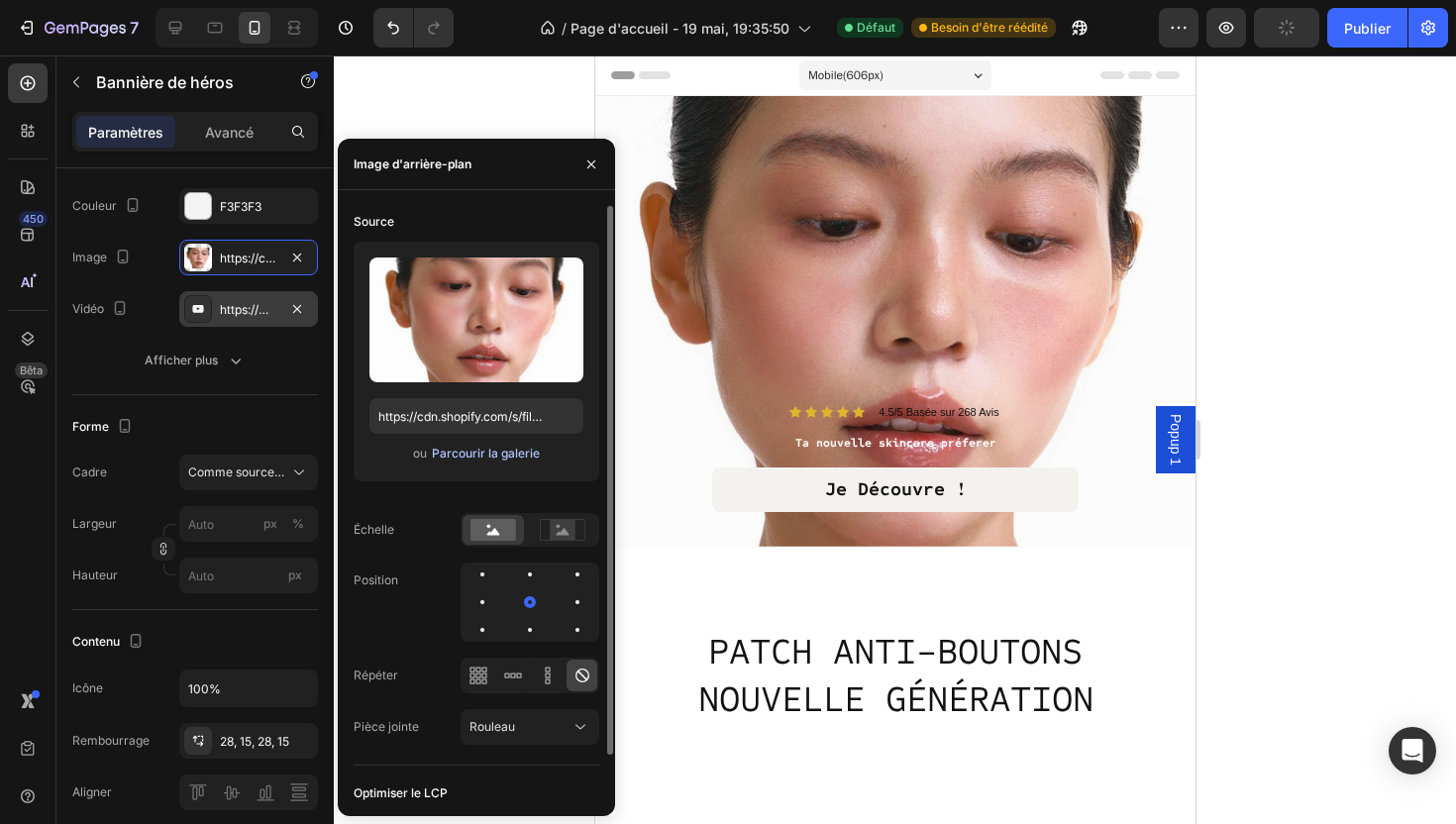 click on "Parcourir la galerie" at bounding box center [485, 453] 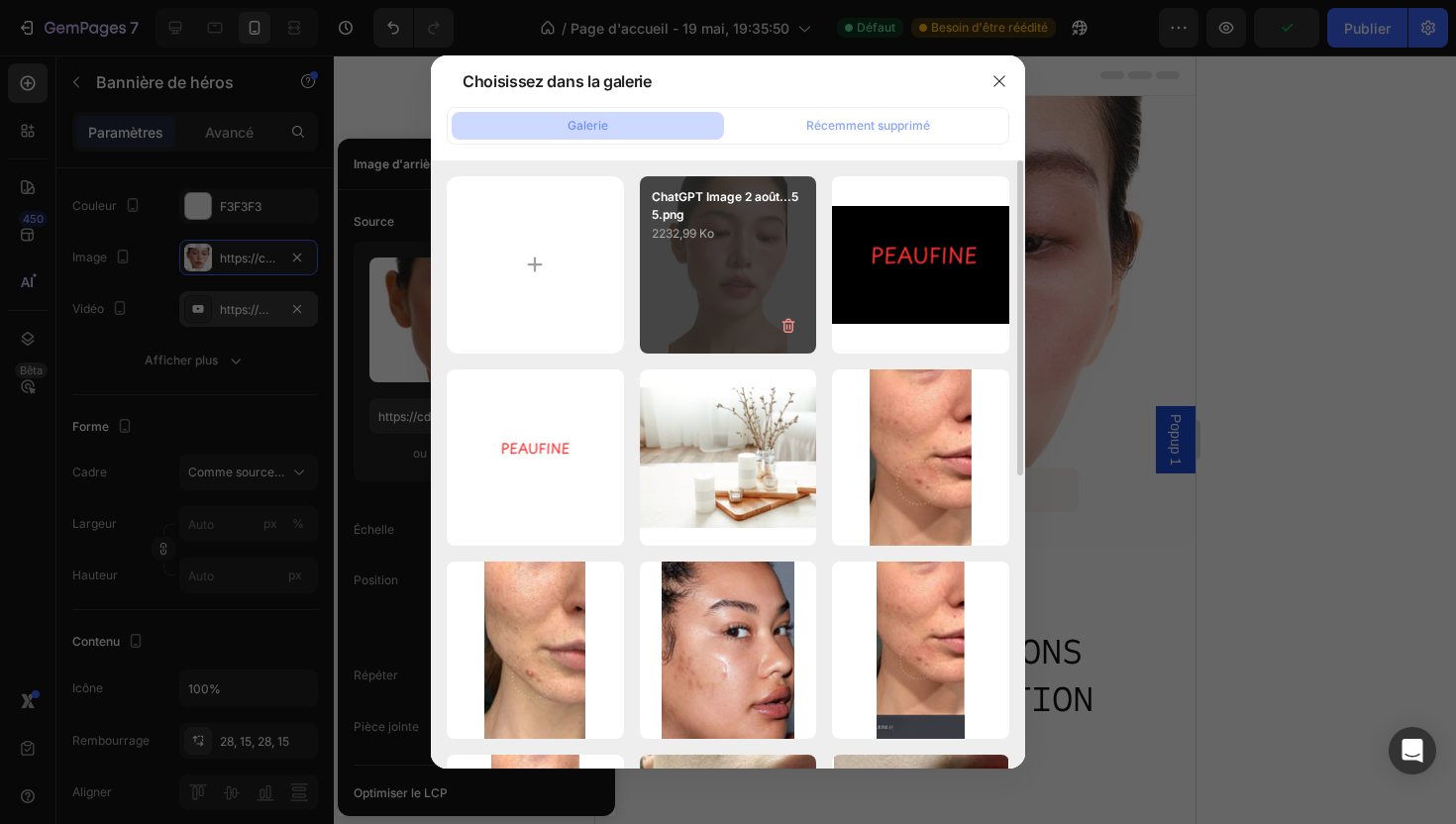 click on "ChatGPT Image 2 août...55.png 2232,99 Ko" at bounding box center (728, 264) 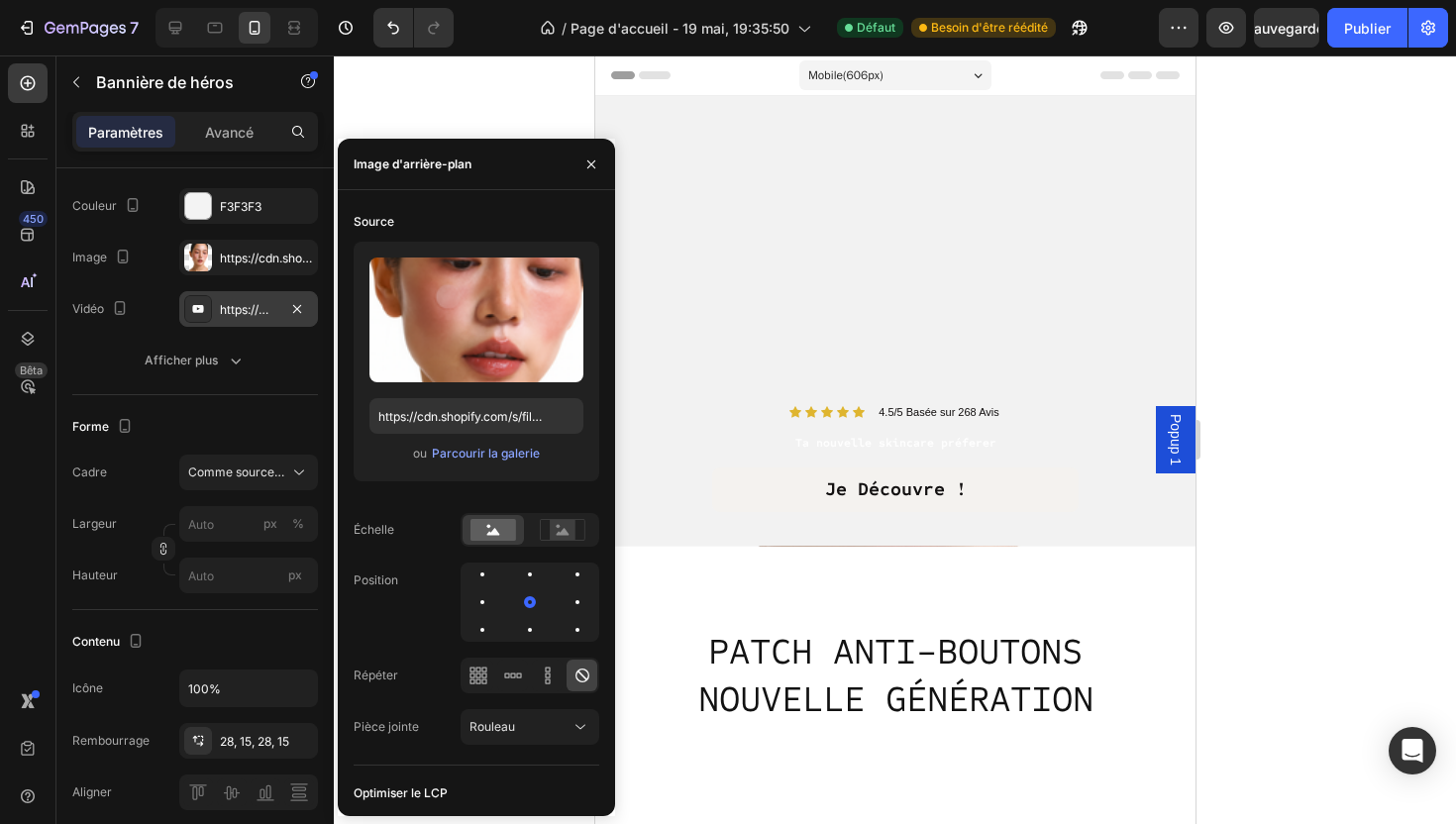 click 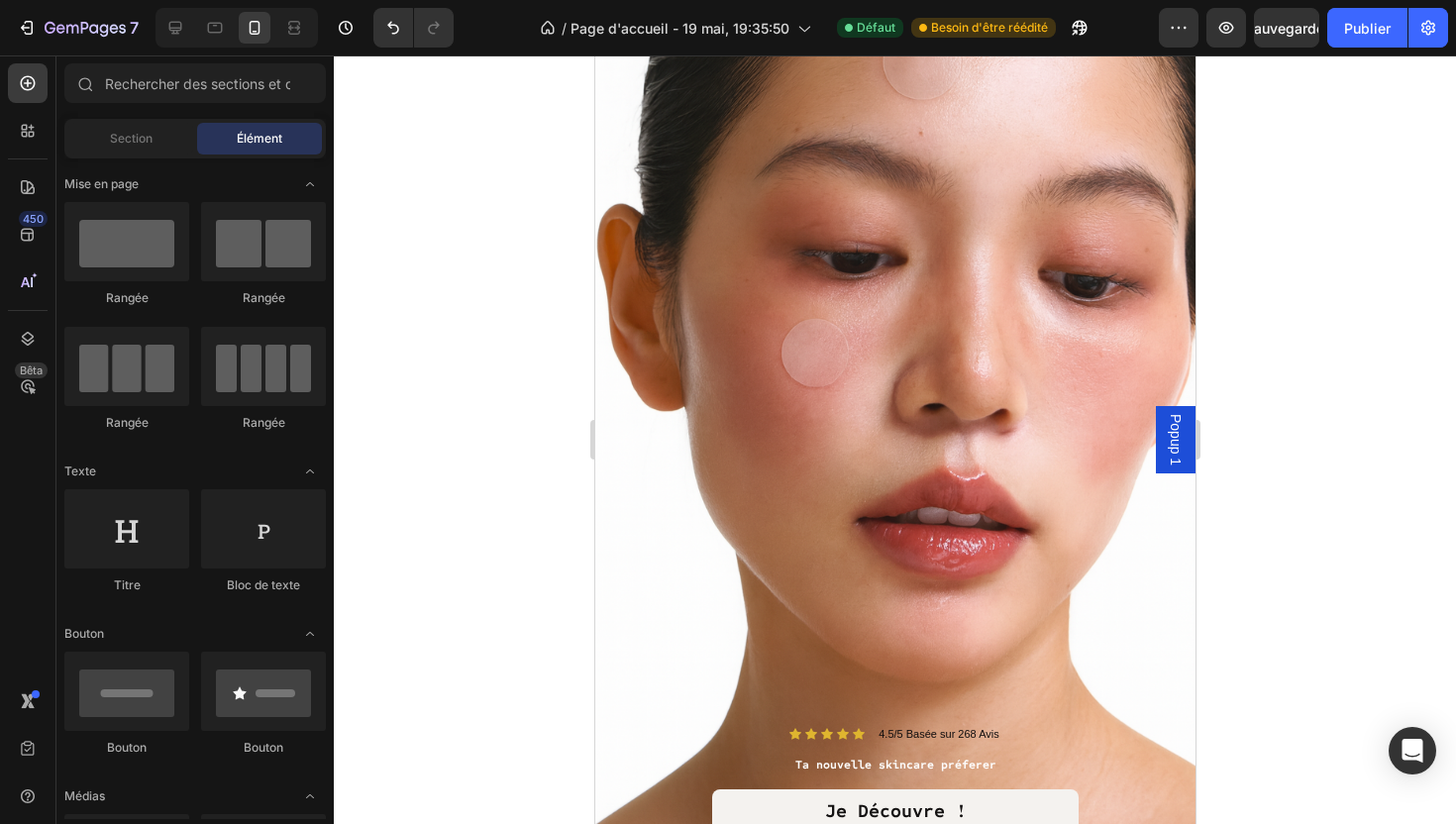 scroll, scrollTop: 185, scrollLeft: 0, axis: vertical 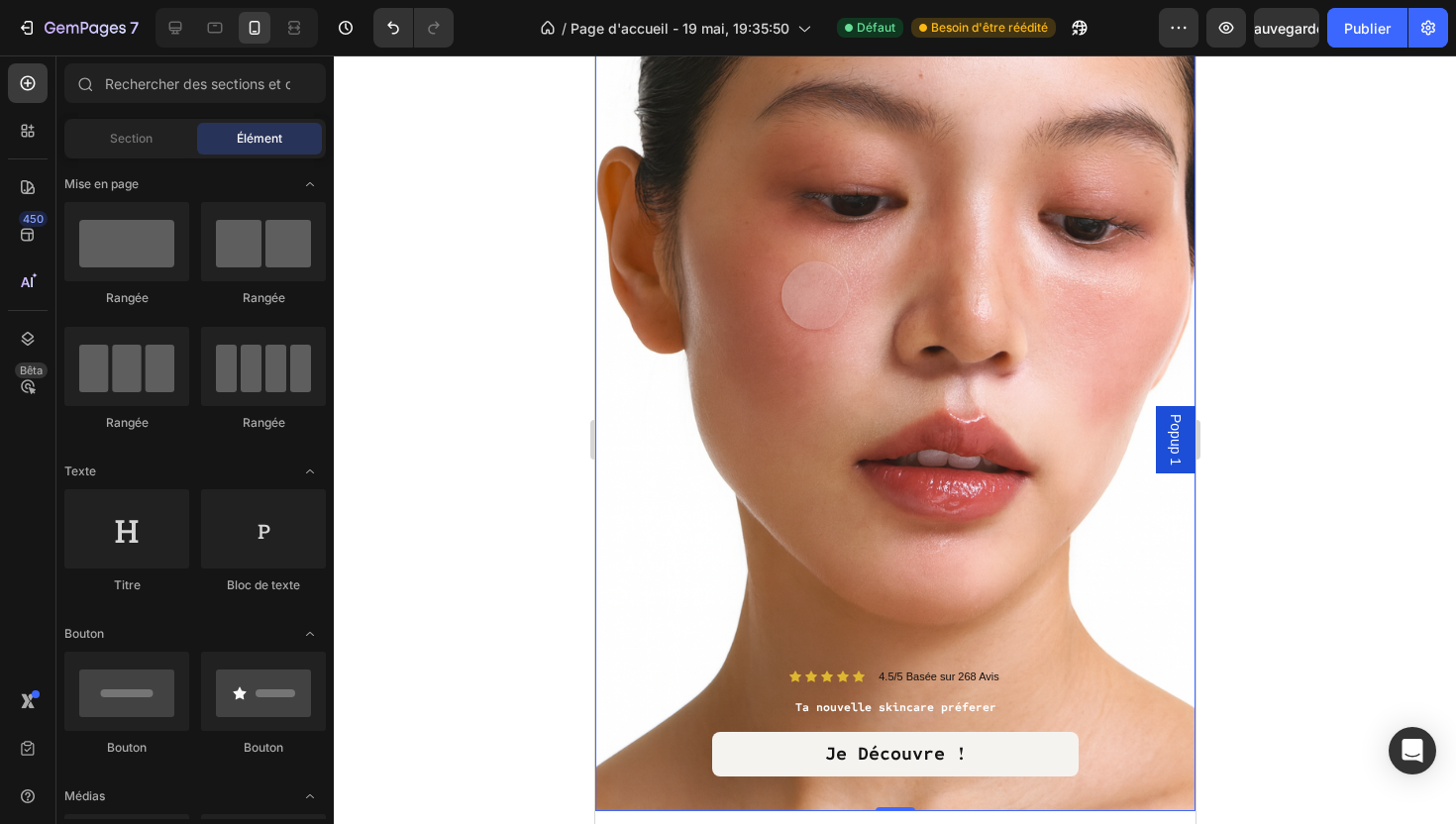 click at bounding box center (894, 360) 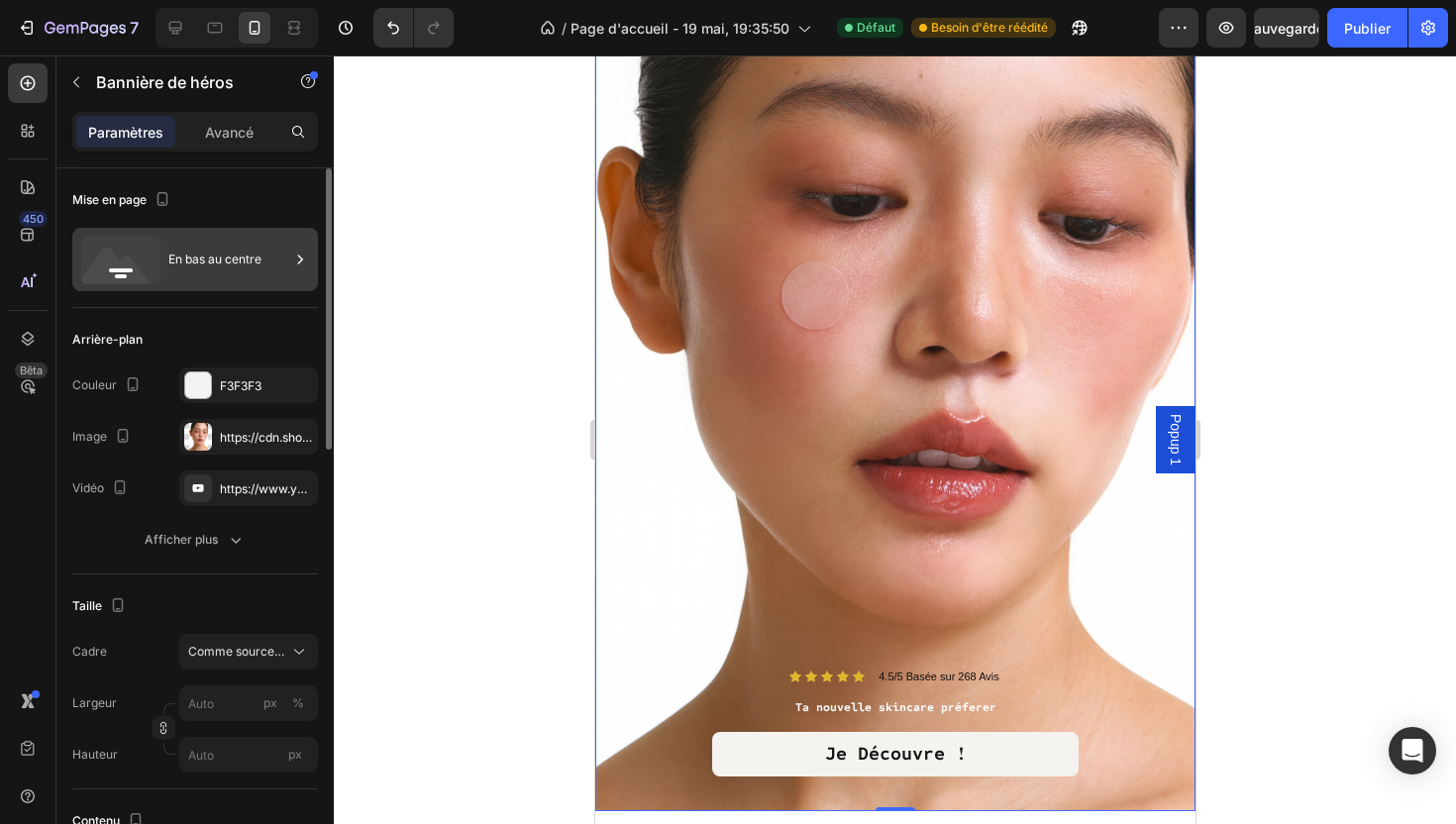 click on "En bas au centre" at bounding box center (229, 259) 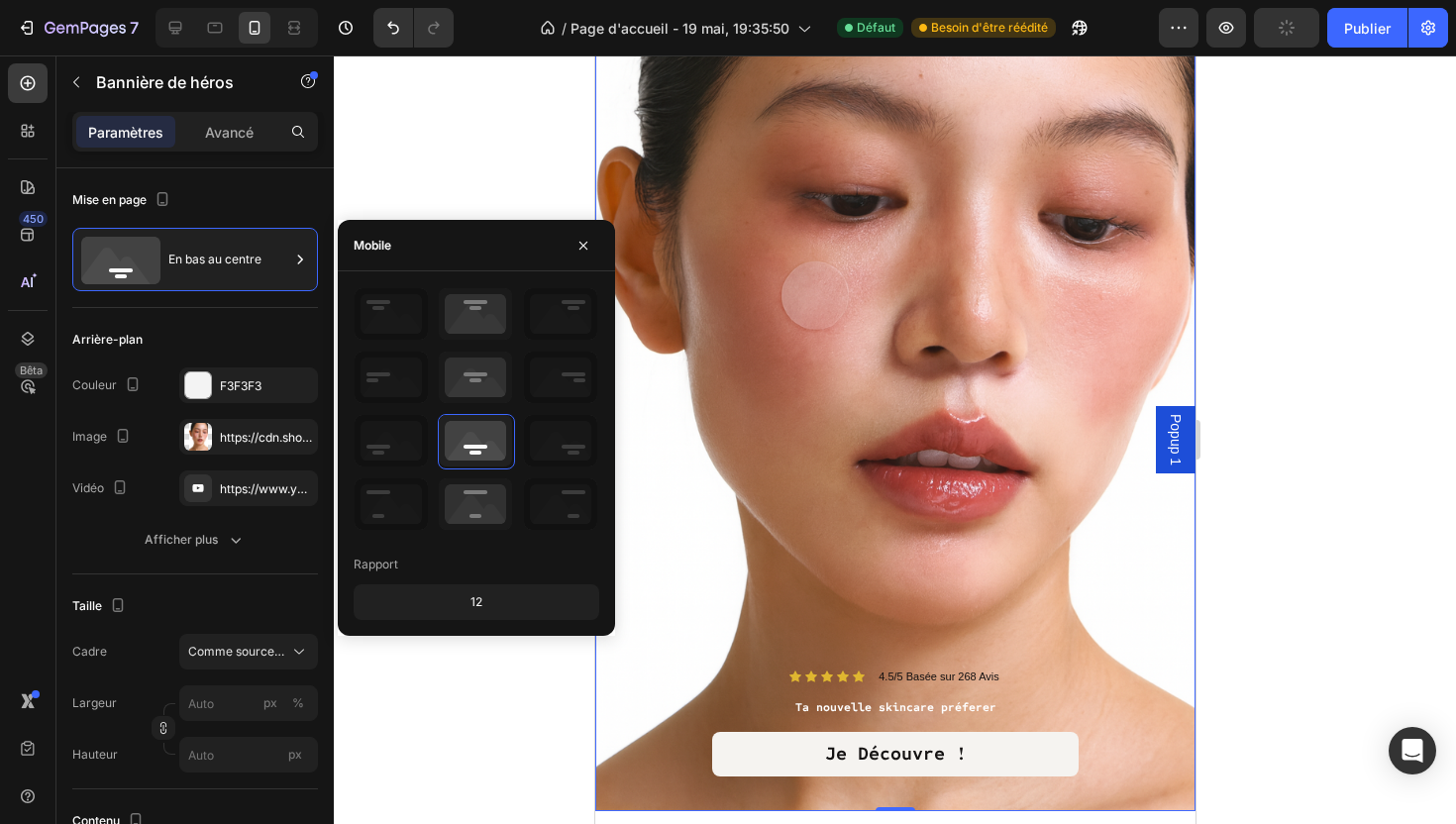 click 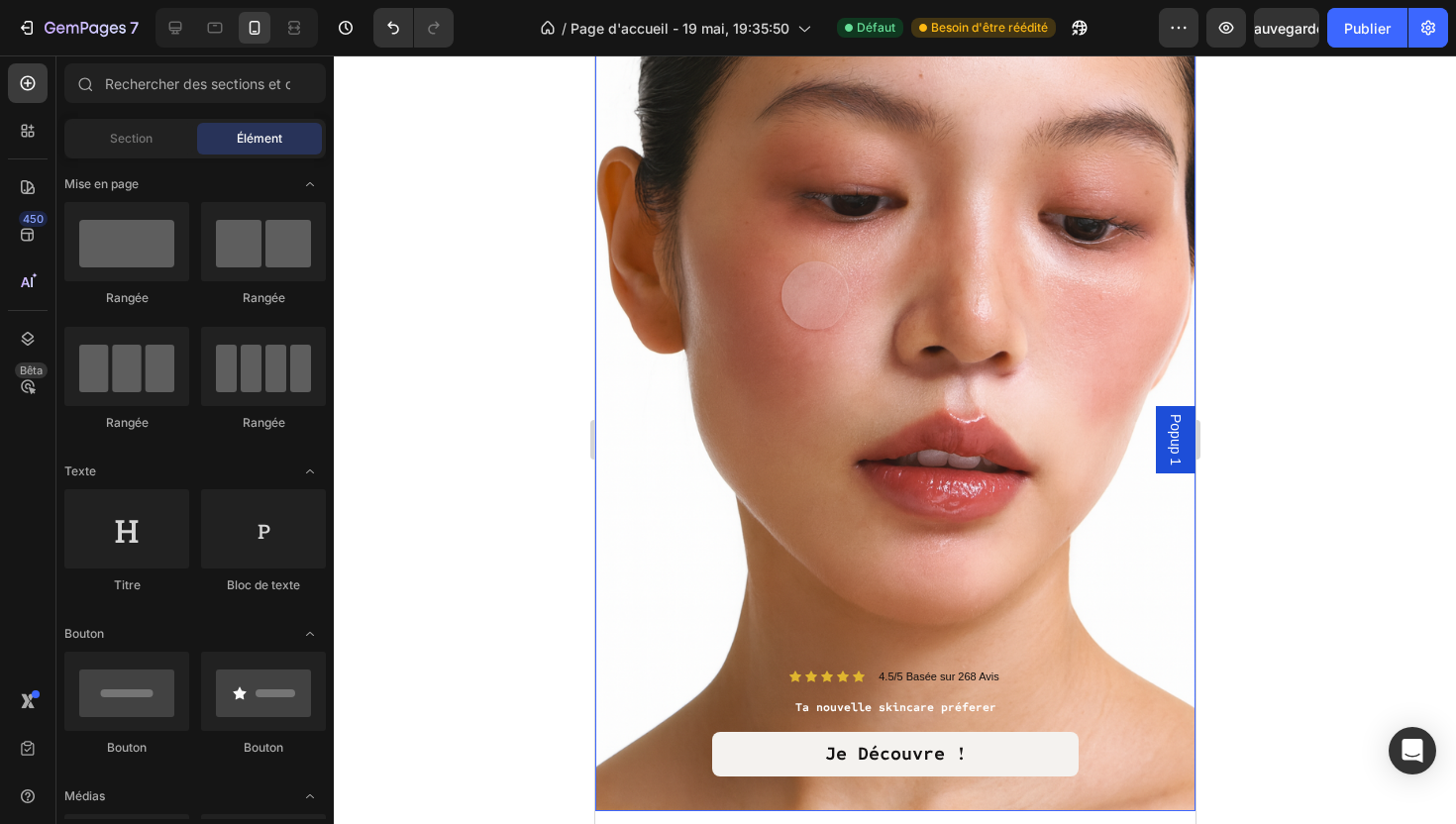 click at bounding box center (894, 360) 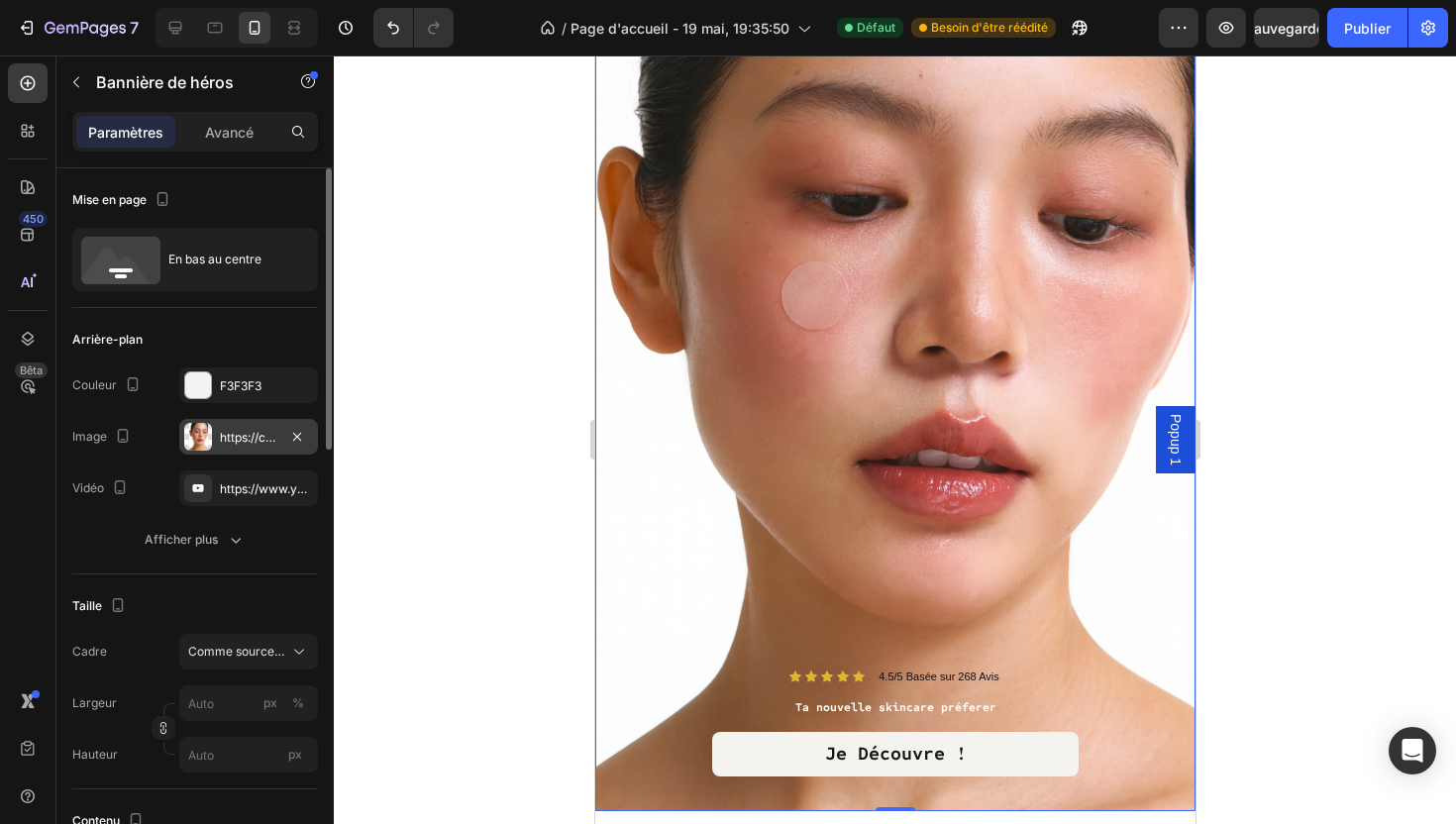 click on "https://cdn.shopify.com/s/files/1/0942/5200/7756/files/gempages_567315602071356325-2e8e85bc-9881-4e8a-a128-0c05a97598b9.png" at bounding box center (249, 437) 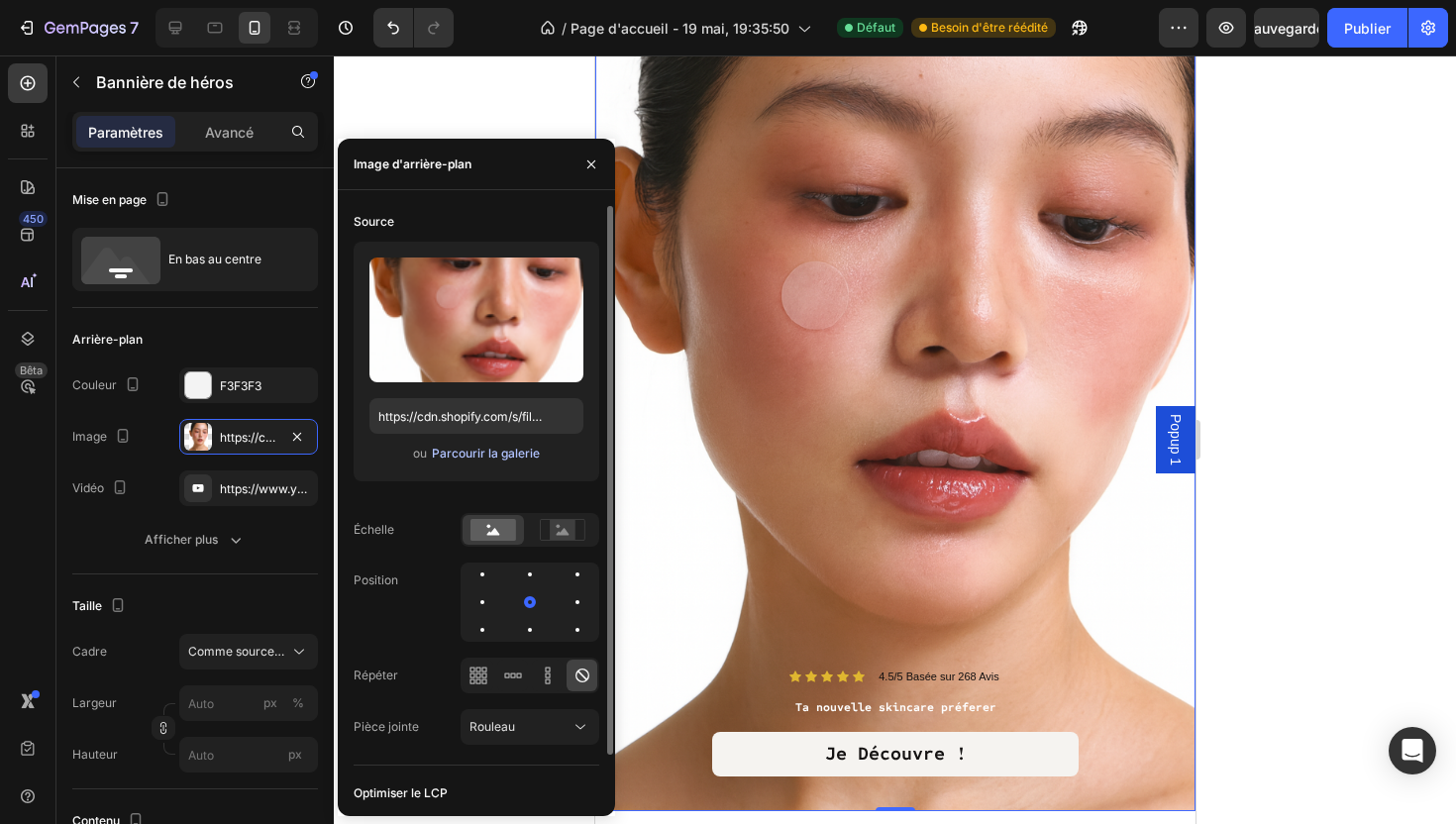 click on "Parcourir la galerie" at bounding box center [485, 454] 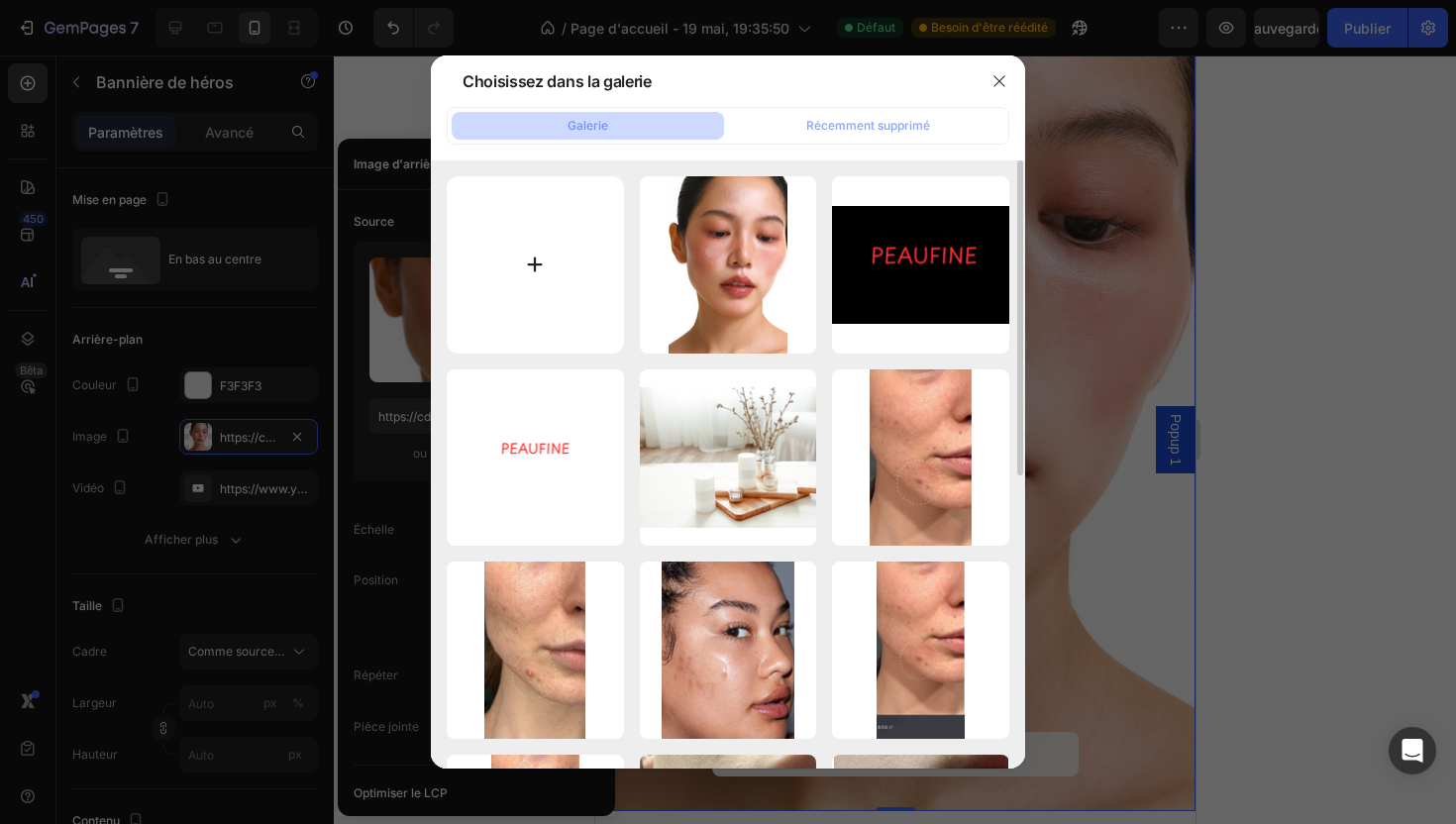click at bounding box center (535, 264) 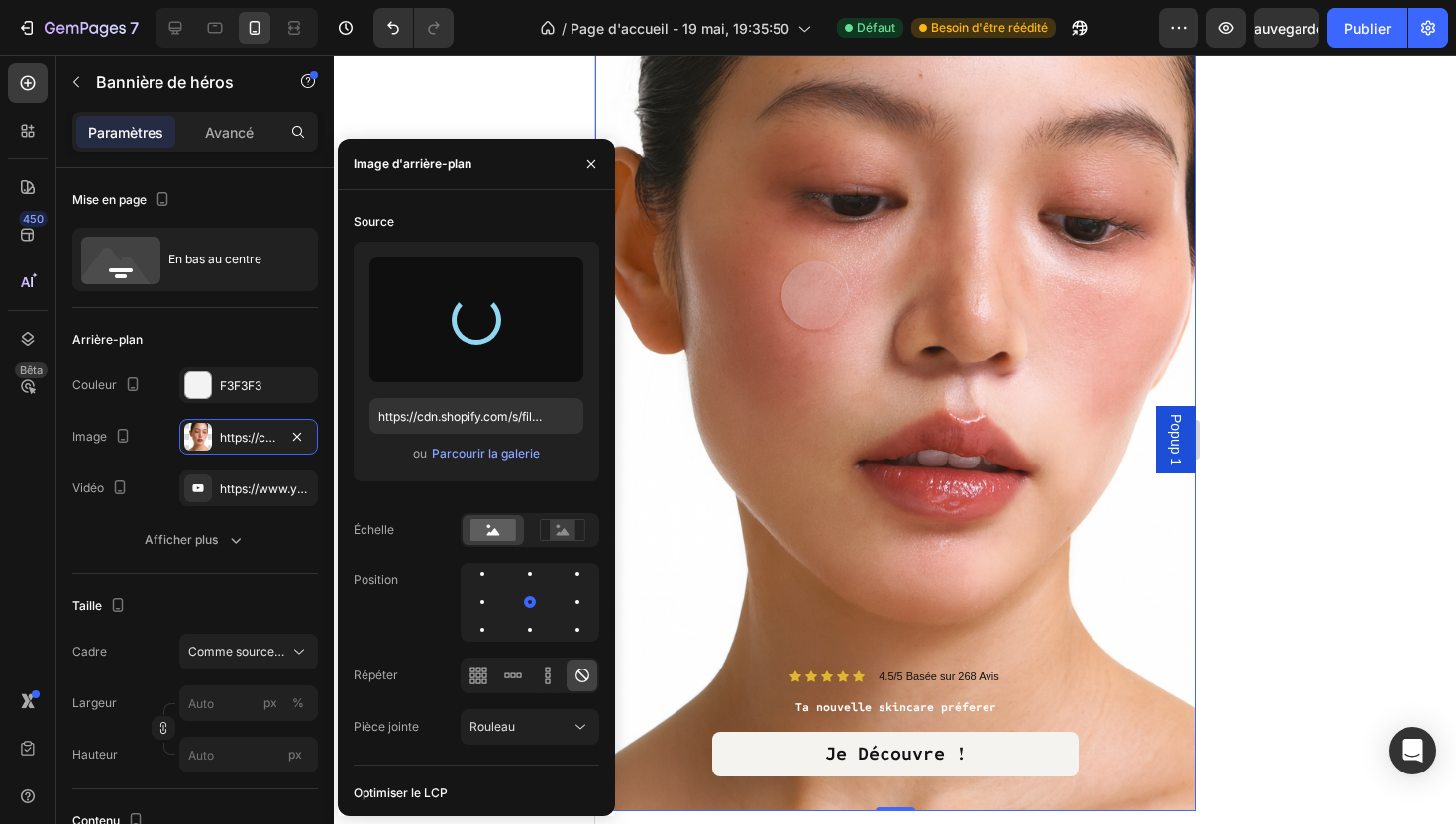 type on "https://cdn.shopify.com/s/files/1/0942/5200/7756/files/gempages_567315602071356325-31c66f70-780a-4bb6-a78a-6b9fa9db5e9d.png" 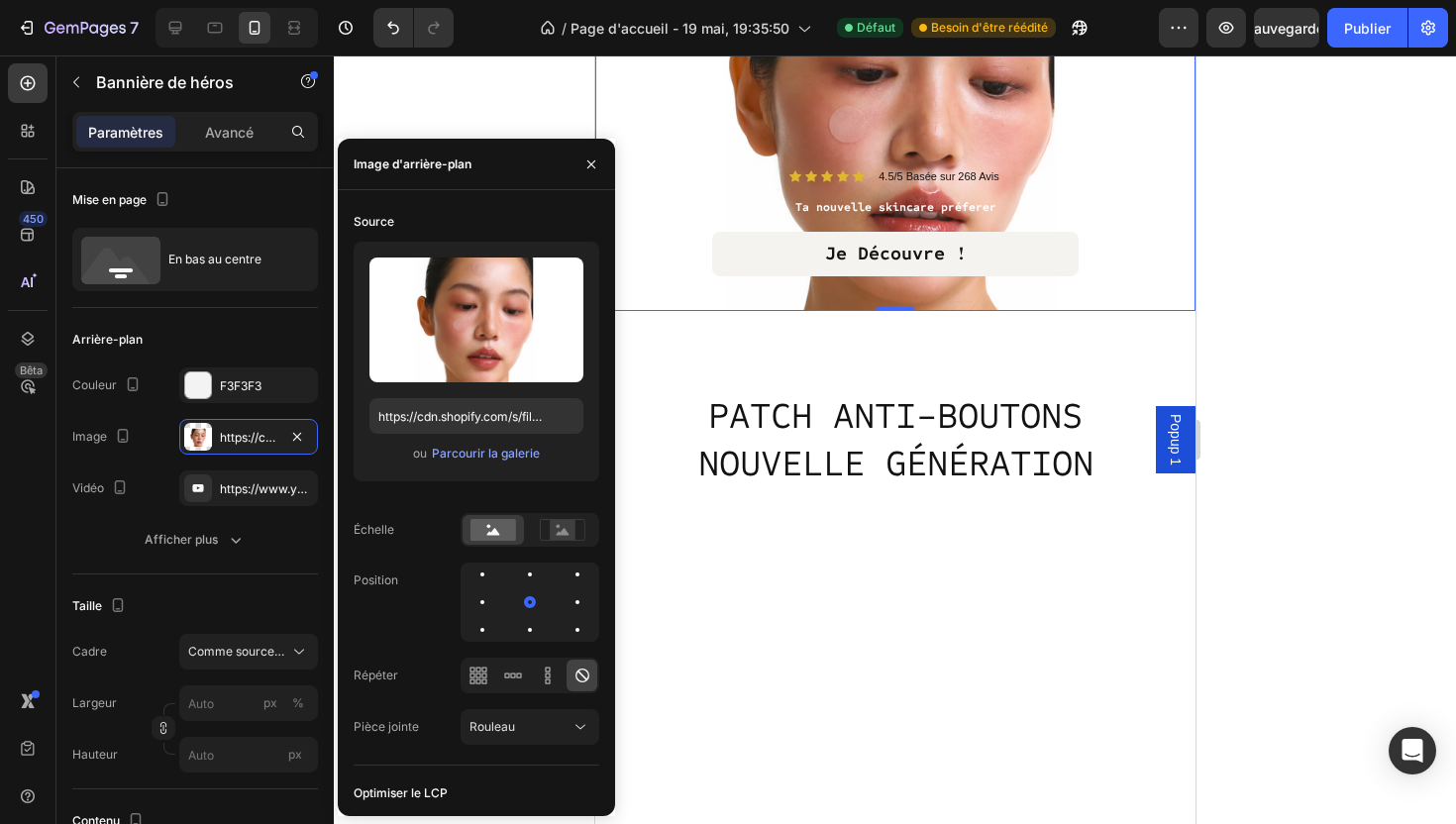 click 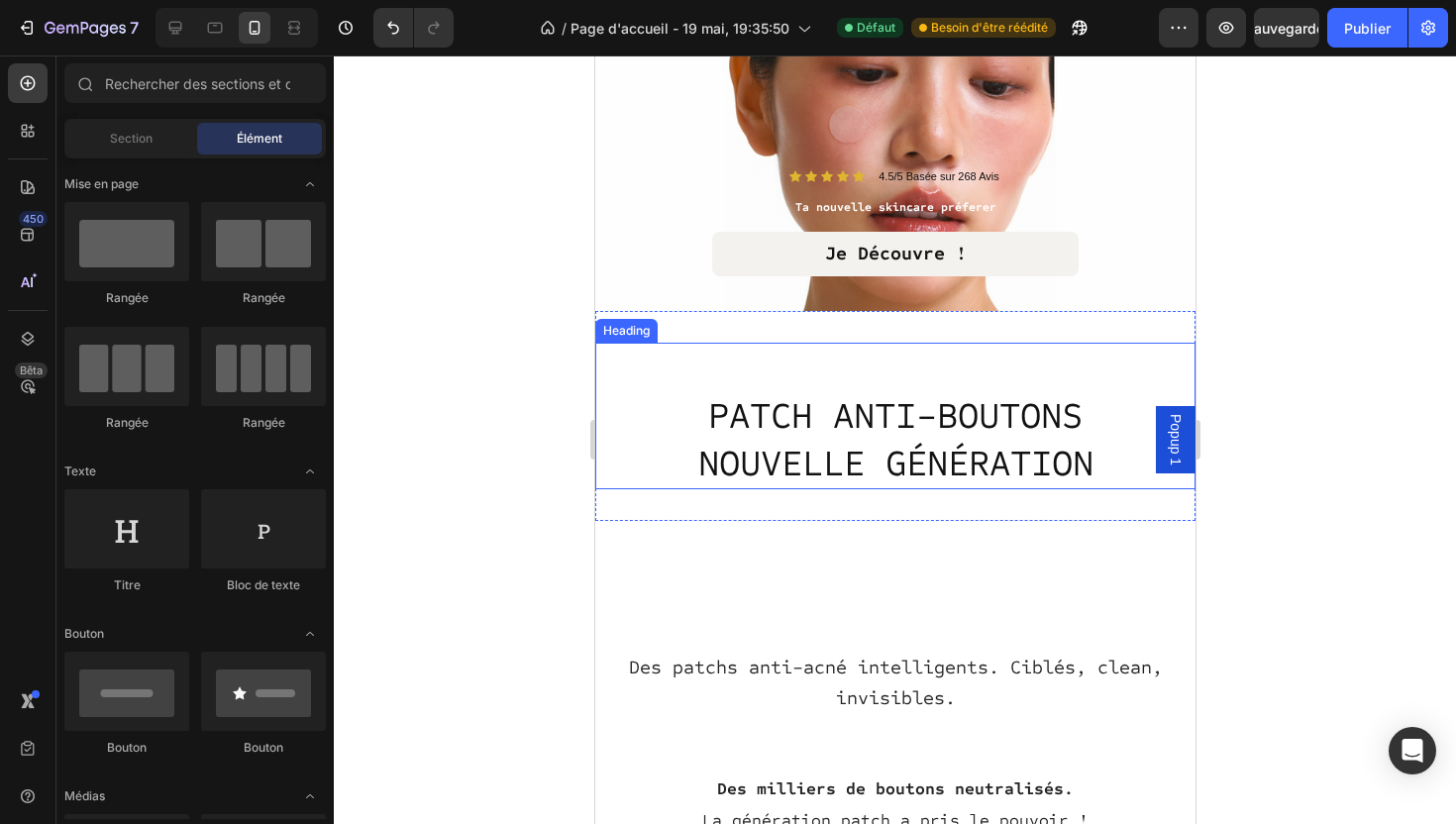 scroll, scrollTop: 0, scrollLeft: 0, axis: both 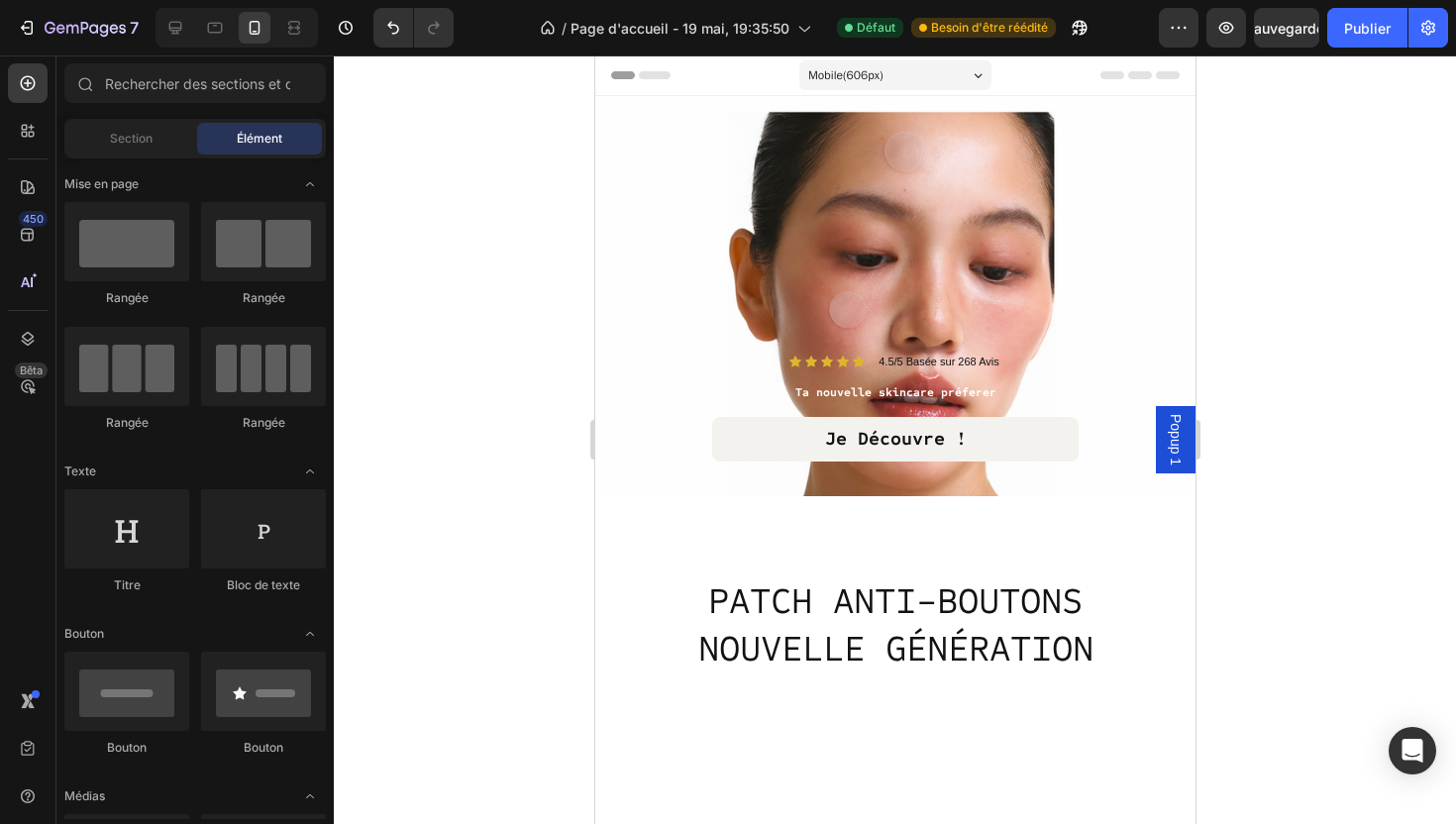 click 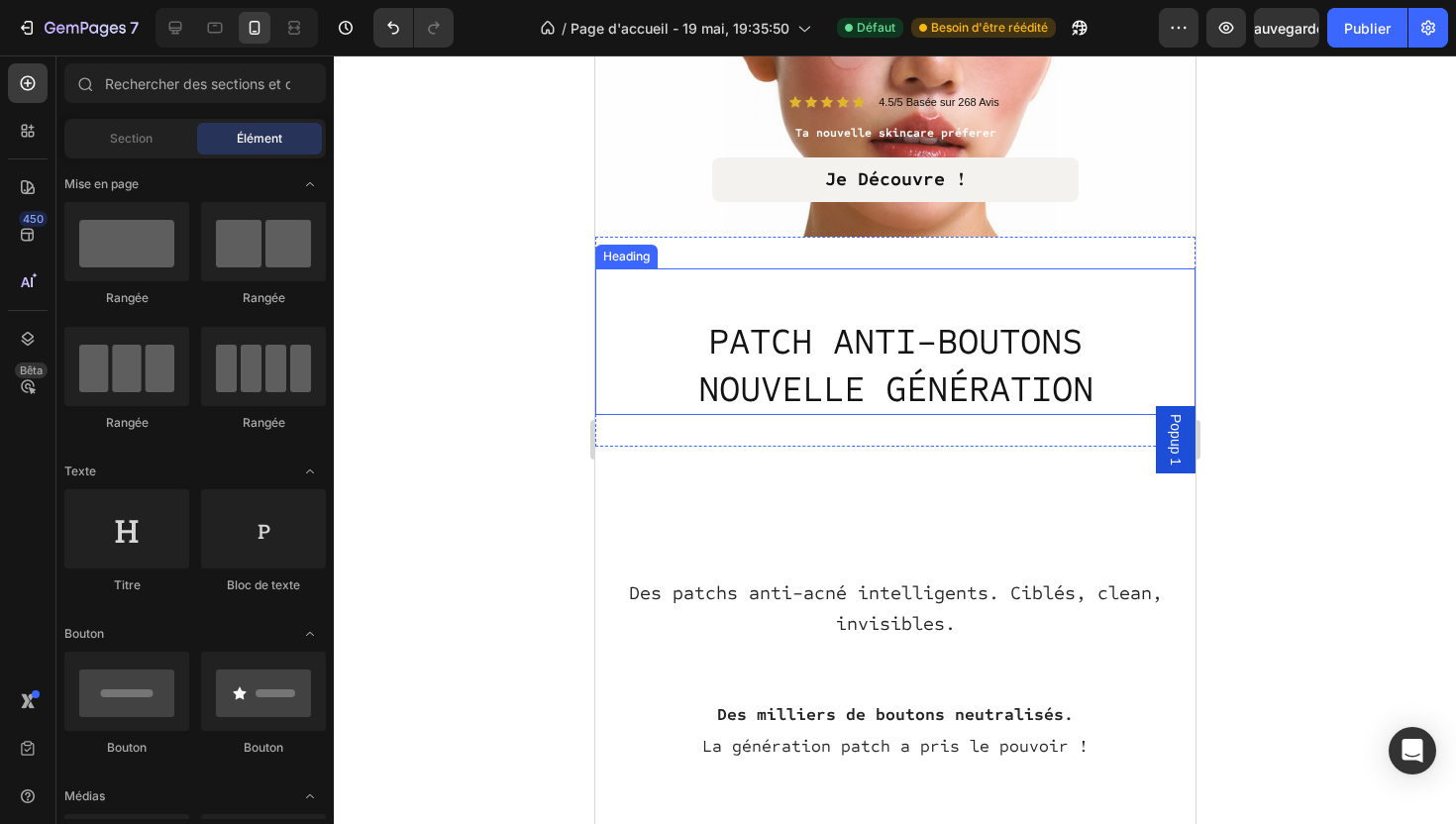 scroll, scrollTop: 303, scrollLeft: 0, axis: vertical 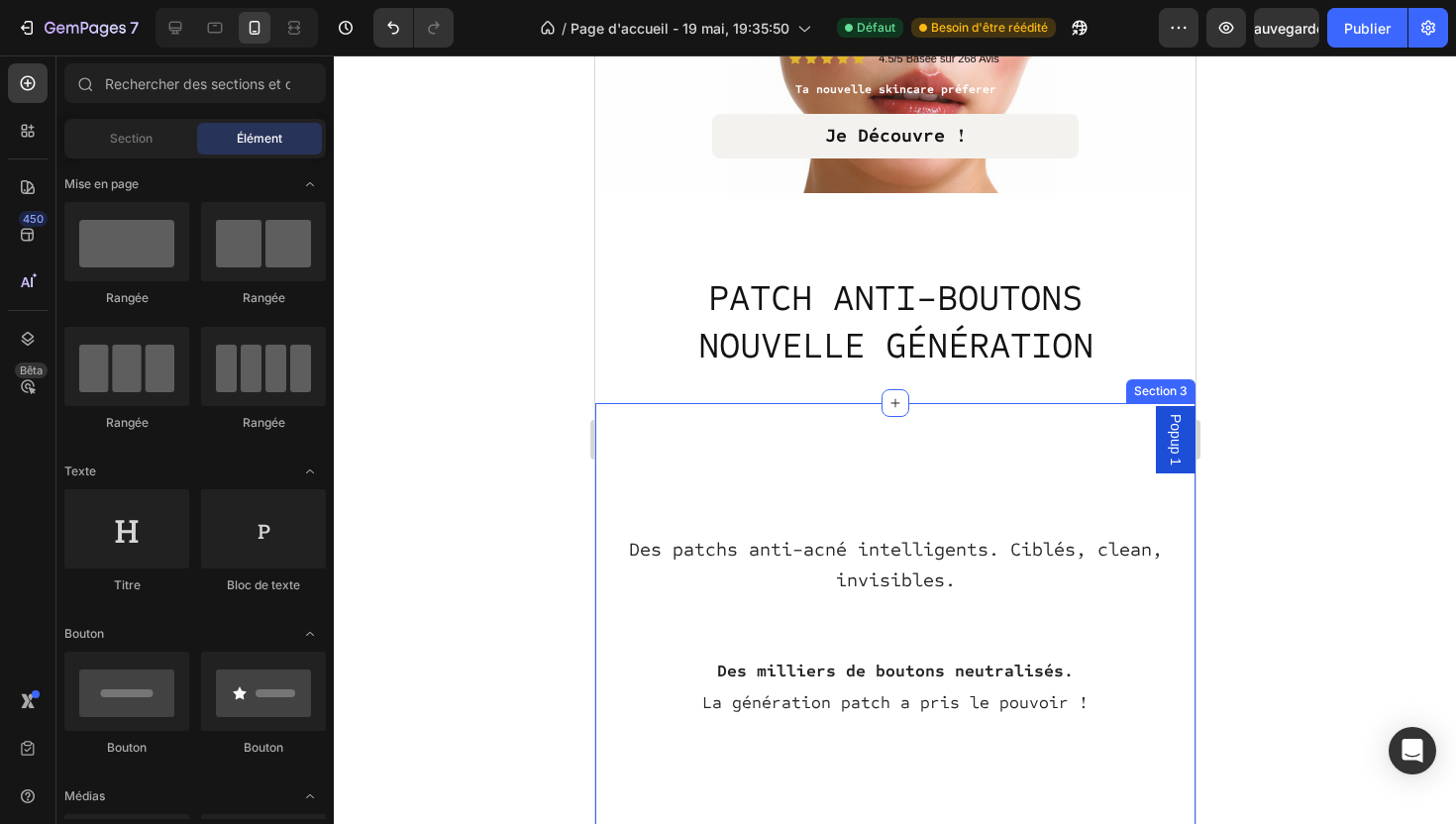click on "Des patchs anti-acné intelligents. Ciblés, clean, invisibles. Des milliers de boutons neutralisés. La génération patch a pris le pouvoir !   Heading CONFIANCE RETROUVÉE 🛡️ Text FORMULE CLEAN 🌱 Text BOUTONS NEUTRALISÉS 🩹 Text CONFIANCE RETROUVÉE 🛡️ Text FORMULE CLEAN 🌱 Text BOUTONS NEUTRALISÉS 🩹 Text Marquee Image Image Carousel Row Section 3" at bounding box center (894, 968) 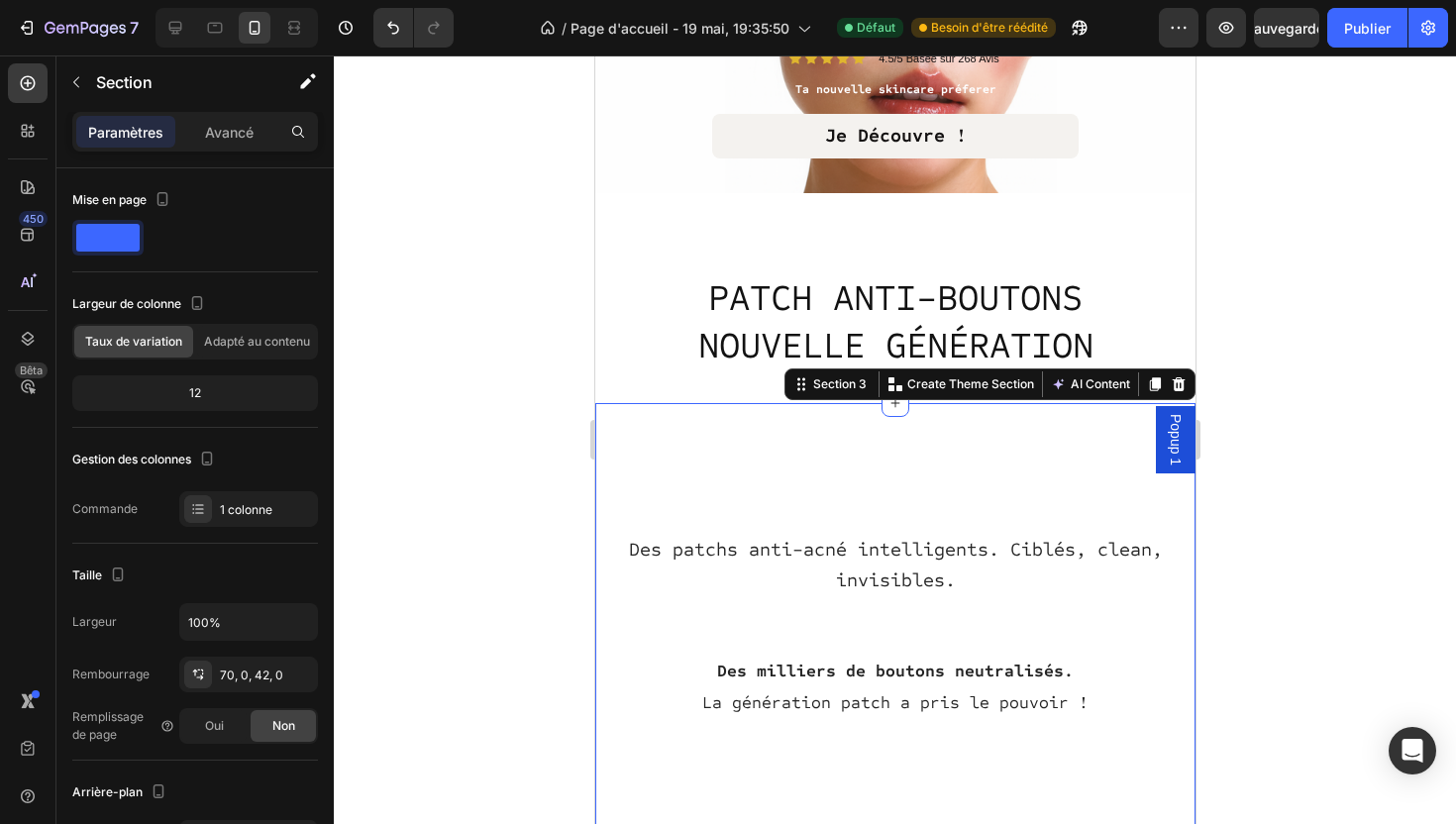 click on "Des patchs anti-acné intelligents. Ciblés, clean, invisibles. Des milliers de boutons neutralisés. La génération patch a pris le pouvoir !   Heading CONFIANCE RETROUVÉE 🛡️ Text FORMULE CLEAN 🌱 Text BOUTONS NEUTRALISÉS 🩹 Text CONFIANCE RETROUVÉE 🛡️ Text FORMULE CLEAN 🌱 Text BOUTONS NEUTRALISÉS 🩹 Text Marquee Image Image Carousel Row Section 3   You can create reusable sections Create Theme Section AI Content Write with GemAI What would you like to describe here? Tone and Voice Persuasive Product PEAUFINE PATCH Show more Generate" at bounding box center (894, 968) 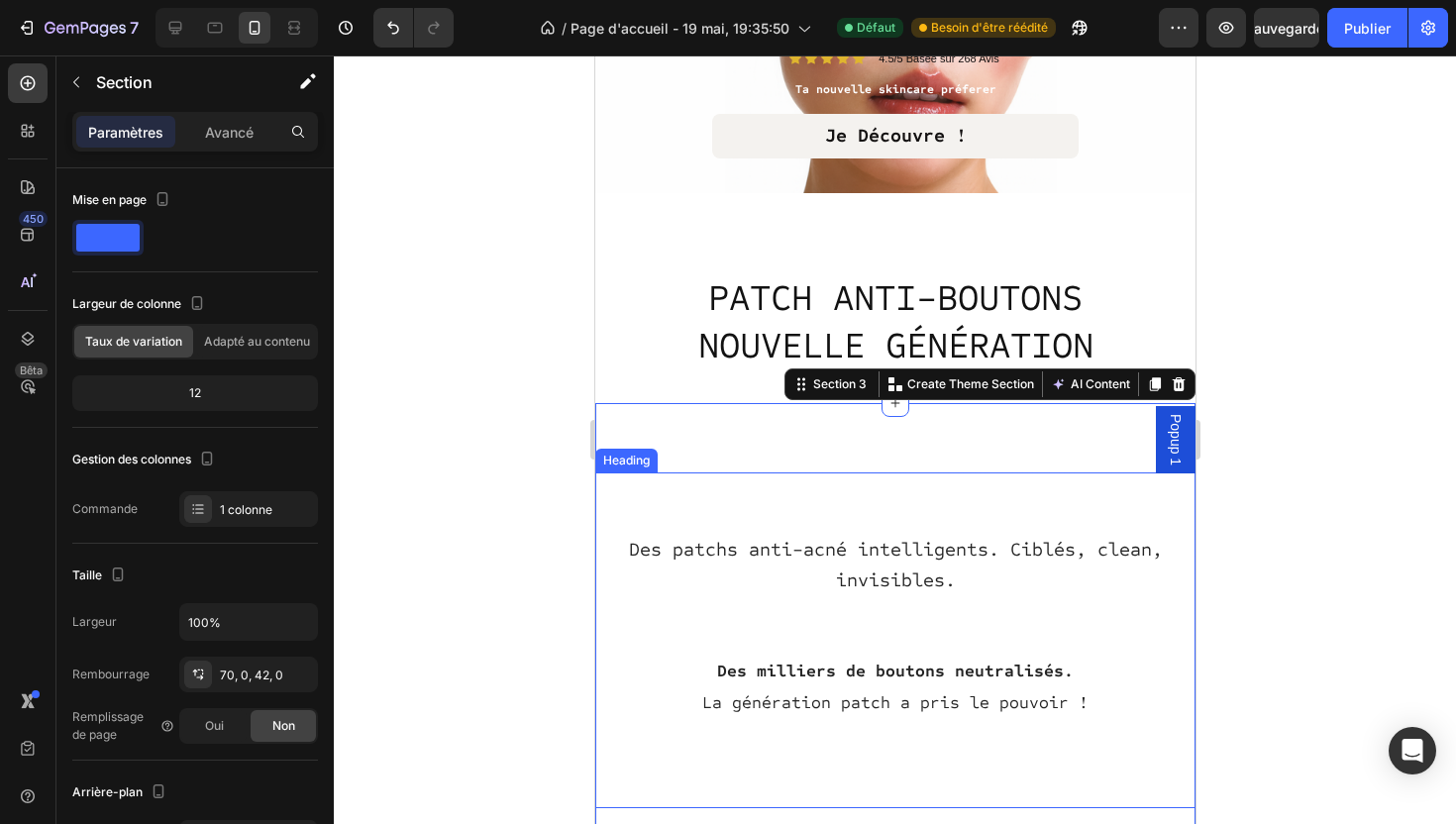 click on "Des patchs anti-acné intelligents. Ciblés, clean, invisibles. Des milliers de boutons neutralisés. La génération patch a pris le pouvoir !" at bounding box center (894, 640) 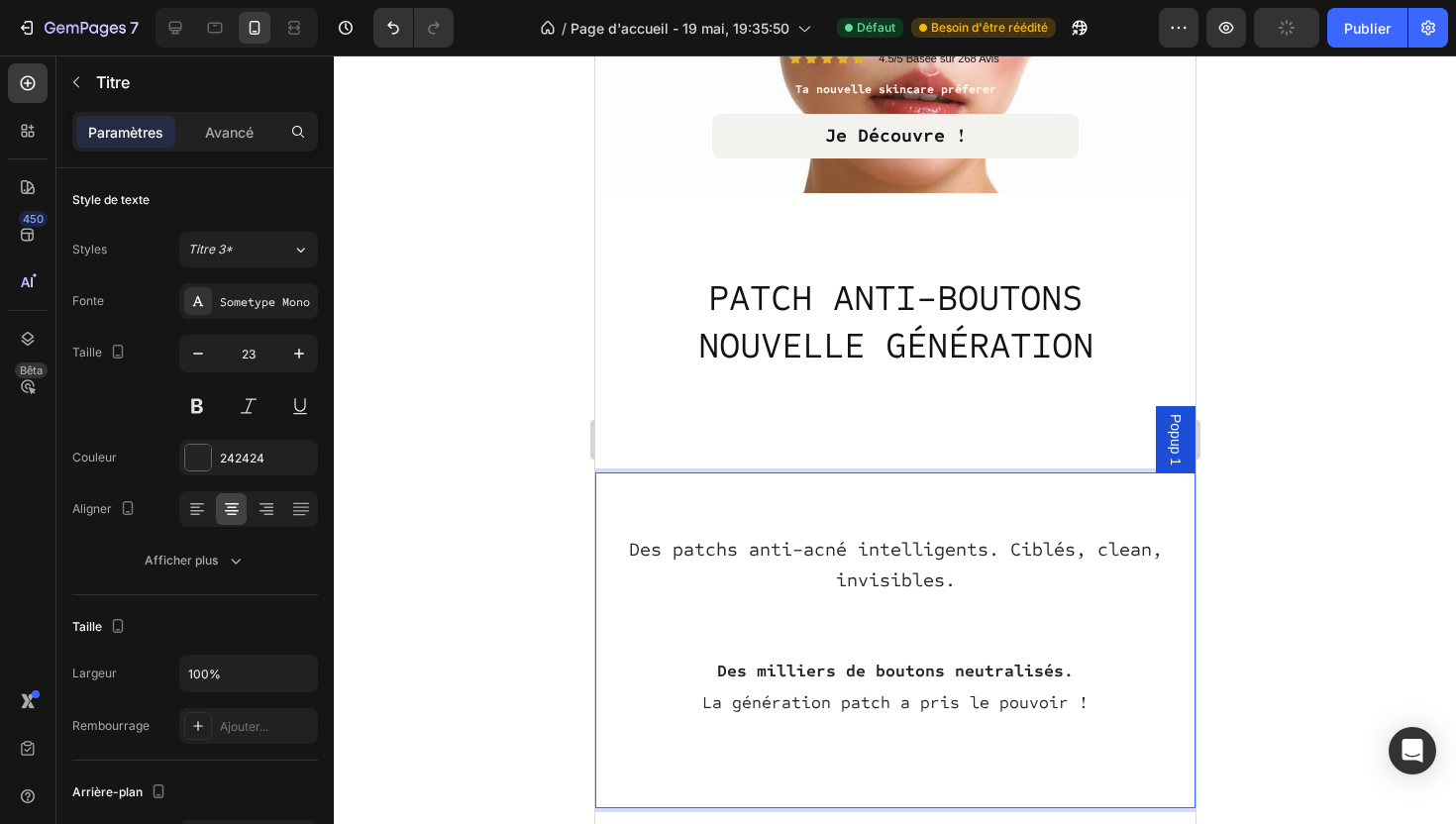 click on "⁠⁠⁠⁠⁠⁠⁠ Des patchs anti-acné intelligents. Ciblés, clean, invisibles. Des milliers de boutons neutralisés. La génération patch a pris le pouvoir !" at bounding box center (894, 640) 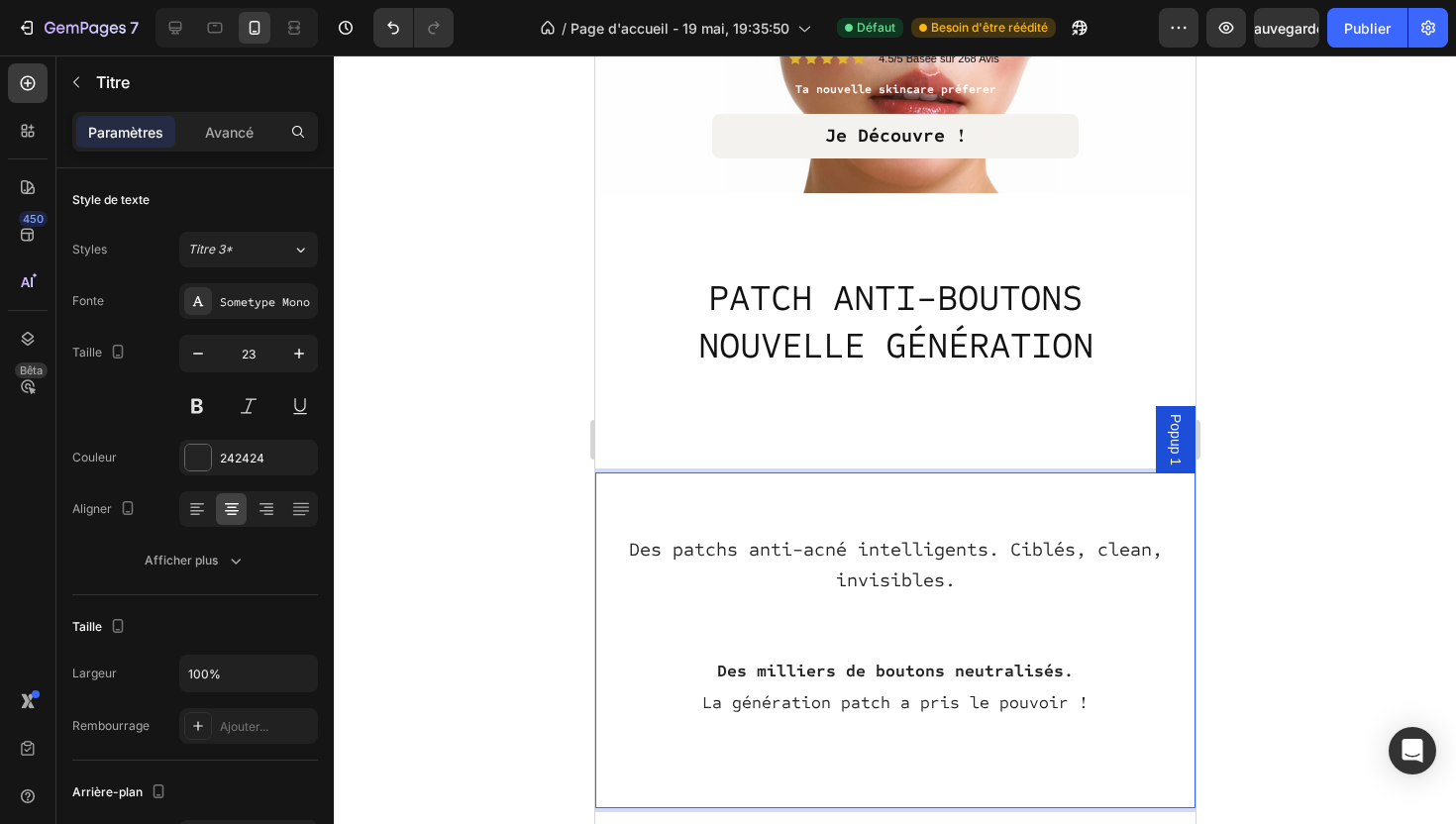 click on "Des patchs anti-acné intelligents. Ciblés, clean, invisibles." at bounding box center (894, 565) 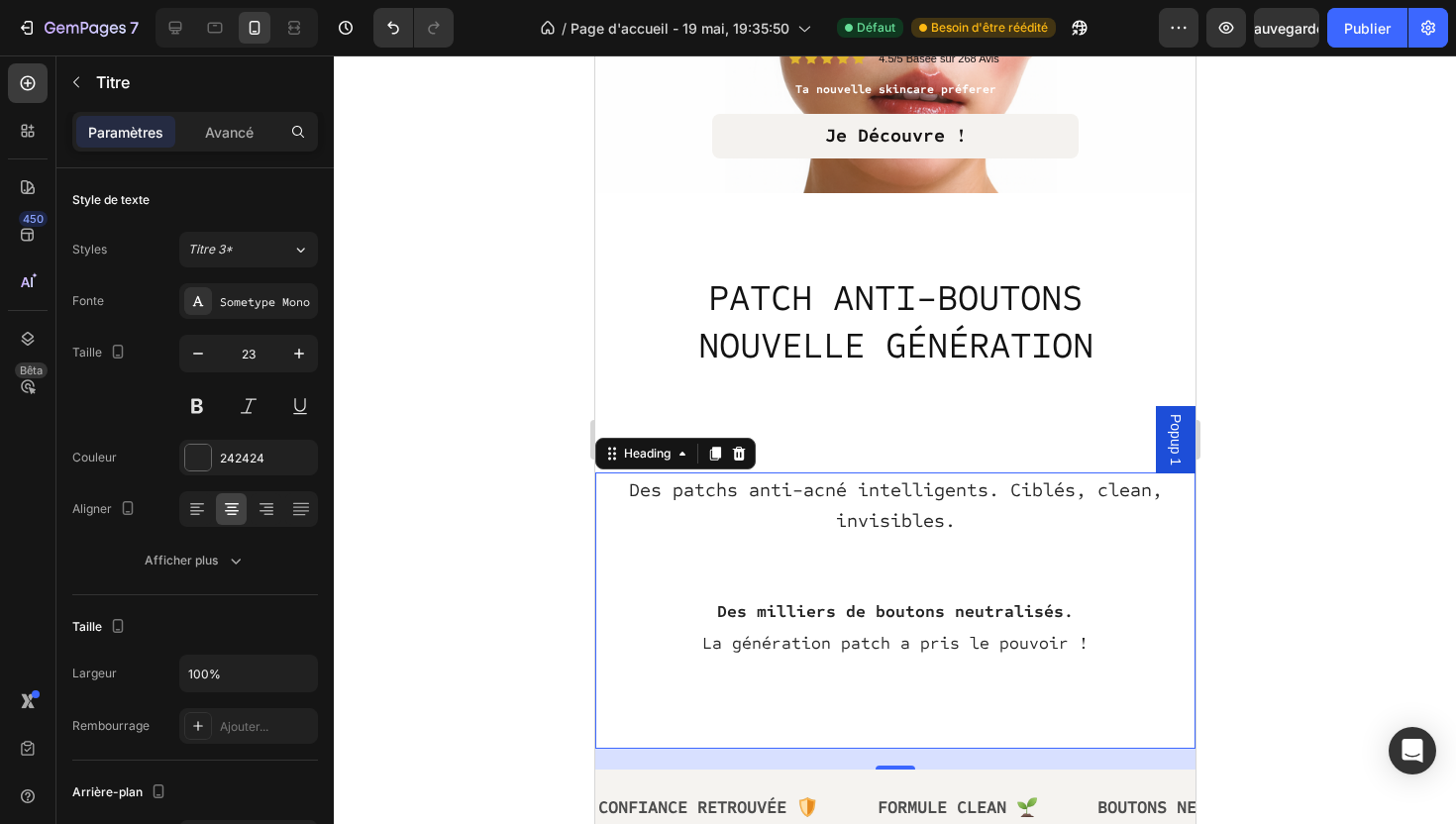 click 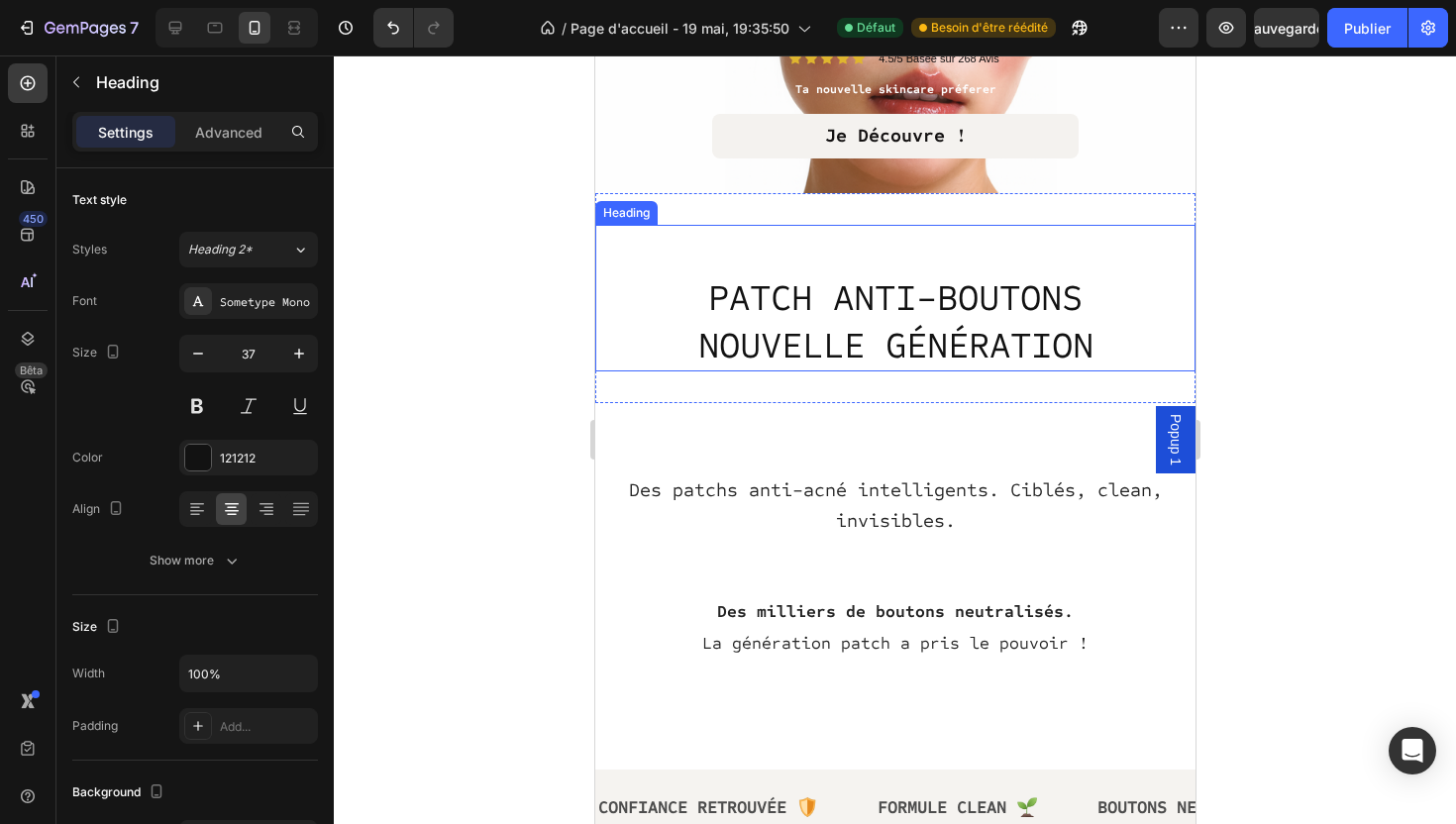 click on "PATCH ANTI-BOUTONS NOUVELLE GÉNÉRATION" at bounding box center (894, 298) 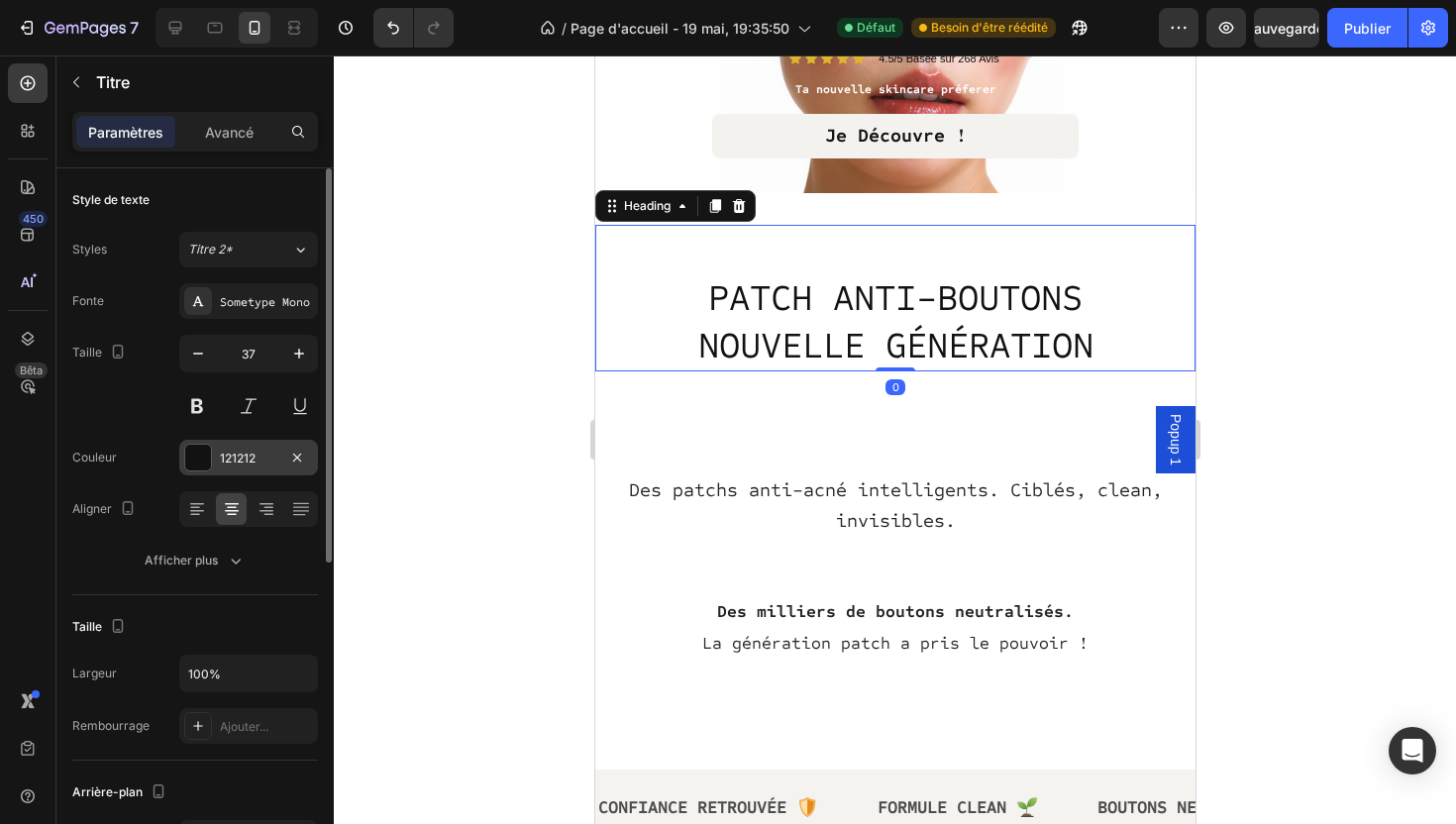 click at bounding box center [198, 458] 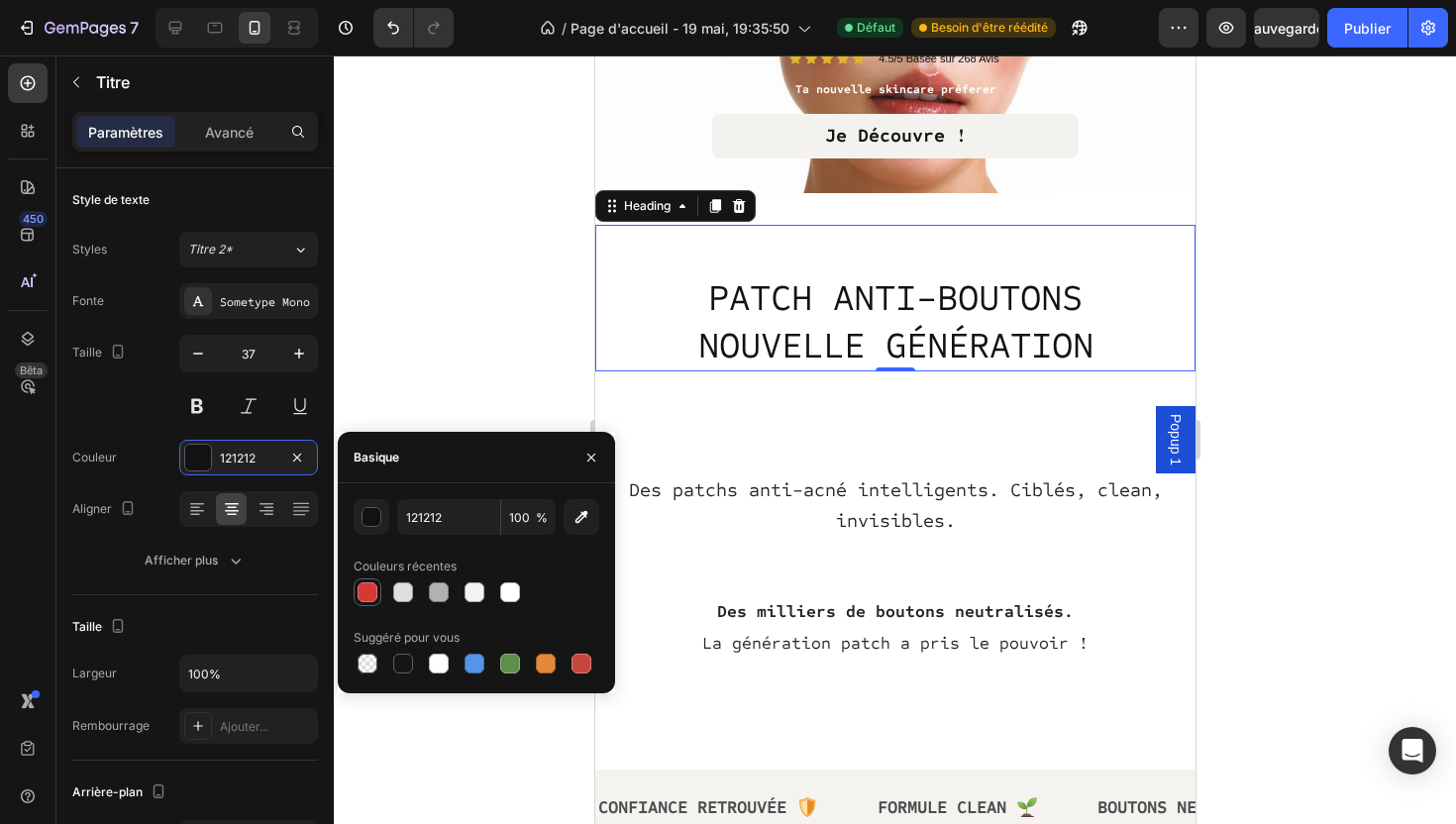 click at bounding box center [367, 592] 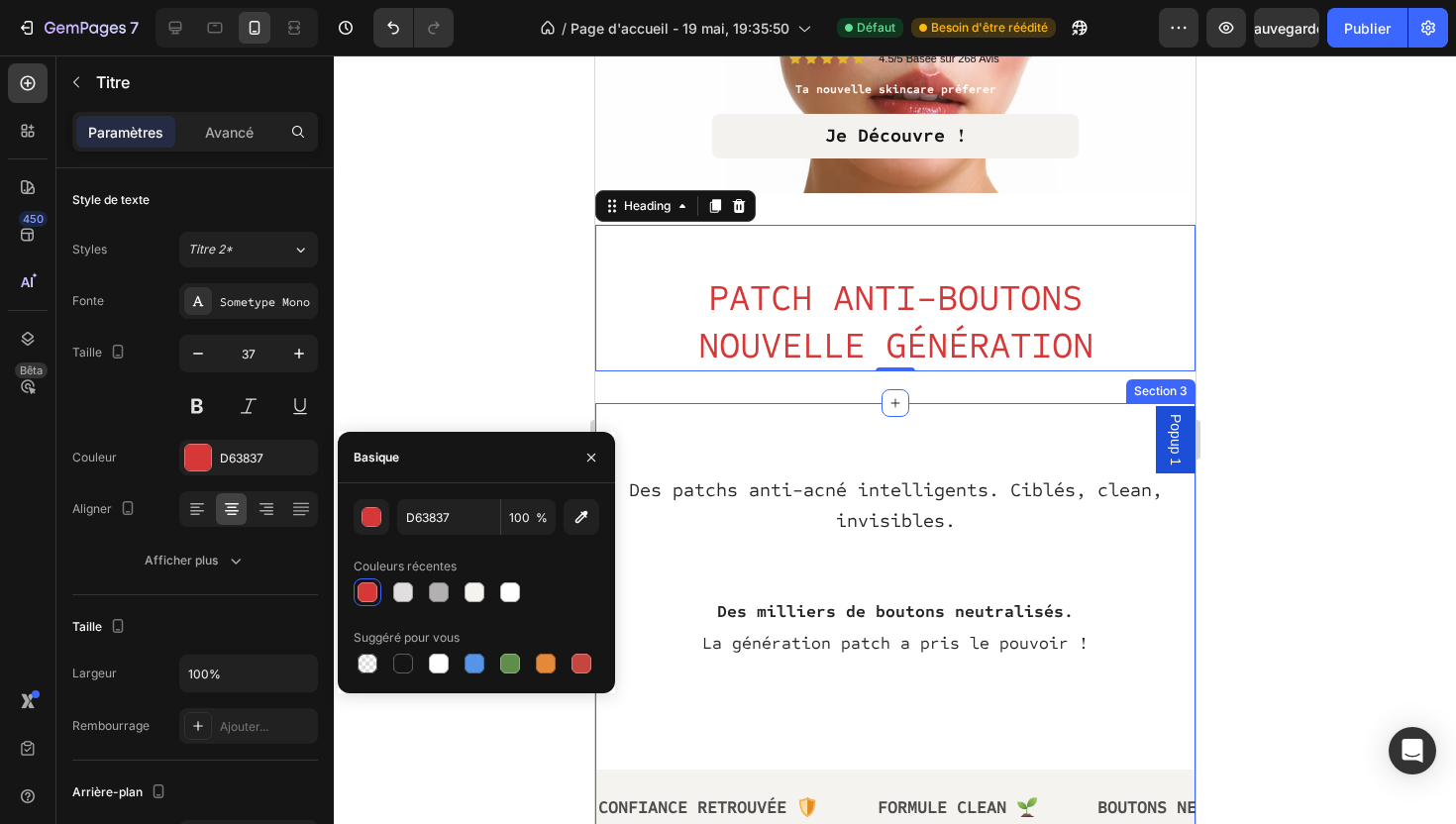 click 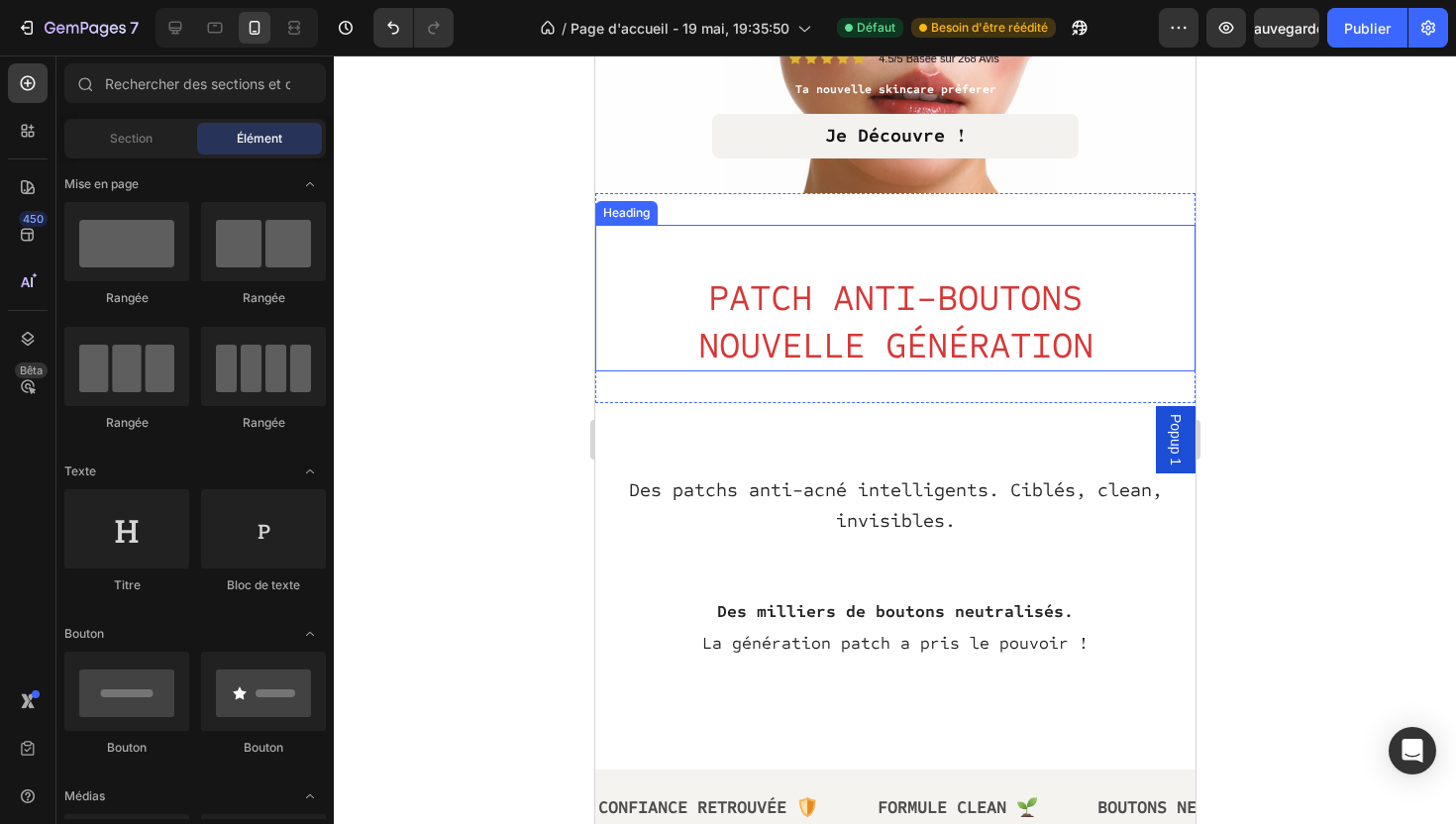 click on "PATCH ANTI-BOUTONS NOUVELLE GÉNÉRATION" at bounding box center [894, 298] 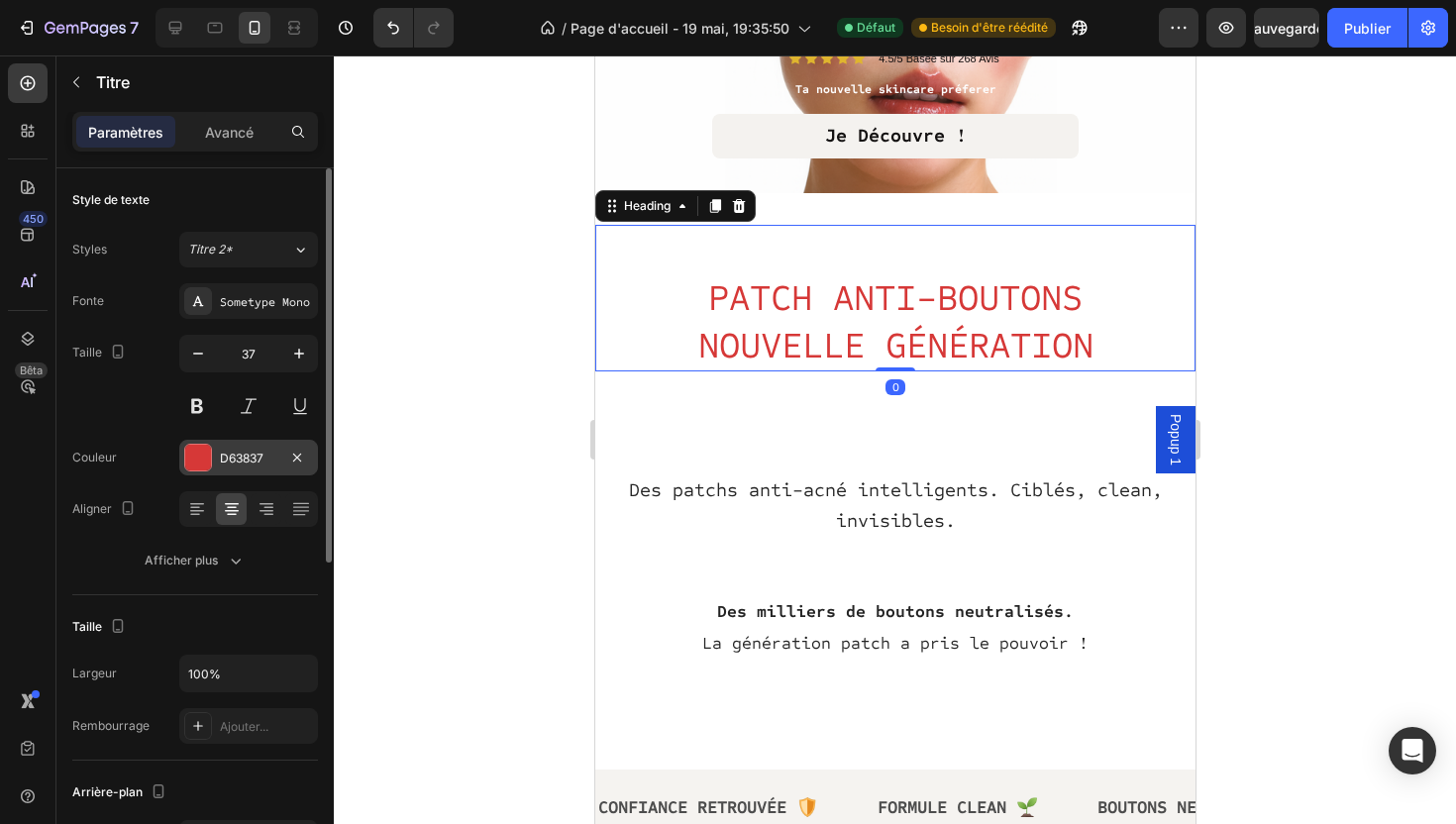 click at bounding box center [198, 458] 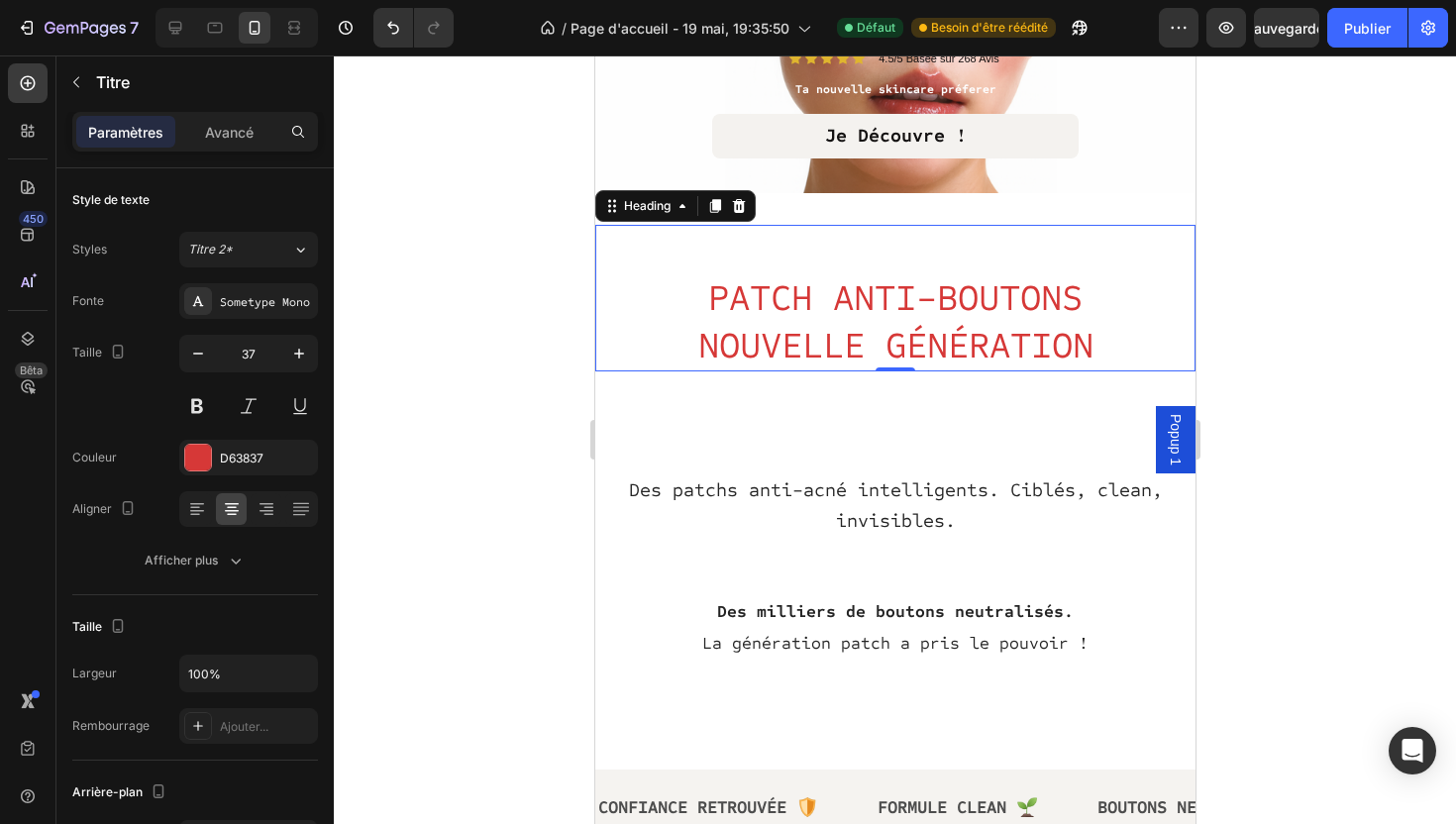 click 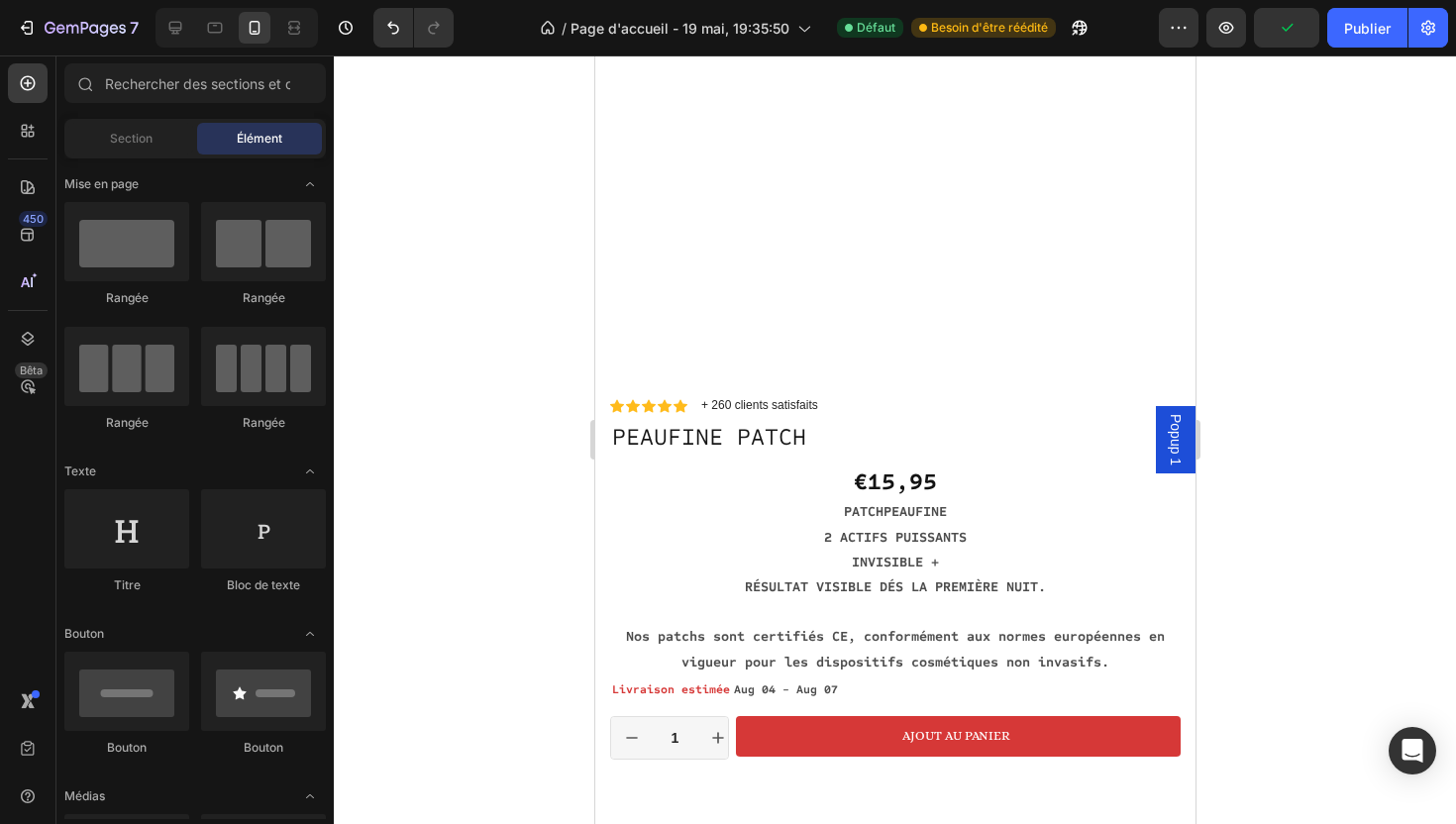 scroll, scrollTop: 2020, scrollLeft: 0, axis: vertical 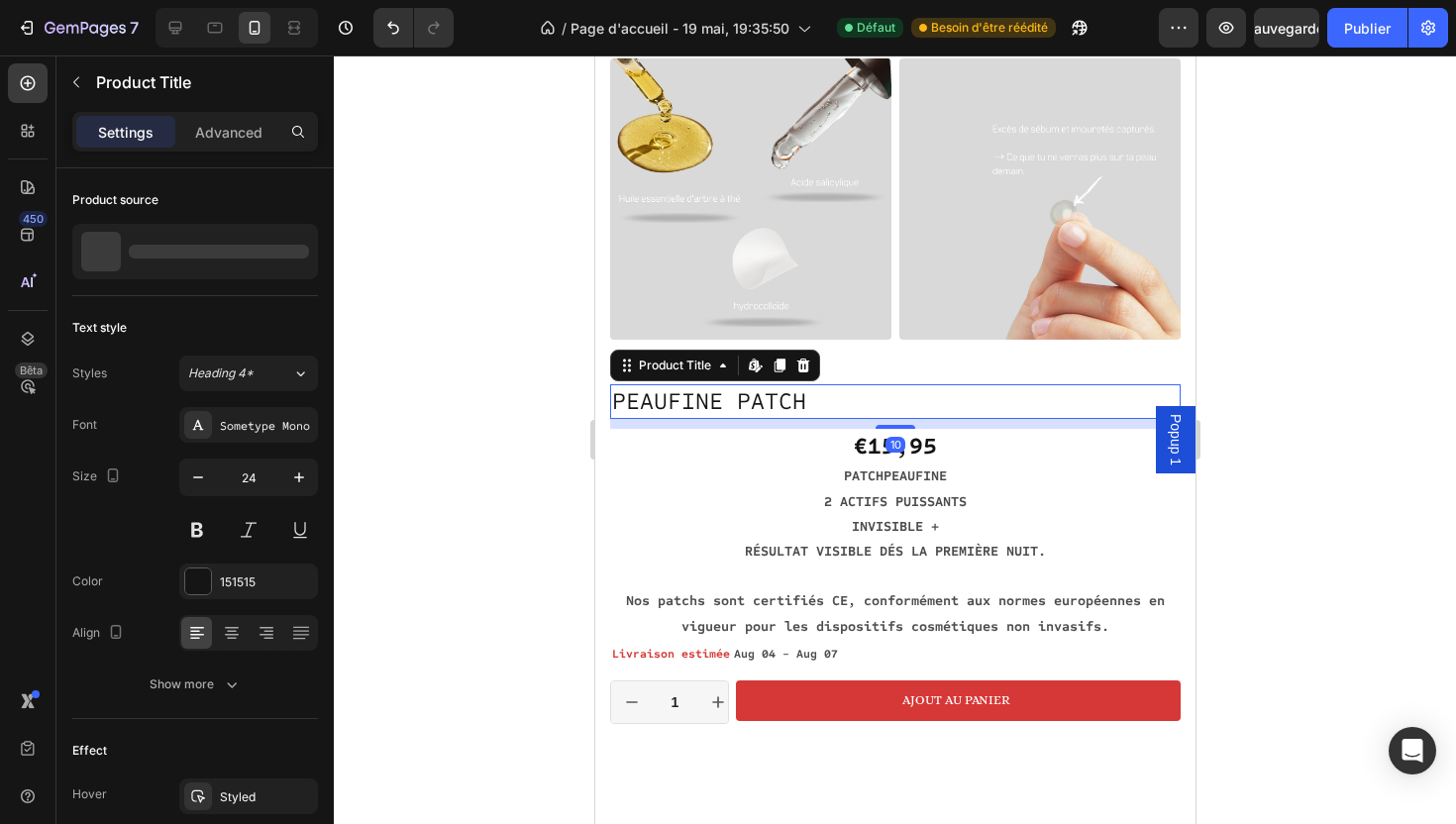 click on "PEAUFINE PATCH" at bounding box center [894, 401] 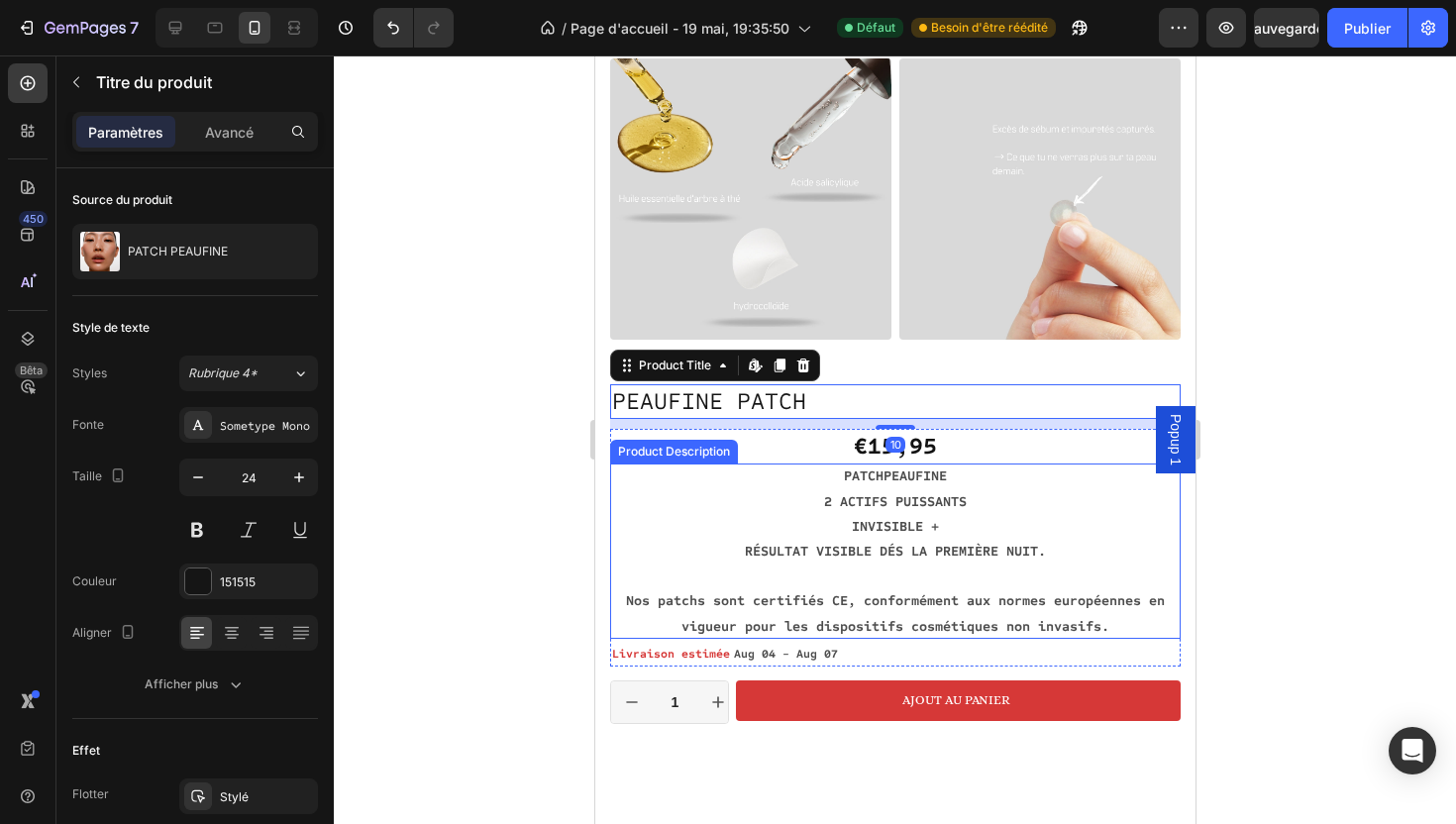 click on "PATCH   PEAUFINE
2 ACTIFS PUISSANTS
INVISIBLE +
RÉSULTAT VISIBLE DÉS LA PREMIÈRE NUIT.
Nos patchs sont certifiés CE, conformément aux normes européennes en vigueur pour les dispositifs cosmétiques non invasifs." at bounding box center (894, 551) 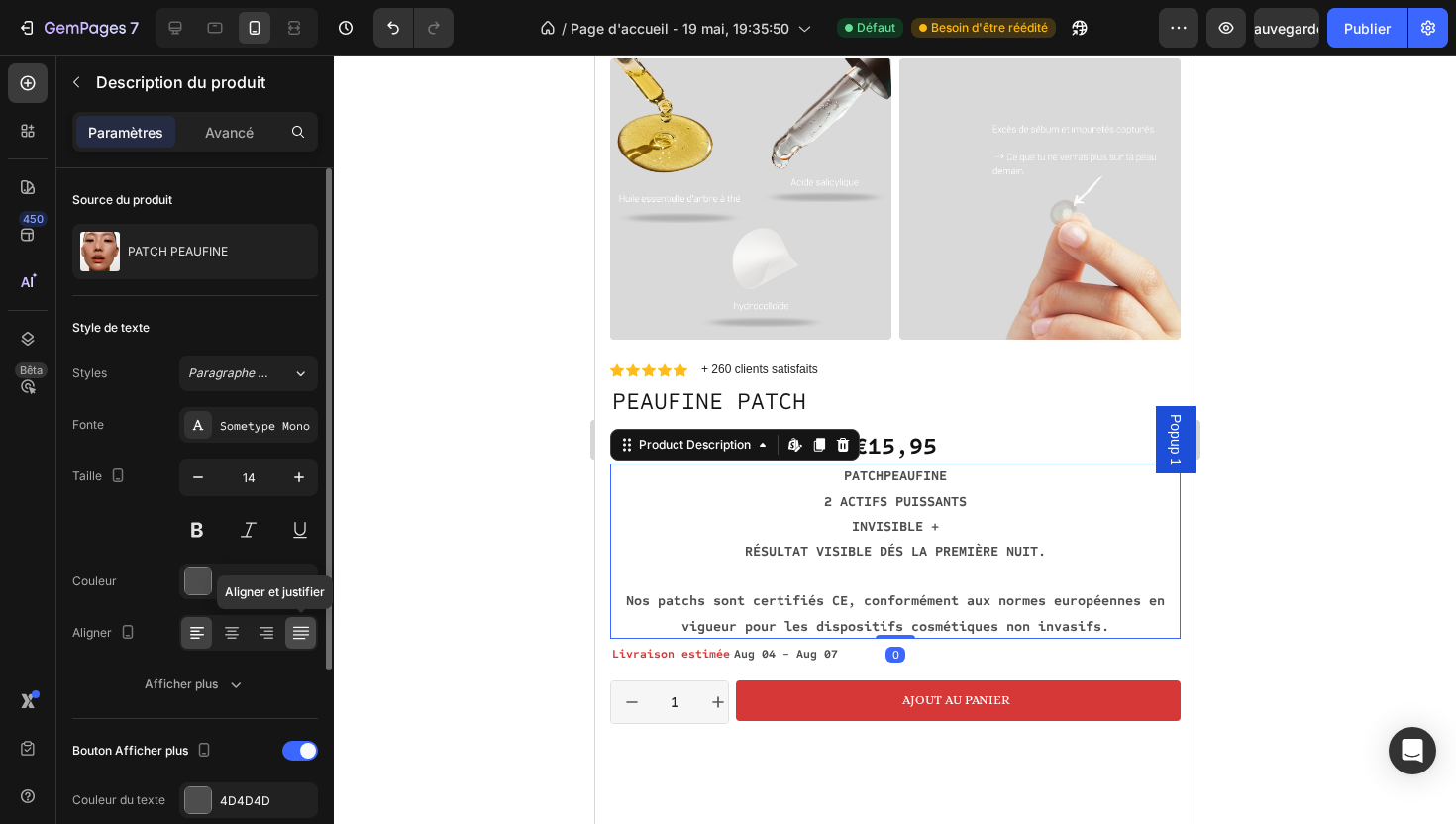 click 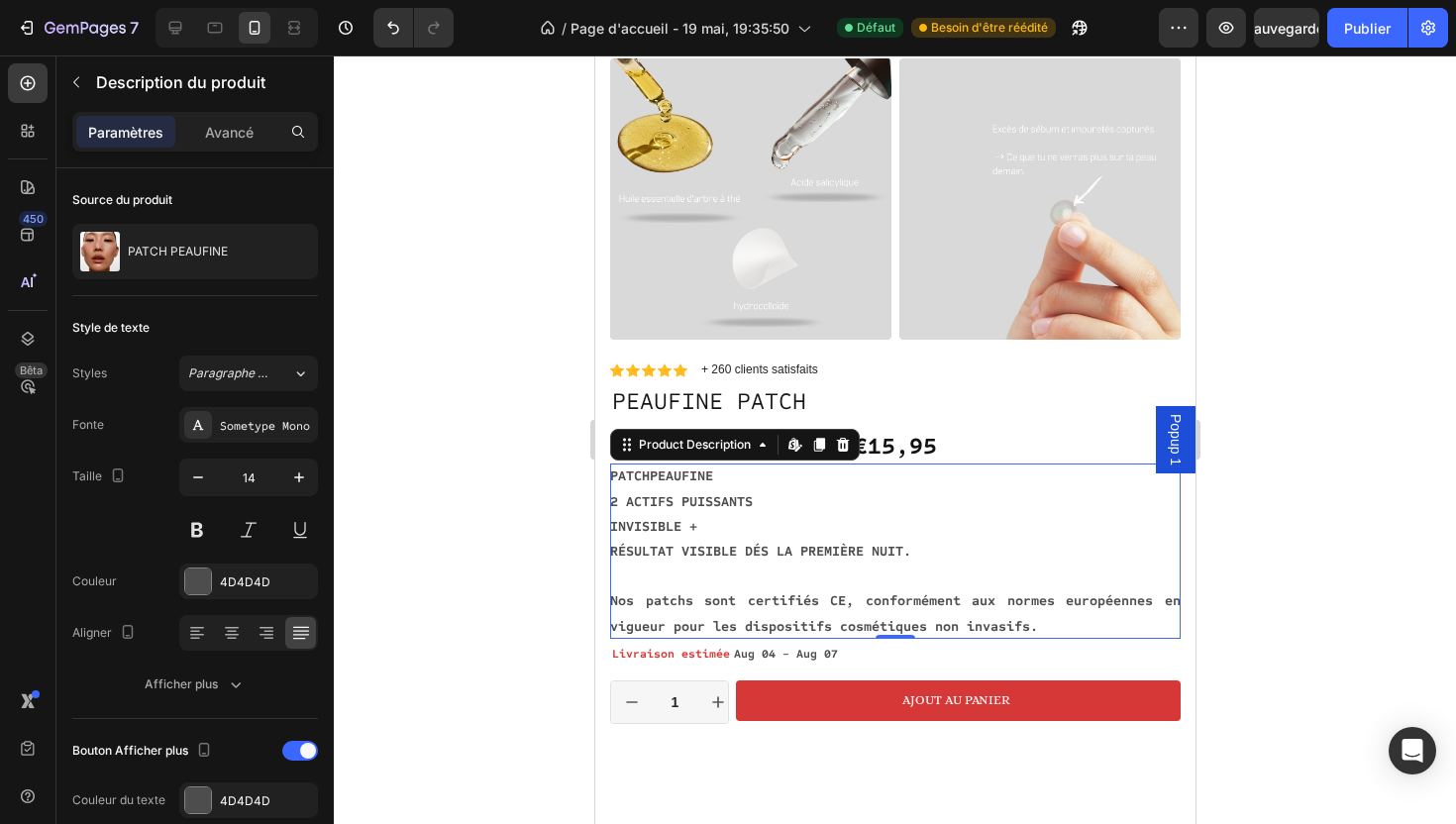 click 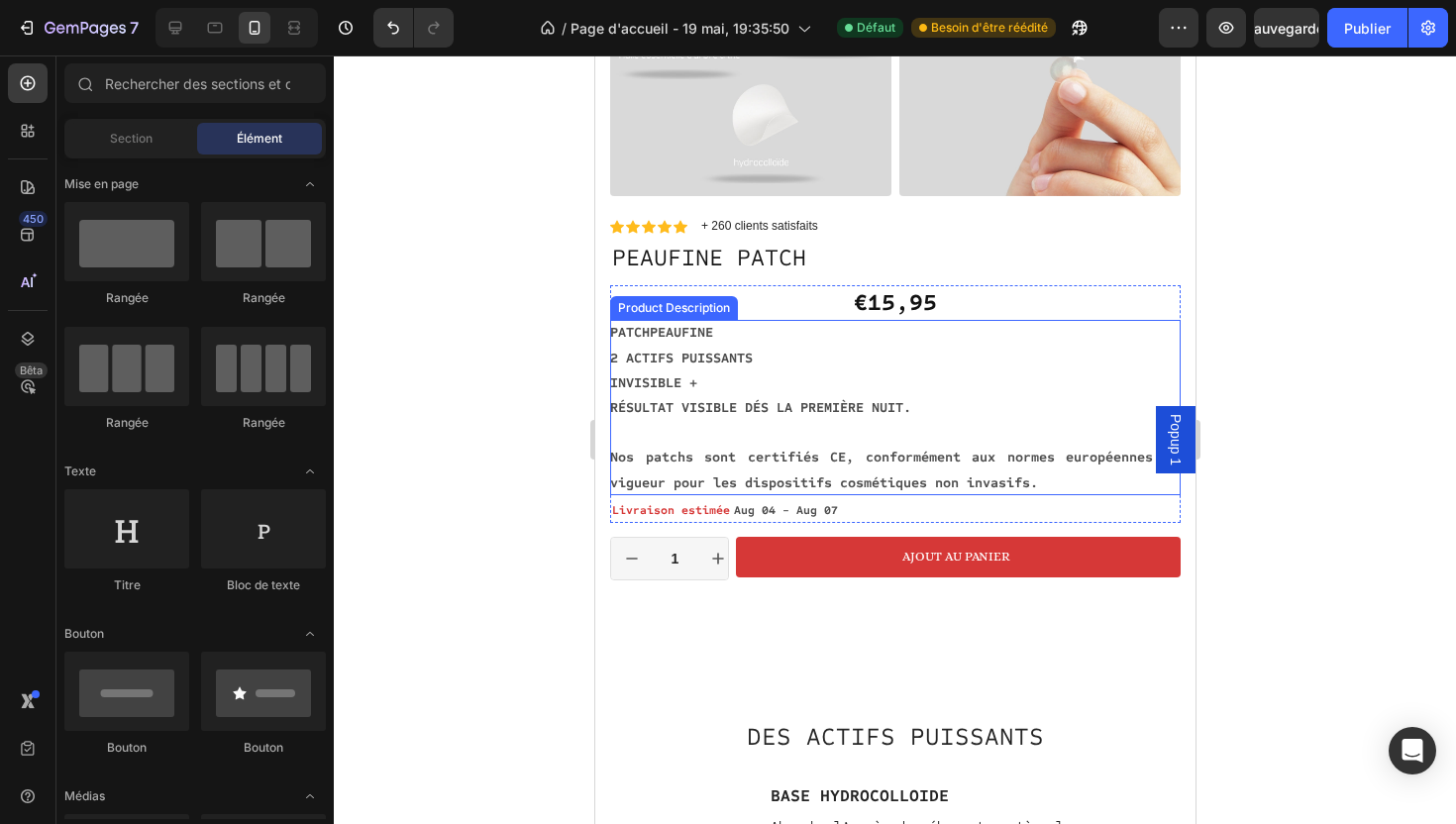 scroll, scrollTop: 2168, scrollLeft: 0, axis: vertical 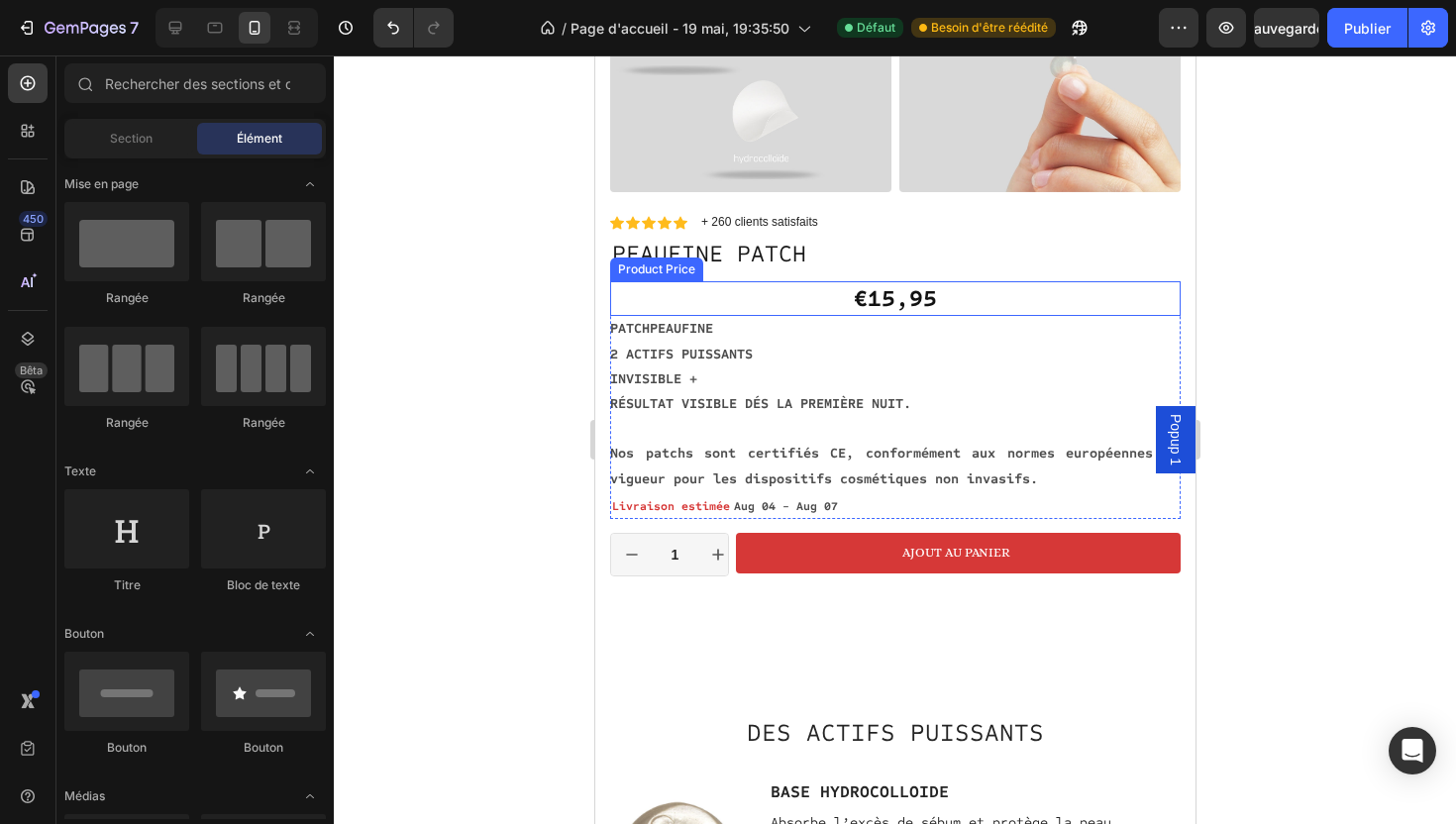 click on "€15,95" at bounding box center (894, 298) 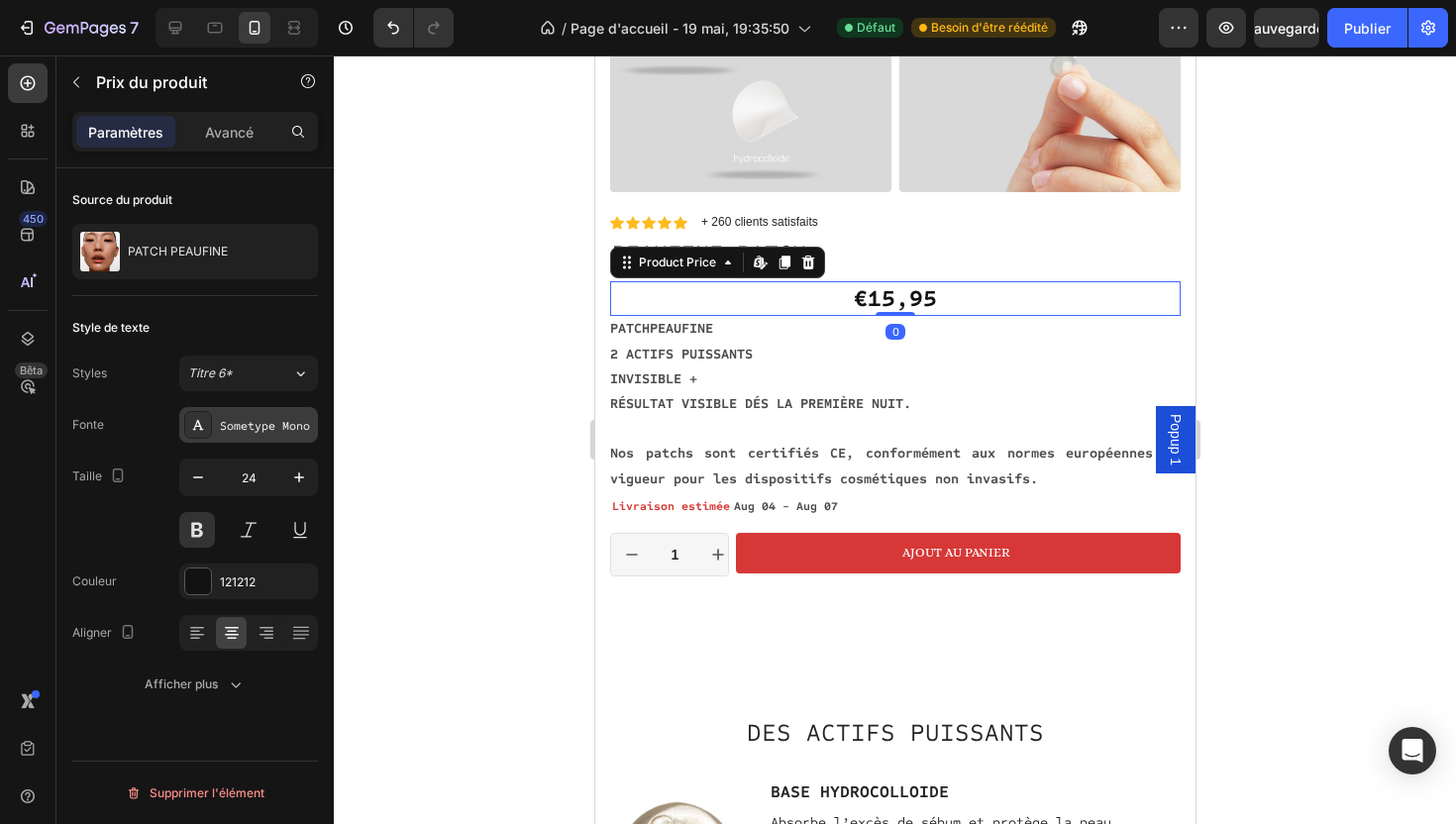 click on "Sometype Mono" at bounding box center [264, 426] 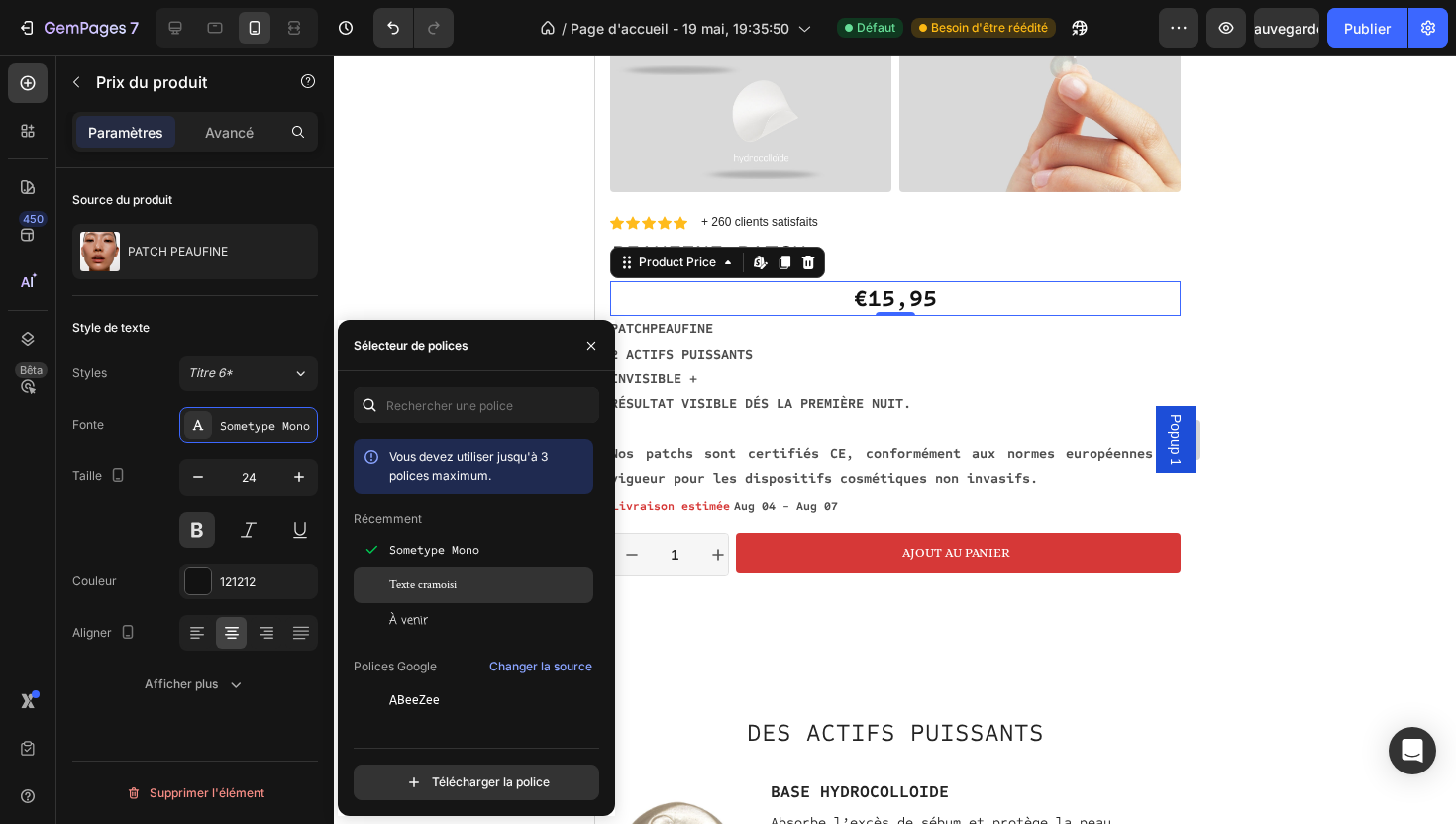 click on "Texte cramoisi" at bounding box center (423, 585) 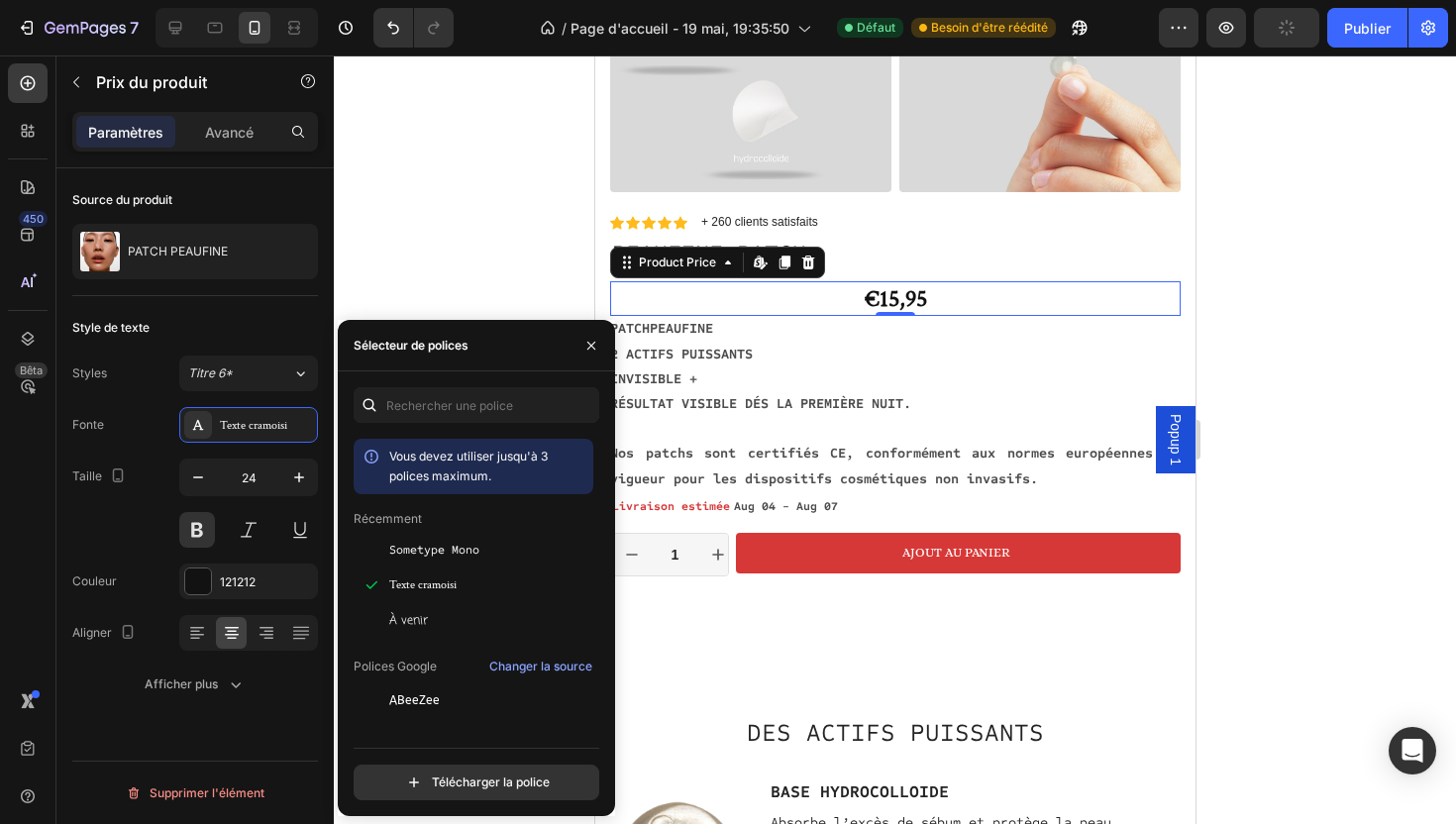 click 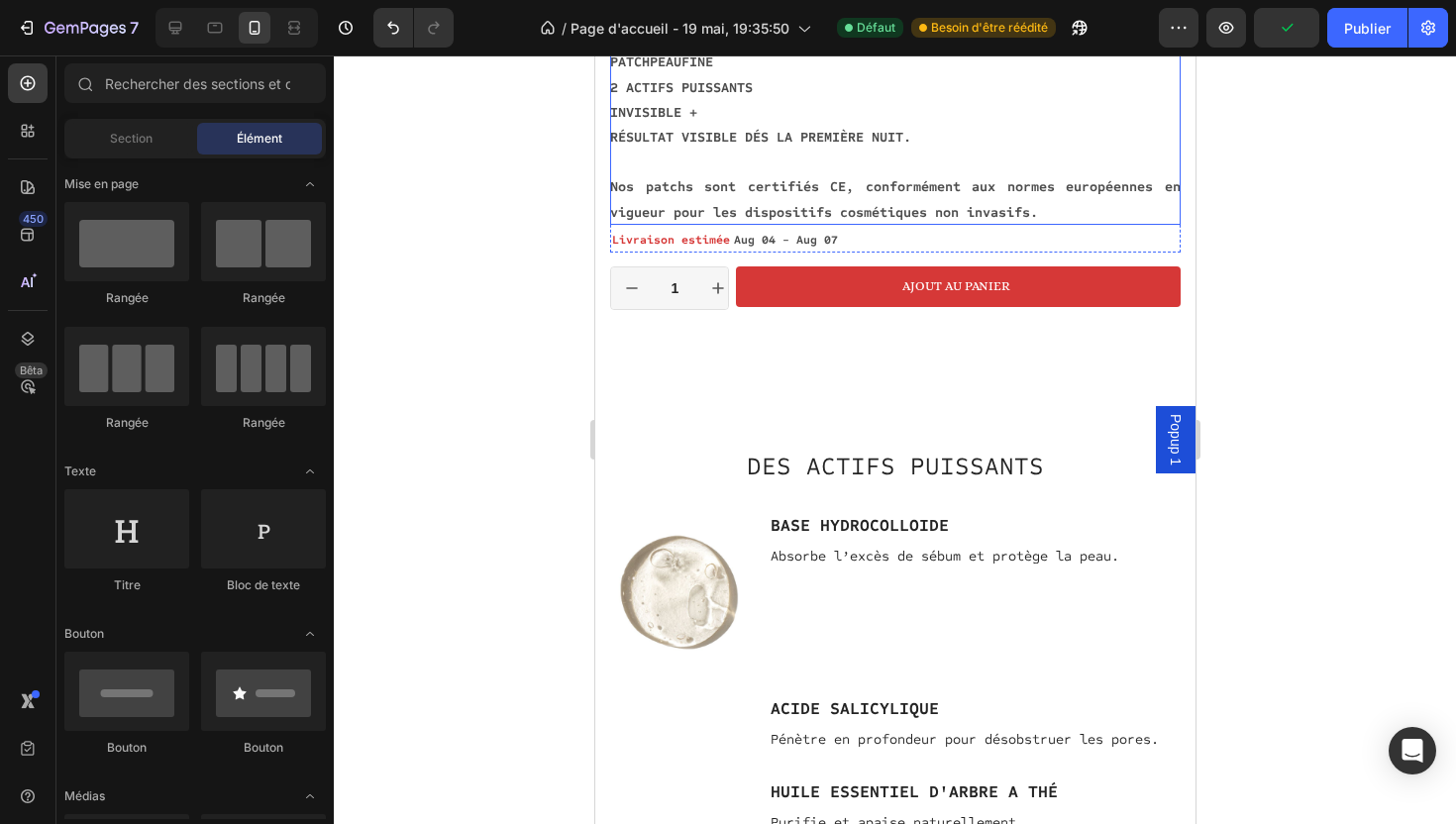 scroll, scrollTop: 2505, scrollLeft: 0, axis: vertical 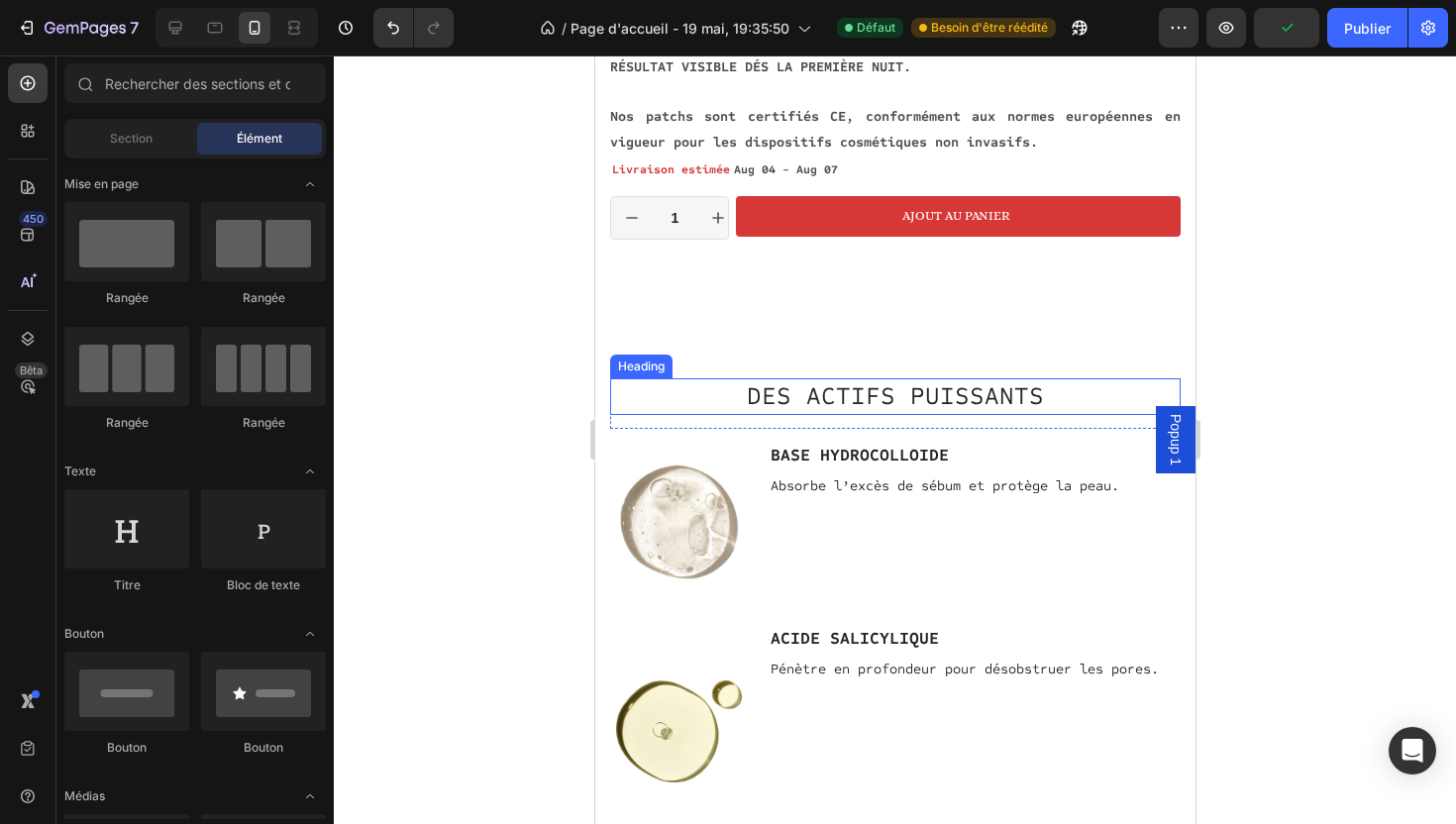 click on "DES ACTIFS PUISSANTS" at bounding box center [894, 396] 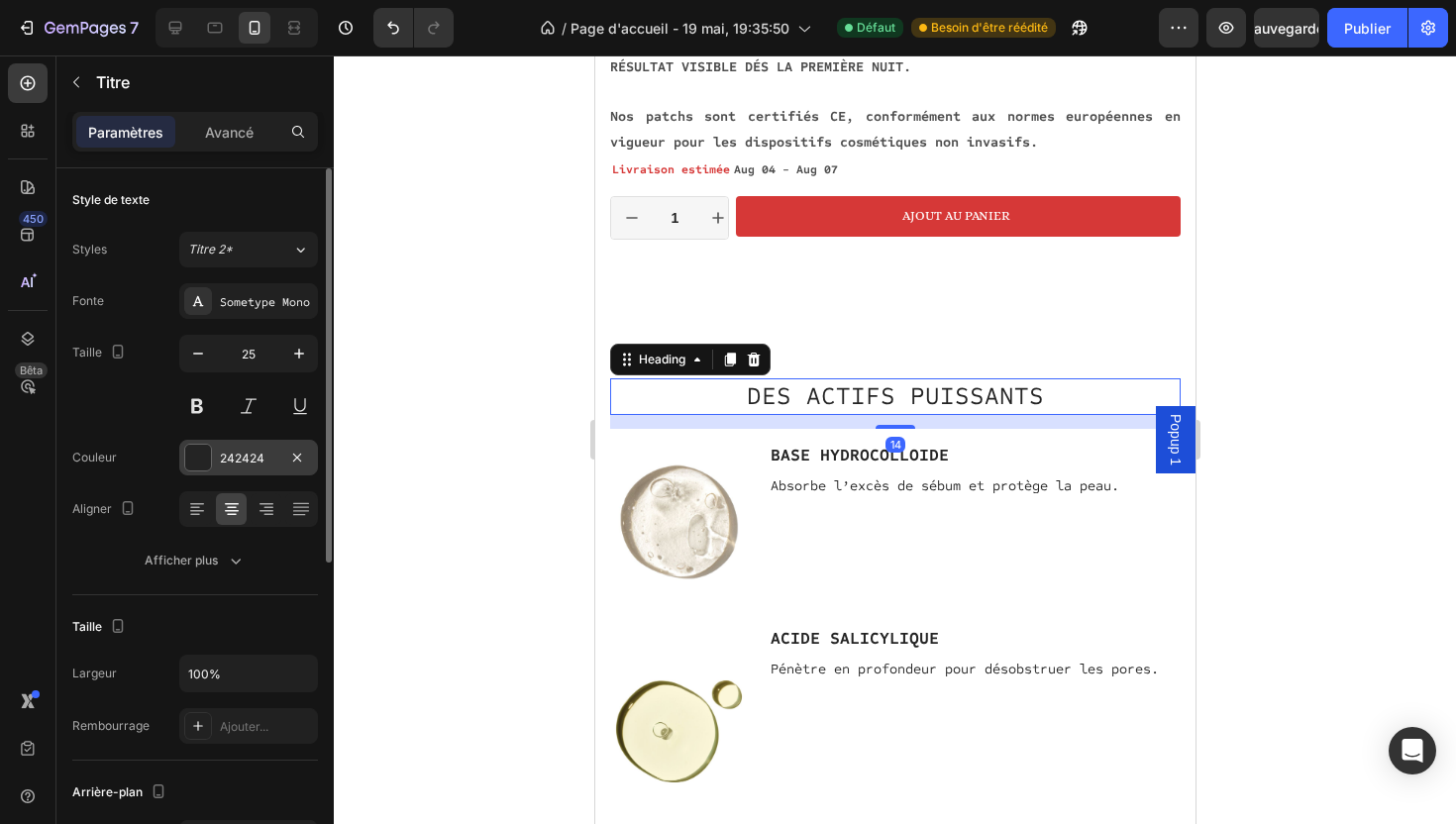 click on "242424" at bounding box center [249, 458] 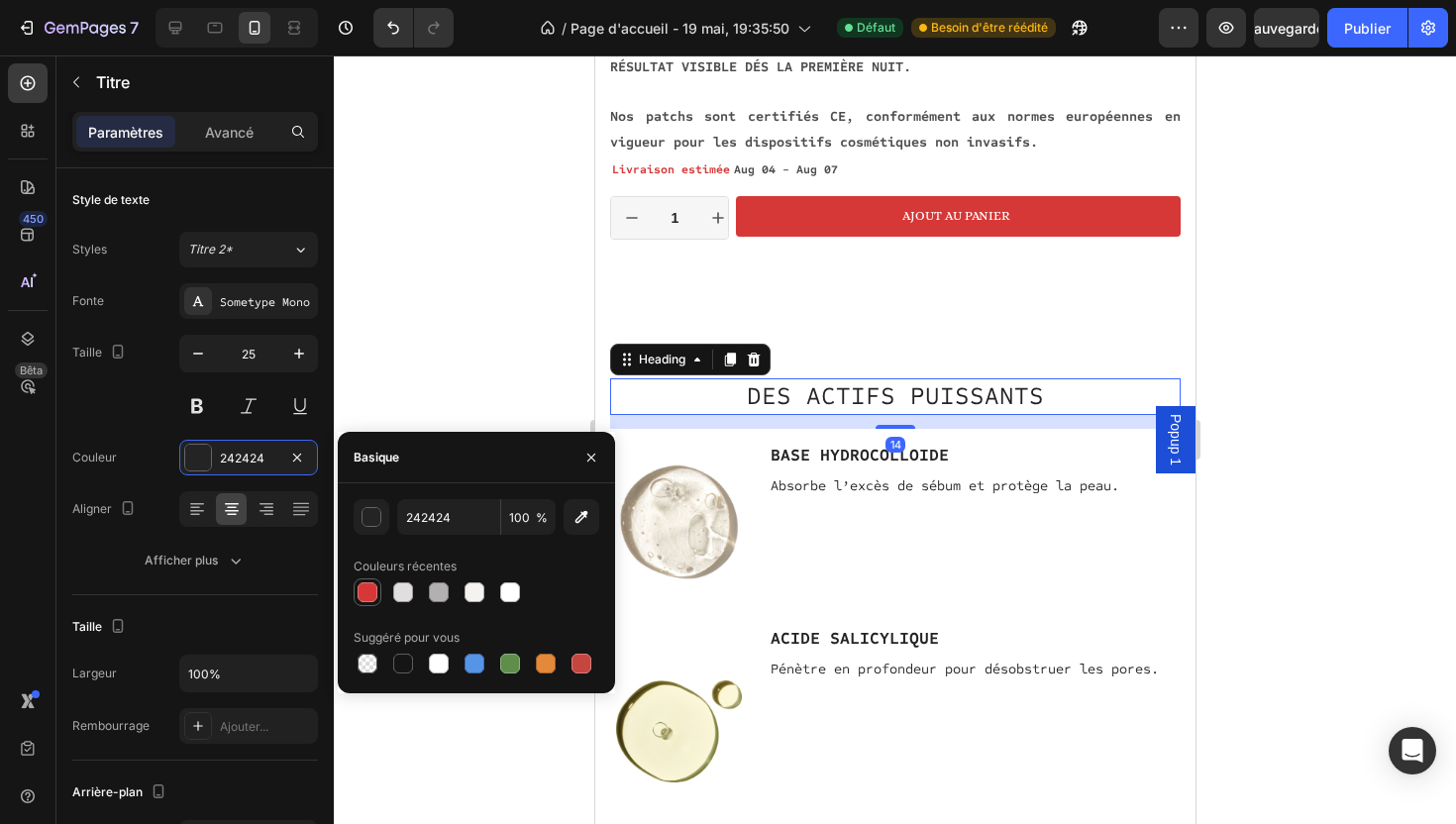 click at bounding box center [367, 592] 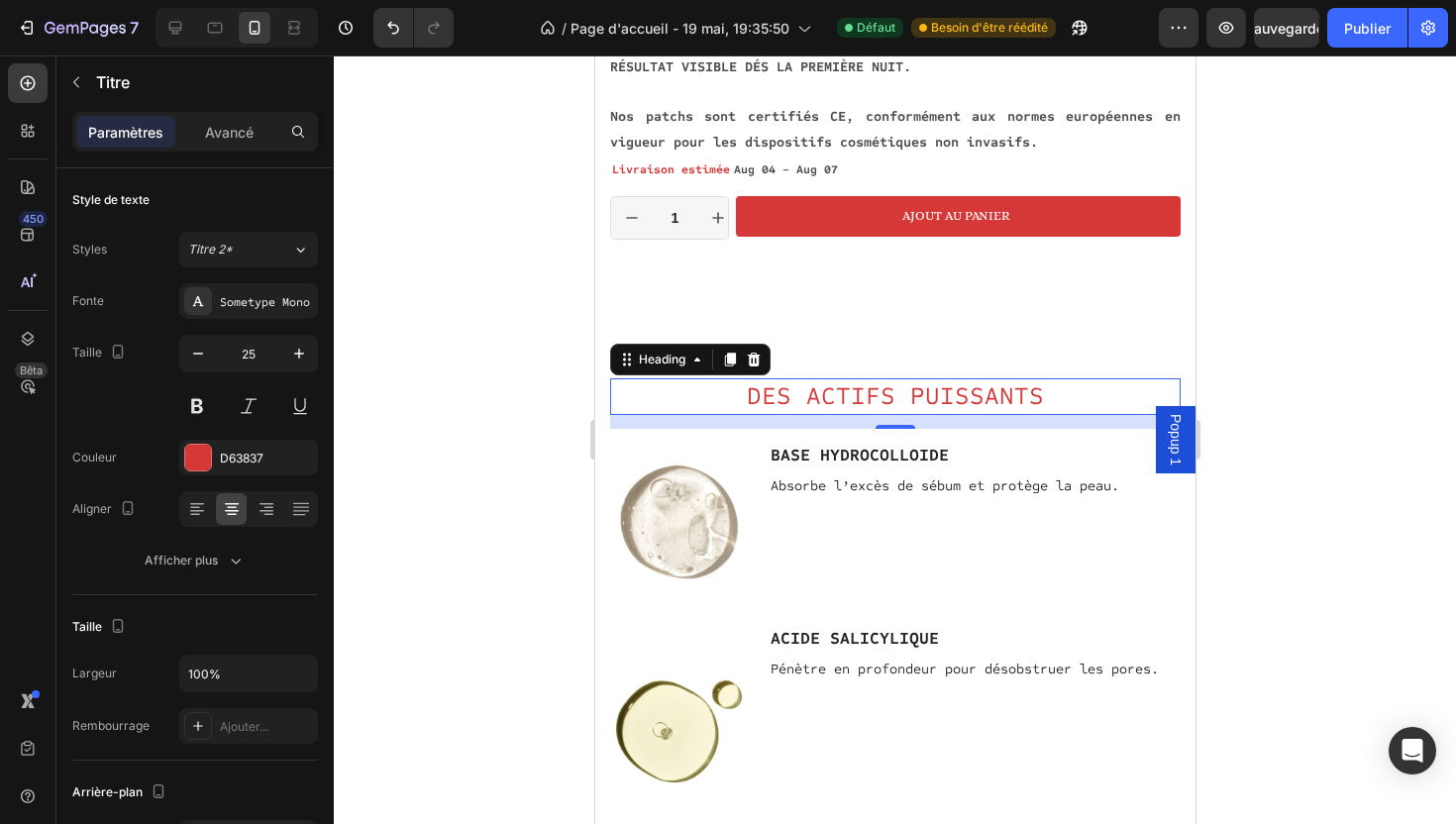 click 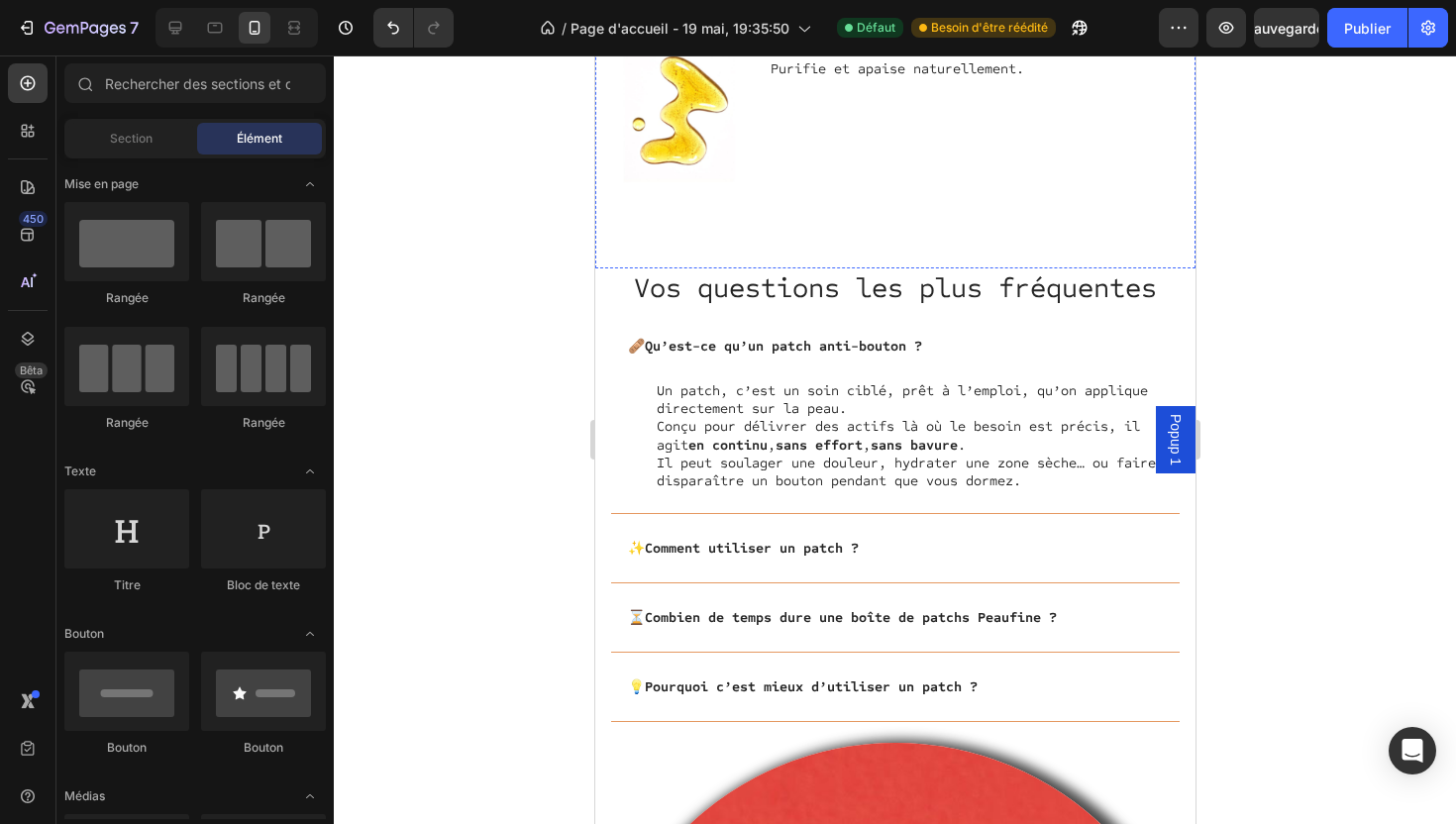 scroll, scrollTop: 3382, scrollLeft: 0, axis: vertical 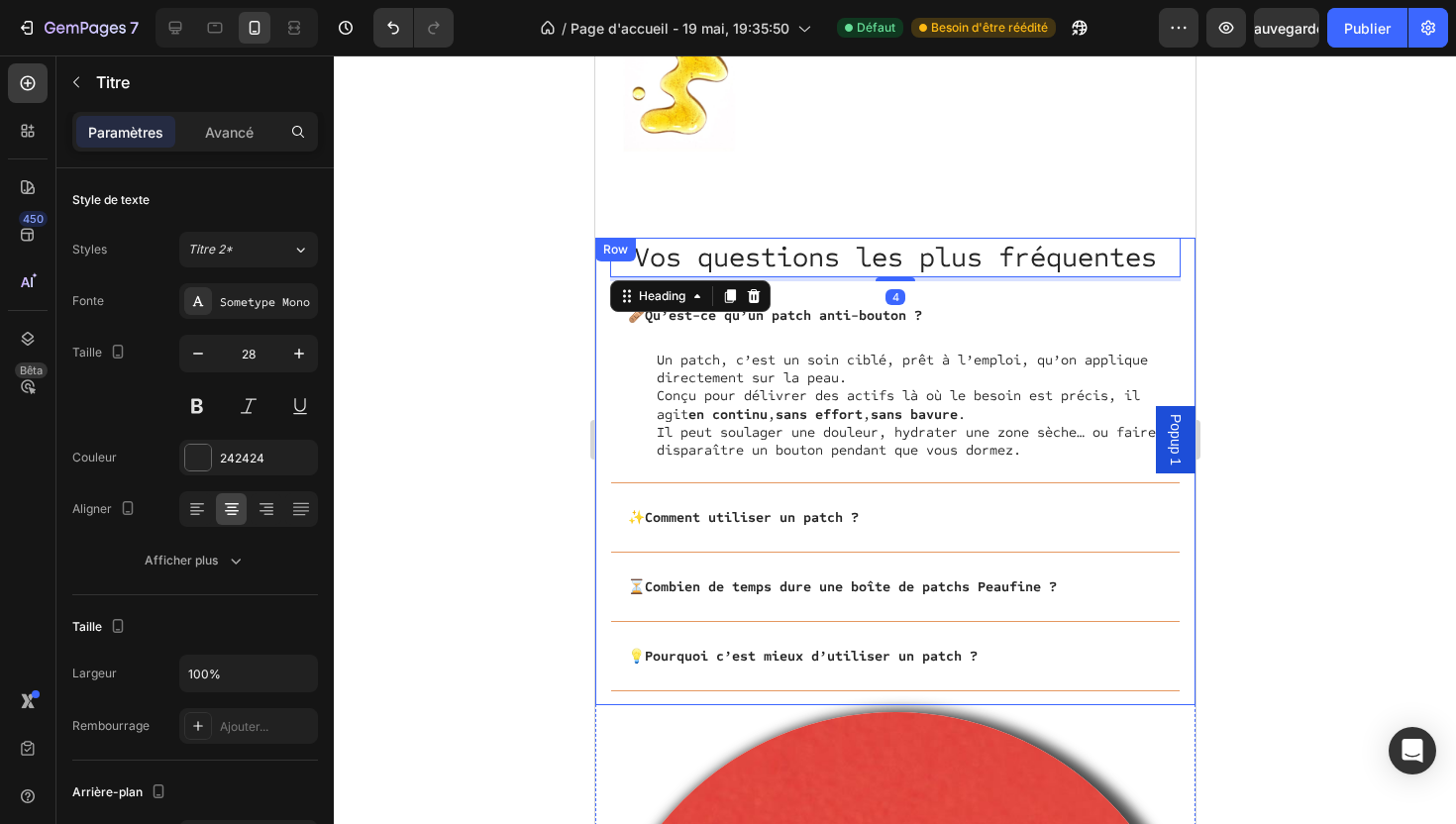 click on "Vos questions les plus fréquentes  Heading   4
🩹  Qu’est-ce qu’un patch anti-bouton ? Un patch, c’est un soin ciblé, prêt à l’emploi, qu’on applique directement sur la peau. Conçu pour délivrer des actifs là où le besoin est précis, il agit  en continu ,  sans effort ,  sans bavure . Il peut soulager une douleur, hydrater une zone sèche… ou faire disparaître un bouton pendant que vous dormez. Text Block
✨  Comment utiliser un patch ?
⏳  Combien de temps dure une boîte de patchs Peaufine ?
💡  Pourquoi c’est mieux d’utiliser un patch ? Accordion Row" at bounding box center [894, 471] 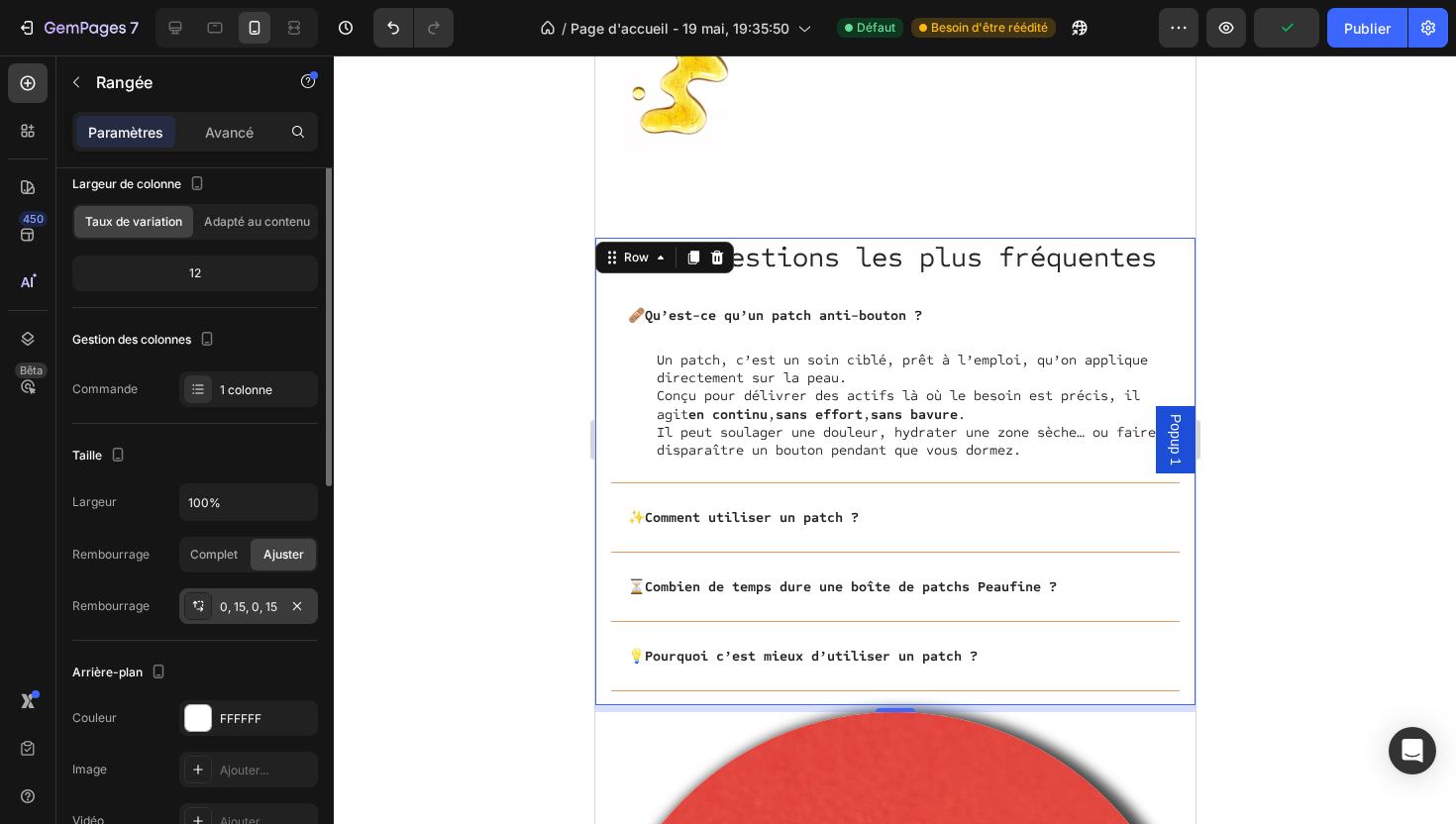 scroll, scrollTop: 0, scrollLeft: 0, axis: both 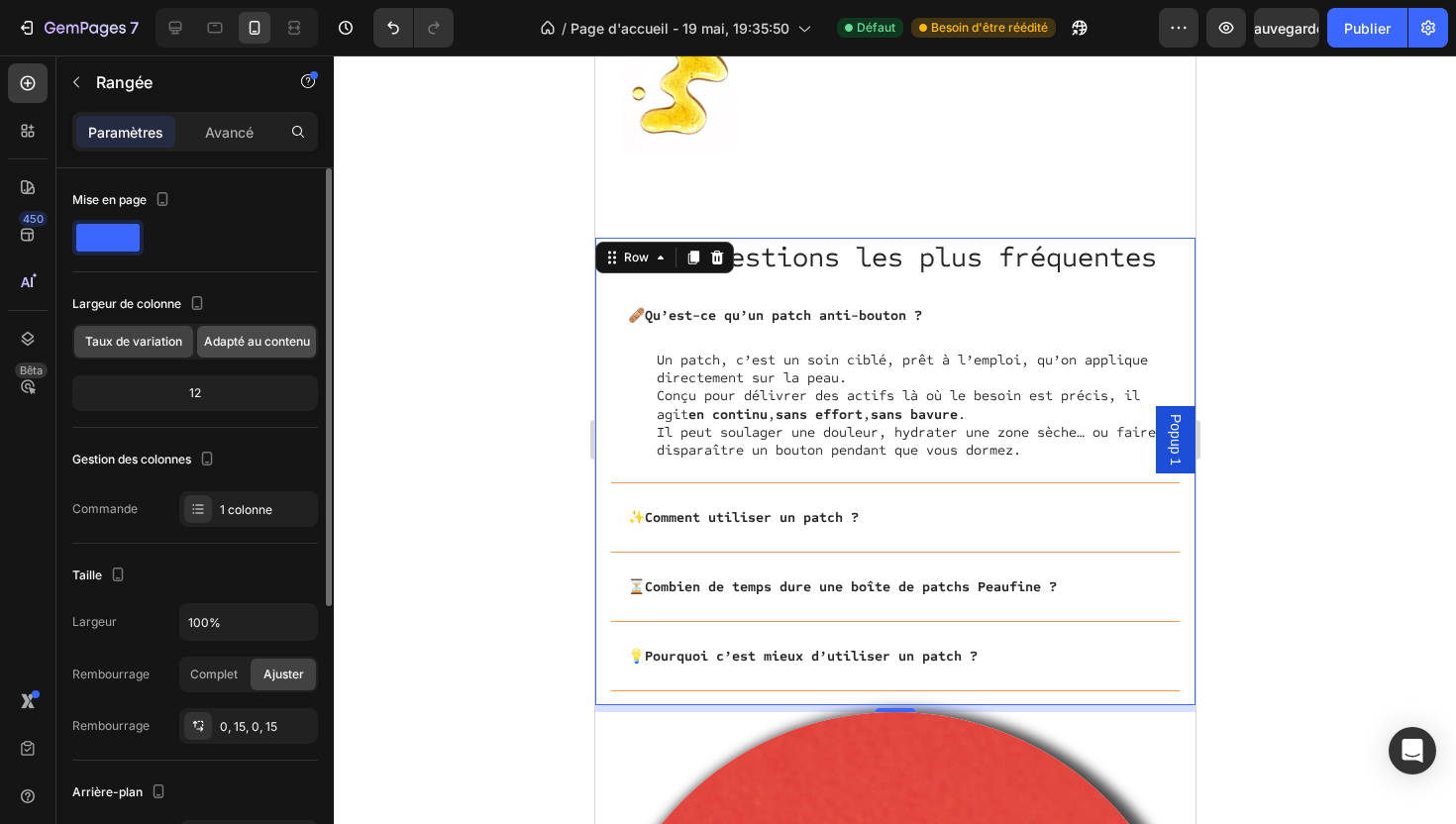 click on "Adapté au contenu" at bounding box center (257, 341) 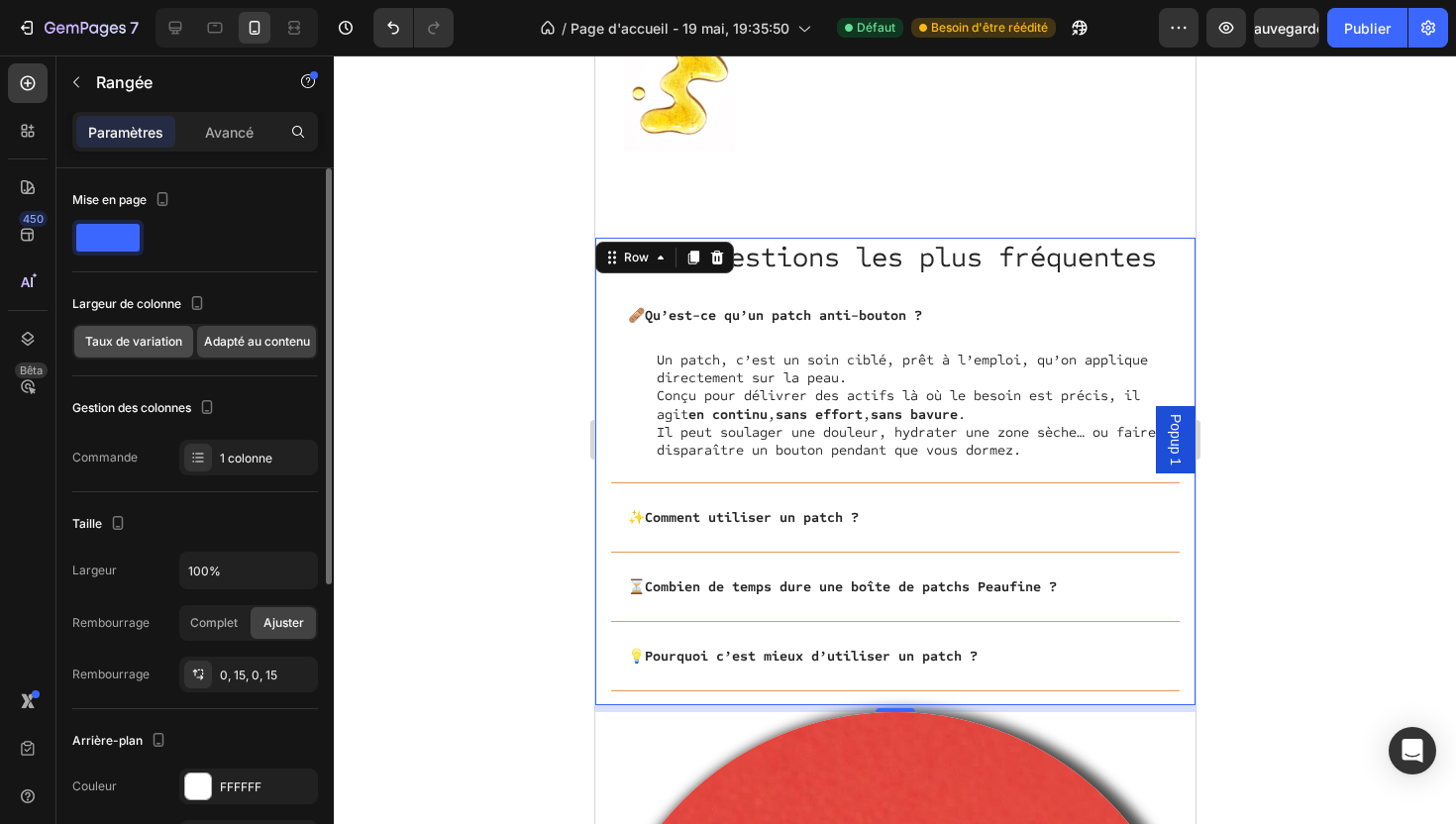 click on "Taux de variation" 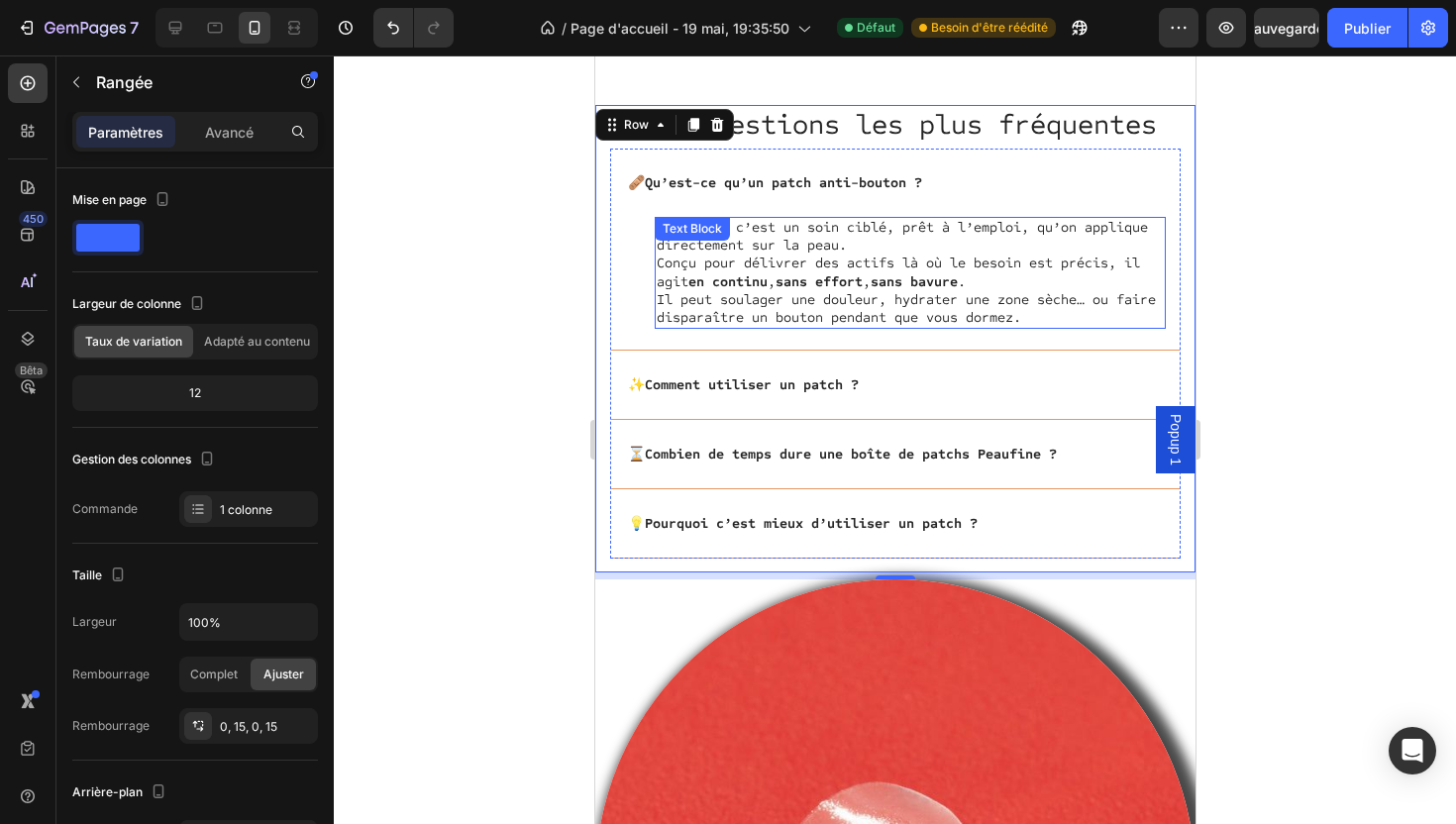 scroll, scrollTop: 3523, scrollLeft: 0, axis: vertical 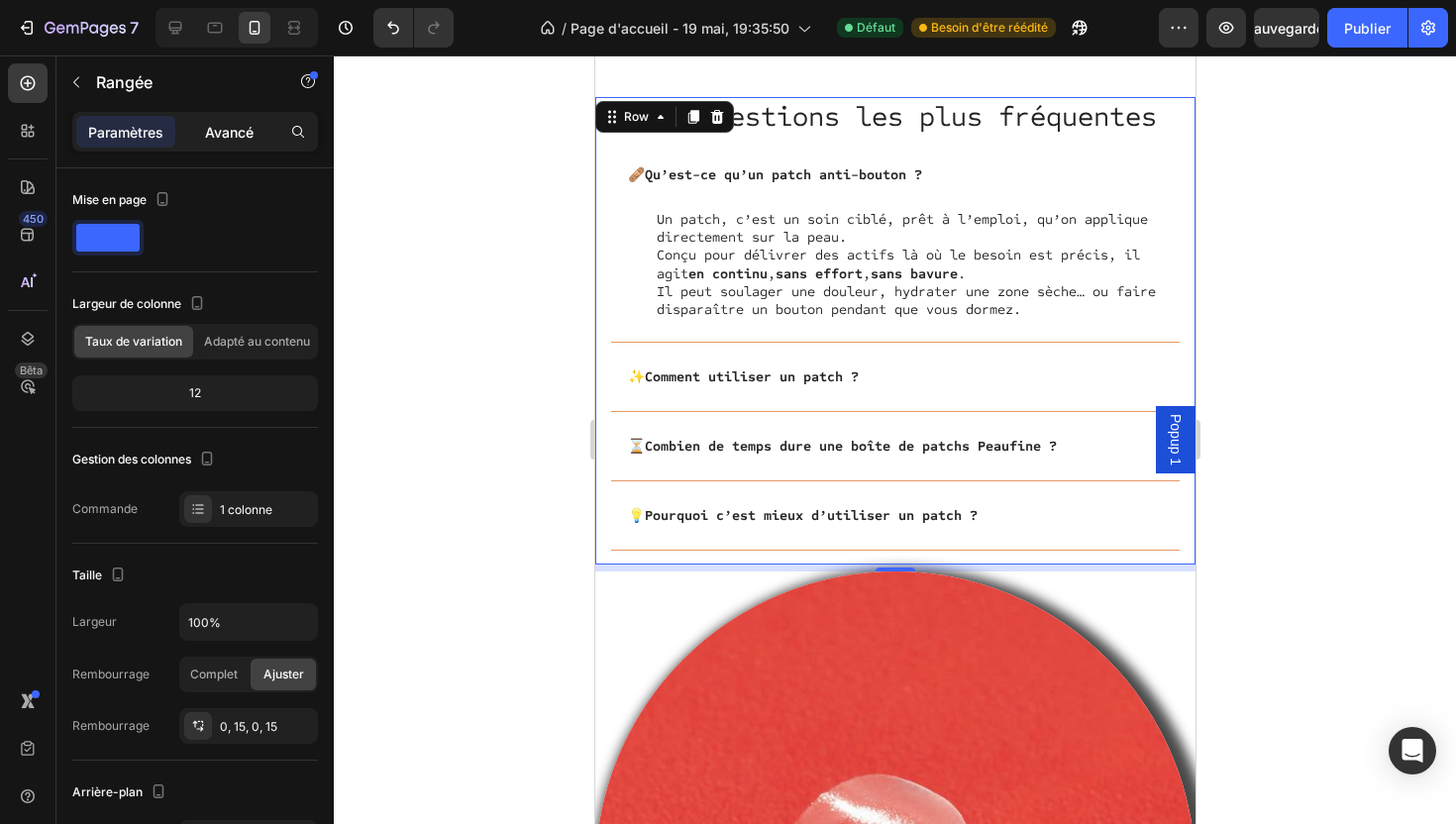 click on "Avancé" at bounding box center [229, 132] 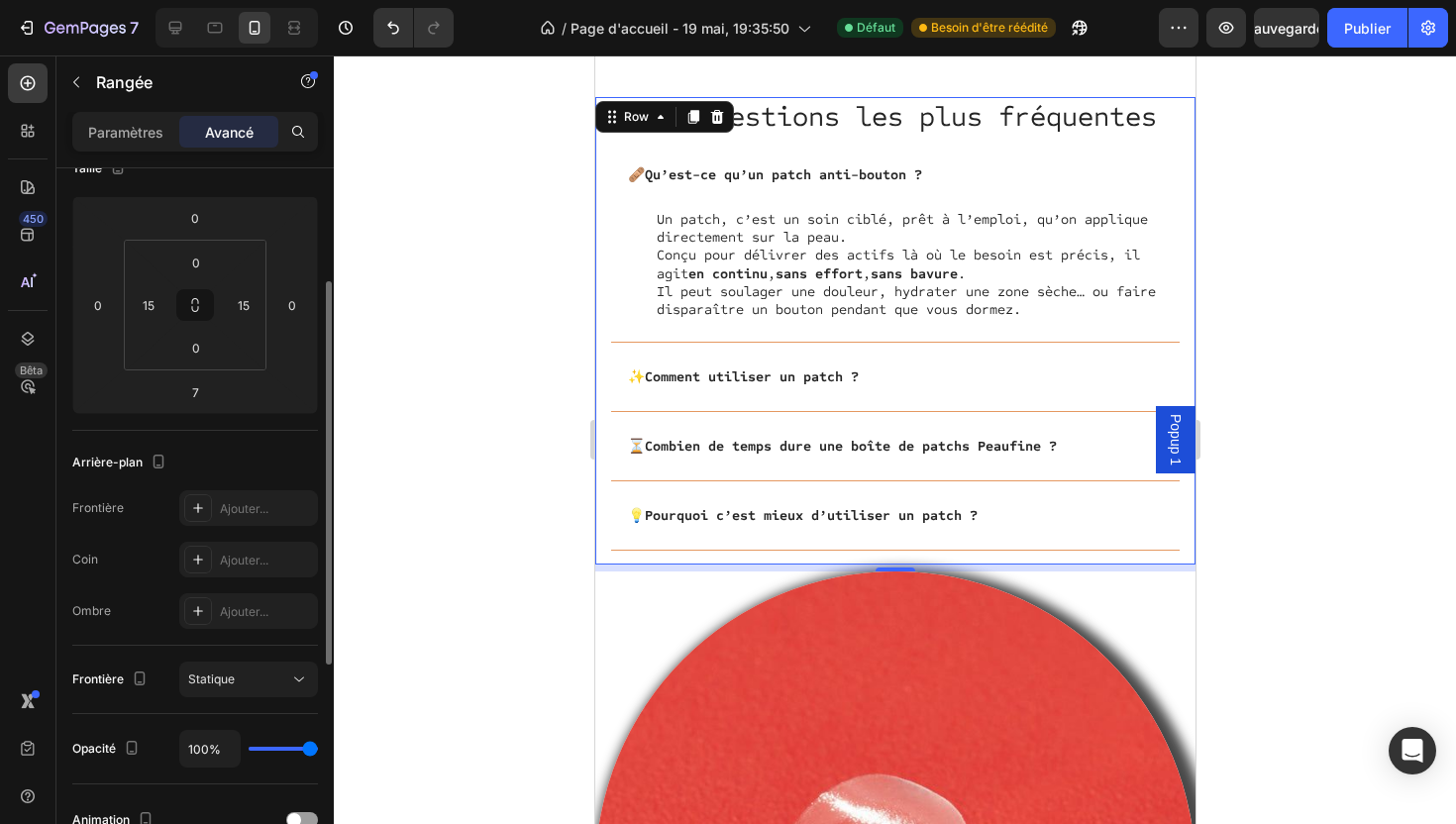 scroll, scrollTop: 253, scrollLeft: 0, axis: vertical 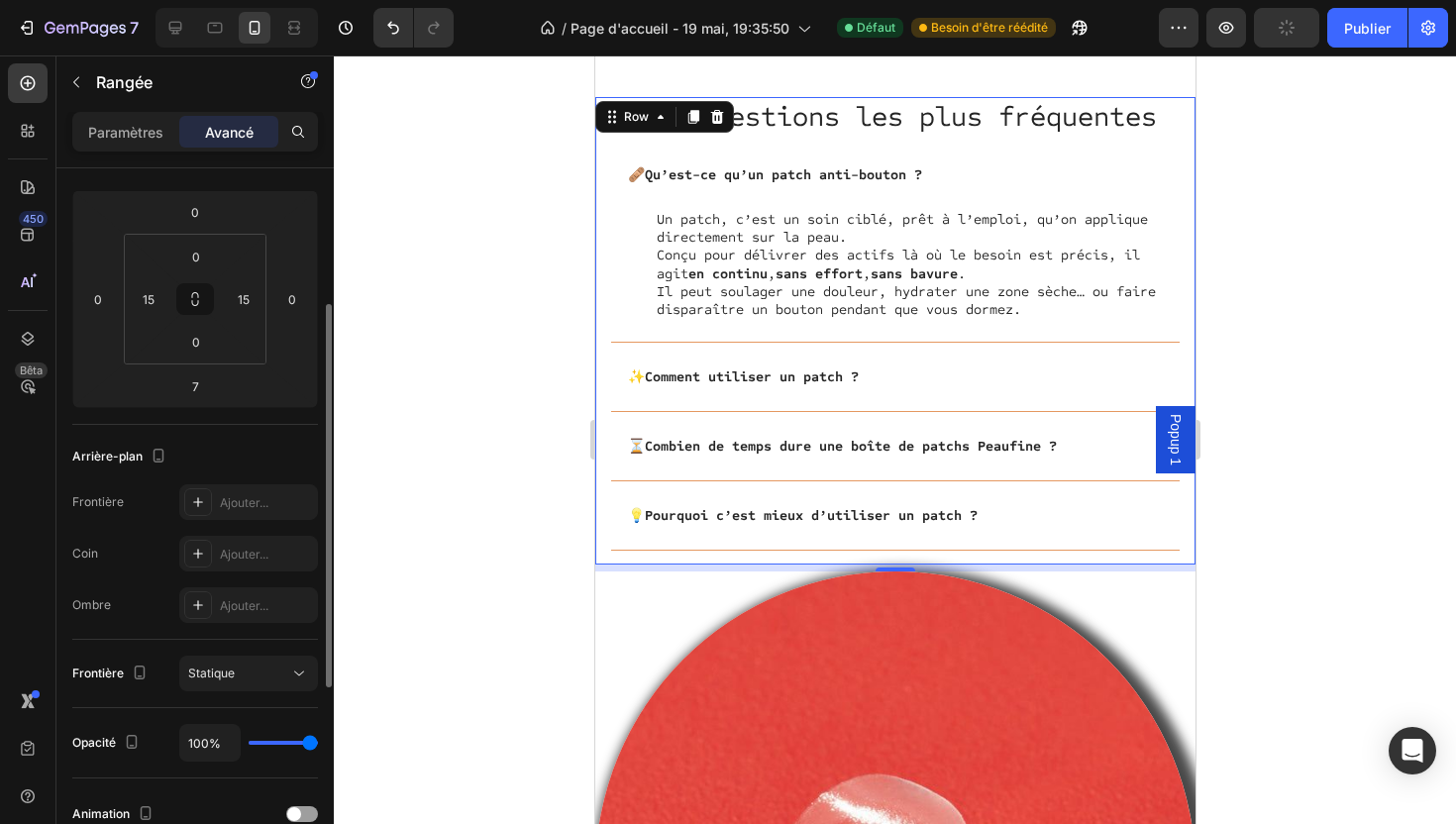 click on "Frontière Statique" 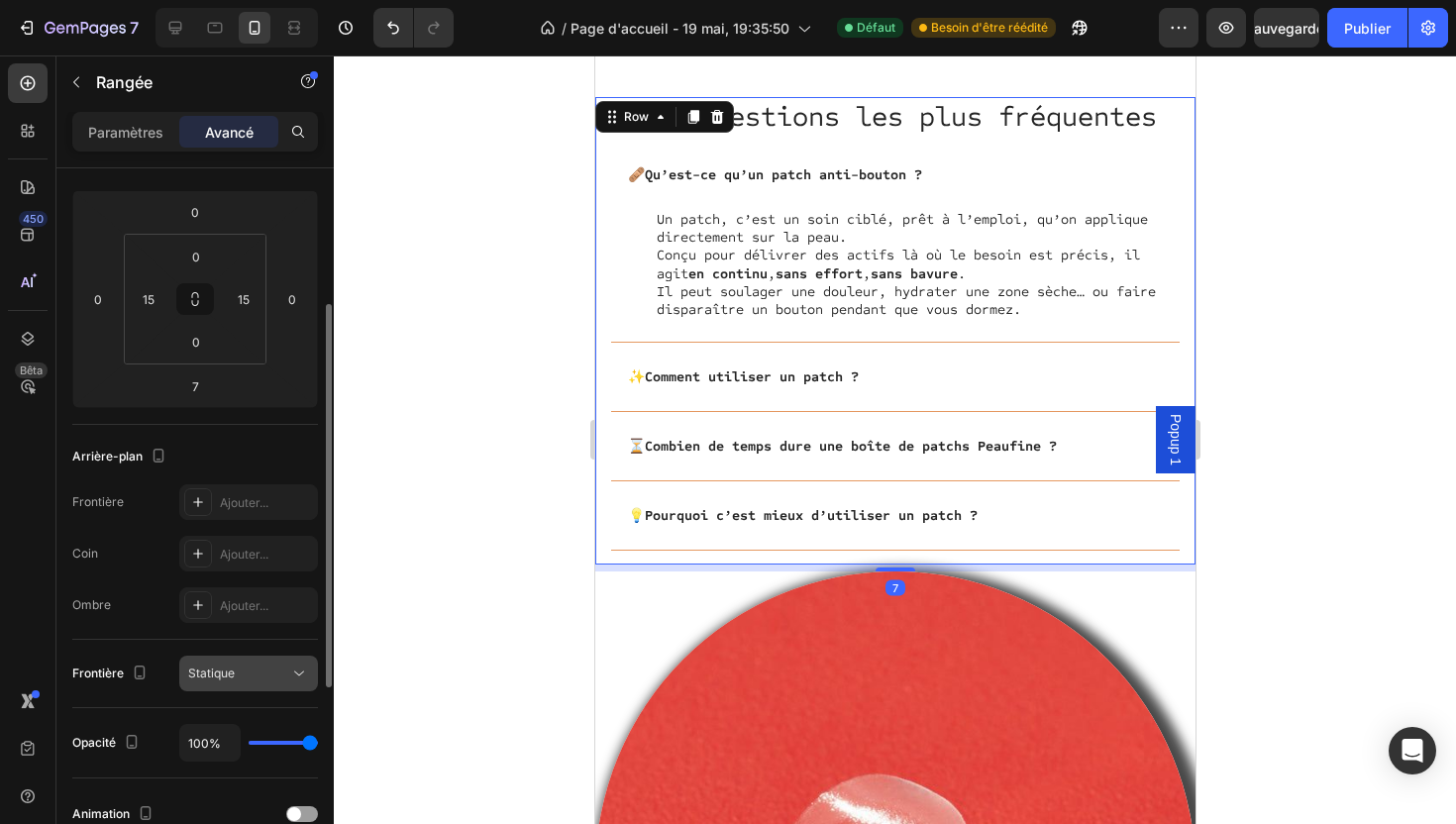 click on "Statique" 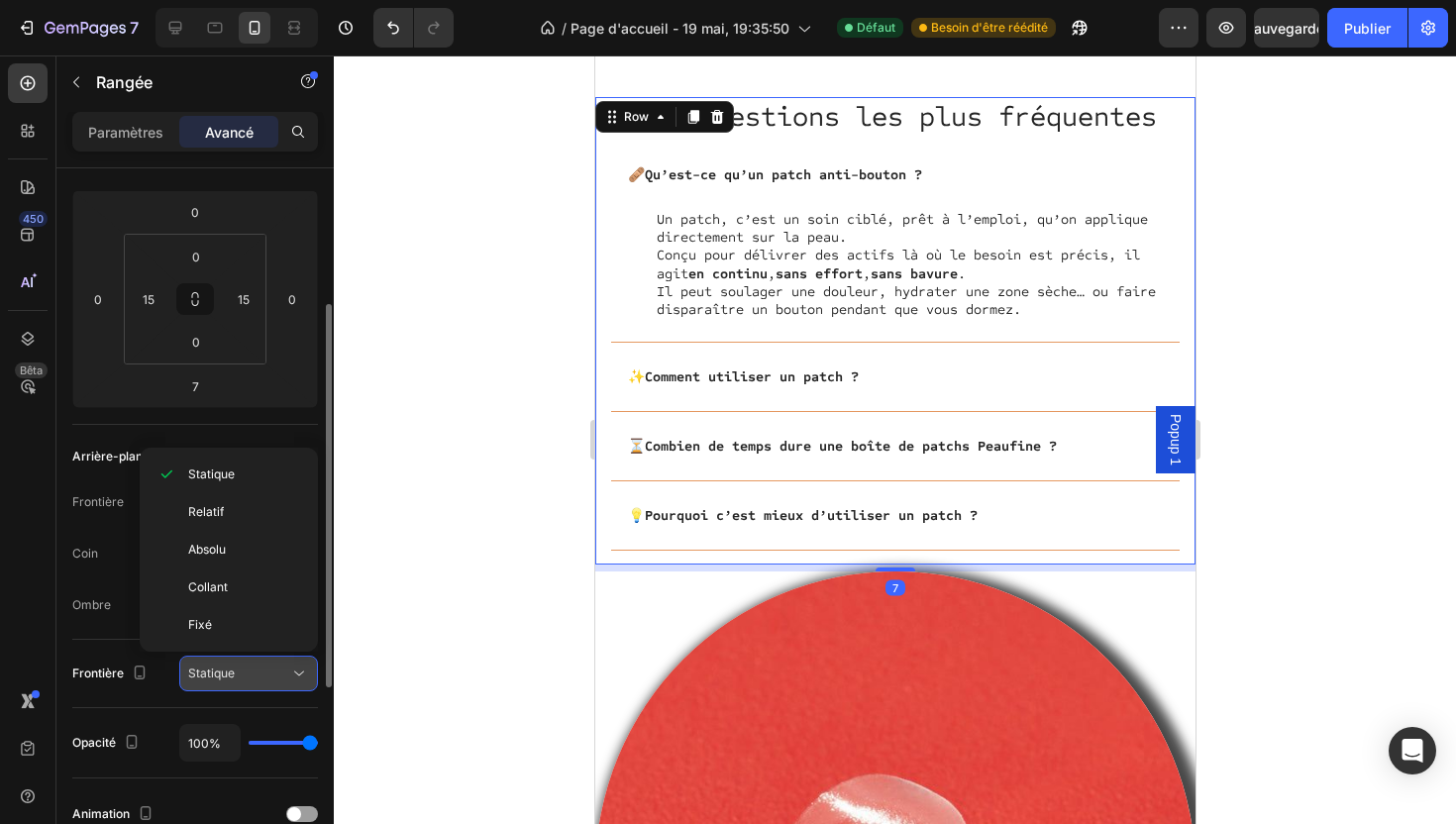 click on "Statique" at bounding box center [249, 673] 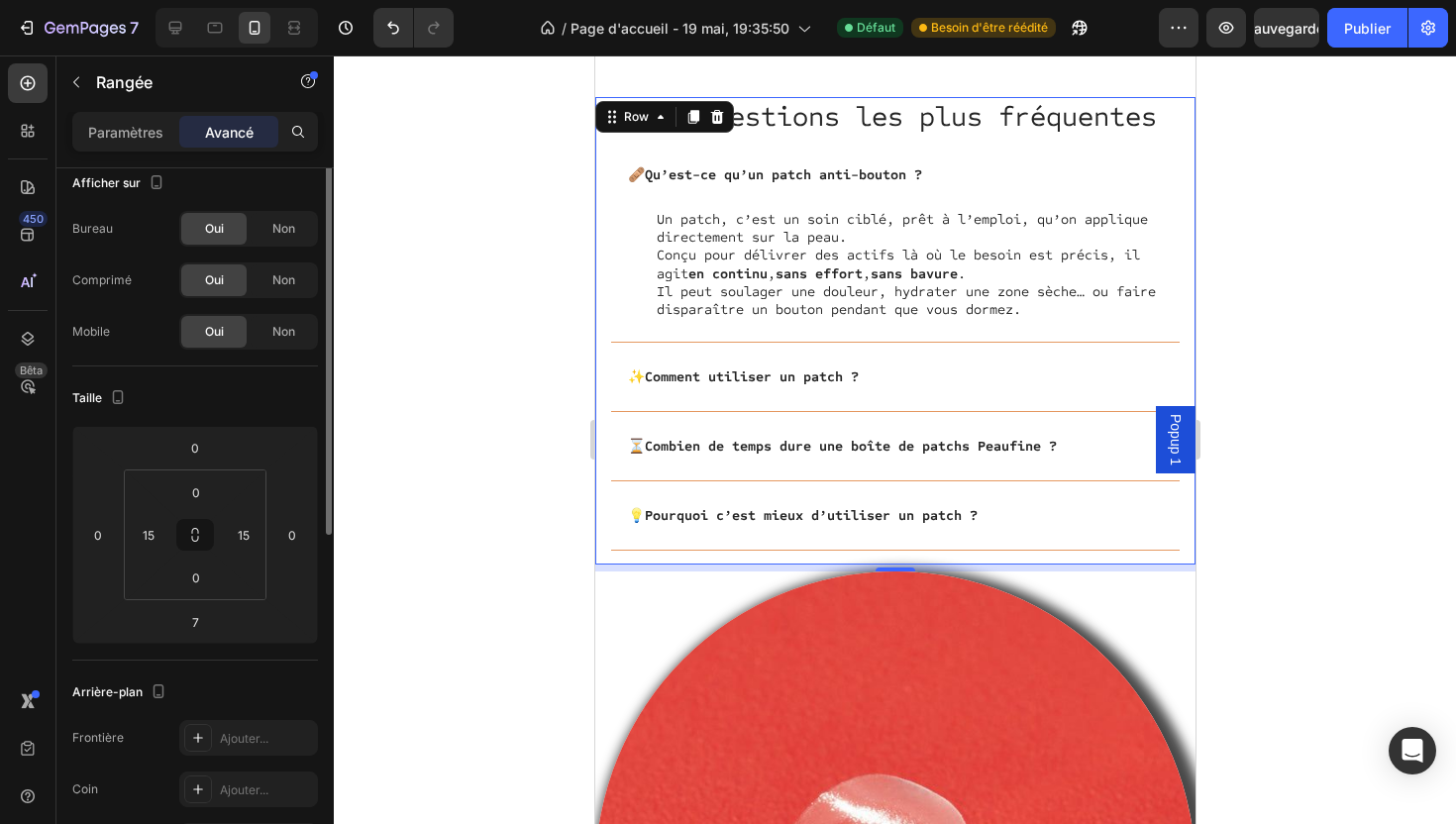 scroll, scrollTop: 0, scrollLeft: 0, axis: both 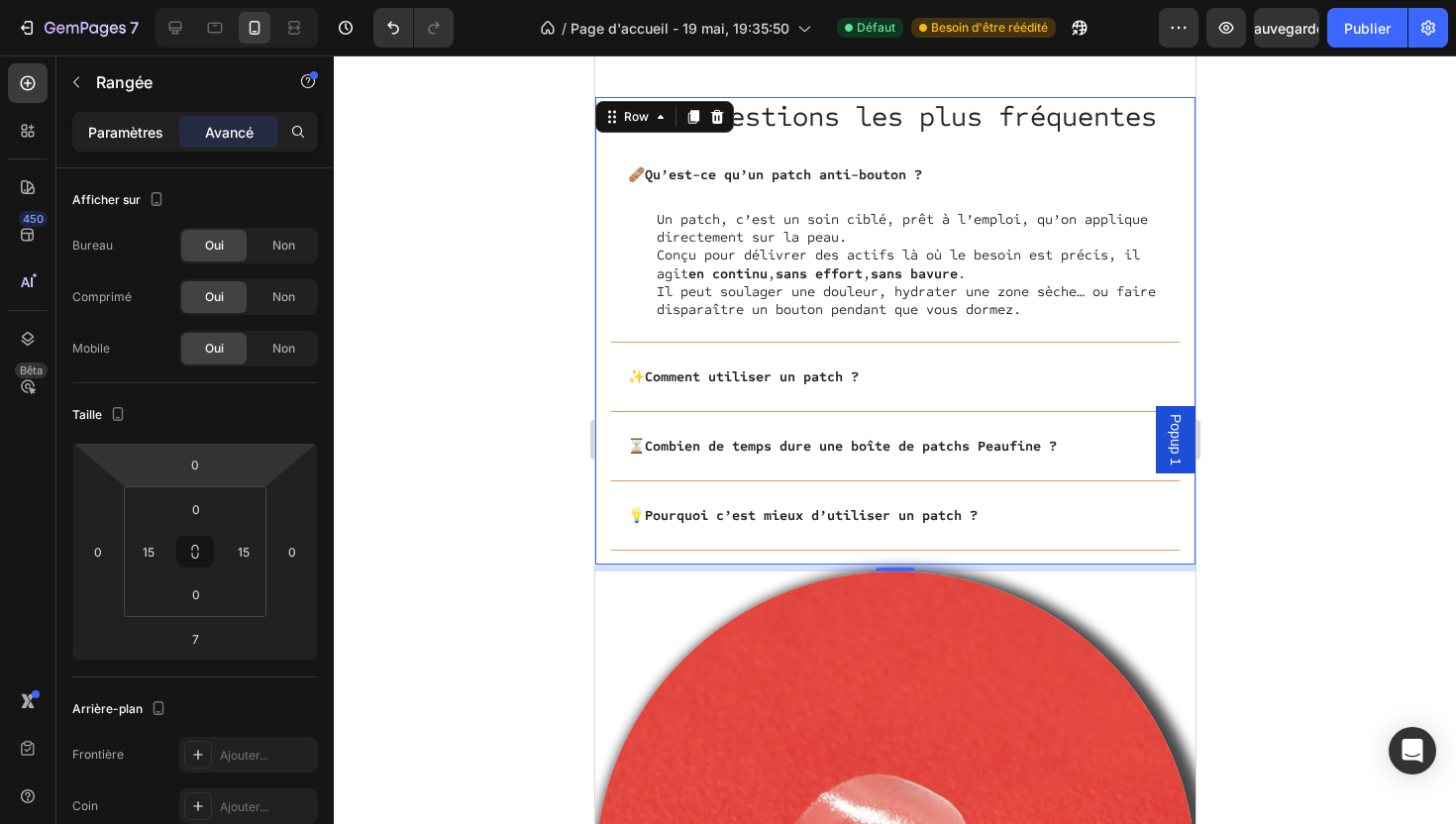 click on "Paramètres" at bounding box center [126, 132] 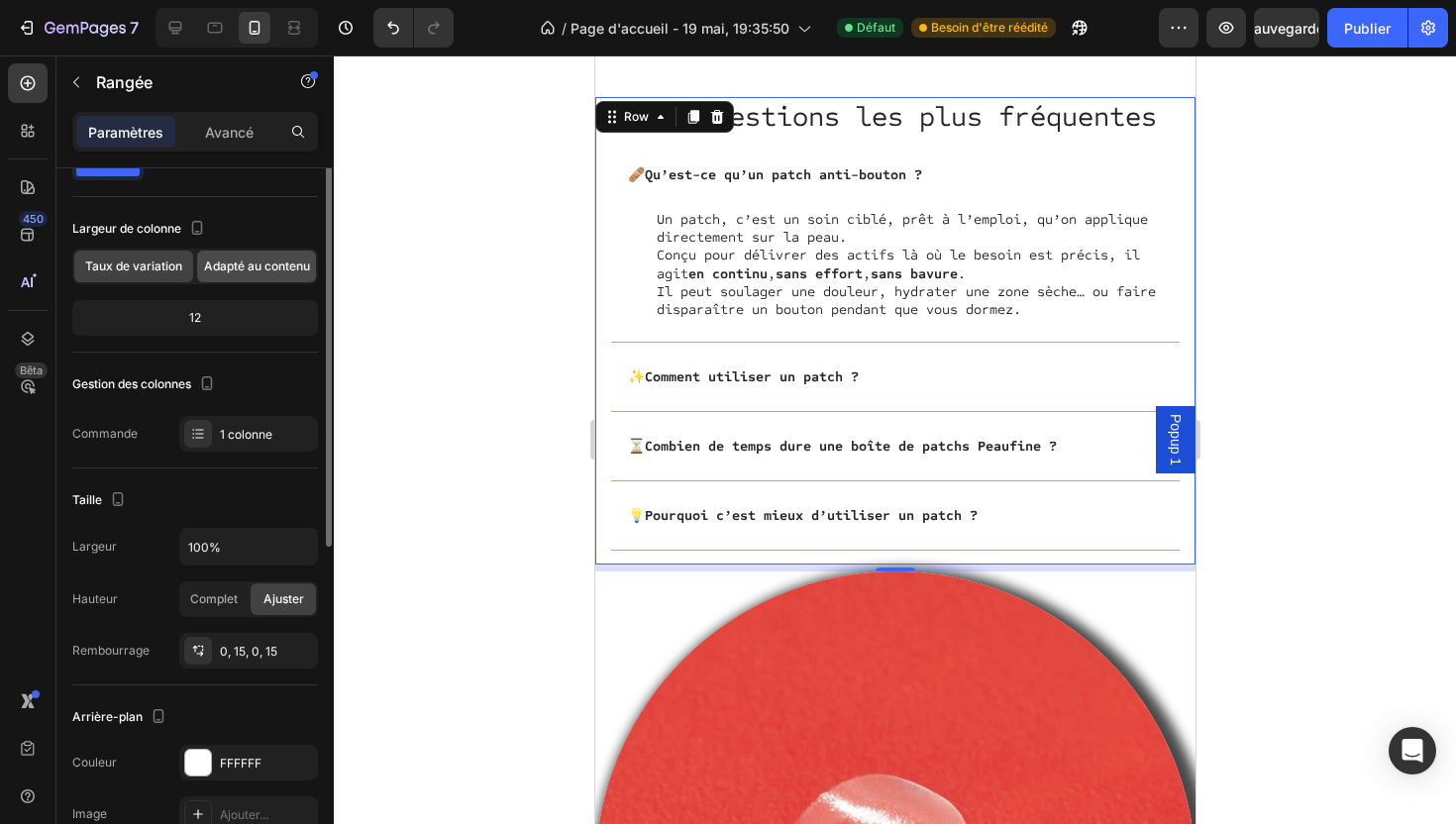 scroll, scrollTop: 135, scrollLeft: 0, axis: vertical 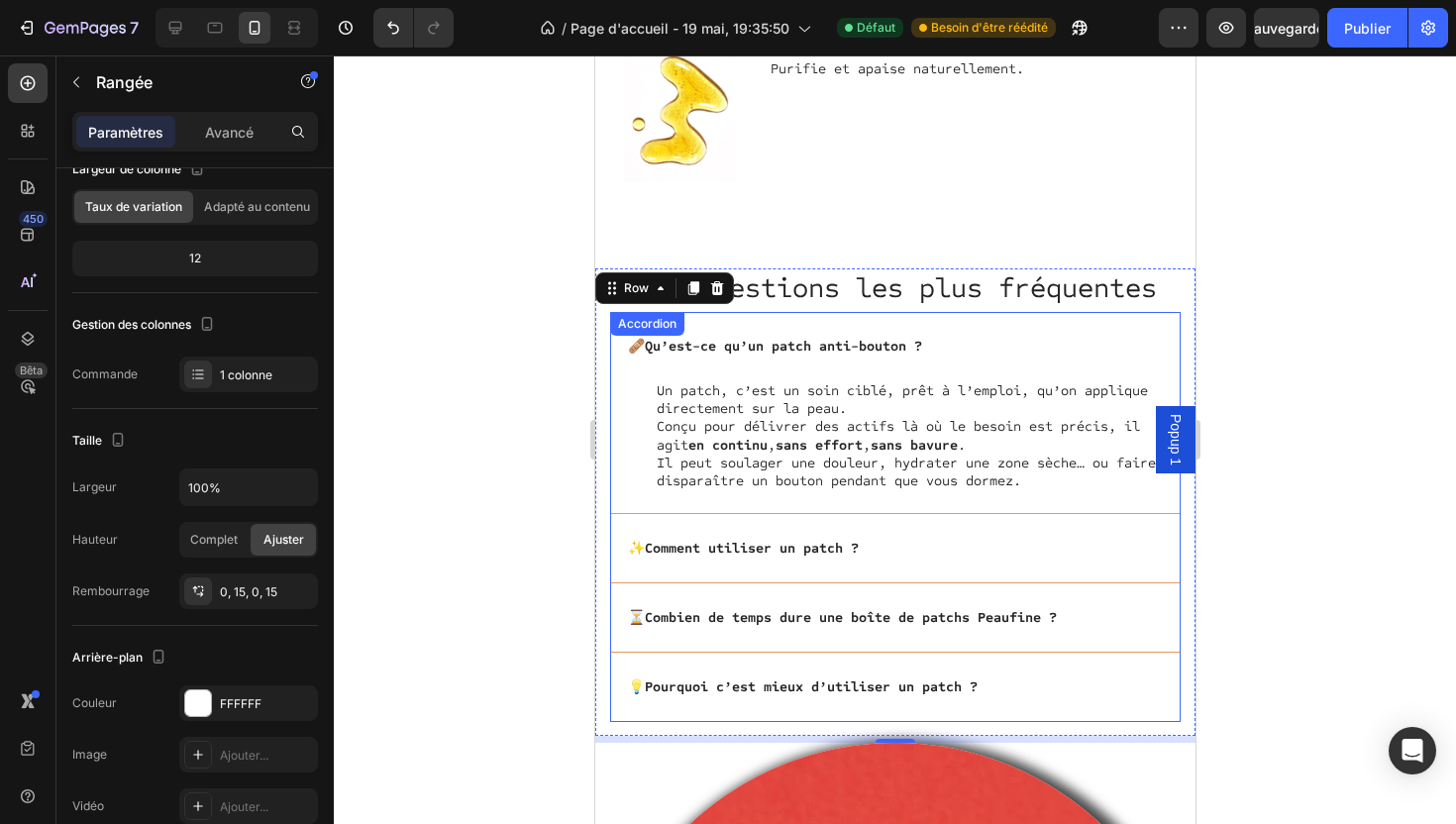 click on "🩹  Qu’est-ce qu’un patch anti-bouton ?" at bounding box center (894, 346) 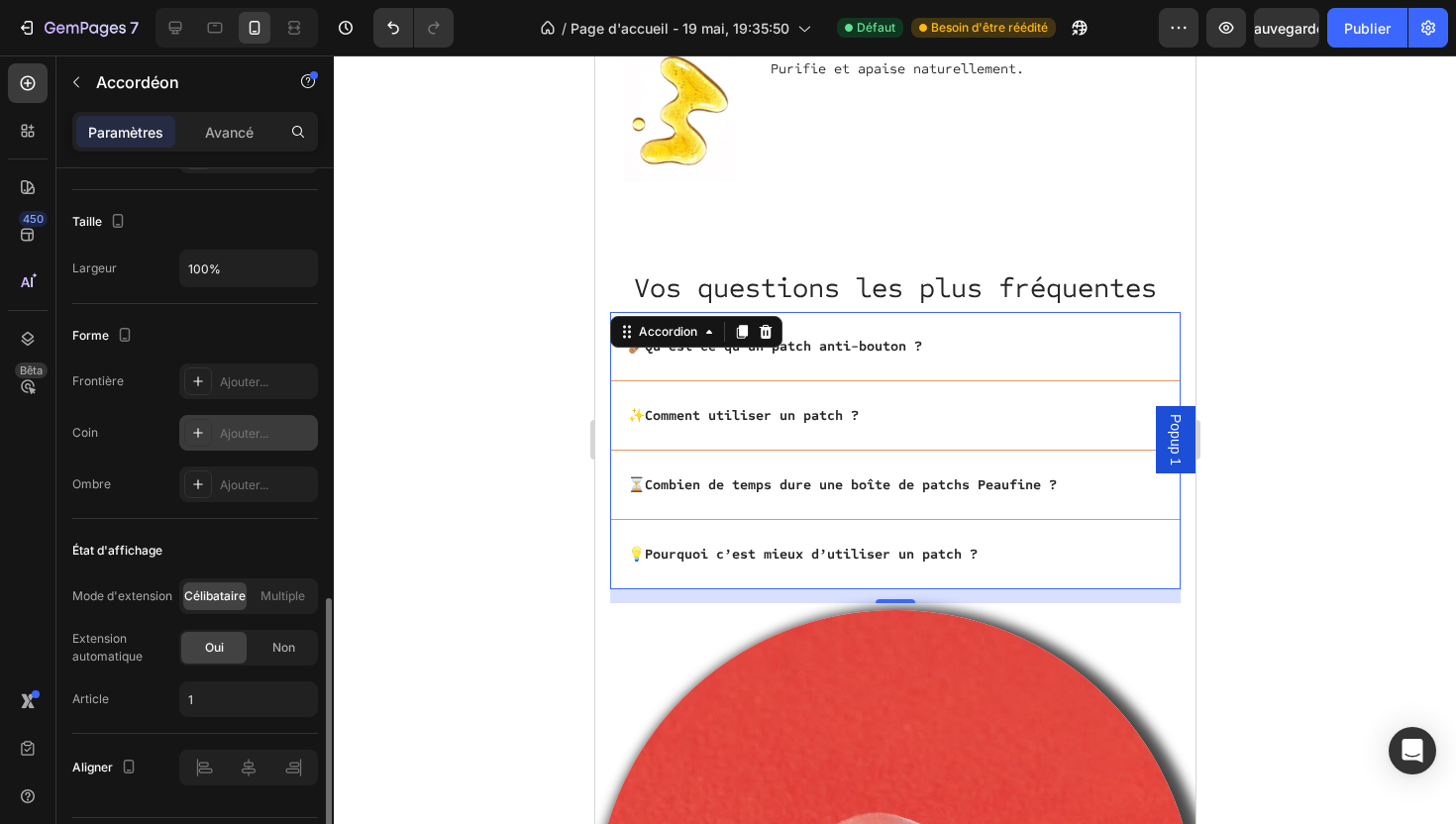 scroll, scrollTop: 1167, scrollLeft: 0, axis: vertical 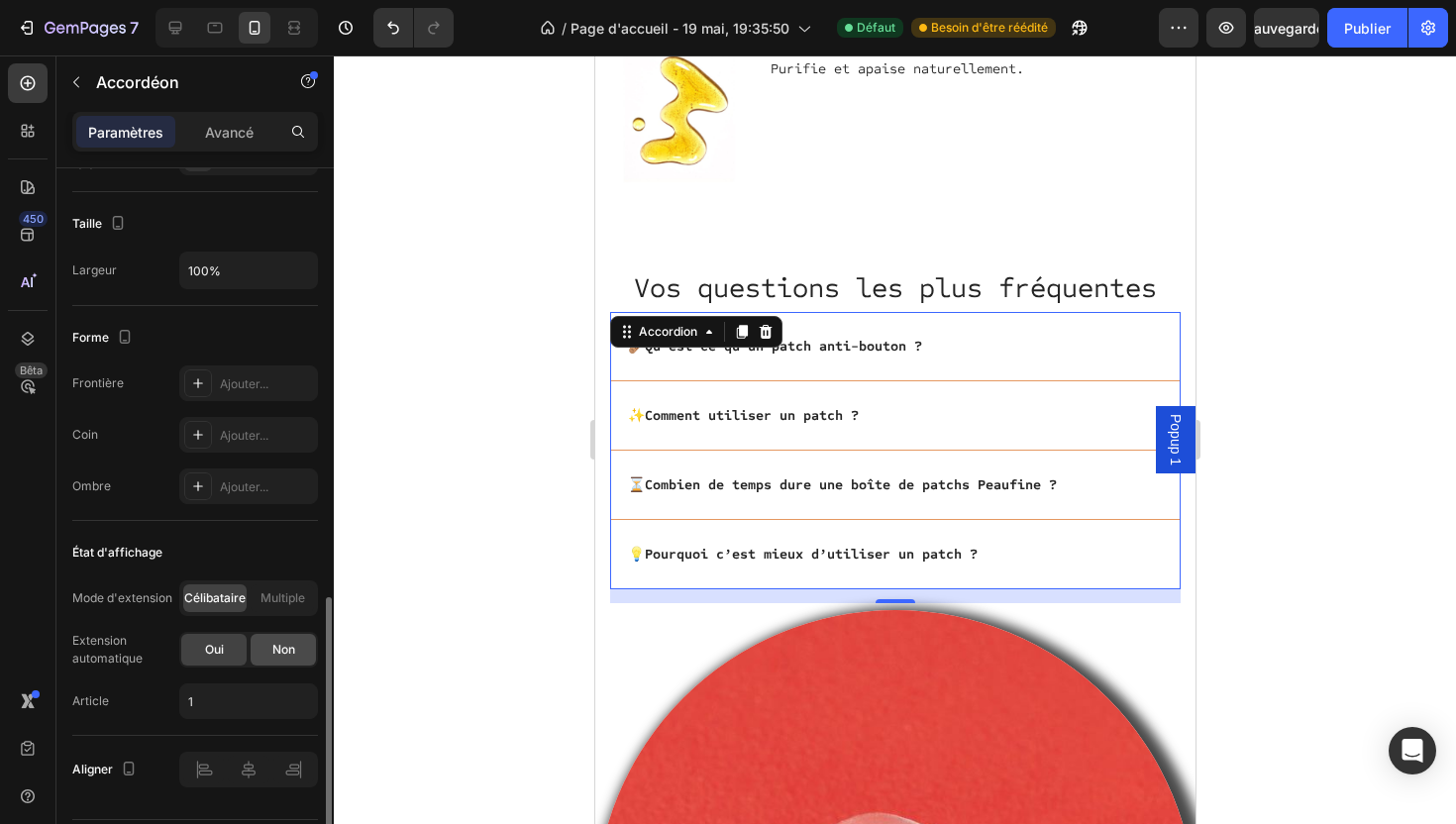 click on "Non" at bounding box center [283, 649] 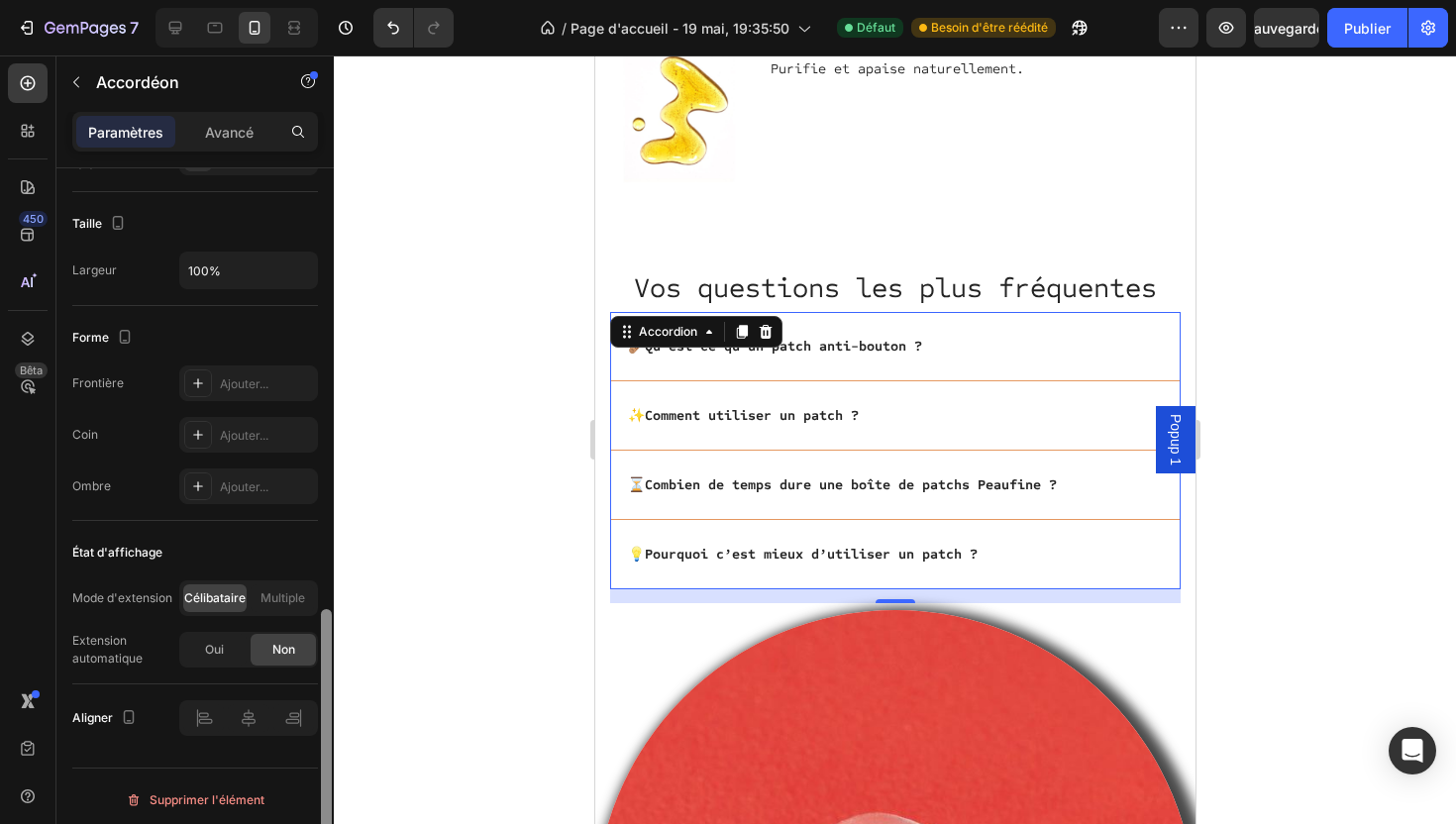 scroll, scrollTop: 1174, scrollLeft: 0, axis: vertical 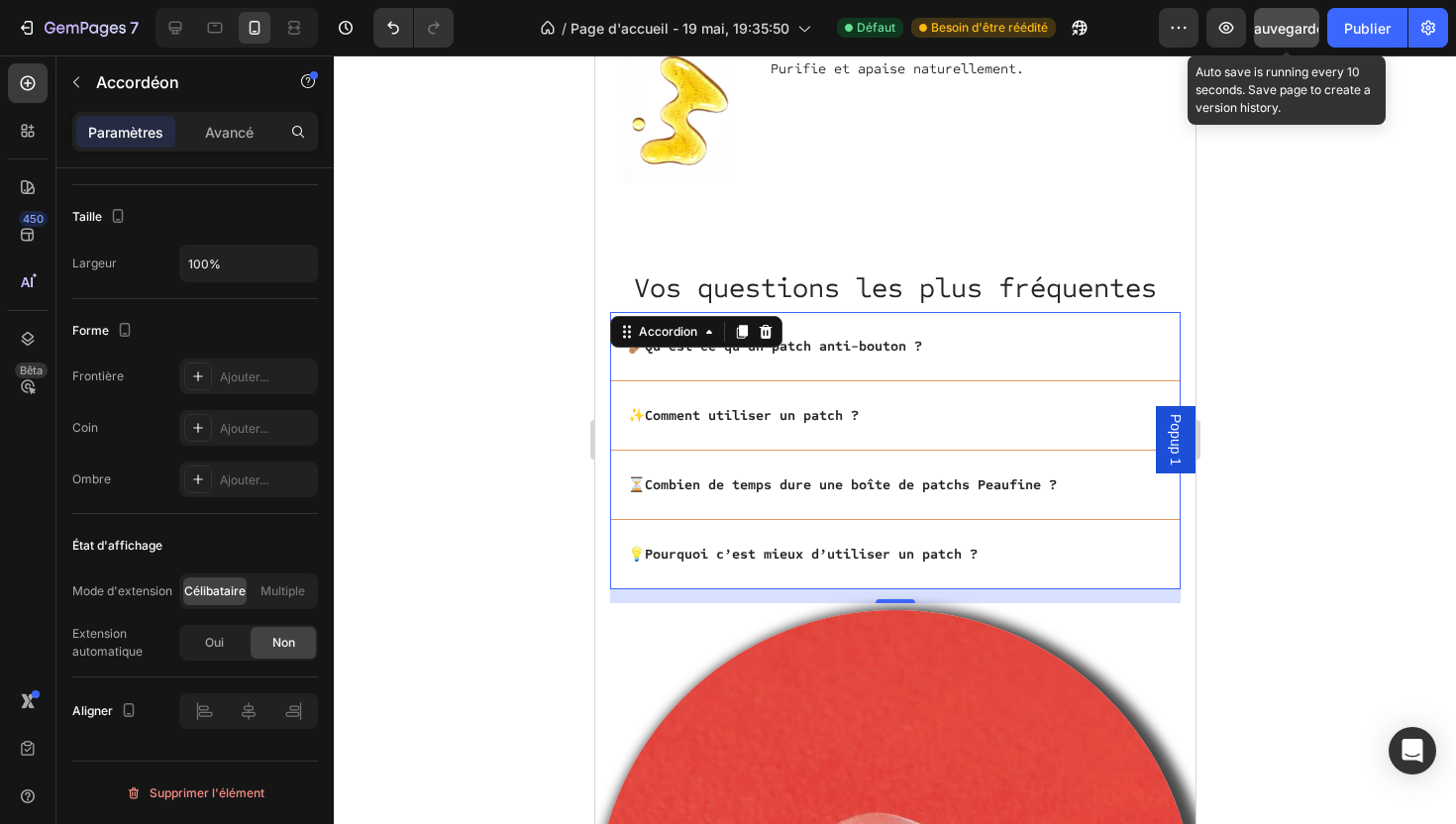click on "Sauvegarder" at bounding box center [1287, 28] 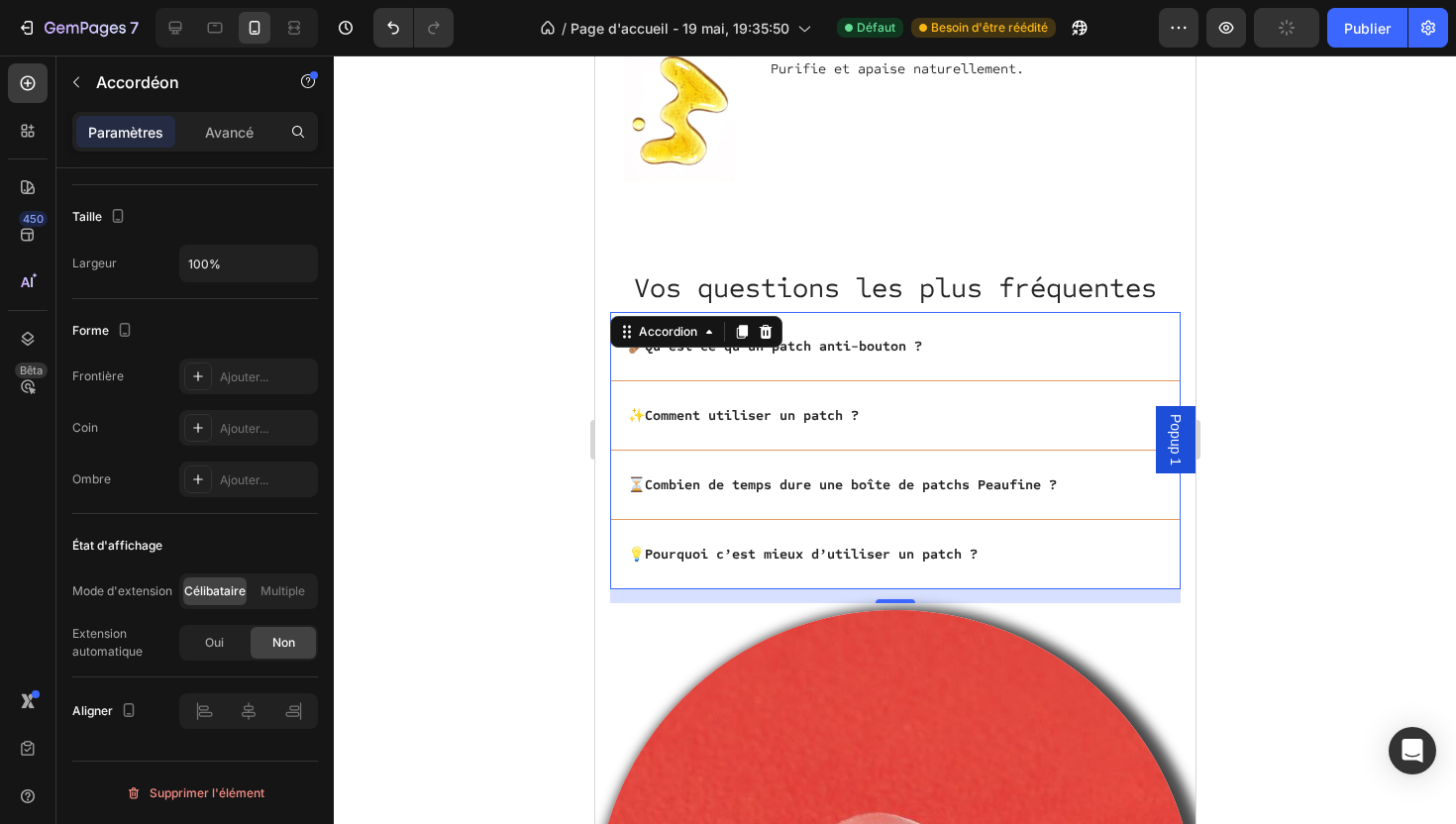 scroll, scrollTop: 3356, scrollLeft: 0, axis: vertical 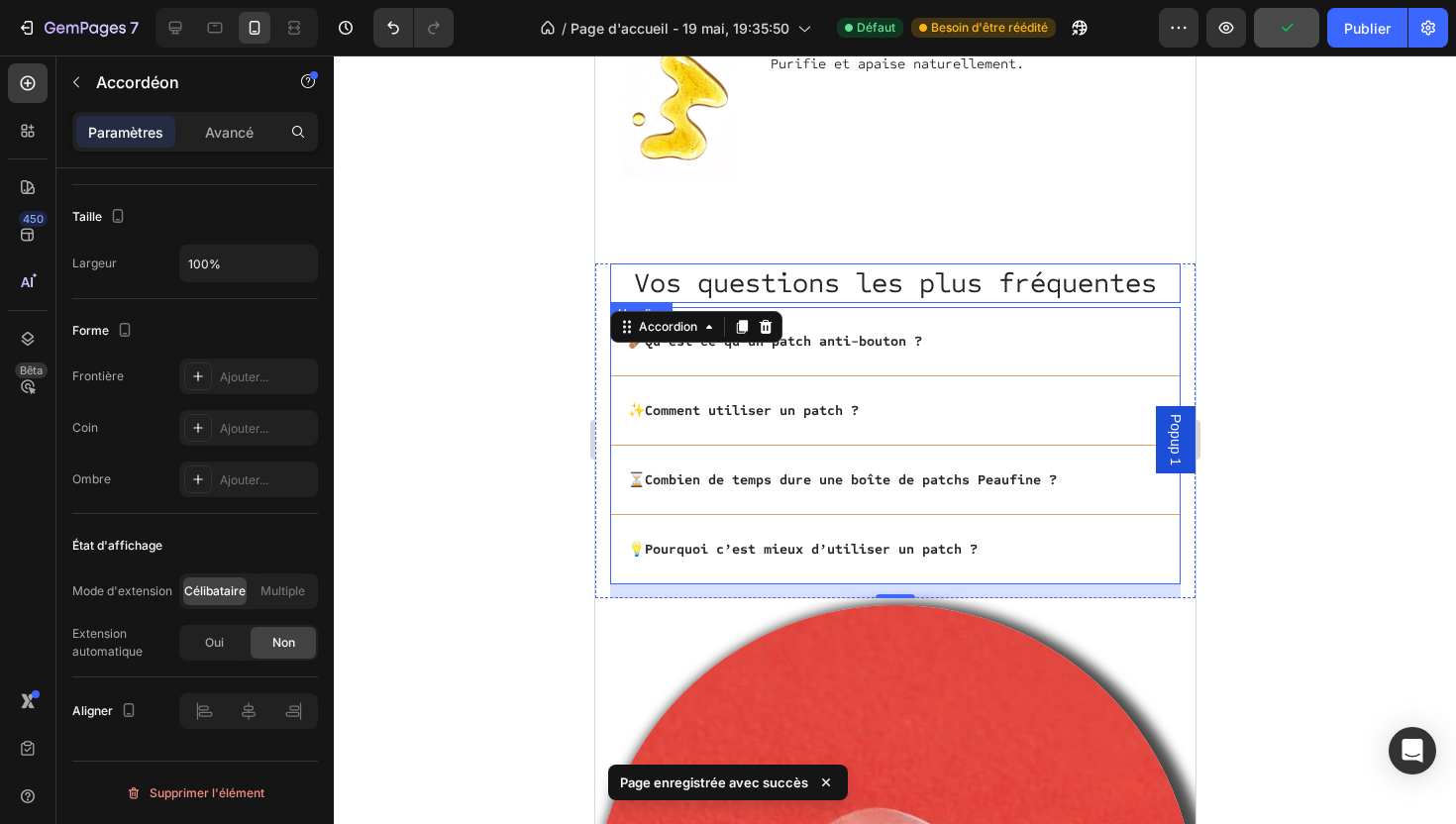 click on "Vos questions les plus fréquentes" at bounding box center [894, 283] 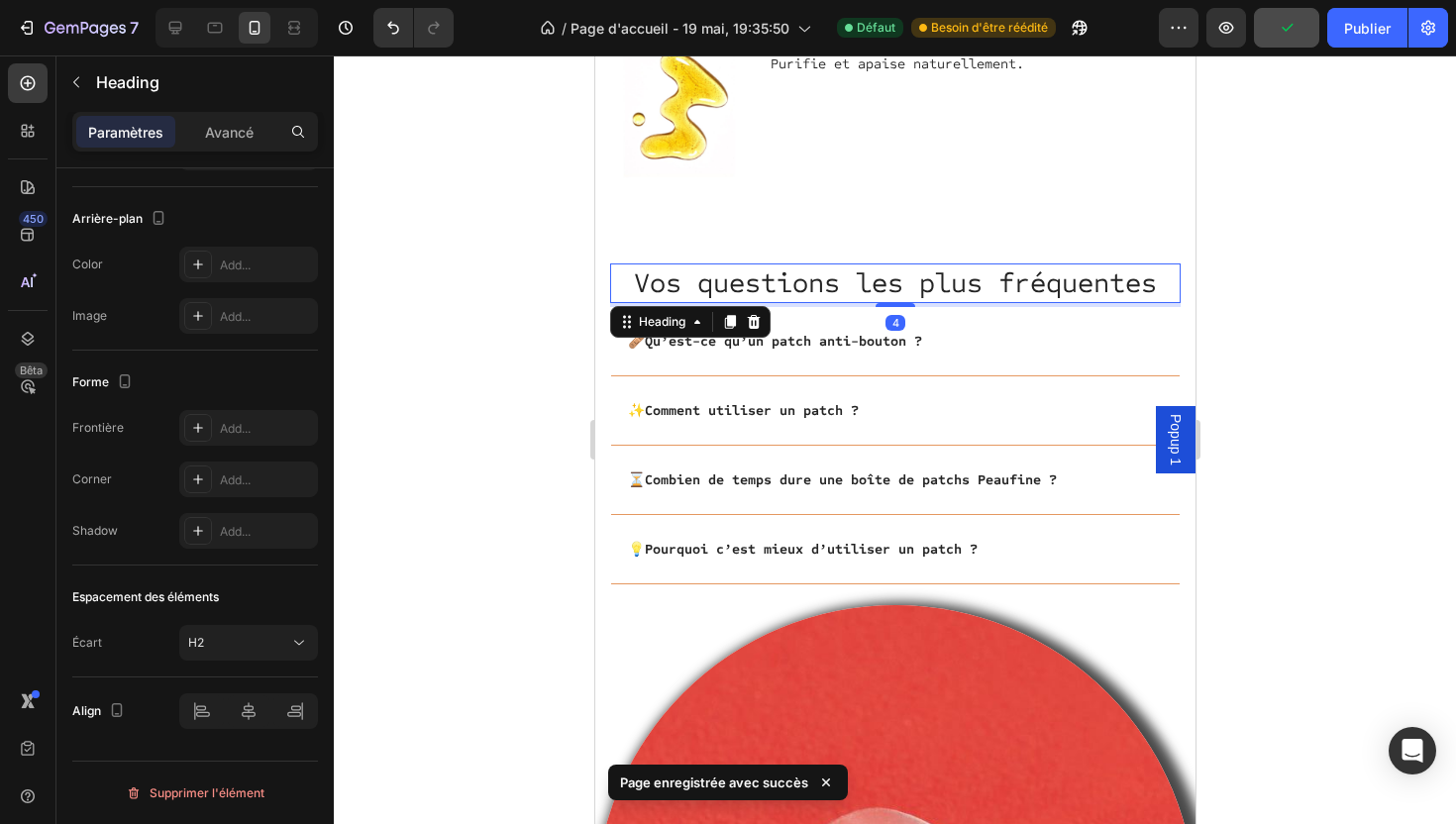 scroll, scrollTop: 0, scrollLeft: 0, axis: both 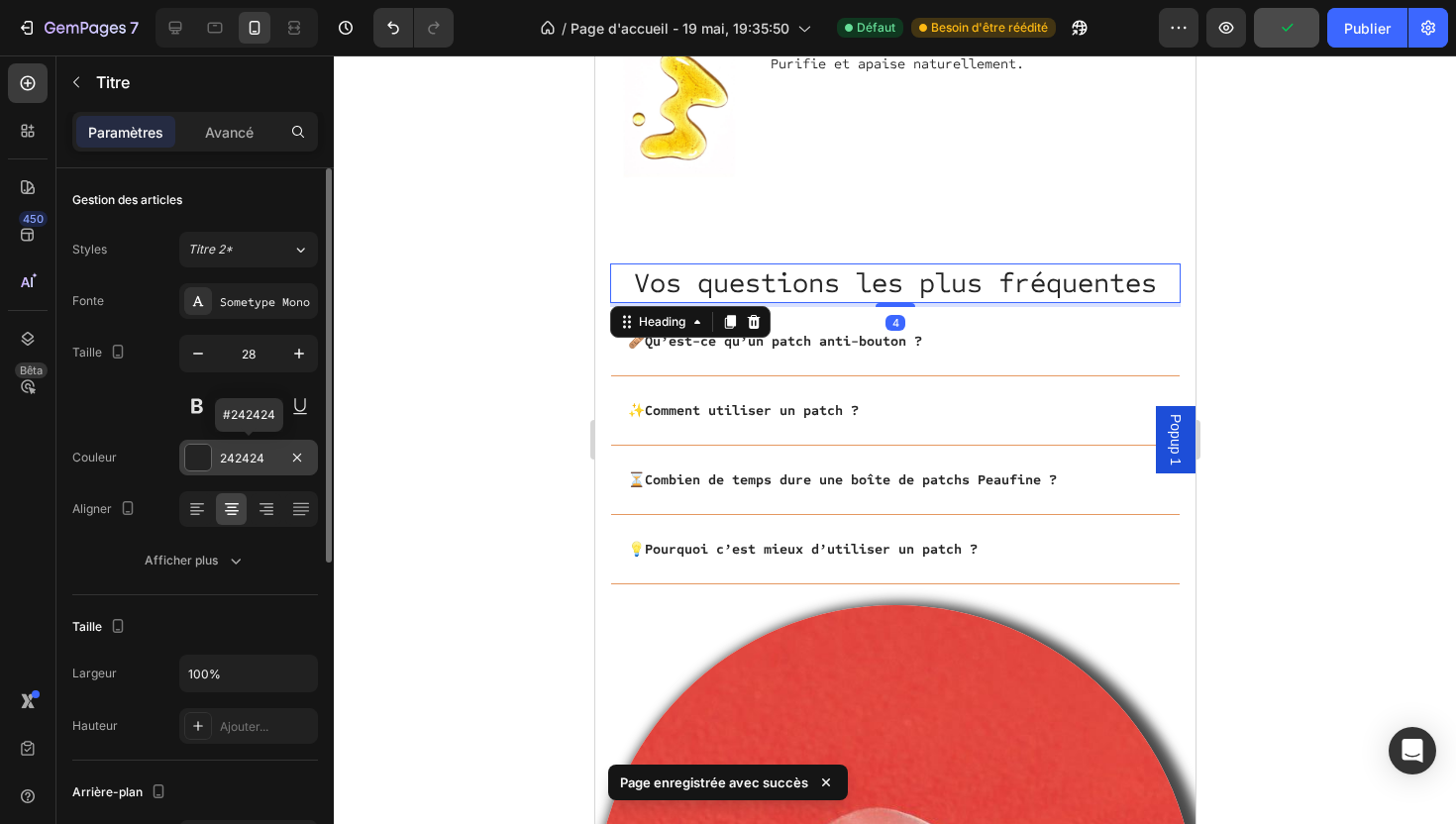 click at bounding box center (198, 458) 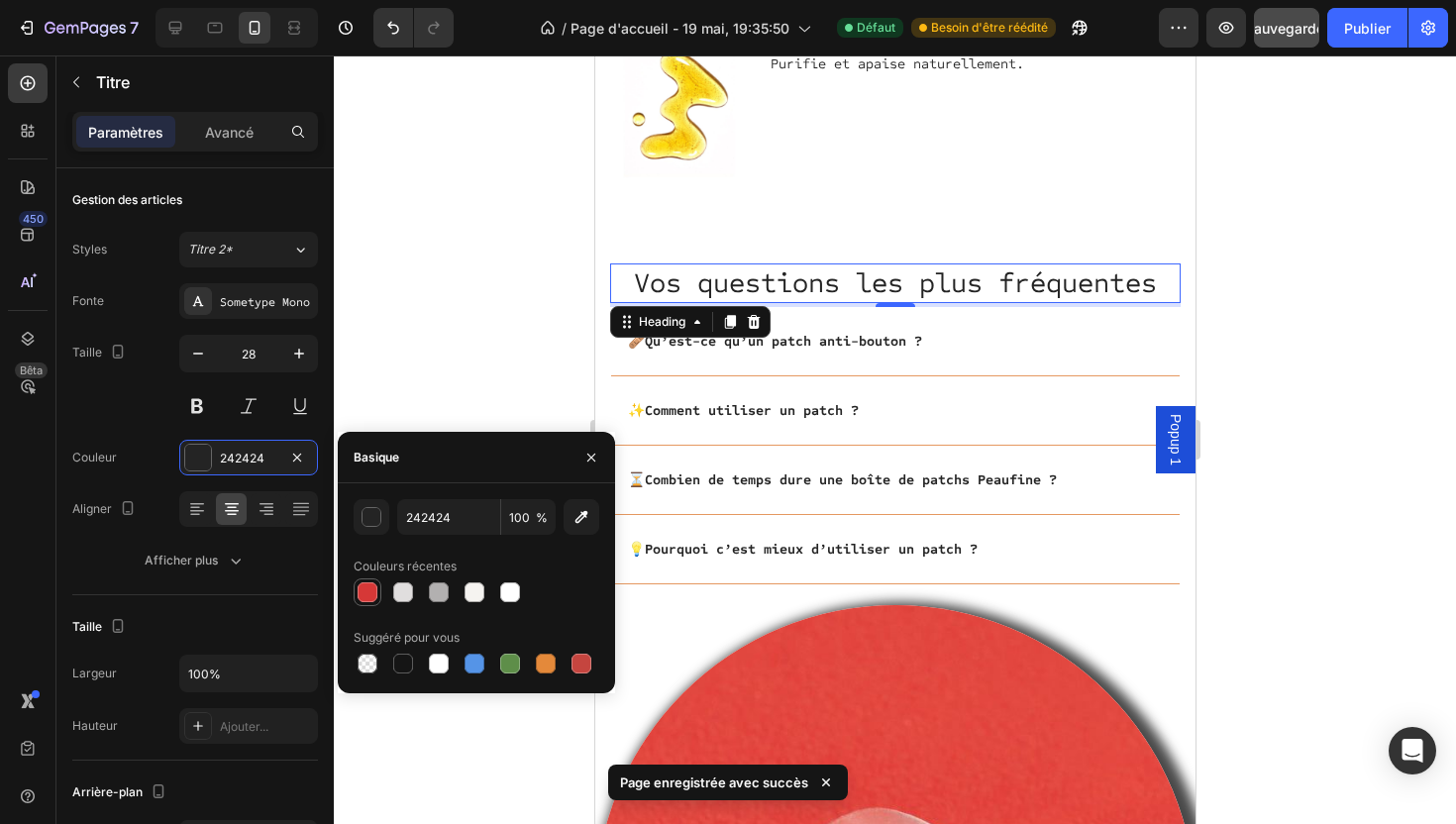 click at bounding box center (367, 592) 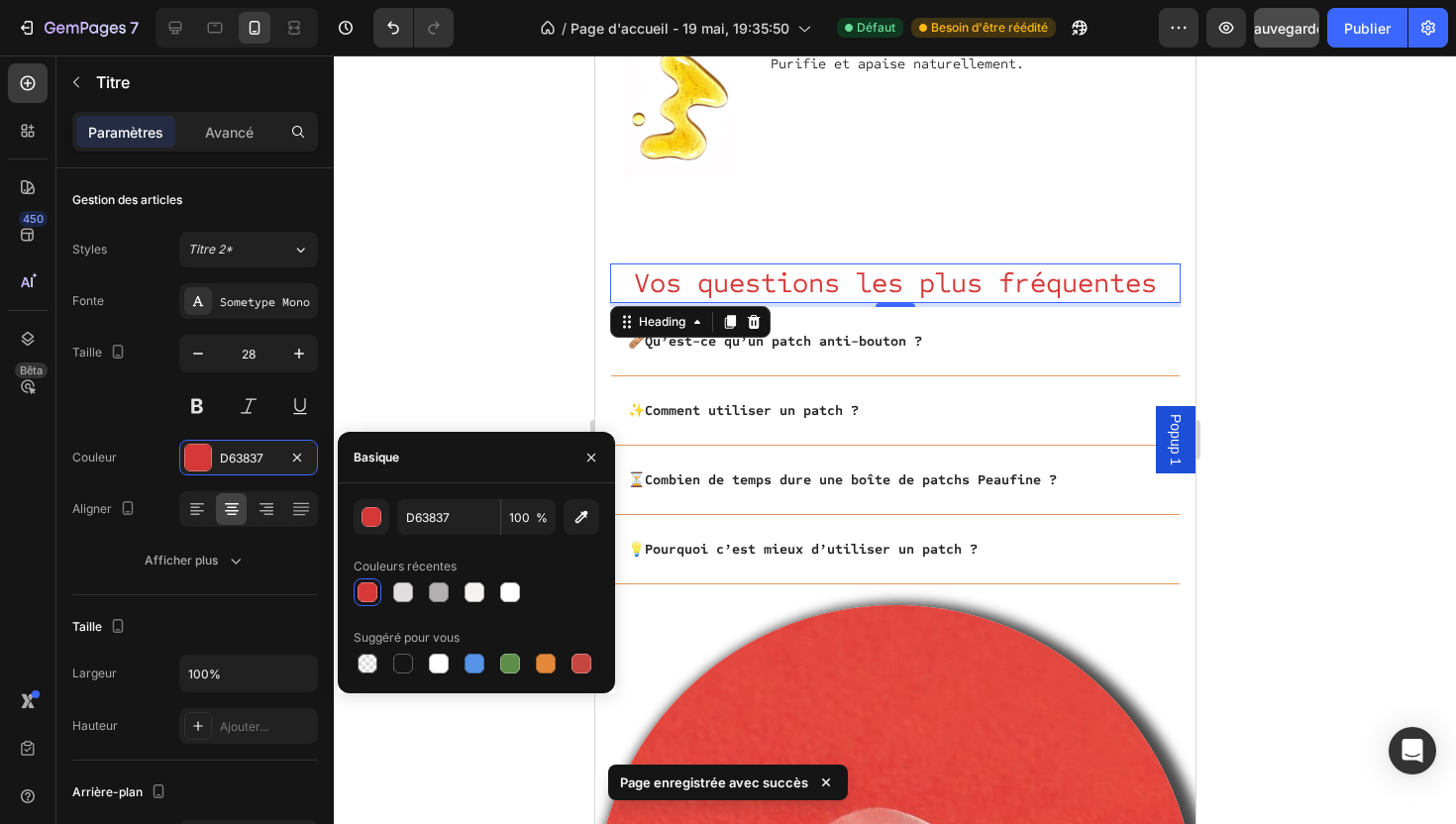 click 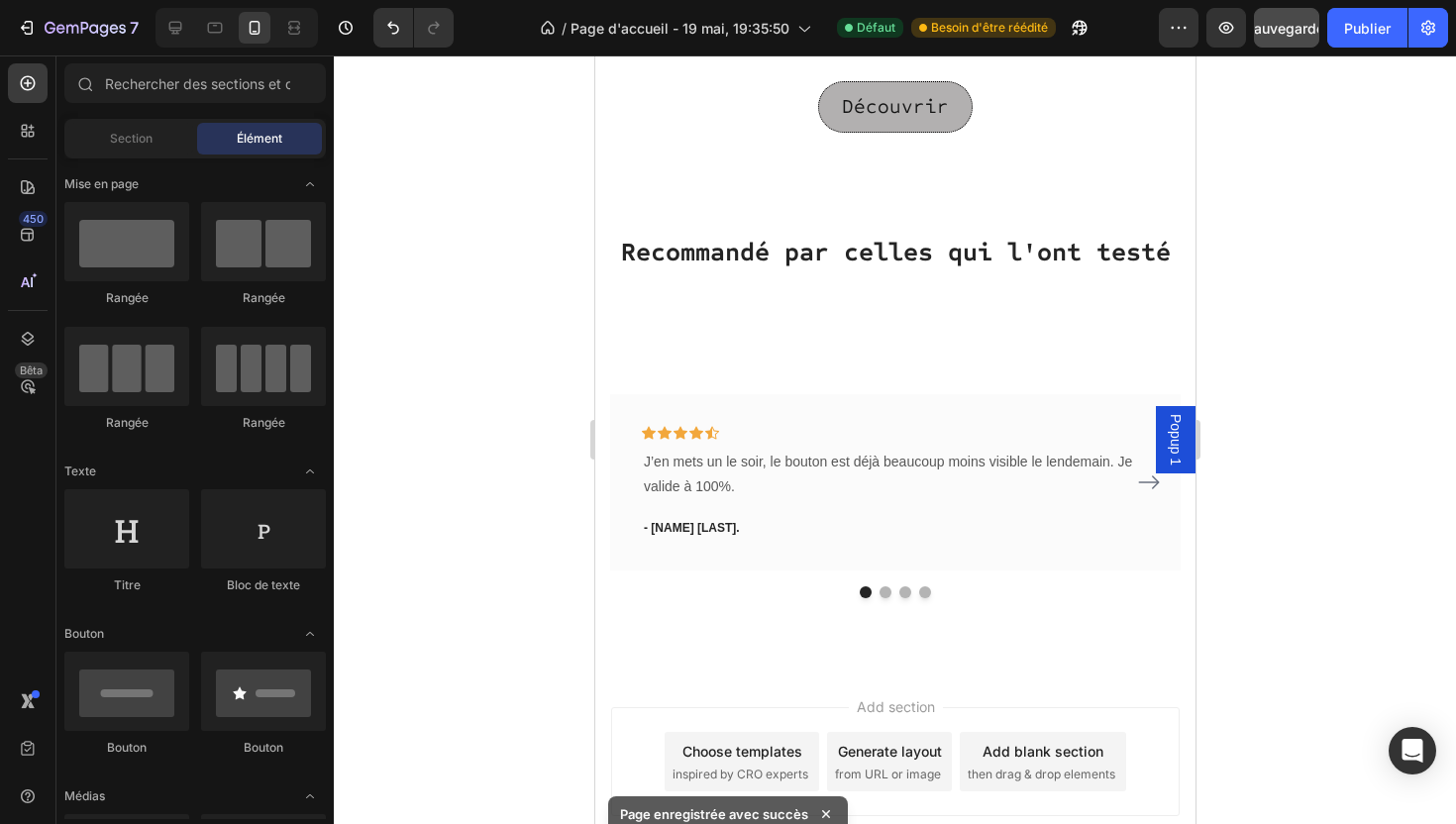 scroll, scrollTop: 4514, scrollLeft: 0, axis: vertical 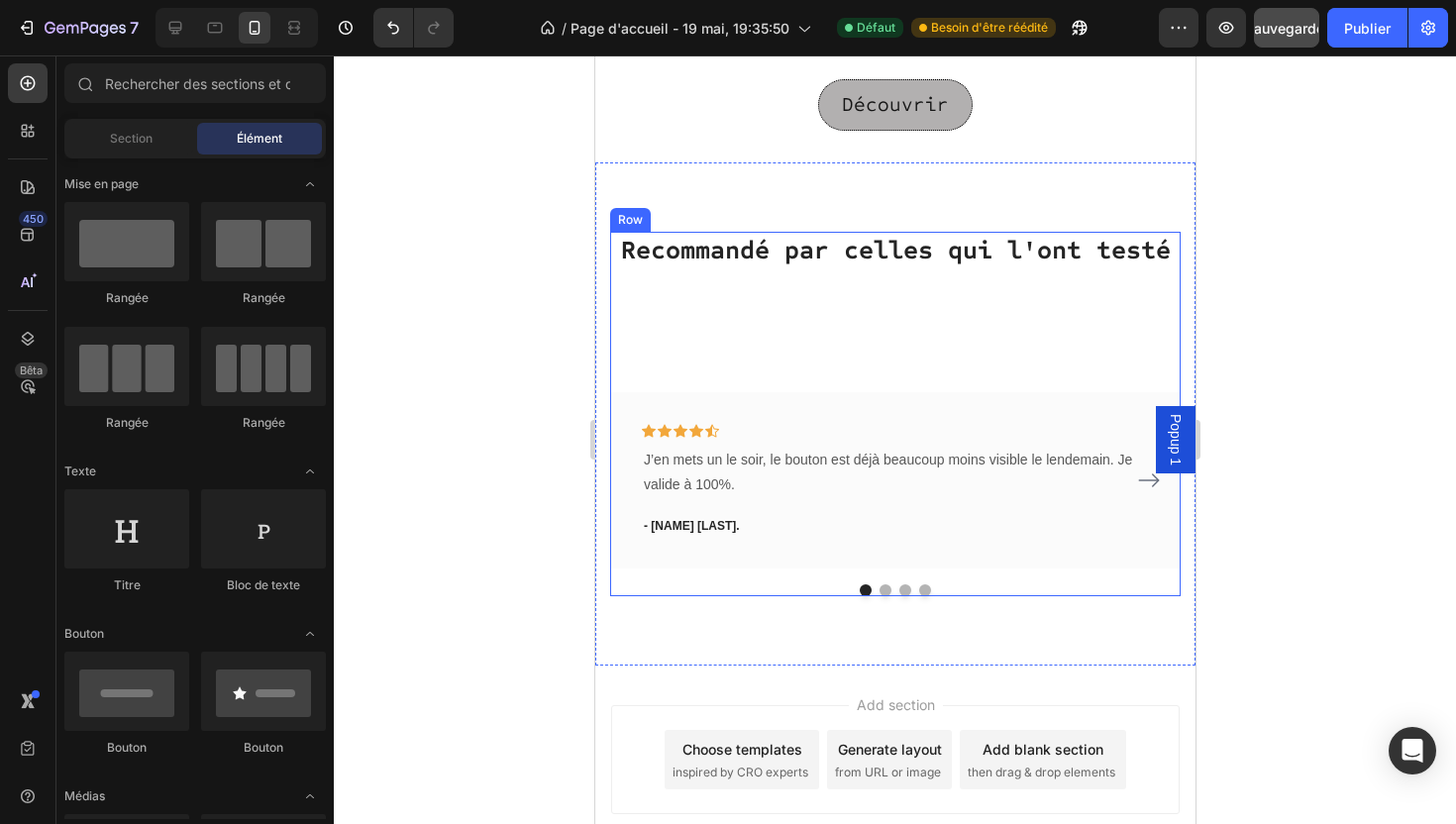 click on "Recommandé par celles qui l'ont testé" at bounding box center [894, 251] 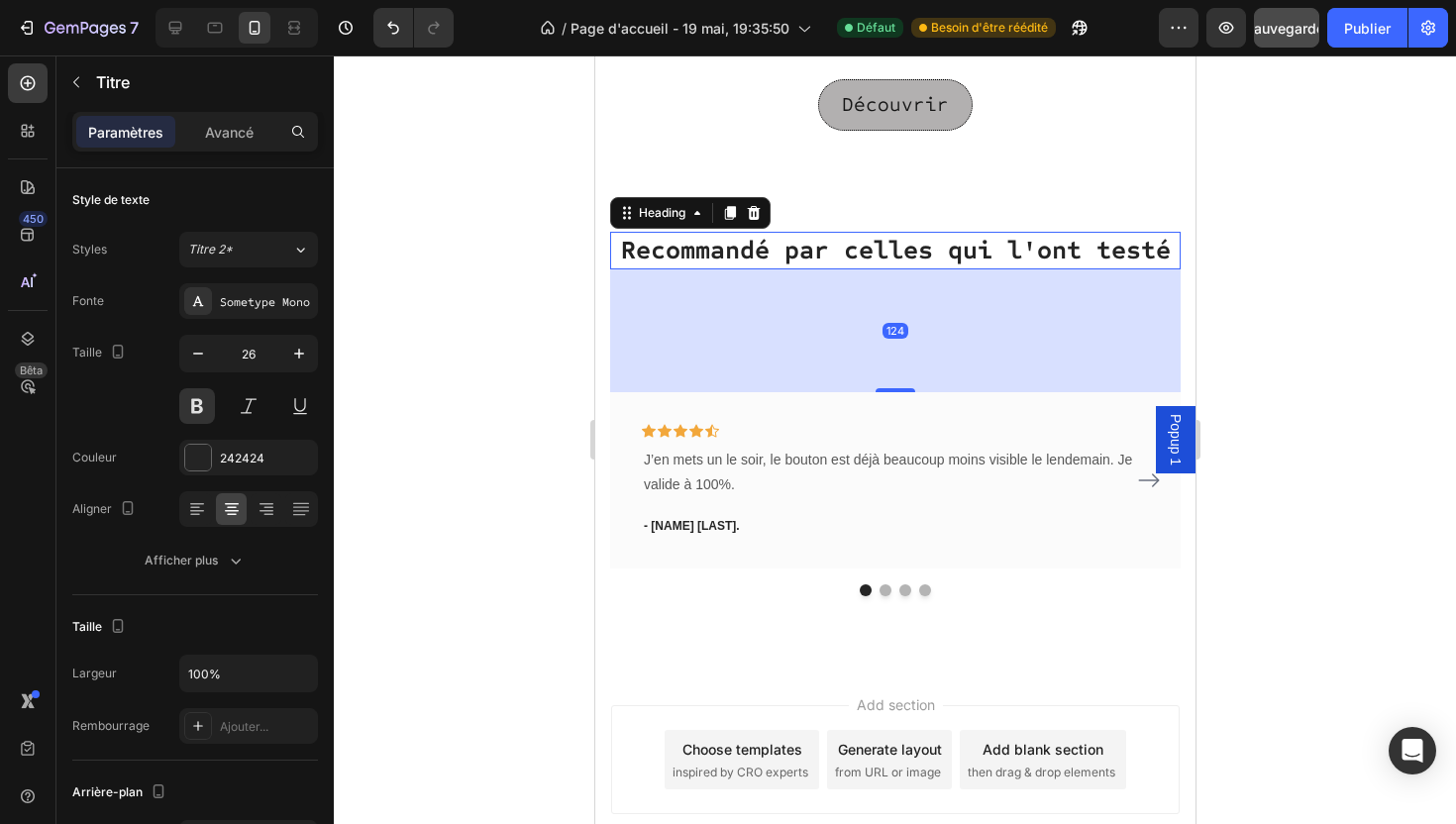 click on "124" at bounding box center (894, 331) 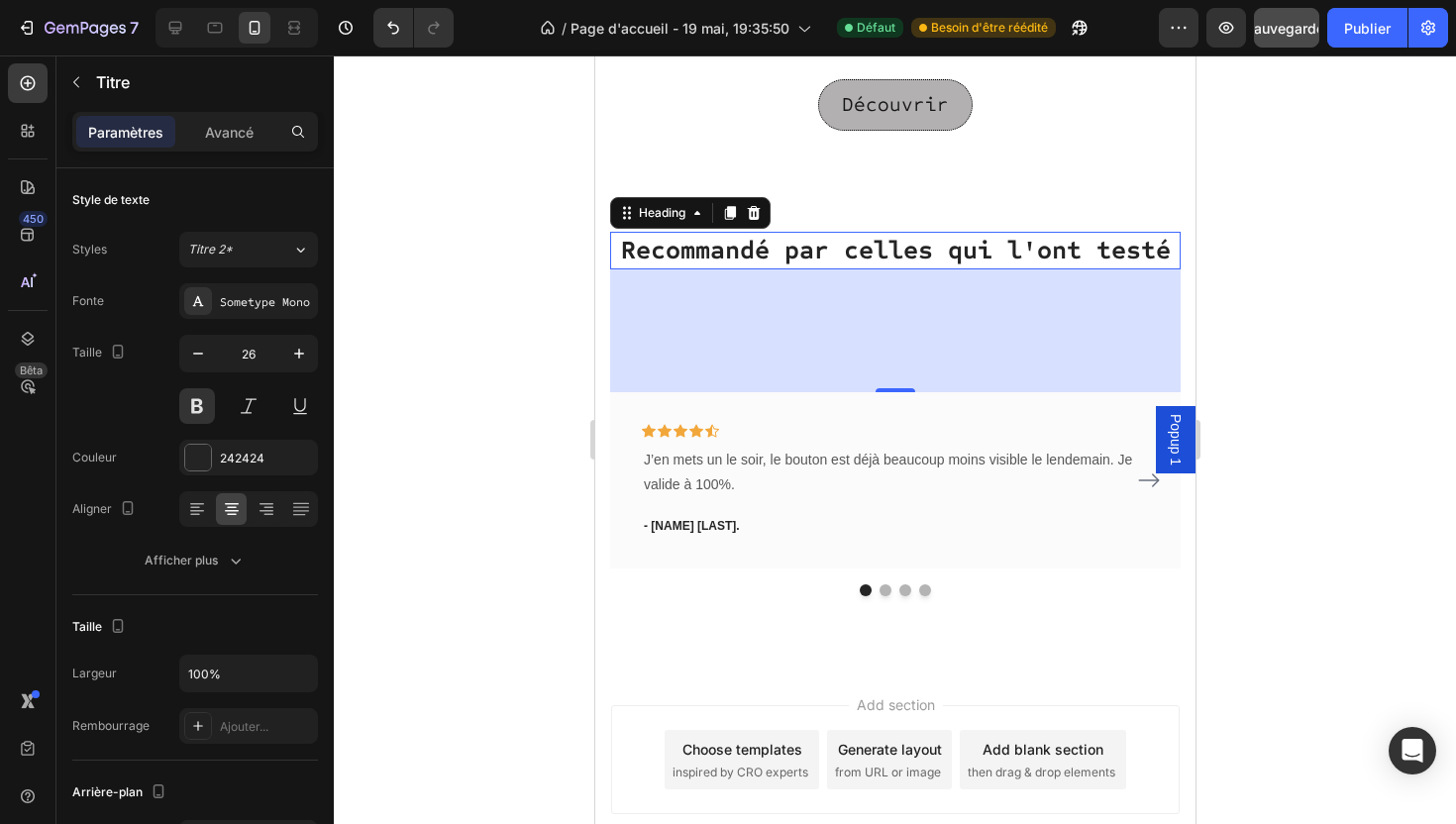 click on "Recommandé par celles qui l'ont testé" at bounding box center (894, 251) 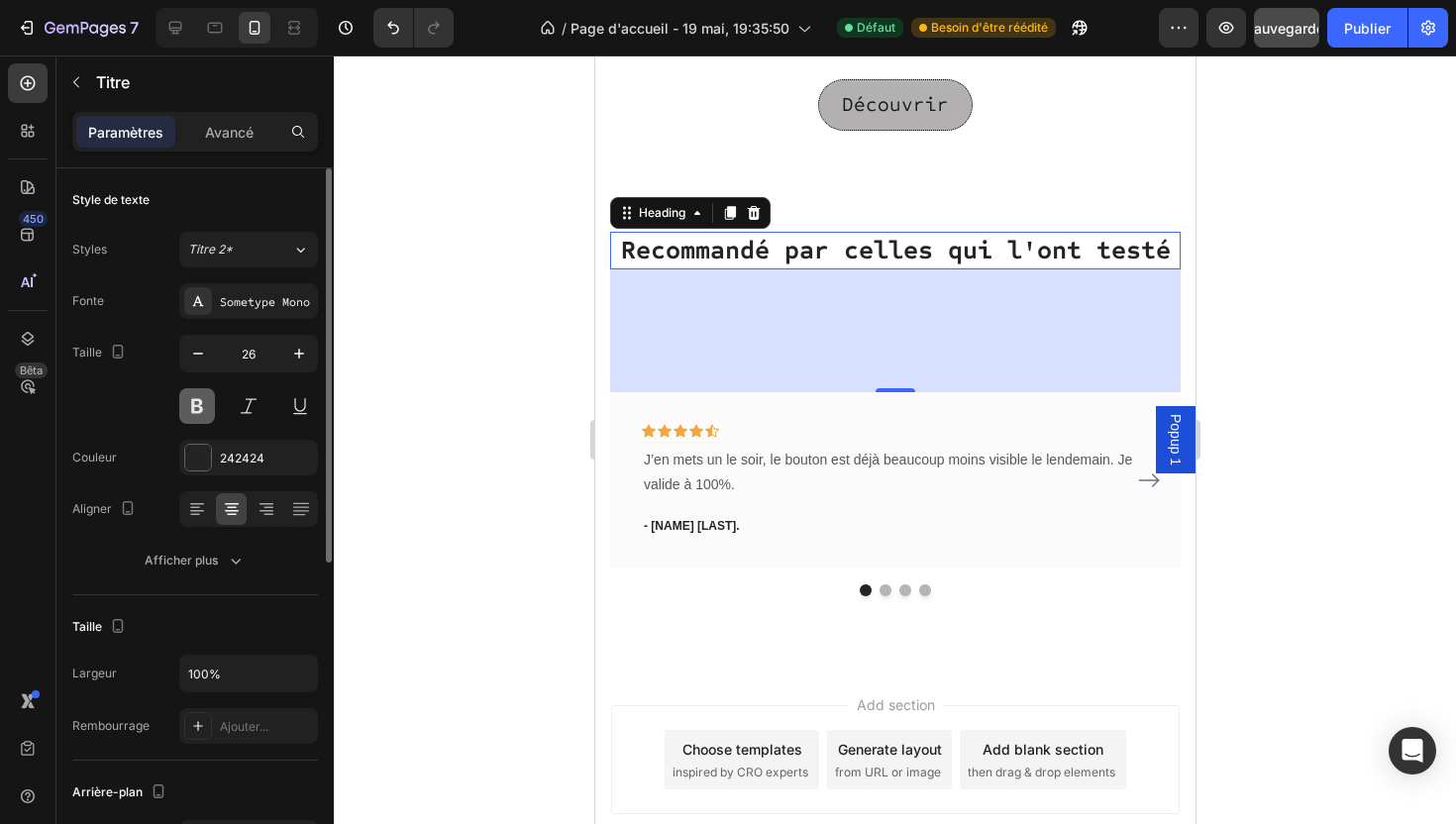 click at bounding box center [197, 406] 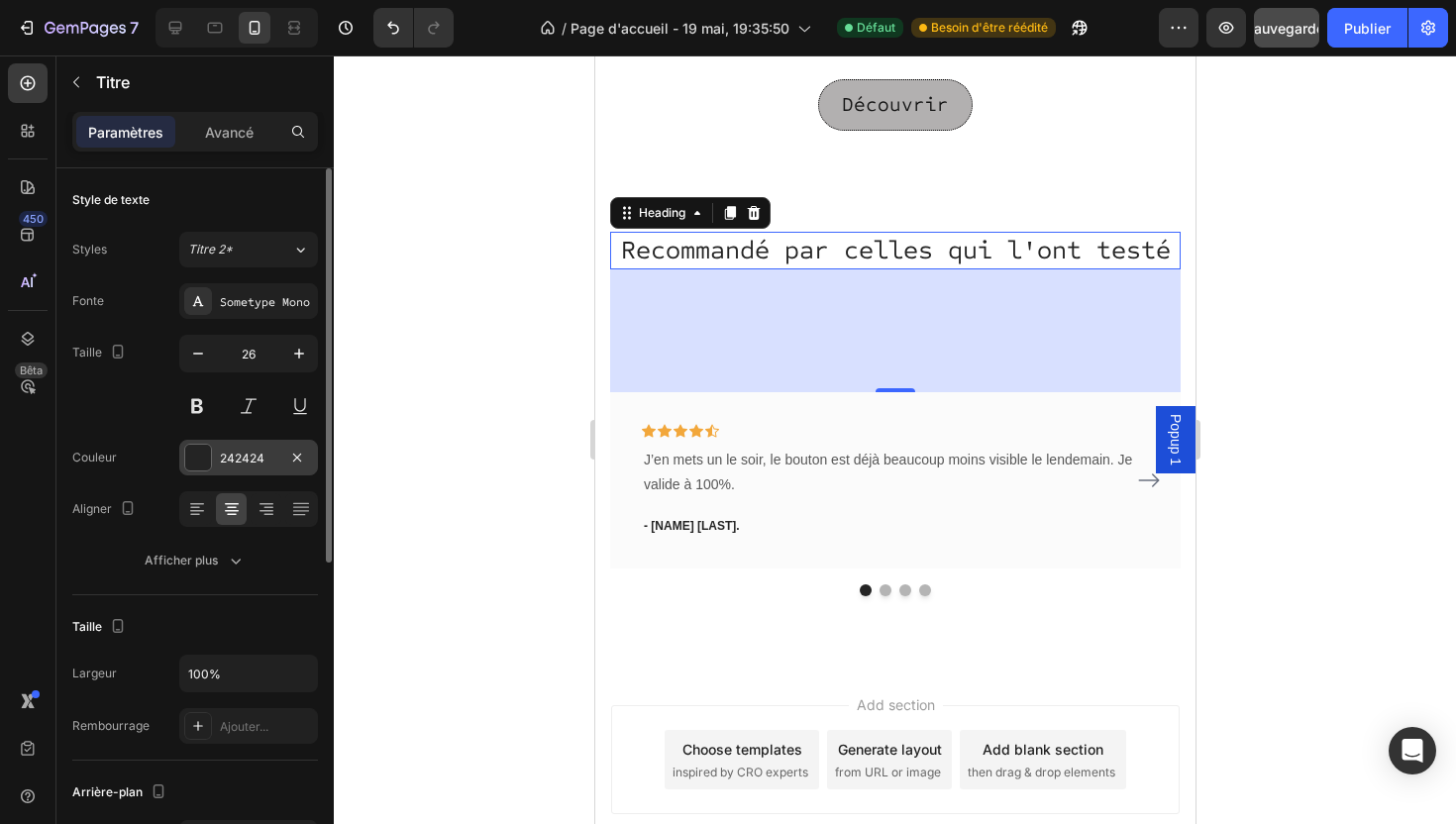 click at bounding box center (198, 458) 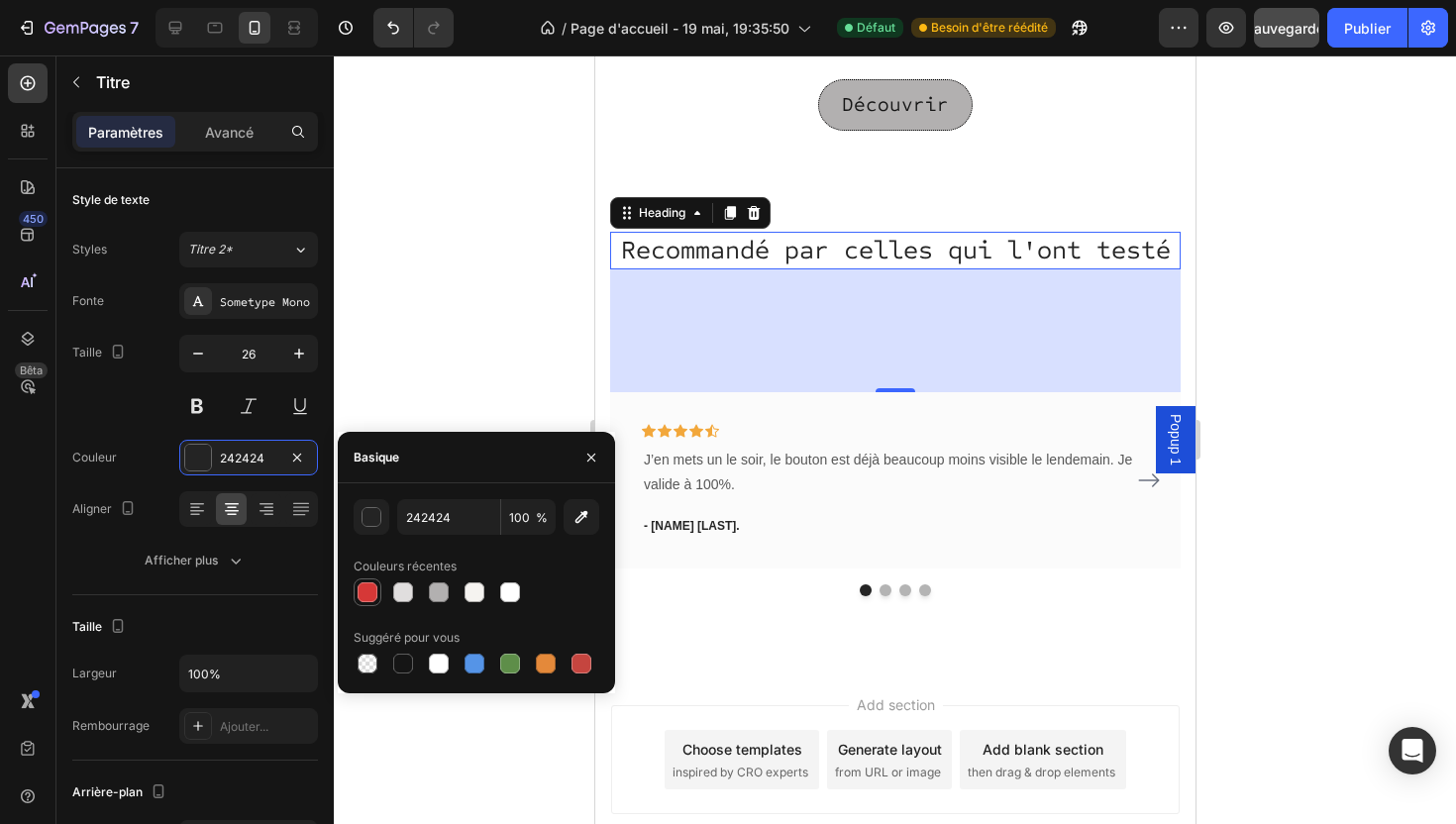 click at bounding box center [367, 592] 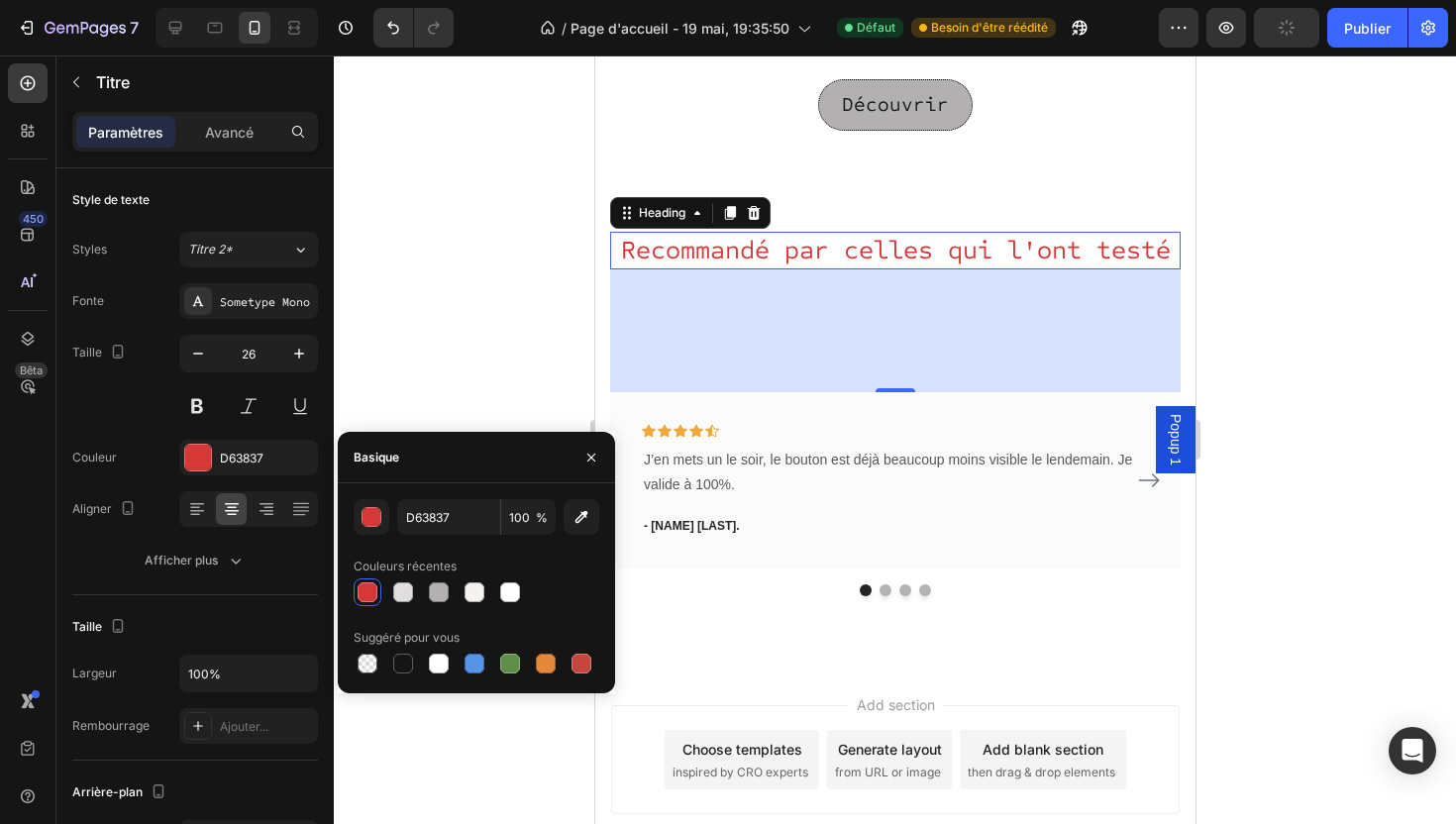 click 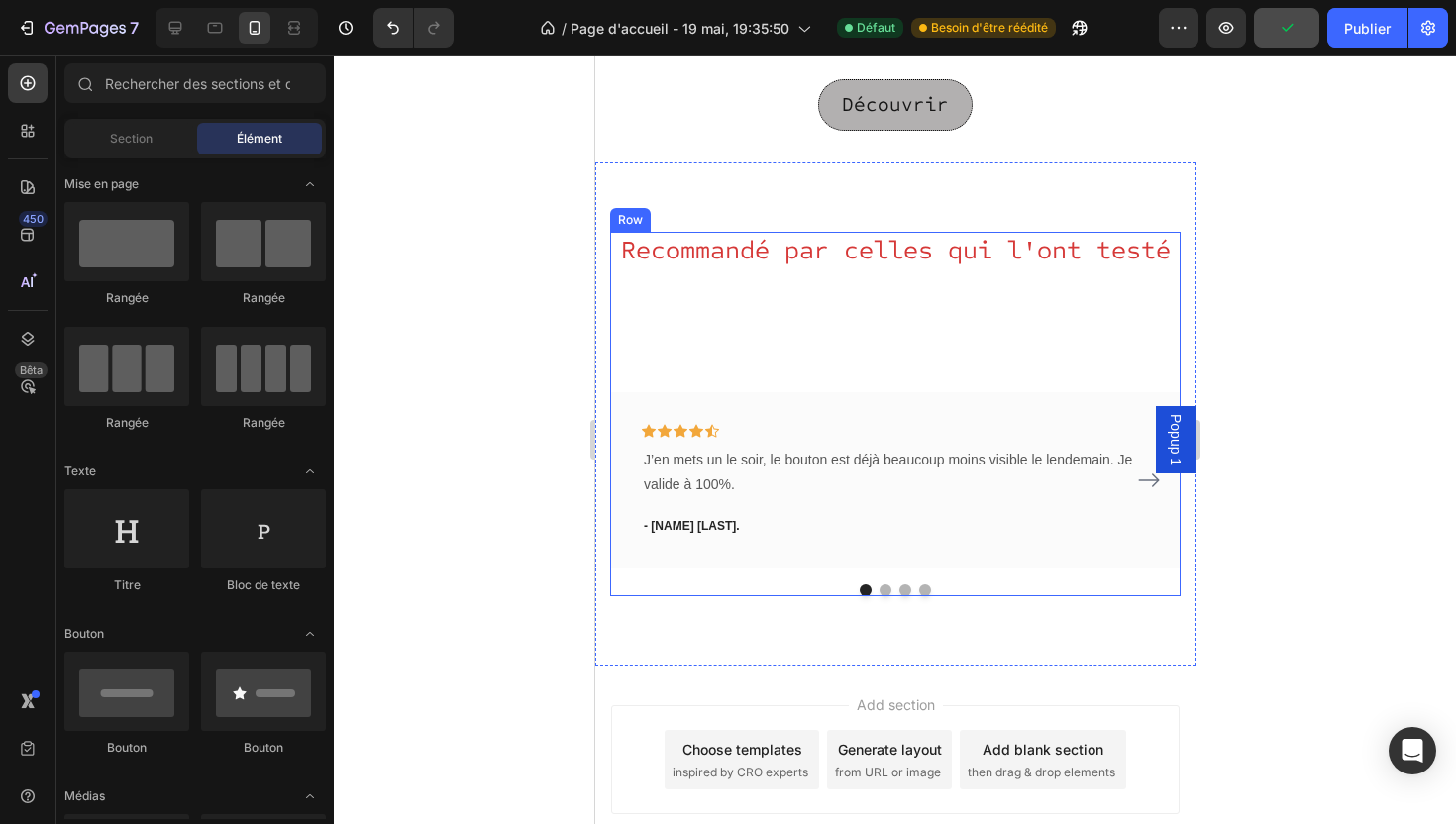 click on "Recommandé par celles qui l'ont testé
Icon
Icon
Icon
Icon
Icon Row J’en mets un le soir, le bouton est déjà beaucoup moins visible le lendemain. Je valide à 100%. Text block - [NAME] [LAST]. Text block Row
Icon
Icon
Icon
Icon
Icon Row Ultra discret, je le porte même au travail. Personne ne le voit, et ça fonctionne. Text block - [NAME]. Text block Row
Icon
Icon
Icon
Icon
Icon Row J'aime trop , le packaging est trop jolie ! Text block - [NAME] . Text block Row
Icon
Icon
Icon
Icon
Icon Row Reçu rapidement, je valide ! Text block - [NAME] . Text block Row
Carousel" at bounding box center [894, 414] 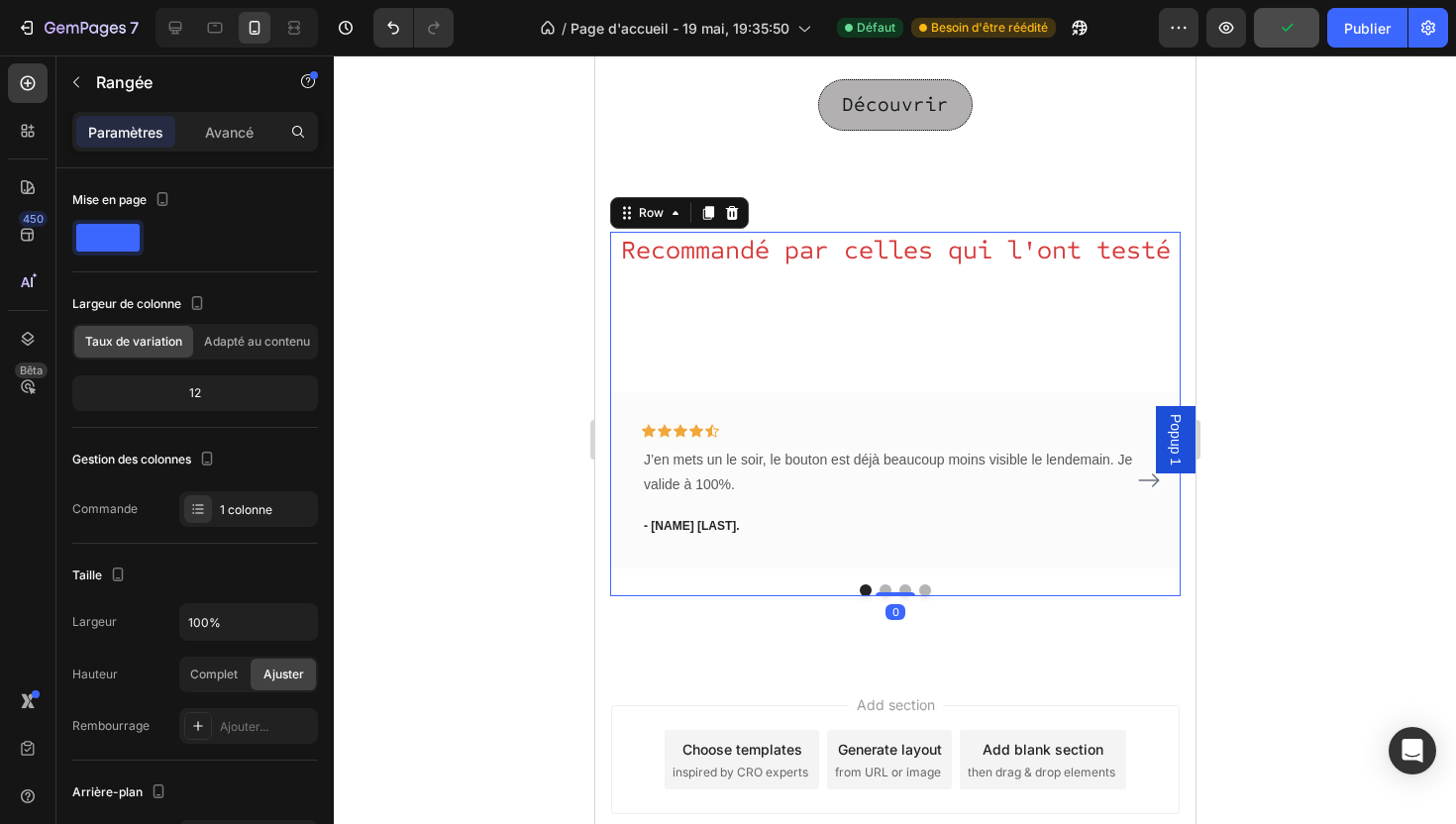click on "Recommandé par celles qui l'ont testé
Icon
Icon
Icon
Icon
Icon Row J’en mets un le soir, le bouton est déjà beaucoup moins visible le lendemain. Je valide à 100%. Text block - [NAME] [LAST]. Text block Row
Icon
Icon
Icon
Icon
Icon Row Ultra discret, je le porte même au travail. Personne ne le voit, et ça fonctionne. Text block - [NAME]. Text block Row
Icon
Icon
Icon
Icon
Icon Row J'aime trop , le packaging est trop jolie ! Text block - [NAME] . Text block Row
Icon
Icon
Icon
Icon
Icon Row Reçu rapidement, je valide ! Text block - [NAME] . Text block Row
Carousel" at bounding box center [894, 414] 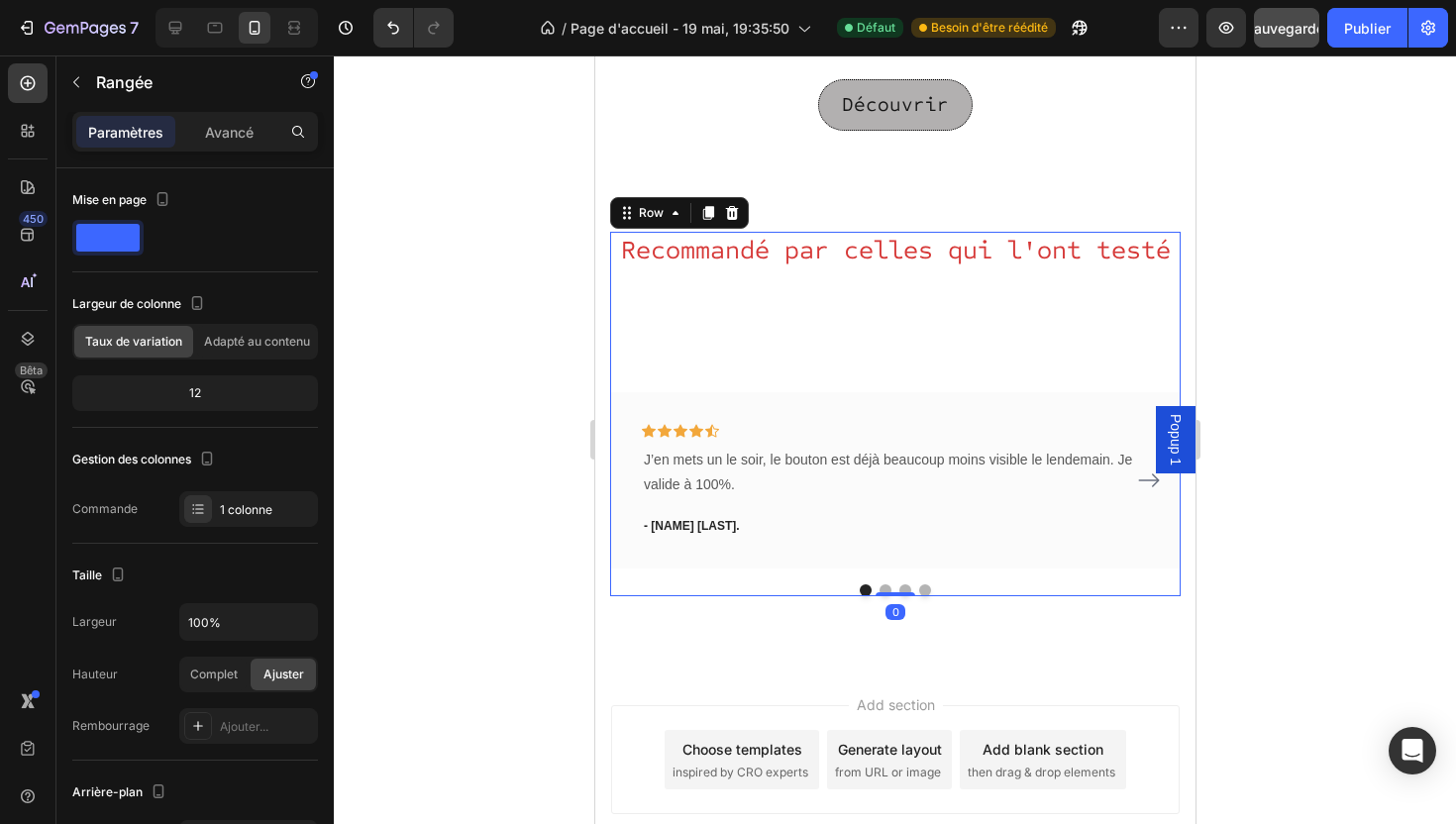 drag, startPoint x: 888, startPoint y: 593, endPoint x: 896, endPoint y: 566, distance: 28.160256 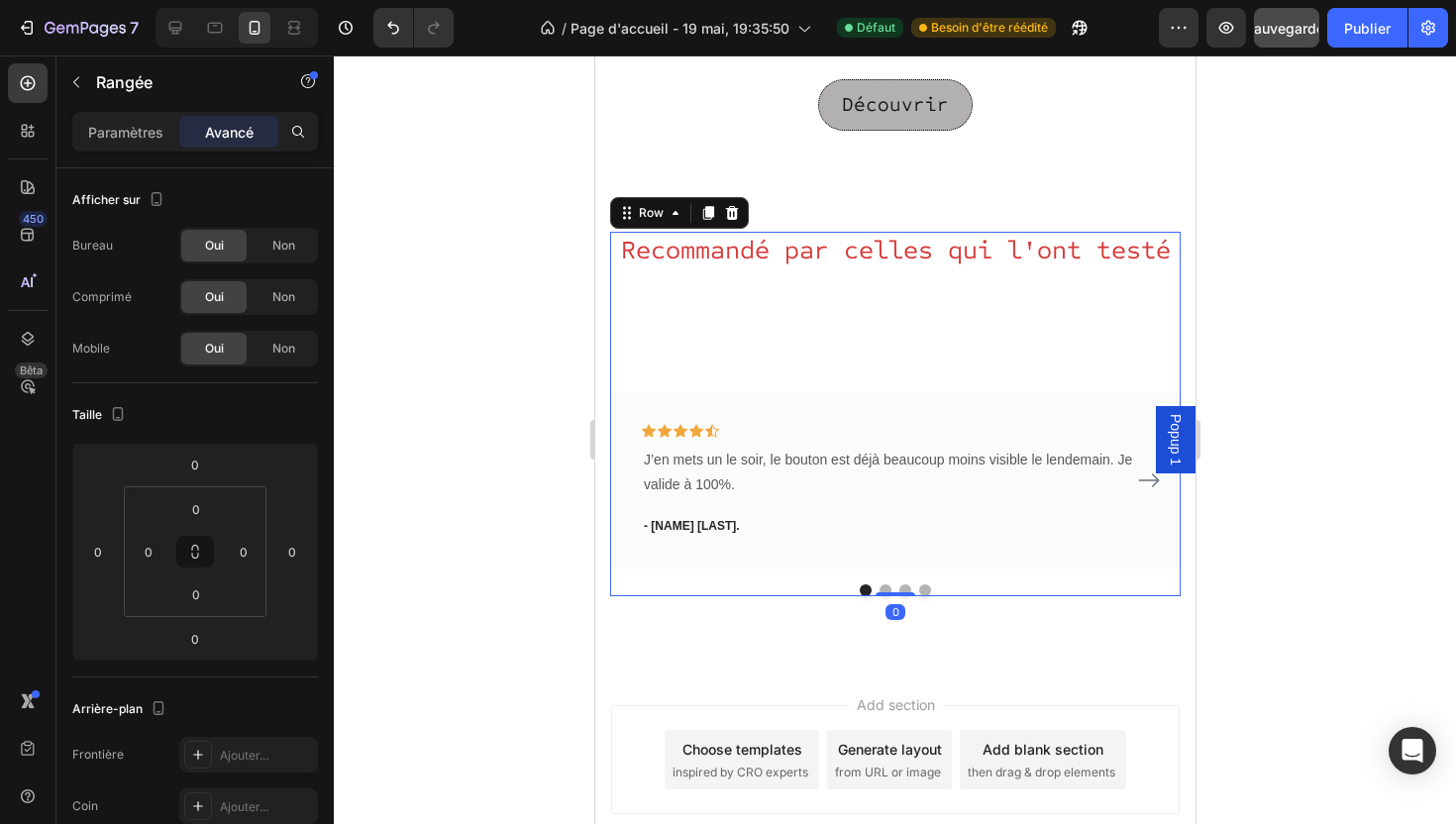 click on "Recommandé par celles qui l'ont testé
Icon
Icon
Icon
Icon
Icon Row J’en mets un le soir, le bouton est déjà beaucoup moins visible le lendemain. Je valide à 100%. Text block - [NAME] [LAST]. Text block Row
Icon
Icon
Icon
Icon
Icon Row Ultra discret, je le porte même au travail. Personne ne le voit, et ça fonctionne. Text block - [NAME]. Text block Row
Icon
Icon
Icon
Icon
Icon Row J'aime trop , le packaging est trop jolie ! Text block - [NAME] . Text block Row
Icon
Icon
Icon
Icon
Icon Row Reçu rapidement, je valide ! Text block - [NAME] . Text block Row
Carousel" at bounding box center (894, 414) 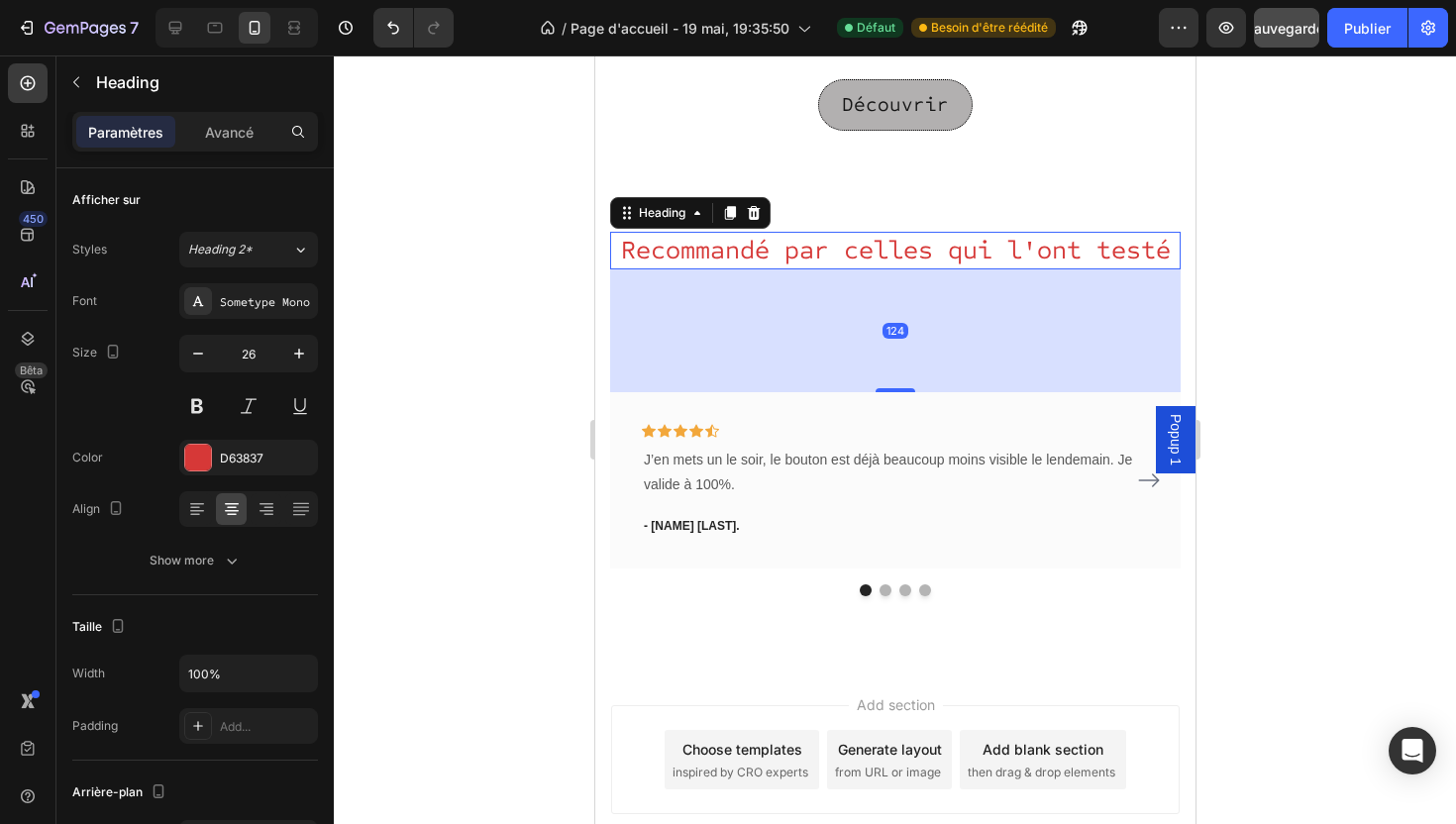 click on "Recommandé par celles qui l'ont testé" at bounding box center (894, 251) 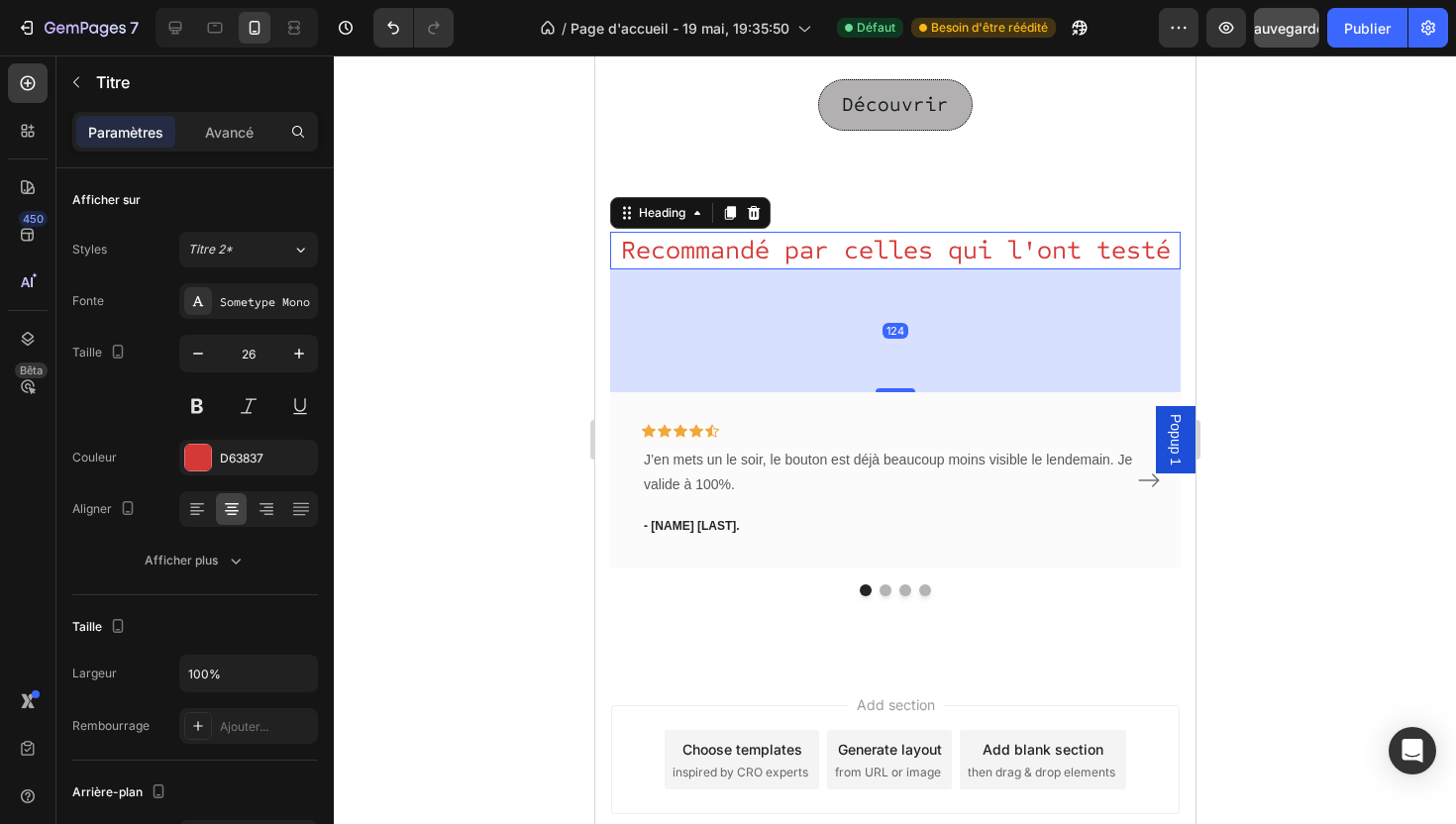 click on "124" at bounding box center [894, 331] 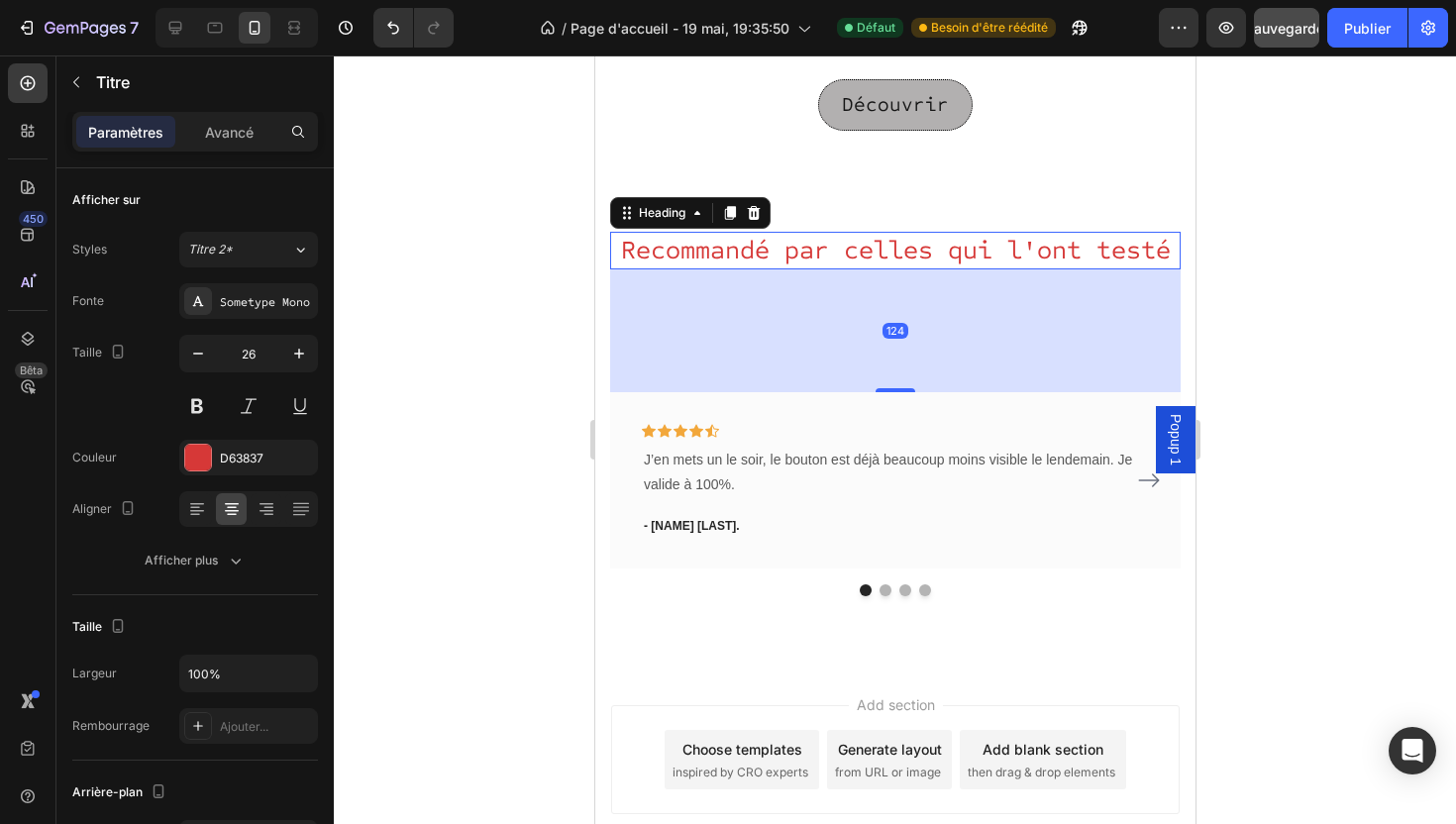 click 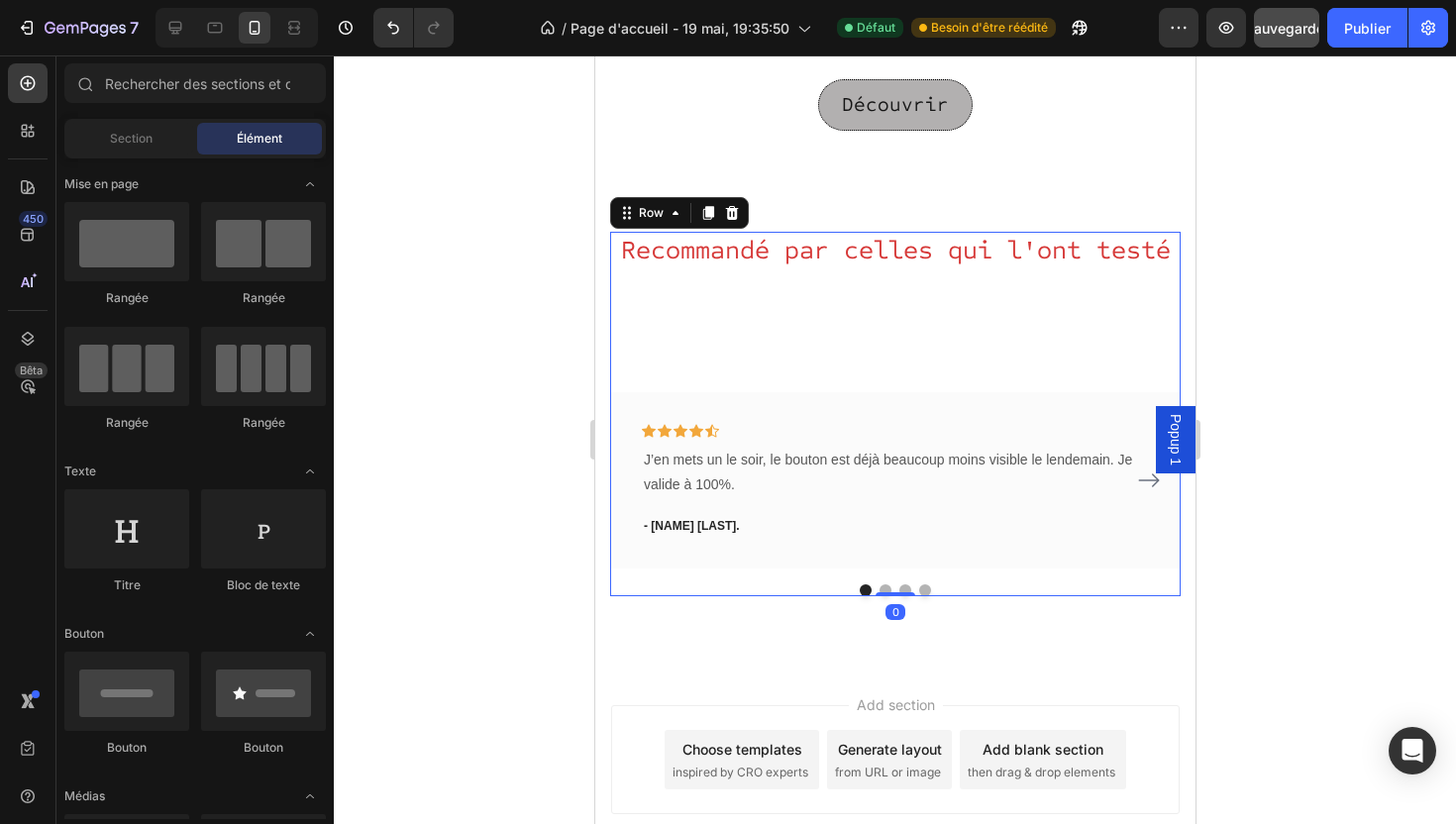 click on "Recommandé par celles qui l'ont testé
Icon
Icon
Icon
Icon
Icon Row J’en mets un le soir, le bouton est déjà beaucoup moins visible le lendemain. Je valide à 100%. Text block - [NAME] [LAST]. Text block Row
Icon
Icon
Icon
Icon
Icon Row Ultra discret, je le porte même au travail. Personne ne le voit, et ça fonctionne. Text block - [NAME]. Text block Row
Icon
Icon
Icon
Icon
Icon Row J'aime trop , le packaging est trop jolie ! Text block - [NAME] . Text block Row
Icon
Icon
Icon
Icon
Icon Row Reçu rapidement, je valide ! Text block - [NAME] . Text block Row
Carousel" at bounding box center [894, 414] 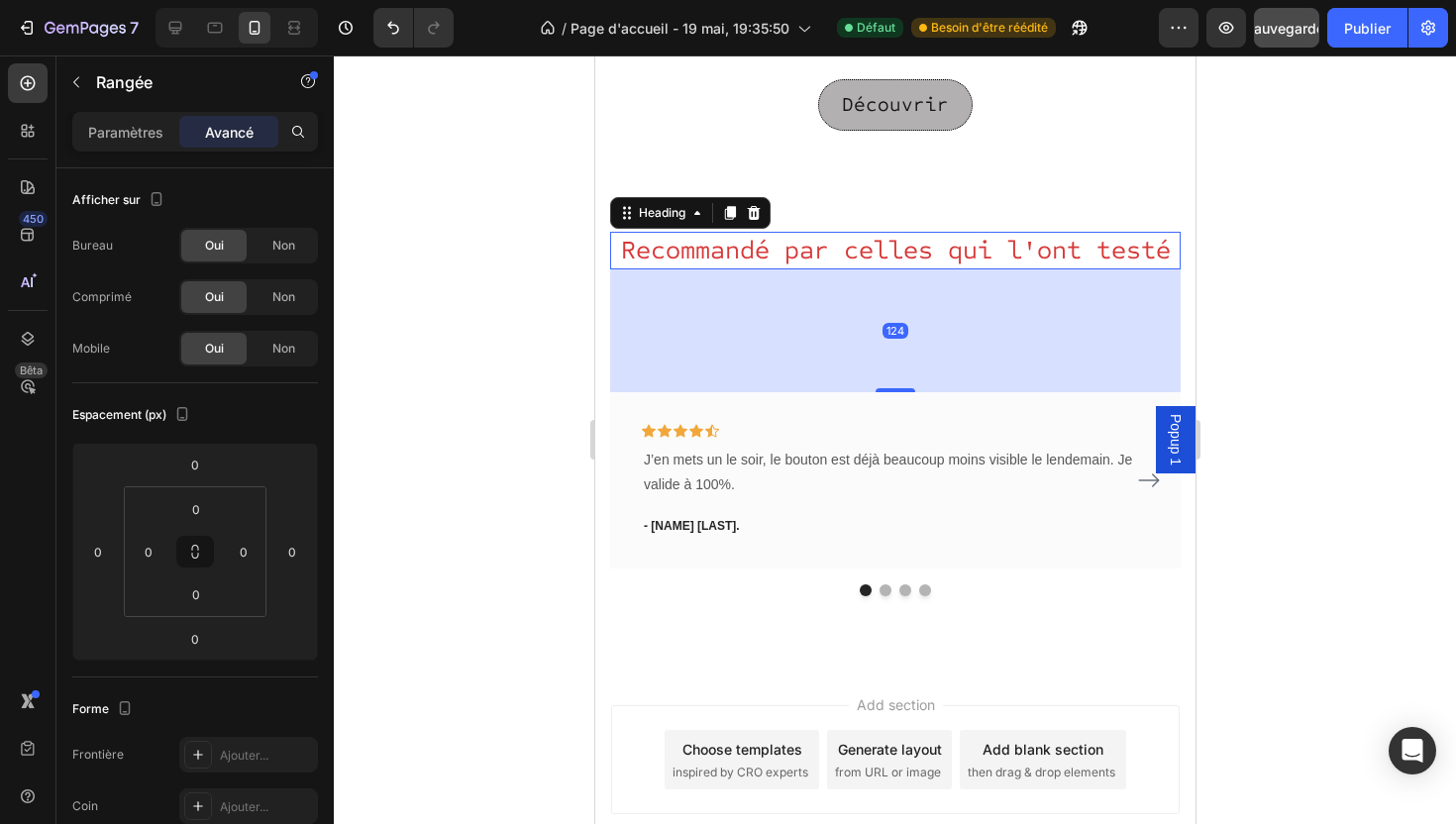click on "Recommandé par celles qui l'ont testé" at bounding box center (894, 251) 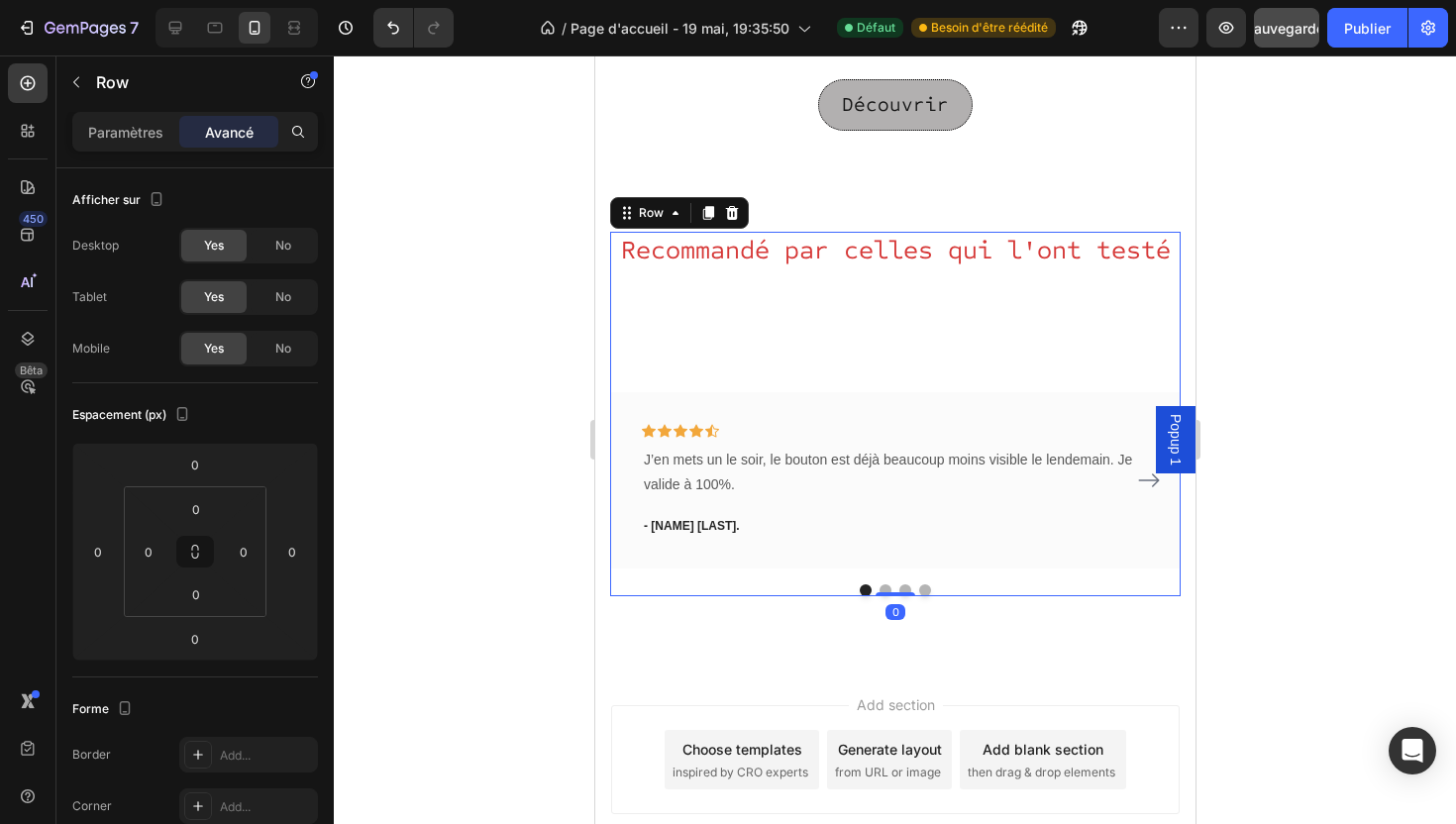 click on "Recommandé par celles qui l'ont testé
Icon
Icon
Icon
Icon
Icon Row J’en mets un le soir, le bouton est déjà beaucoup moins visible le lendemain. Je valide à 100%. Text block - [NAME] [LAST]. Text block Row
Icon
Icon
Icon
Icon
Icon Row Ultra discret, je le porte même au travail. Personne ne le voit, et ça fonctionne. Text block - [NAME]. Text block Row
Icon
Icon
Icon
Icon
Icon Row J'aime trop , le packaging est trop jolie ! Text block - [NAME] . Text block Row
Icon
Icon
Icon
Icon
Icon Row Reçu rapidement, je valide ! Text block - [NAME] . Text block Row
Carousel" at bounding box center [894, 414] 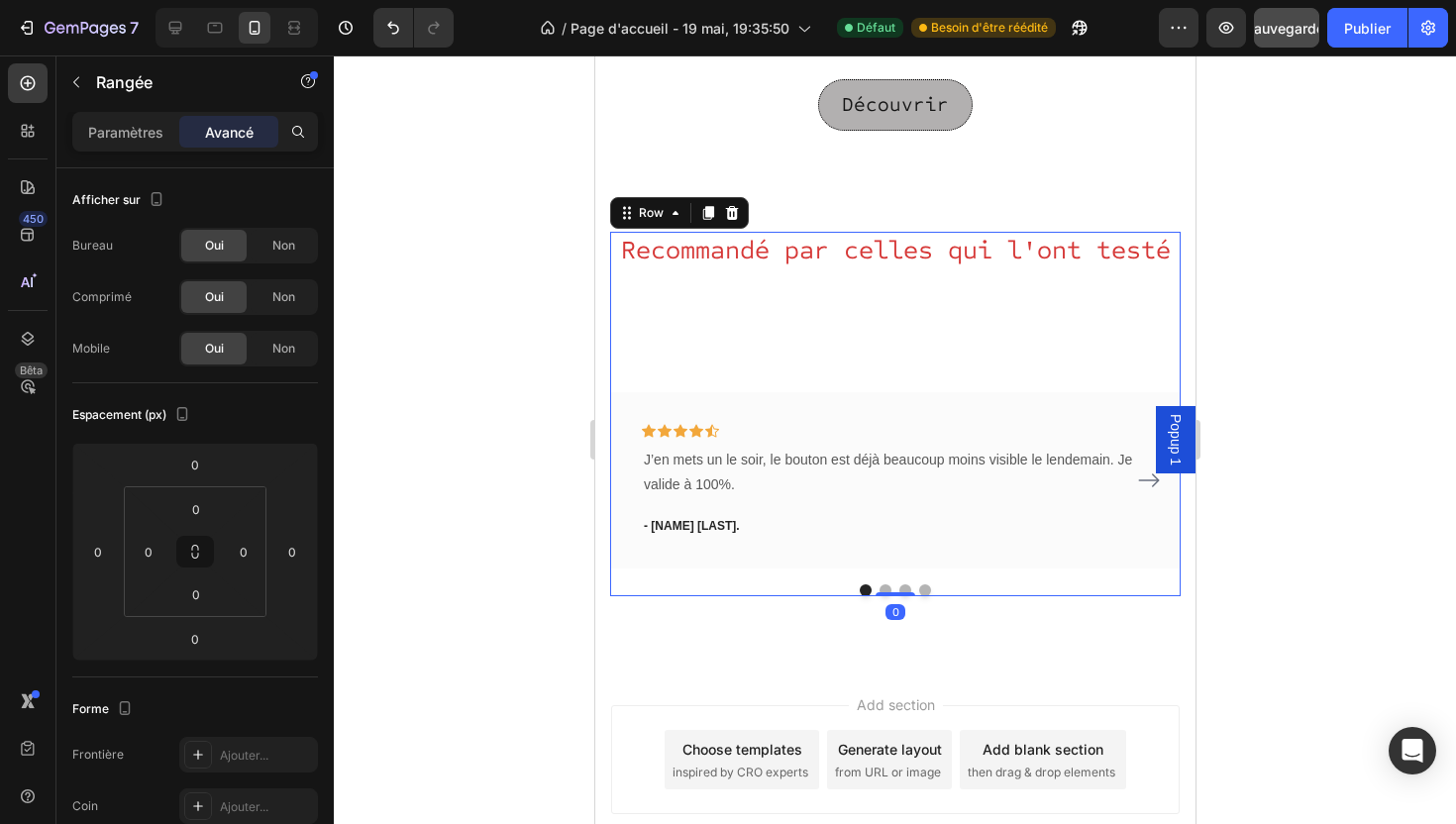 click on "Recommandé par celles qui l'ont testé
Icon
Icon
Icon
Icon
Icon Row J’en mets un le soir, le bouton est déjà beaucoup moins visible le lendemain. Je valide à 100%. Text block - [NAME] [LAST]. Text block Row
Icon
Icon
Icon
Icon
Icon Row Ultra discret, je le porte même au travail. Personne ne le voit, et ça fonctionne. Text block - [NAME]. Text block Row
Icon
Icon
Icon
Icon
Icon Row J'aime trop , le packaging est trop jolie ! Text block - [NAME] . Text block Row
Icon
Icon
Icon
Icon
Icon Row Reçu rapidement, je valide ! Text block - [NAME] . Text block Row
Carousel" at bounding box center (894, 414) 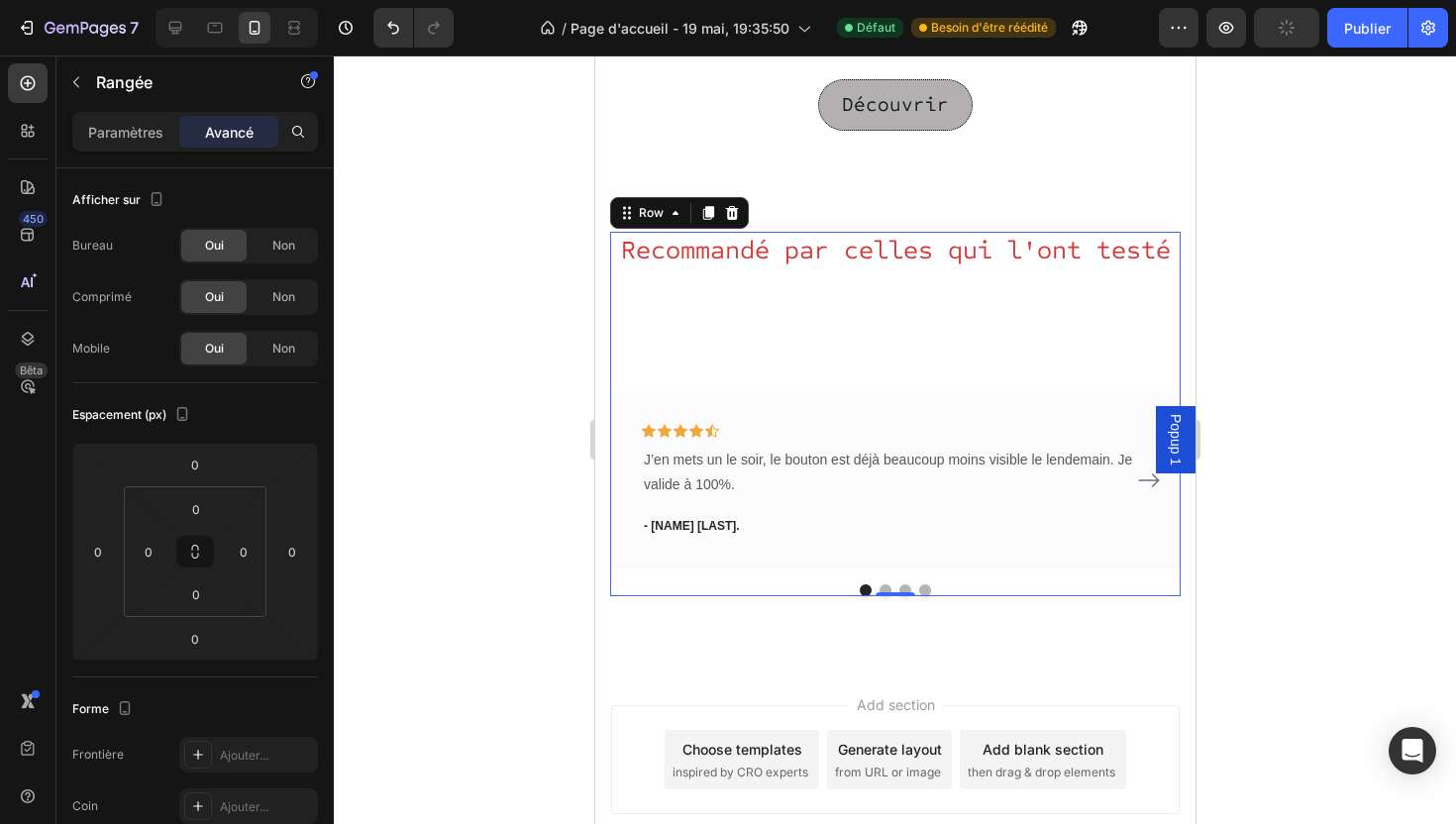 click 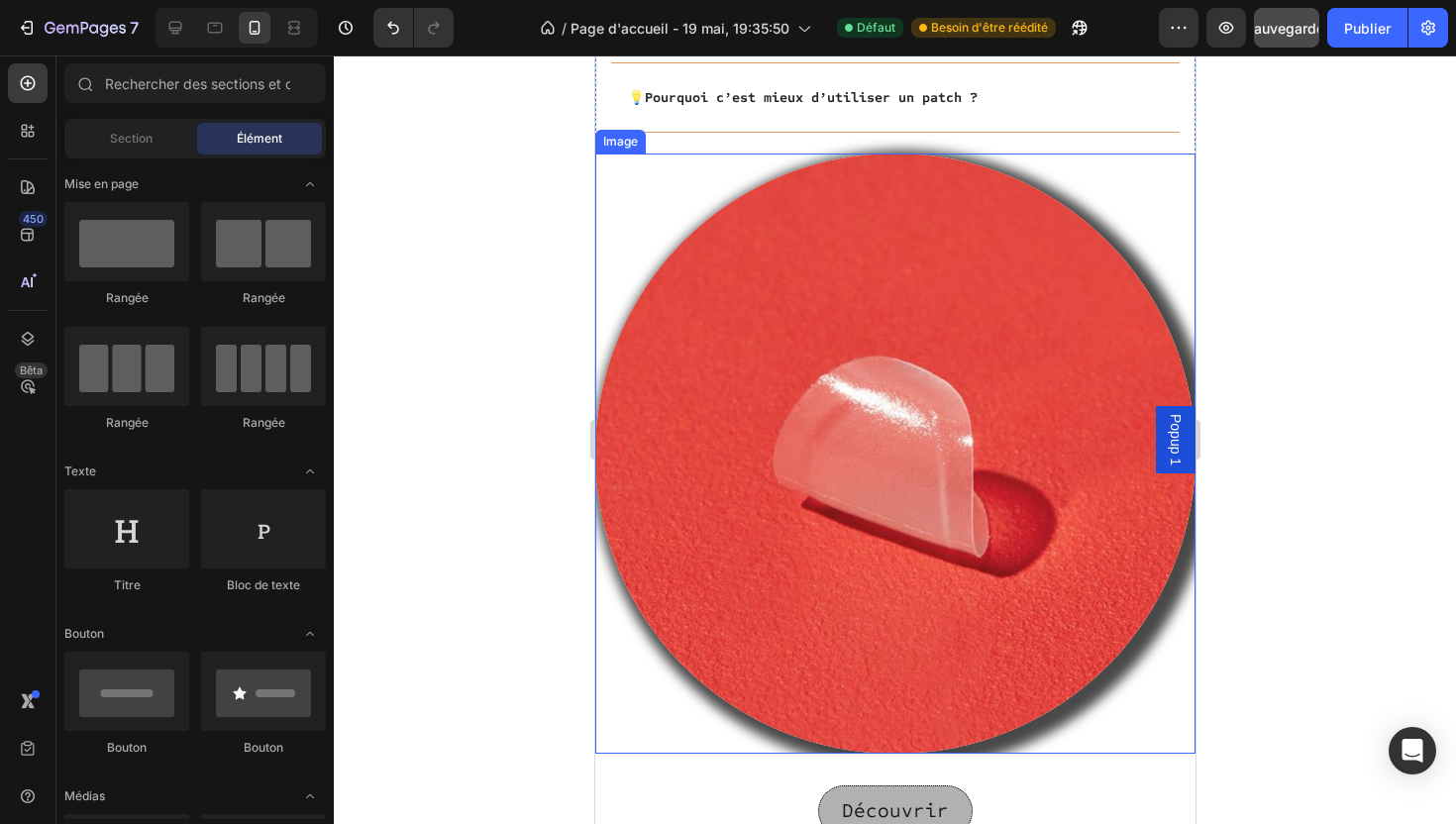 scroll, scrollTop: 3974, scrollLeft: 0, axis: vertical 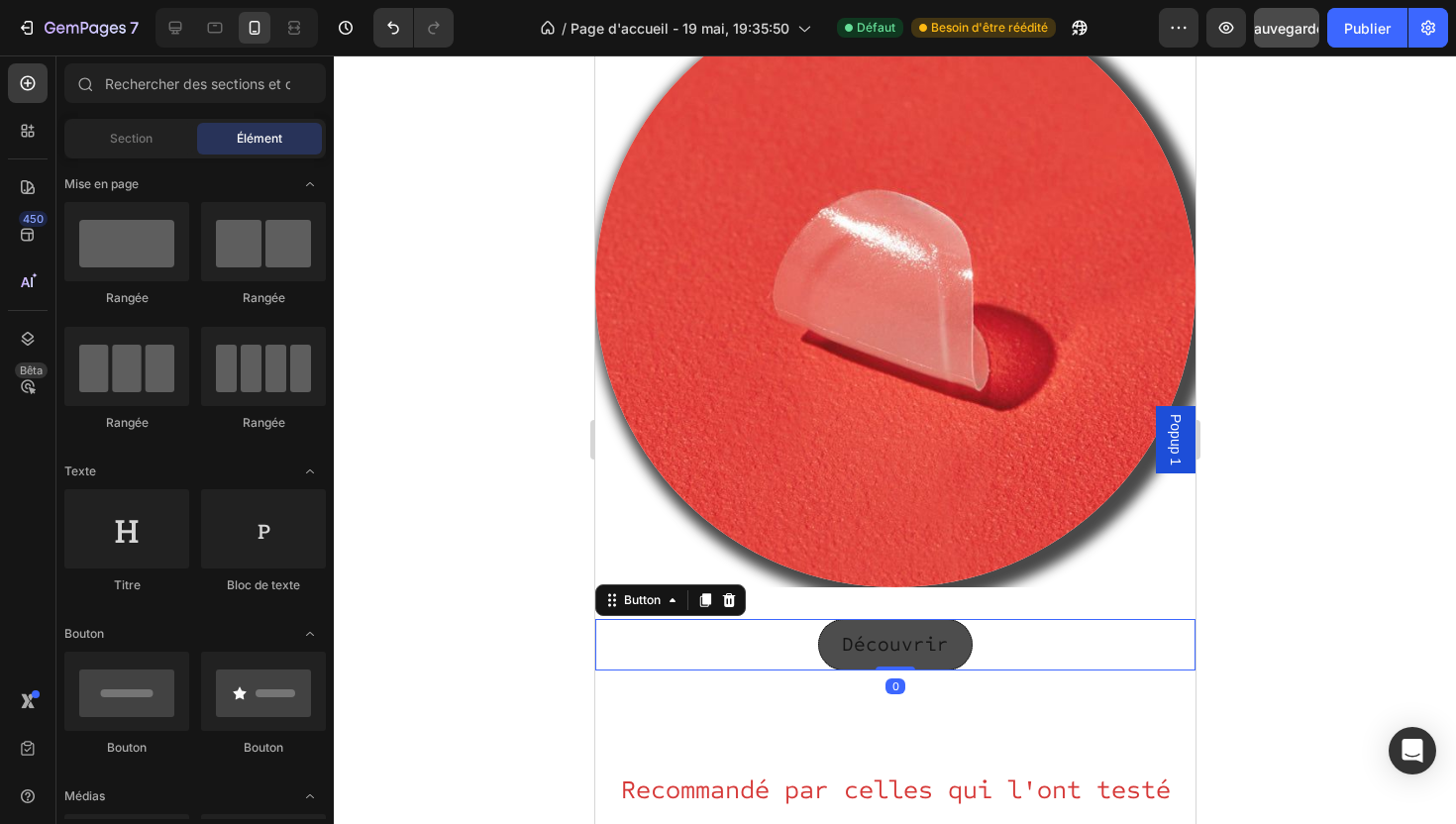 click on "Découvrir" at bounding box center [894, 645] 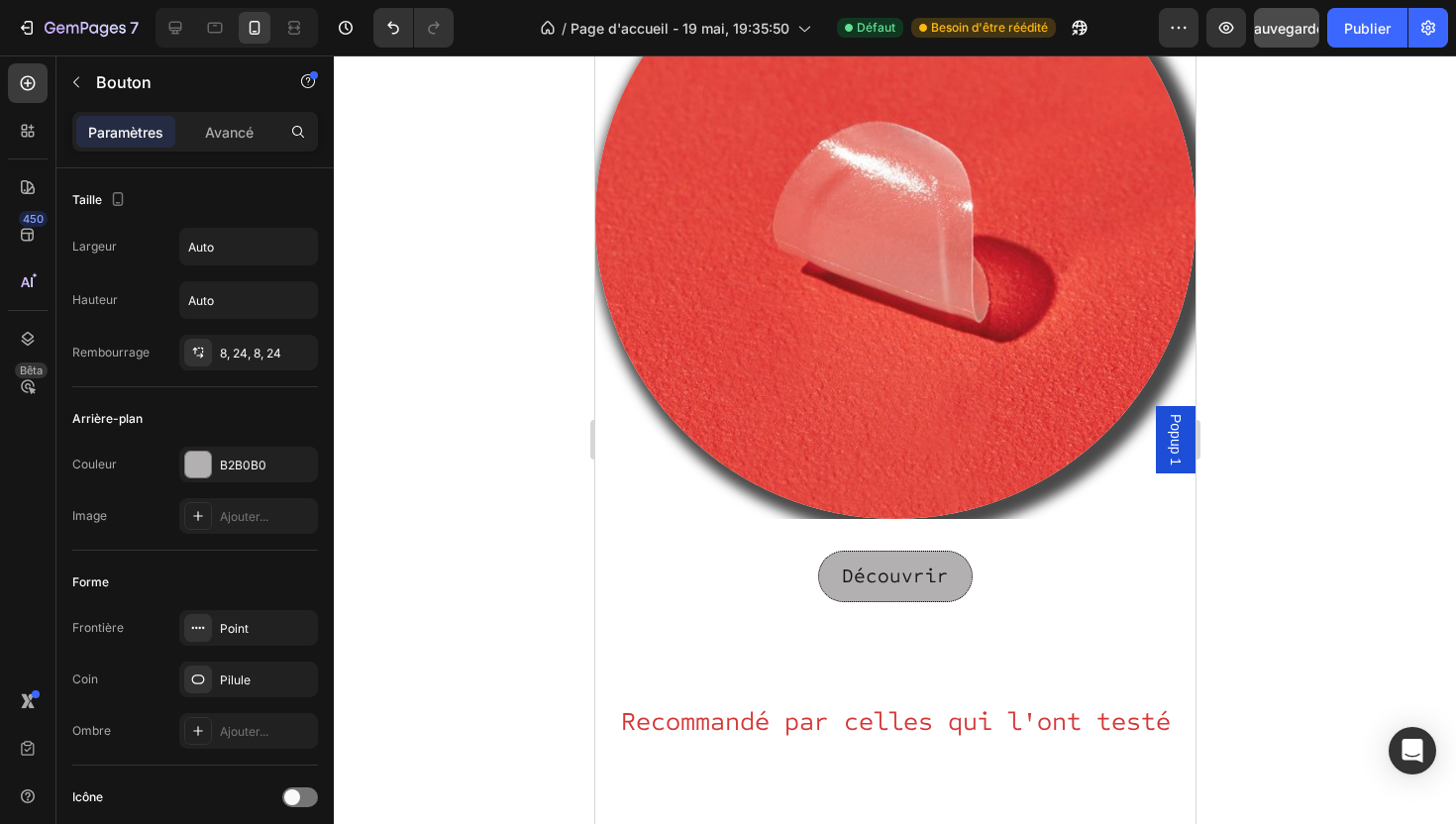 scroll, scrollTop: 4094, scrollLeft: 0, axis: vertical 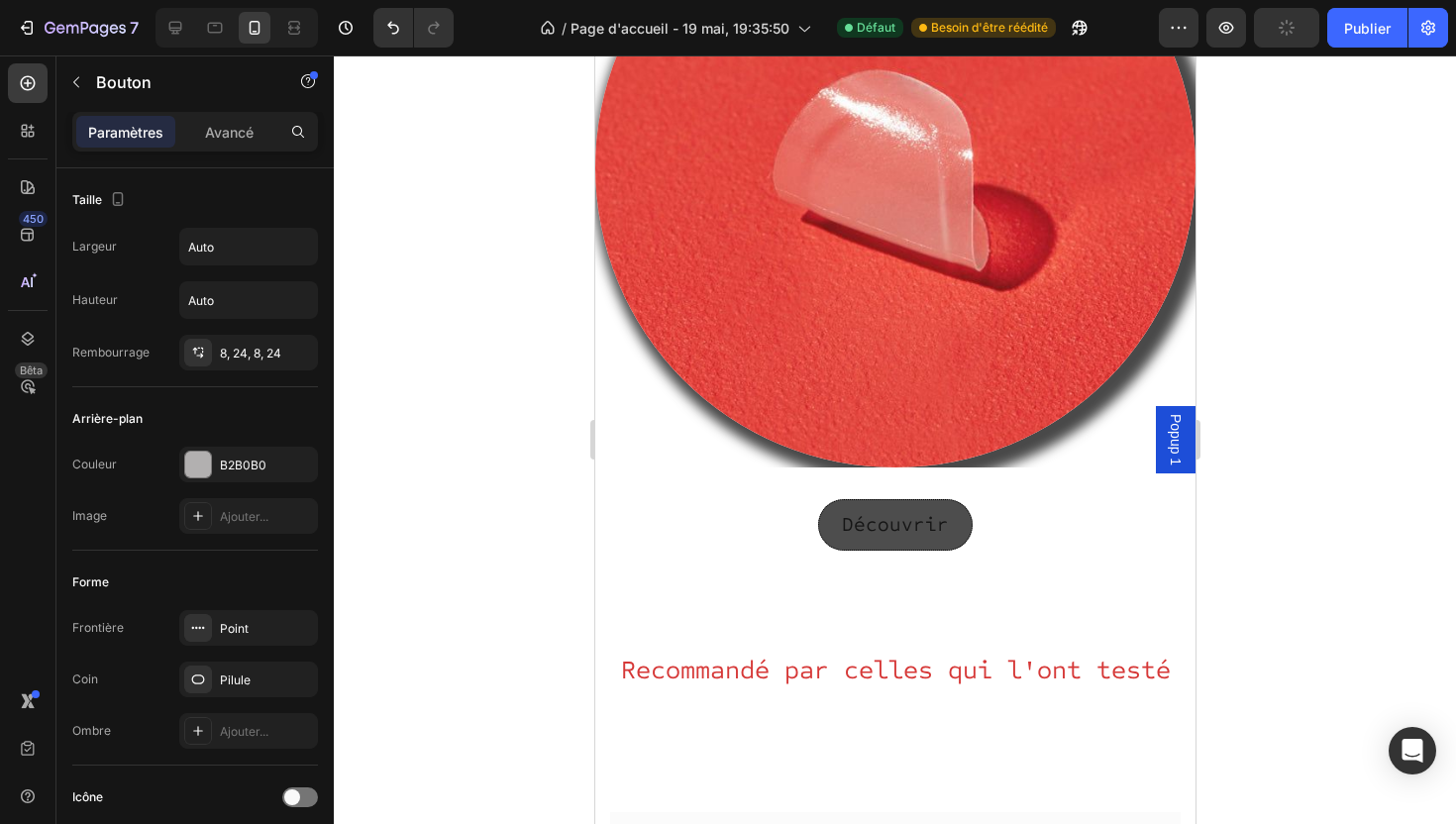 click on "Découvrir" at bounding box center (894, 525) 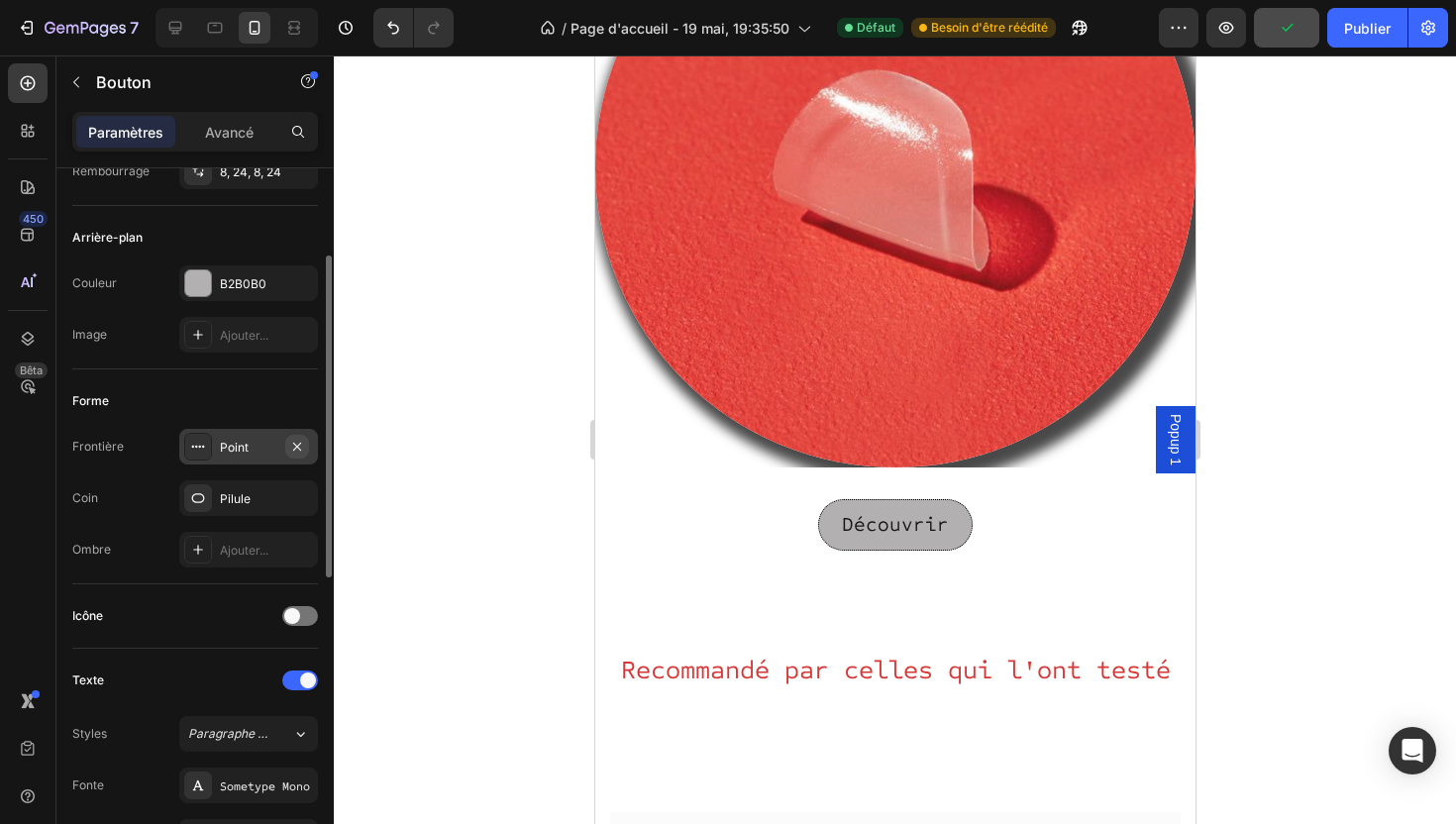 scroll, scrollTop: 188, scrollLeft: 0, axis: vertical 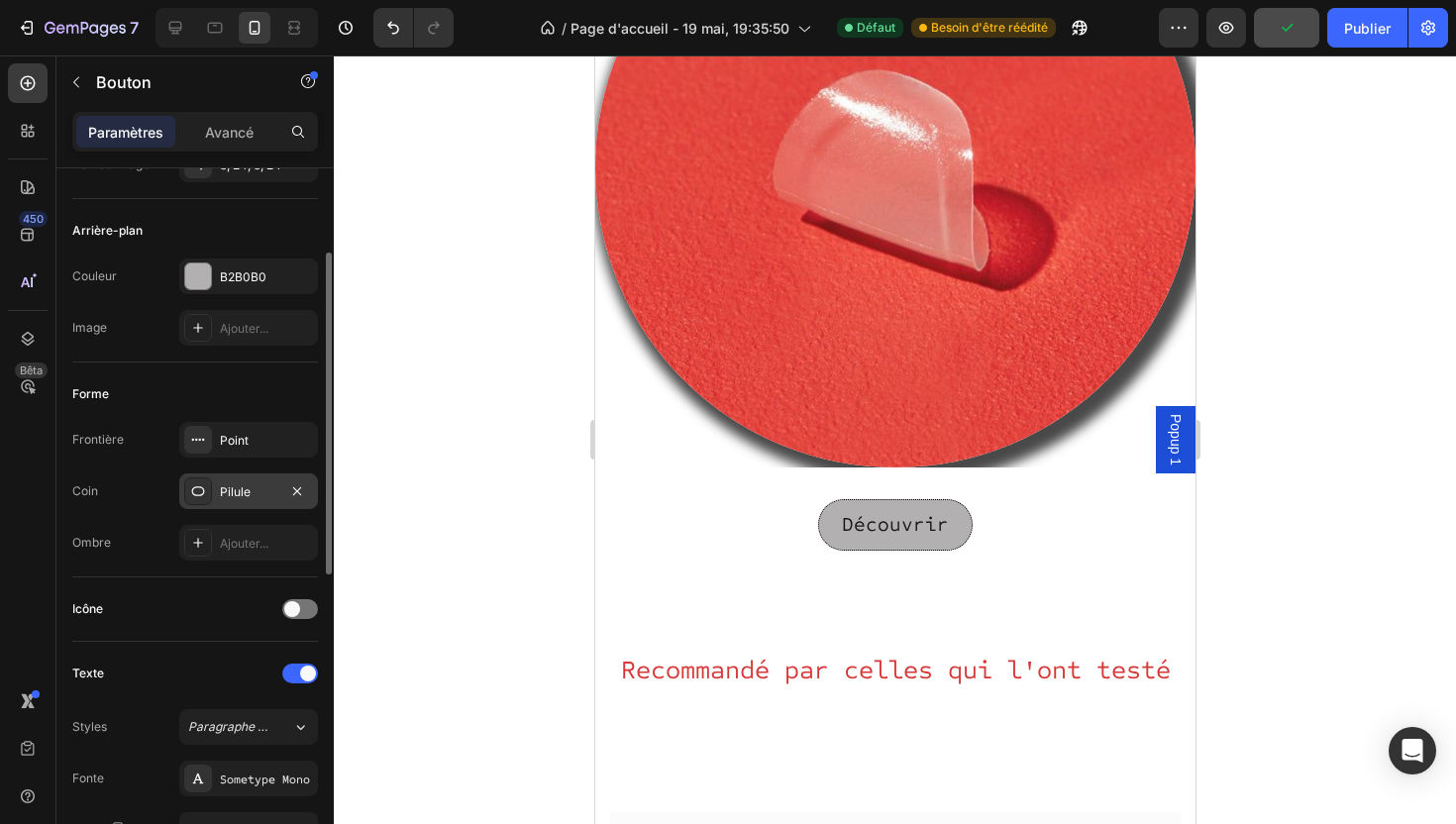 click on "Pilule" at bounding box center [249, 491] 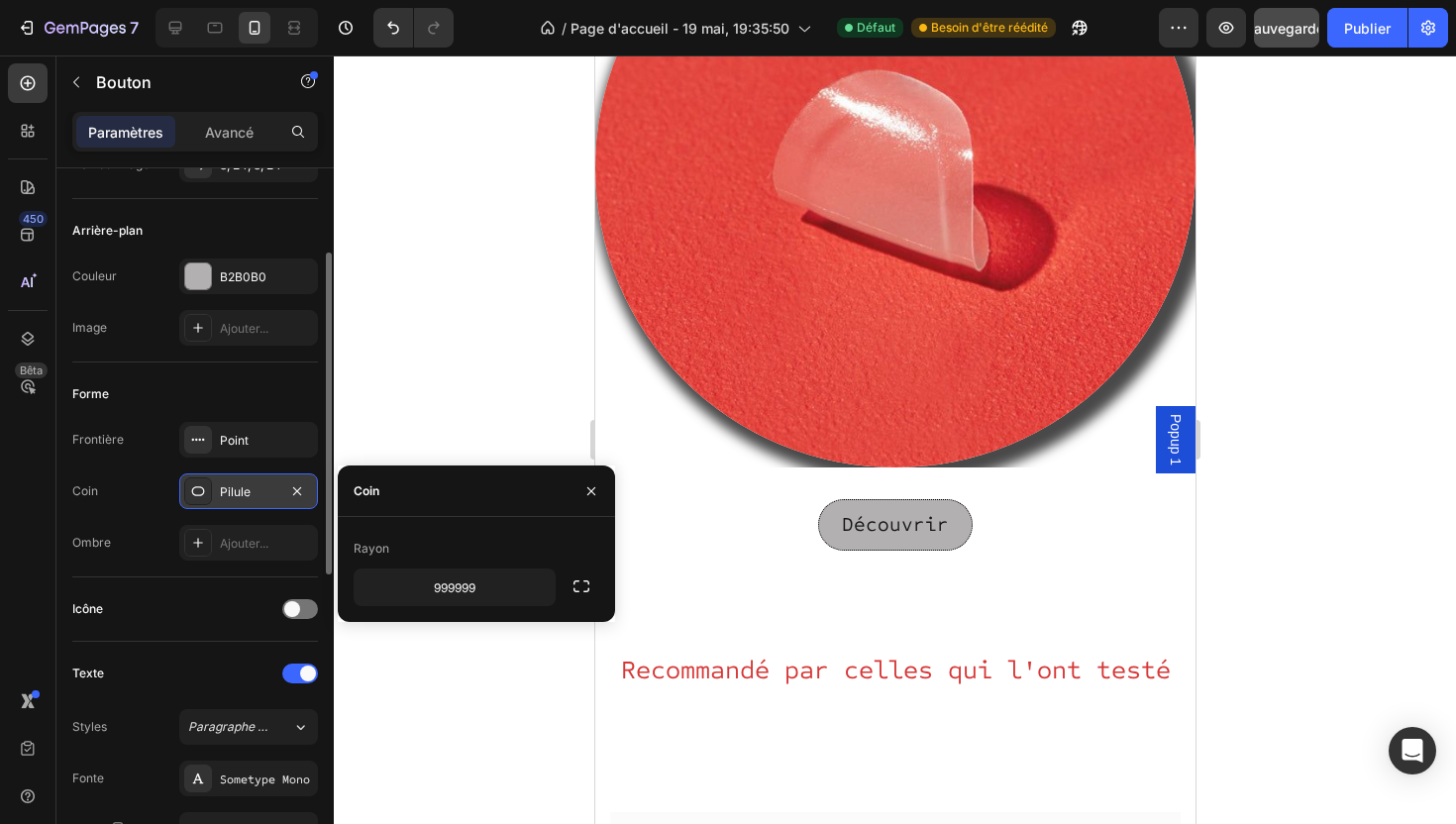 click 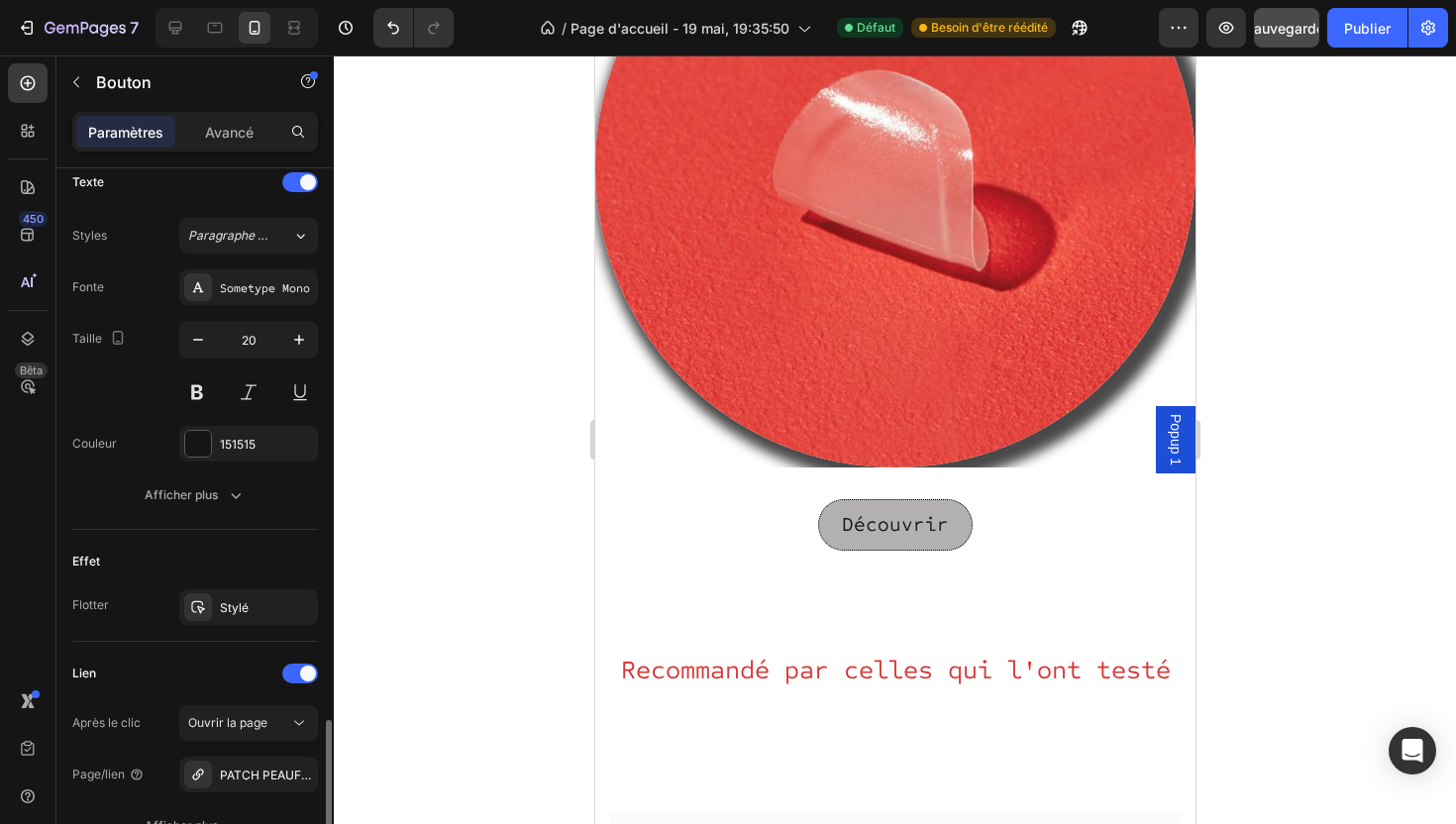 scroll, scrollTop: 589, scrollLeft: 0, axis: vertical 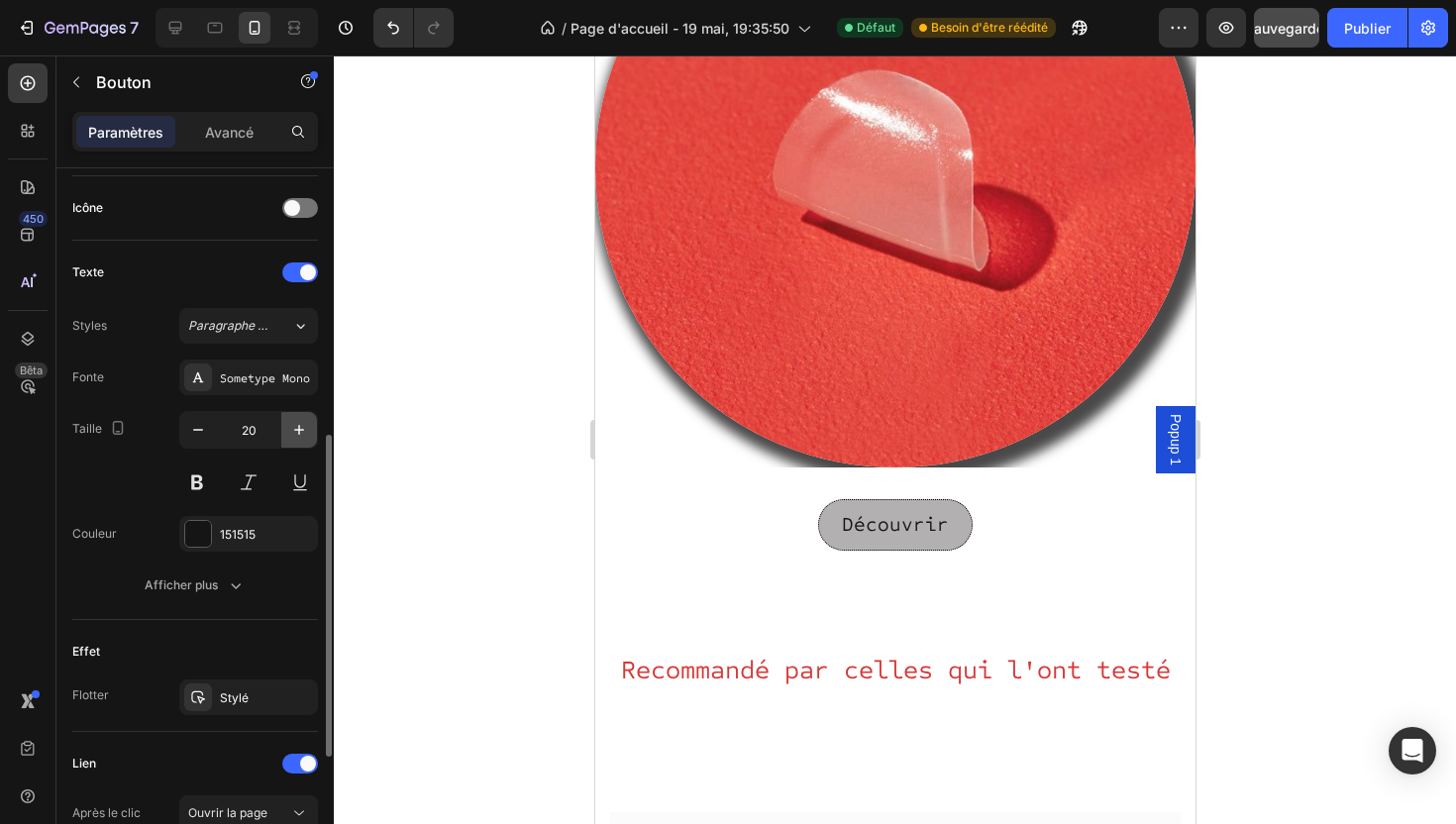 click 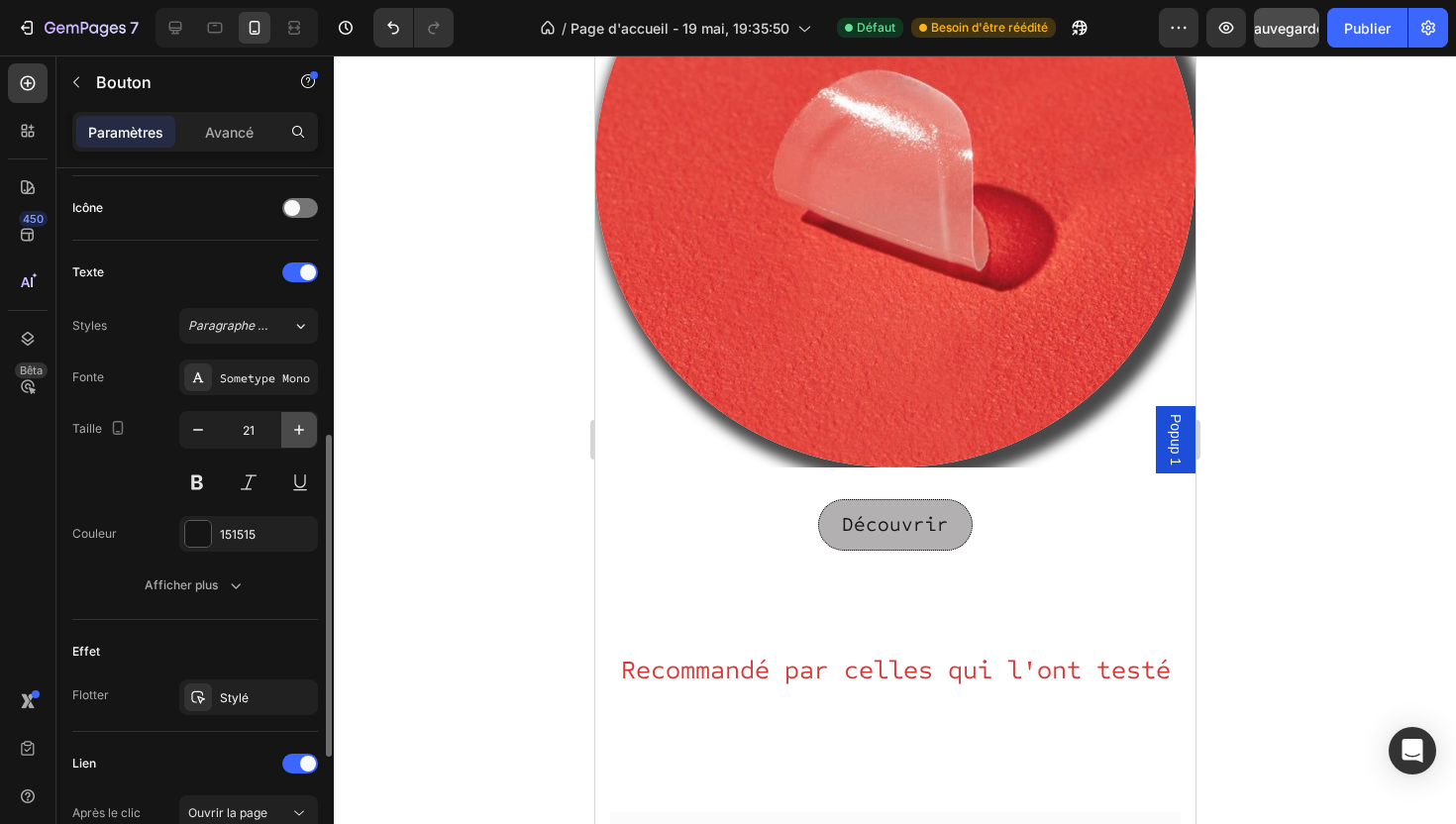 click 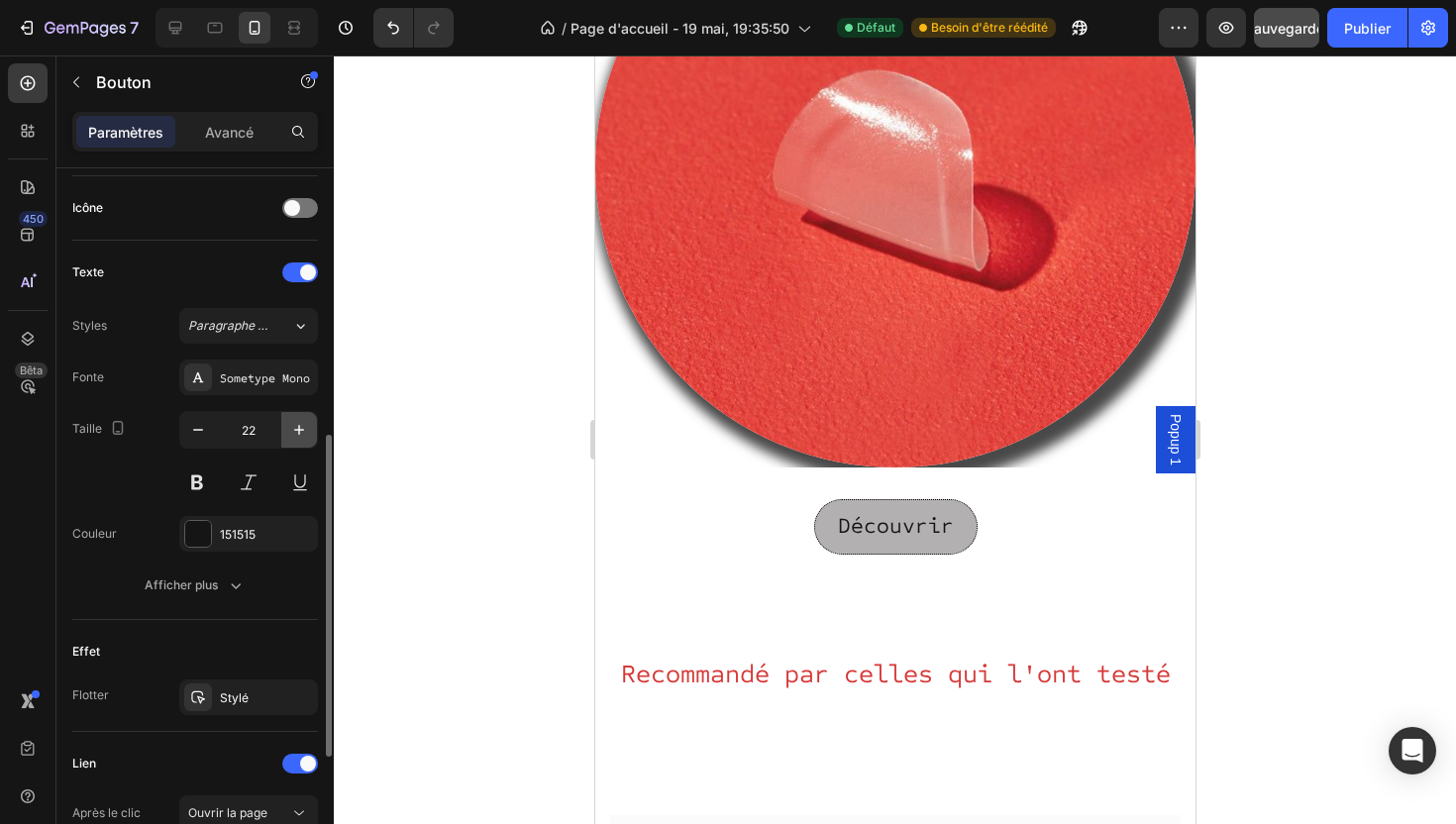 click 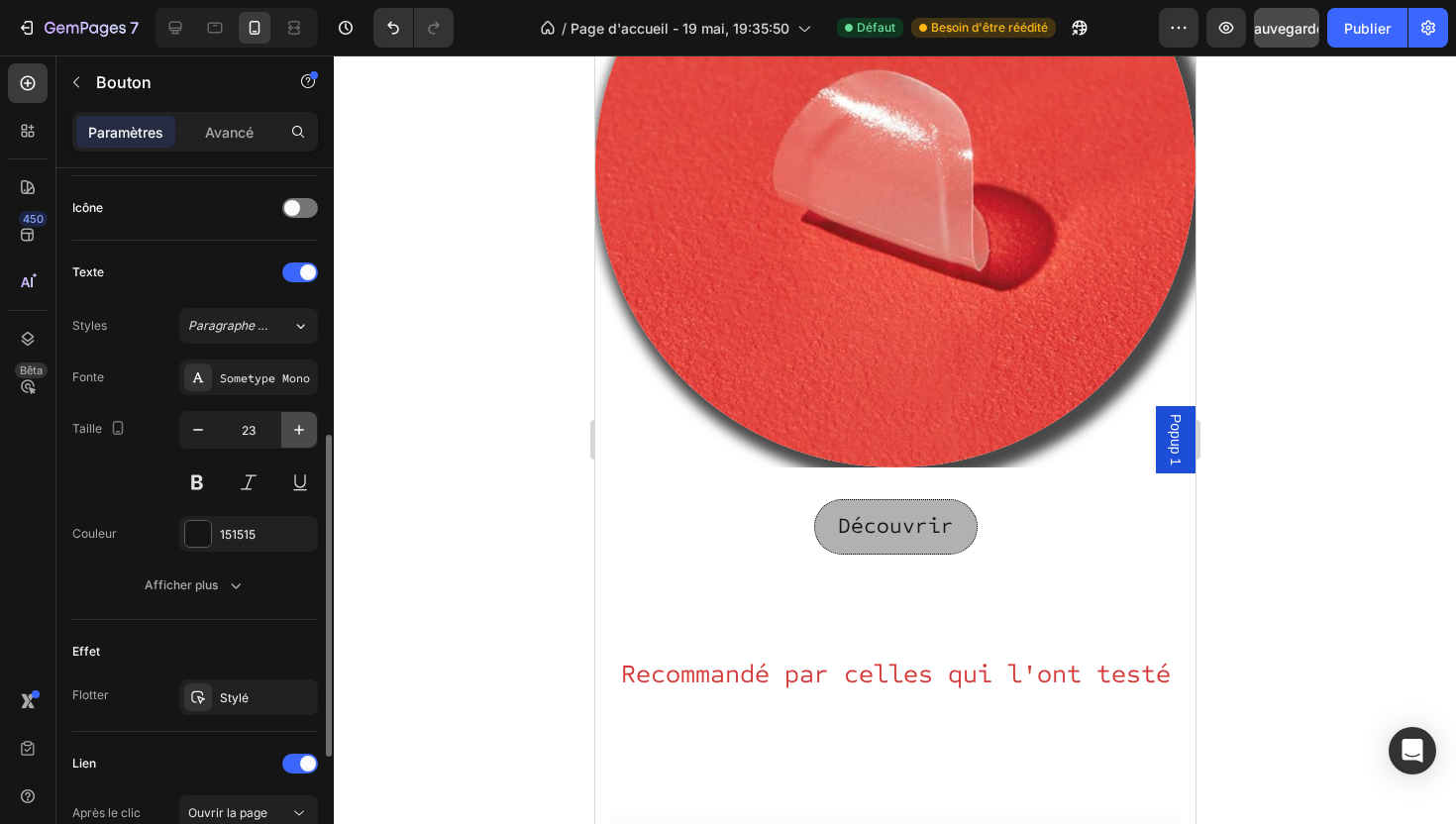 click 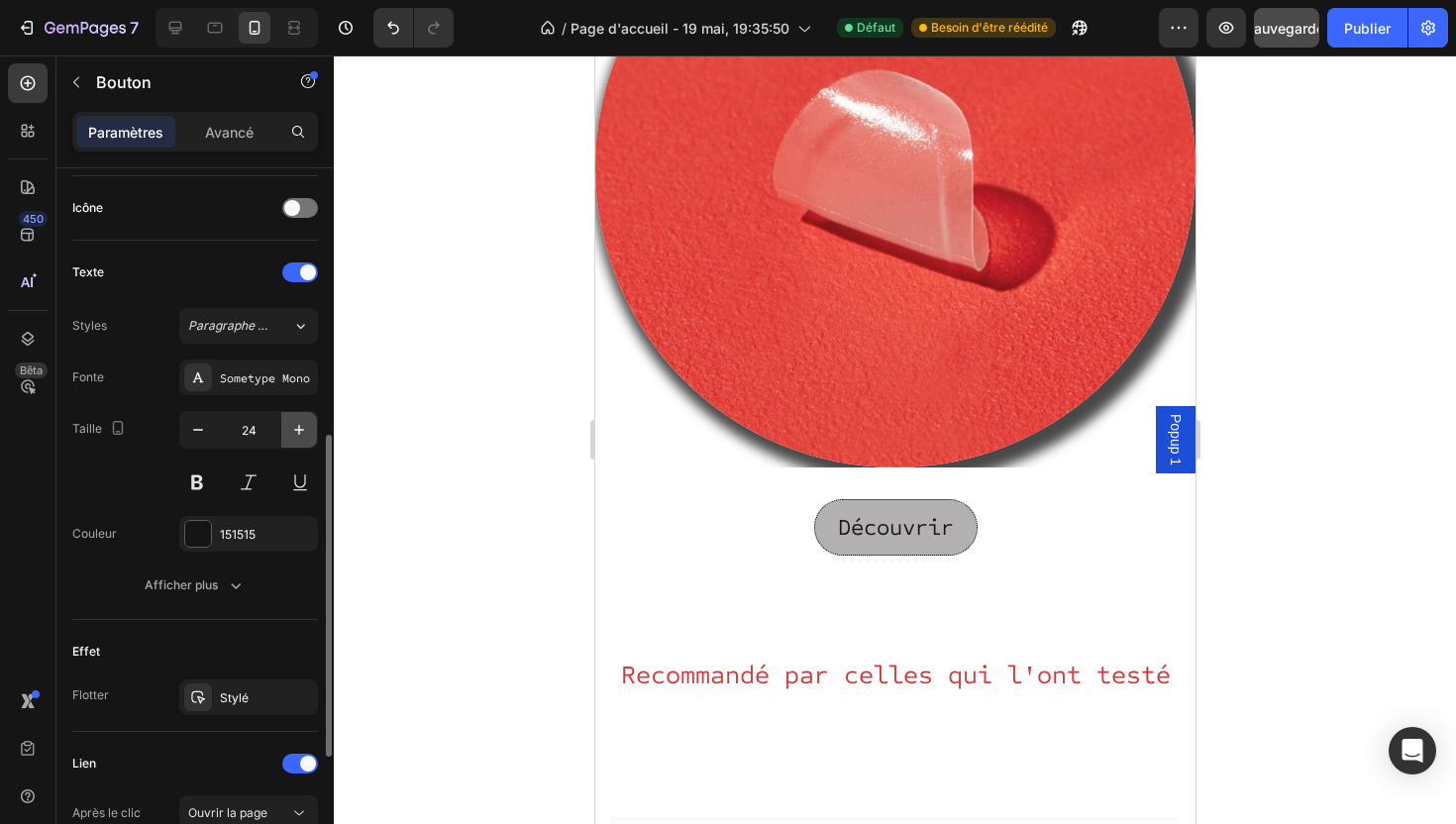 click 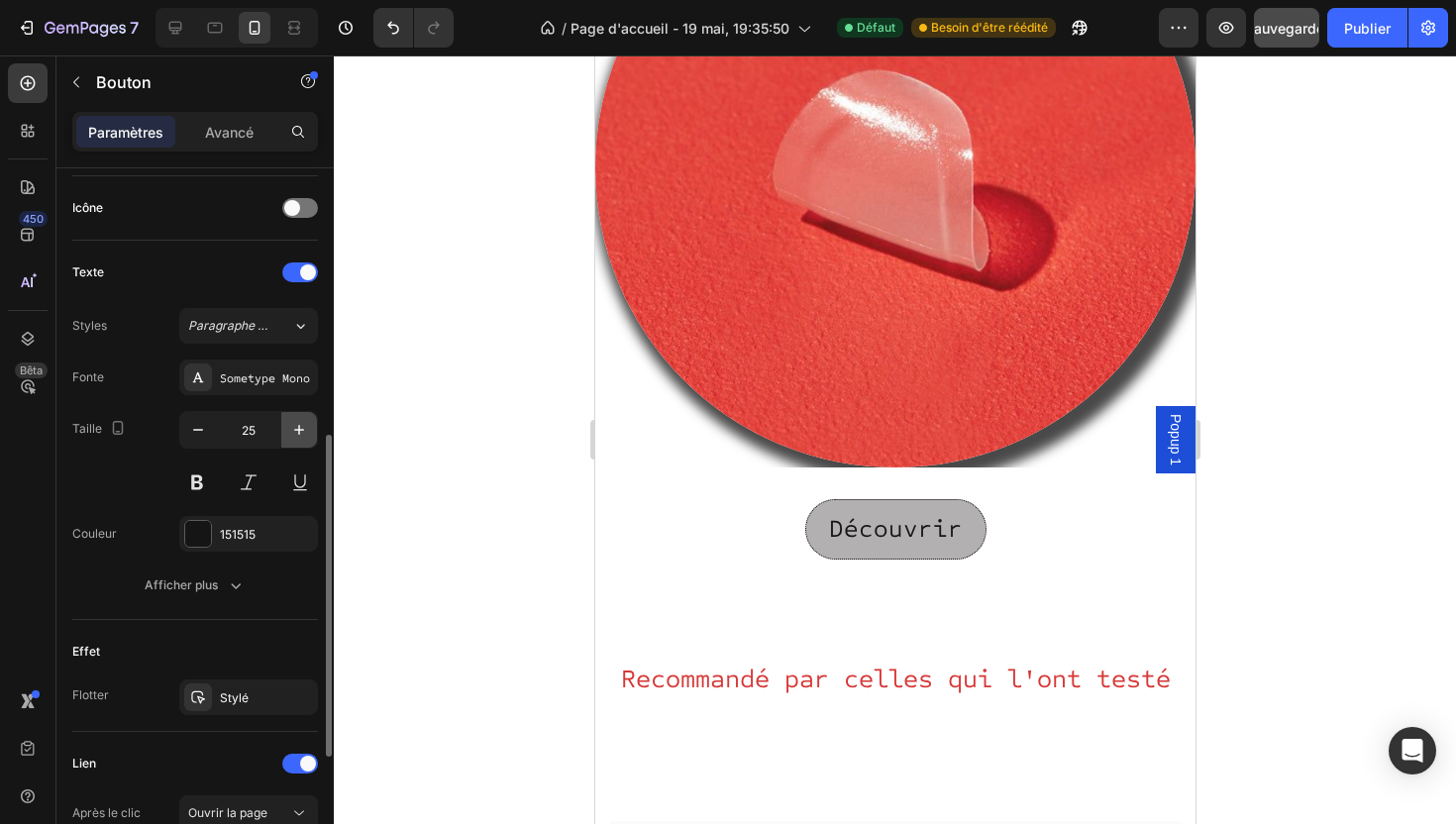 click 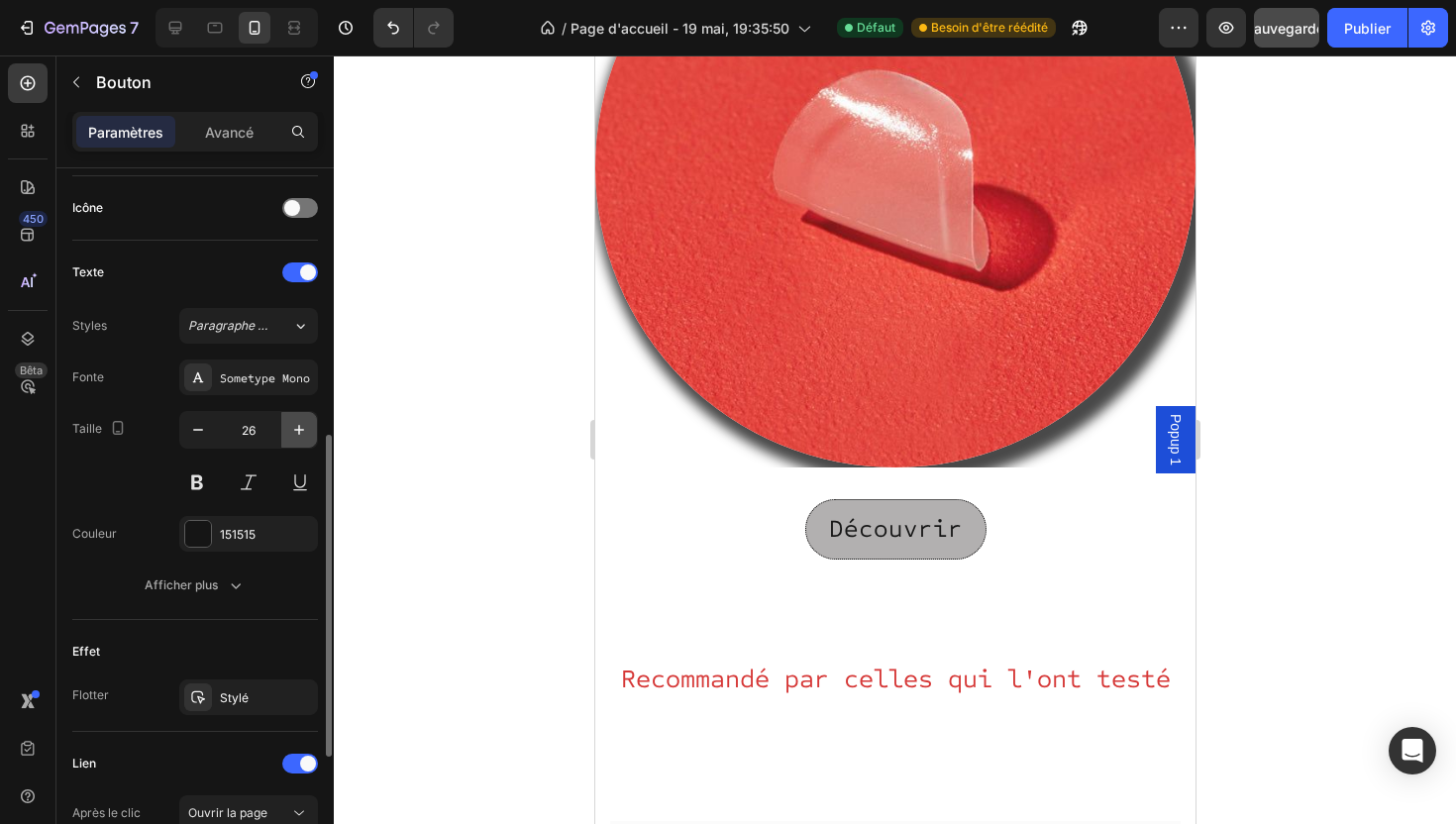 click 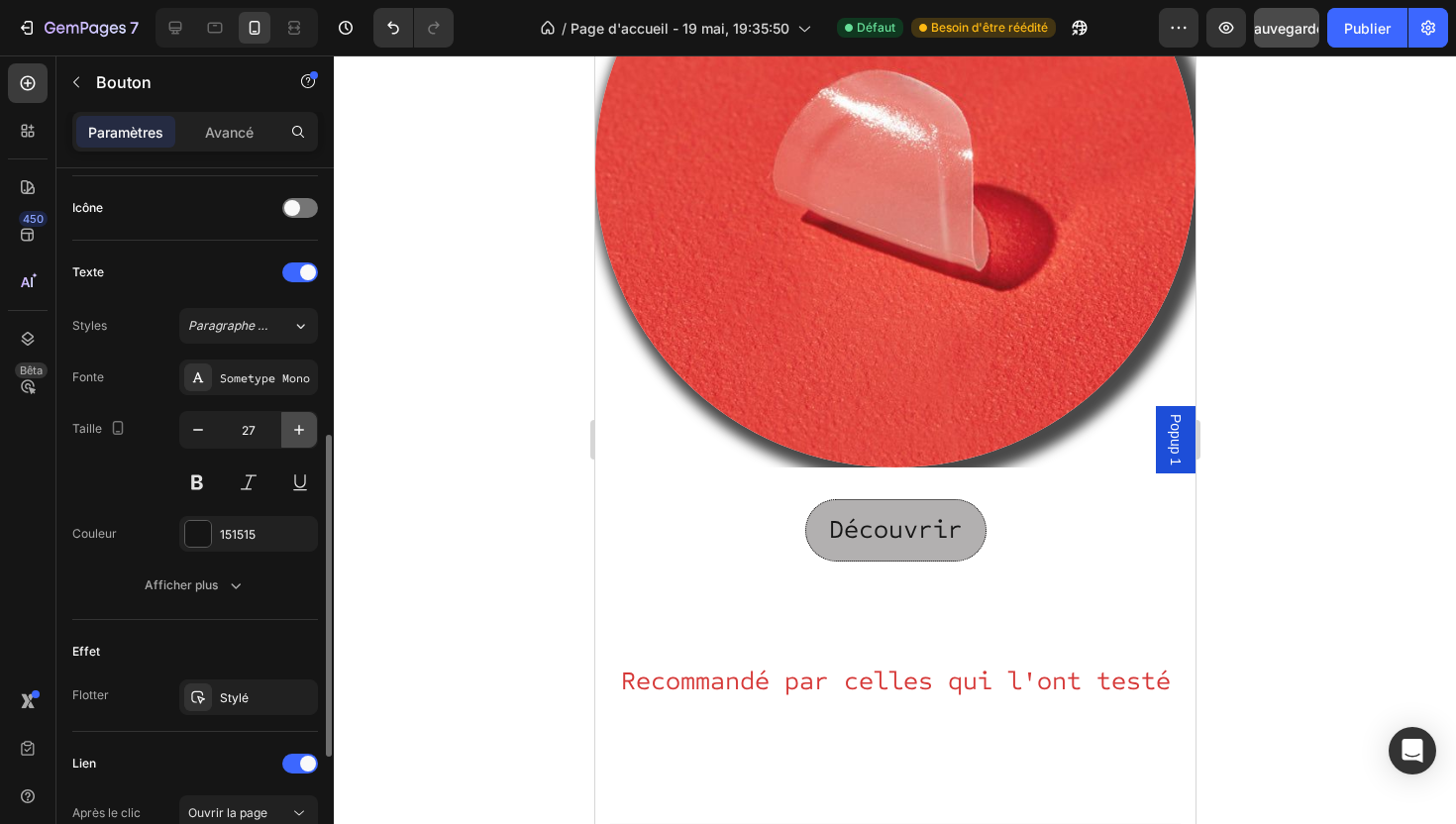 click 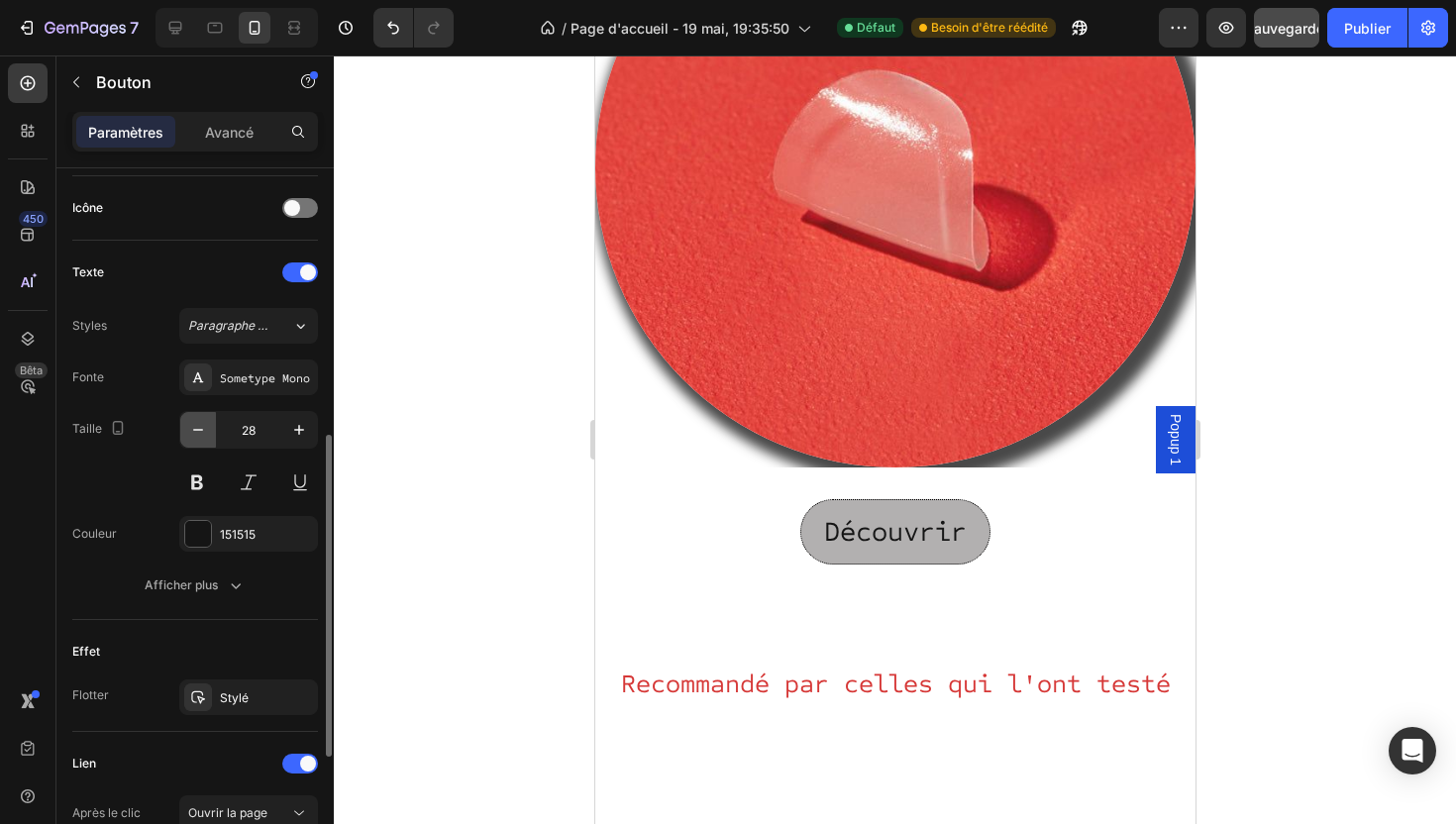 click 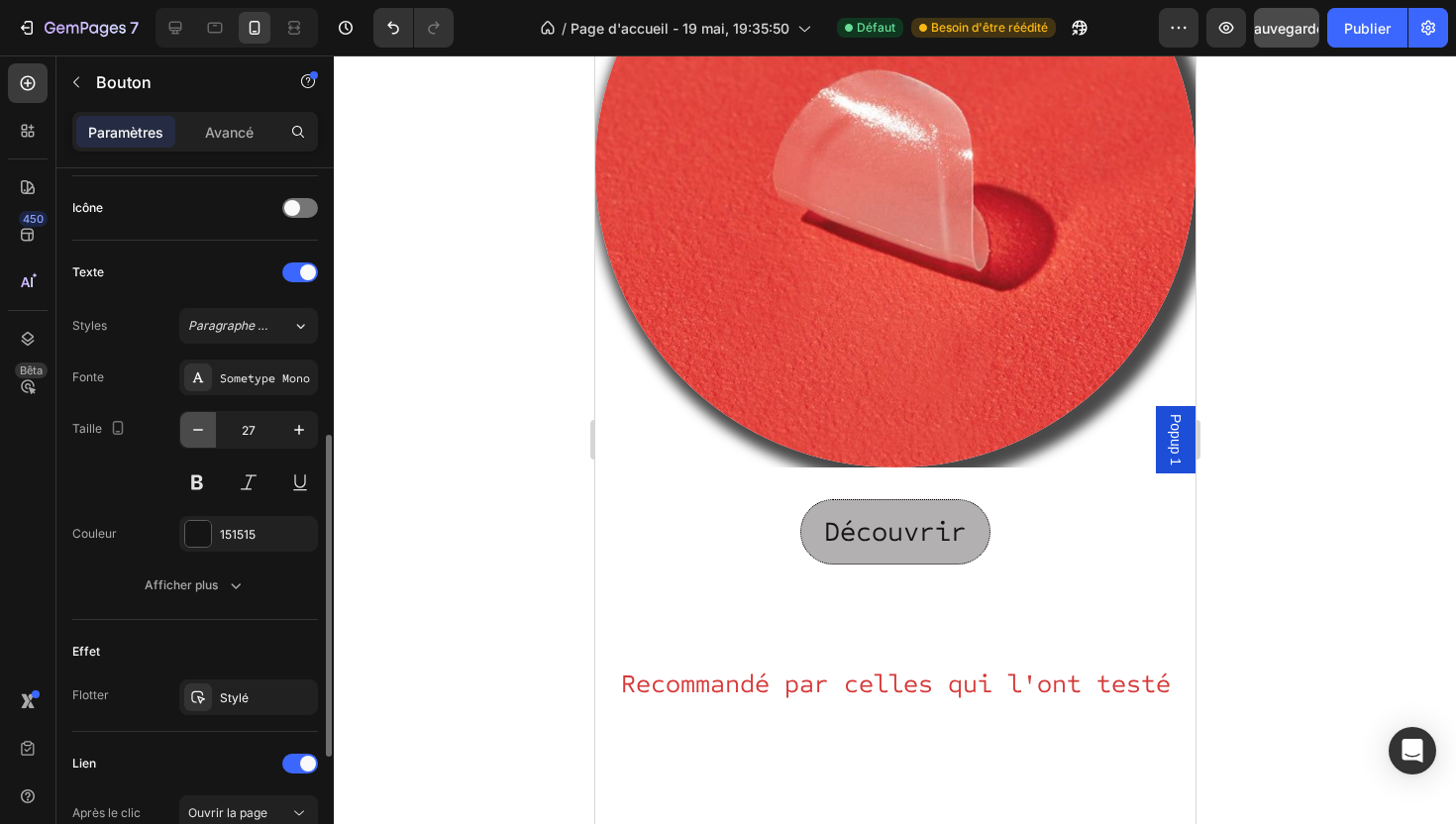 click 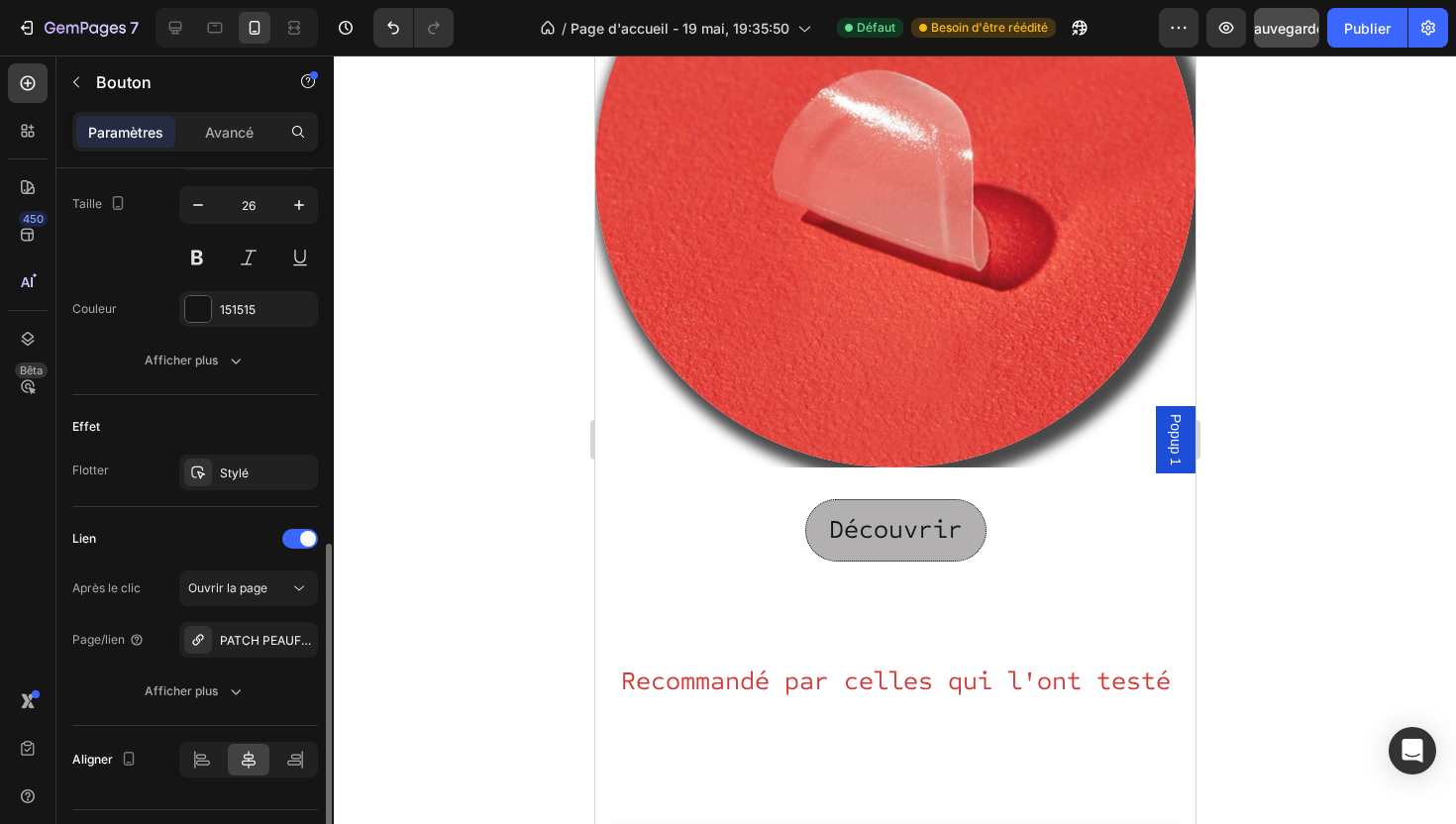 scroll, scrollTop: 819, scrollLeft: 0, axis: vertical 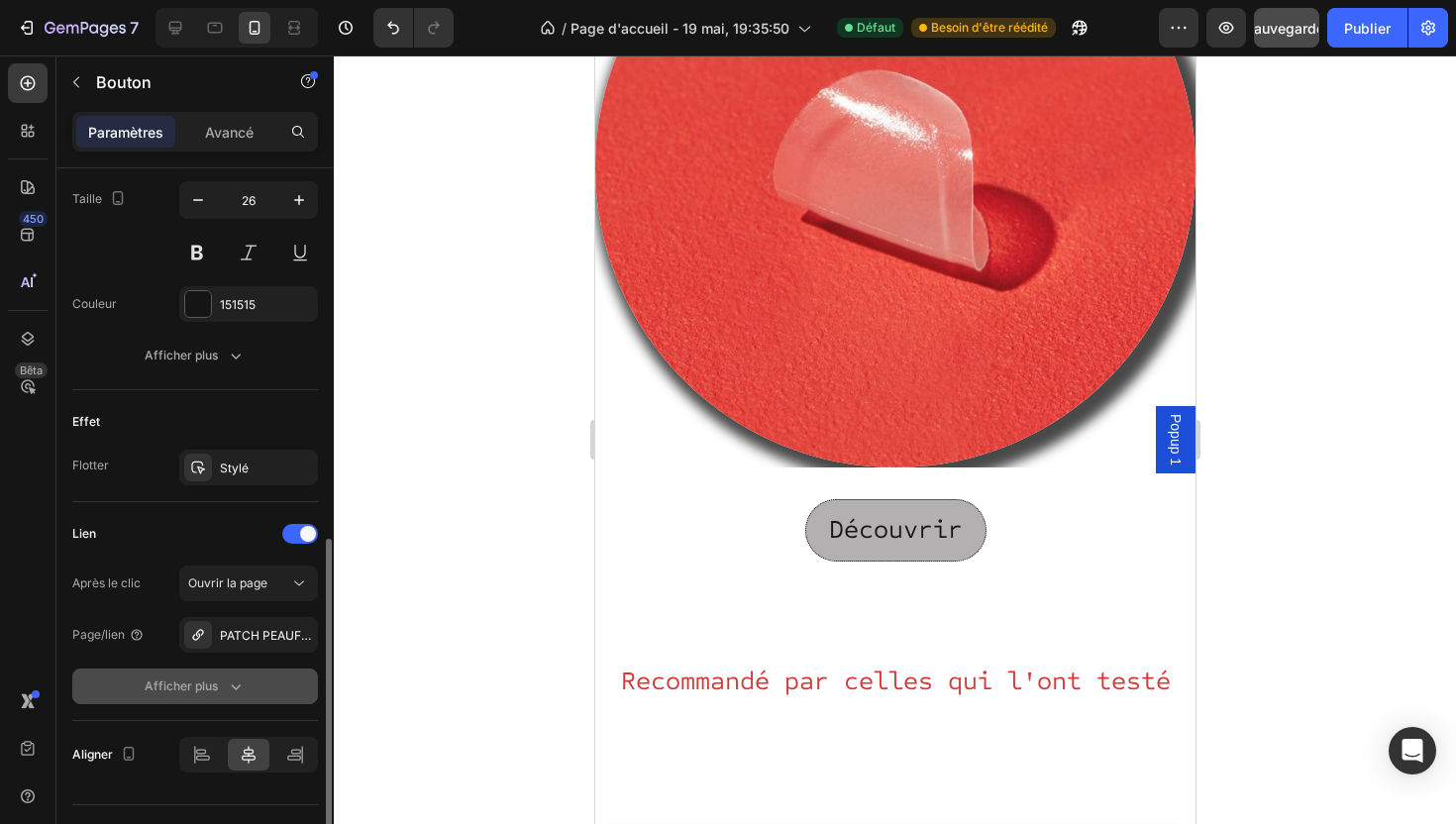 click on "Afficher plus" 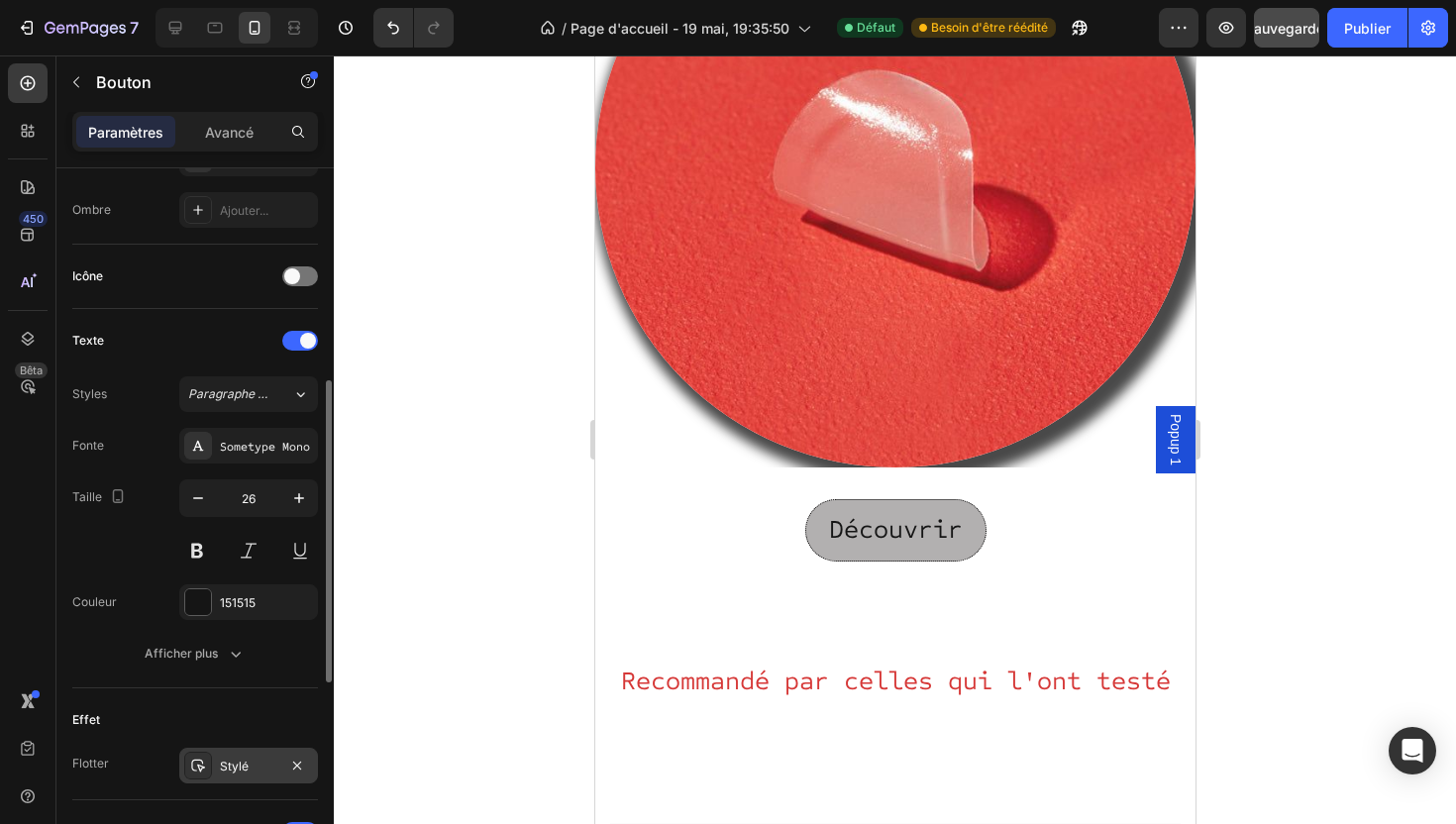 scroll, scrollTop: 515, scrollLeft: 0, axis: vertical 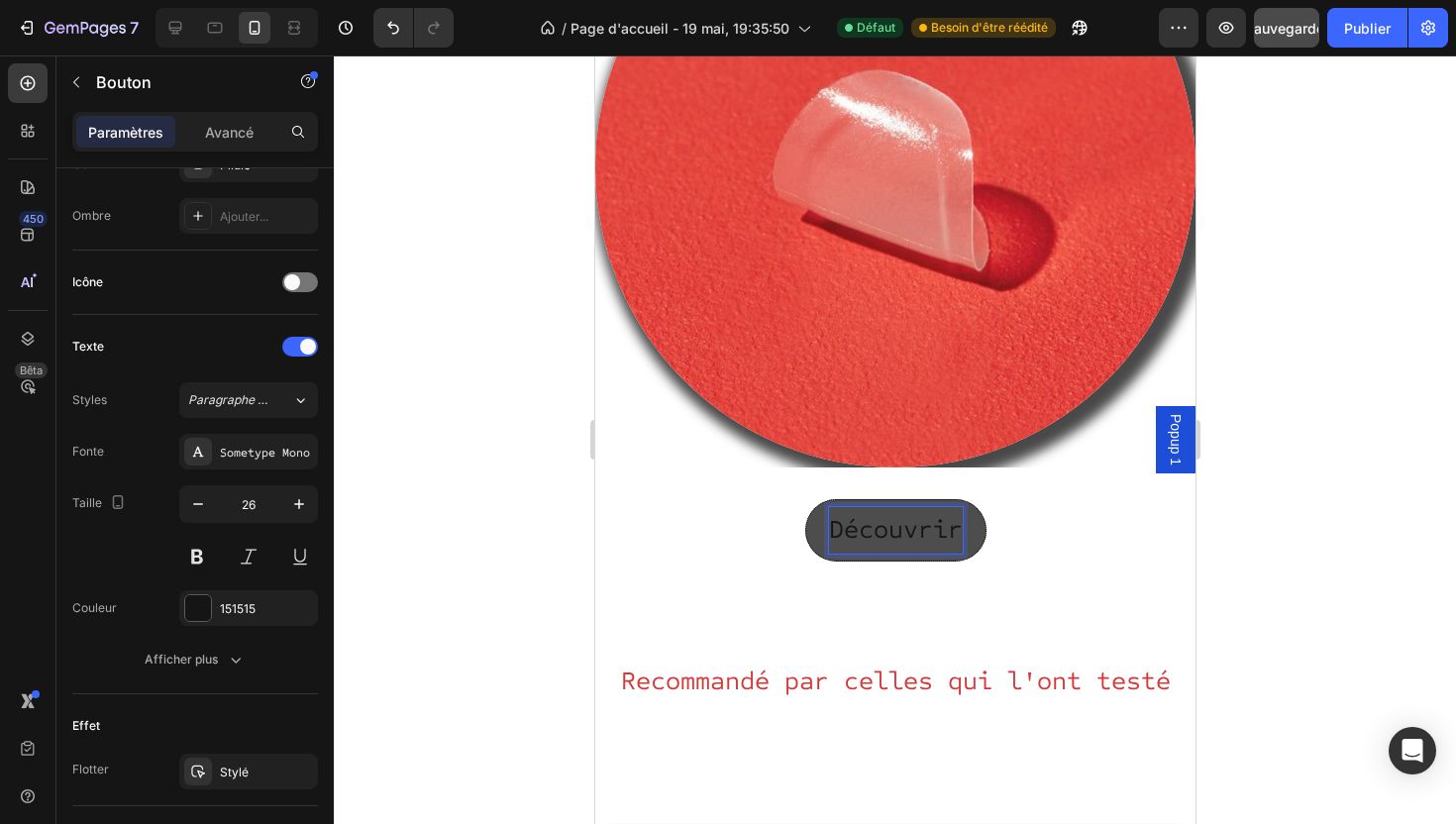 click on "Découvrir" at bounding box center (894, 530) 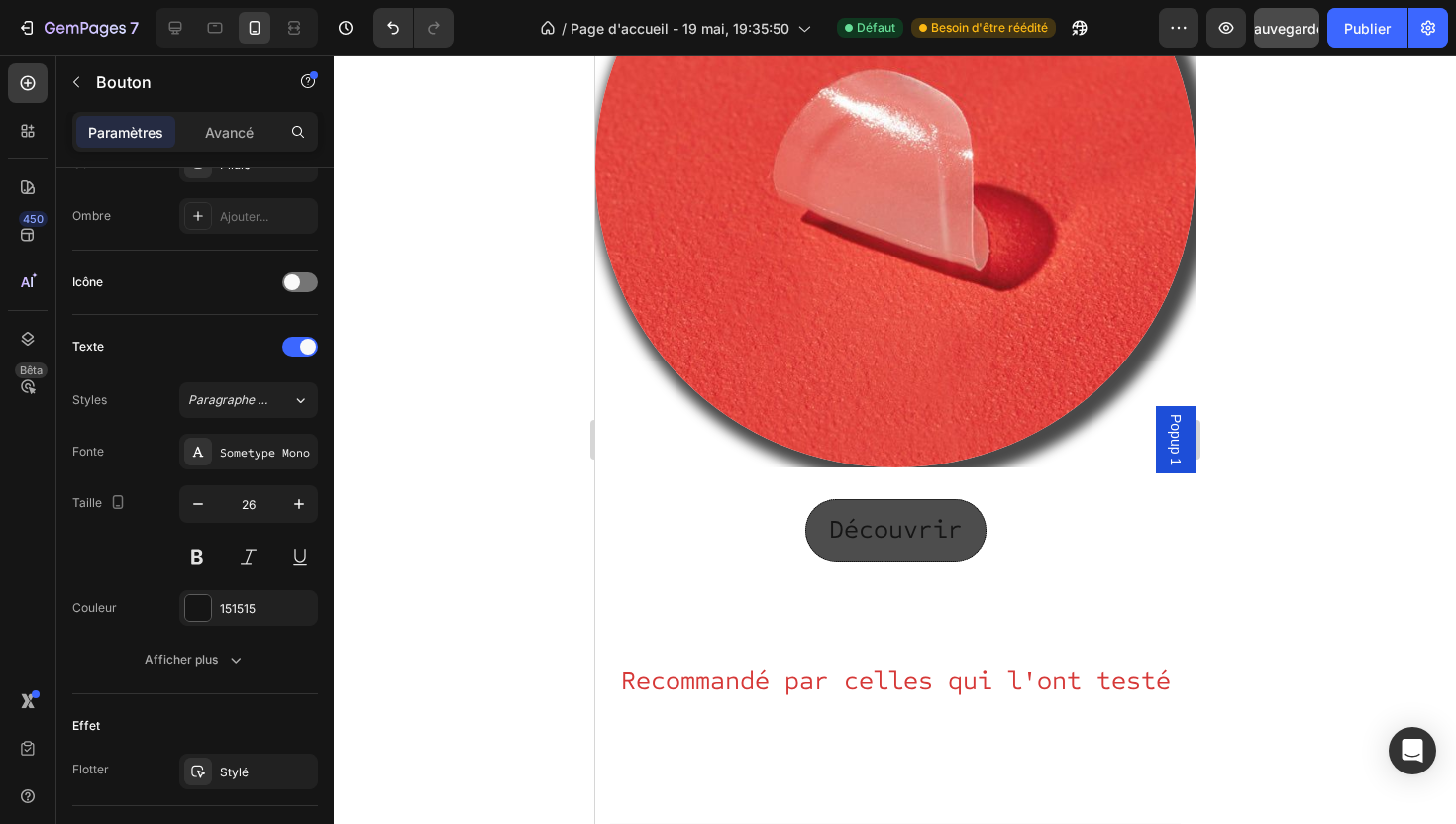 click on "Découvrir" at bounding box center (894, 530) 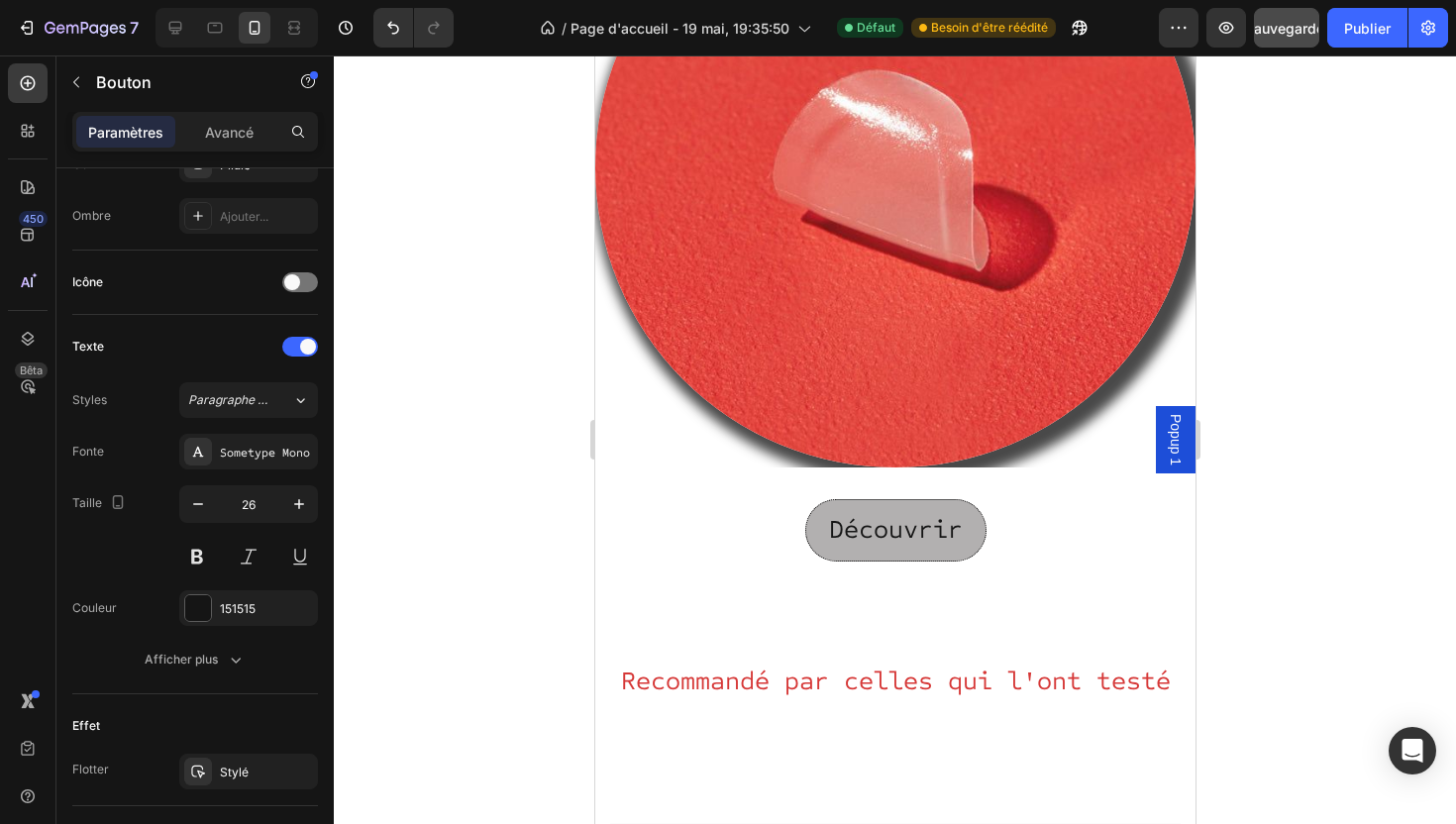 click on "Découvrir Button" at bounding box center (894, 530) 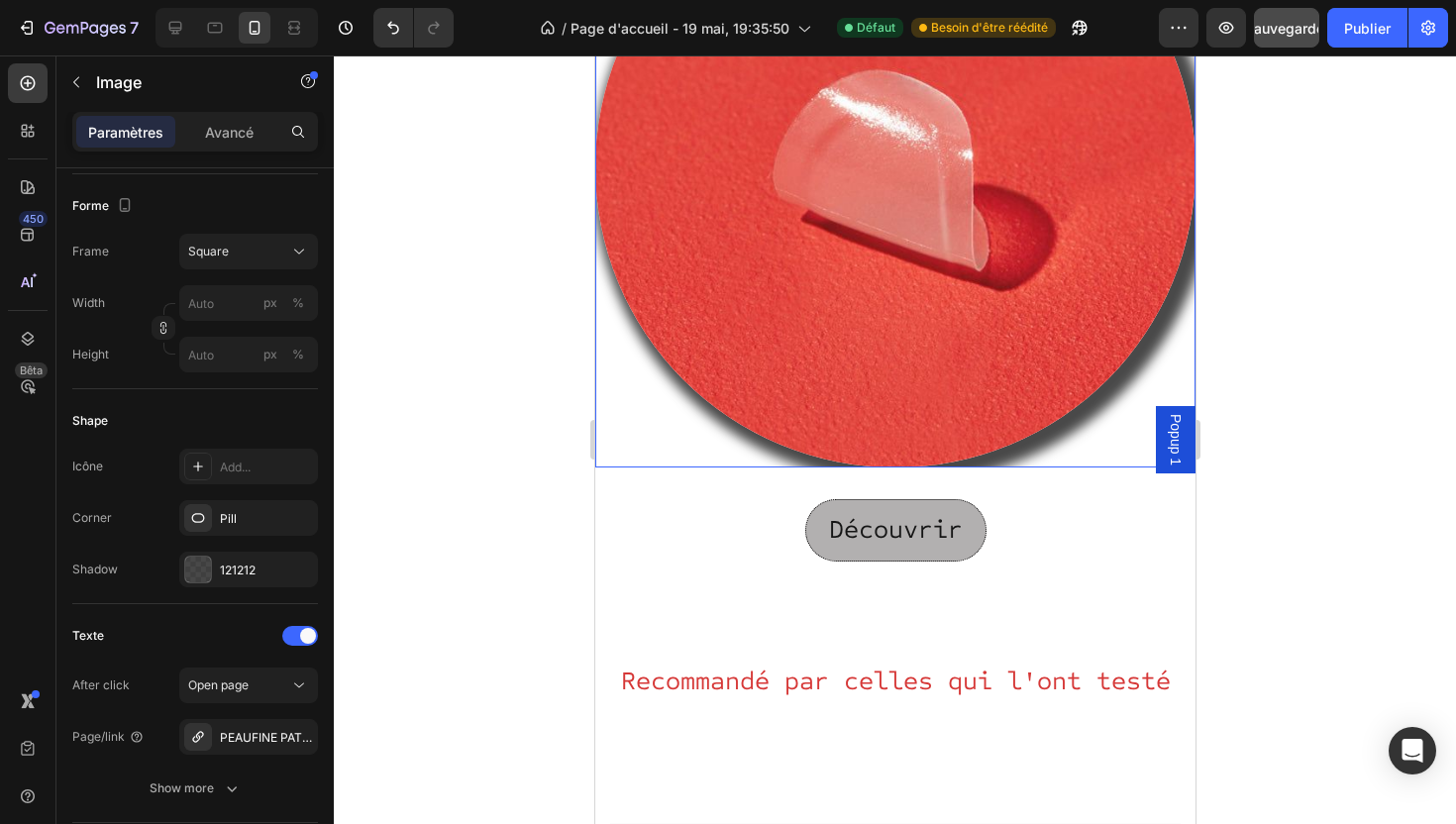 click at bounding box center [894, 167] 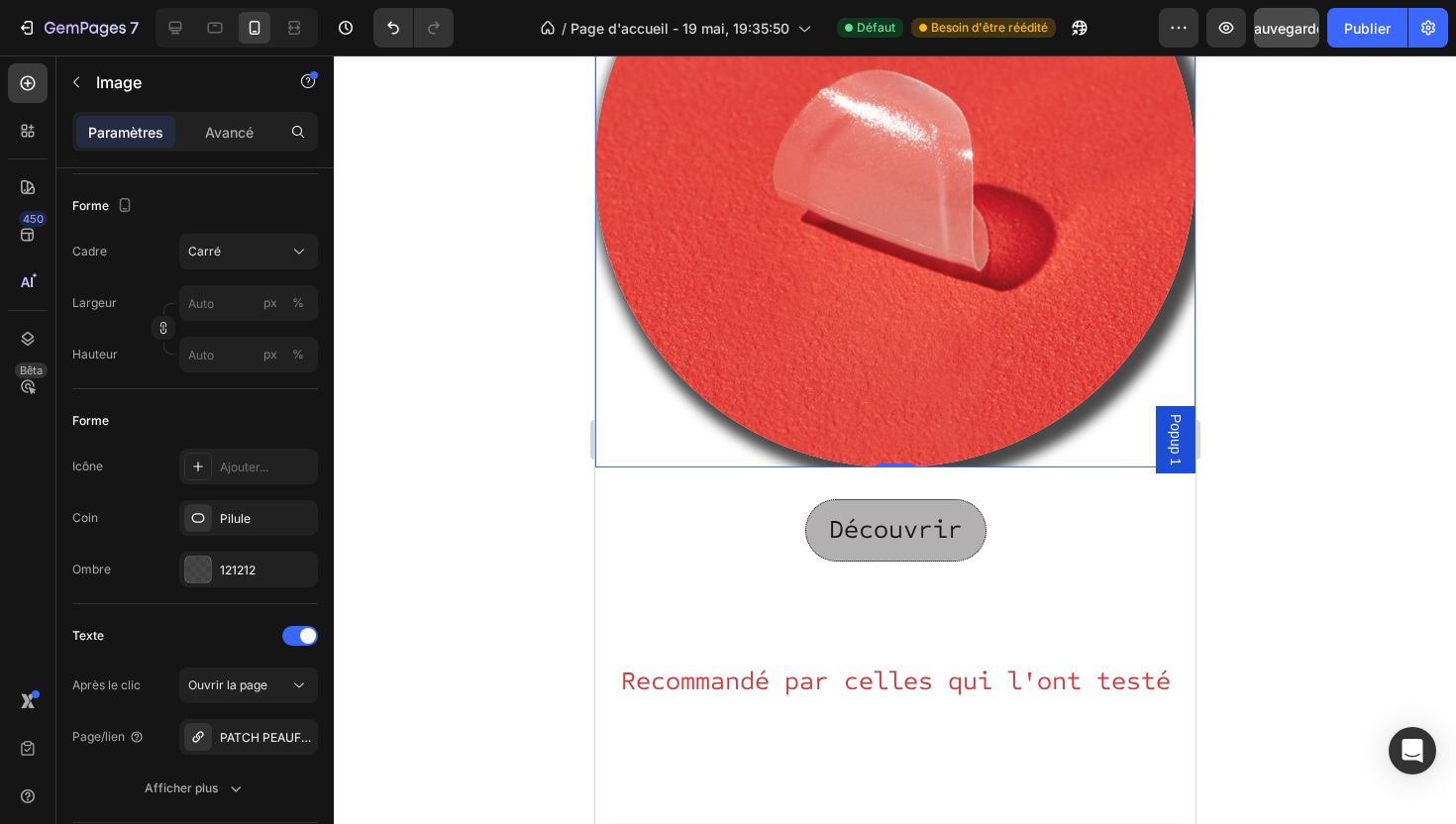 scroll, scrollTop: 0, scrollLeft: 0, axis: both 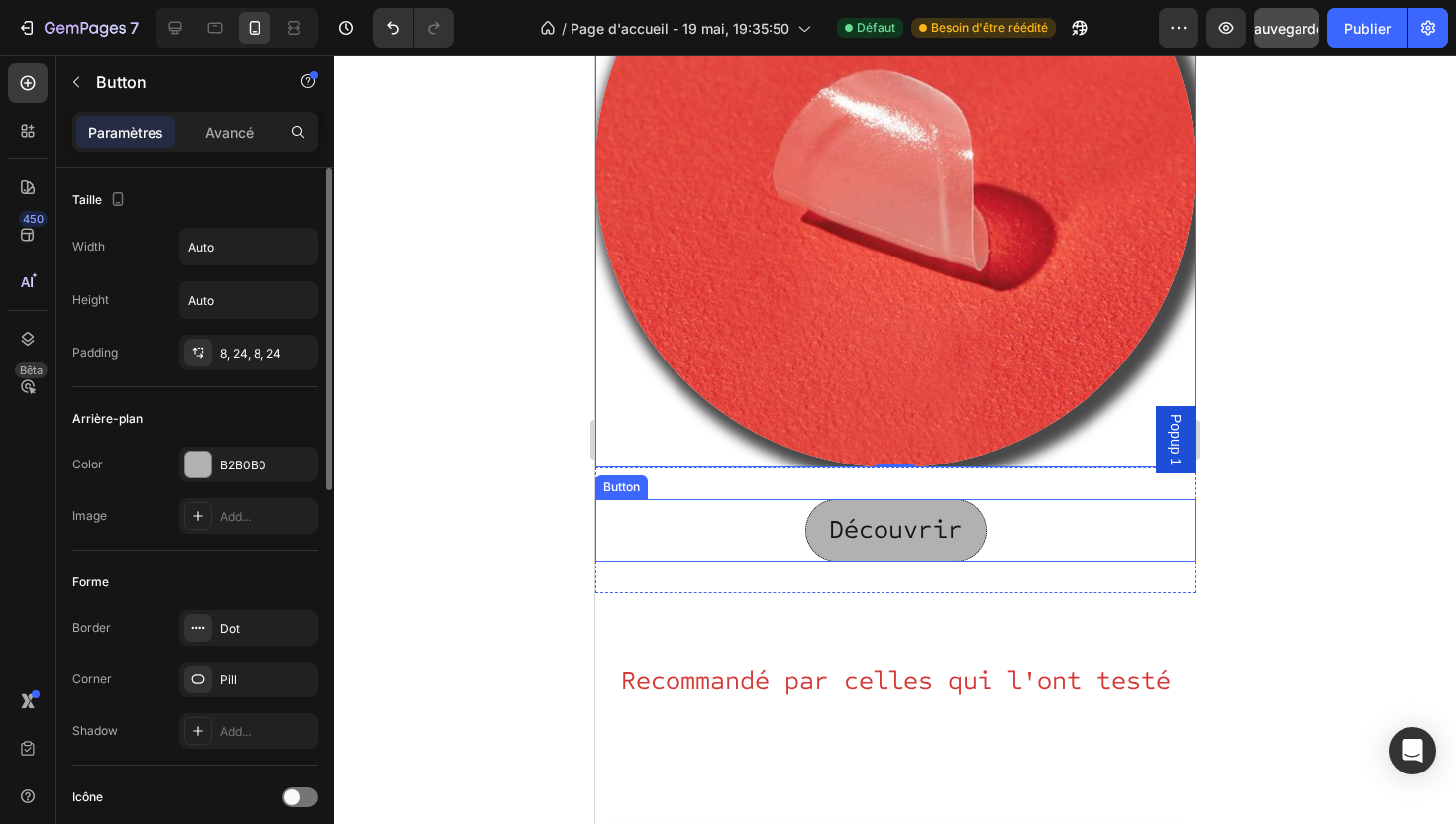 click on "Découvrir Button" at bounding box center (894, 530) 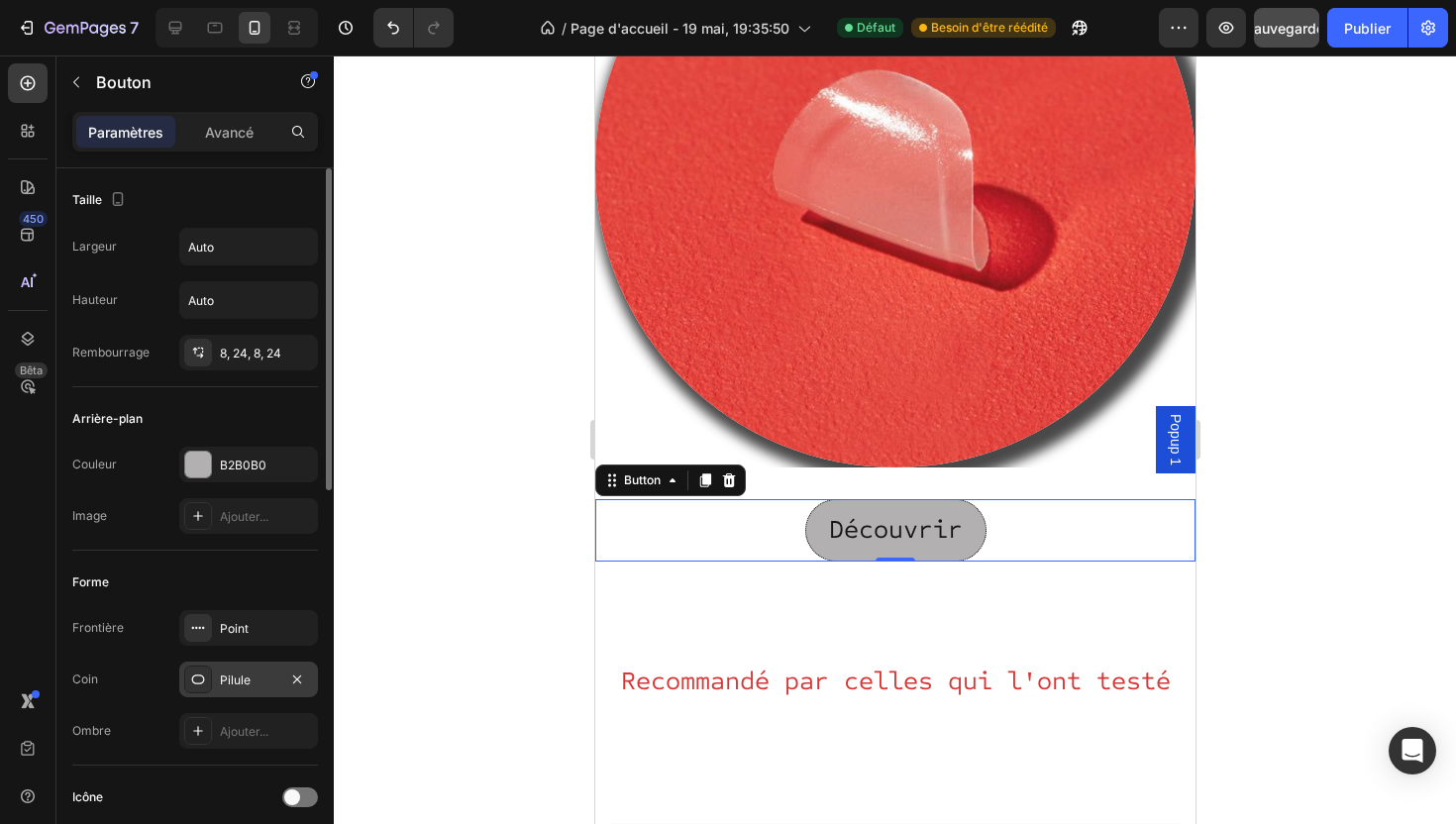 click 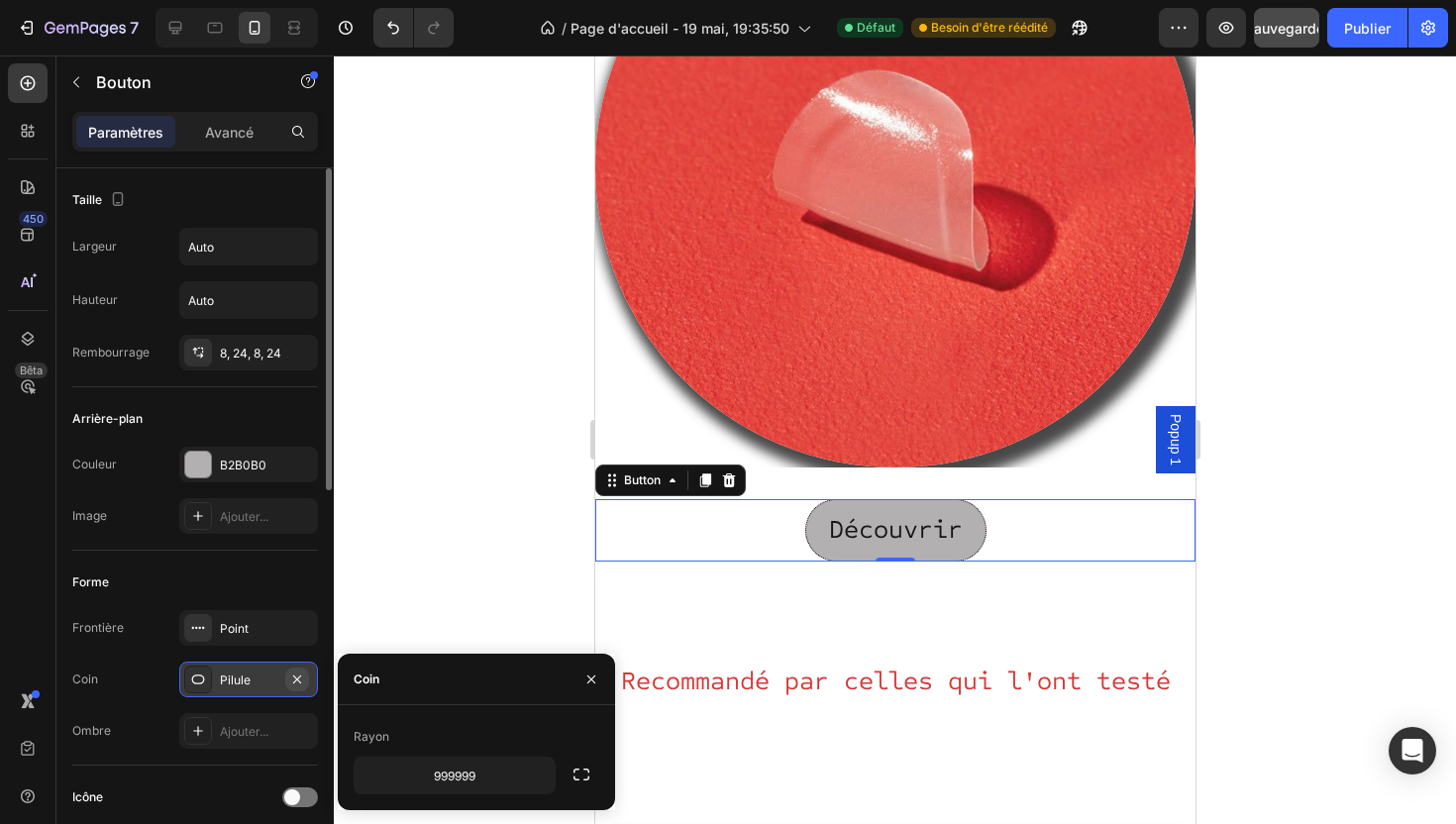 click 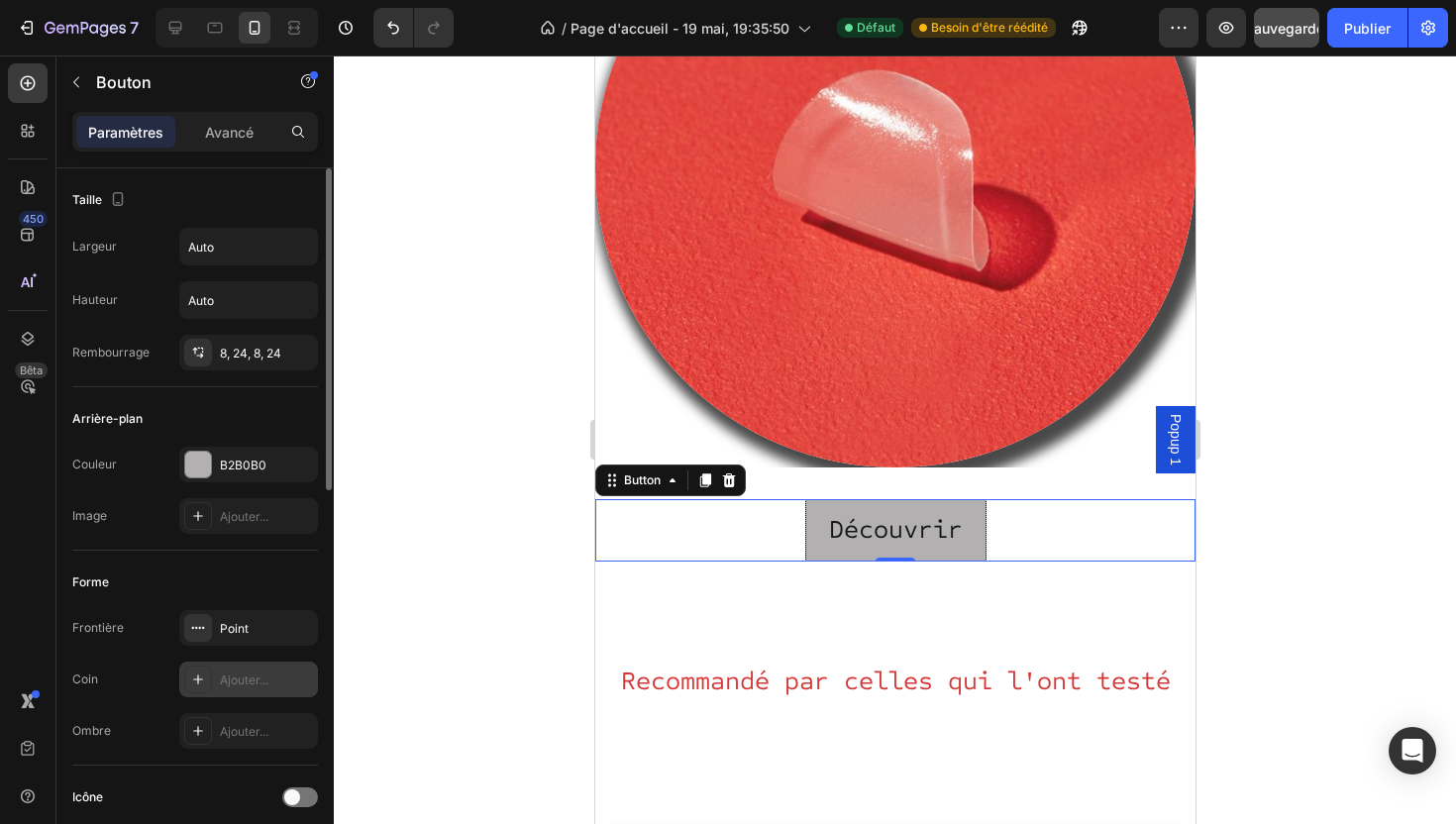 click 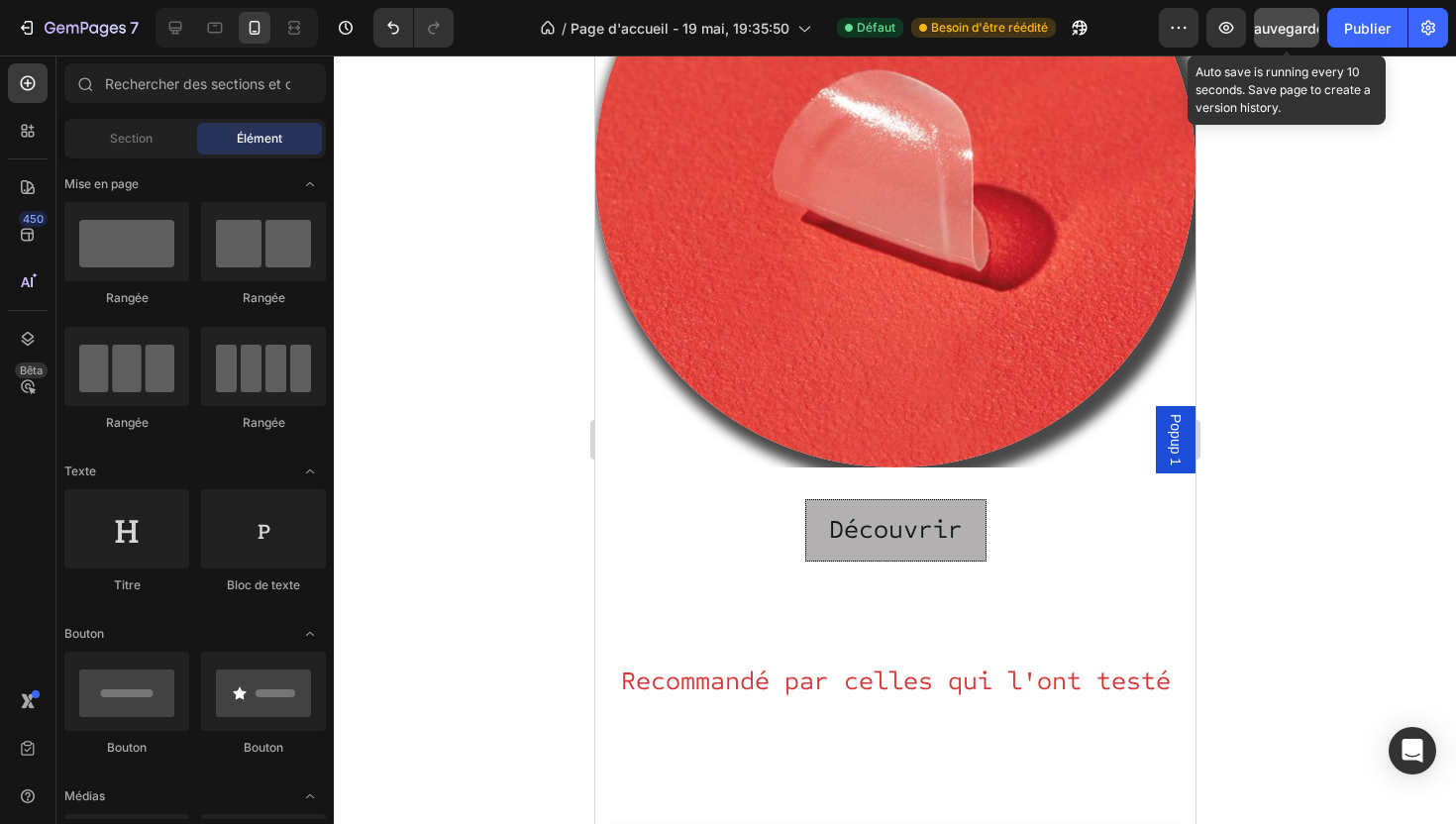 click on "Sauvegarder" 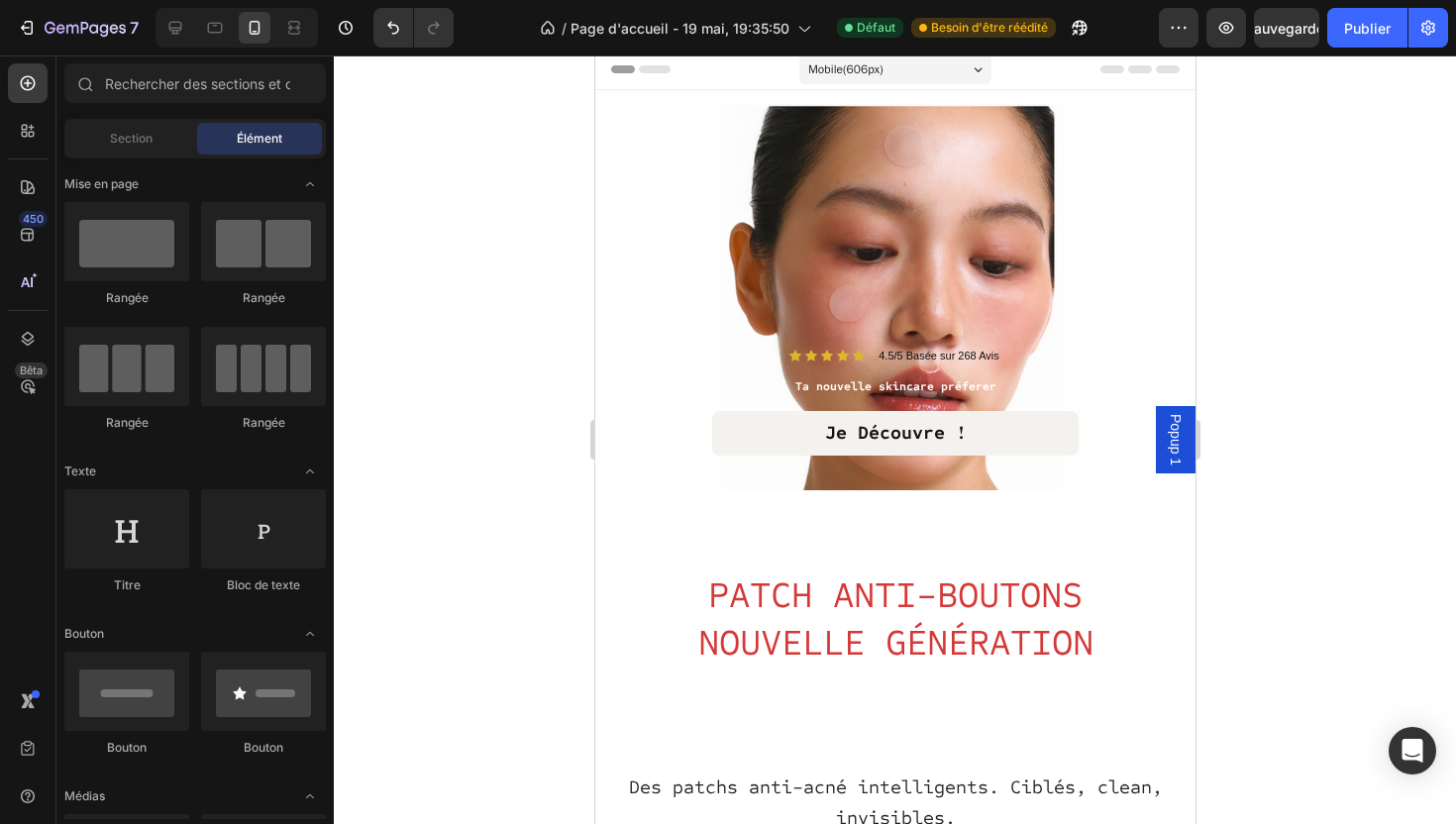 scroll, scrollTop: 0, scrollLeft: 0, axis: both 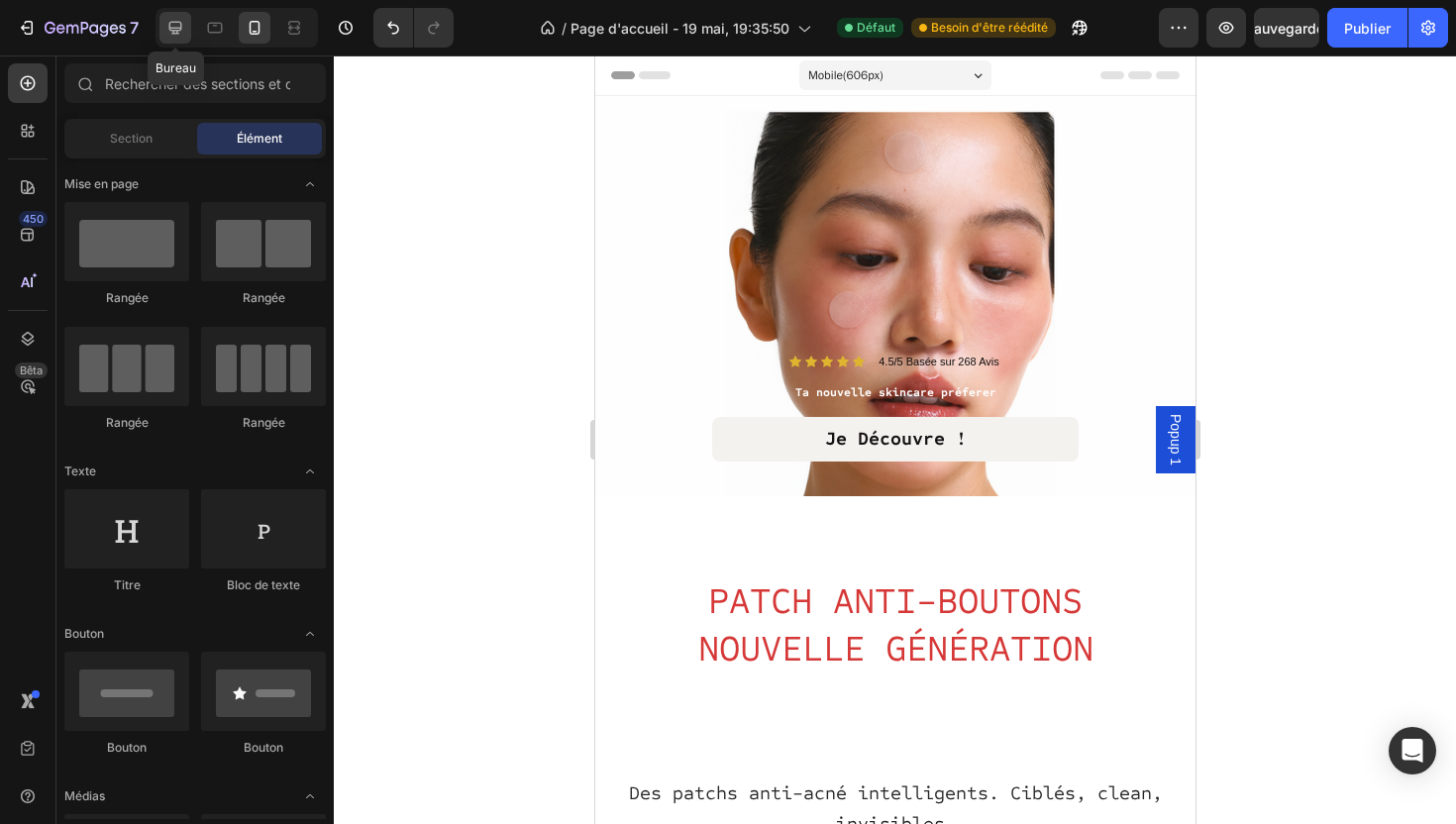 click 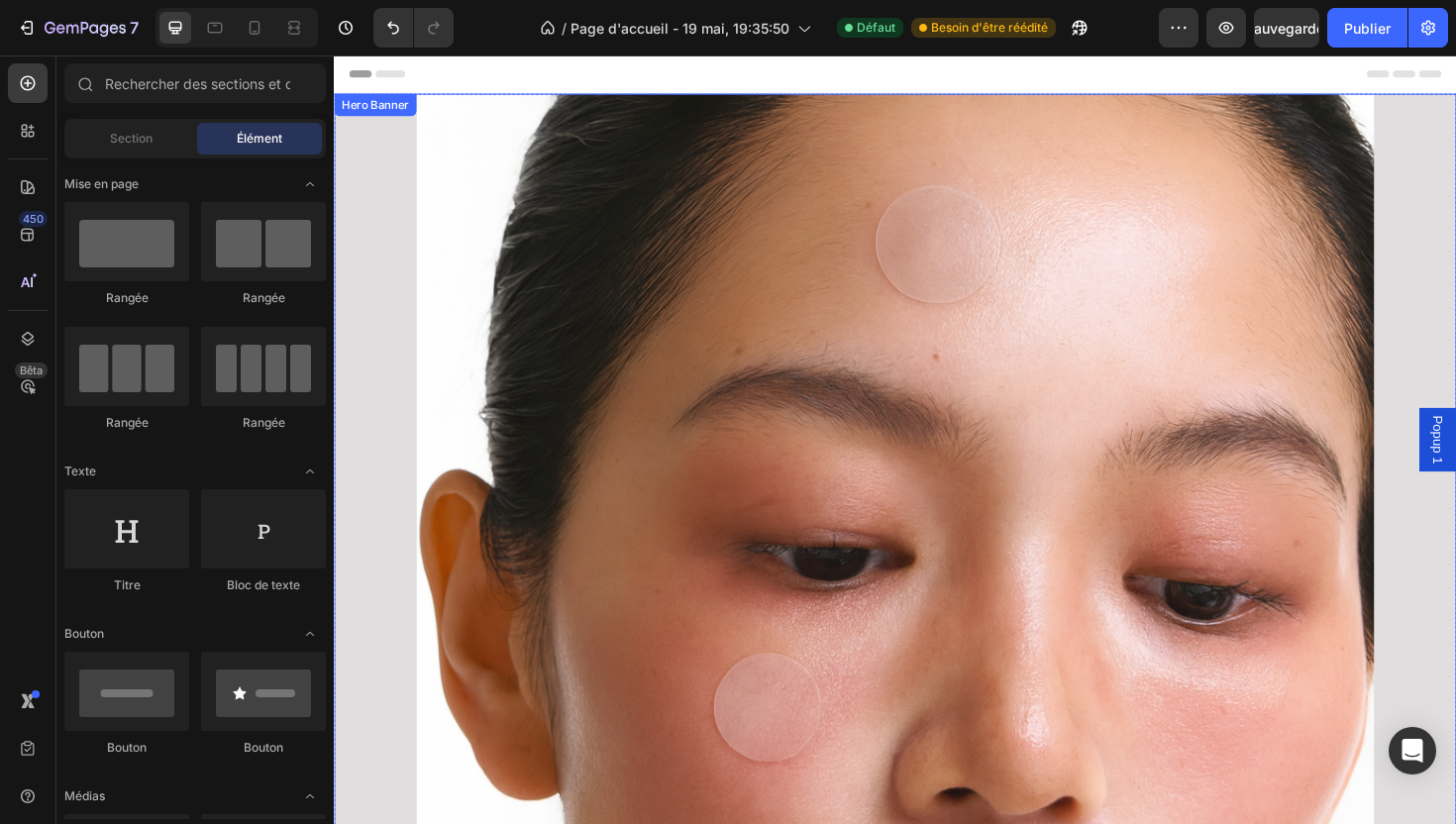 click at bounding box center [928, 857] 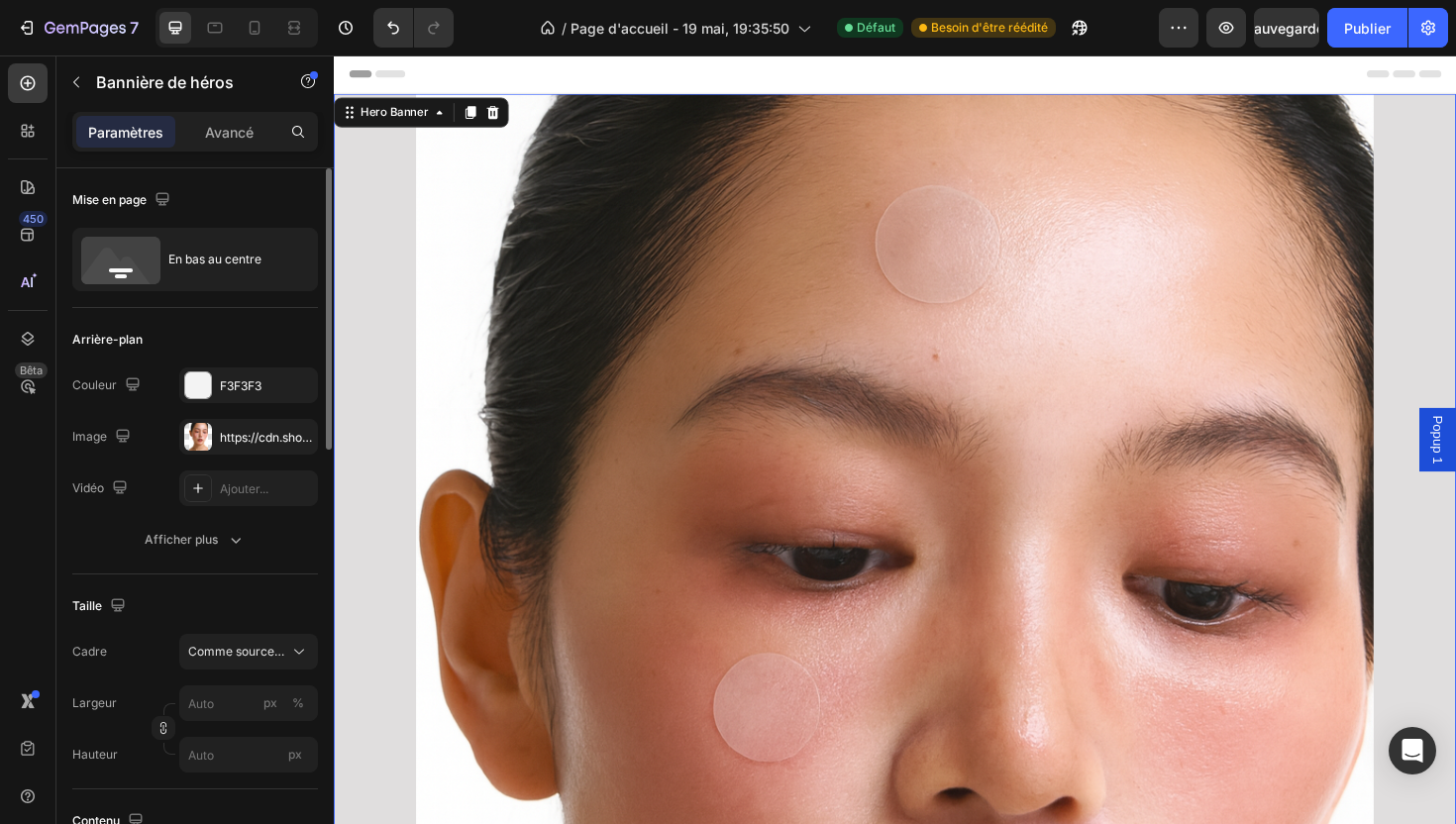 click on "Les modifications peuvent être masquées par l'image et la vidéo. Couleur F3F3F3 Image https://cdn.shopify.com/s/files/1/0942/5200/7756/files/gempages_567315602071356325-2e8e85bc-9881-4e8a-a128-0c05a97598b9.png Vidéo Ajouter..." 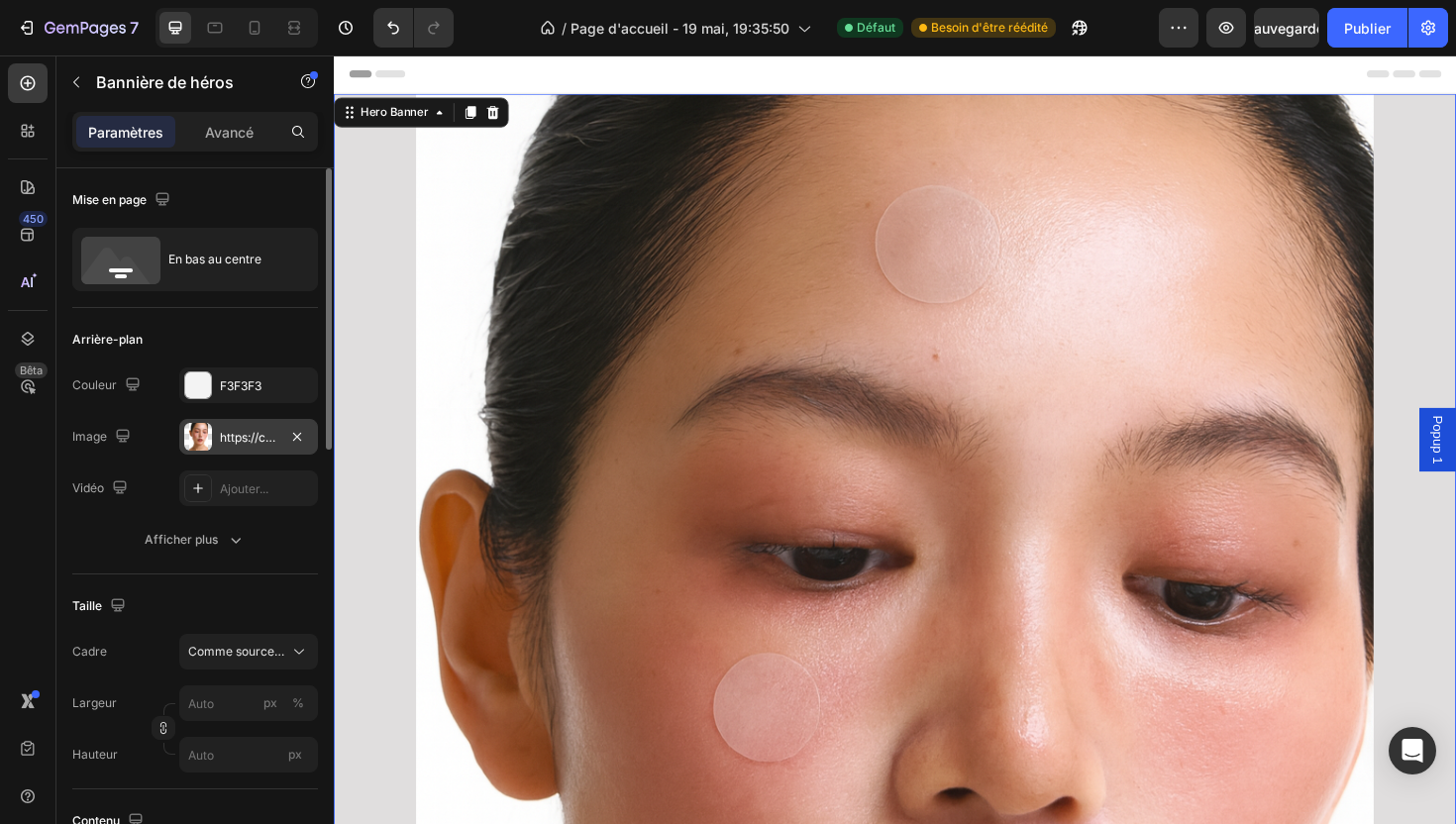 click on "https://cdn.shopify.com/s/files/1/0942/5200/7756/files/gempages_567315602071356325-2e8e85bc-9881-4e8a-a128-0c05a97598b9.png" at bounding box center [249, 437] 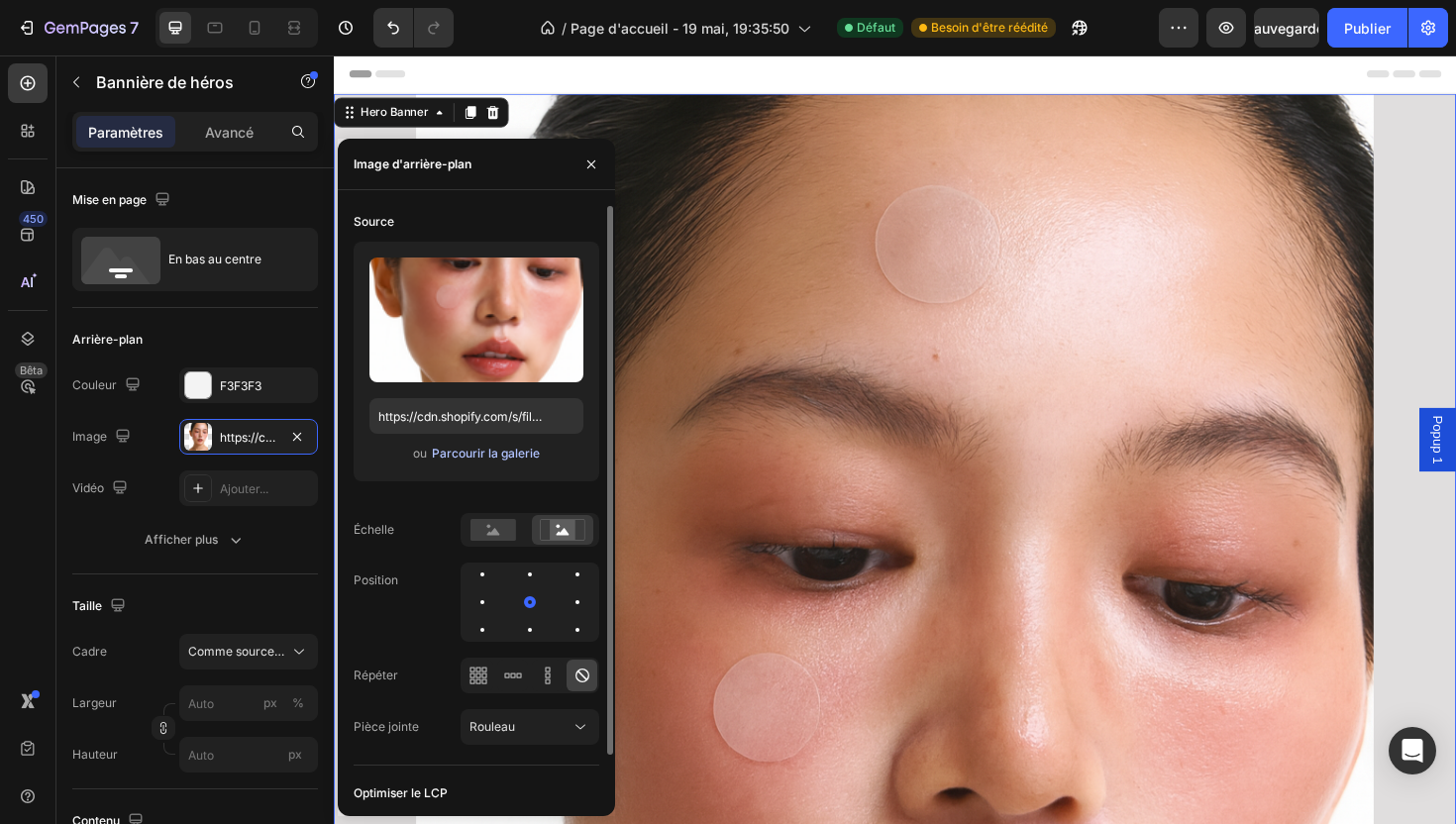 click on "Parcourir la galerie" at bounding box center [485, 453] 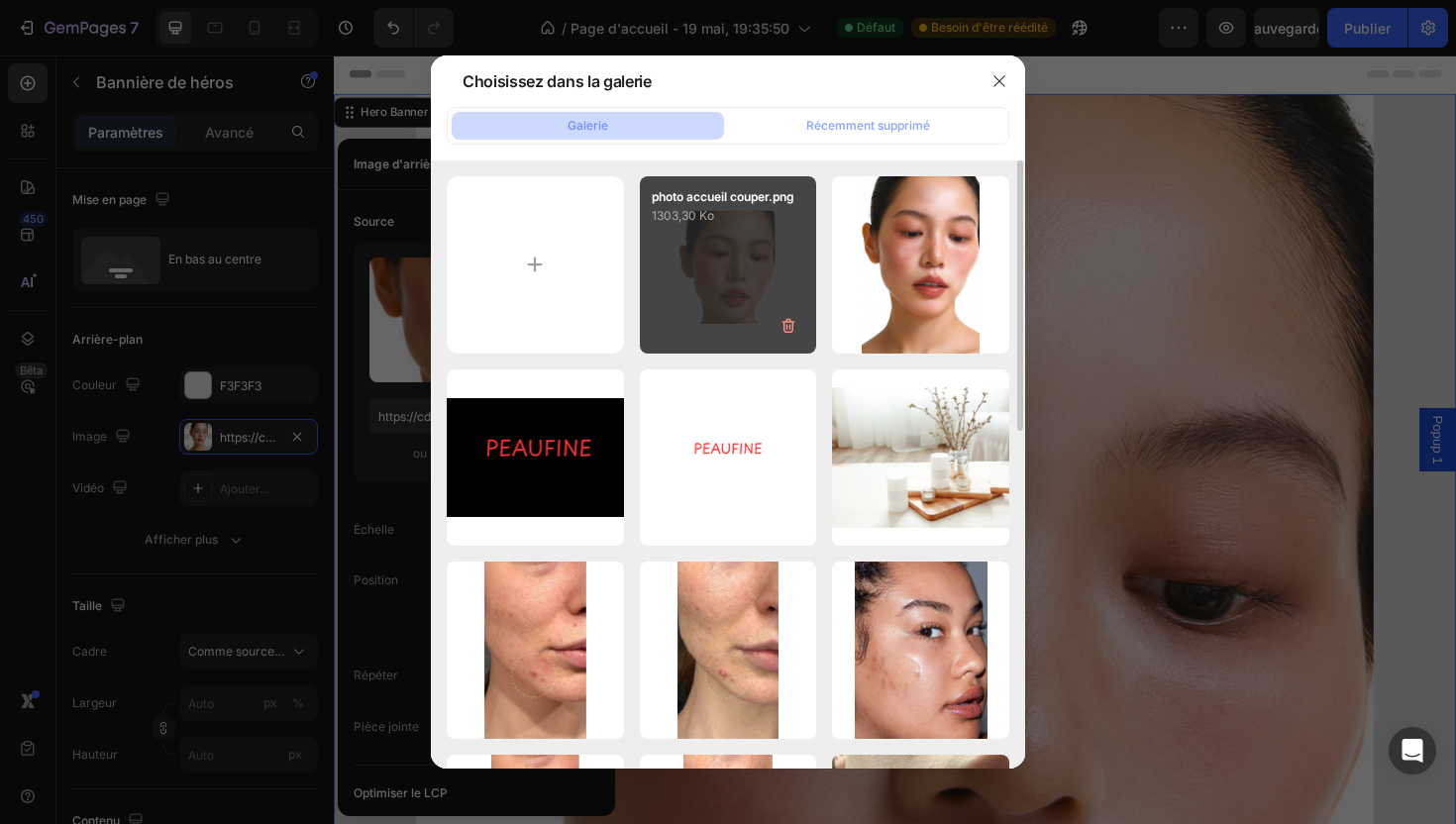 click on "photo accueil couper.png 1303,30 Ko" at bounding box center (728, 264) 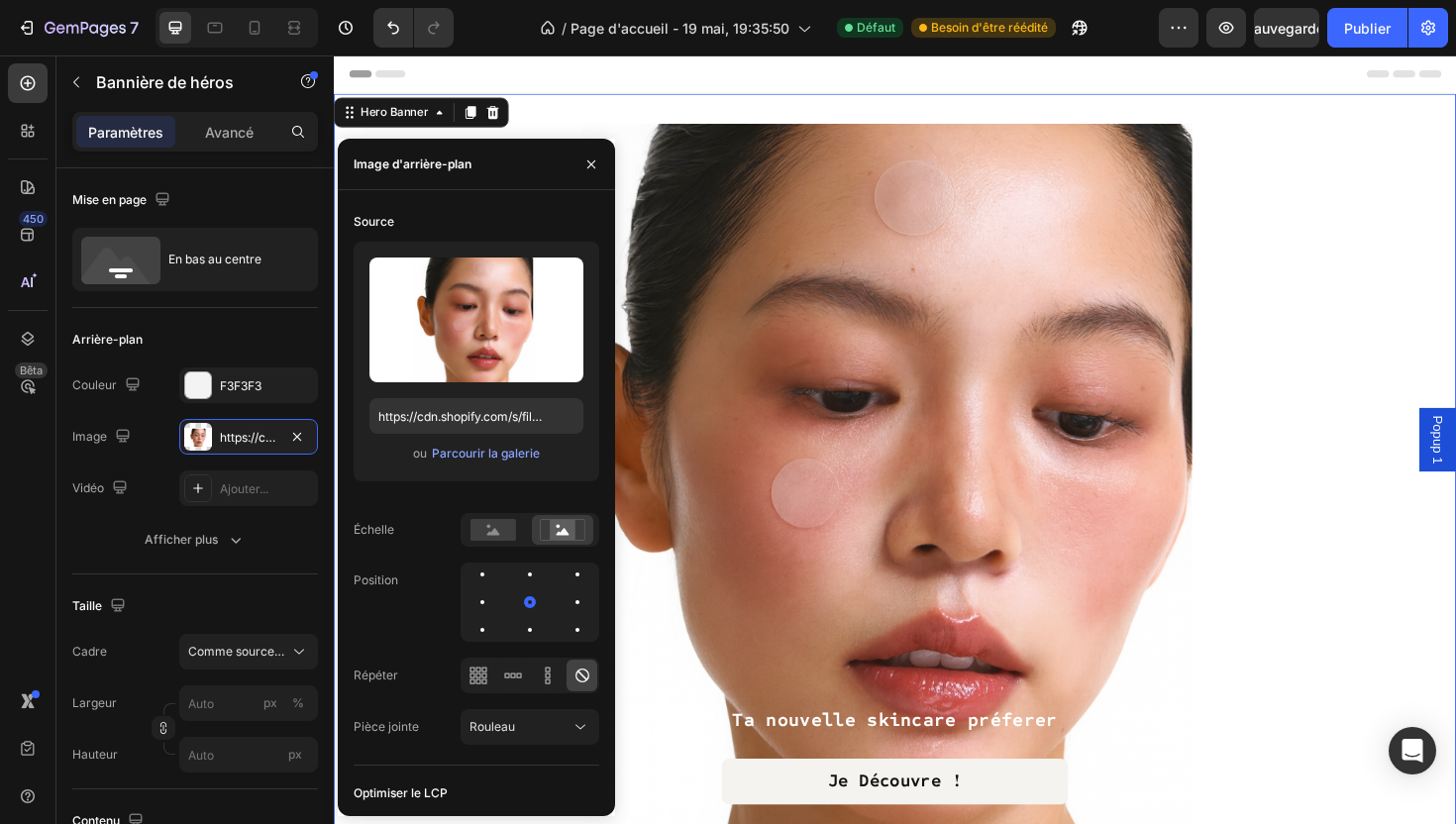click at bounding box center [928, 492] 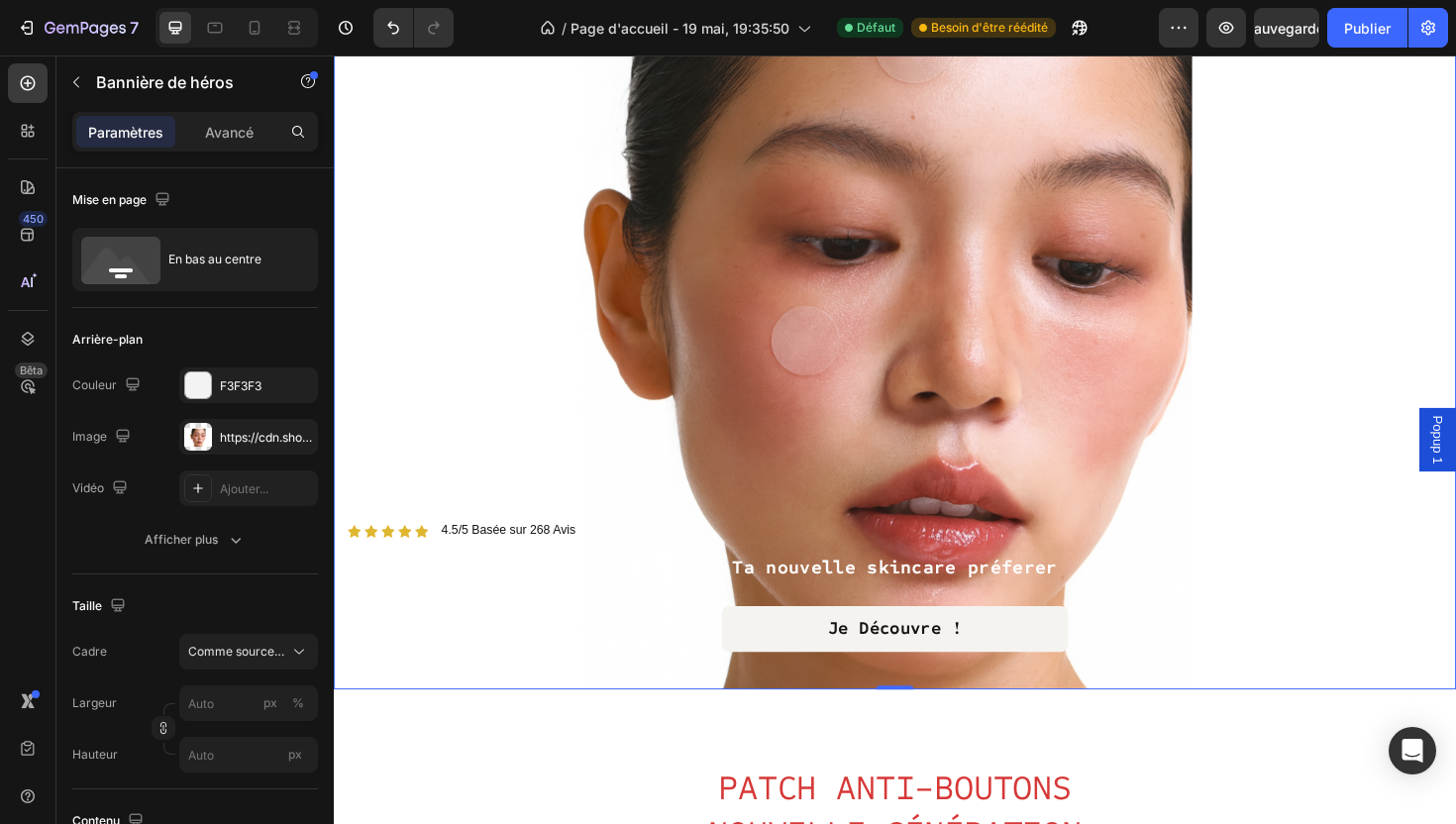 scroll, scrollTop: 221, scrollLeft: 0, axis: vertical 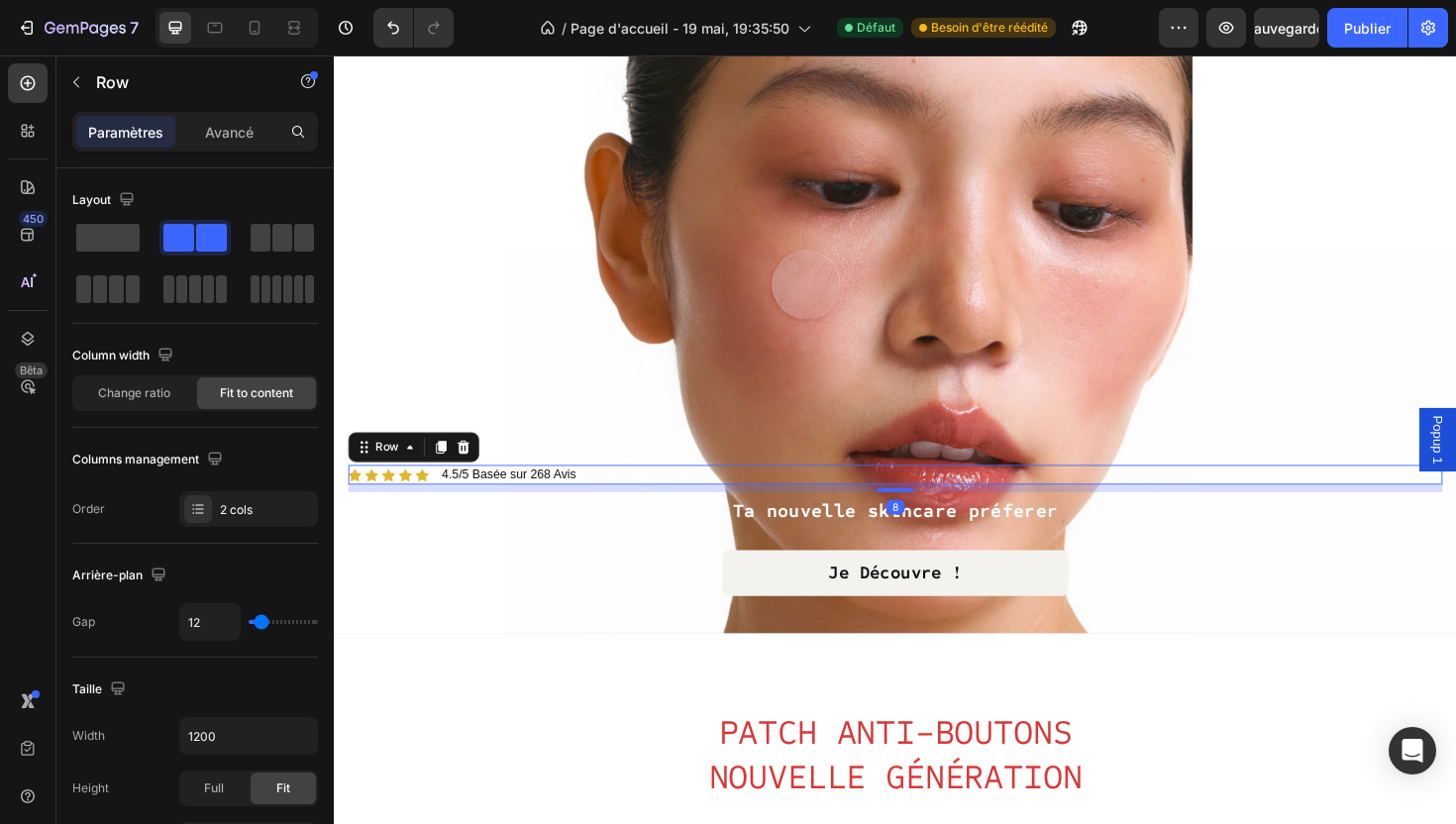click on "Icon Icon Icon Icon Icon Icon List  4.5/5 Basée sur 268 Avis Text Block Row   8" at bounding box center [928, 499] 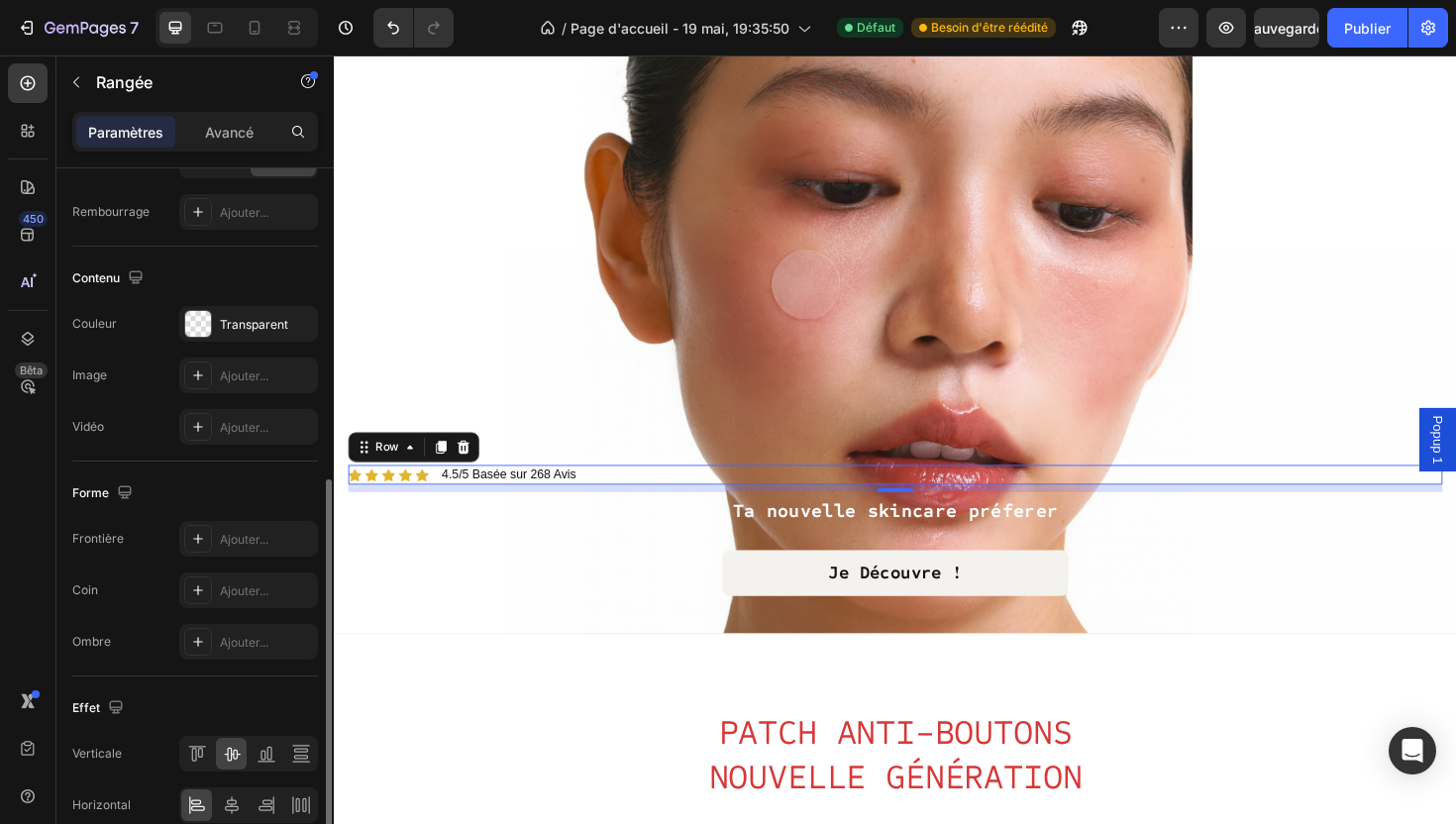 scroll, scrollTop: 629, scrollLeft: 0, axis: vertical 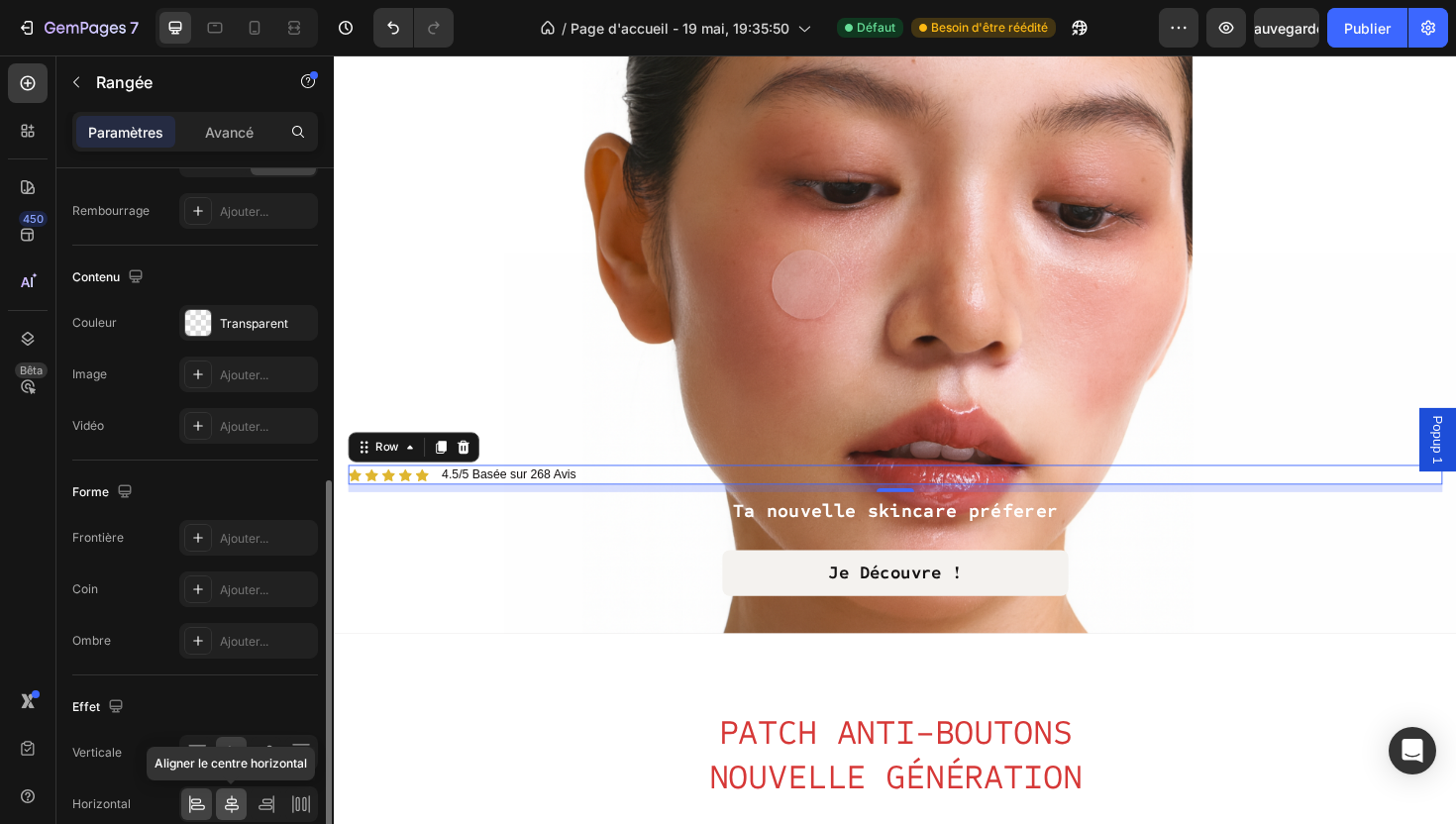 click 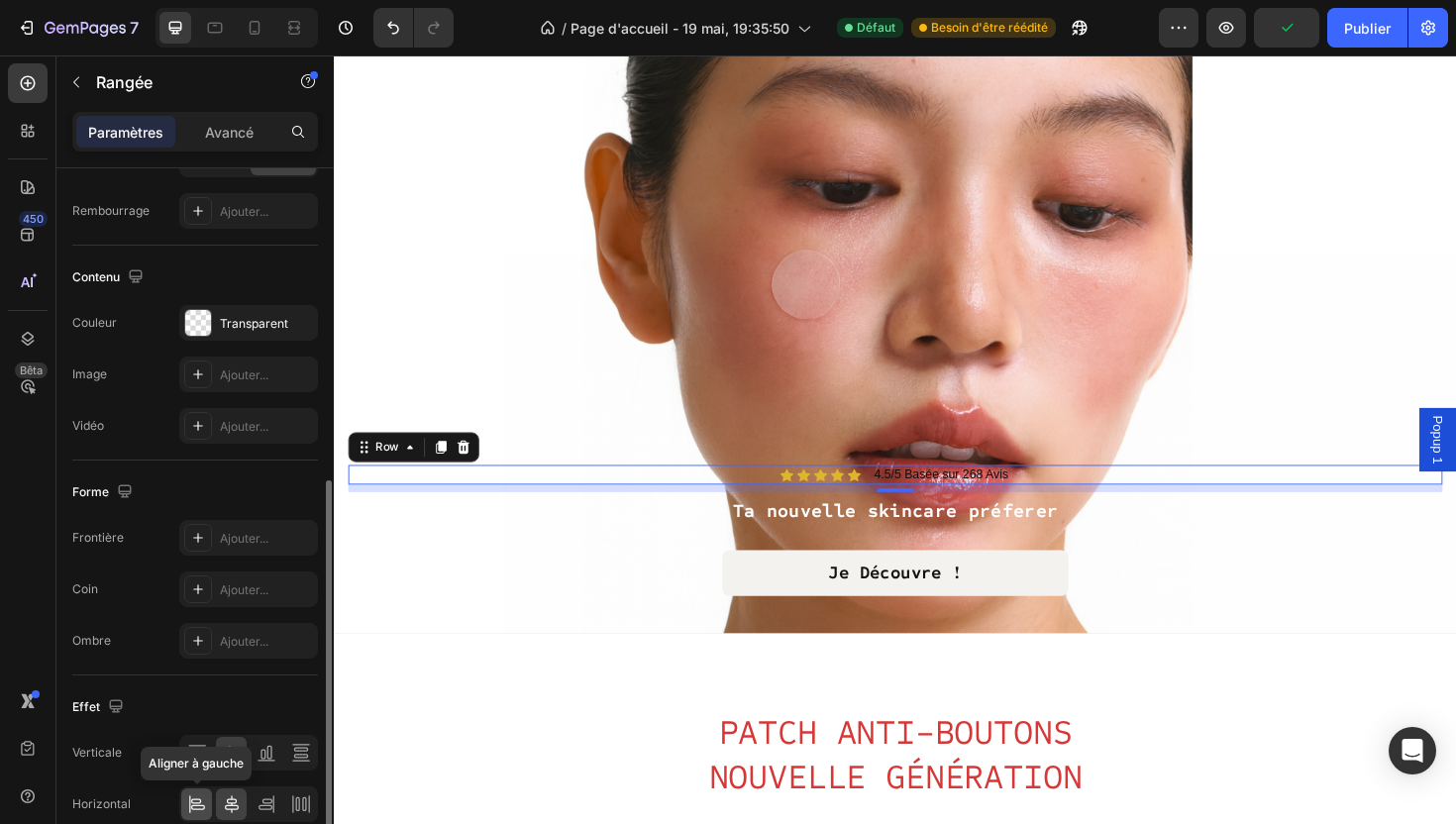 click 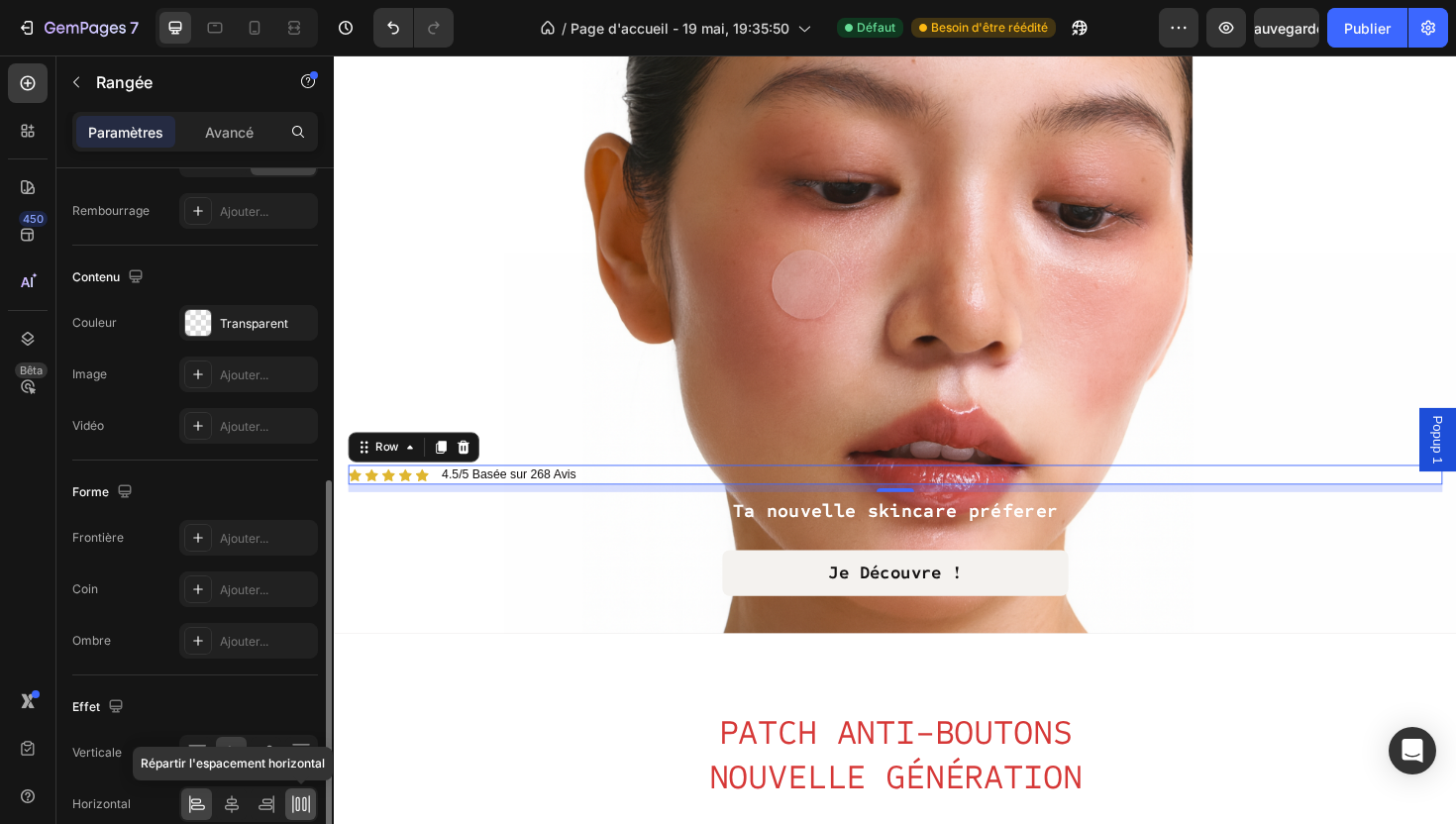 click 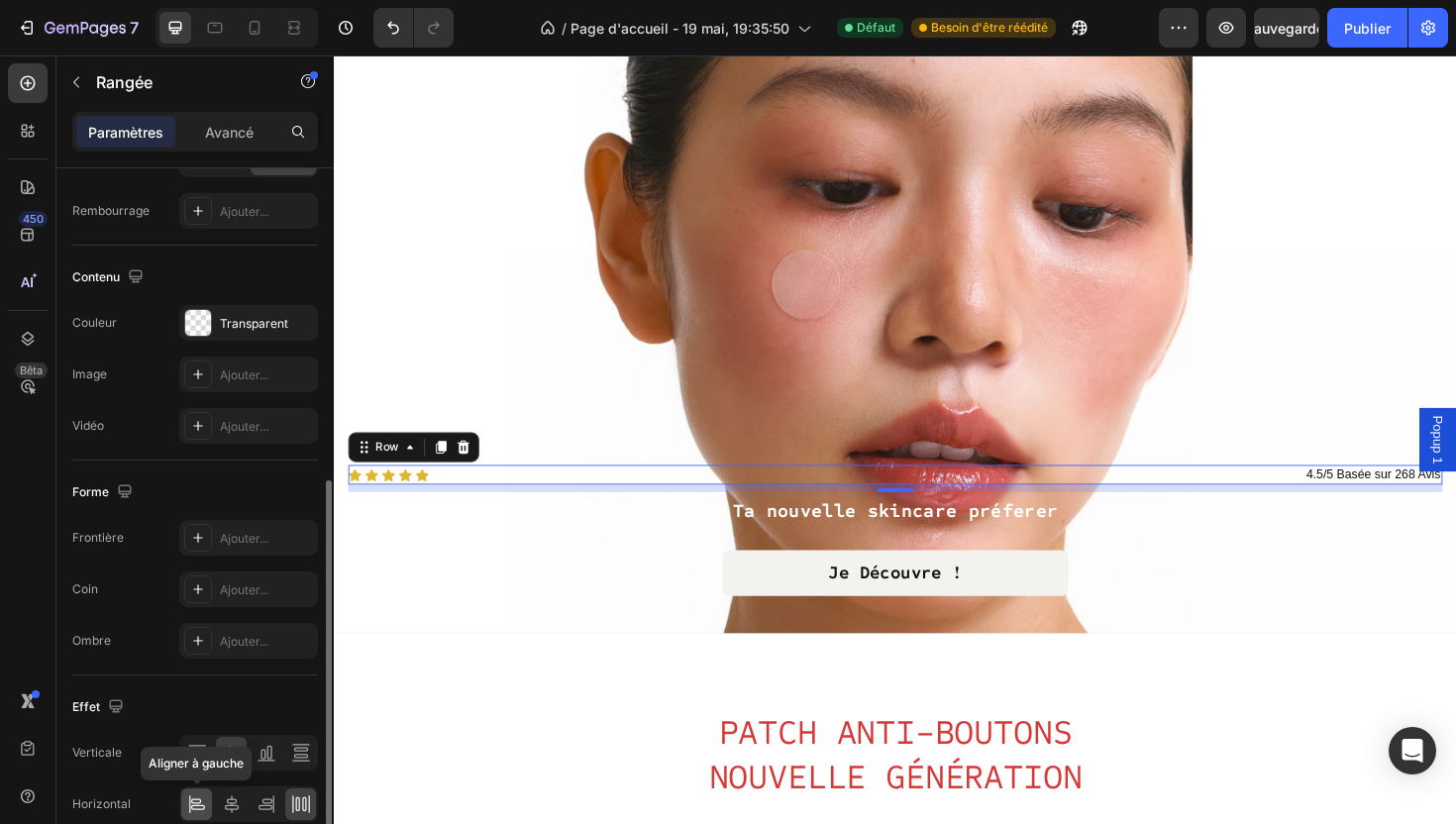 click 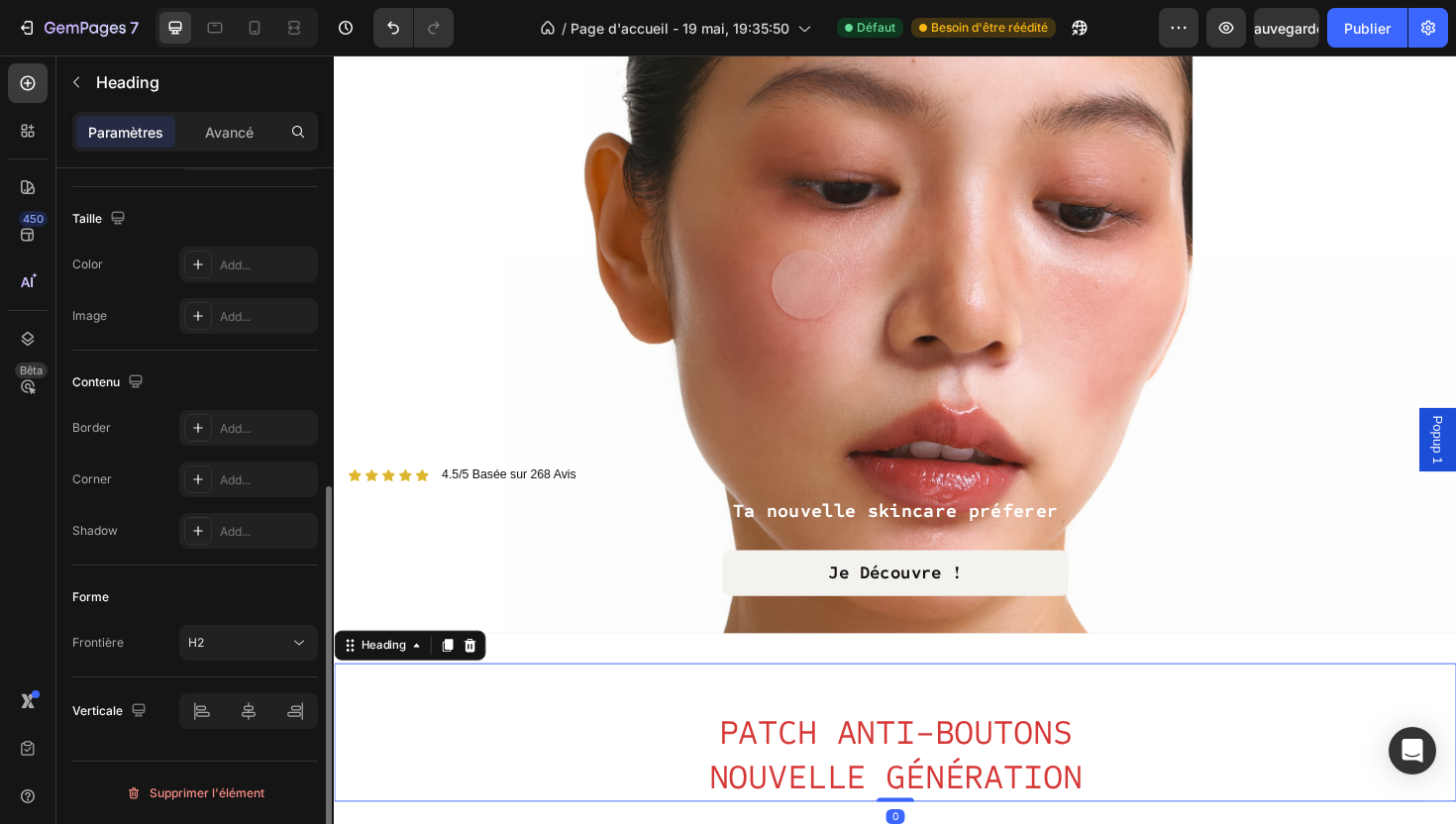 click on "PATCH ANTI-BOUTONS NOUVELLE GÉNÉRATION" at bounding box center (928, 772) 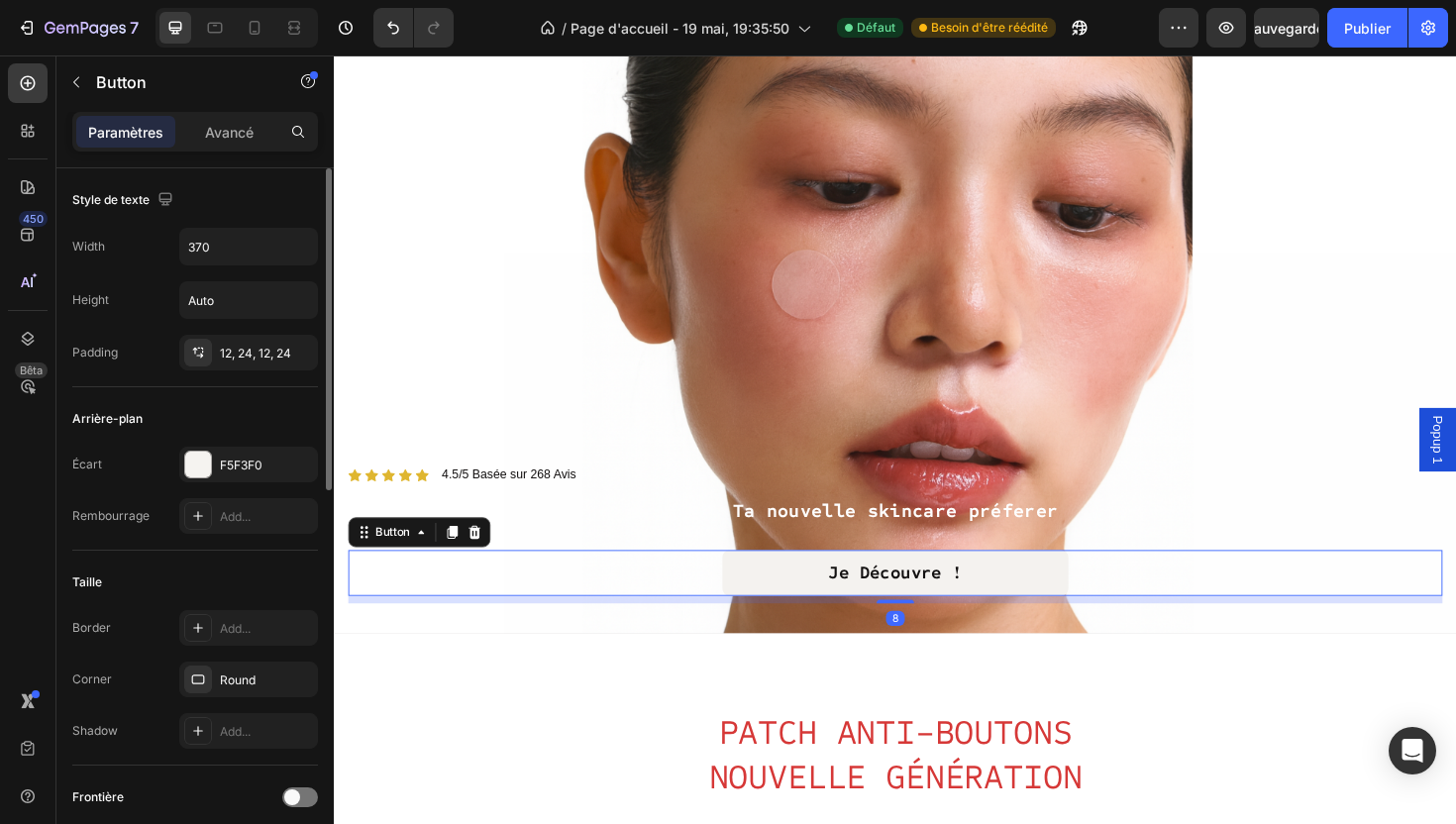 click on "Je Découvre !" at bounding box center (928, 603) 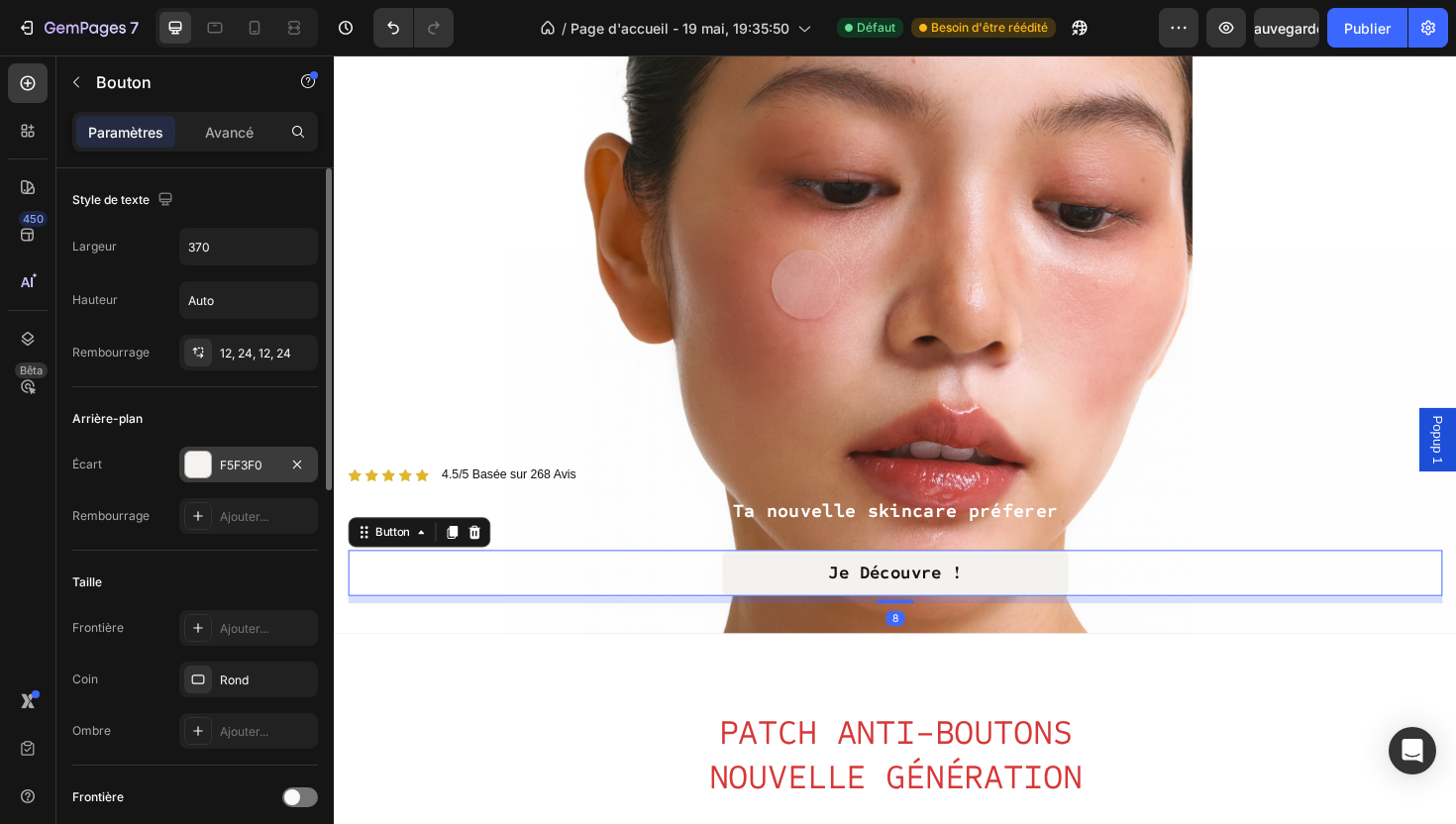 click at bounding box center [198, 464] 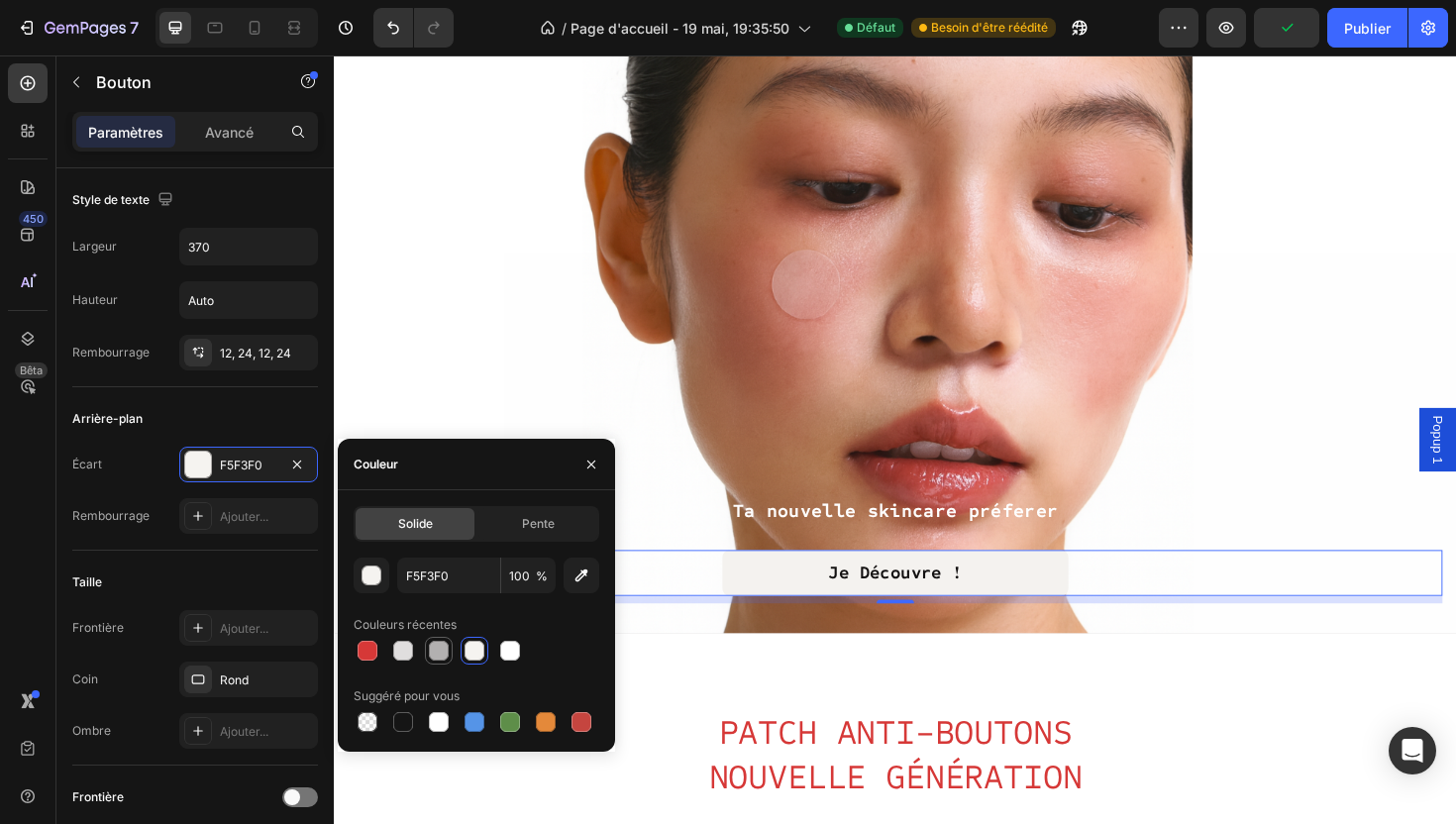 click at bounding box center [439, 651] 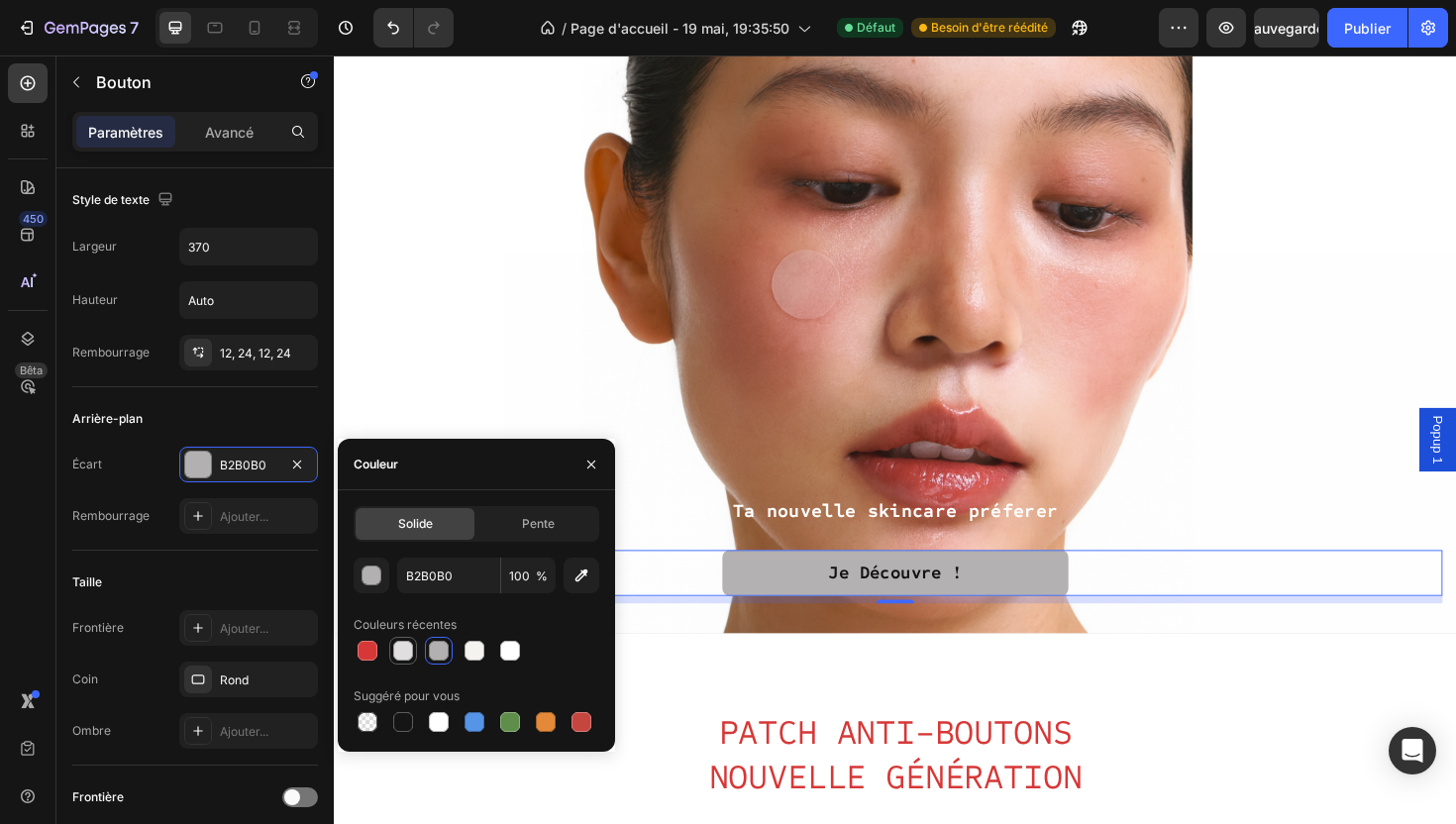 click at bounding box center (403, 651) 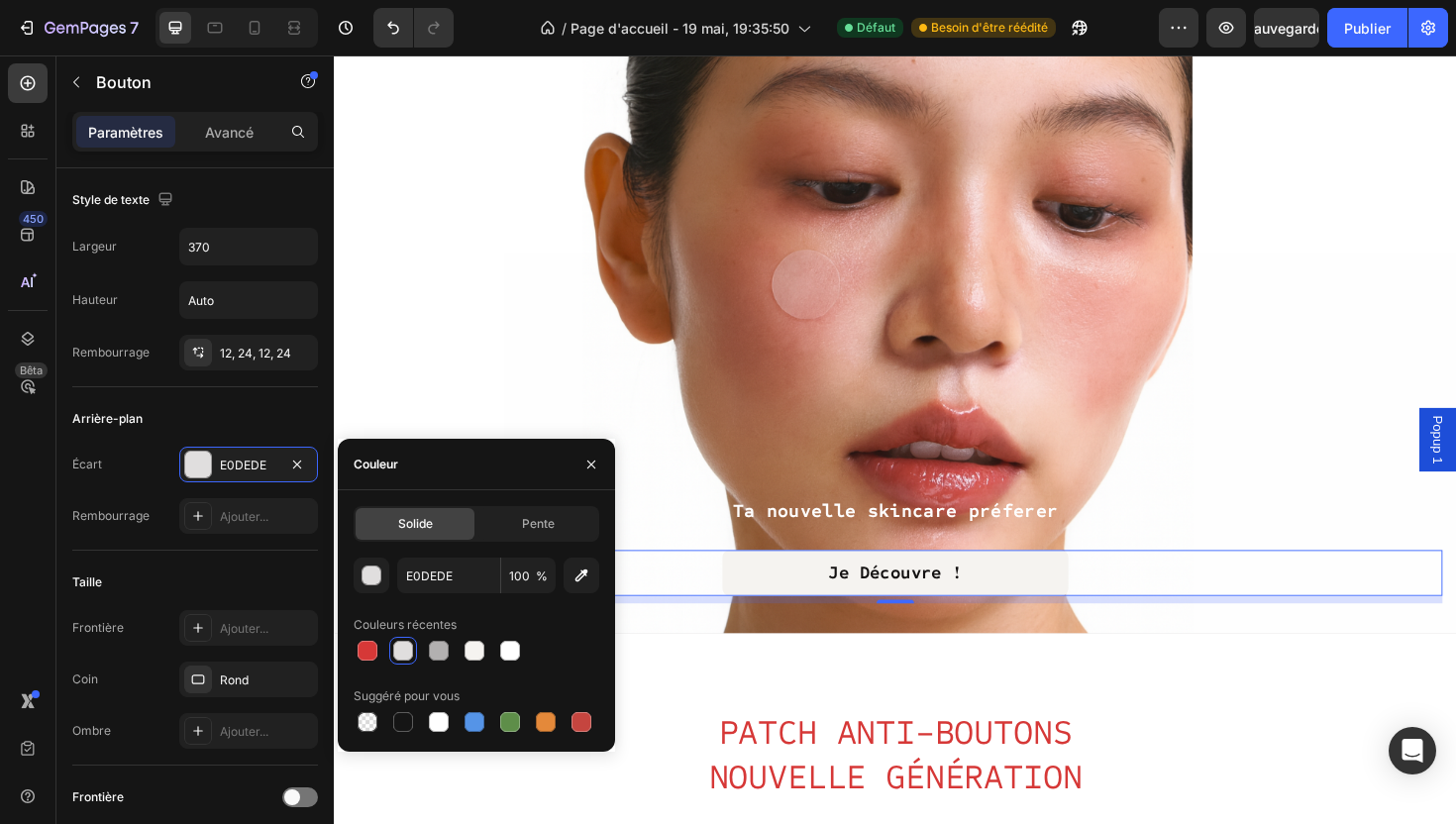 click on "Je Découvre !" at bounding box center (928, 603) 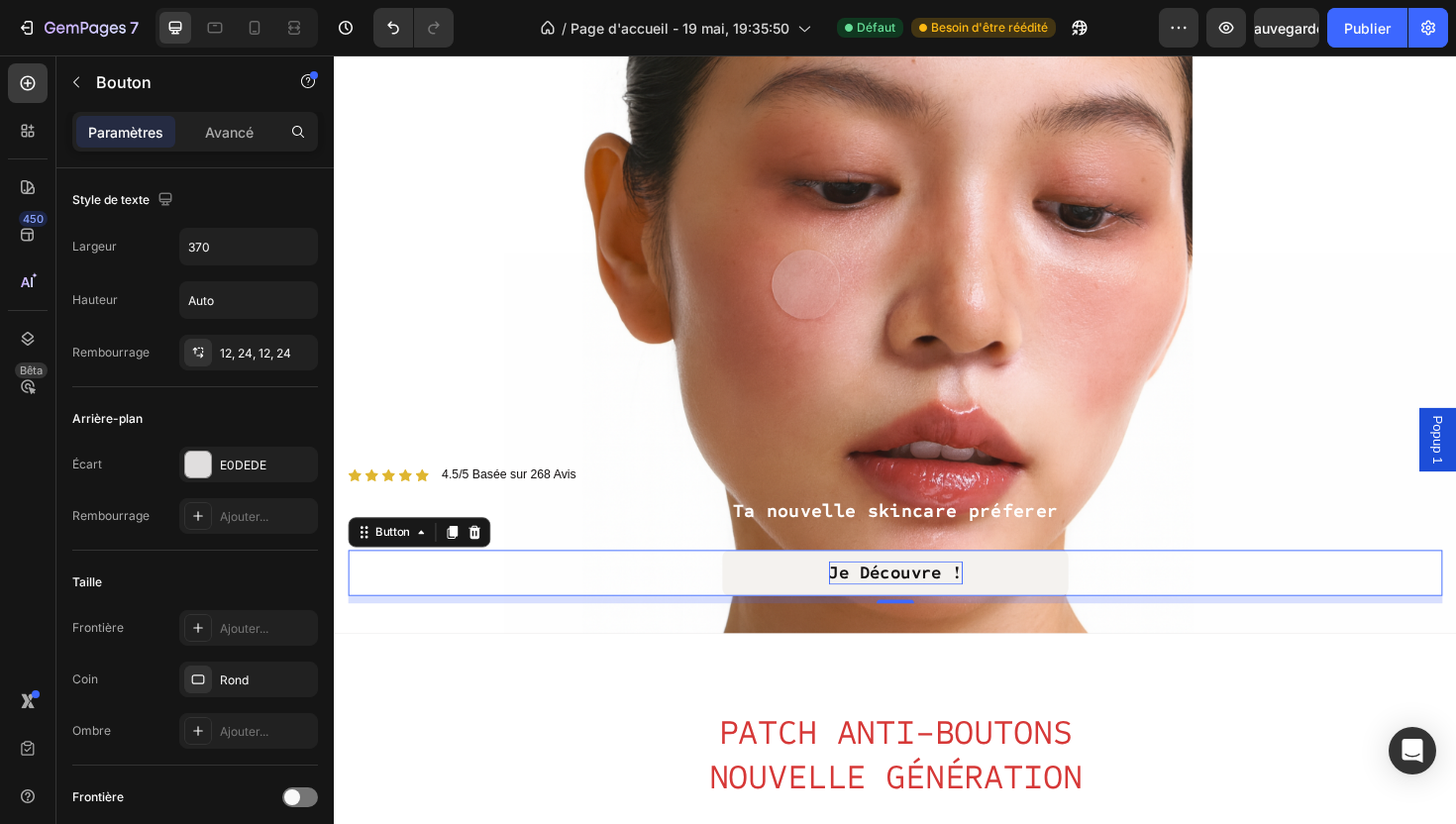click on "Je Découvre !" at bounding box center (928, 602) 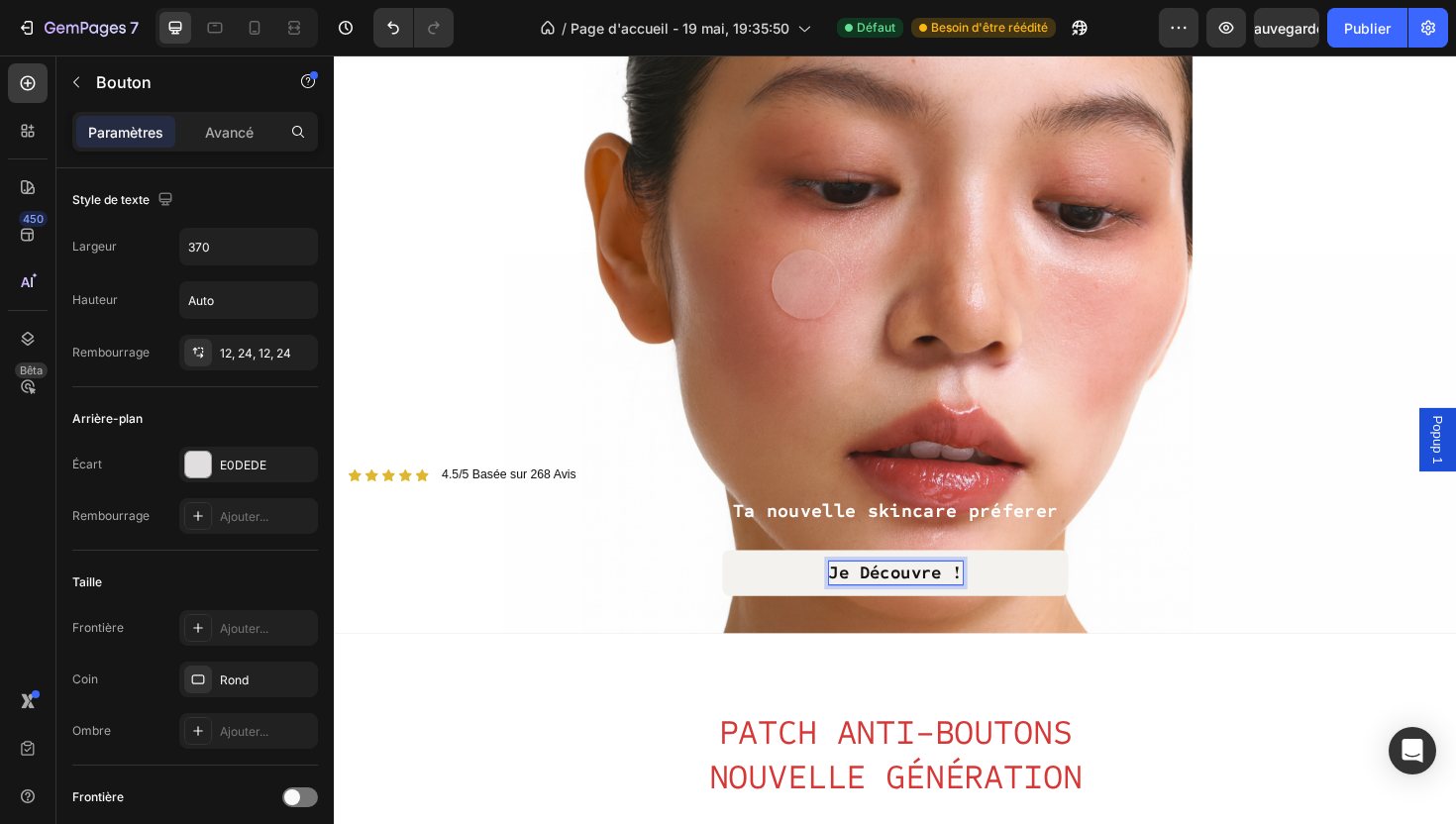 click on "Je Découvre !" at bounding box center (928, 602) 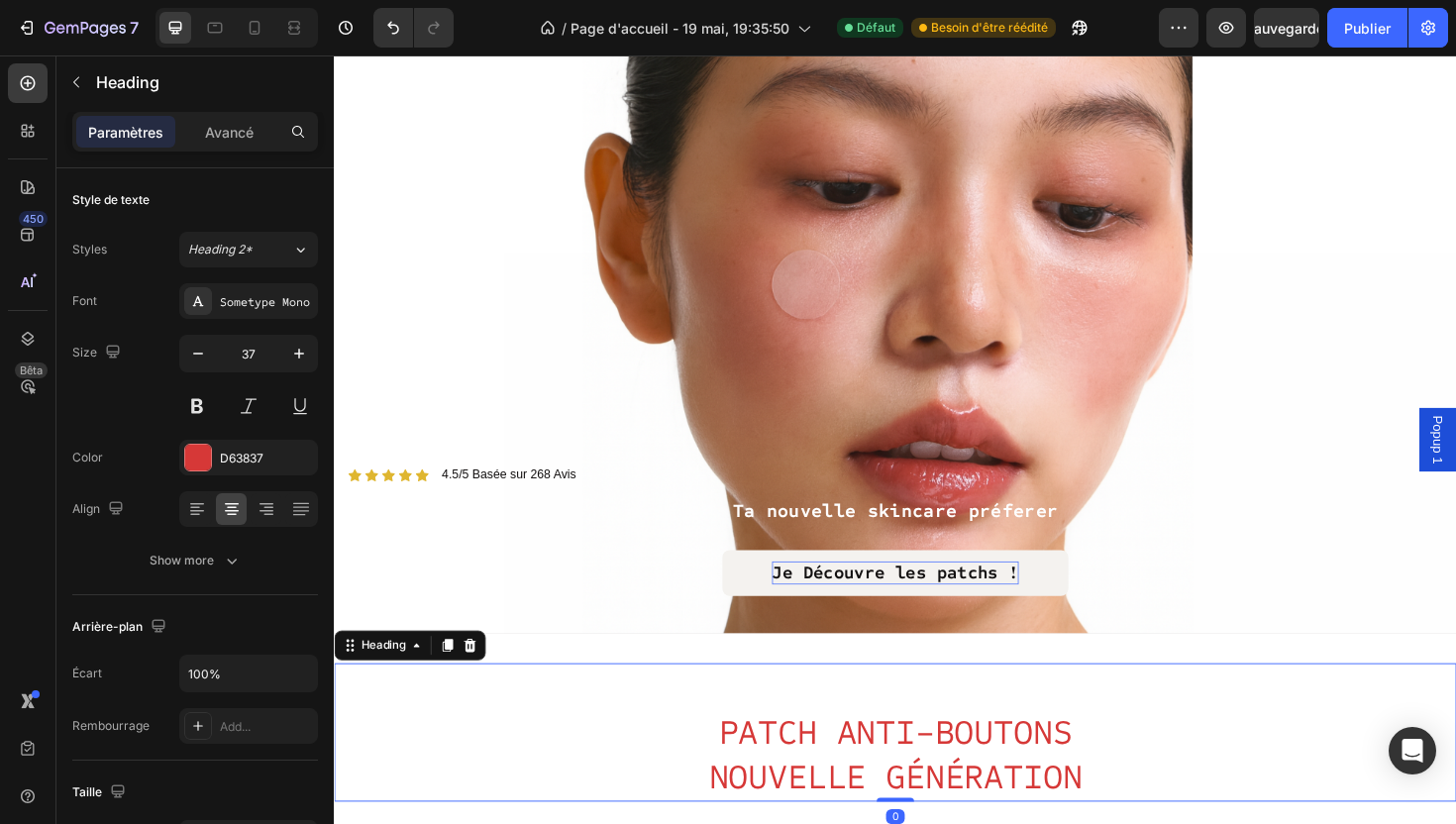 click on "PATCH ANTI-BOUTONS NOUVELLE GÉNÉRATION" at bounding box center (928, 772) 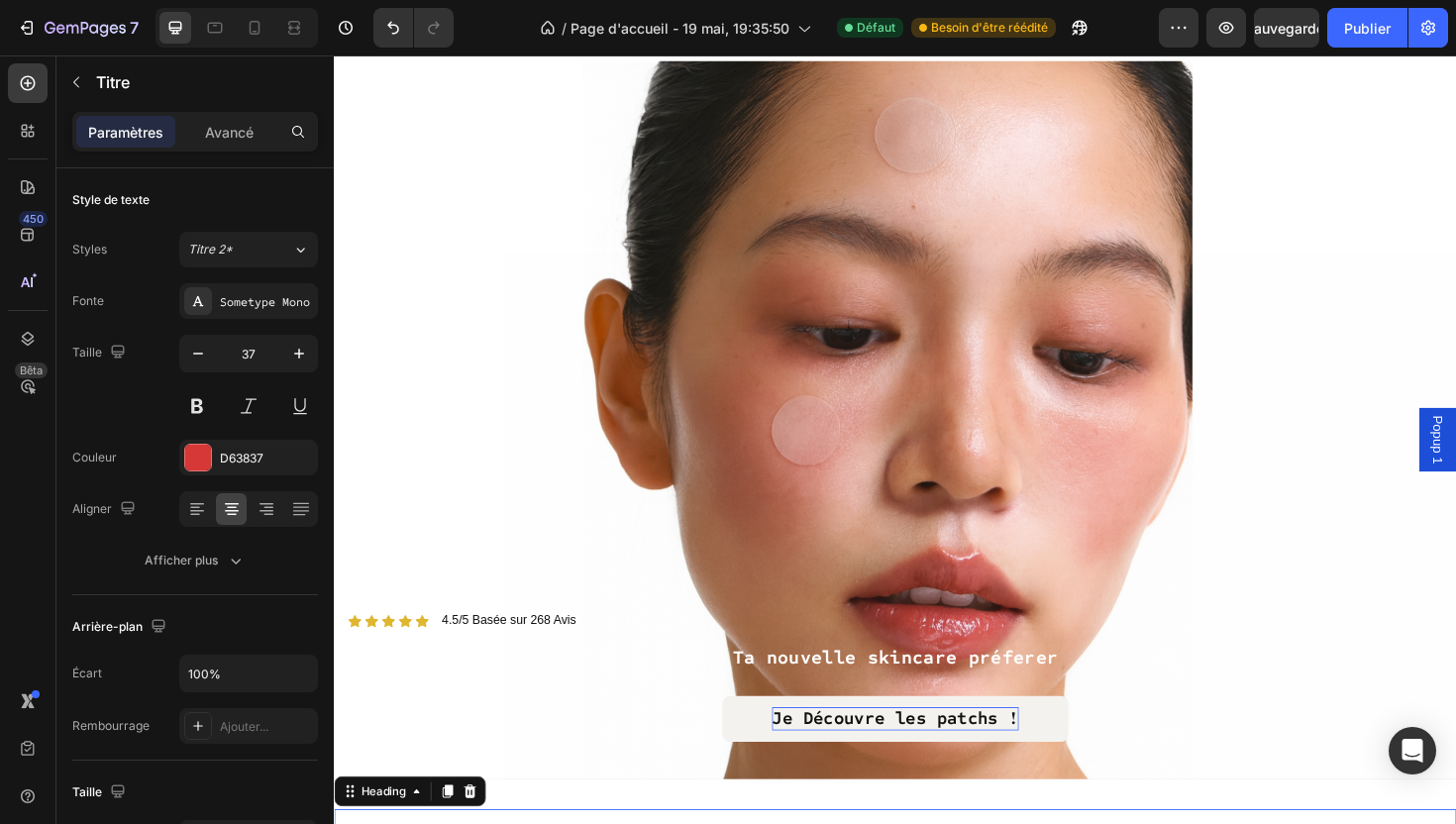 scroll, scrollTop: 0, scrollLeft: 0, axis: both 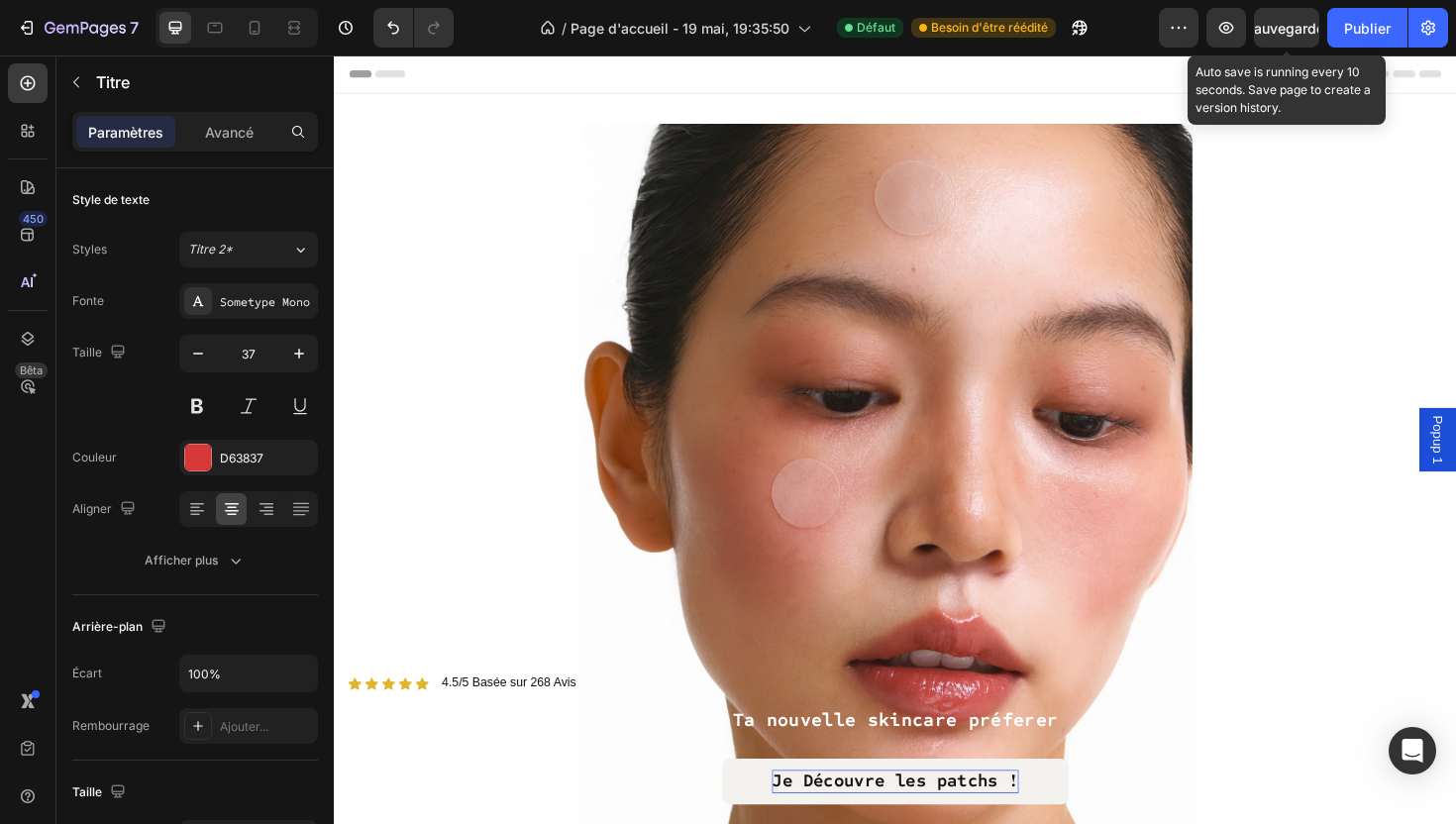 click on "Sauvegarder" at bounding box center [1287, 28] 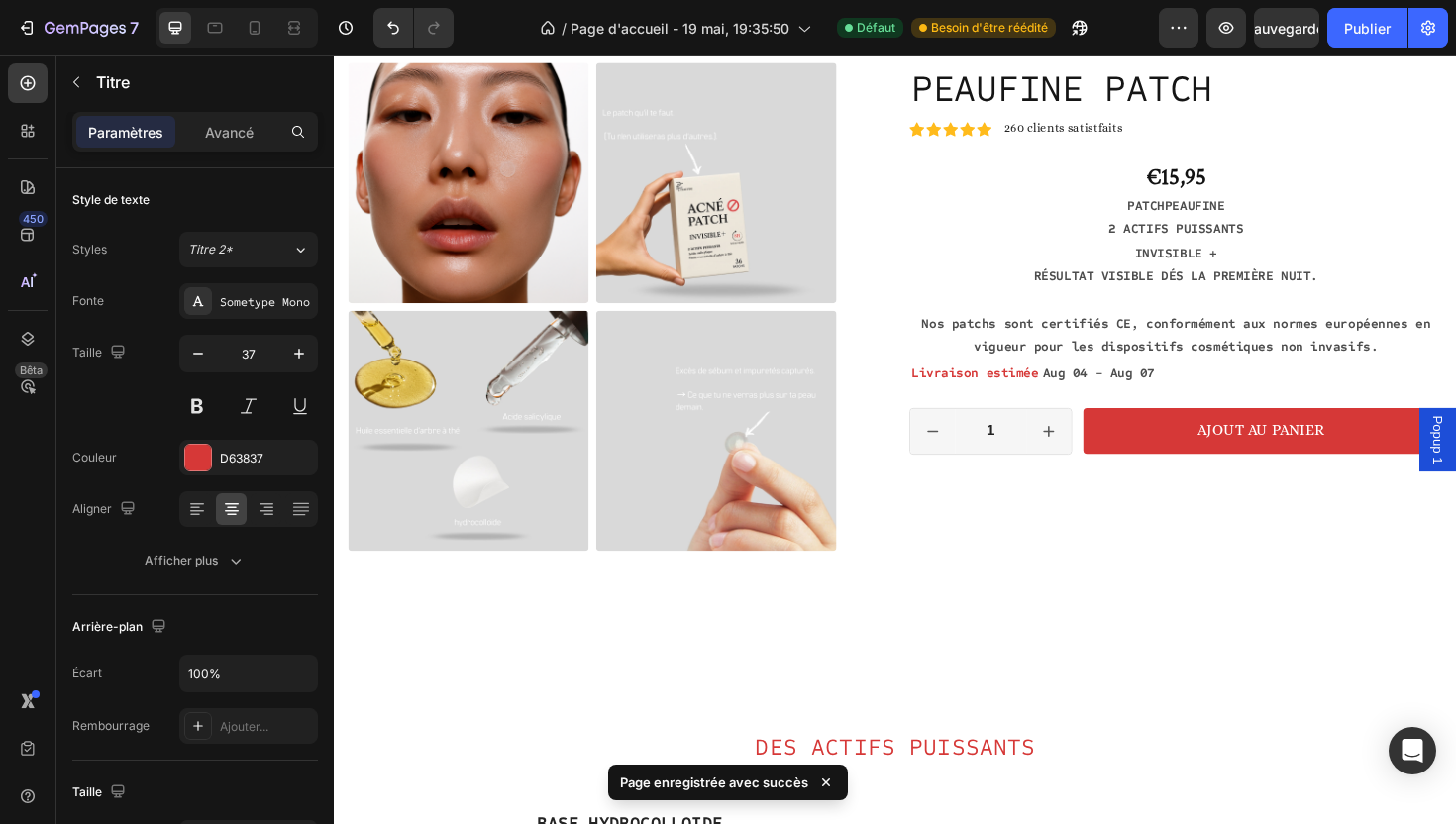scroll, scrollTop: 2551, scrollLeft: 0, axis: vertical 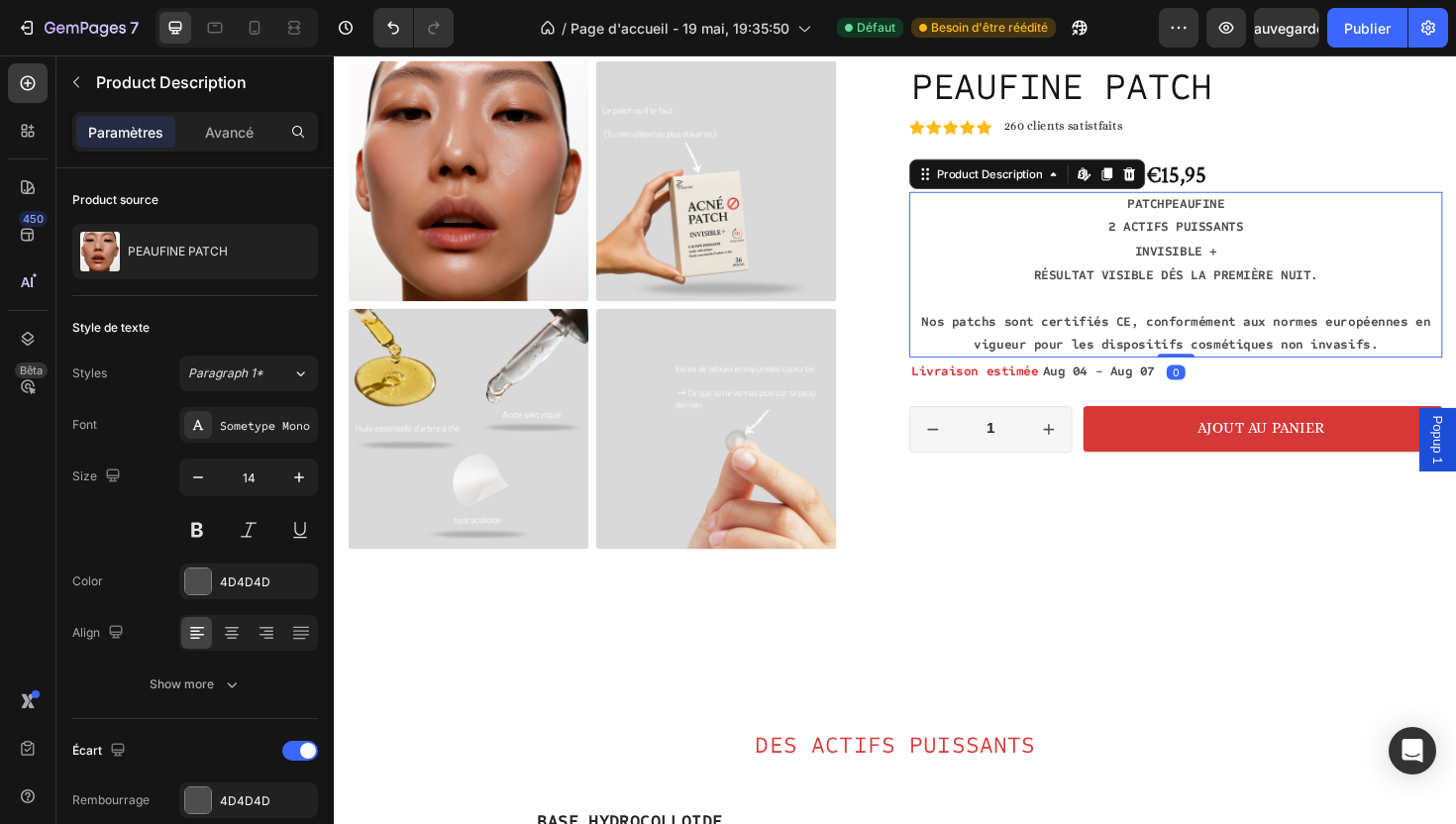 click on "Nos patchs sont certifiés CE, conformément aux normes européennes en vigueur pour les dispositifs cosmétiques non invasifs." at bounding box center [1225, 350] 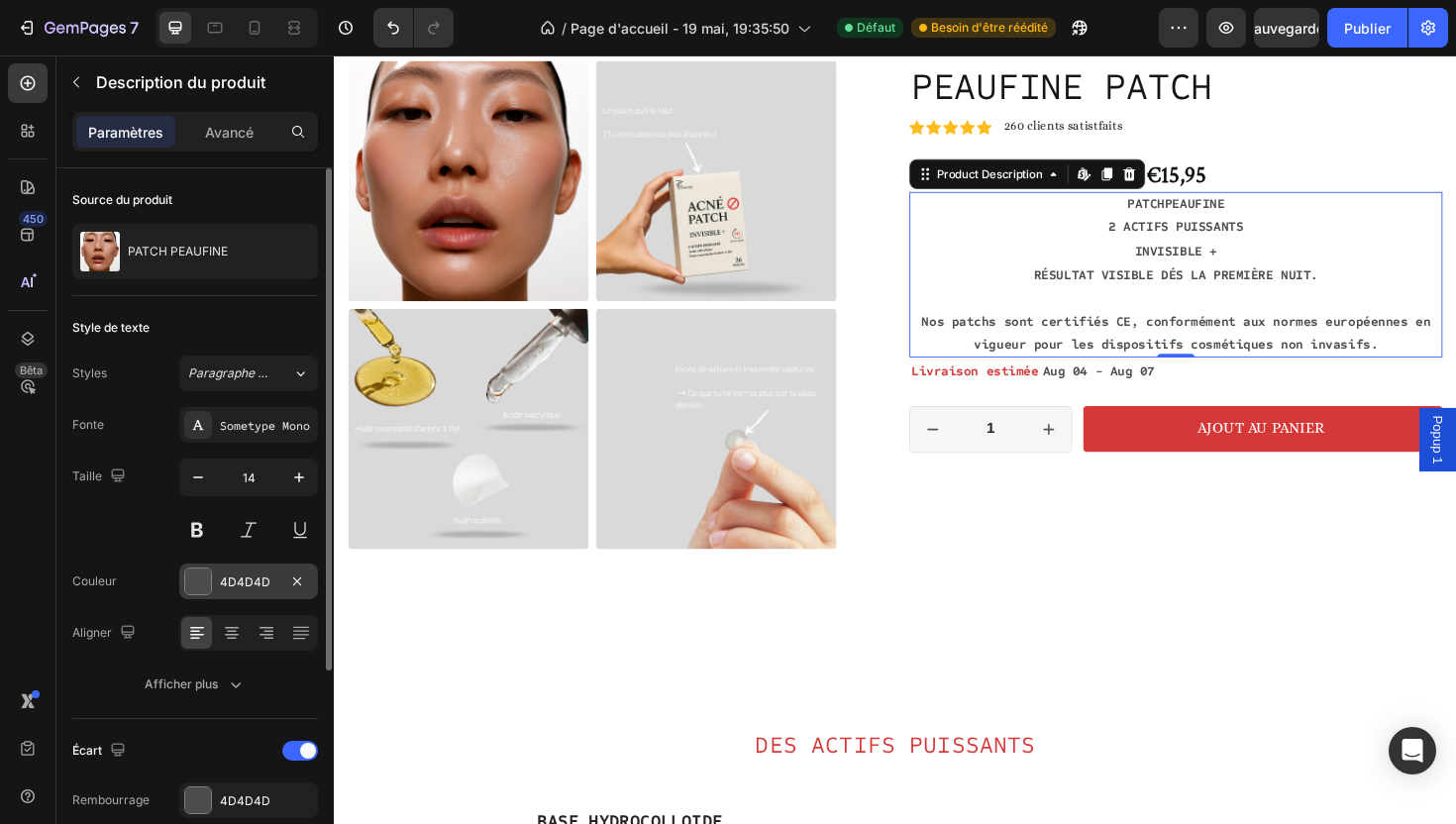 click at bounding box center [198, 581] 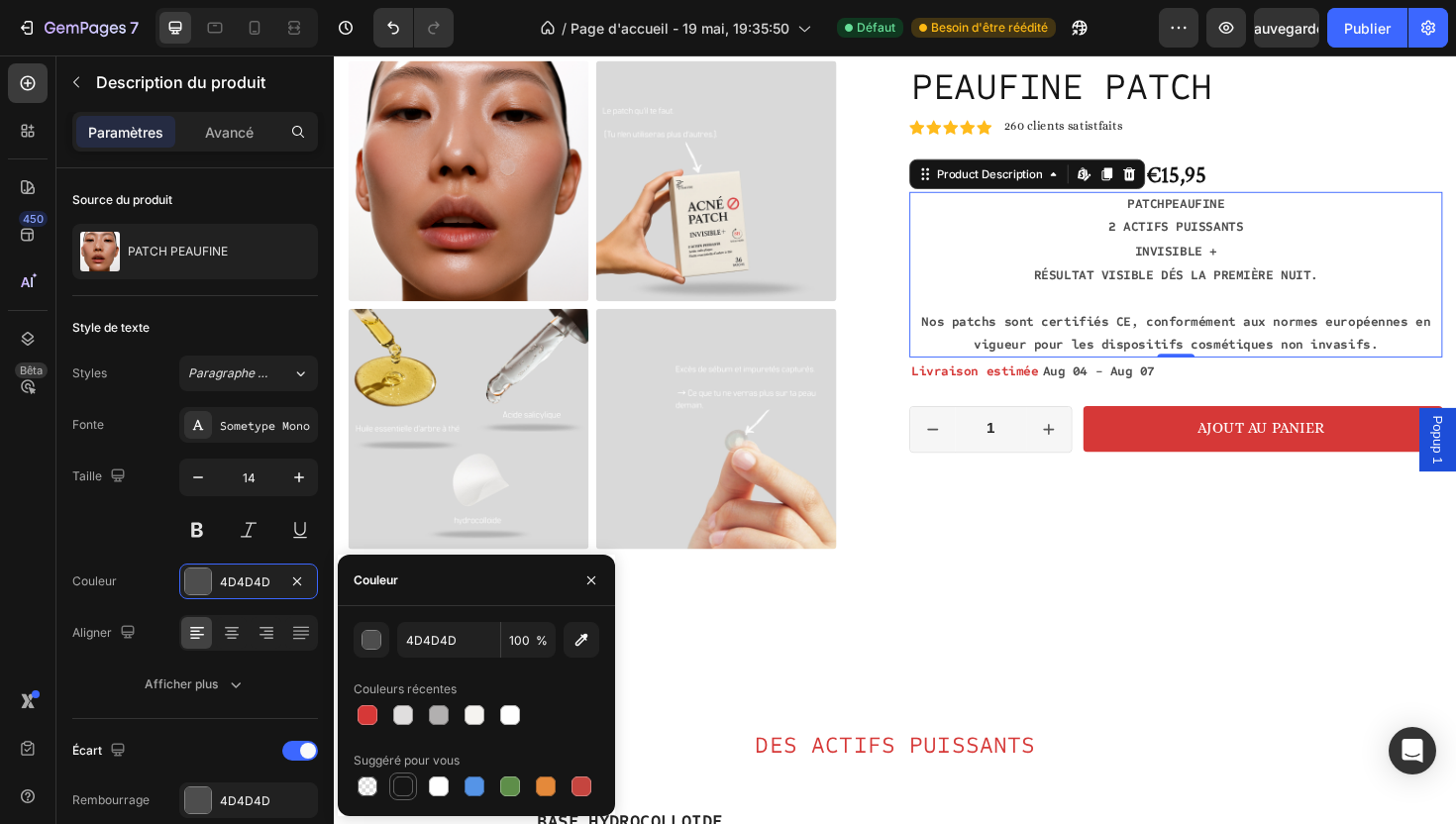 click at bounding box center [403, 786] 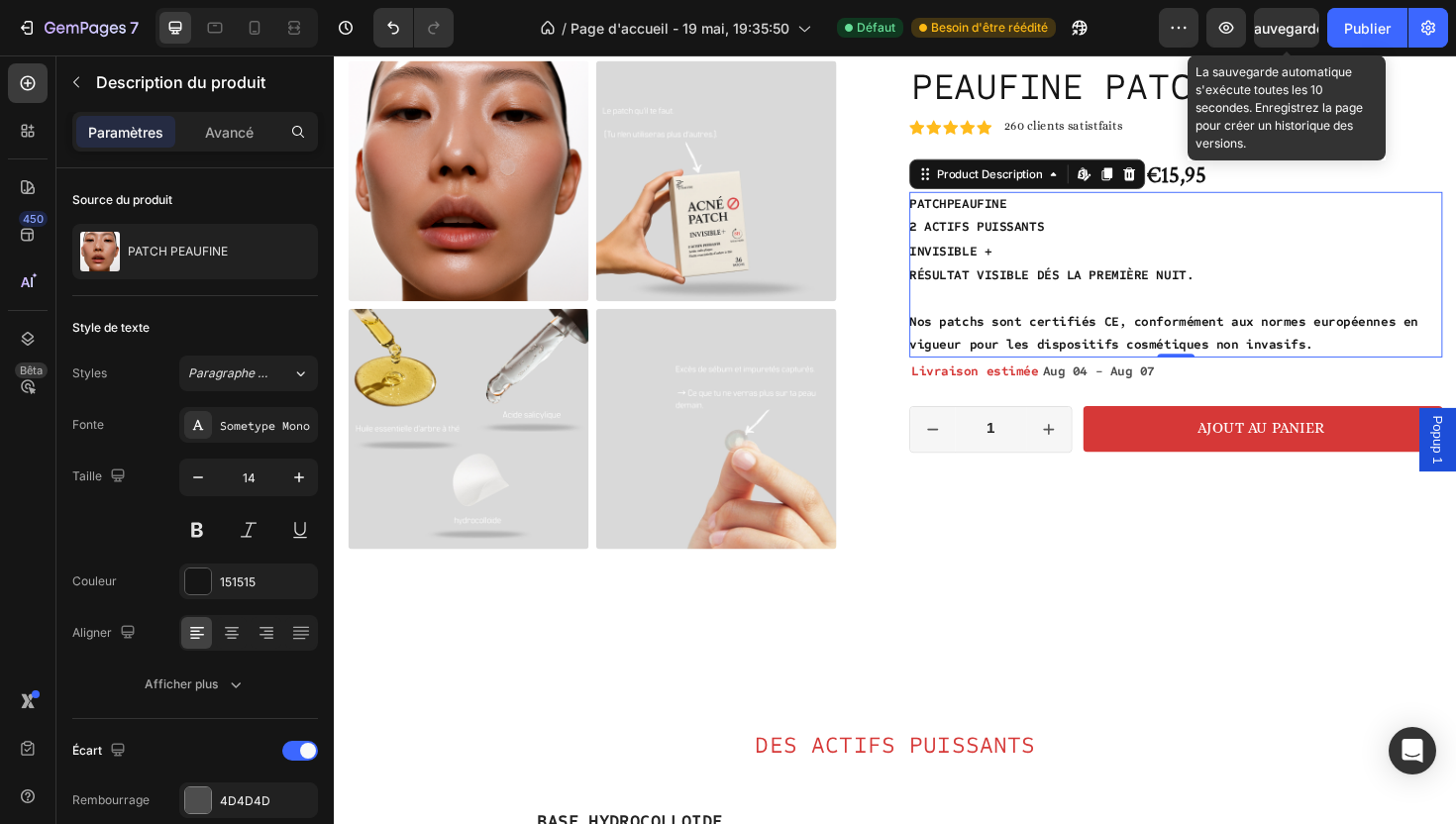 click on "Sauvegarder" 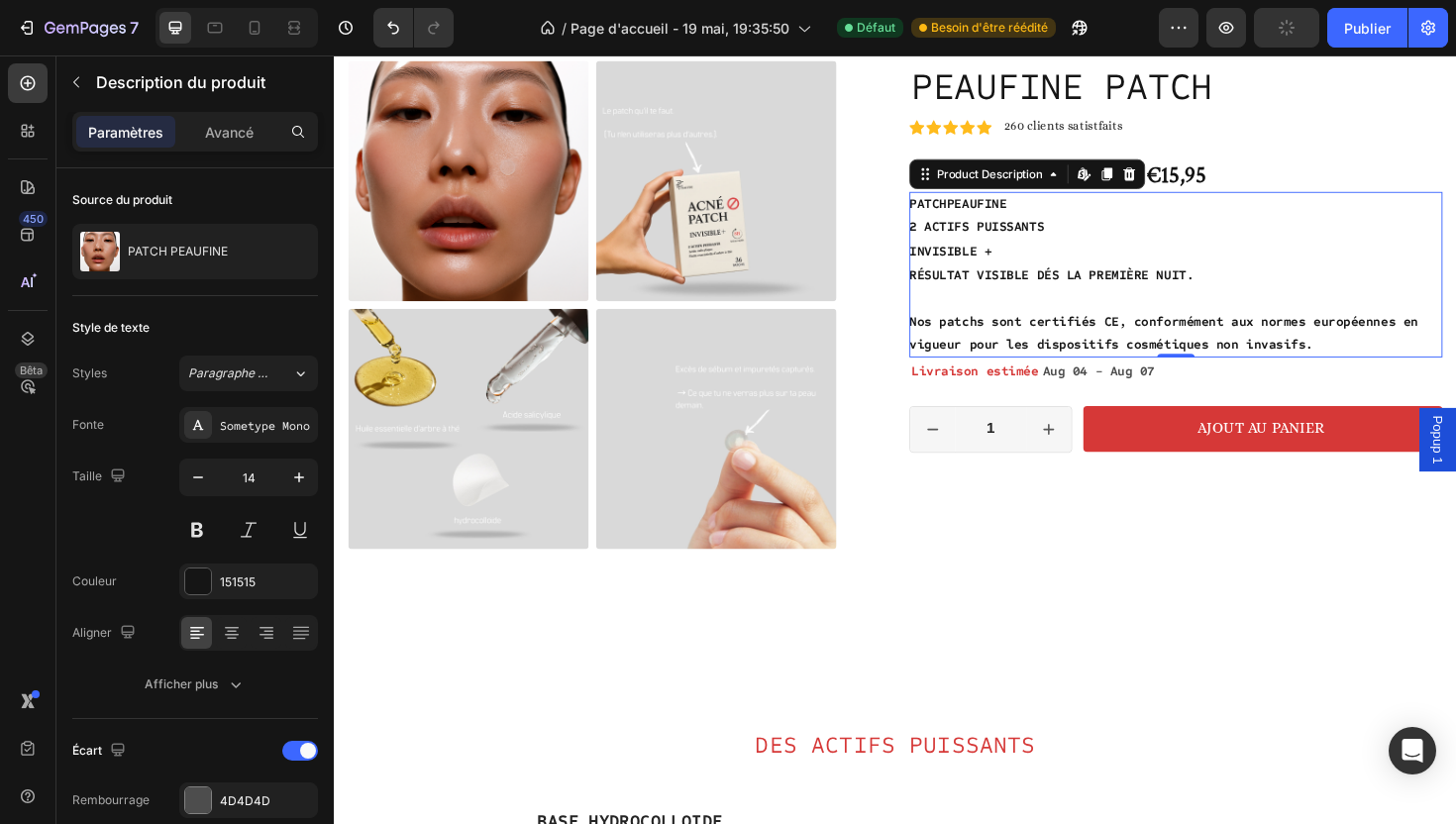 click on "PATCH   PEAUFINE
2 ACTIFS PUISSANTS
INVISIBLE +
RÉSULTAT VISIBLE DÉS LA PREMIÈRE NUIT.
Nos patchs sont certifiés CE, conformément aux normes européennes en vigueur pour les dispositifs cosmétiques non invasifs." at bounding box center [1225, 287] 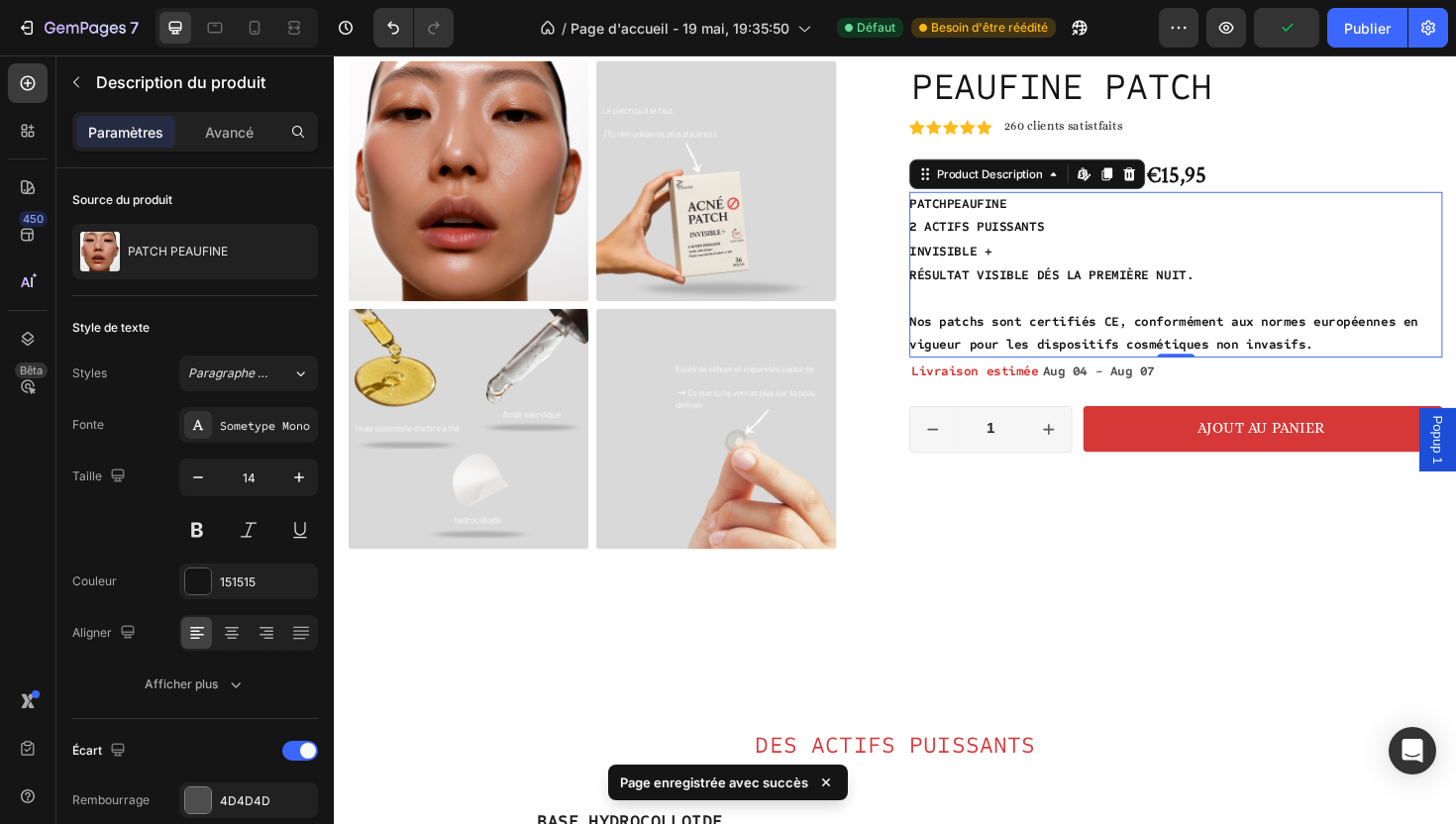 click on "PATCH   PEAUFINE
2 ACTIFS PUISSANTS
INVISIBLE +
RÉSULTAT VISIBLE DÉS LA PREMIÈRE NUIT.
Nos patchs sont certifiés CE, conformément aux normes européennes en vigueur pour les dispositifs cosmétiques non invasifs." at bounding box center (1225, 287) 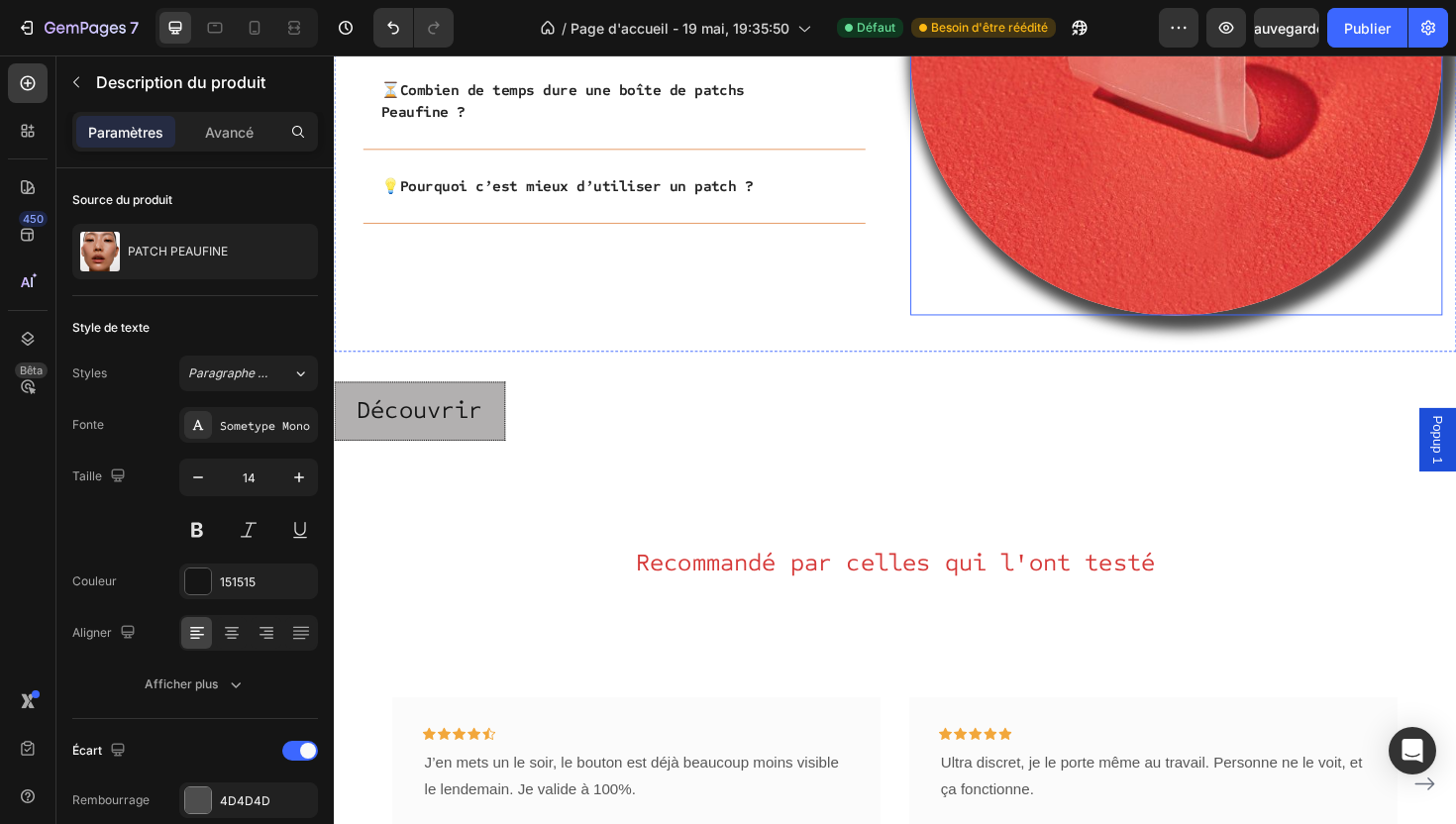 scroll, scrollTop: 4879, scrollLeft: 0, axis: vertical 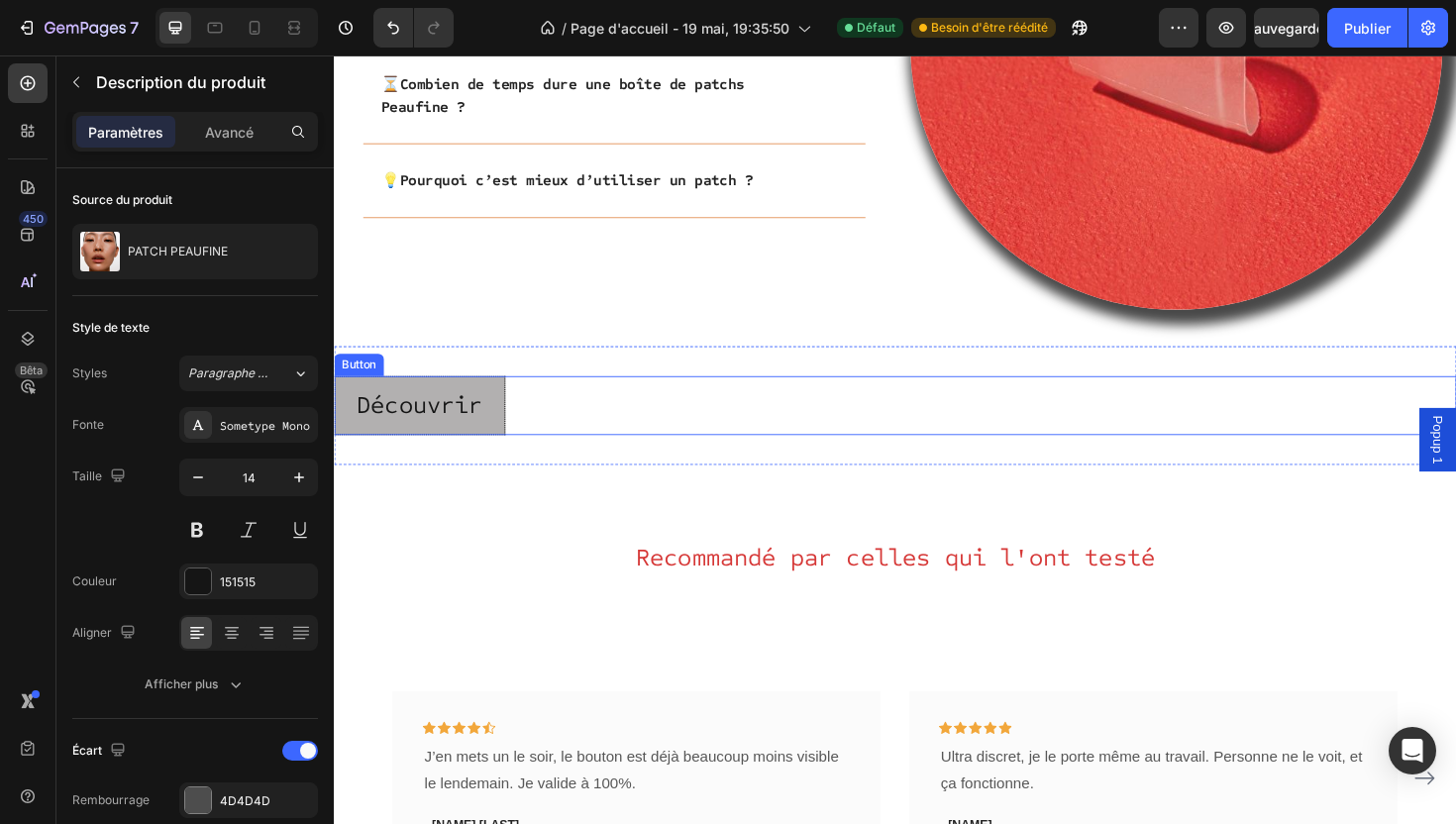click on "Découvrir Button" at bounding box center [928, 426] 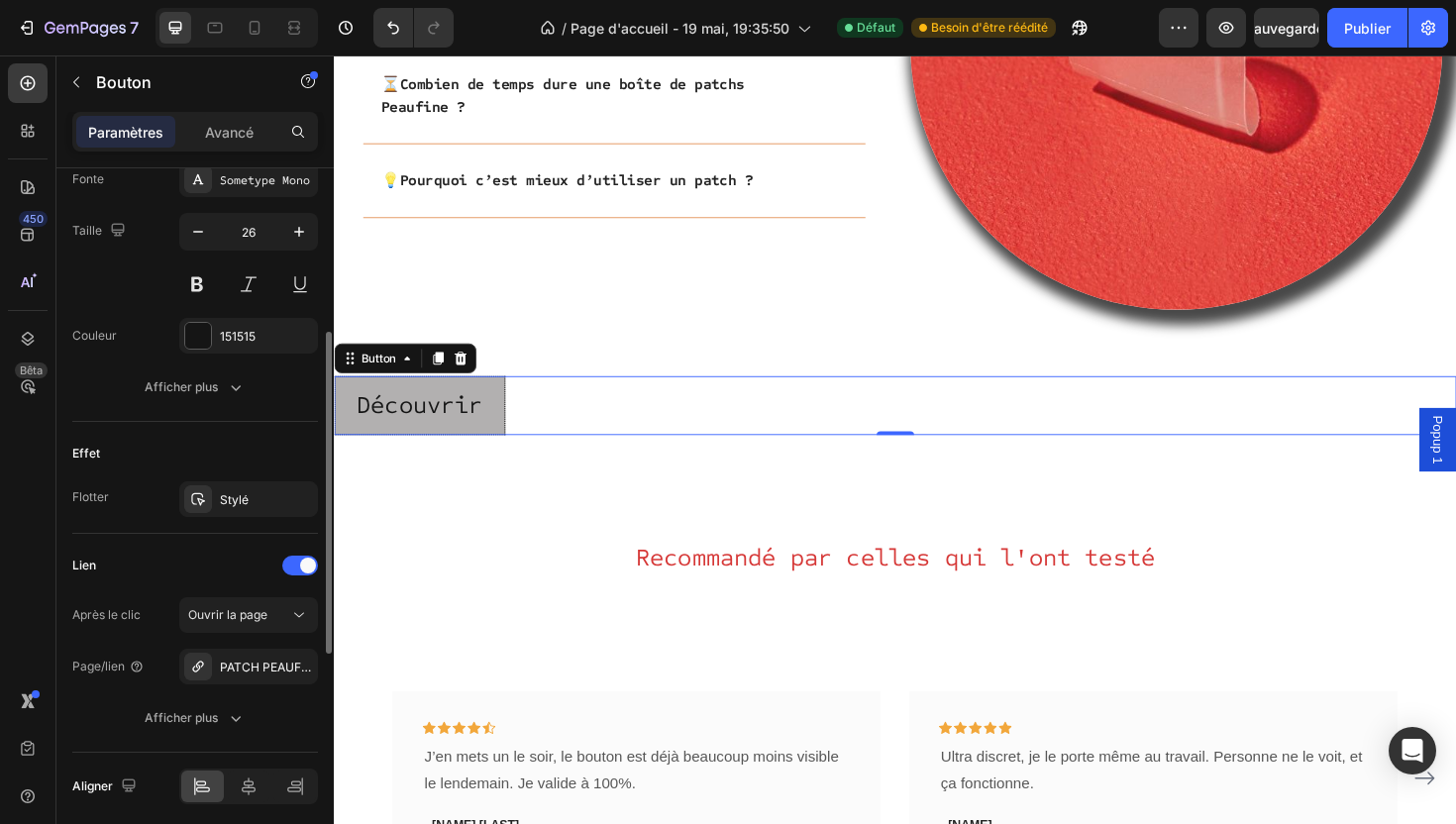scroll, scrollTop: 863, scrollLeft: 0, axis: vertical 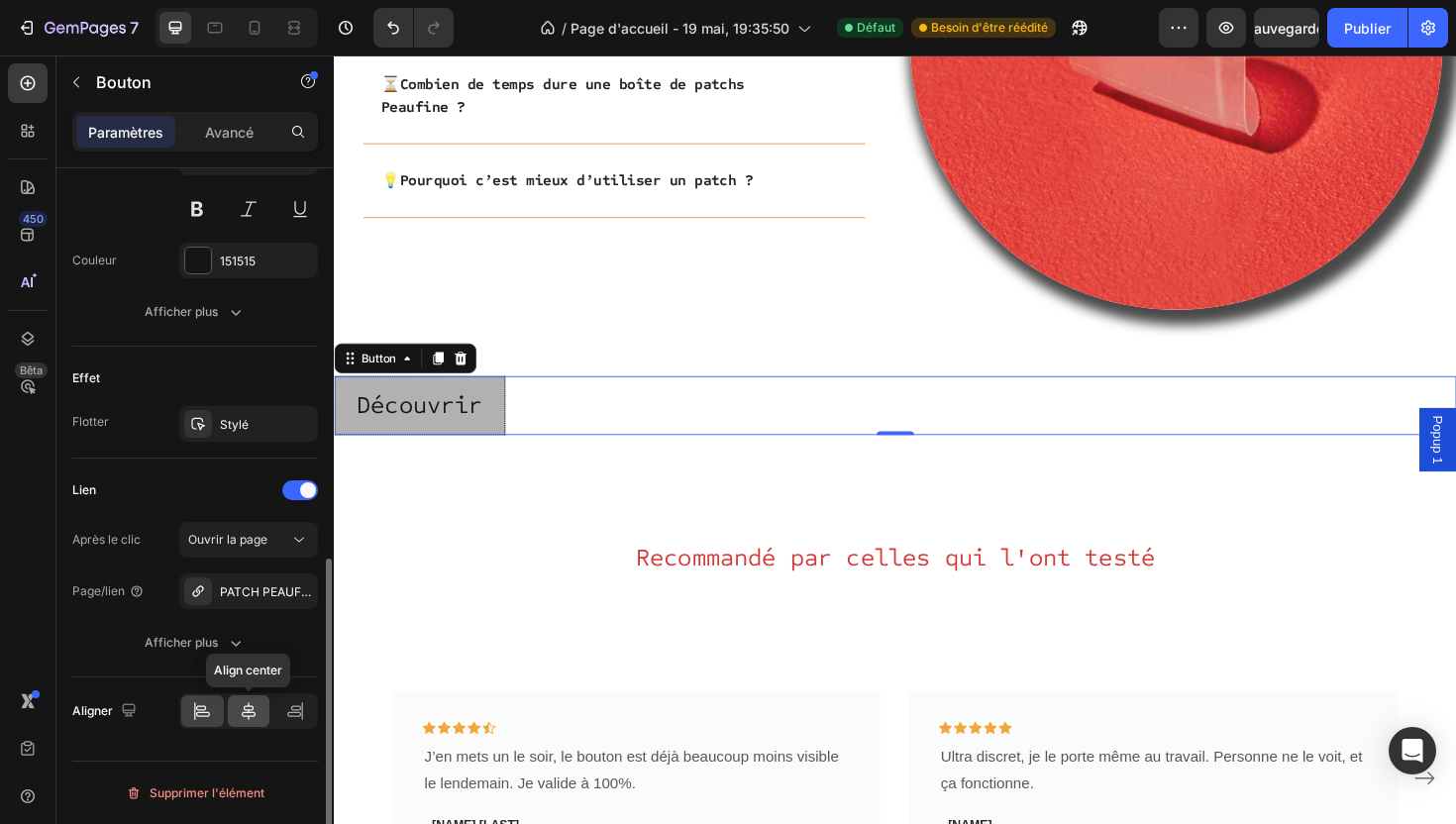 click 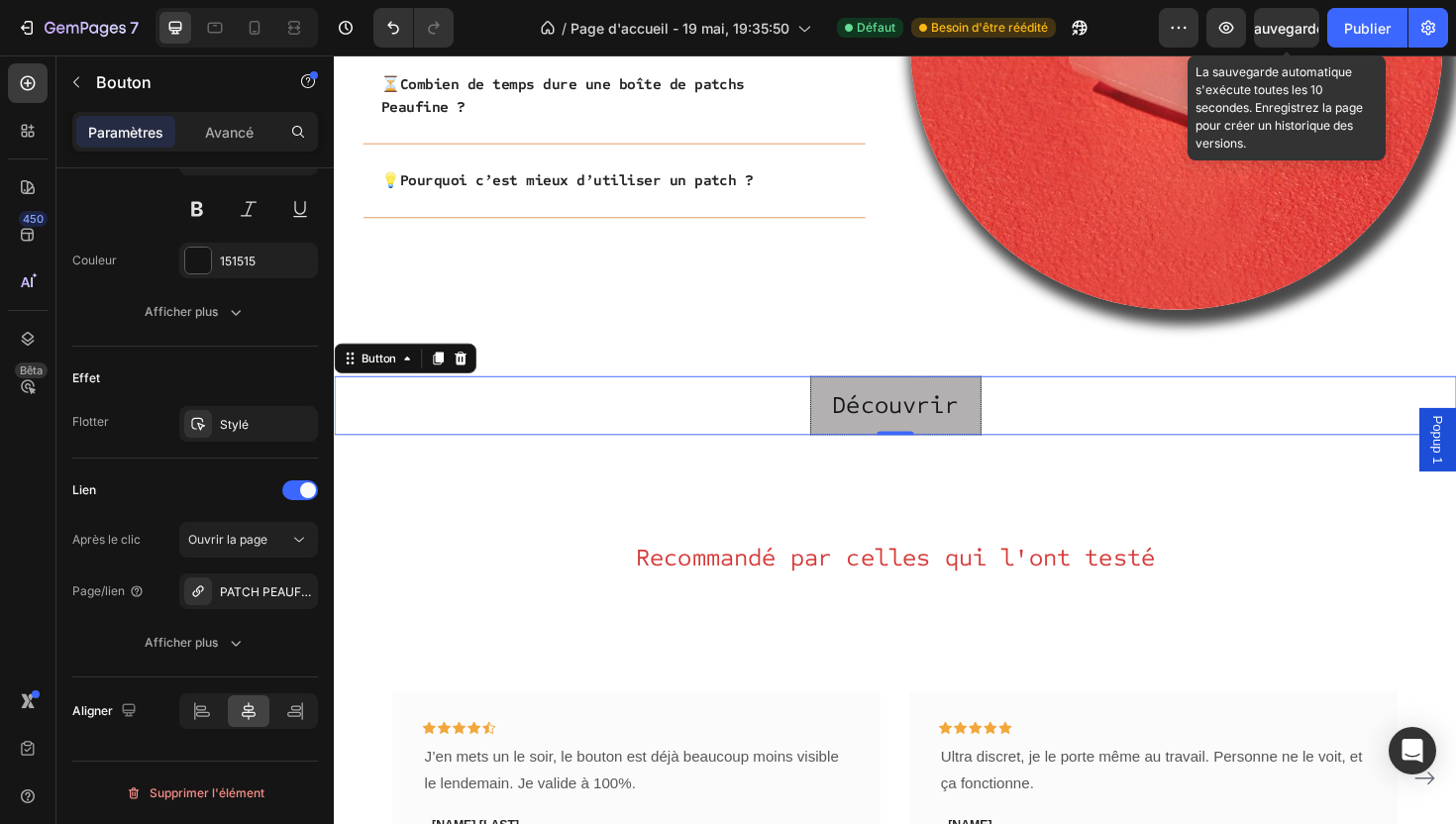 click on "Sauvegarder" 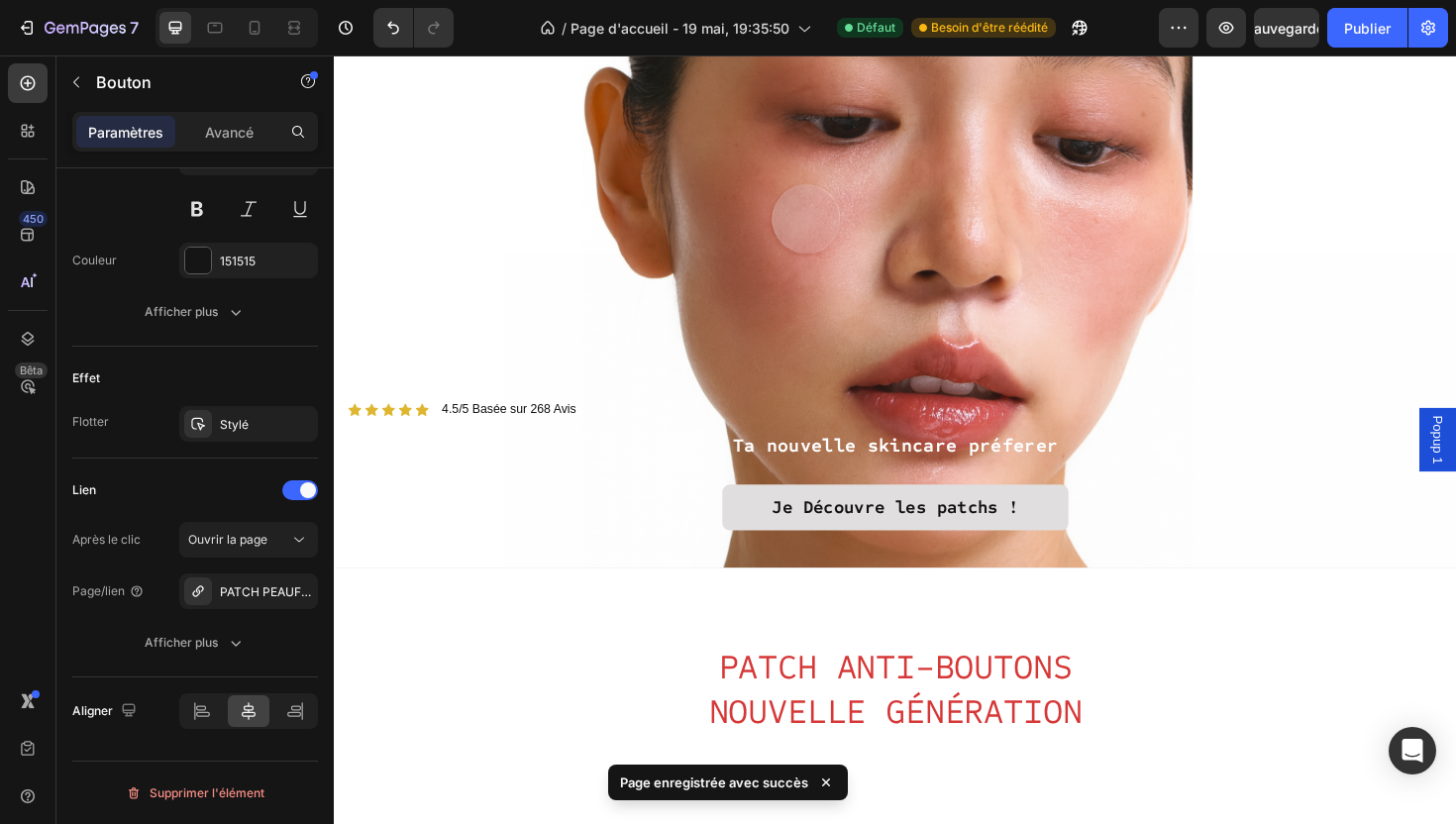 scroll, scrollTop: 0, scrollLeft: 0, axis: both 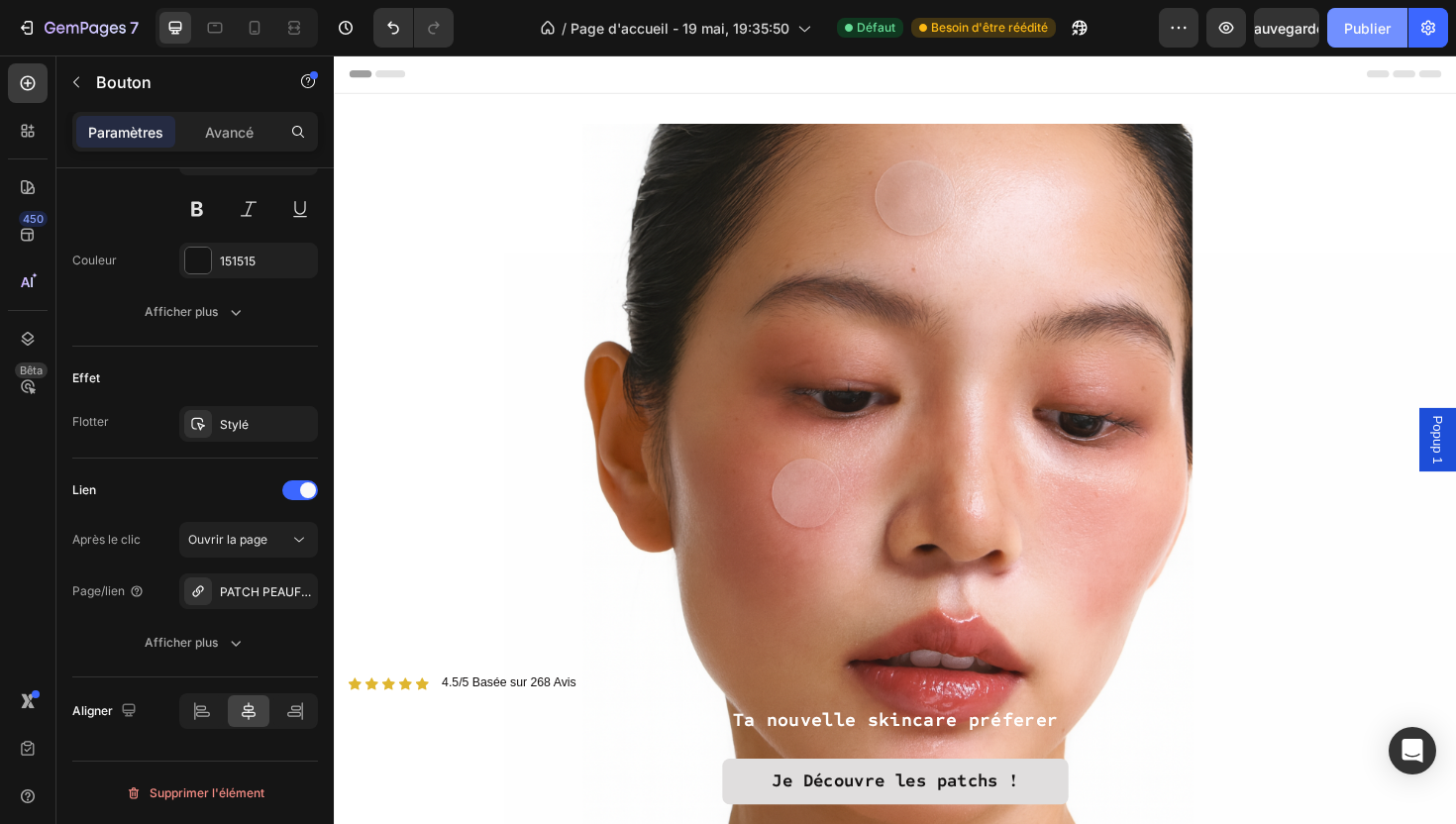 click on "Publier" at bounding box center [1367, 28] 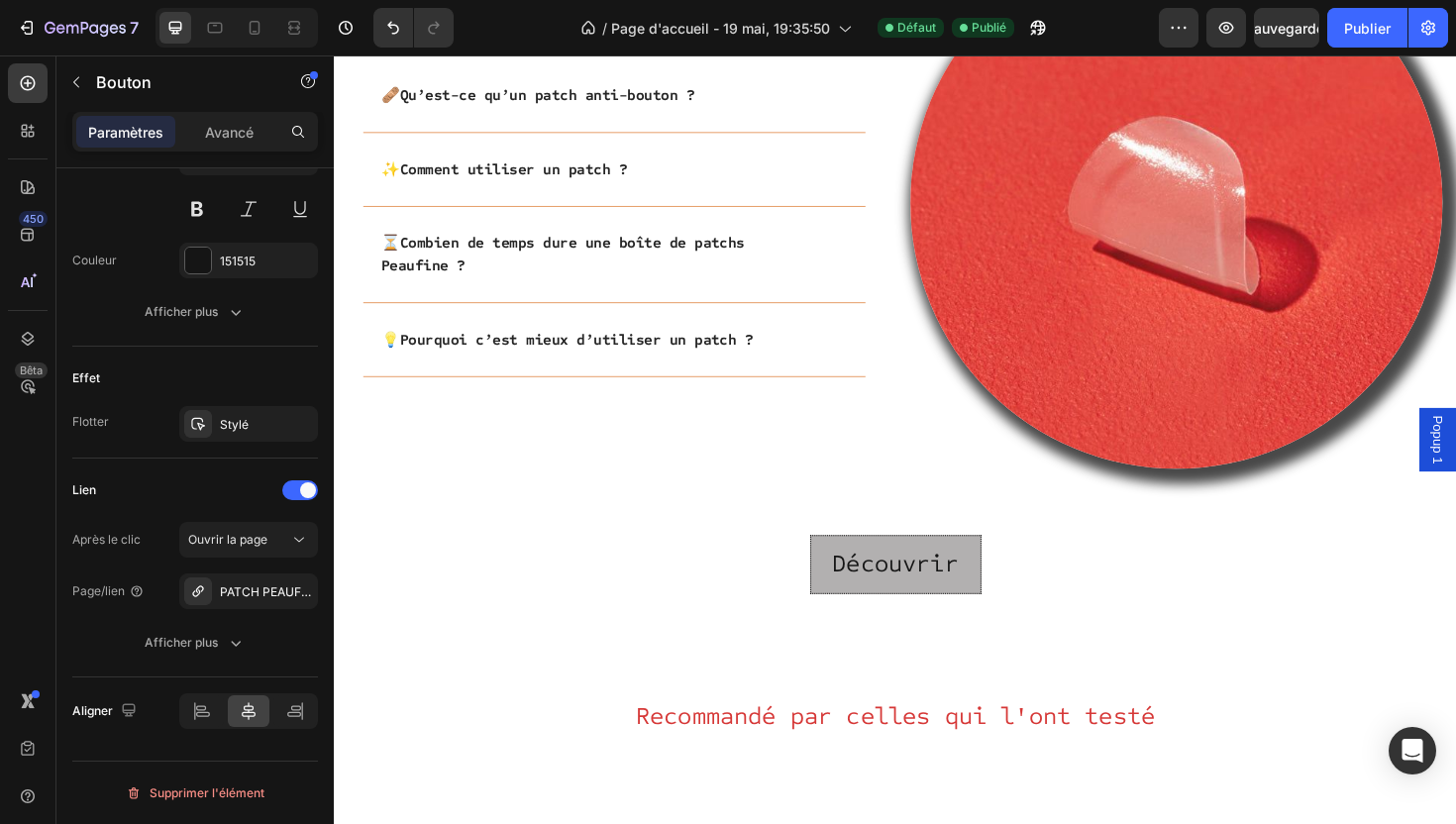 scroll, scrollTop: 4752, scrollLeft: 0, axis: vertical 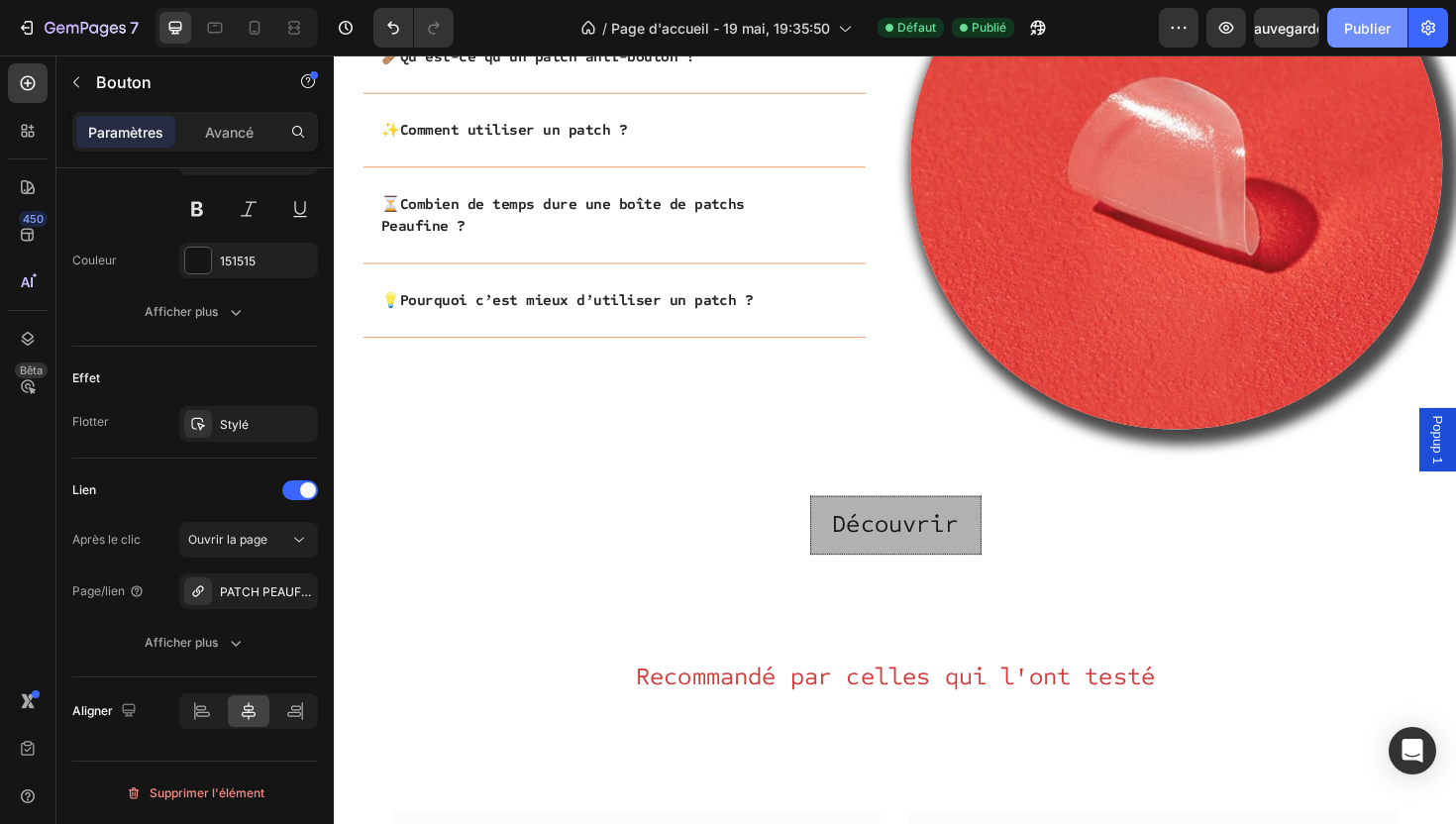 drag, startPoint x: 1373, startPoint y: 37, endPoint x: 663, endPoint y: 40, distance: 710.0063 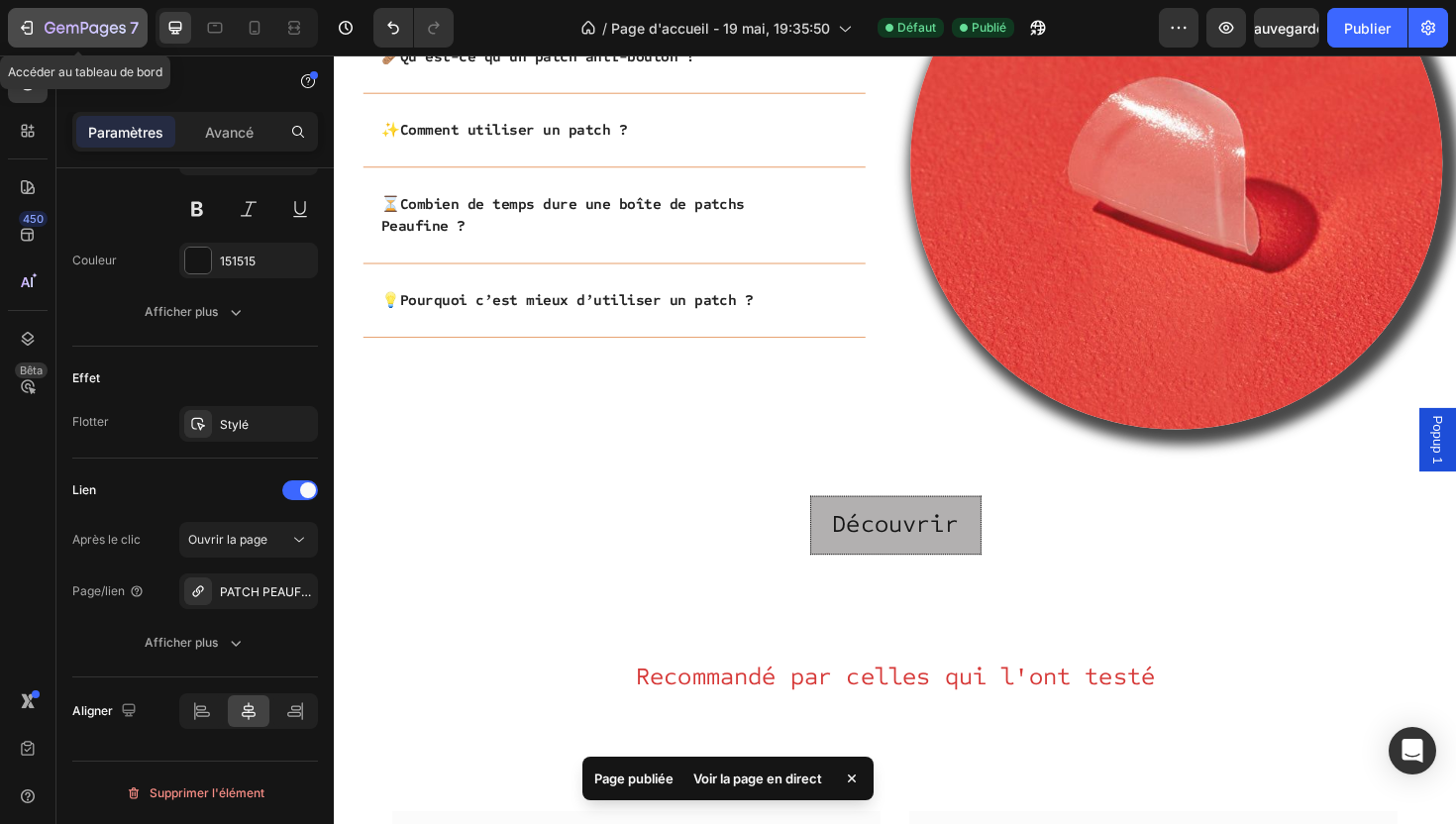 click 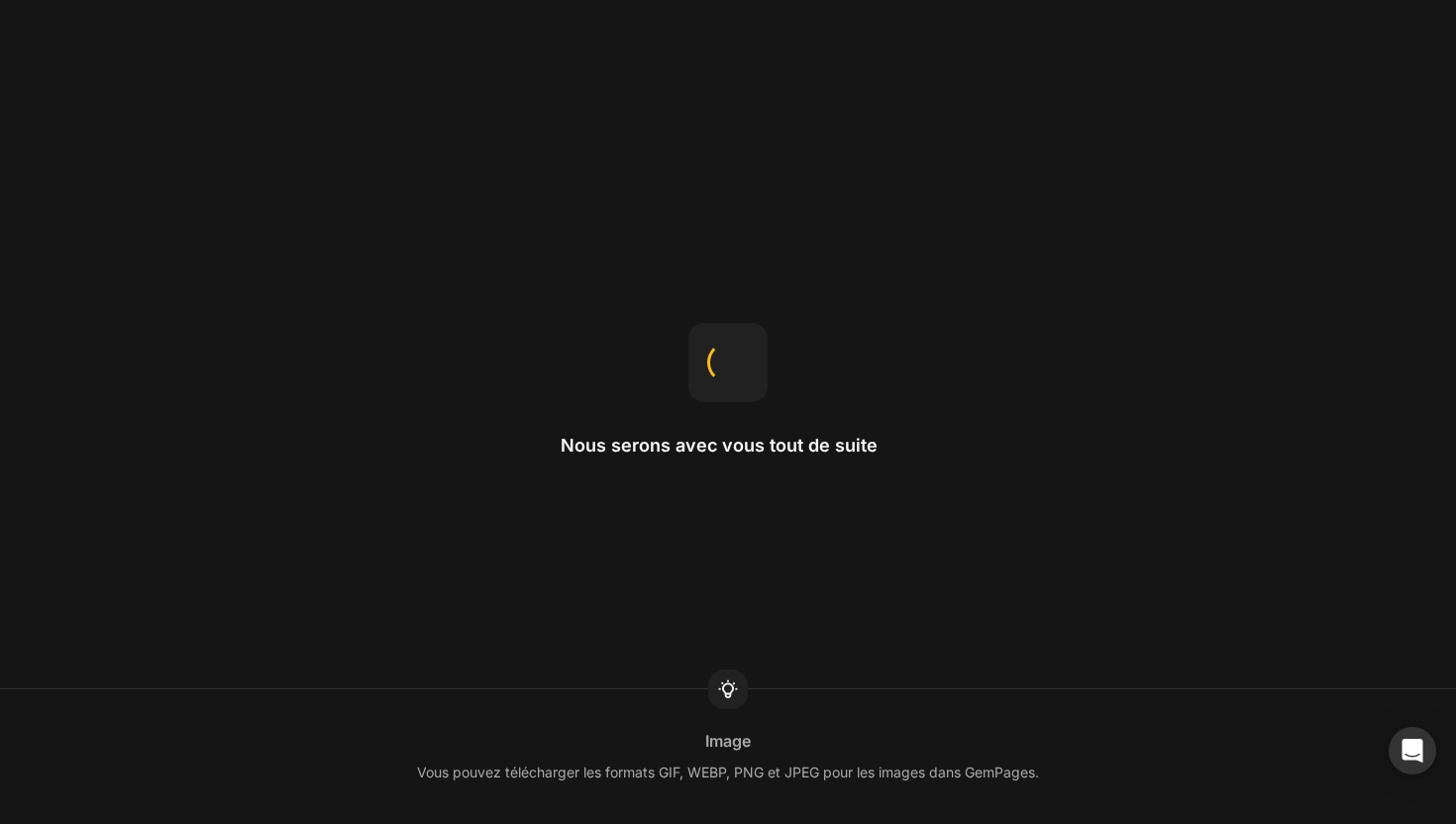 scroll, scrollTop: 0, scrollLeft: 0, axis: both 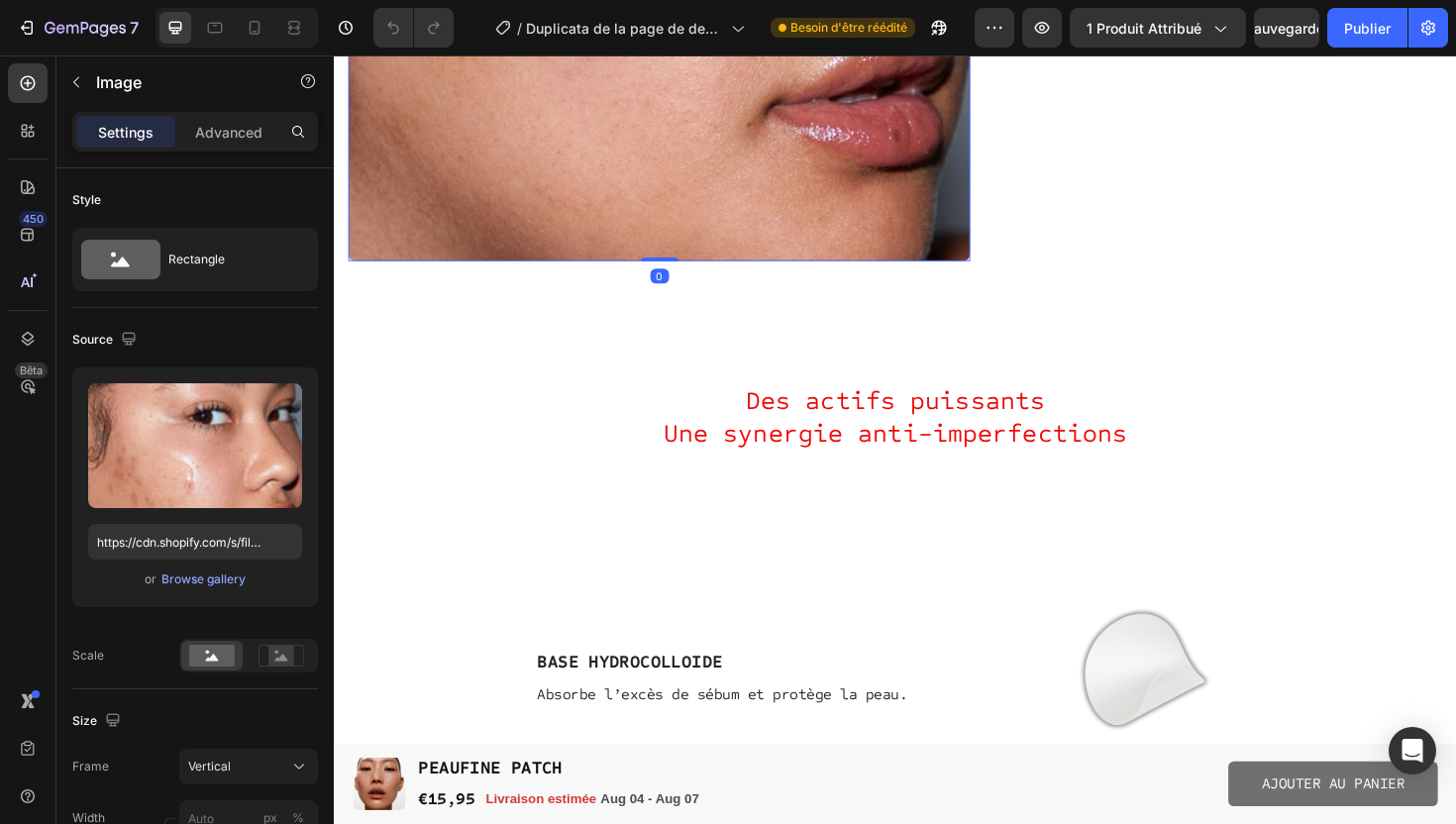 click at bounding box center [677, -166] 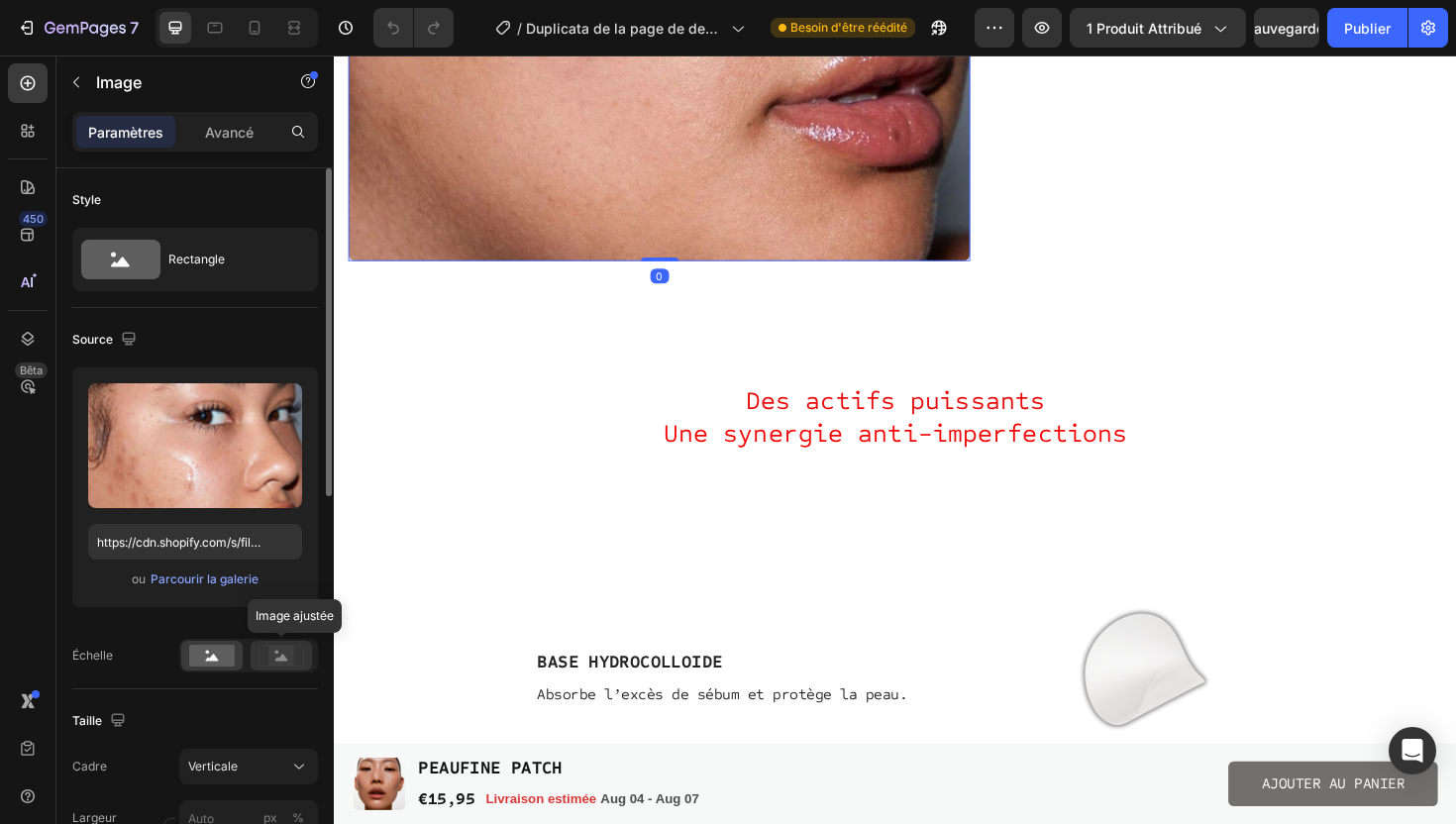 click 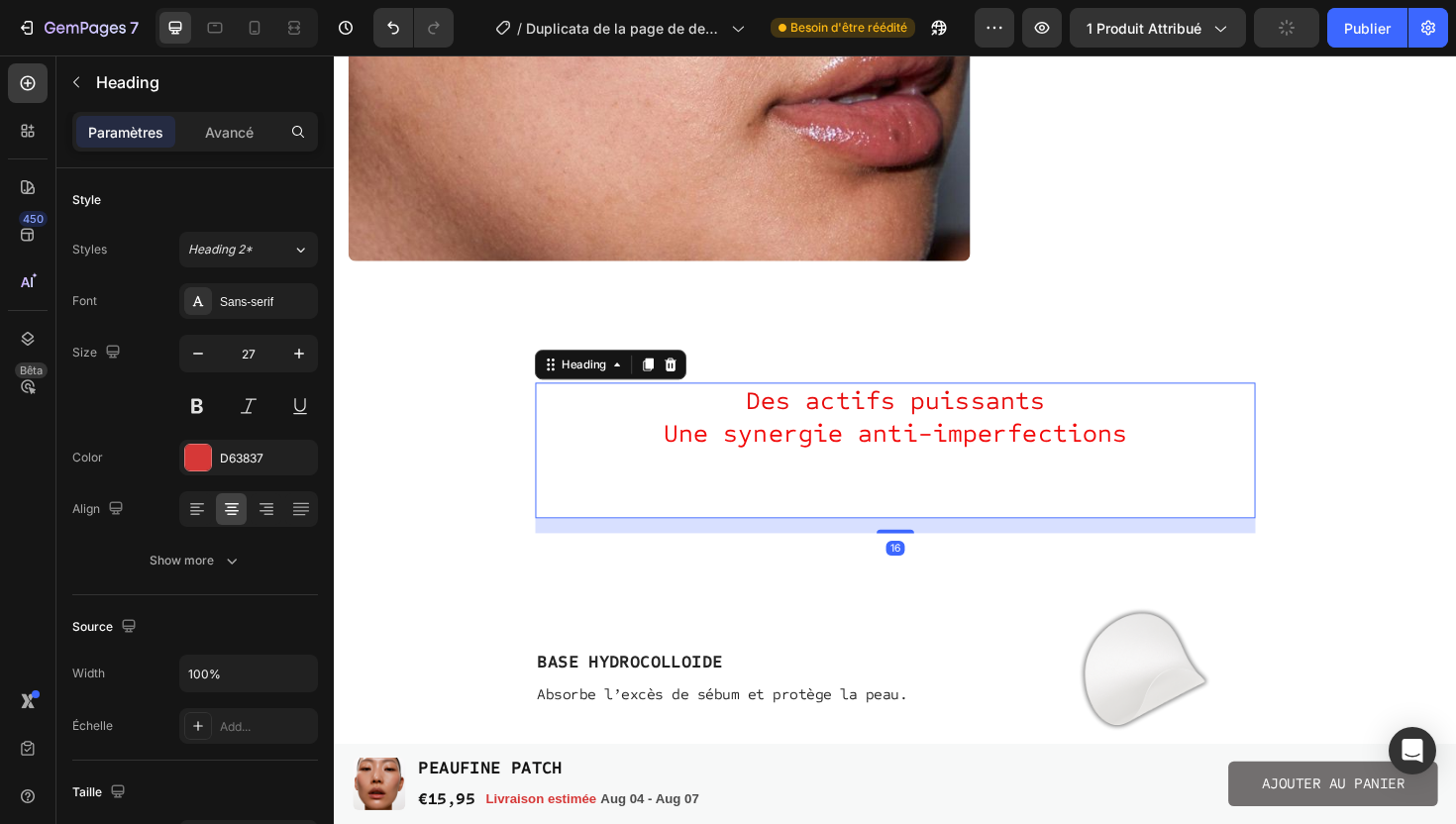 click on "Des actifs puissants Une synergie anti-imperfections" at bounding box center [928, 473] 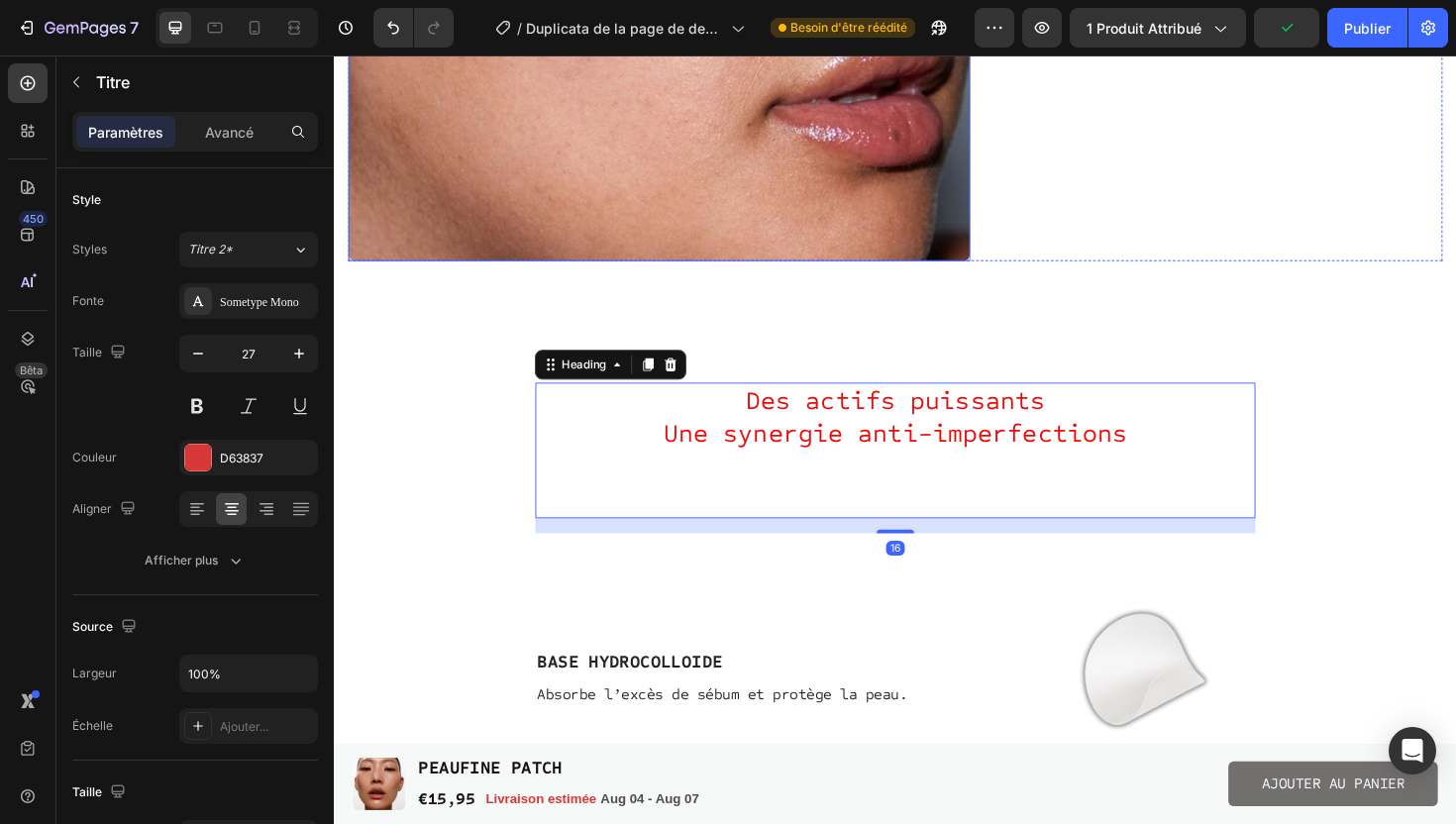 click at bounding box center [677, -166] 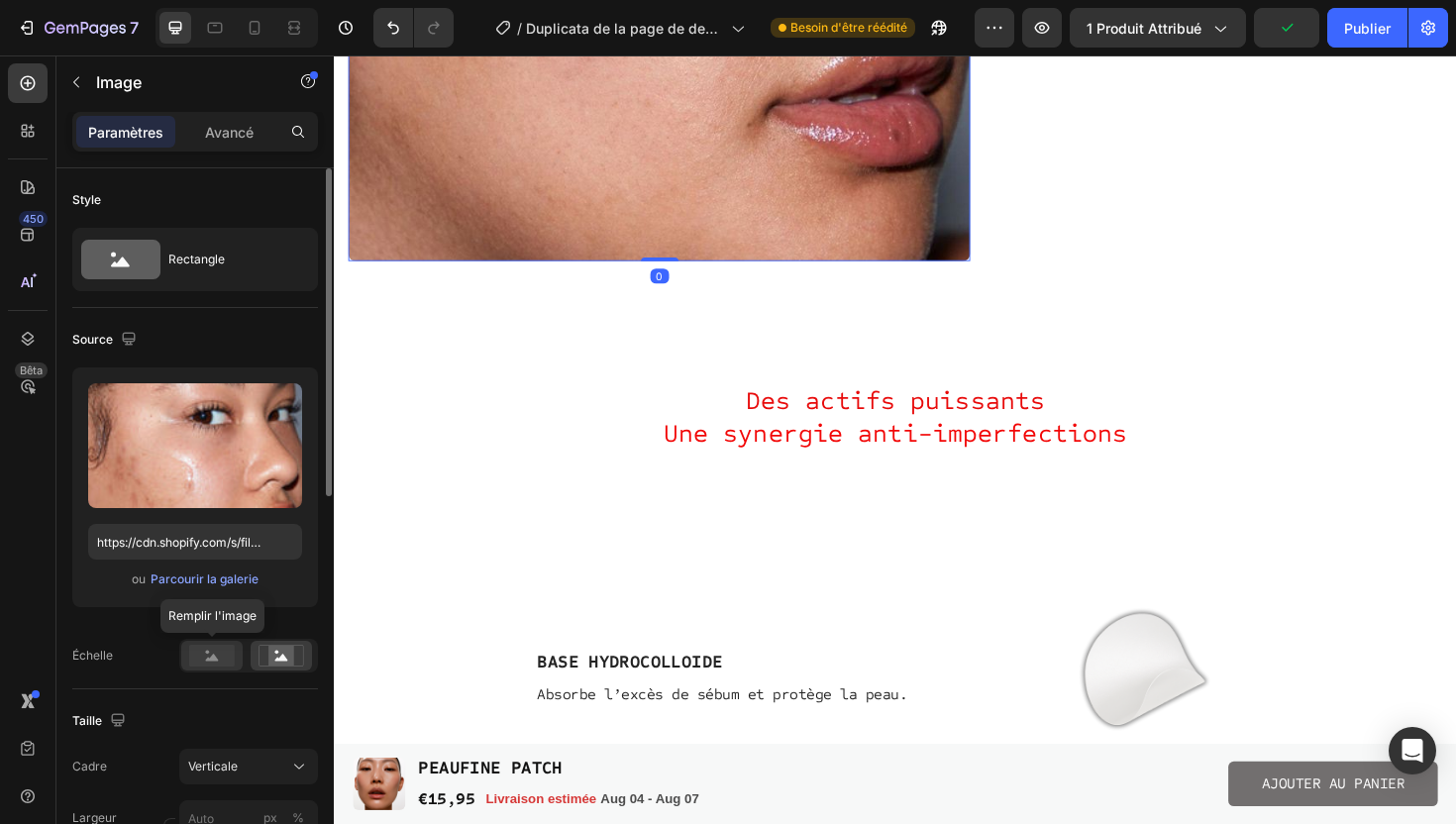 click 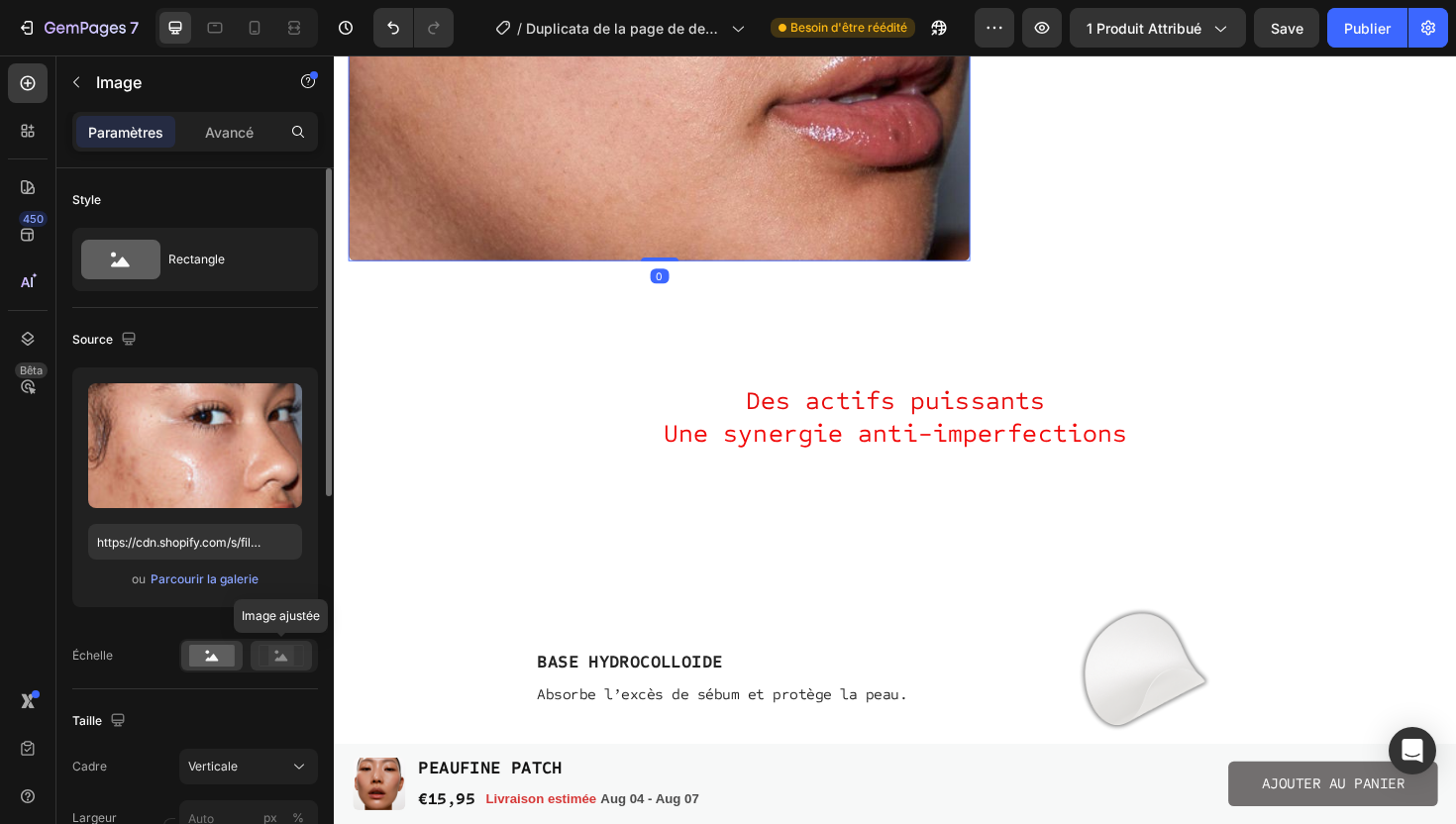 click 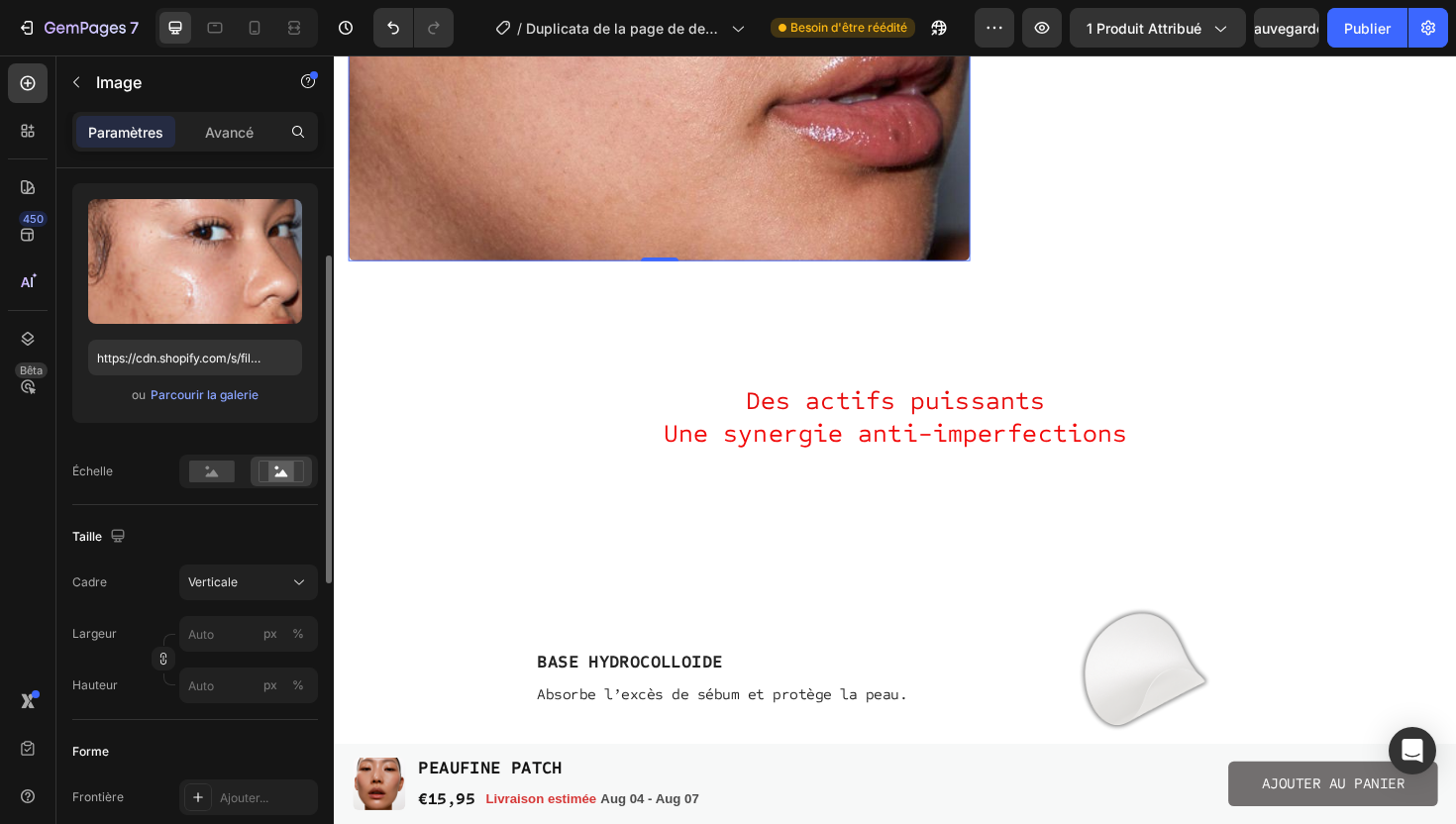 scroll, scrollTop: 186, scrollLeft: 0, axis: vertical 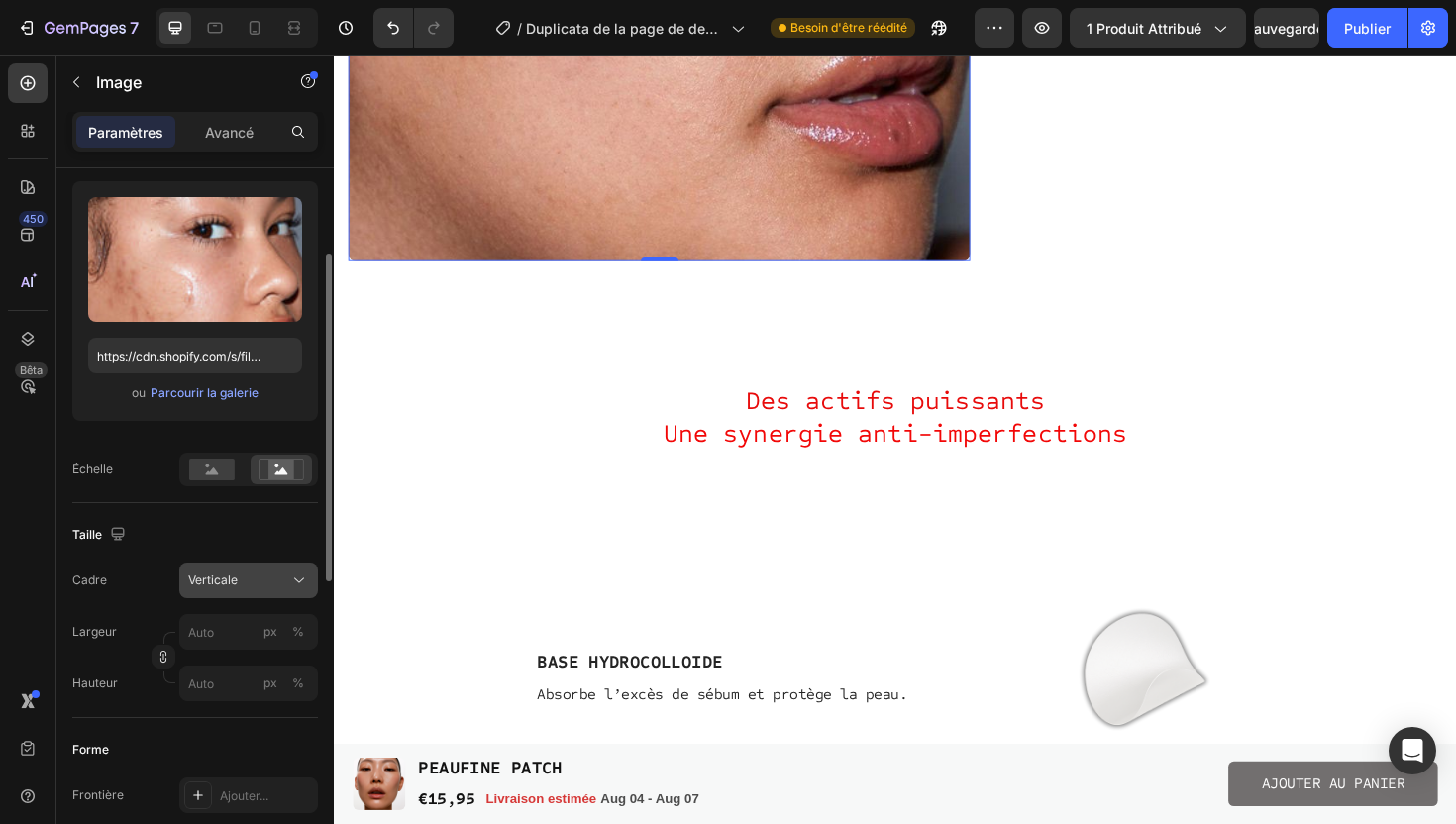 click on "Verticale" at bounding box center (249, 580) 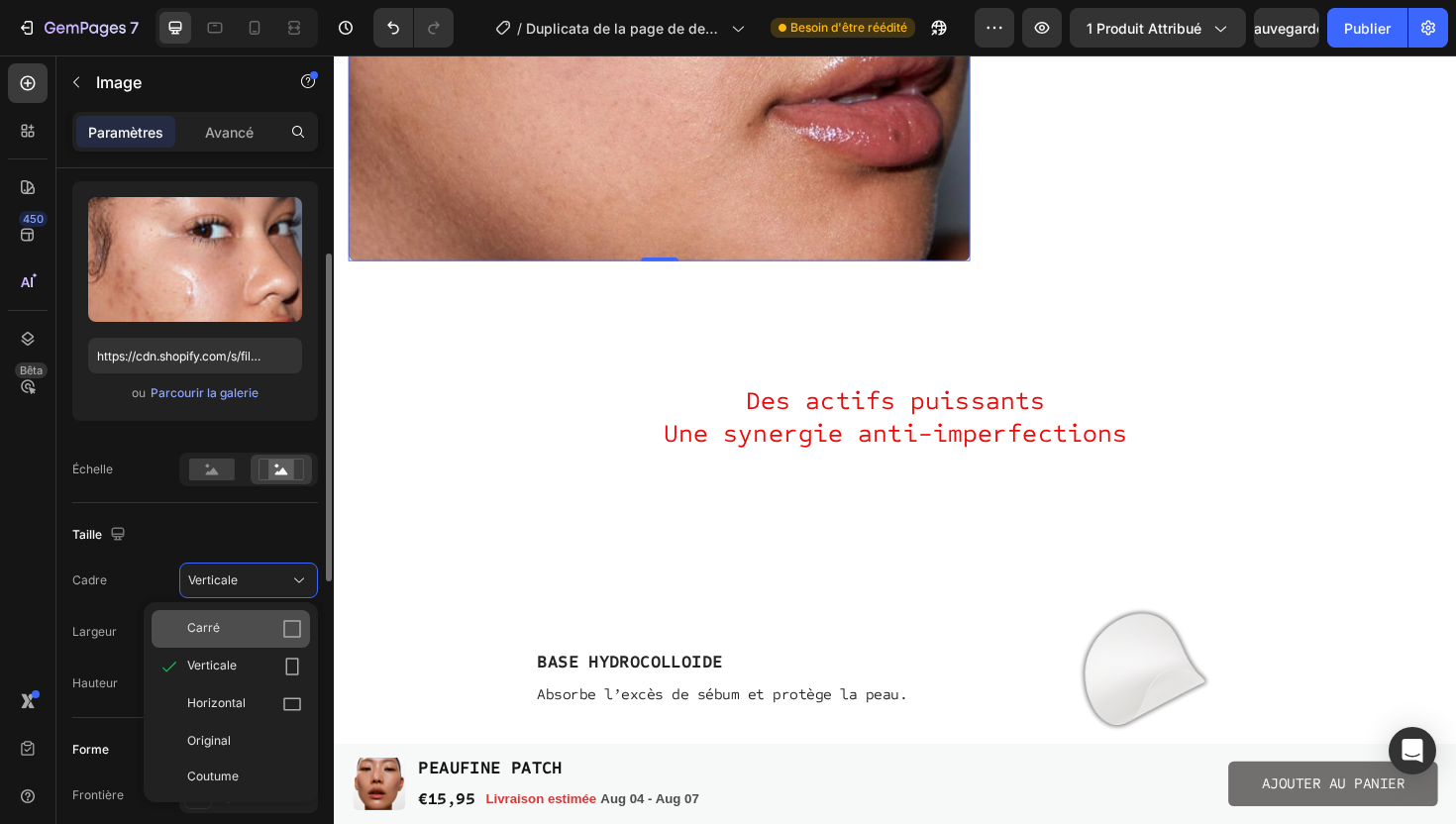 click 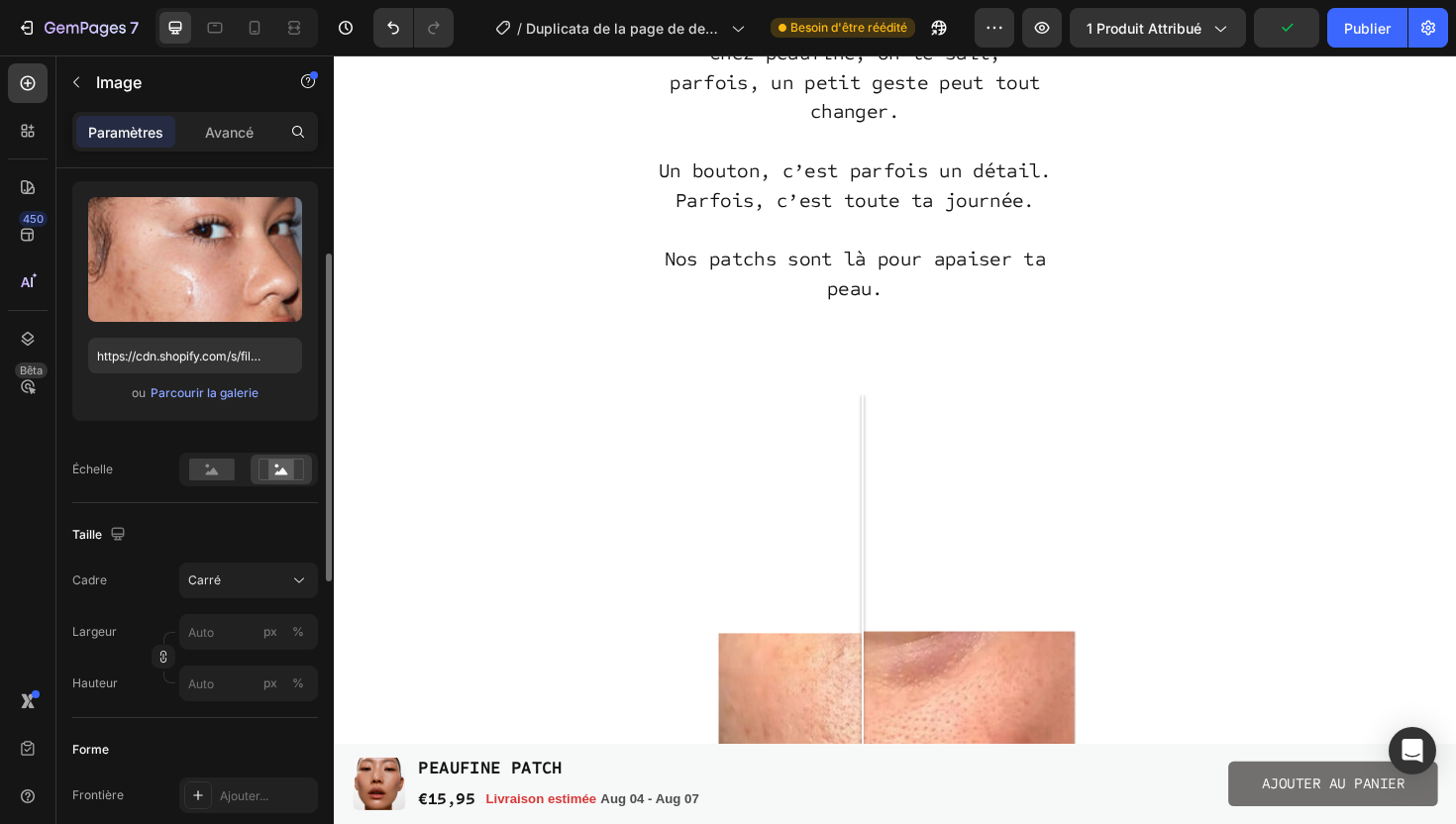 scroll, scrollTop: 4403, scrollLeft: 0, axis: vertical 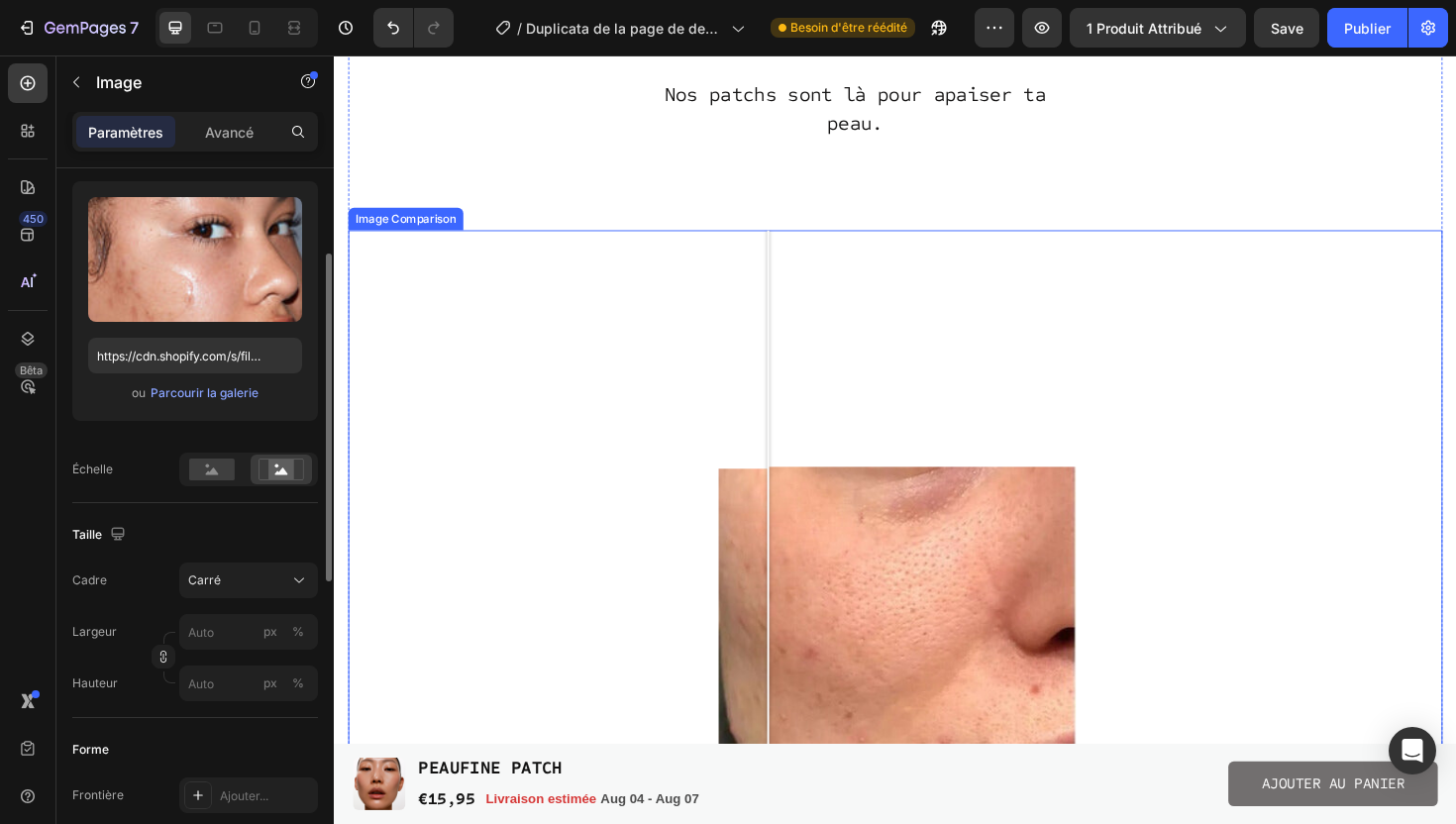click on "Avant Après" at bounding box center (928, 820) 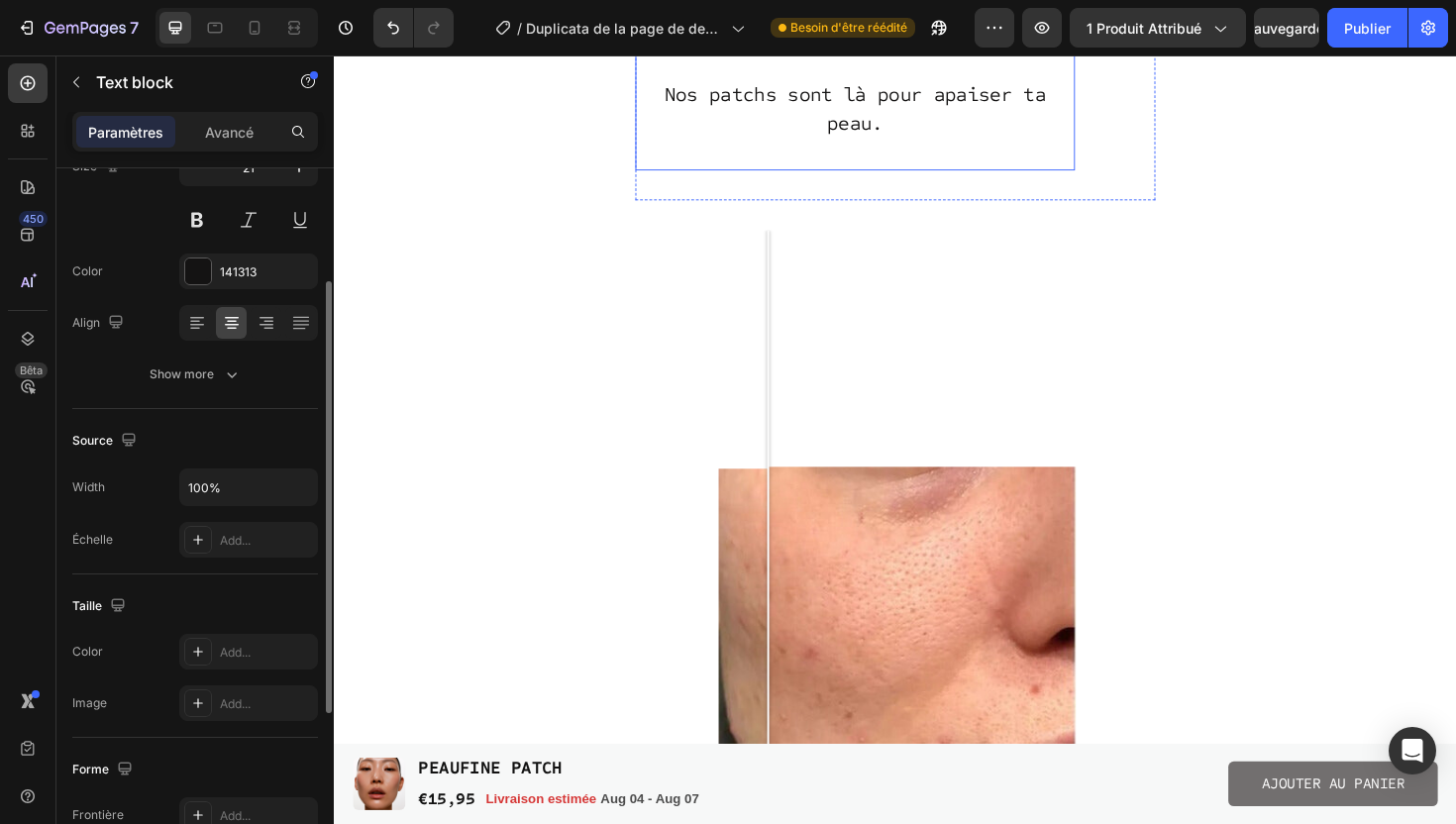click at bounding box center [885, 160] 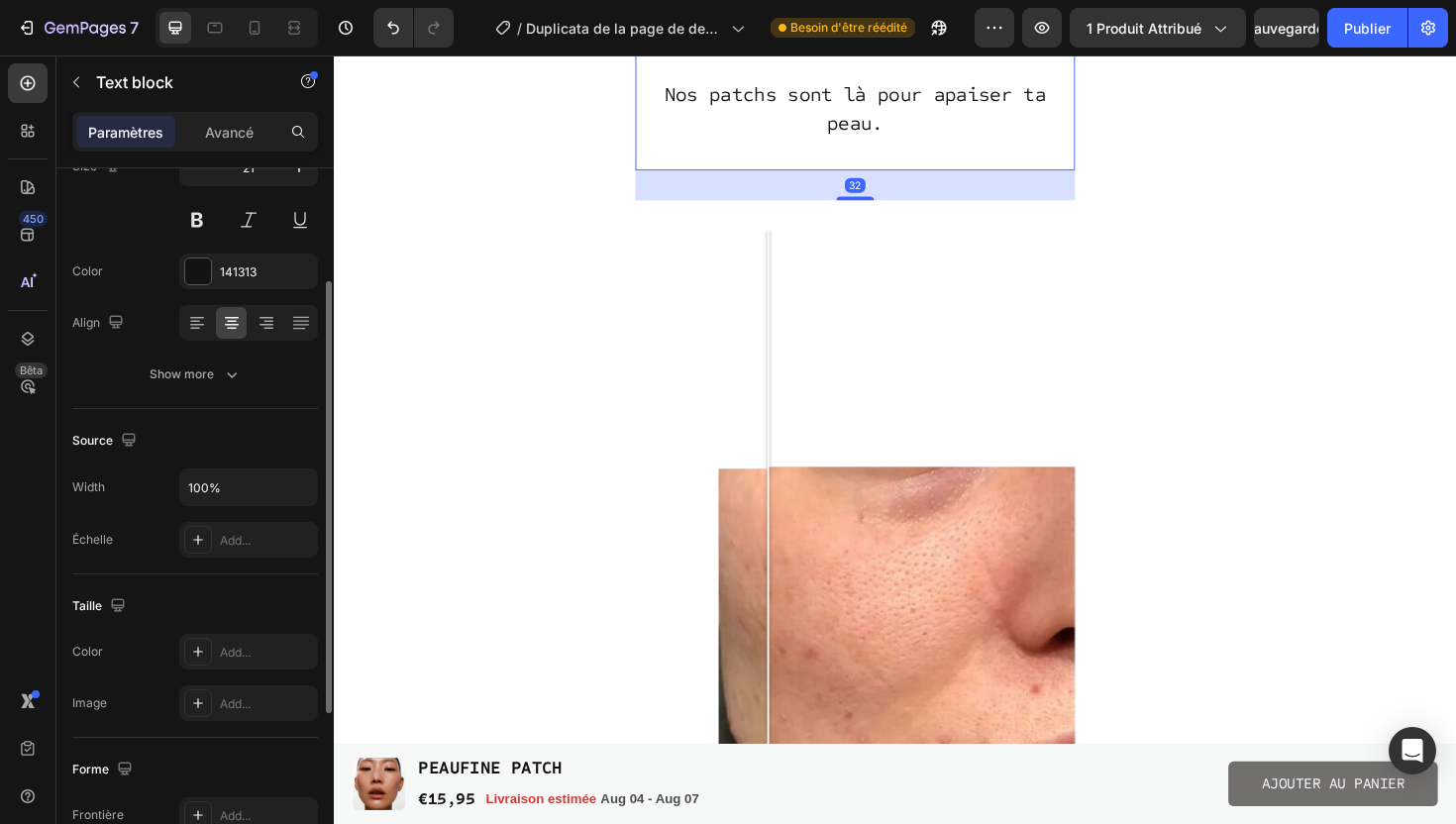 scroll, scrollTop: 0, scrollLeft: 0, axis: both 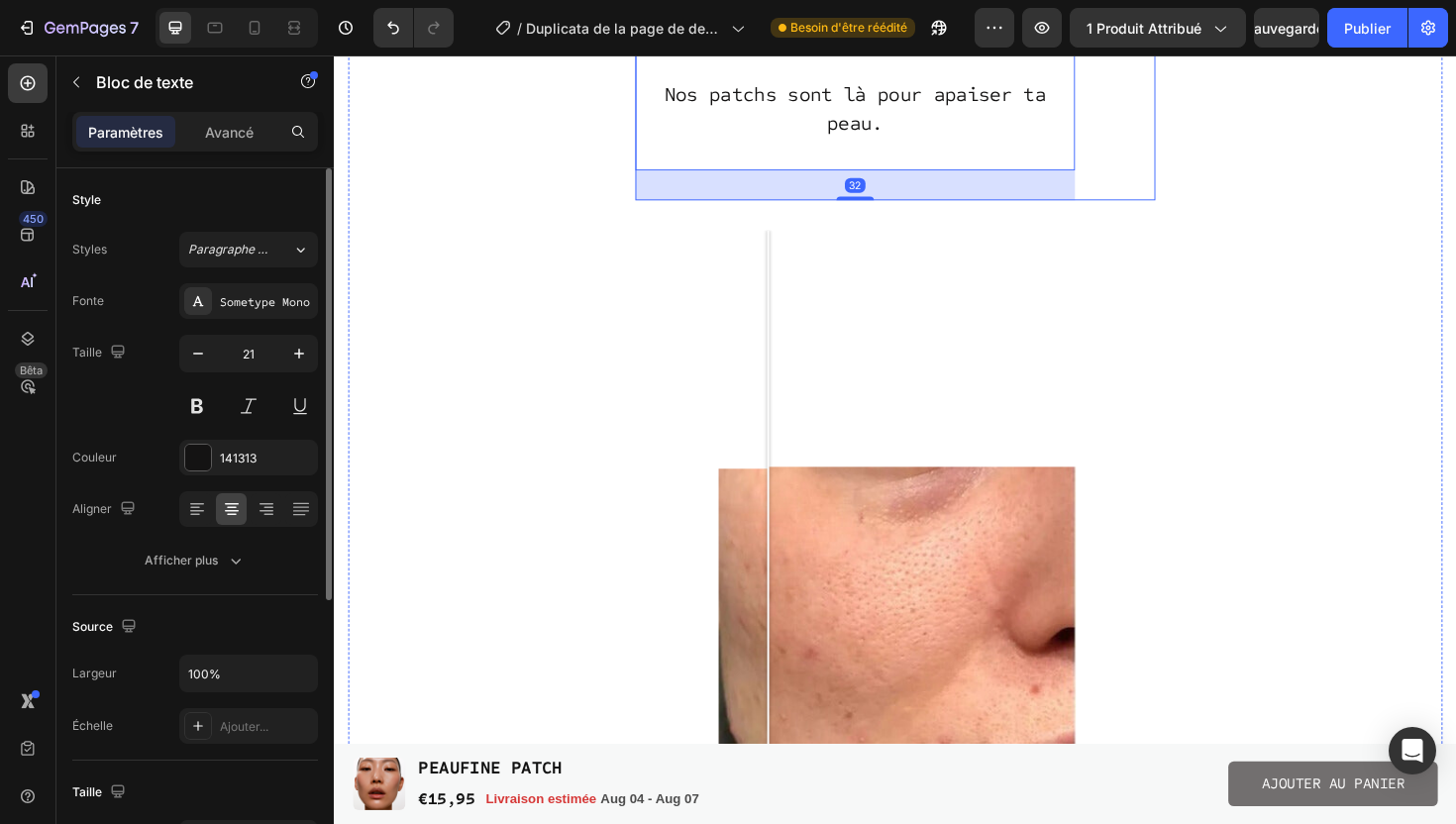 click on "Chez peaufine, on le sait,  parfois, un petit geste peut tout changer. Un bouton, c’est parfois un détail. Parfois, c’est toute ta journée. Nos patchs sont là pour apaiser ta peau.   Text block   32 Row" at bounding box center [928, 35] 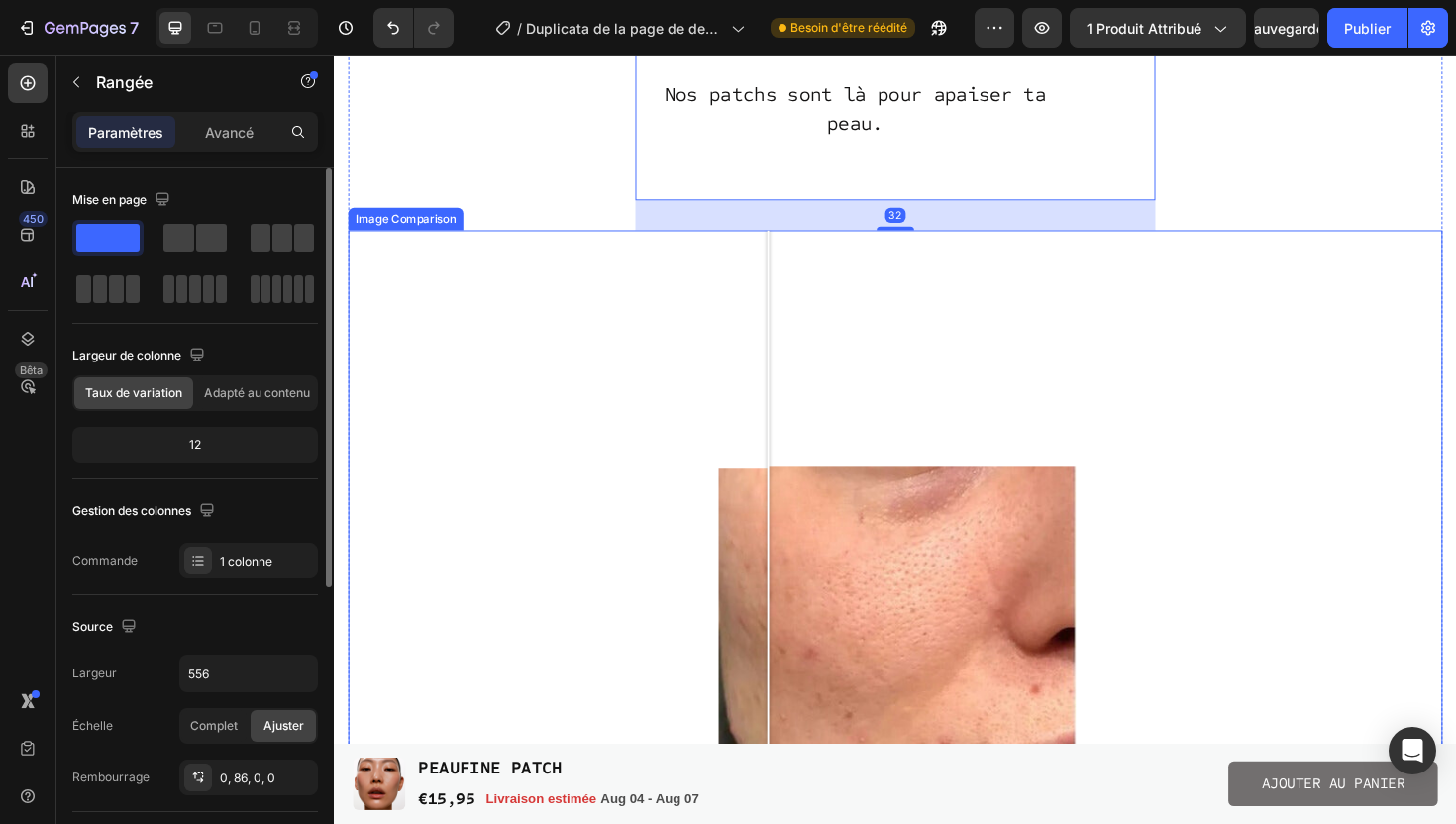 click on "Avant Après" at bounding box center (928, 820) 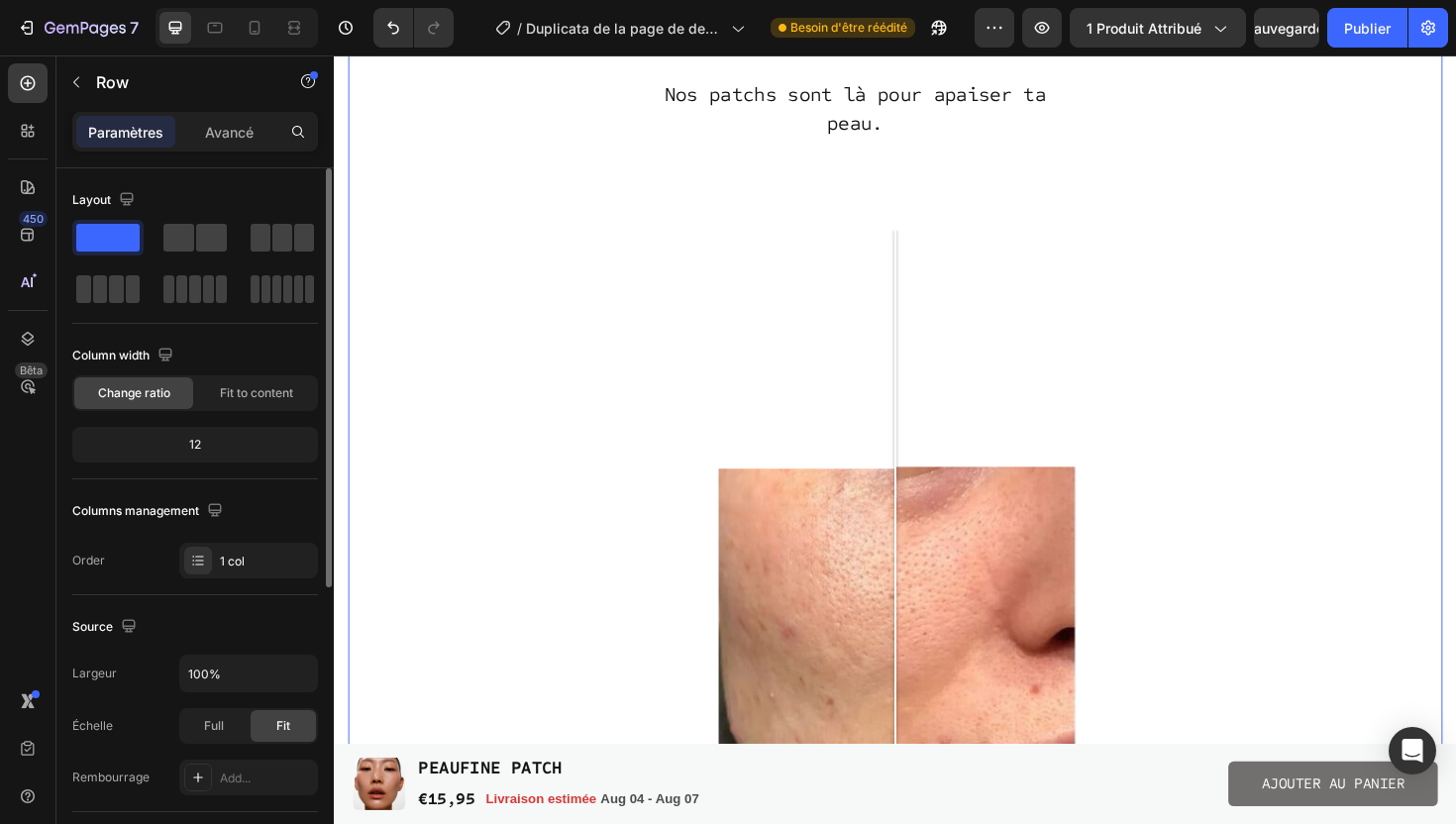 click on "Chez peaufine, on le sait,  parfois, un petit geste peut tout changer. Un bouton, c’est parfois un détail. Parfois, c’est toute ta journée. Nos patchs sont là pour apaiser ta peau.   Text block Row Avant Après Image Comparison" at bounding box center [928, 614] 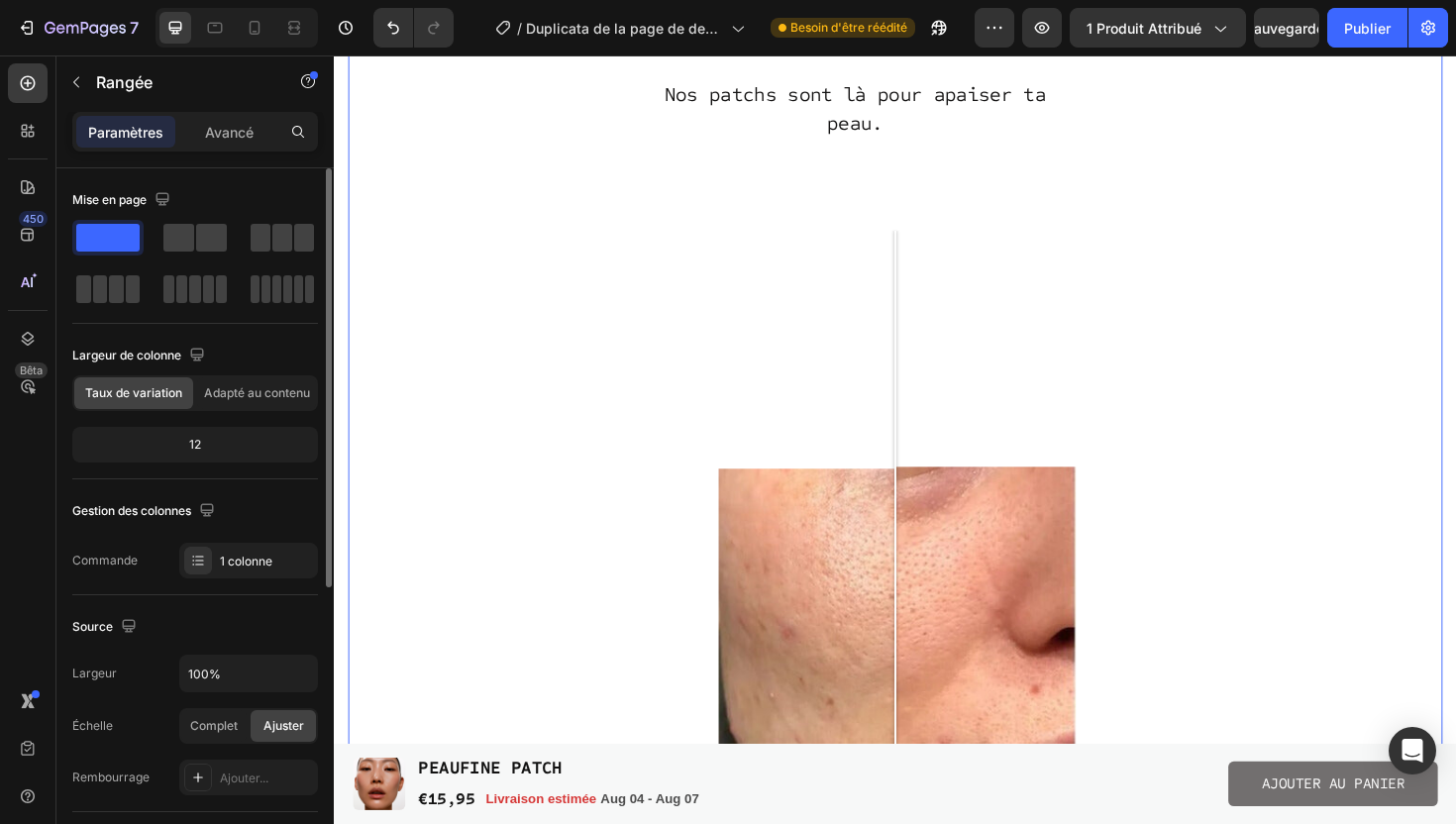 click on "Chez peaufine, on le sait,  parfois, un petit geste peut tout changer. Un bouton, c’est parfois un détail. Parfois, c’est toute ta journée. Nos patchs sont là pour apaiser ta peau.   Text block Row Avant Après Image Comparison" at bounding box center (928, 614) 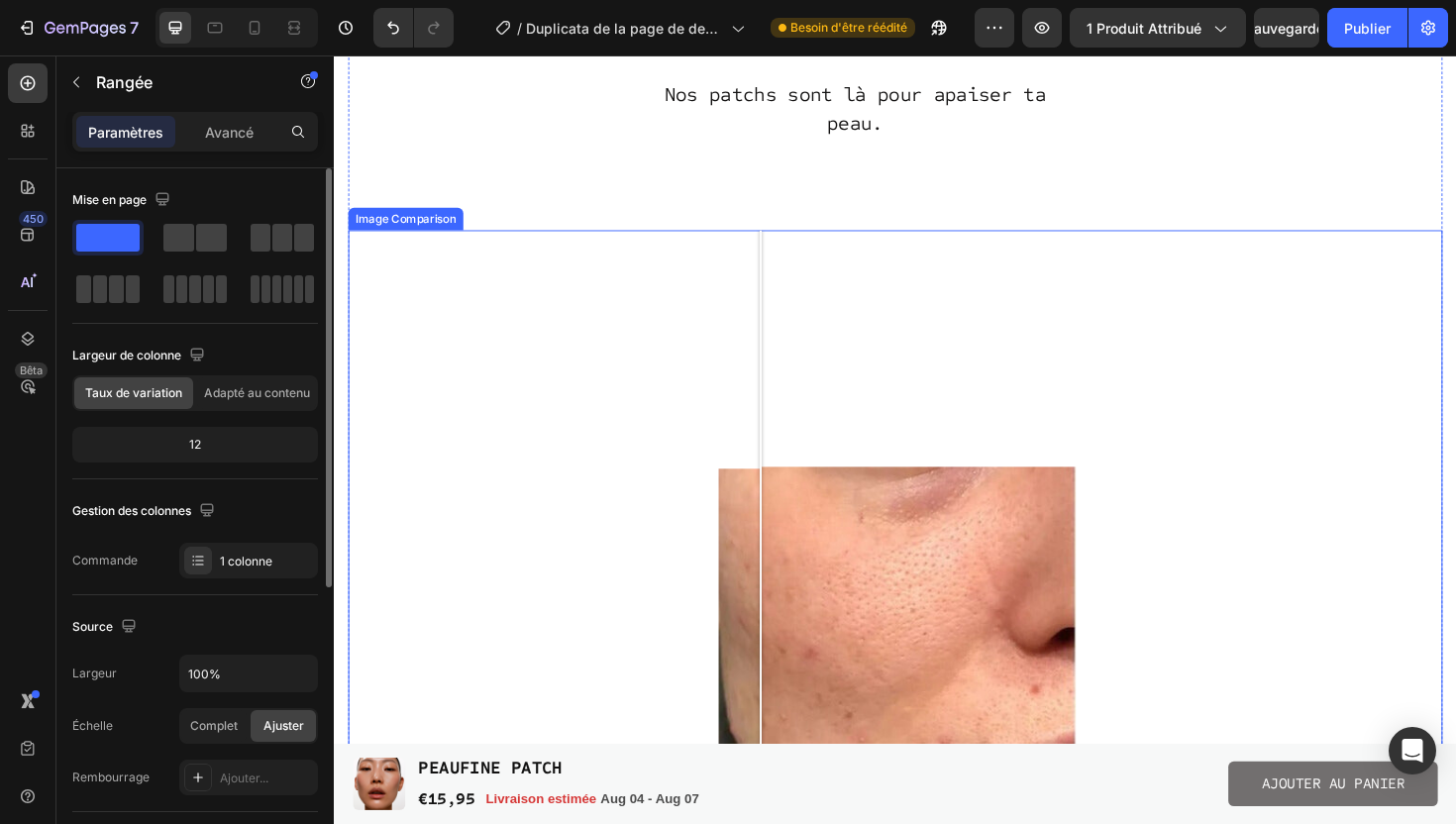 click on "Avant Après" at bounding box center [928, 820] 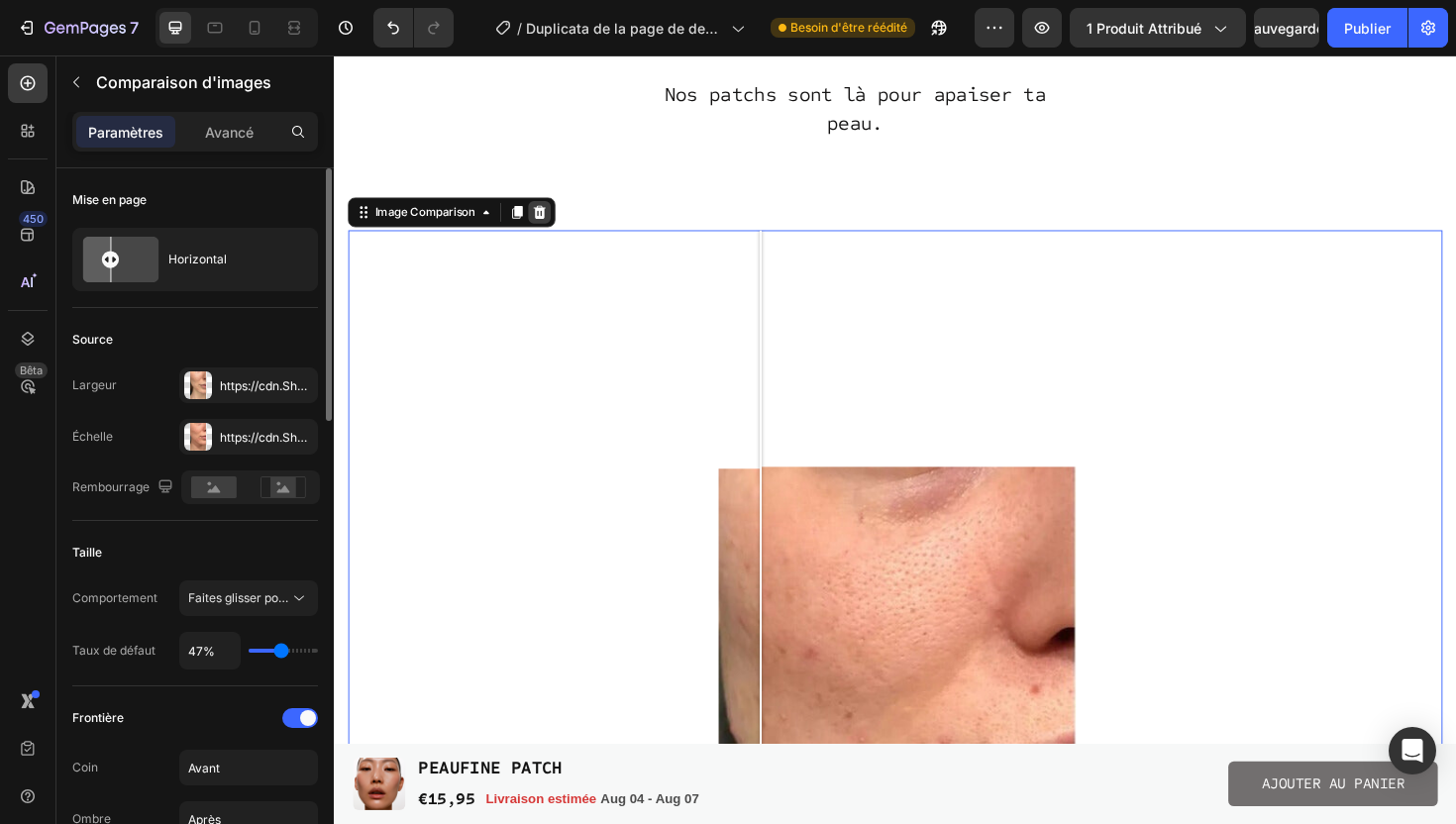 click 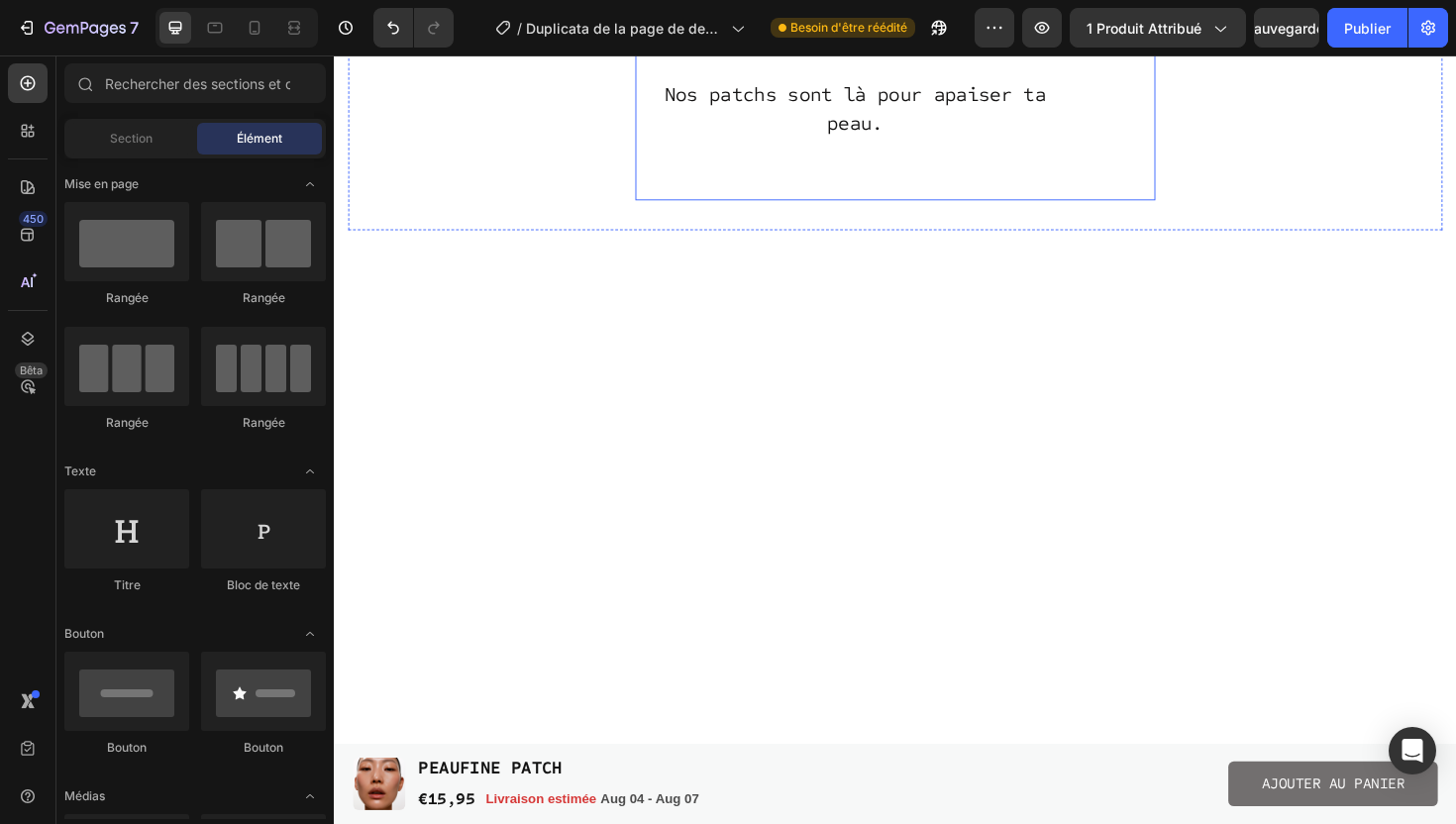 click on "Chez peaufine, on le sait,  parfois, un petit geste peut tout changer. Un bouton, c’est parfois un détail. Parfois, c’est toute ta journée. Nos patchs sont là pour apaiser ta peau.   Text block" at bounding box center (885, 35) 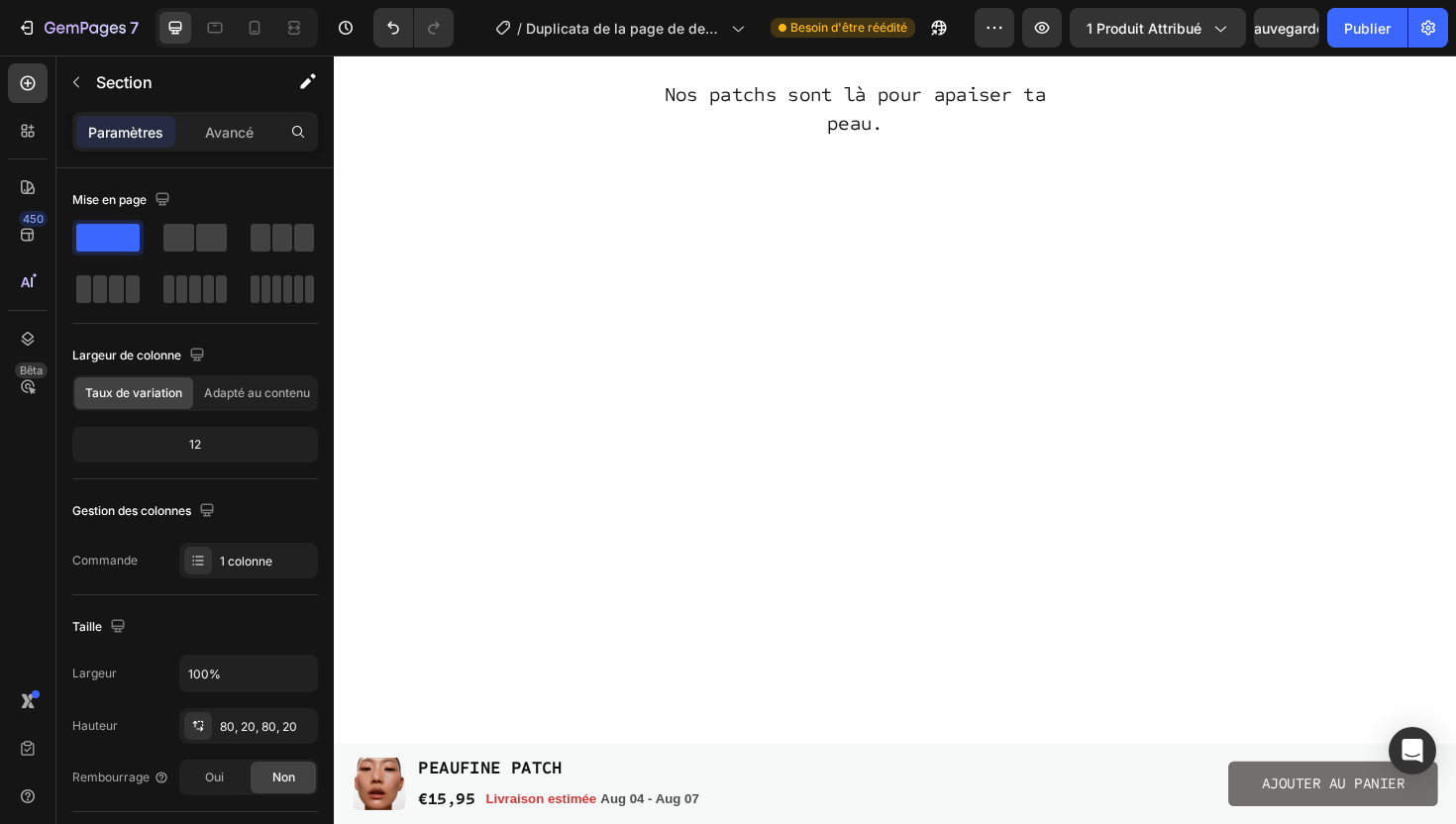 click at bounding box center (928, 471) 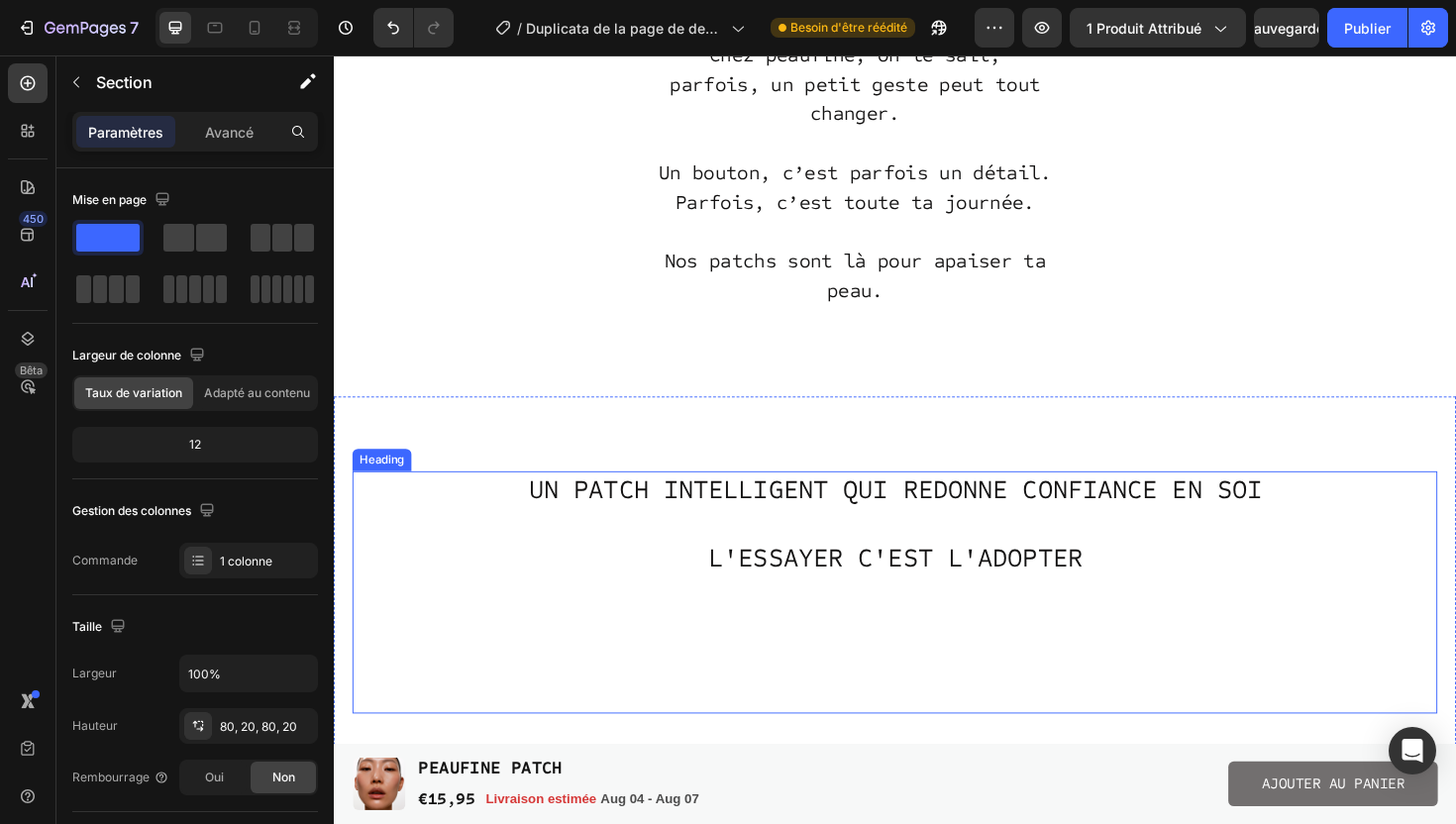 scroll, scrollTop: 4209, scrollLeft: 0, axis: vertical 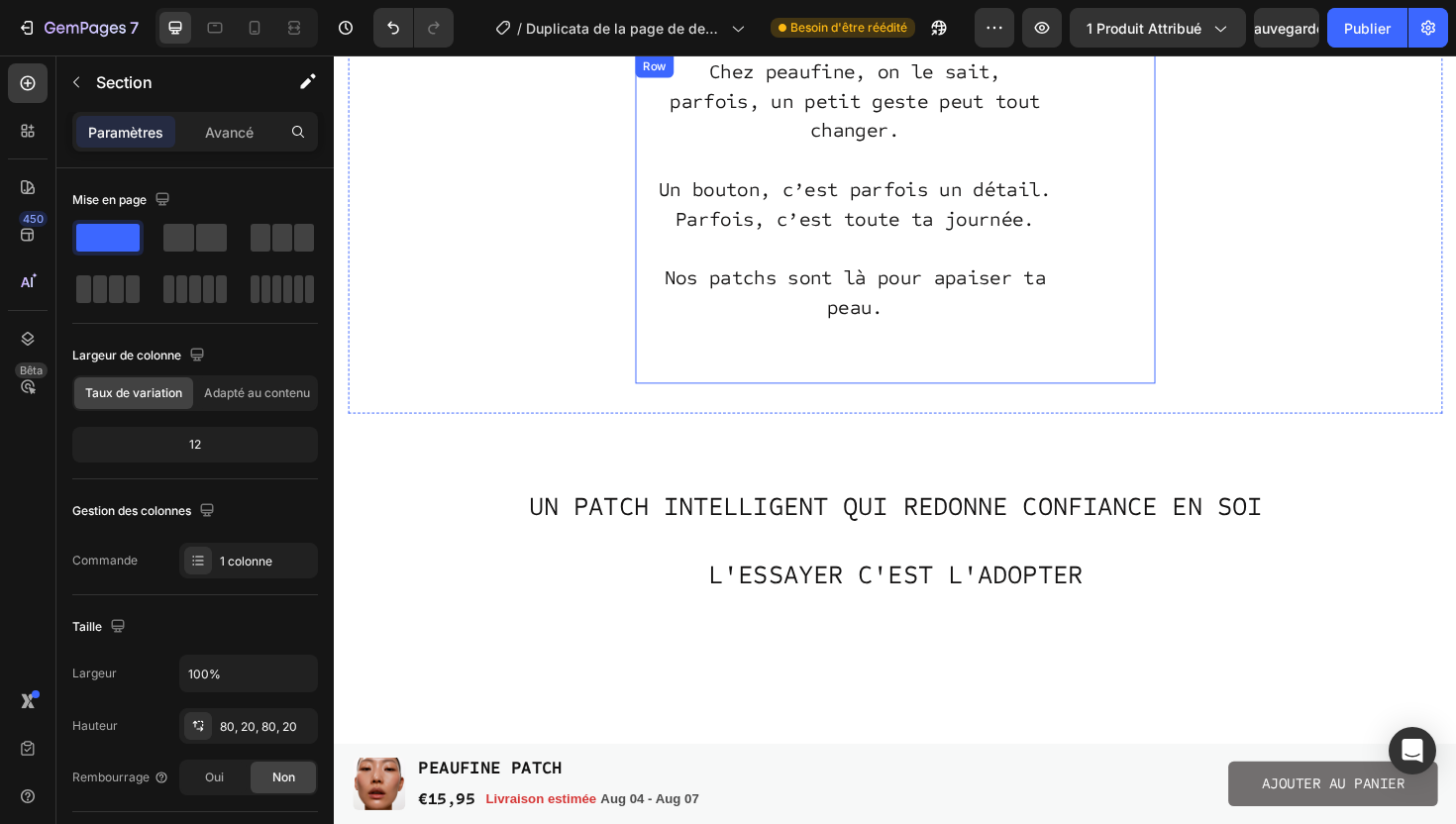click on "Chez peaufine, on le sait,  parfois, un petit geste peut tout changer. Un bouton, c’est parfois un détail. Parfois, c’est toute ta journée. Nos patchs sont là pour apaiser ta peau.   Text block" at bounding box center [885, 229] 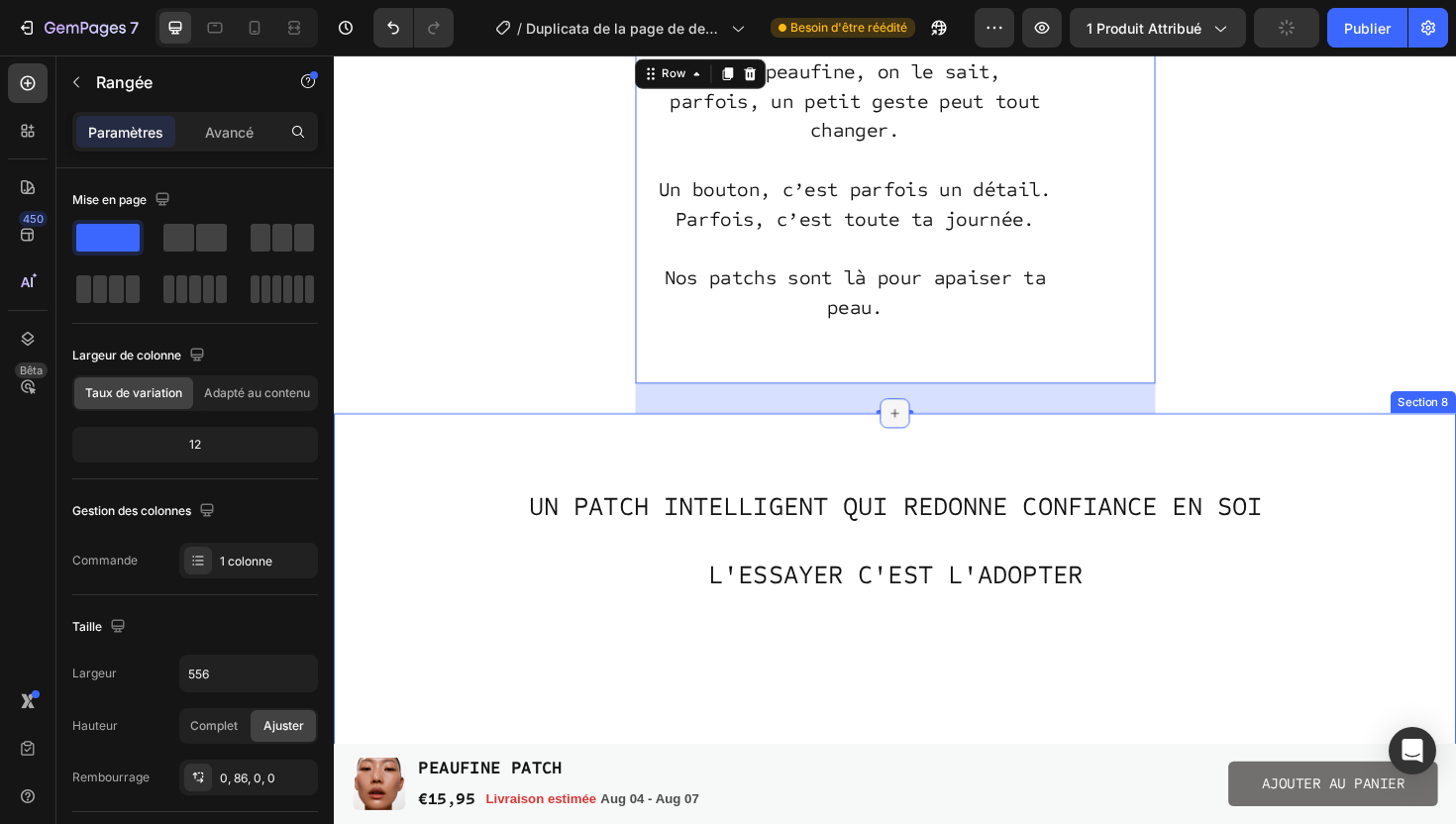 click 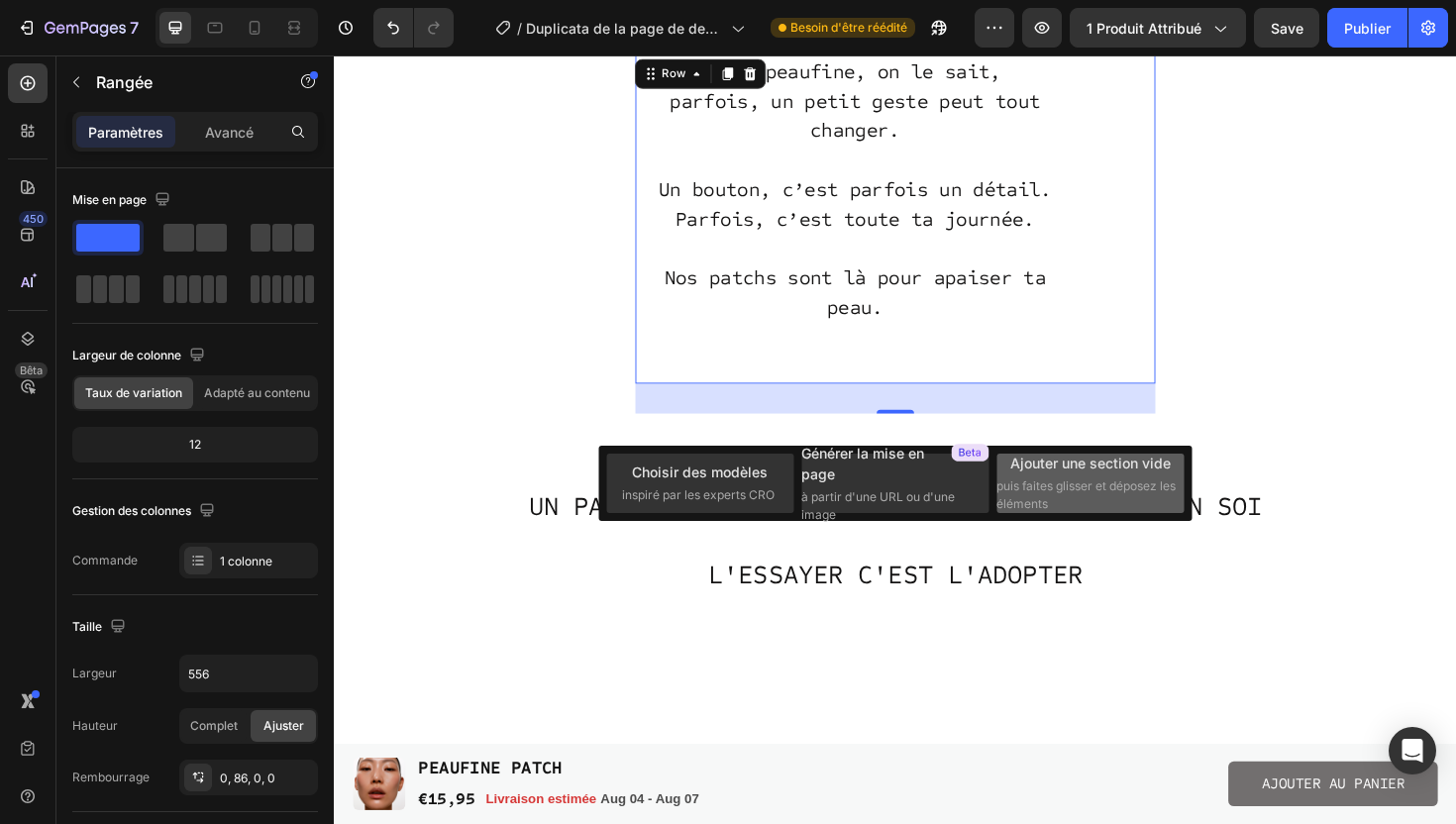 click on "puis faites glisser et déposez les éléments" at bounding box center (1086, 494) 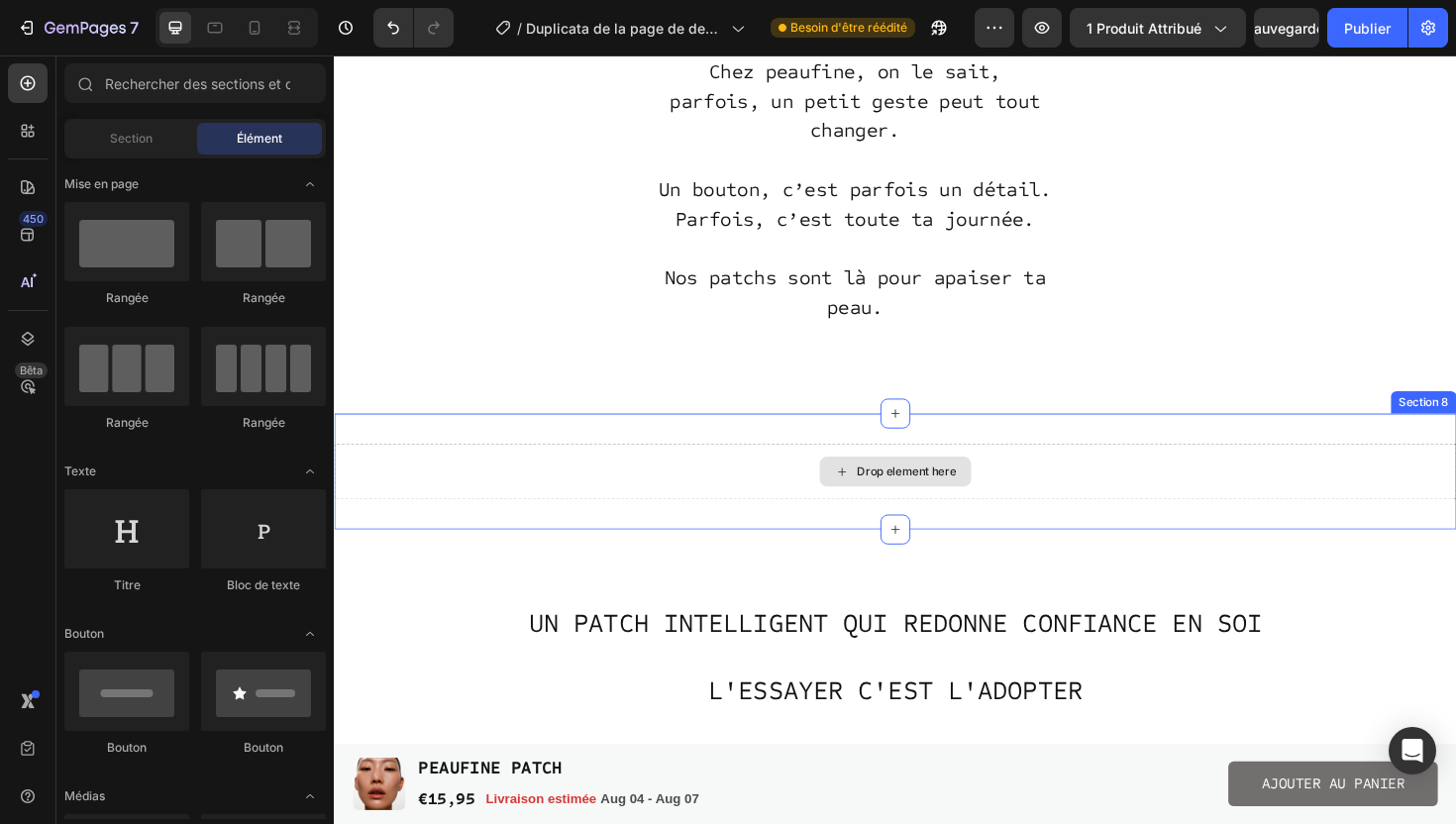 click on "Drop element here" at bounding box center [940, 496] 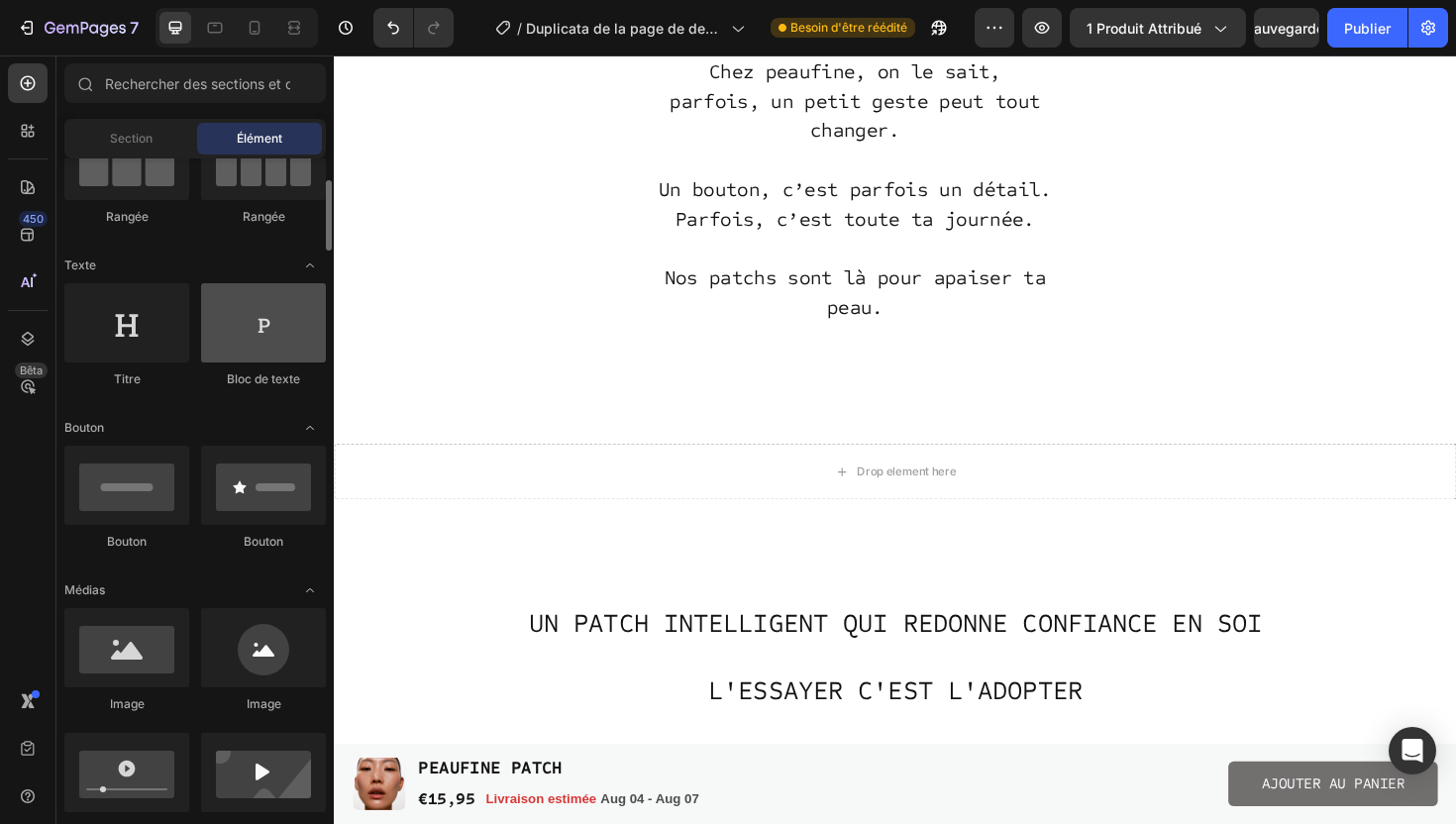 scroll, scrollTop: 210, scrollLeft: 0, axis: vertical 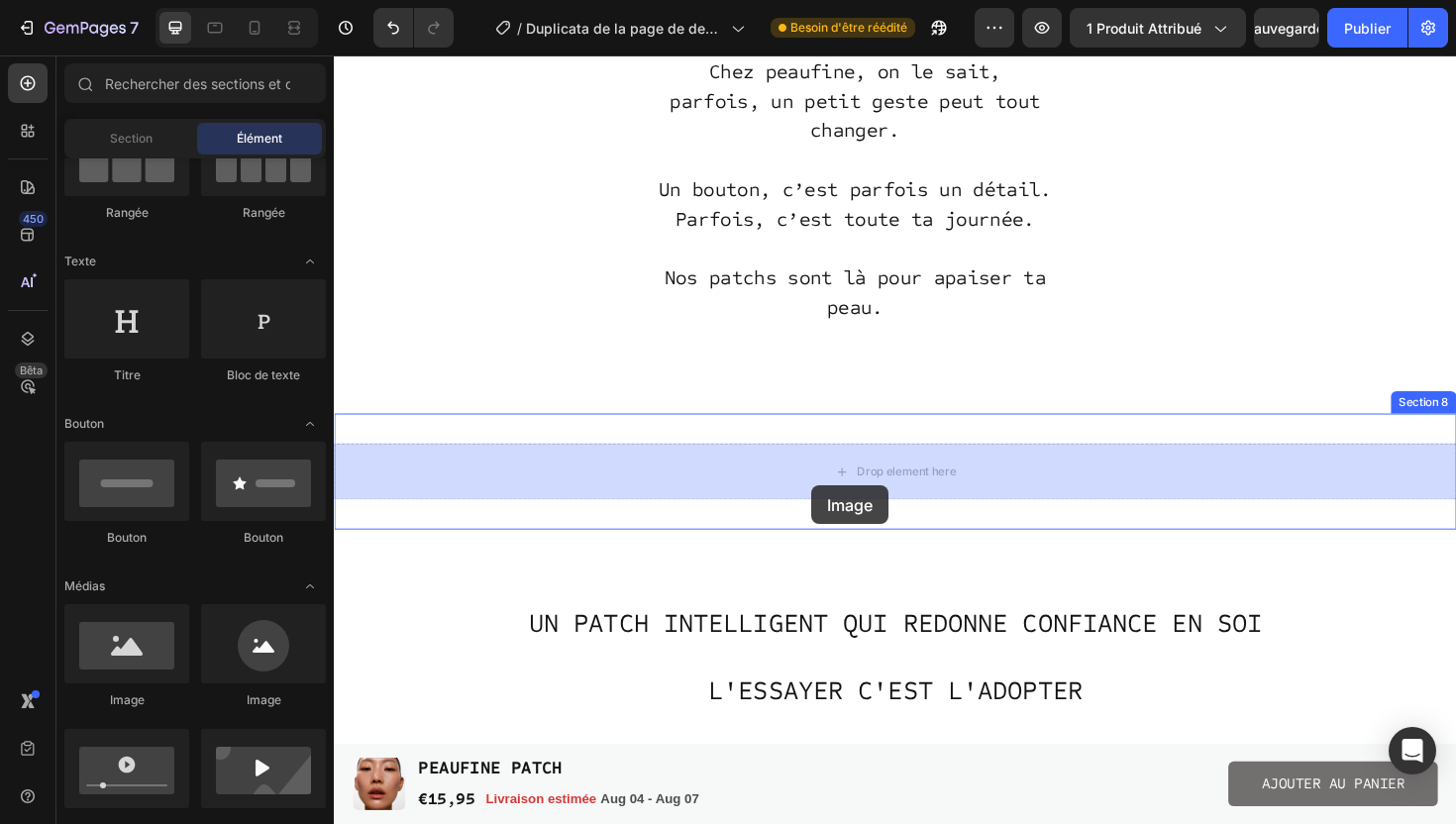 drag, startPoint x: 480, startPoint y: 715, endPoint x: 840, endPoint y: 511, distance: 413.78255 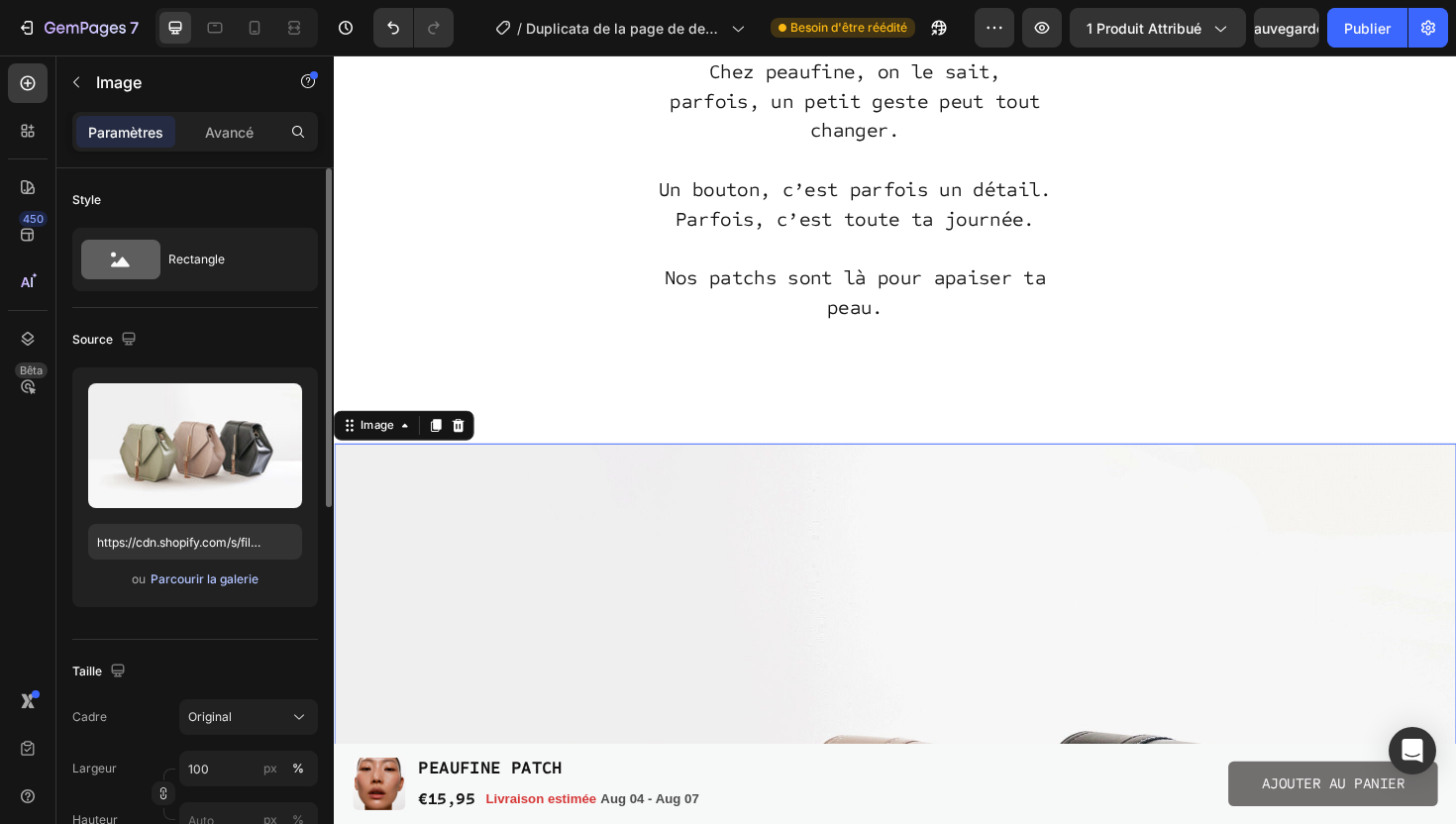click on "Parcourir la galerie" at bounding box center (204, 578) 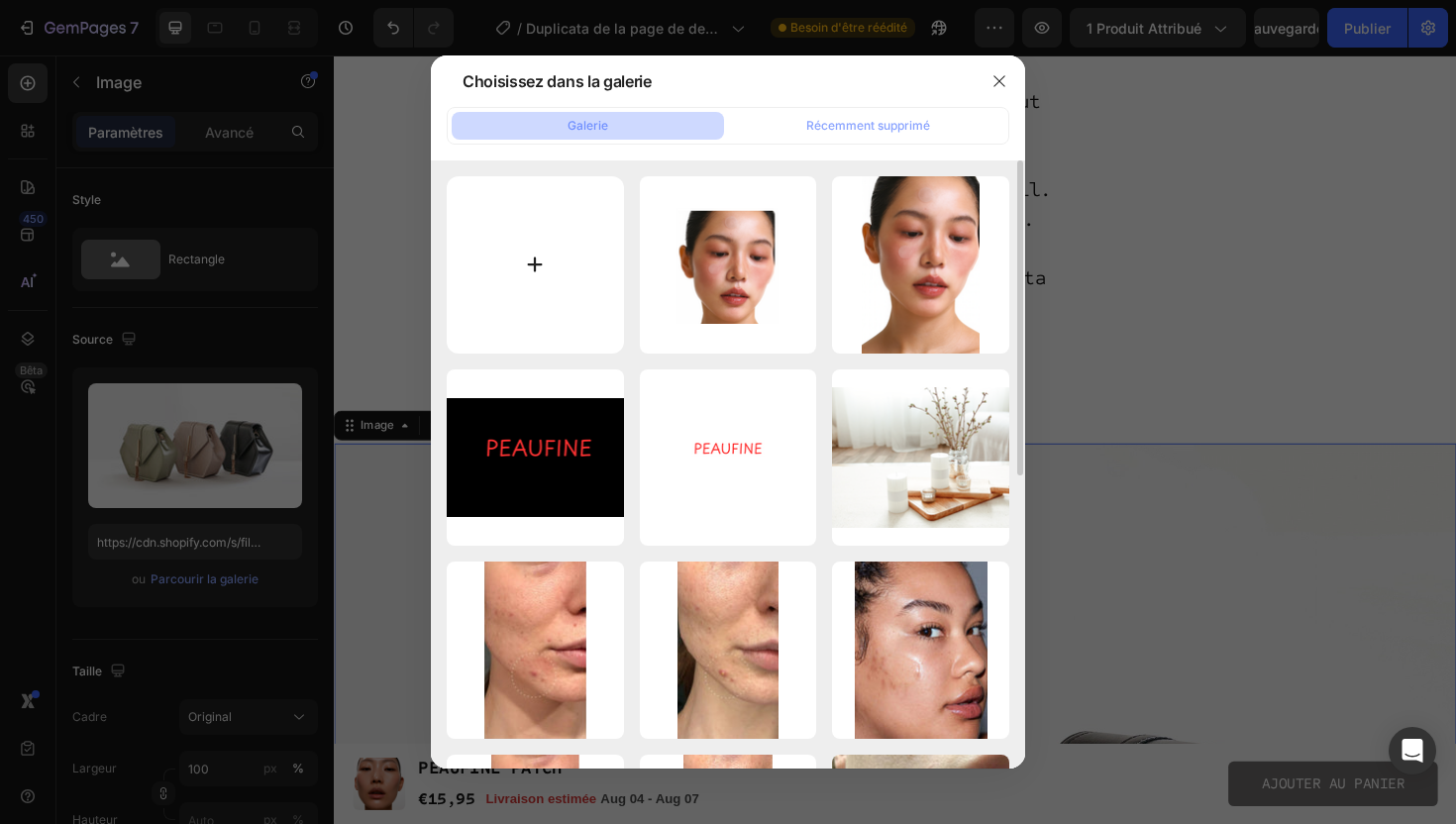 click at bounding box center [535, 264] 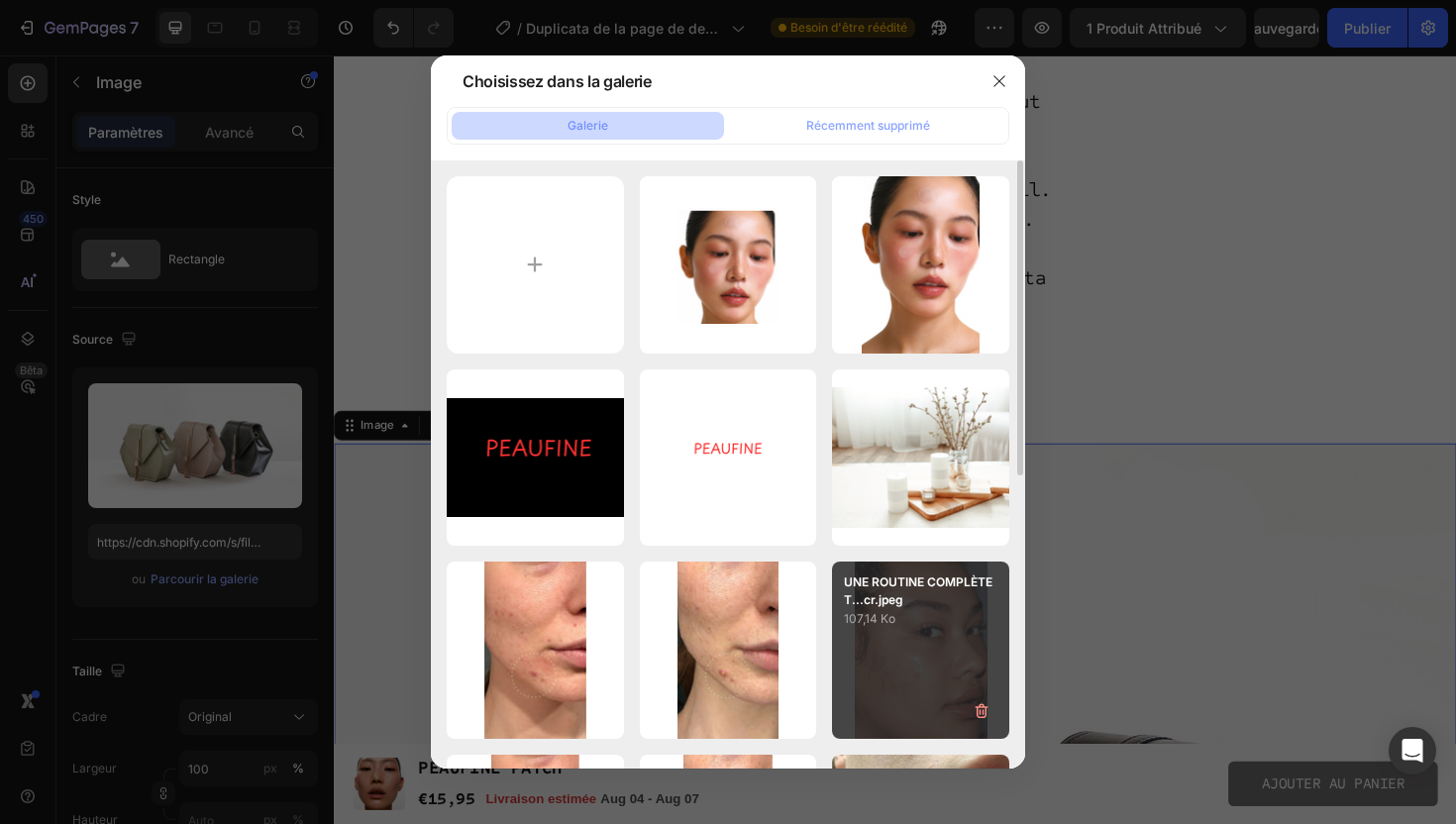 type on "C:\fakepath\avap.png" 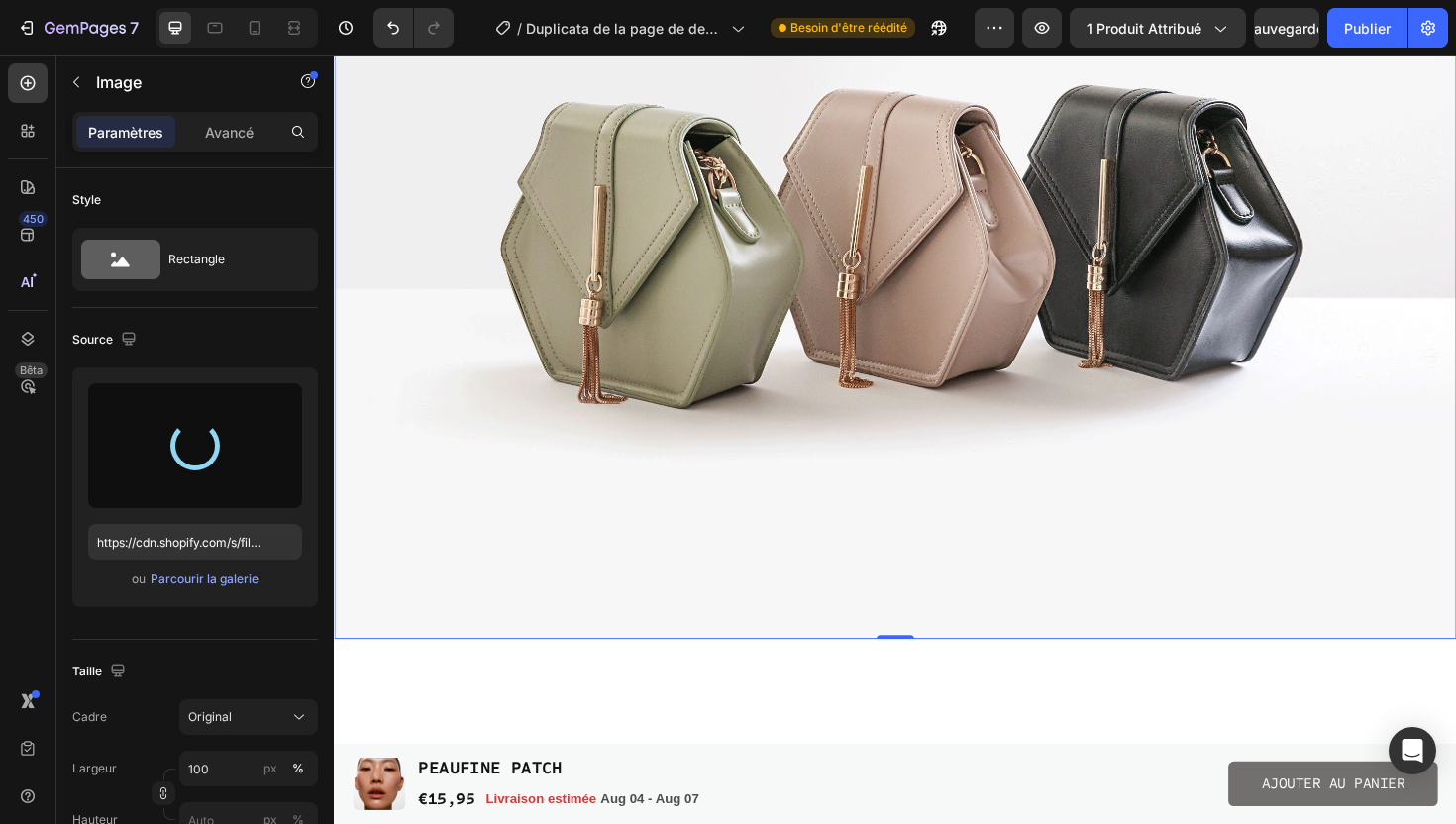 scroll, scrollTop: 4903, scrollLeft: 0, axis: vertical 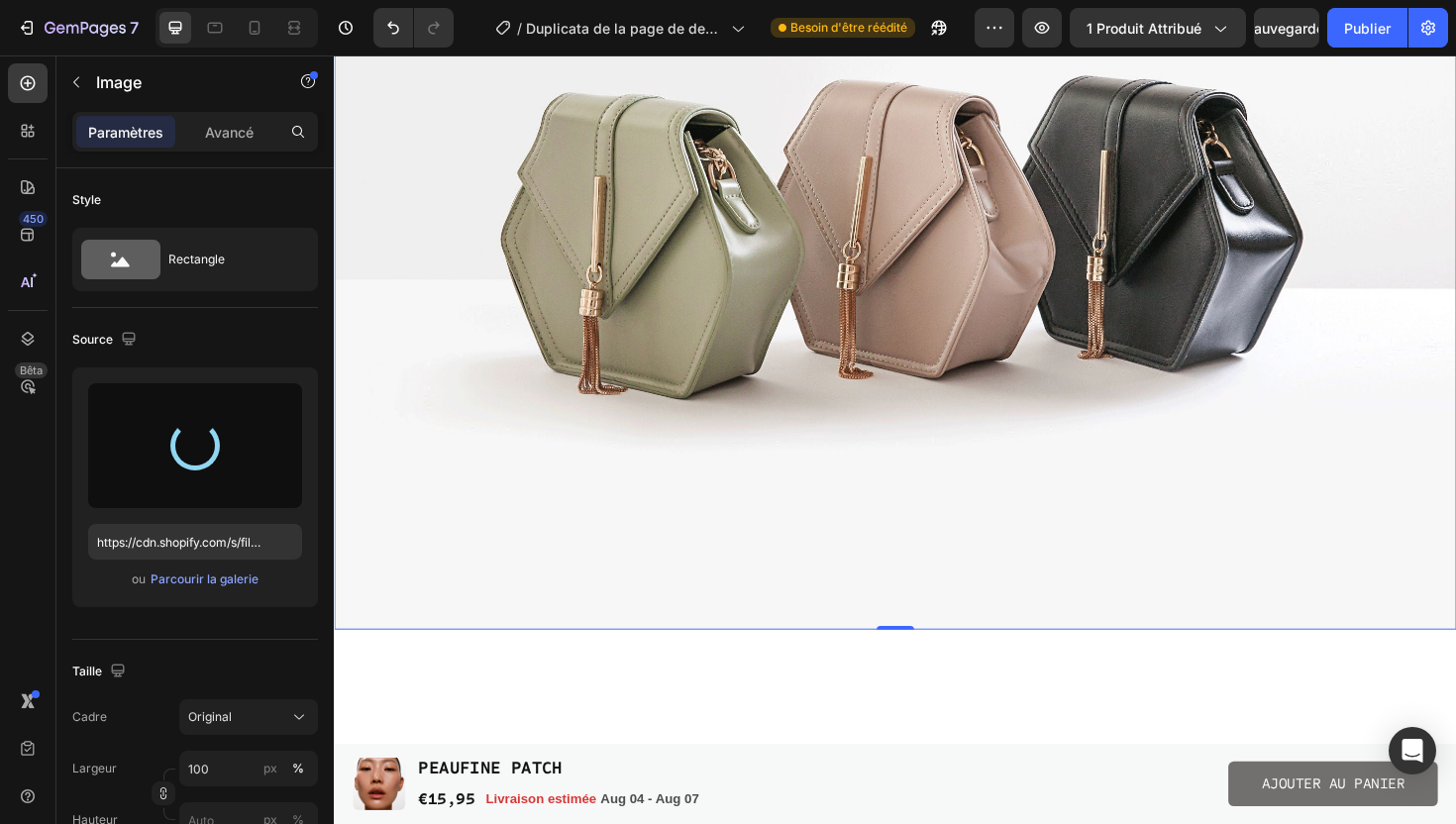 type on "https://cdn.shopify.com/s/files/1/0942/5200/7756/files/gempages_567315602071356325-30c232f4-6098-43c8-8980-e83d3fb5873f.png" 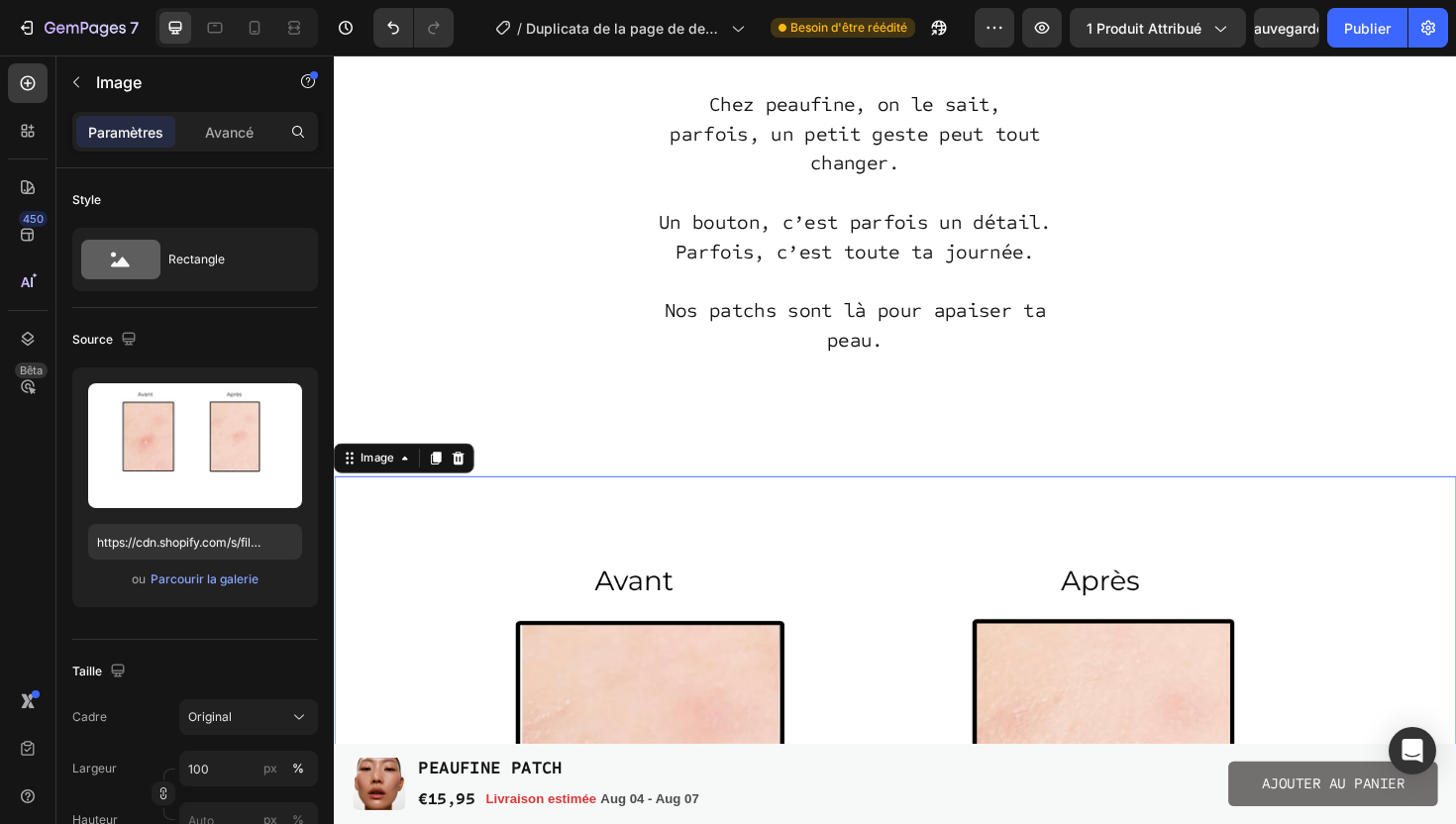 scroll, scrollTop: 4164, scrollLeft: 0, axis: vertical 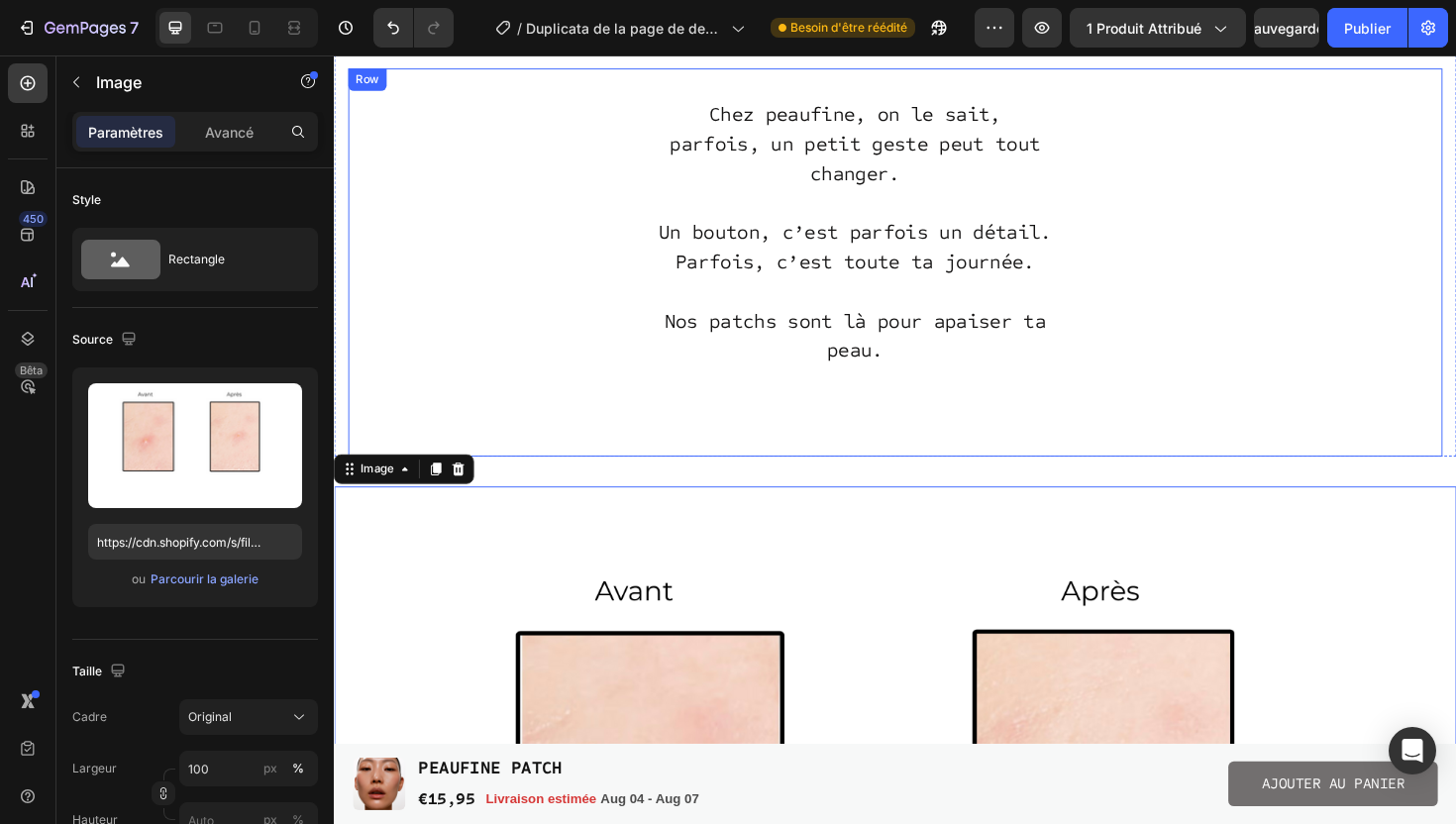 click on "Chez peaufine, on le sait,  parfois, un petit geste peut tout changer. Un bouton, c’est parfois un détail. Parfois, c’est toute ta journée. Nos patchs sont là pour apaiser ta peau.   Text block Row" at bounding box center [928, 274] 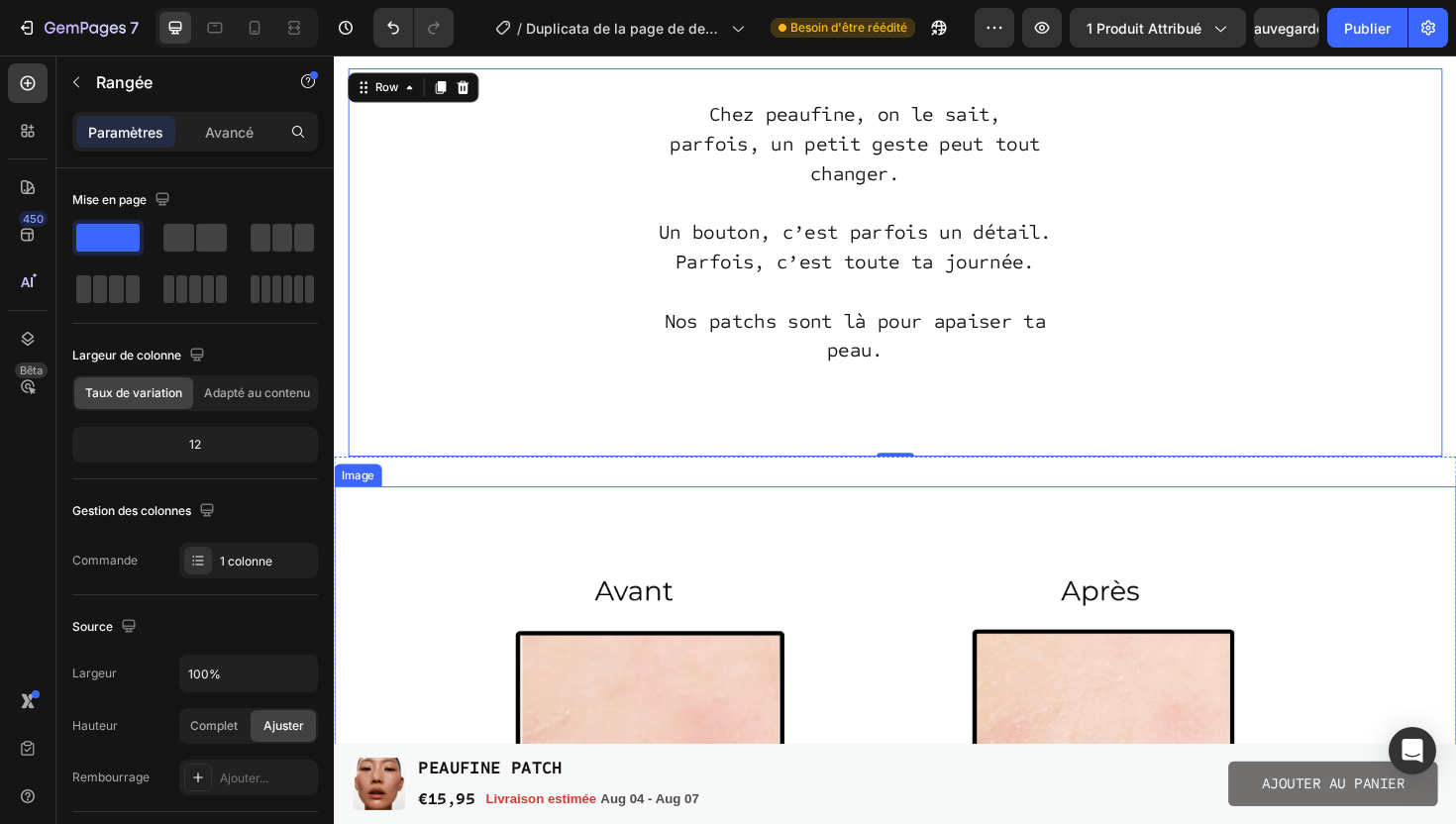 click at bounding box center [928, 908] 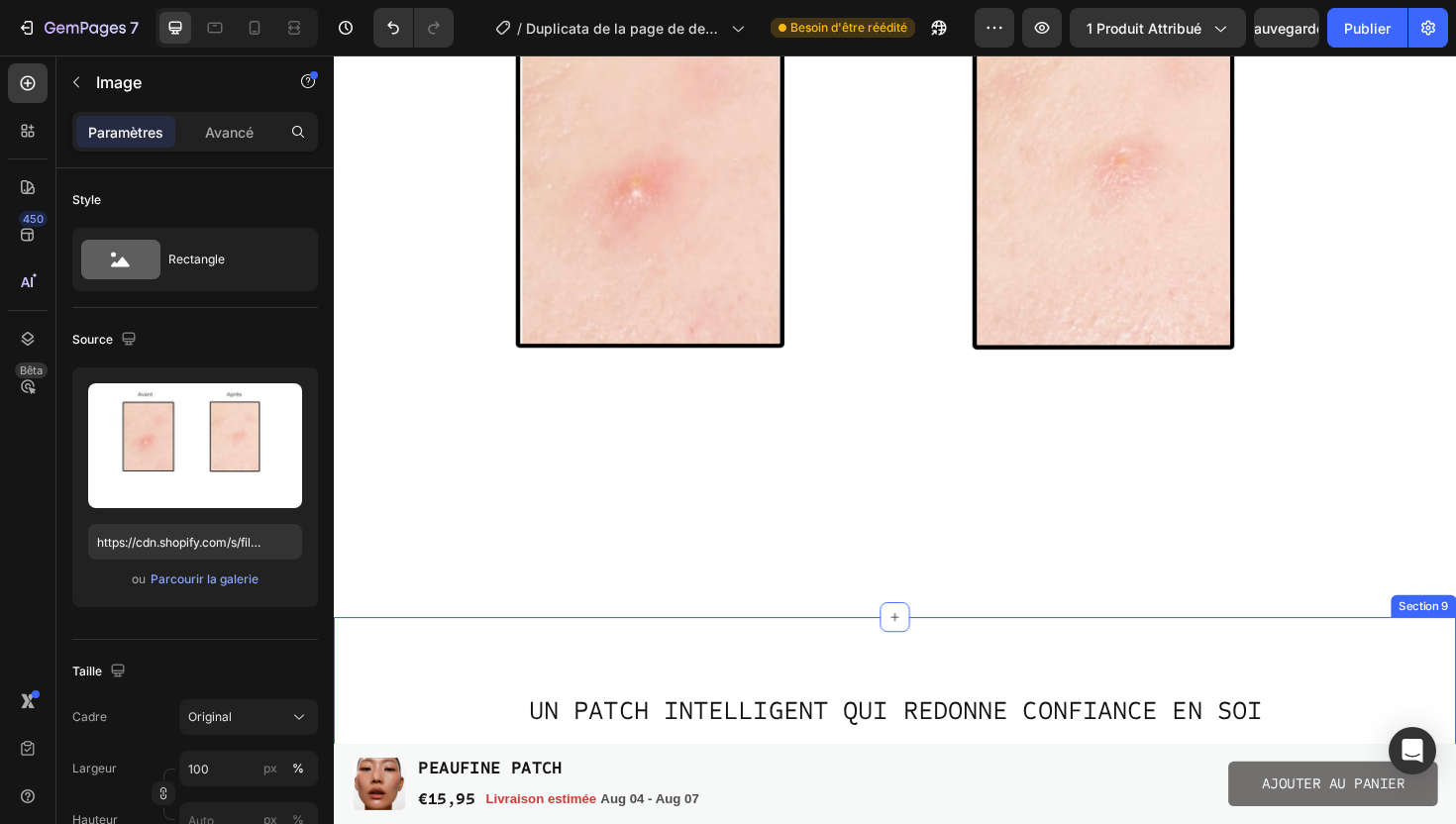 scroll, scrollTop: 4840, scrollLeft: 0, axis: vertical 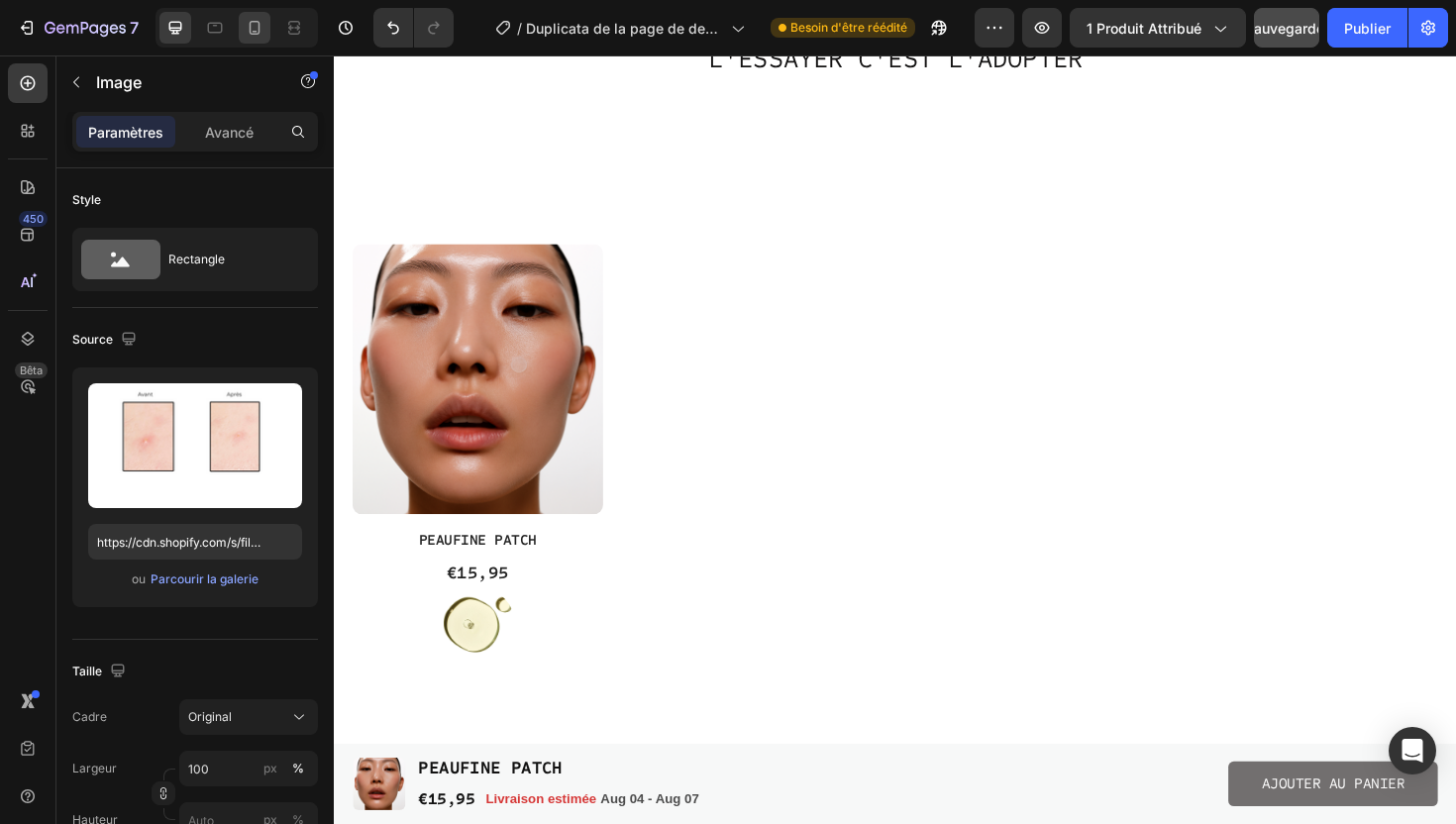 click 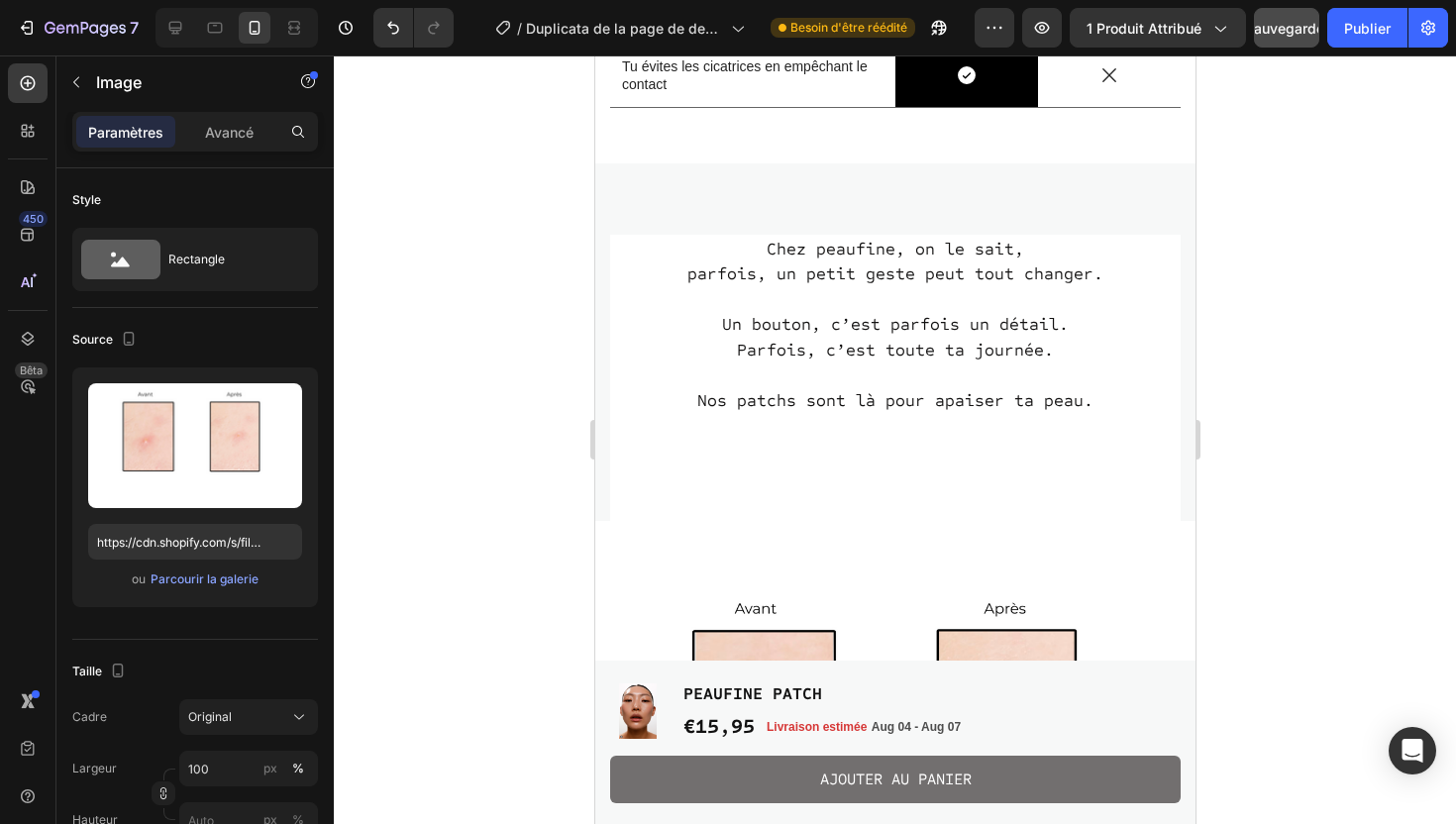scroll, scrollTop: 3747, scrollLeft: 0, axis: vertical 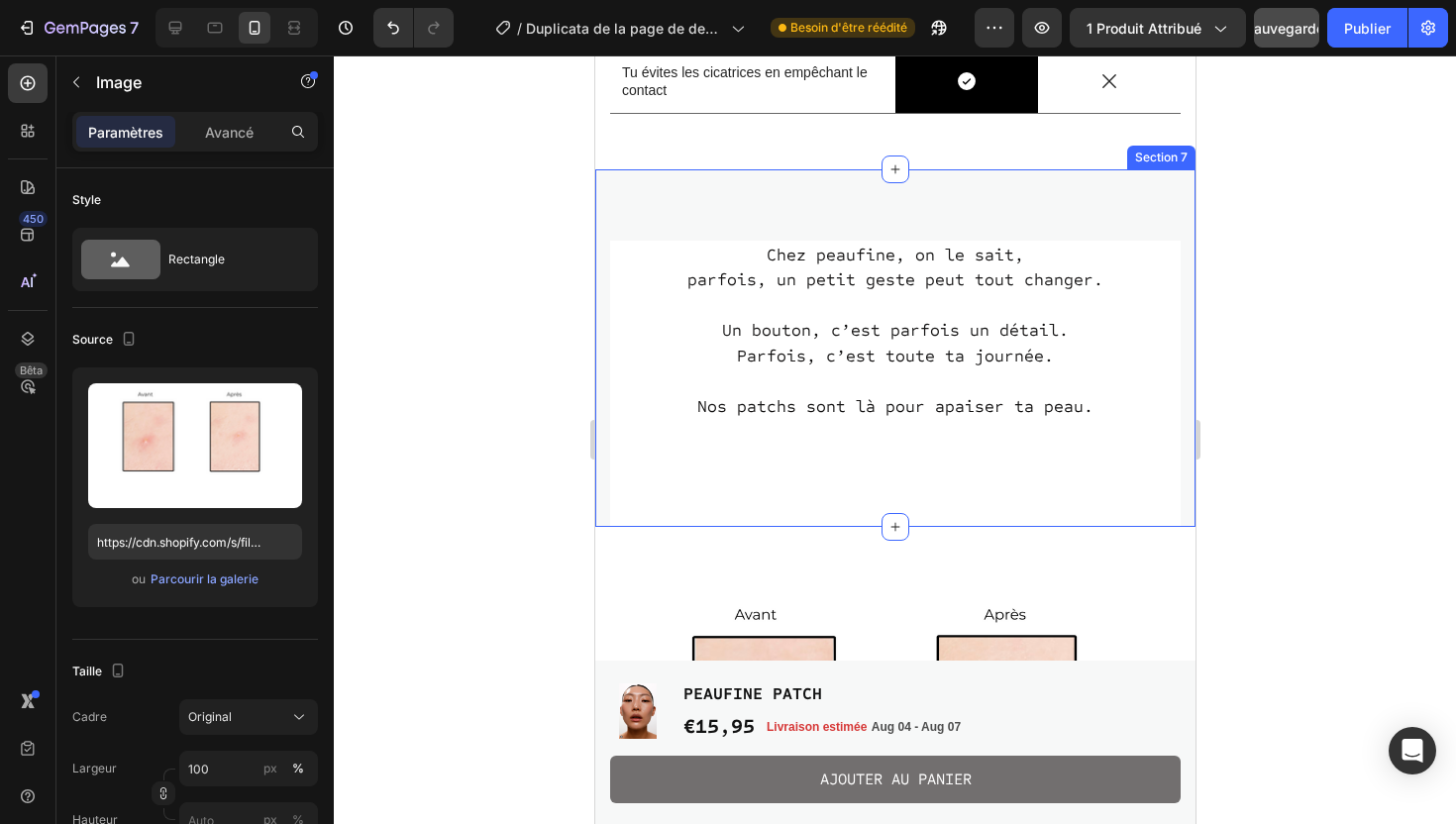 click on "Chez peaufine, on le sait,  parfois, un petit geste peut tout changer. Un bouton, c’est parfois un détail. Parfois, c’est toute ta journée. Nos patchs sont là pour apaiser ta peau.   Text block Row Row Section 7" at bounding box center [894, 348] 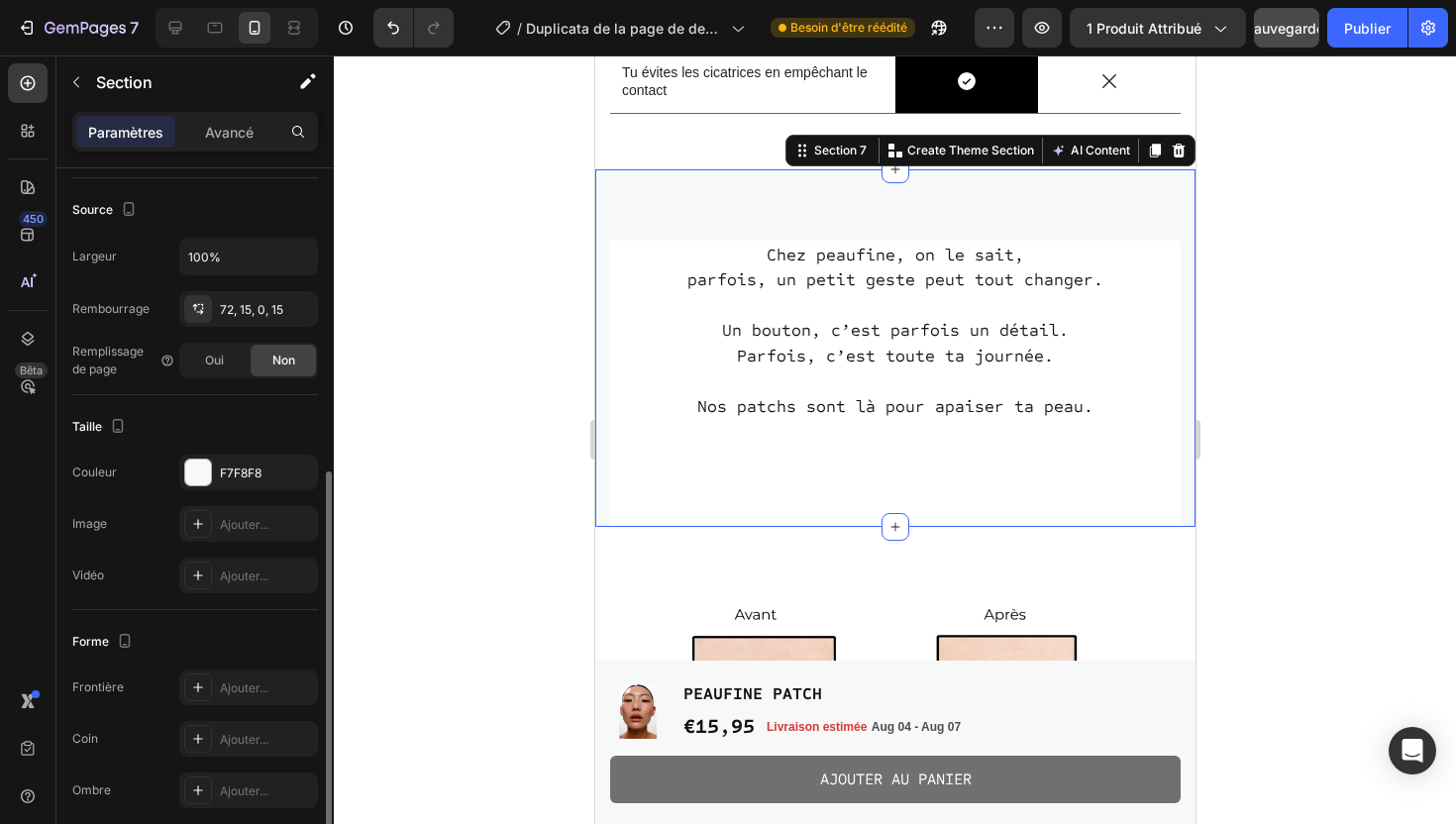 scroll, scrollTop: 445, scrollLeft: 0, axis: vertical 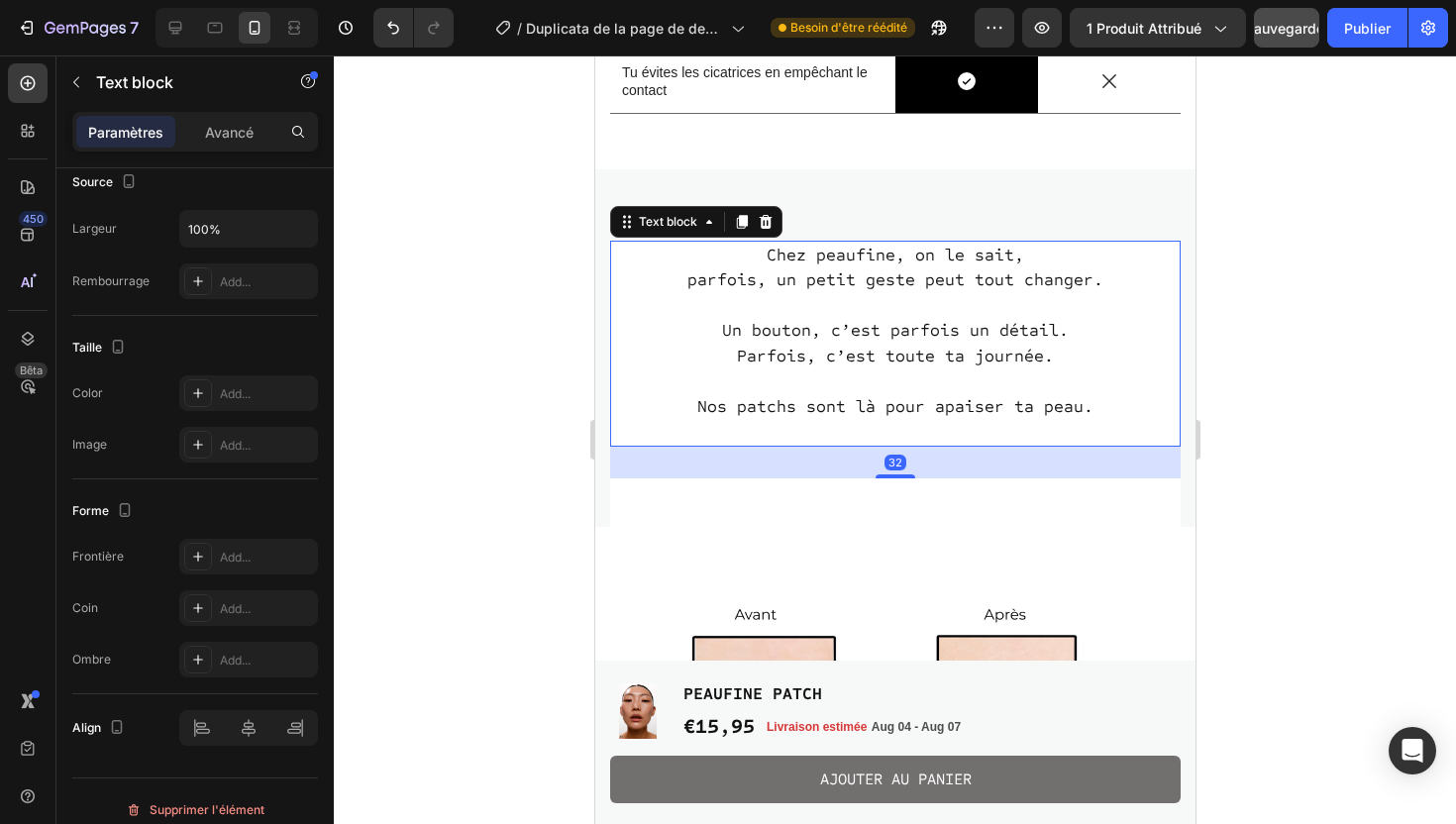 click on "Nos patchs sont là pour apaiser ta peau." at bounding box center (894, 393) 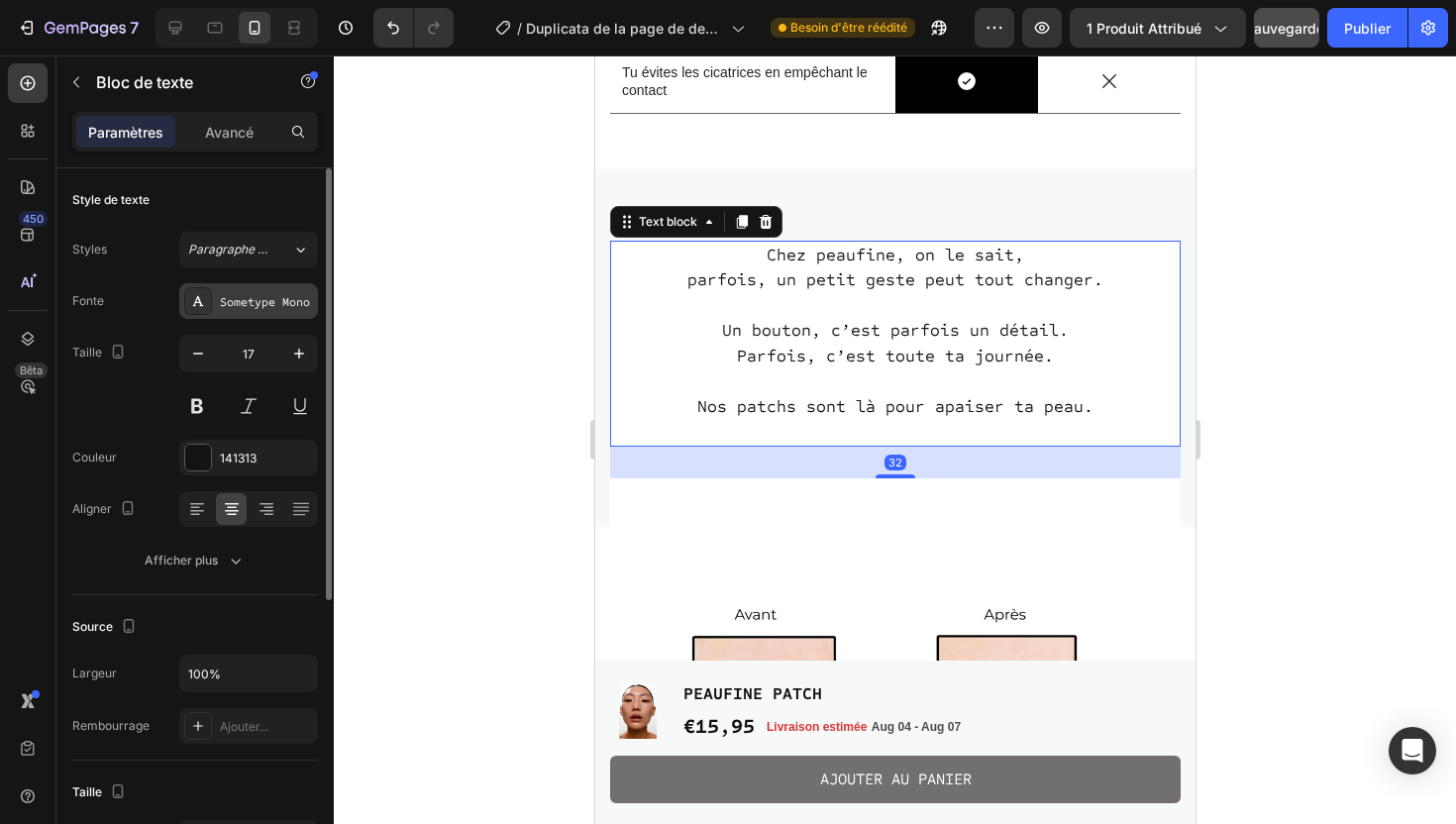 click on "Sometype Mono" at bounding box center [264, 302] 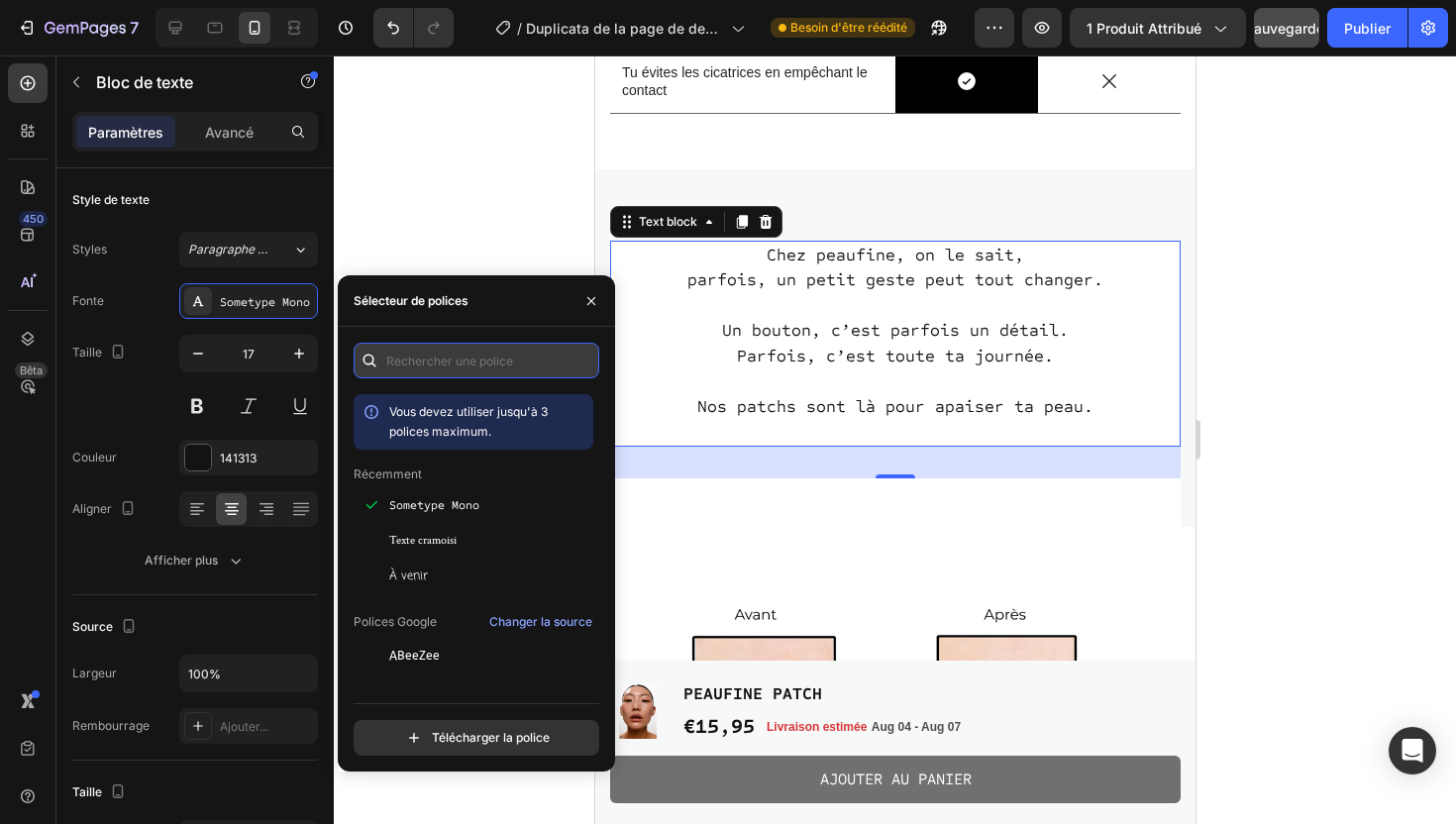 click at bounding box center (476, 360) 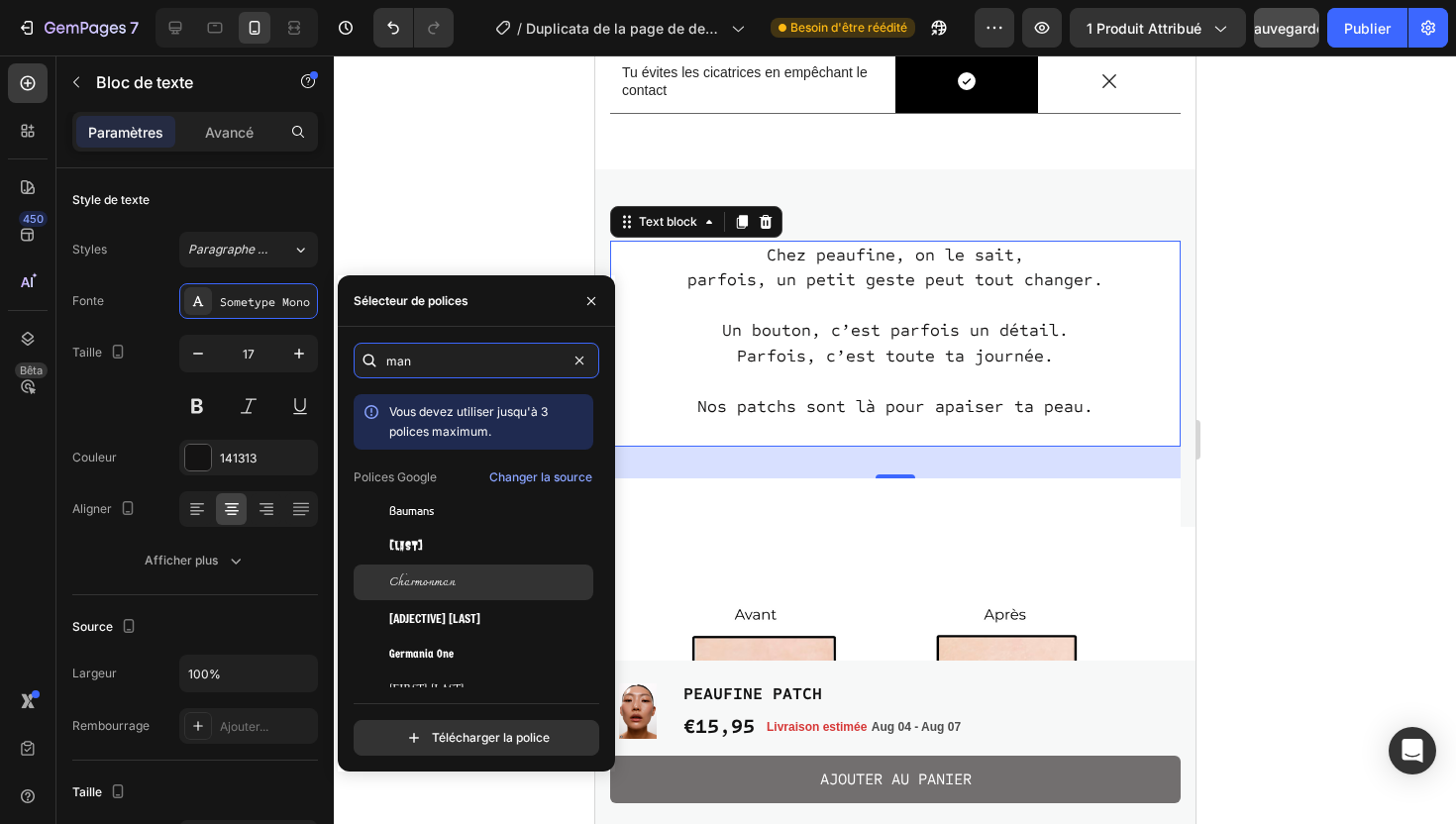 type on "man" 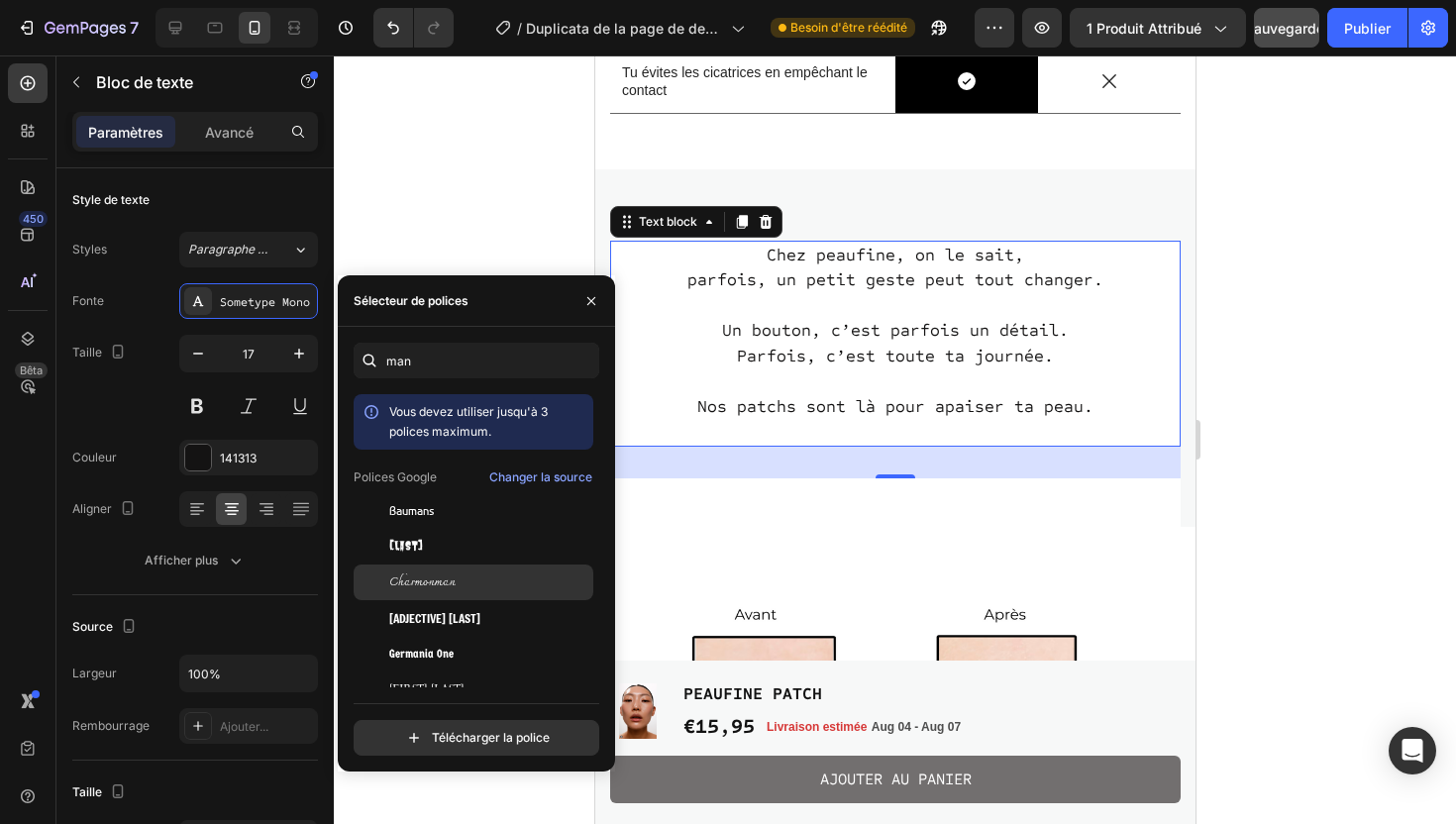 click on "Charmonman" at bounding box center [489, 582] 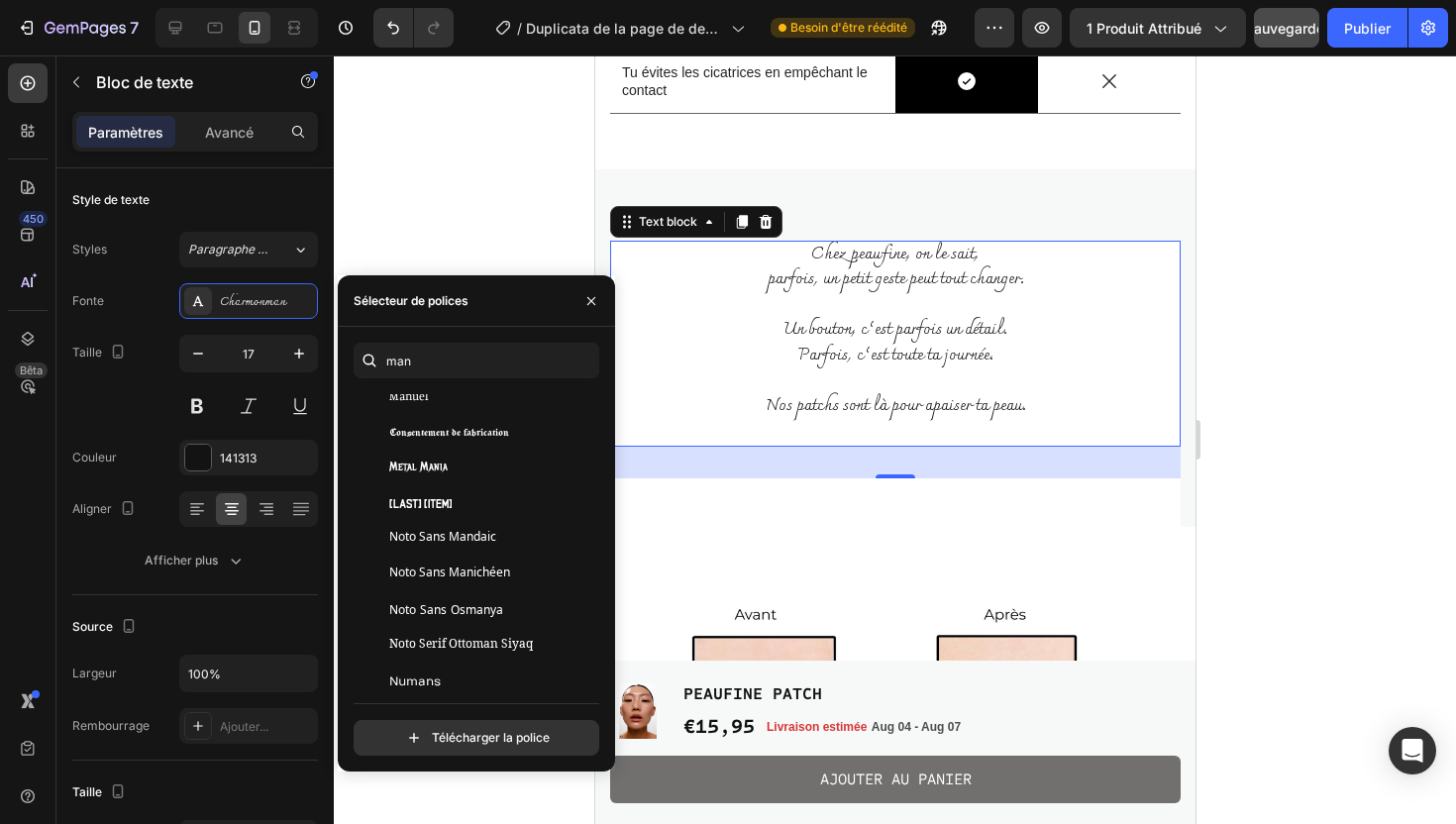 scroll, scrollTop: 683, scrollLeft: 0, axis: vertical 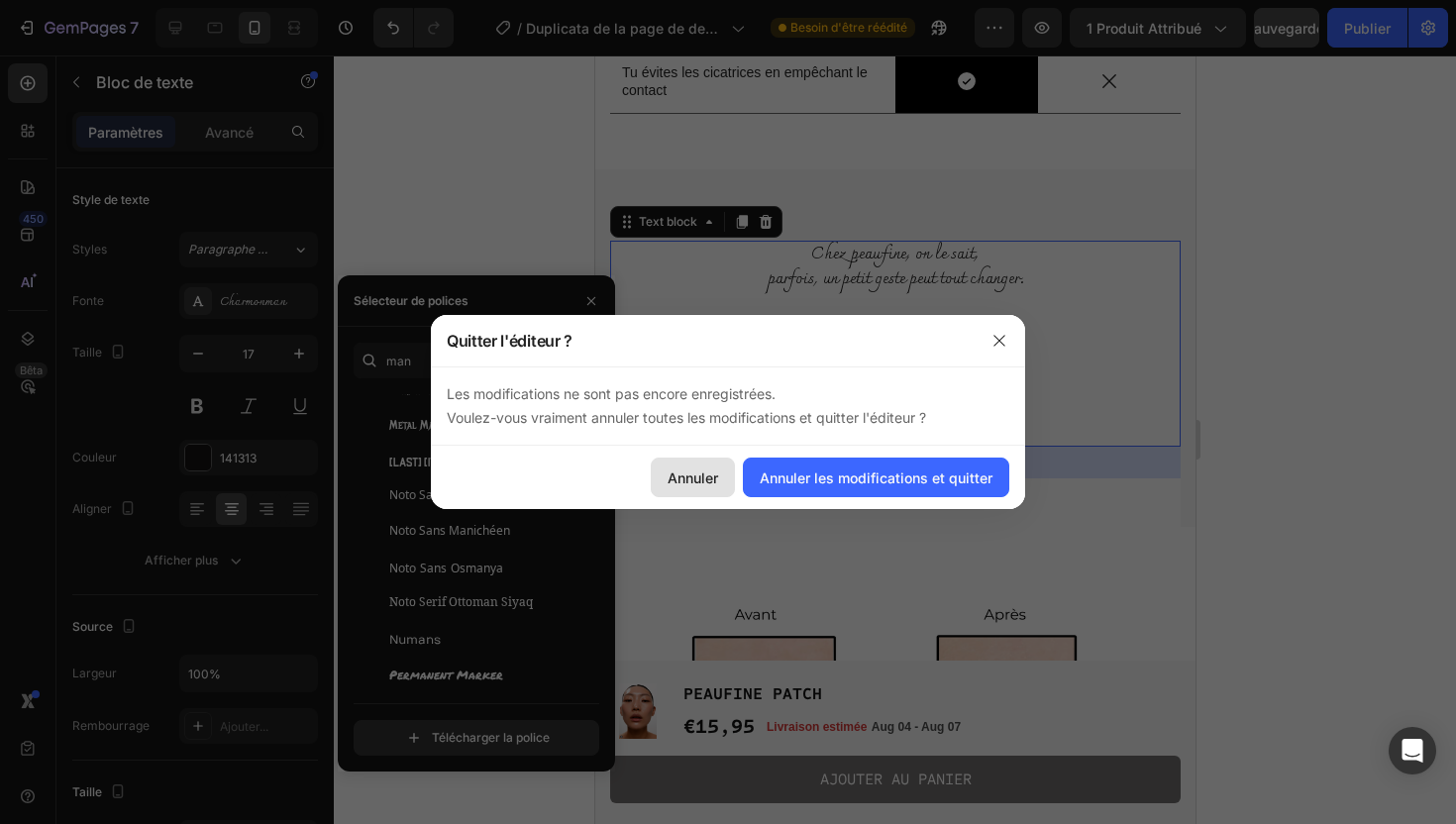 drag, startPoint x: 720, startPoint y: 486, endPoint x: 126, endPoint y: 430, distance: 596.6339 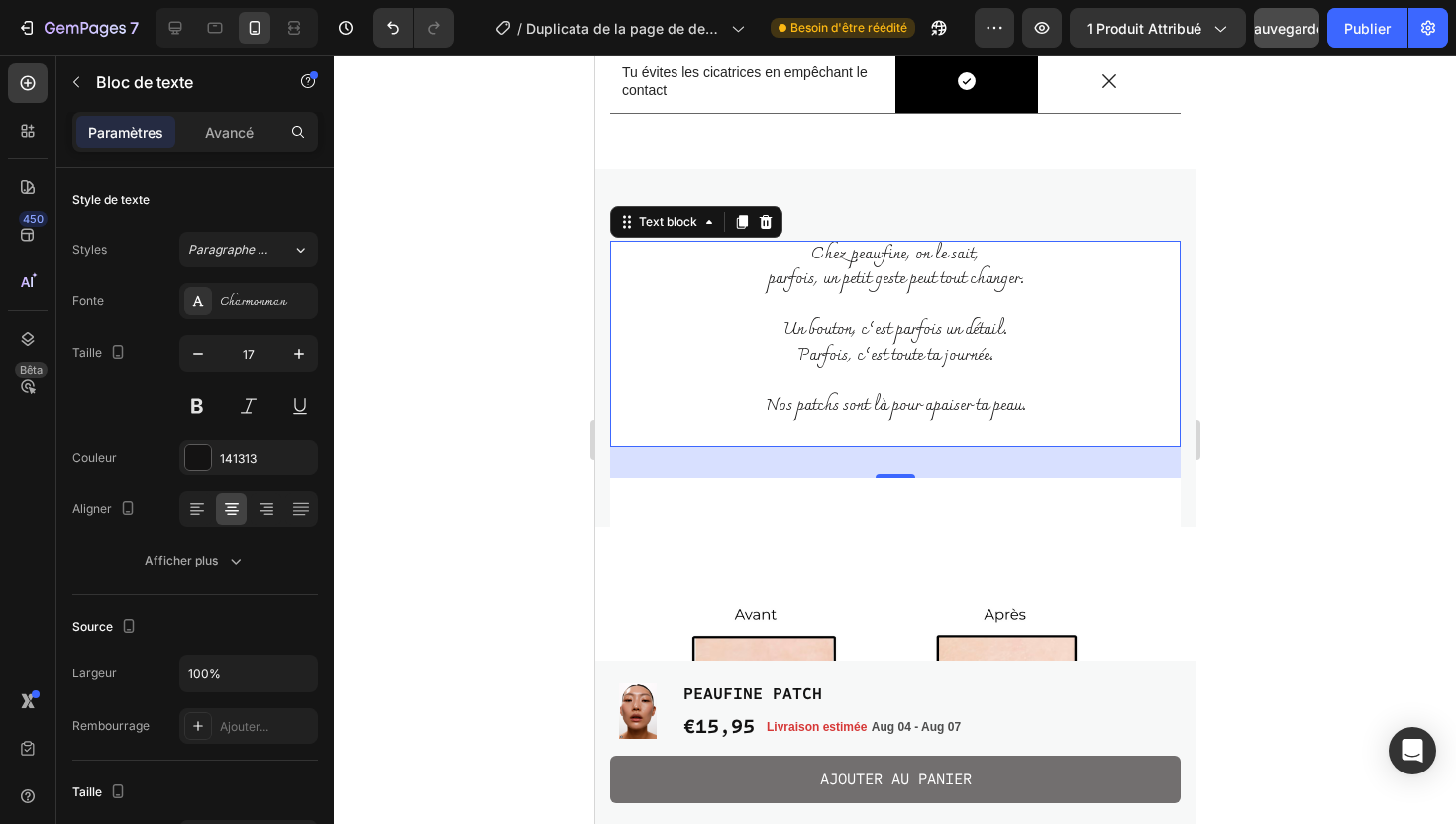 click 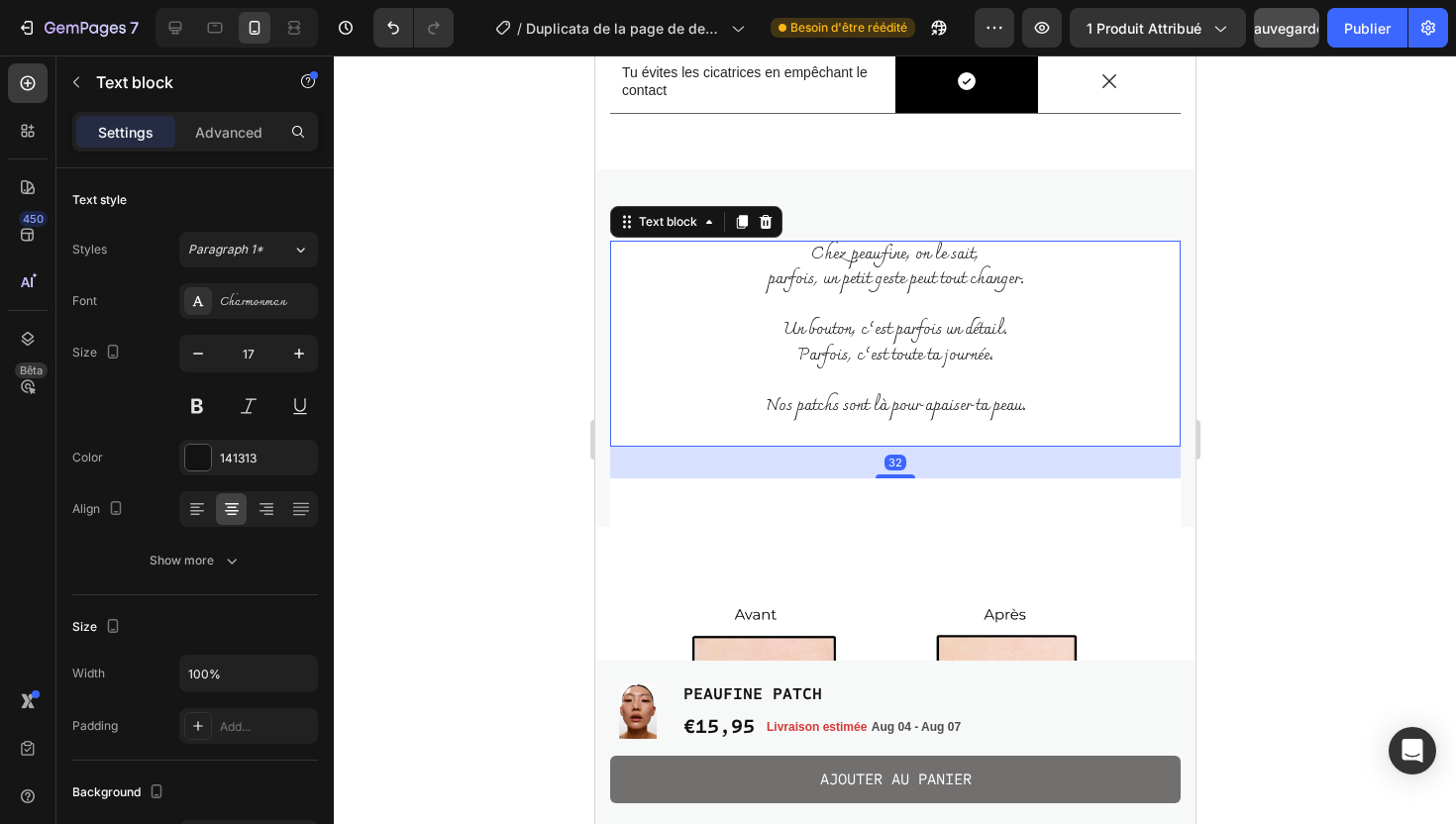 click on "Un bouton, c’est parfois un détail. Parfois, c’est toute ta journée." at bounding box center (894, 331) 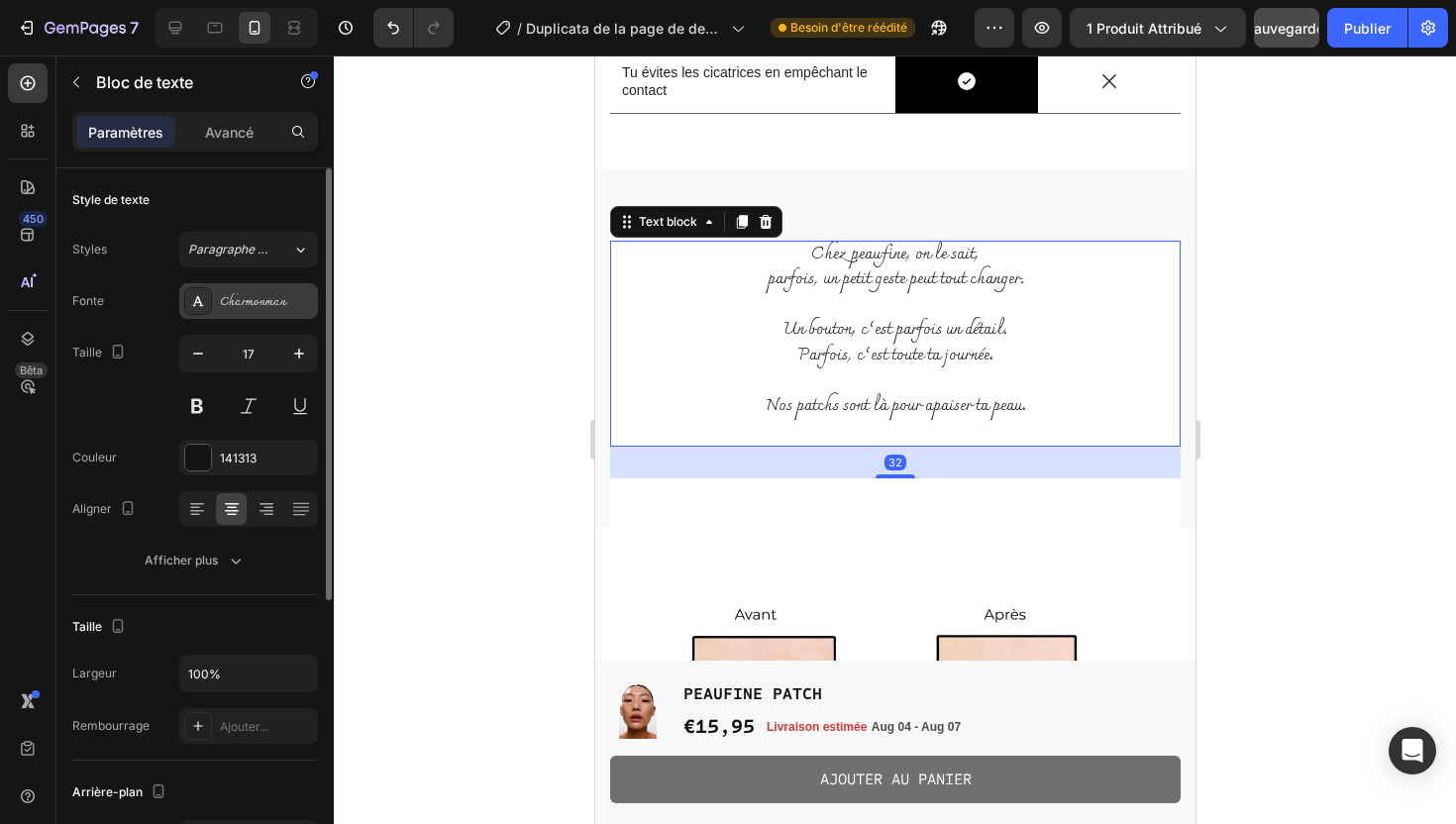 click on "Charmonman" at bounding box center [249, 301] 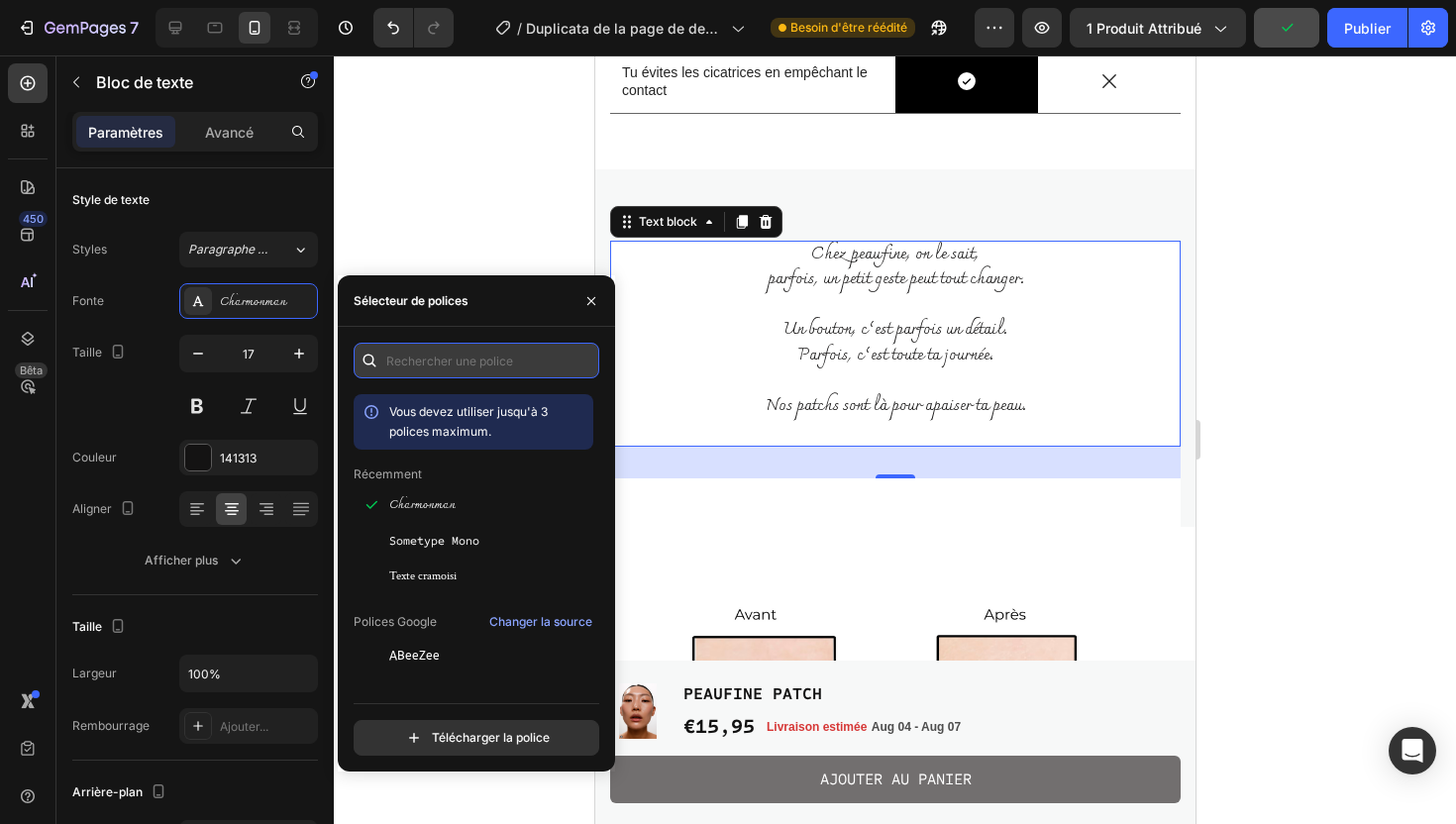 click at bounding box center [476, 360] 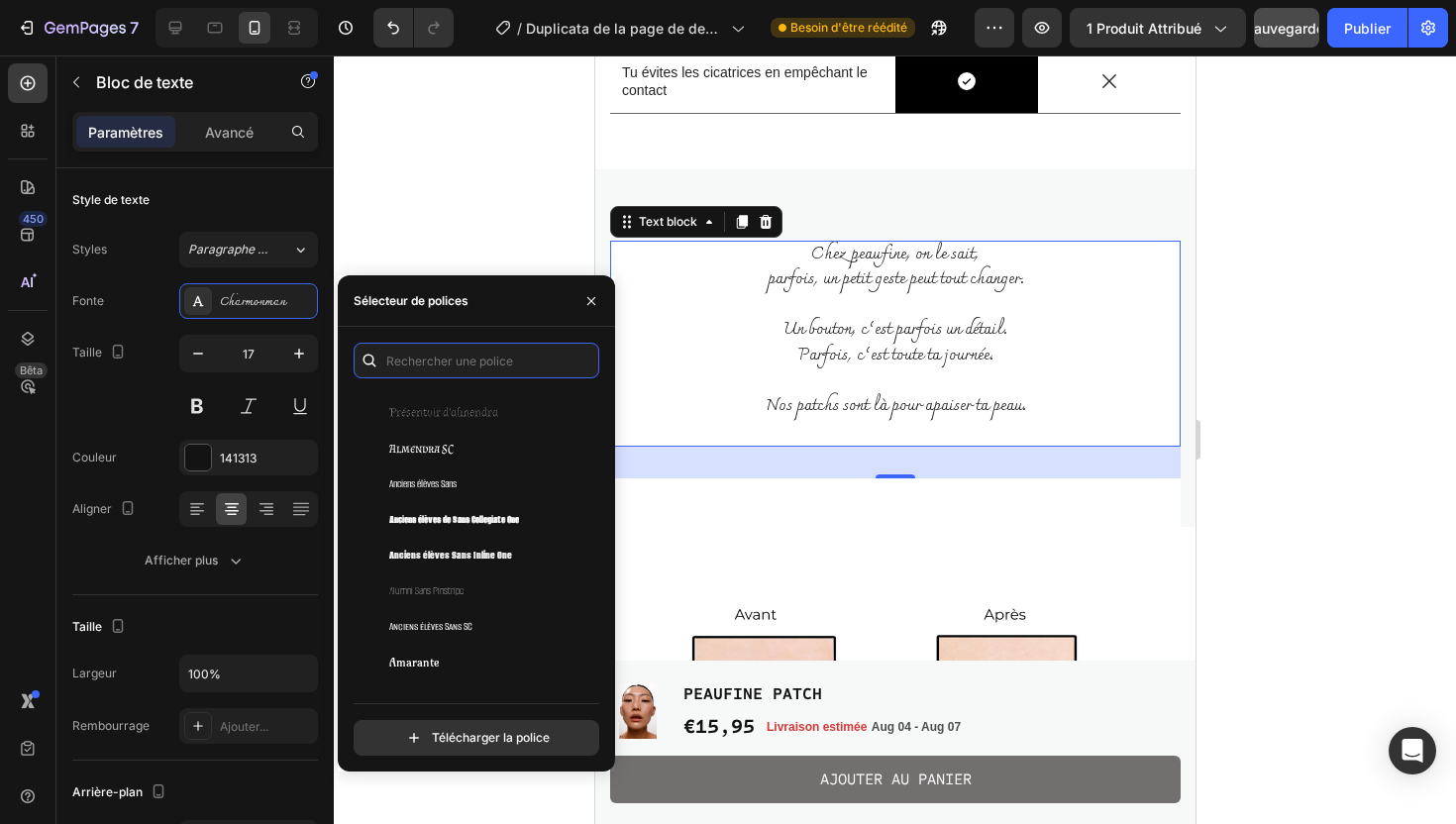 scroll, scrollTop: 1912, scrollLeft: 0, axis: vertical 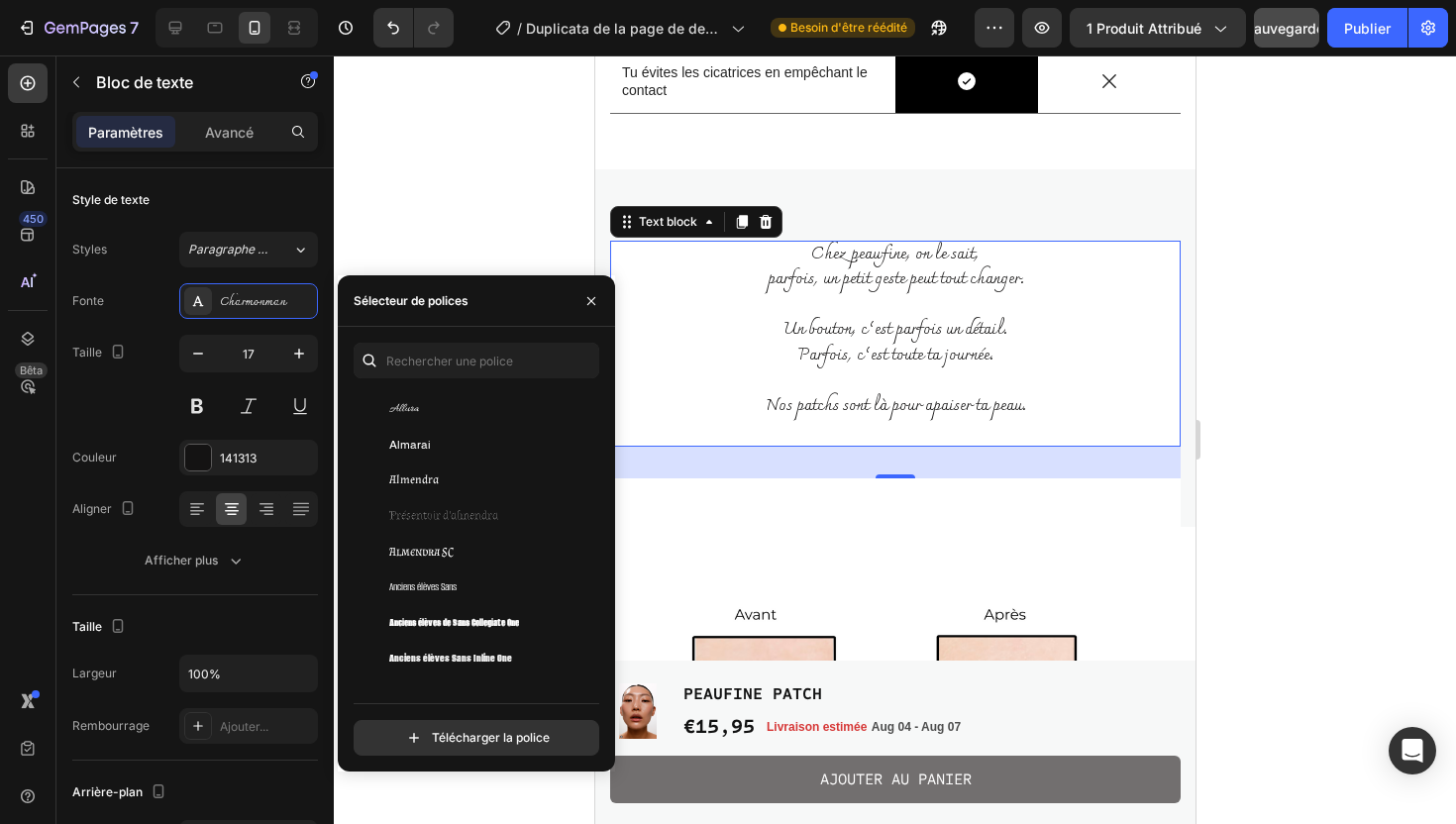 click on "Présentoir d'almendra" at bounding box center (444, 515) 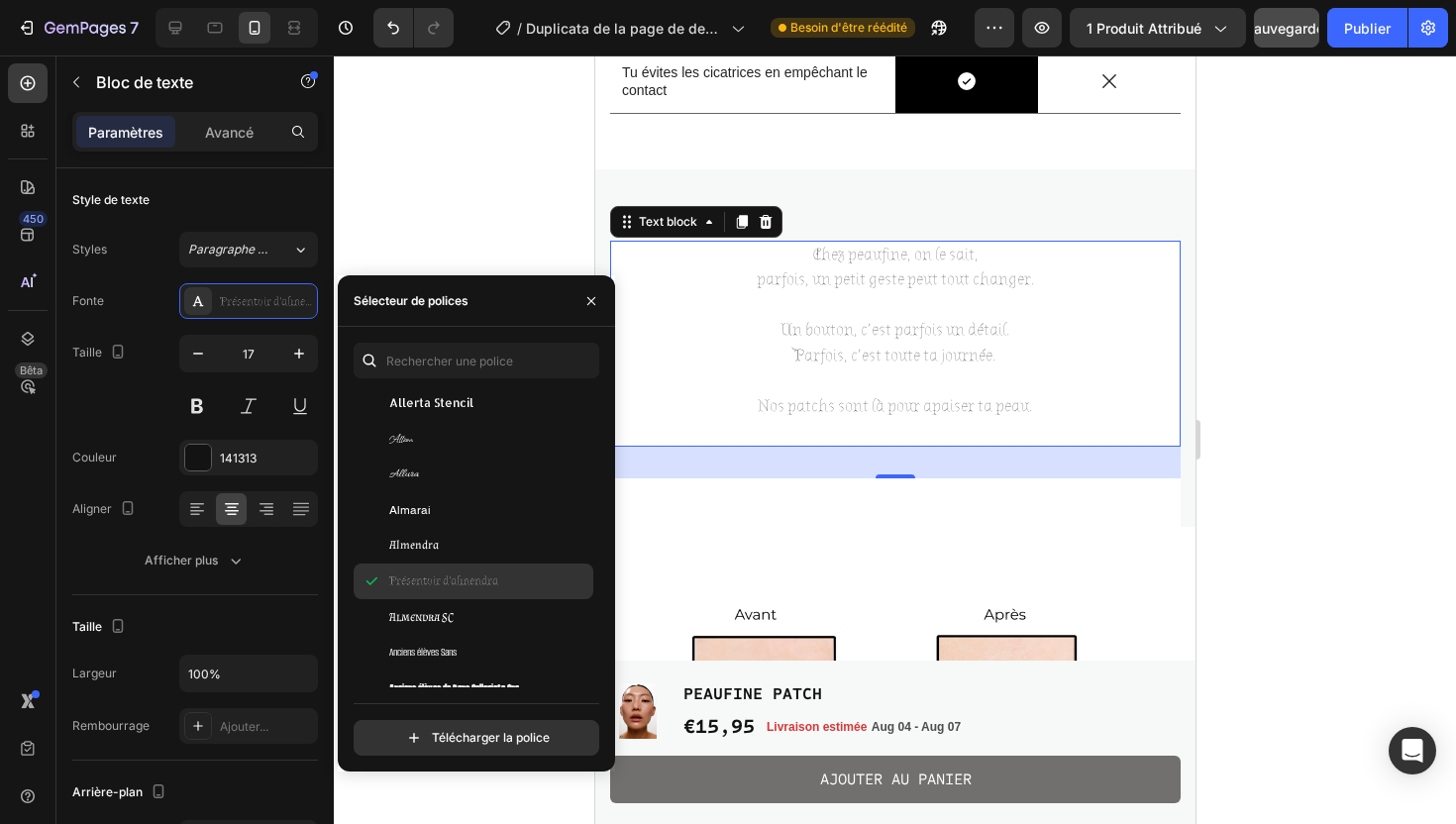 scroll, scrollTop: 1812, scrollLeft: 0, axis: vertical 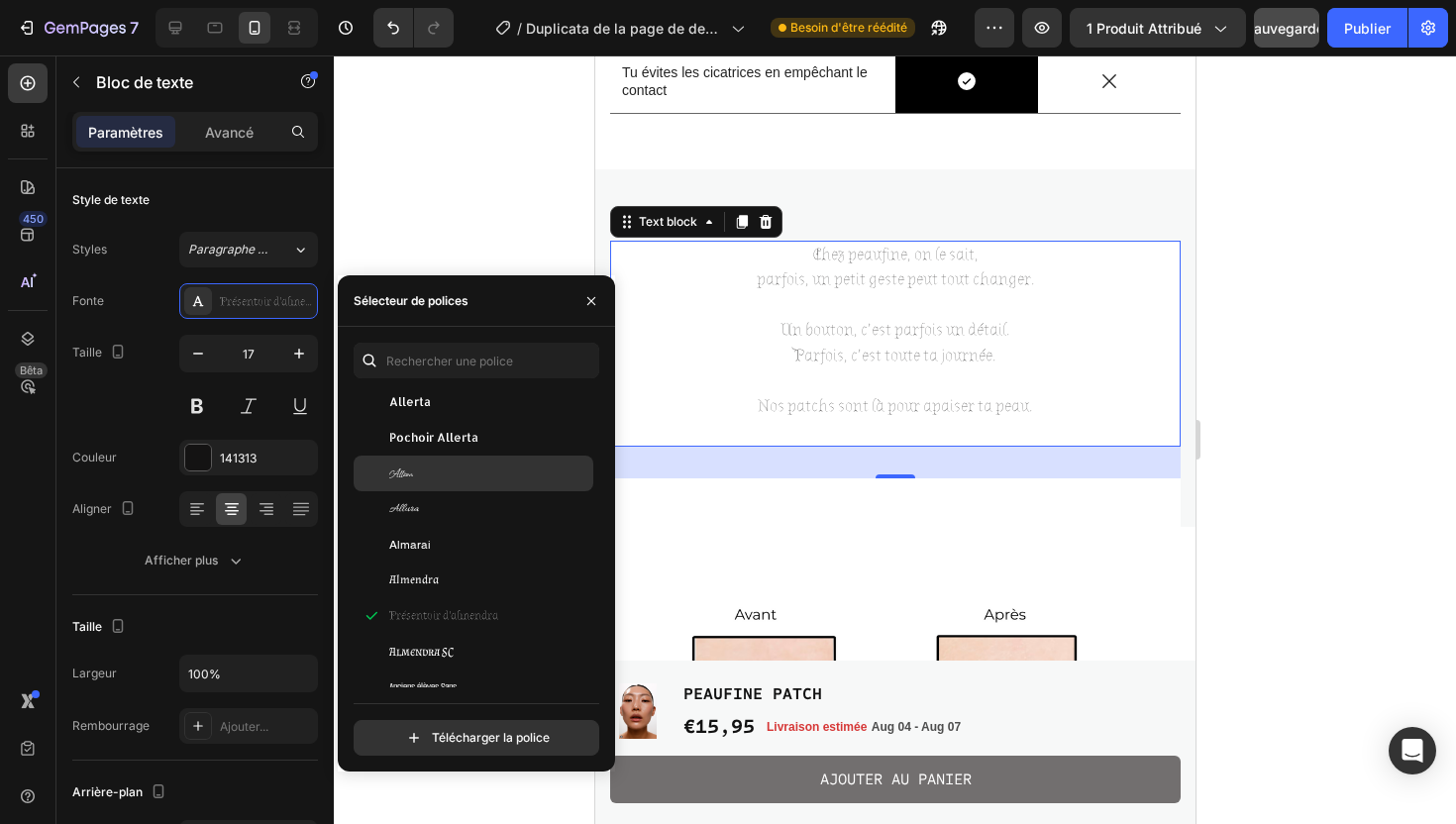 click on "Allison" at bounding box center (489, 473) 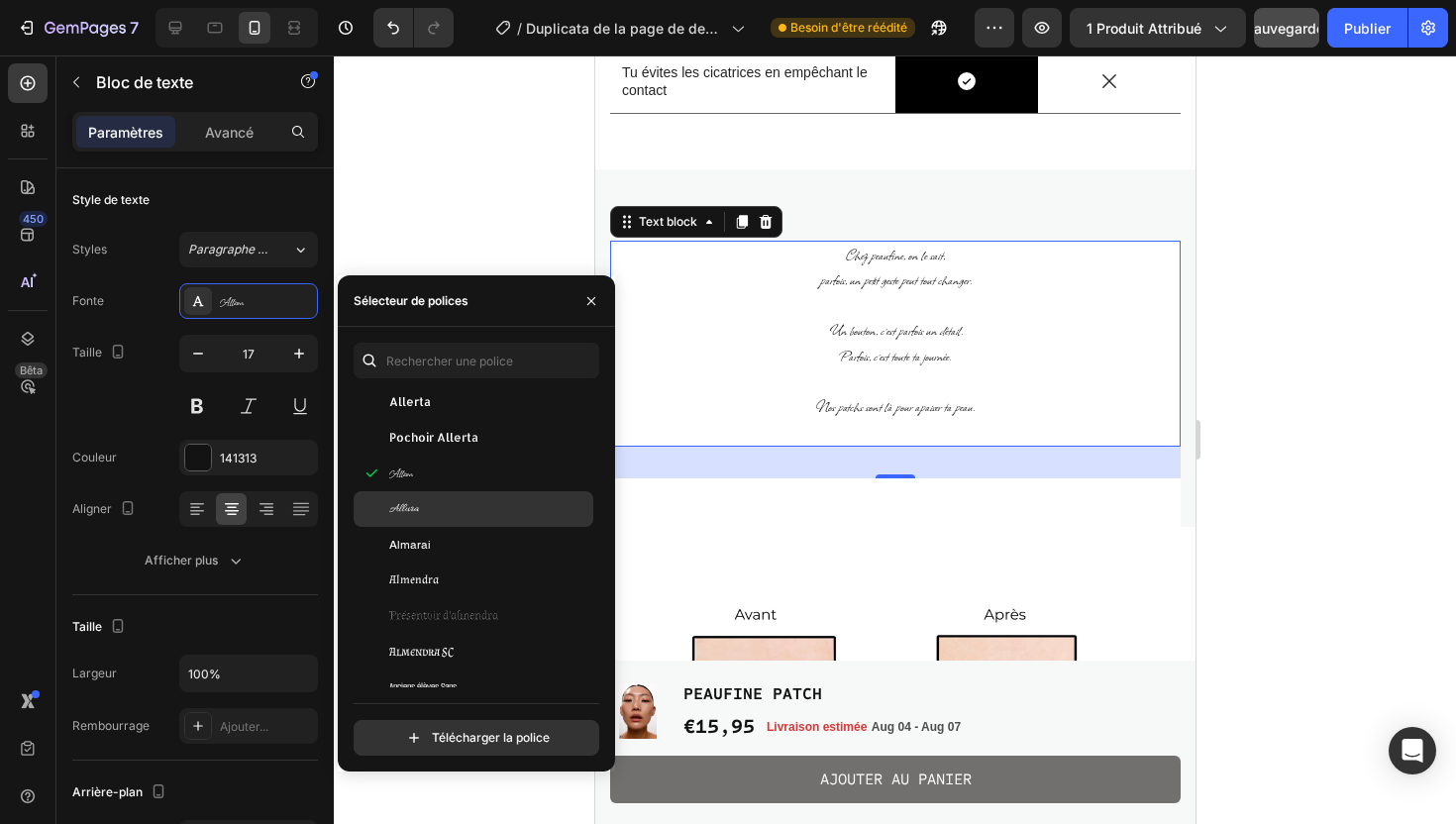 click on "Allura" 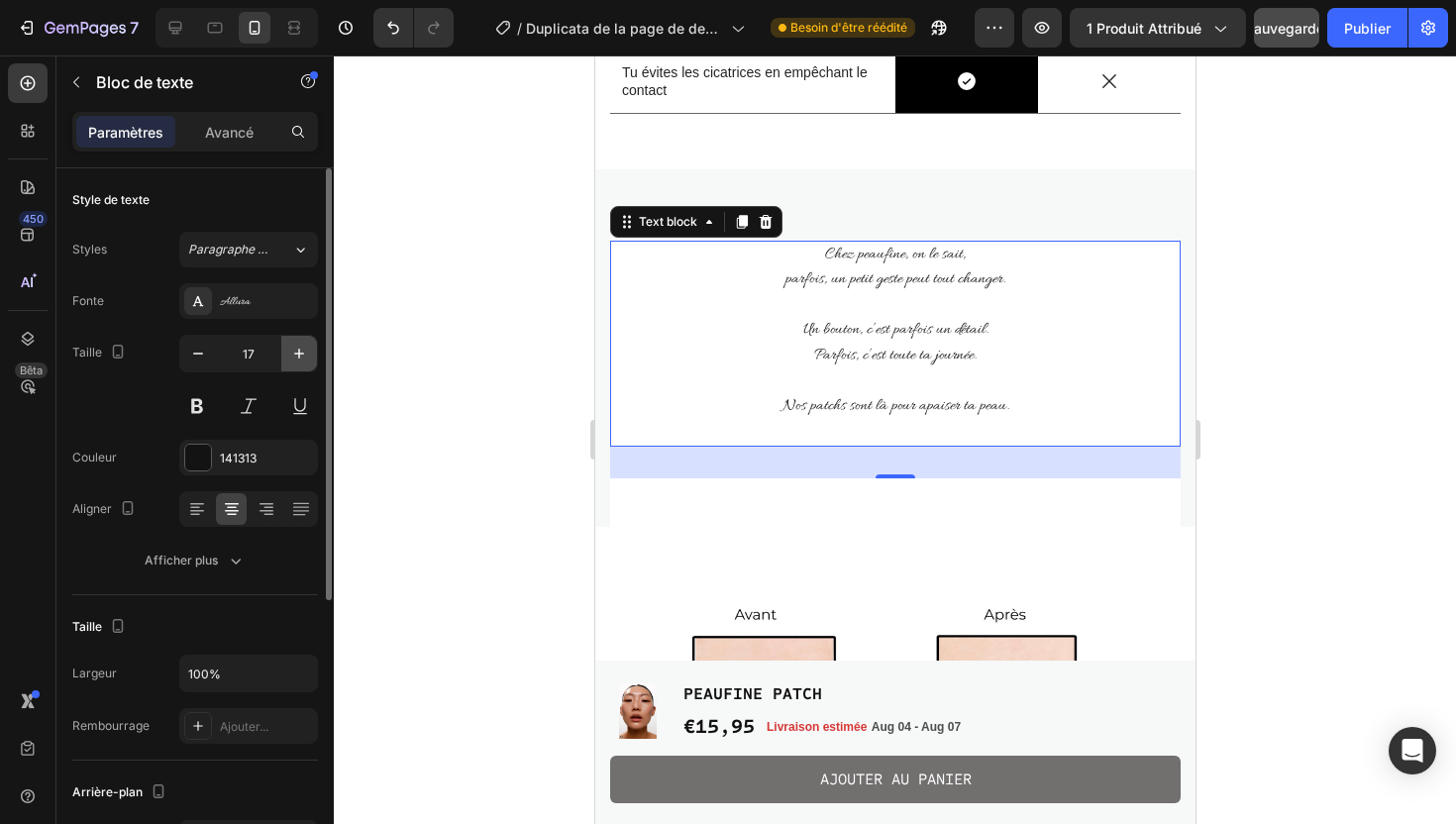 click 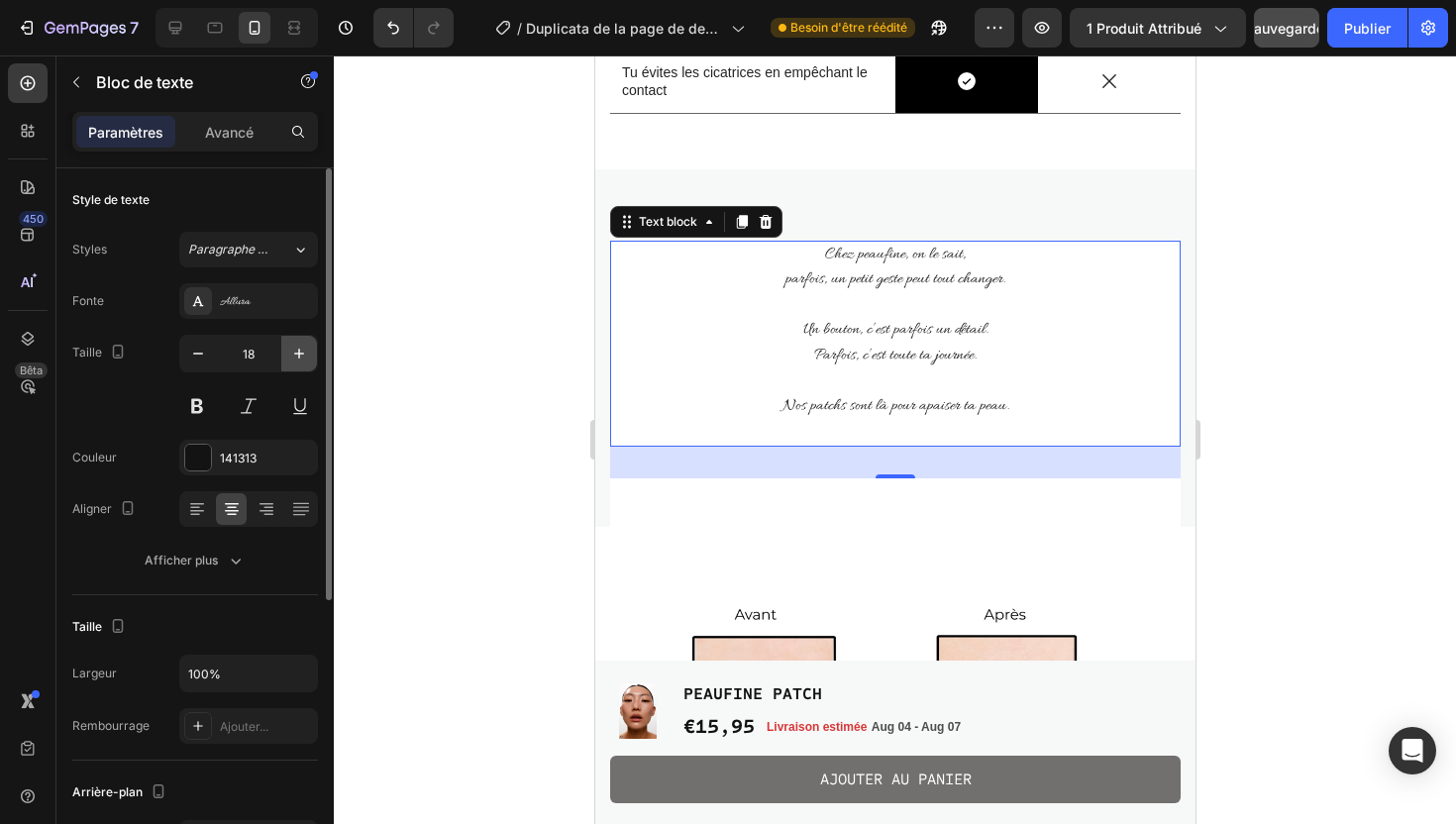 click 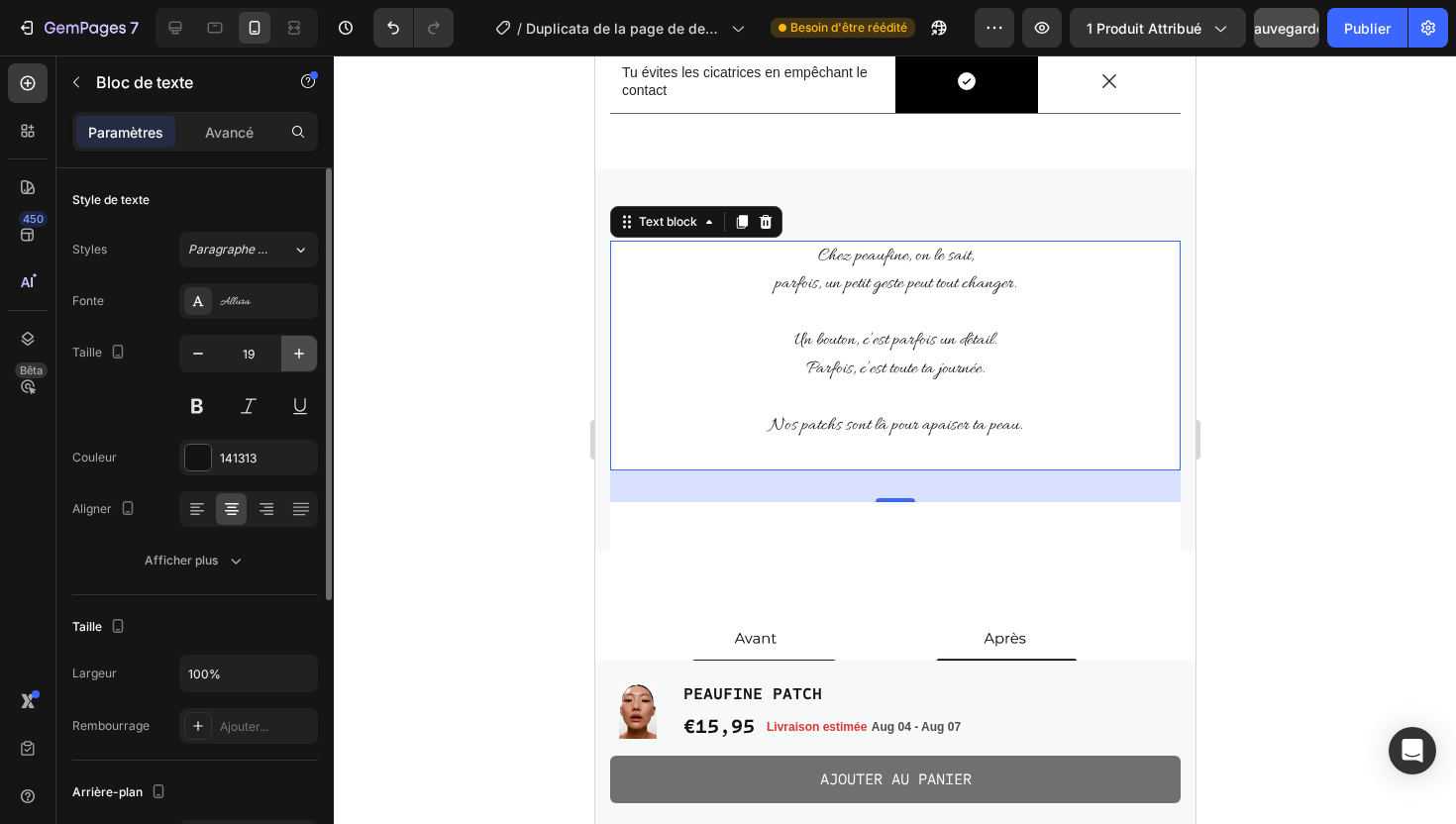 click 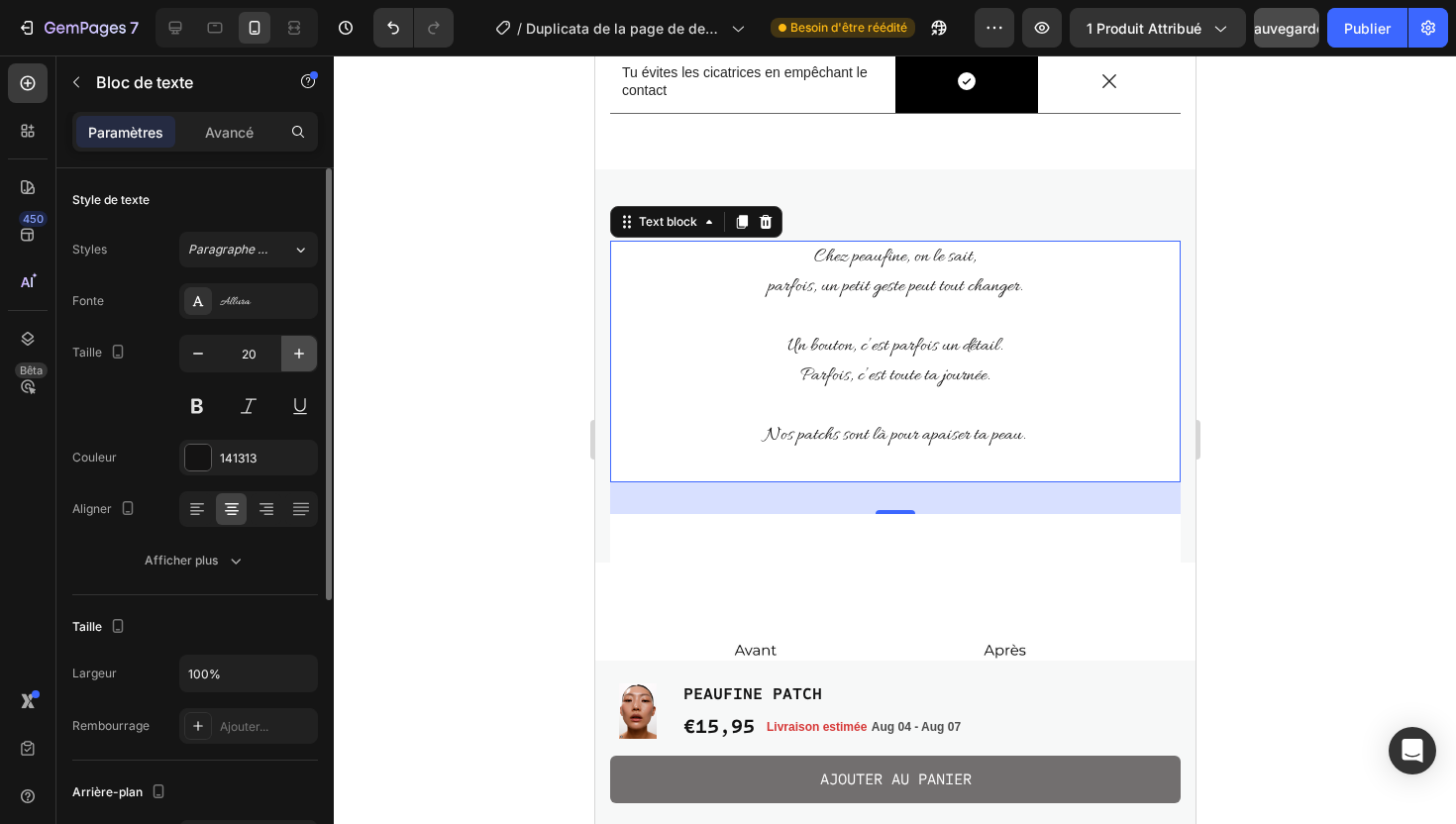click 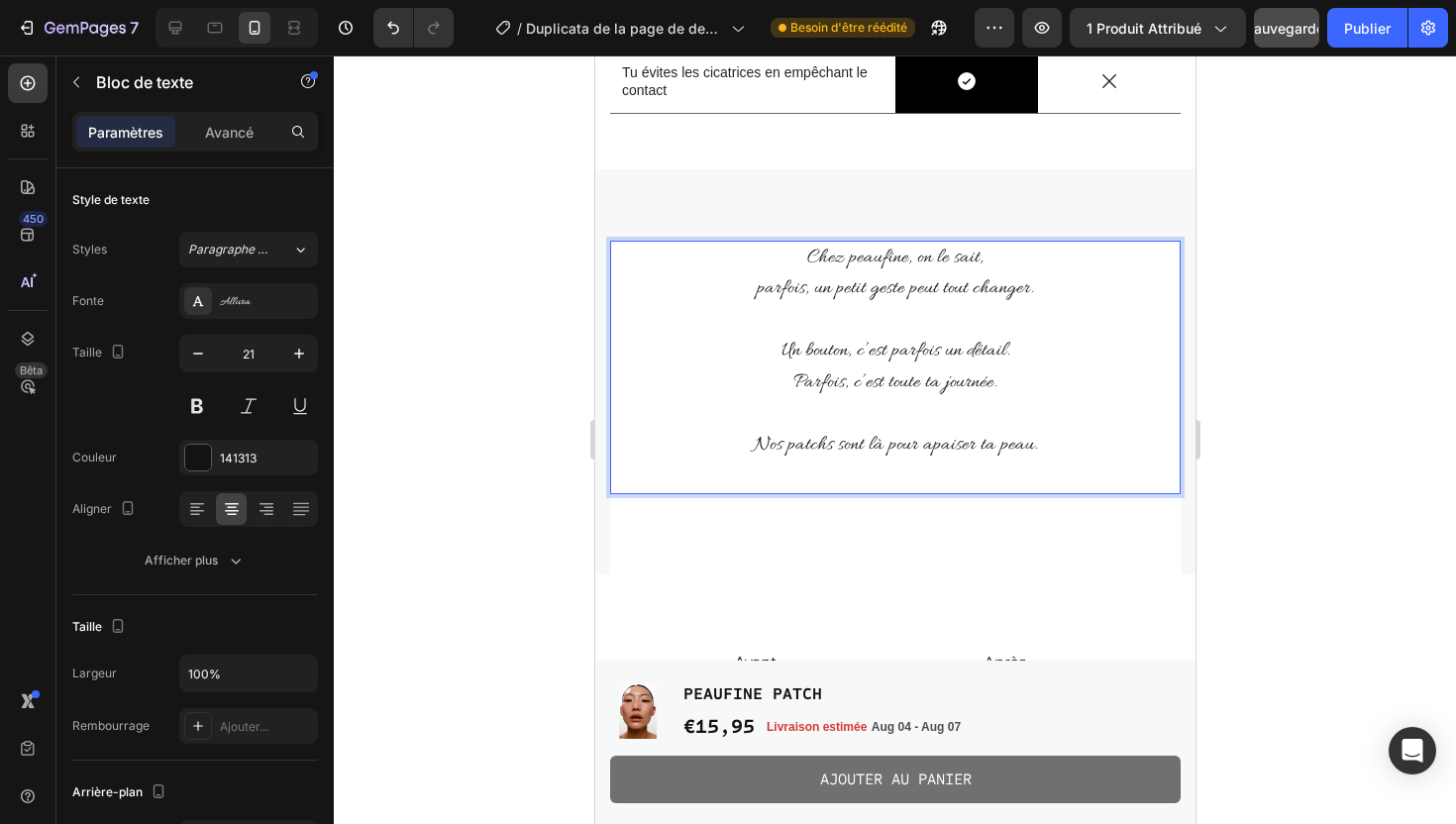click on "Chez peaufine, on le sait," at bounding box center [894, 258] 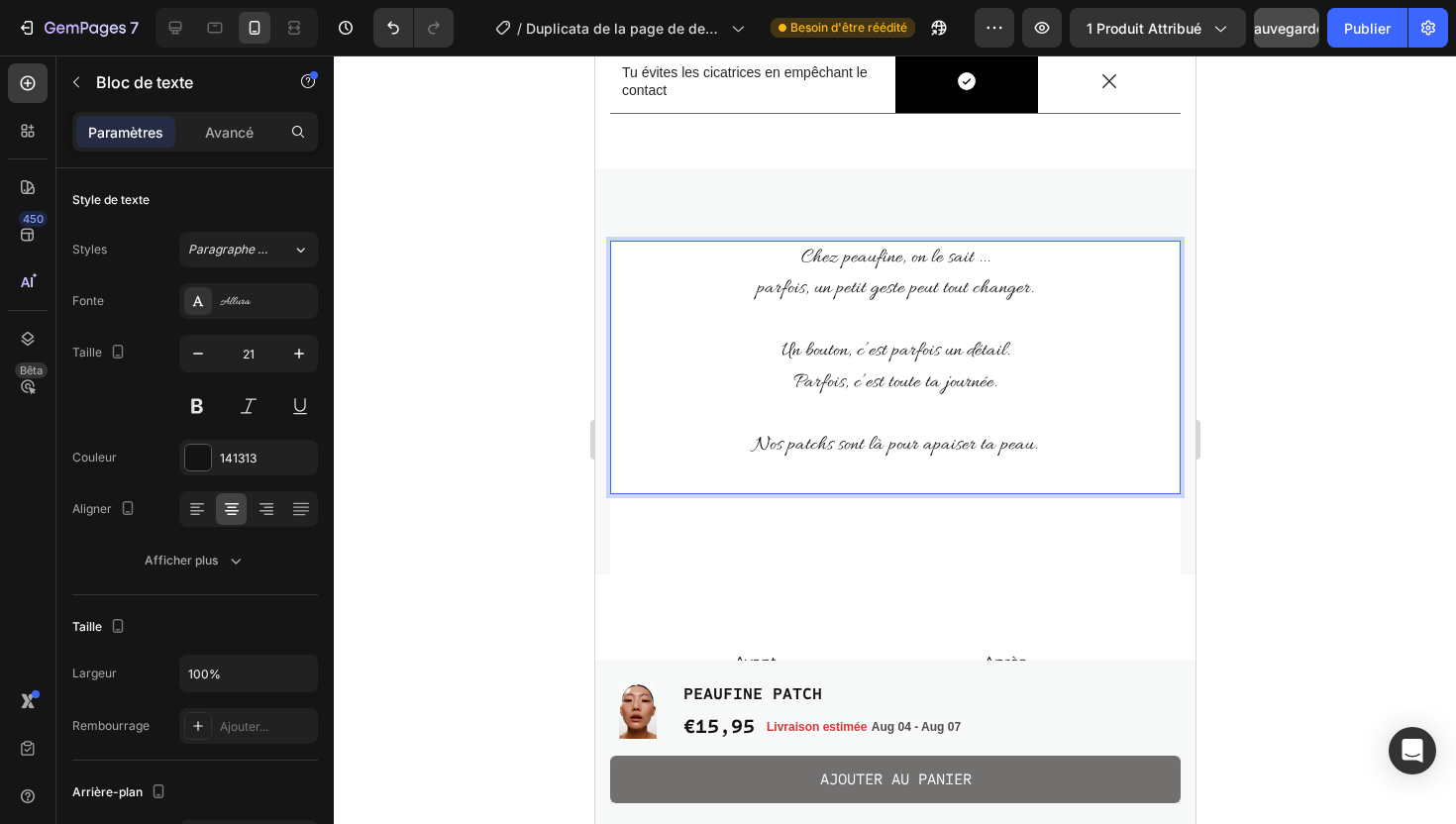 click 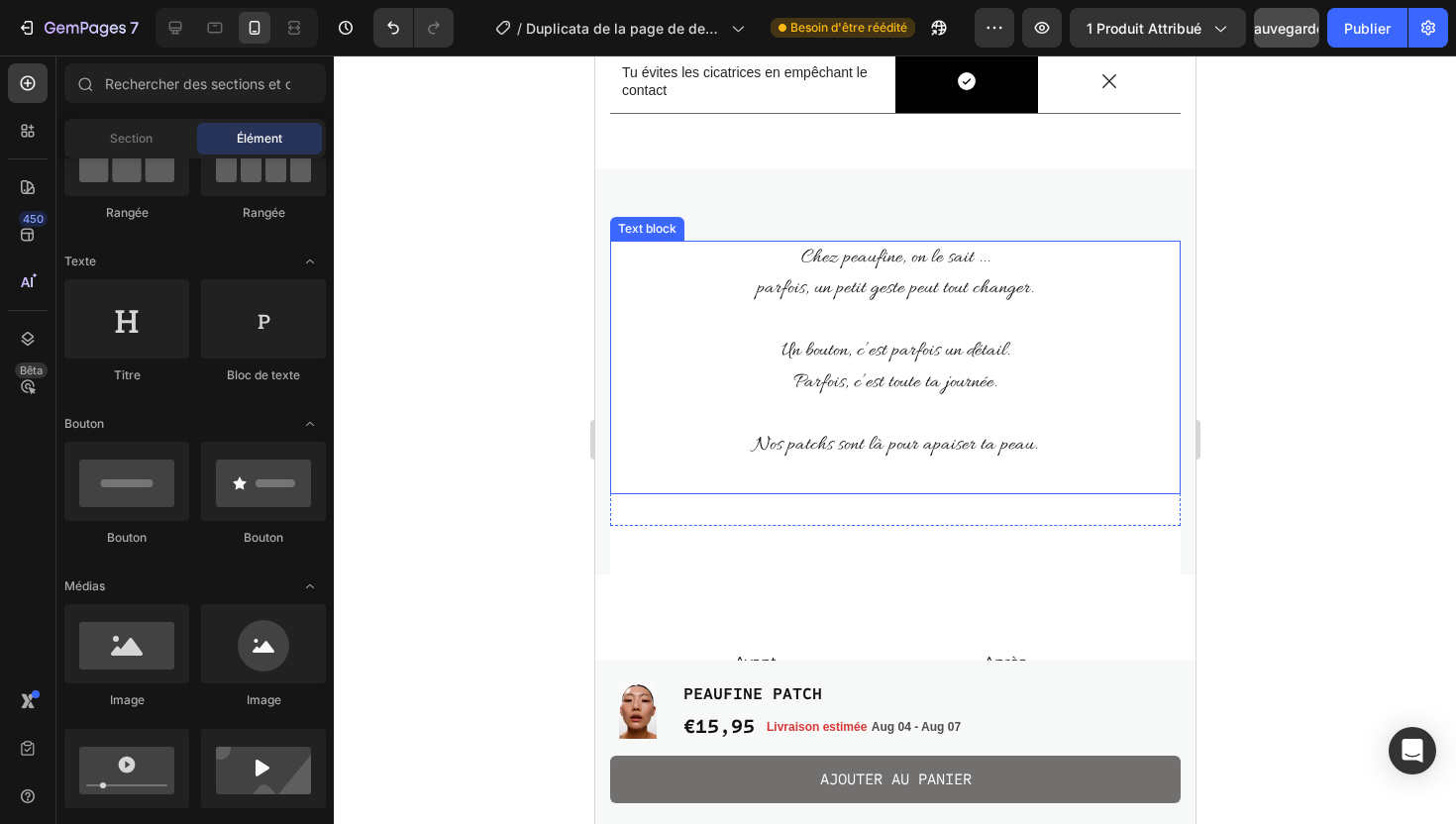 click on "Nos patchs sont là pour apaiser ta peau." at bounding box center (894, 429) 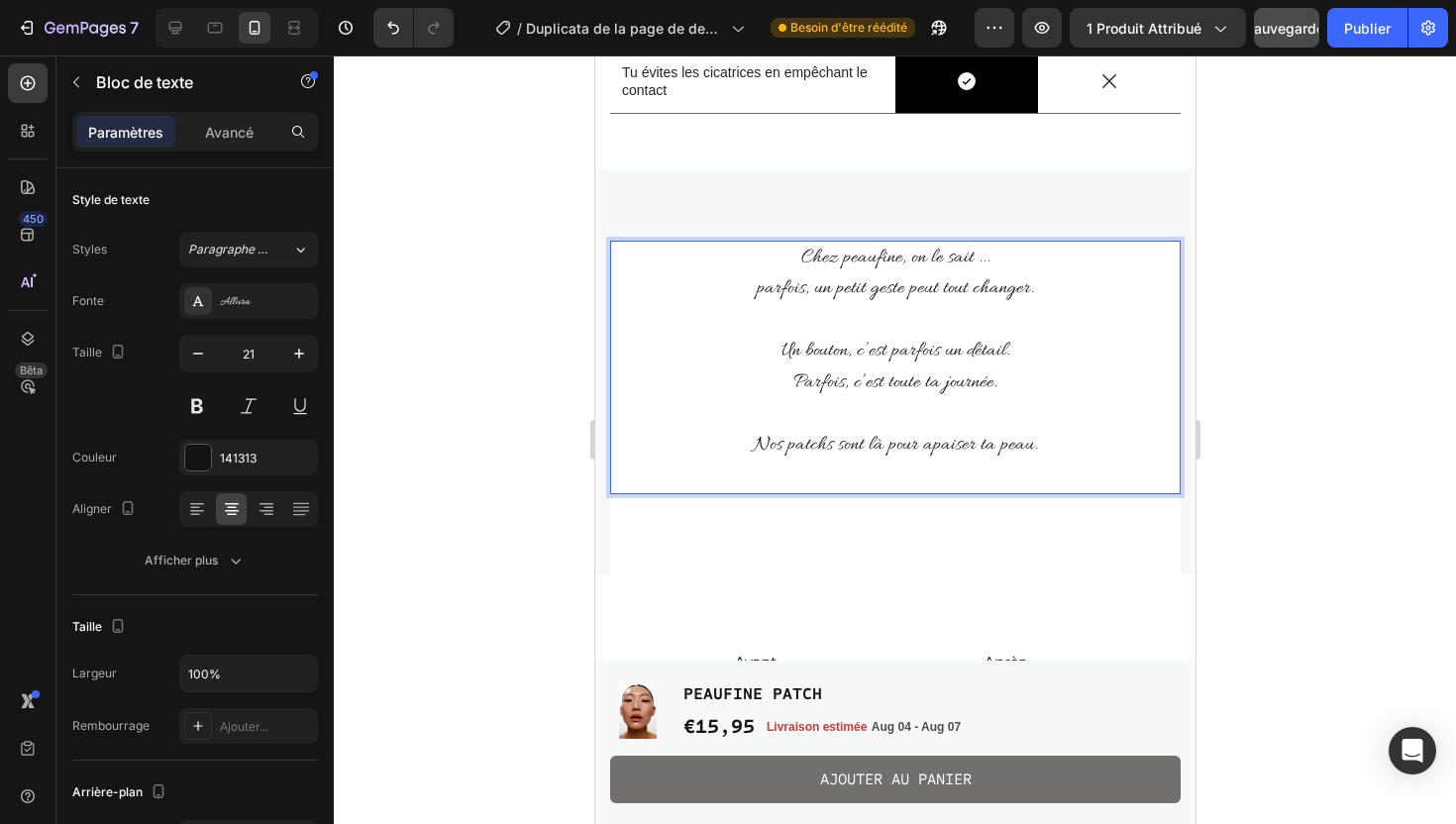 click 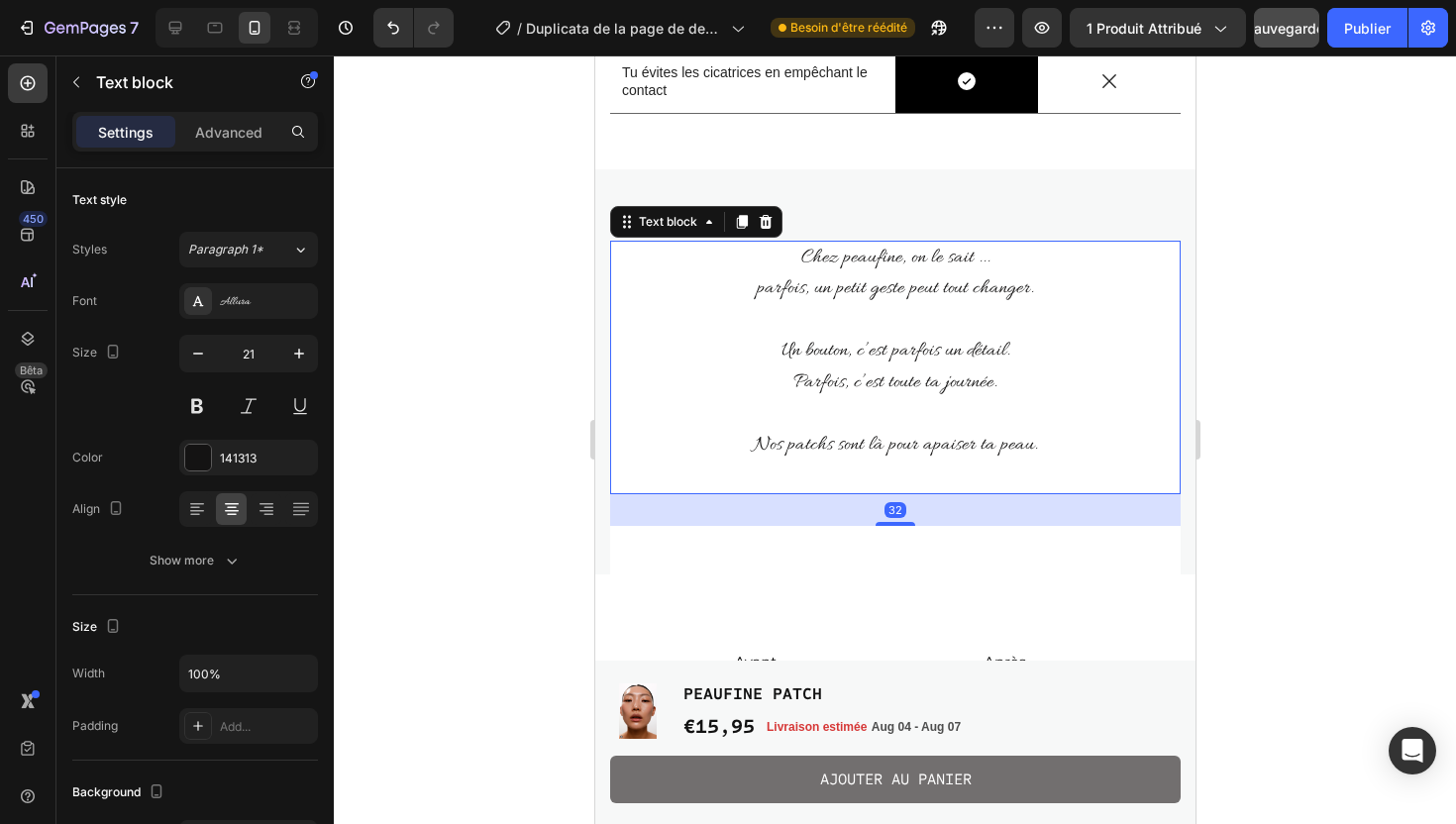 click on "Un bouton, c’est parfois un détail. Parfois, c’est toute ta journée." at bounding box center [894, 352] 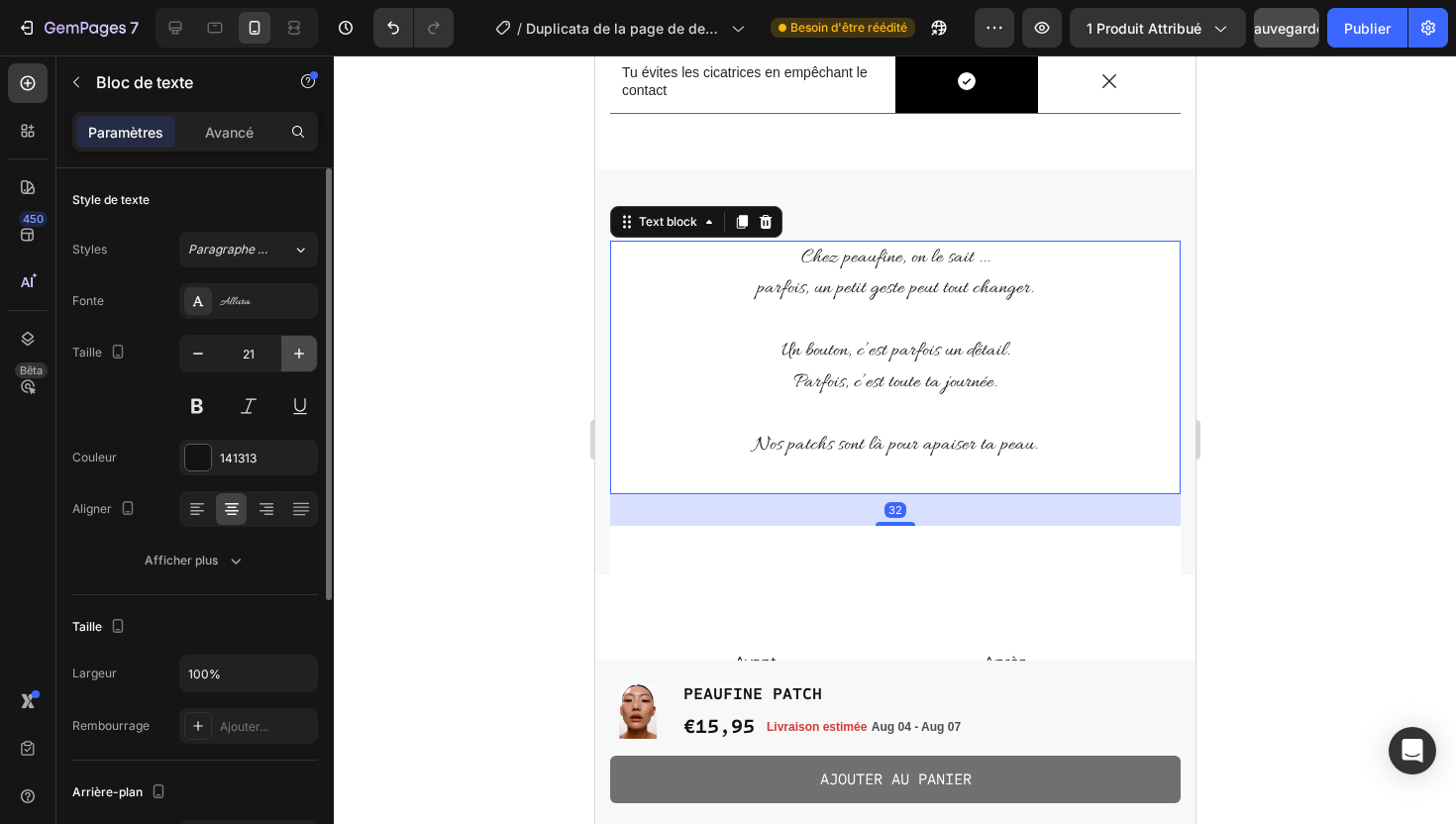 click 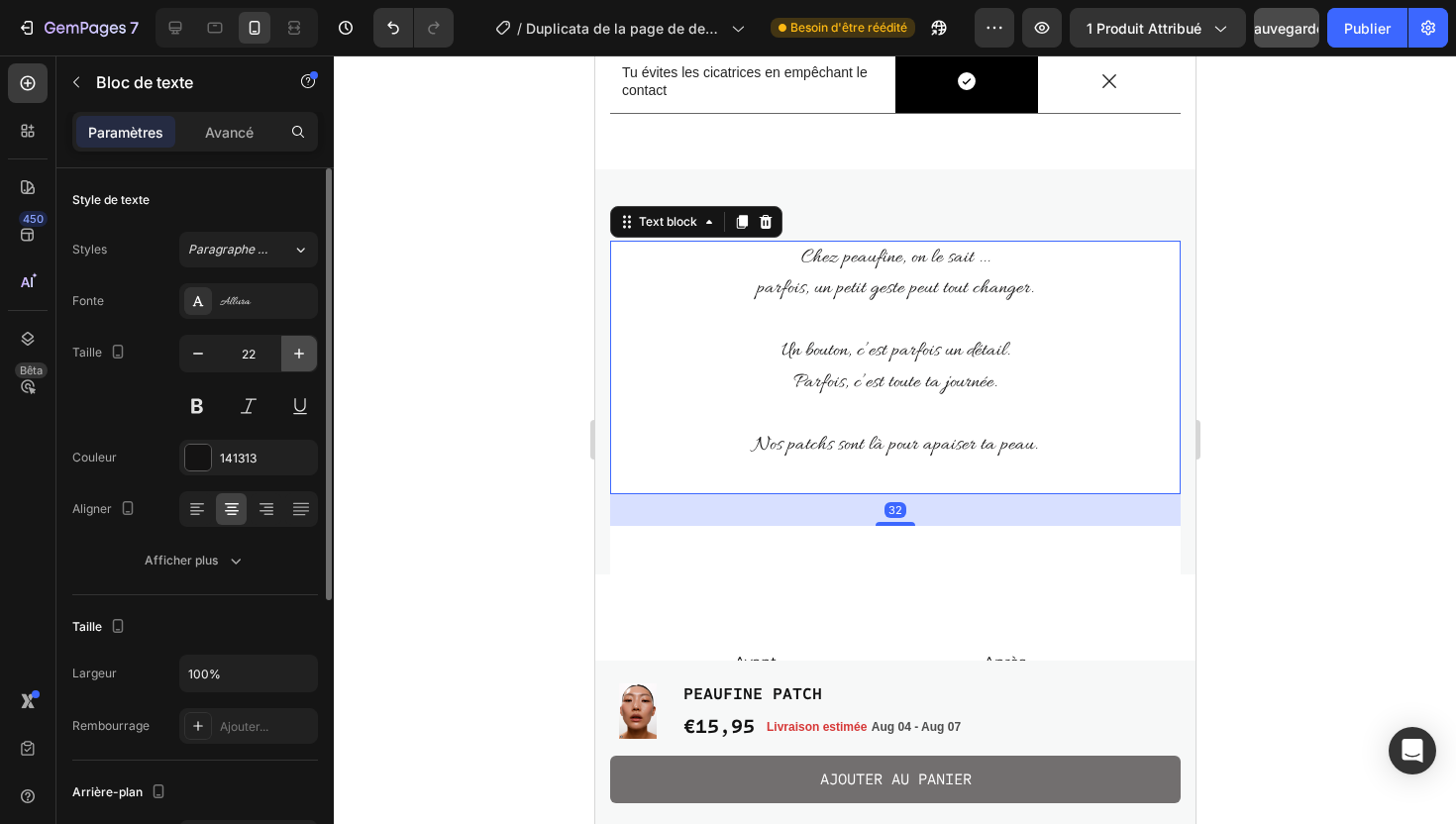 click 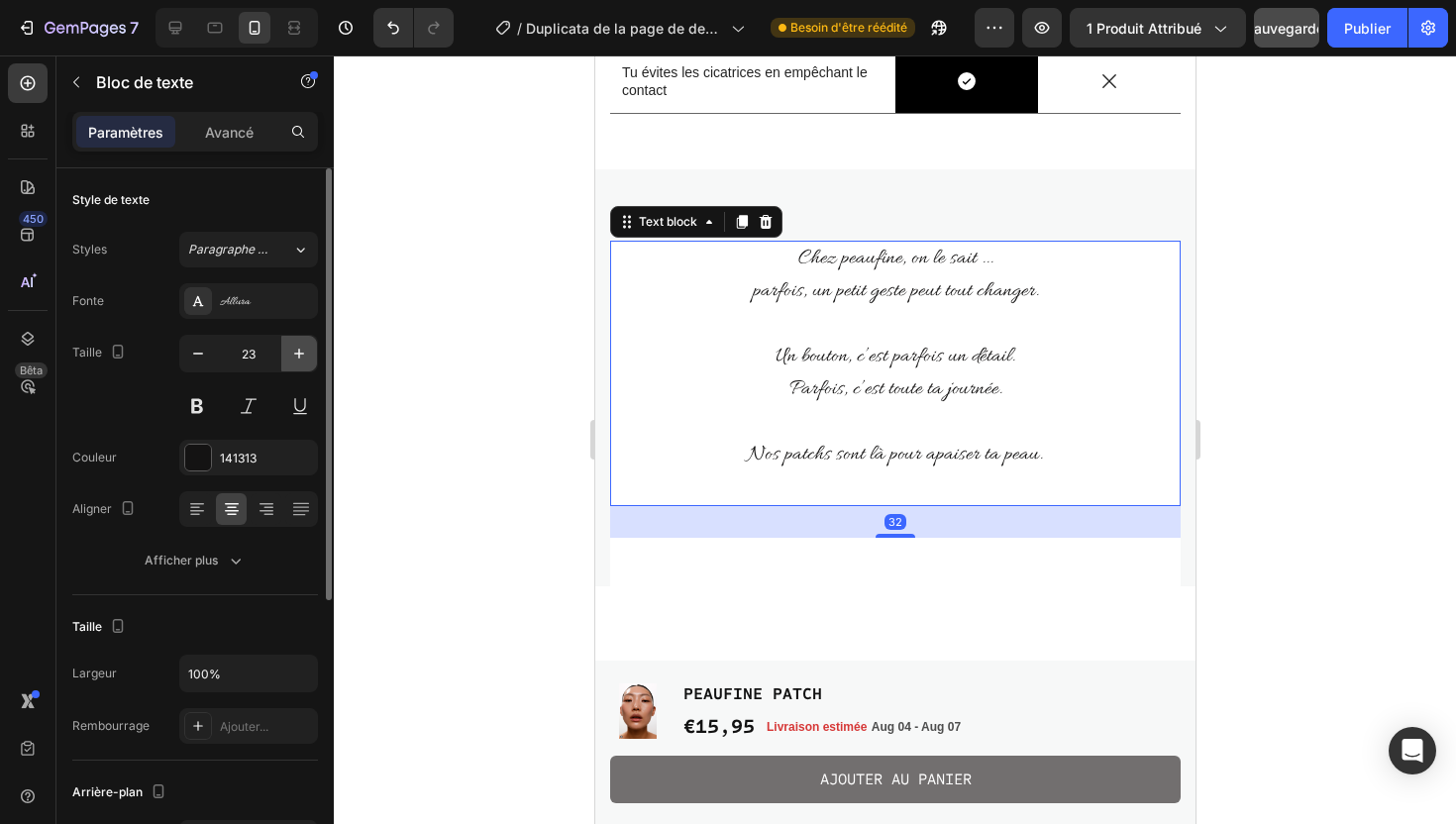 click 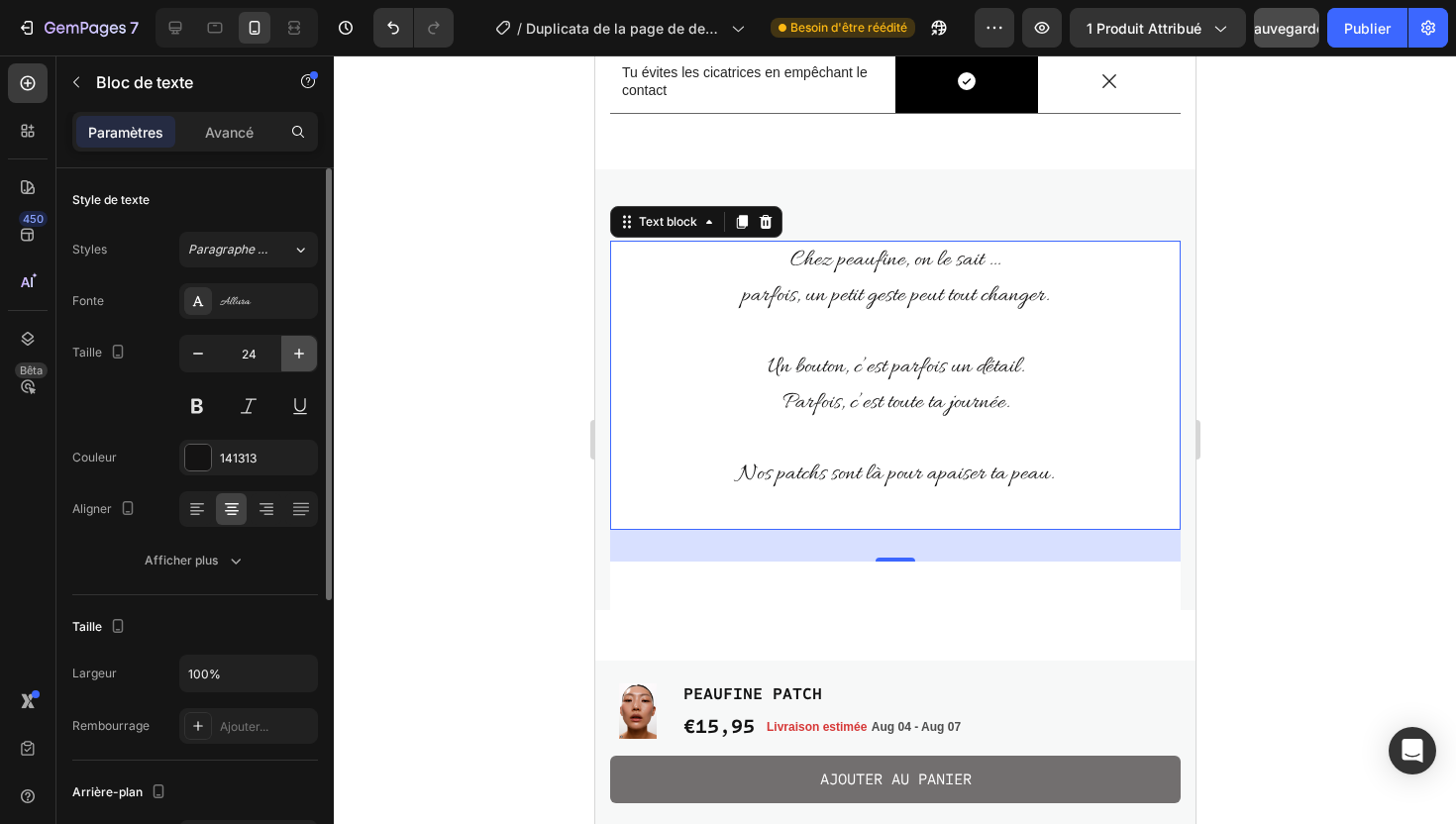 click 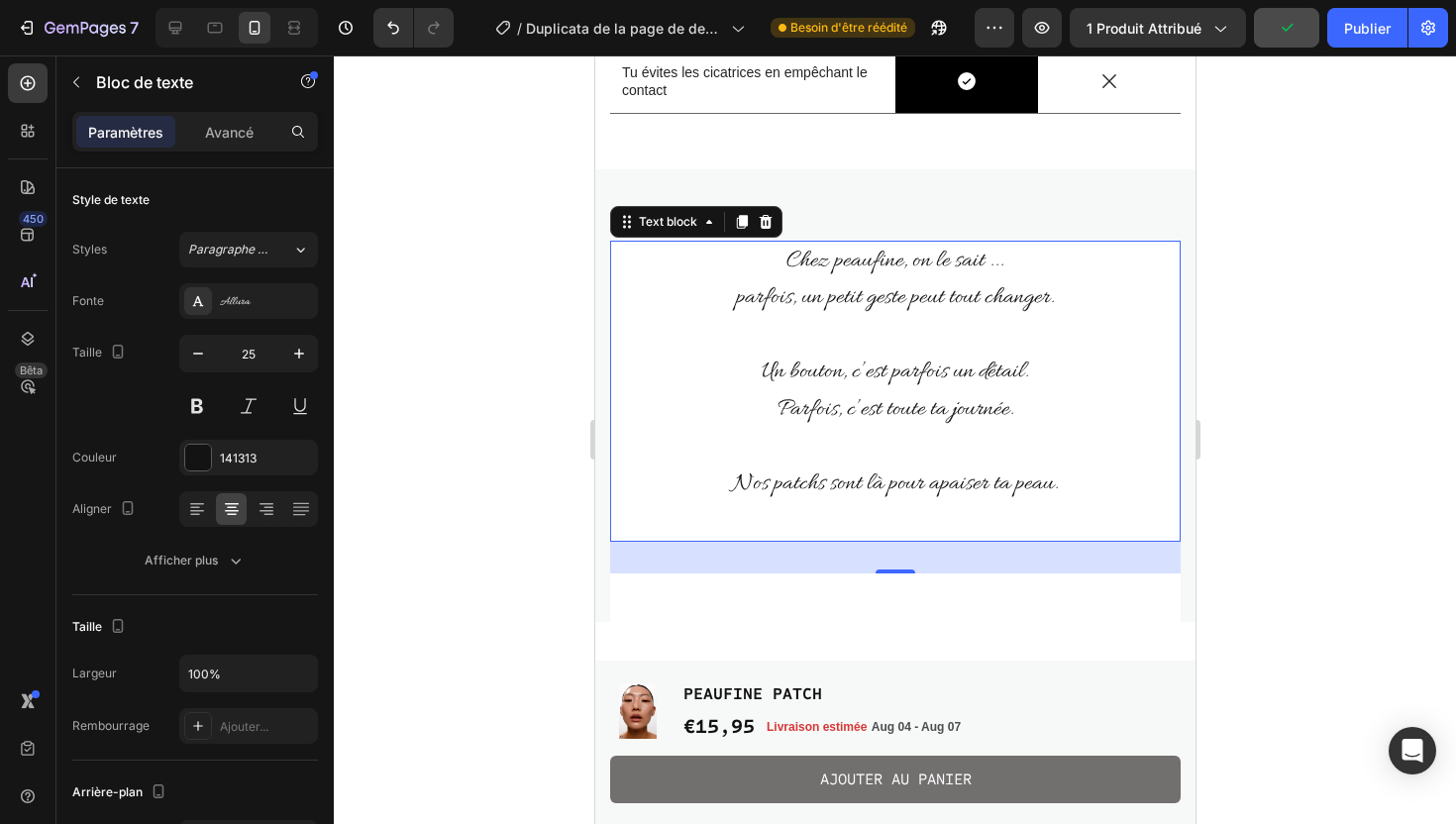 click 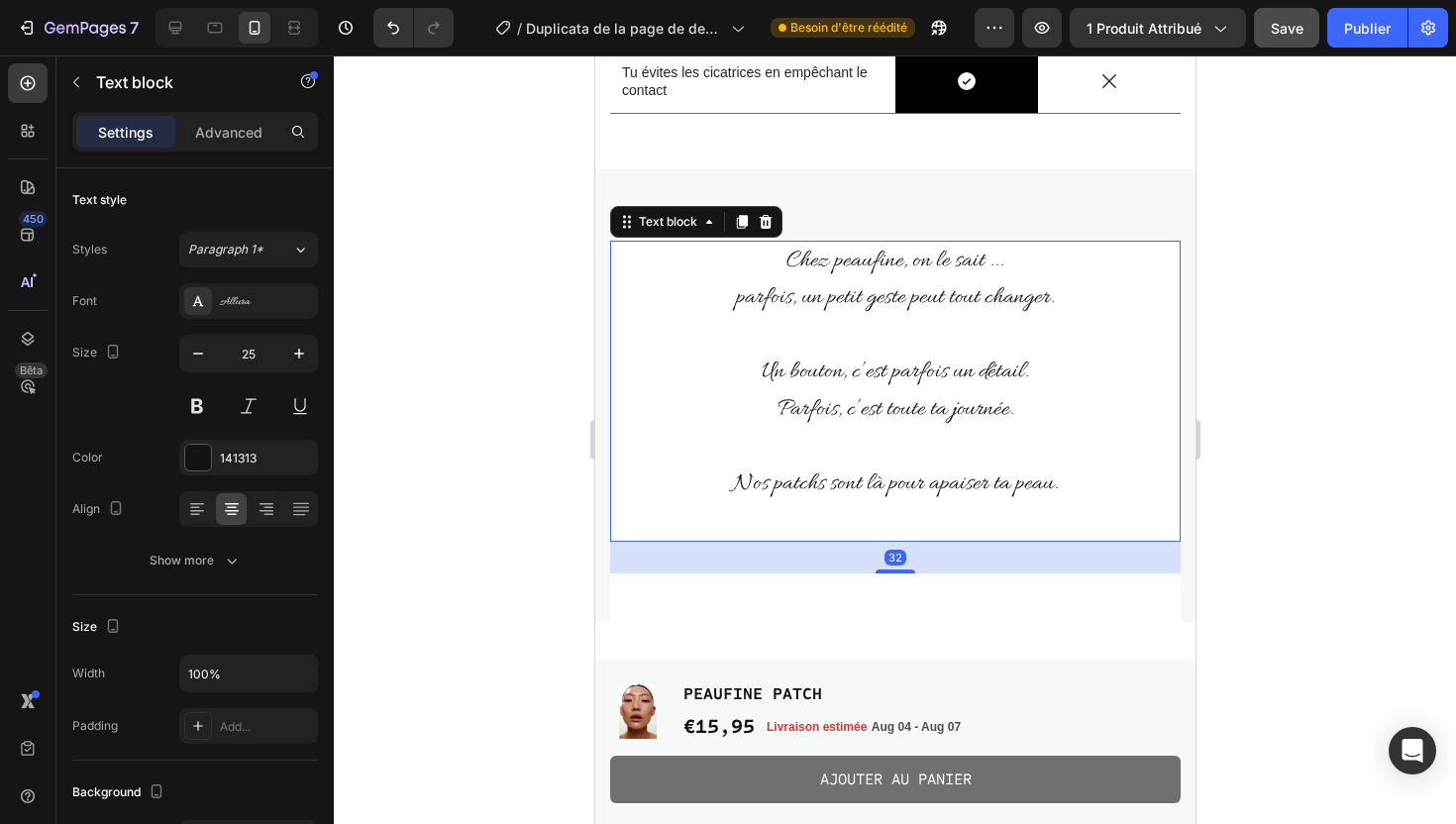 click on "Nos patchs sont là pour apaiser ta peau." at bounding box center (894, 464) 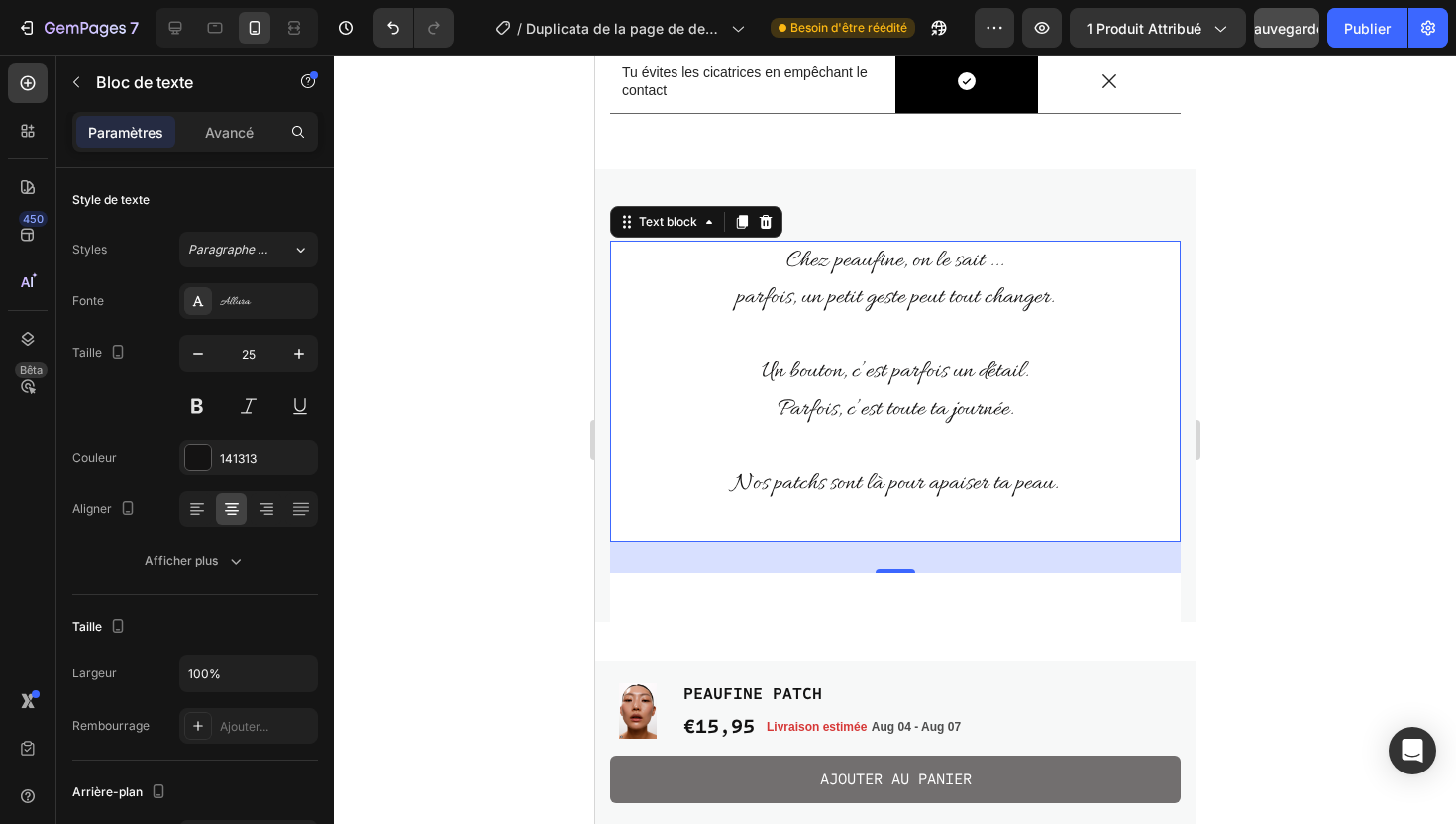click 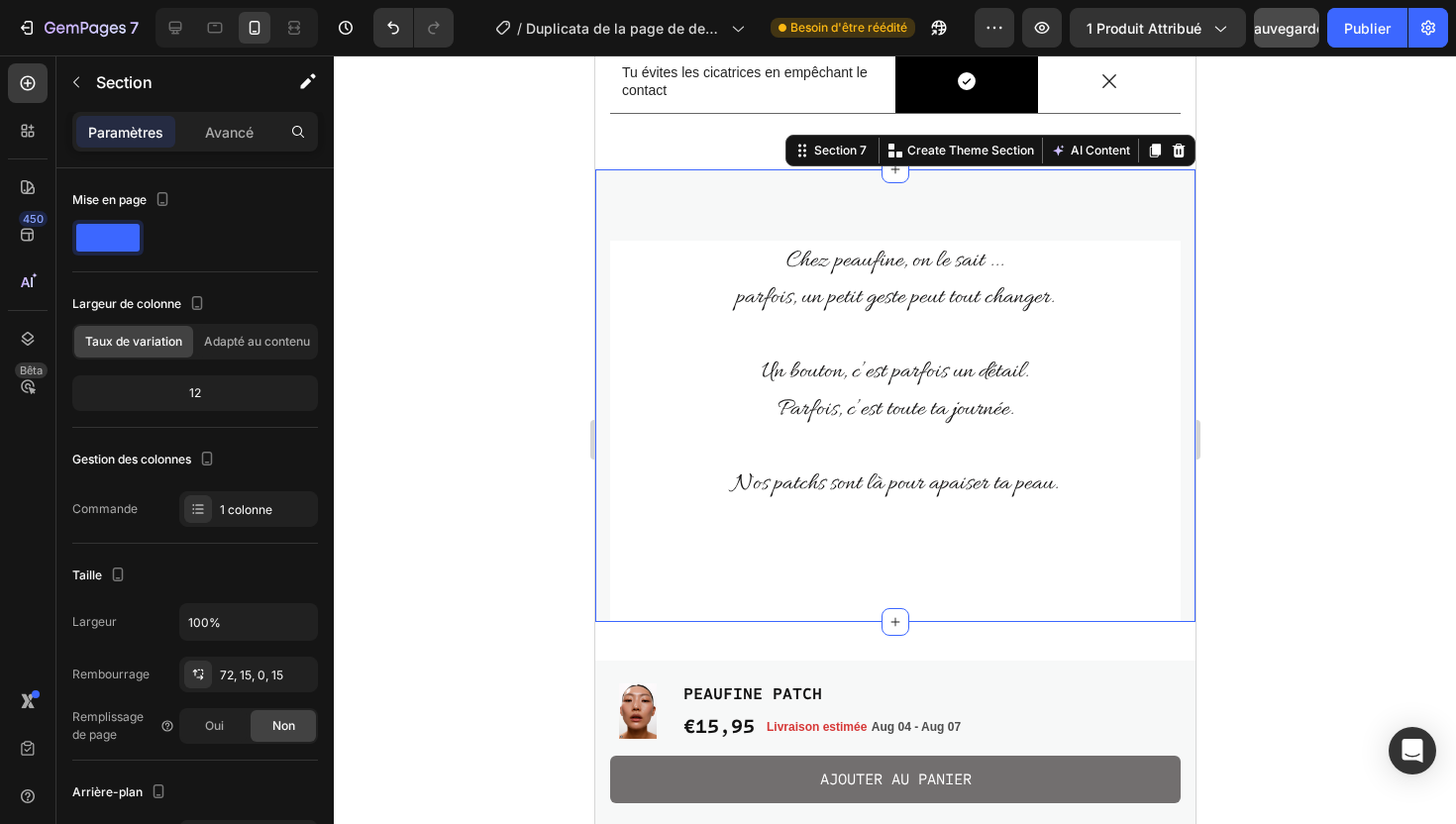 click on "Chez peaufine, on le sait ...  parfois, un petit geste peut tout changer. Un bouton, c’est parfois un détail. Parfois, c’est toute ta journée. Nos patchs sont là pour apaiser ta peau. Text block Row Row Section 7   You can create reusable sections Create Theme Section AI Content Write with GemAI What would you like to describe here? Tone and Voice Persuasive Product PEAUFINE PATCH Show more Generate" at bounding box center (894, 395) 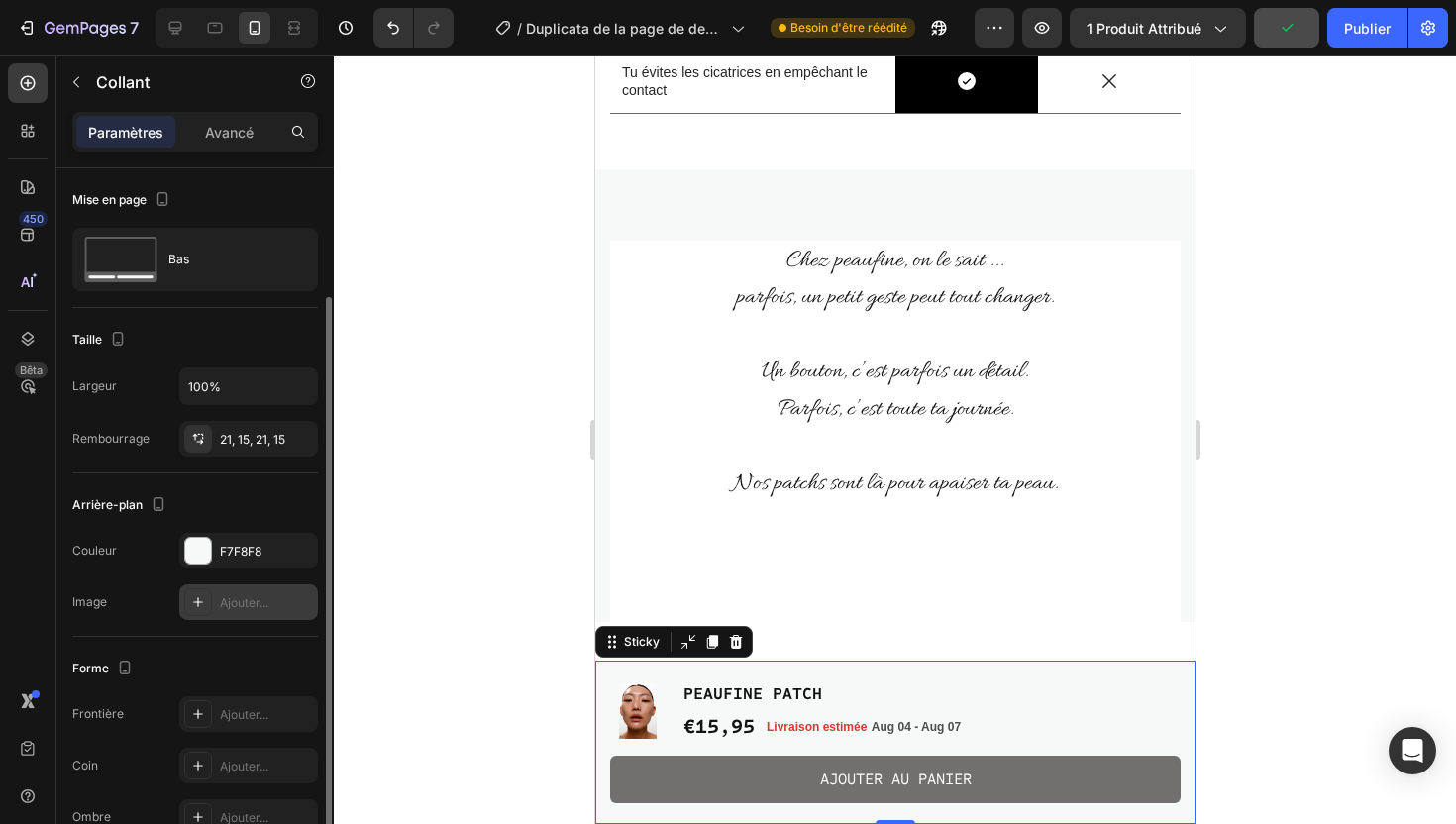 scroll, scrollTop: 218, scrollLeft: 0, axis: vertical 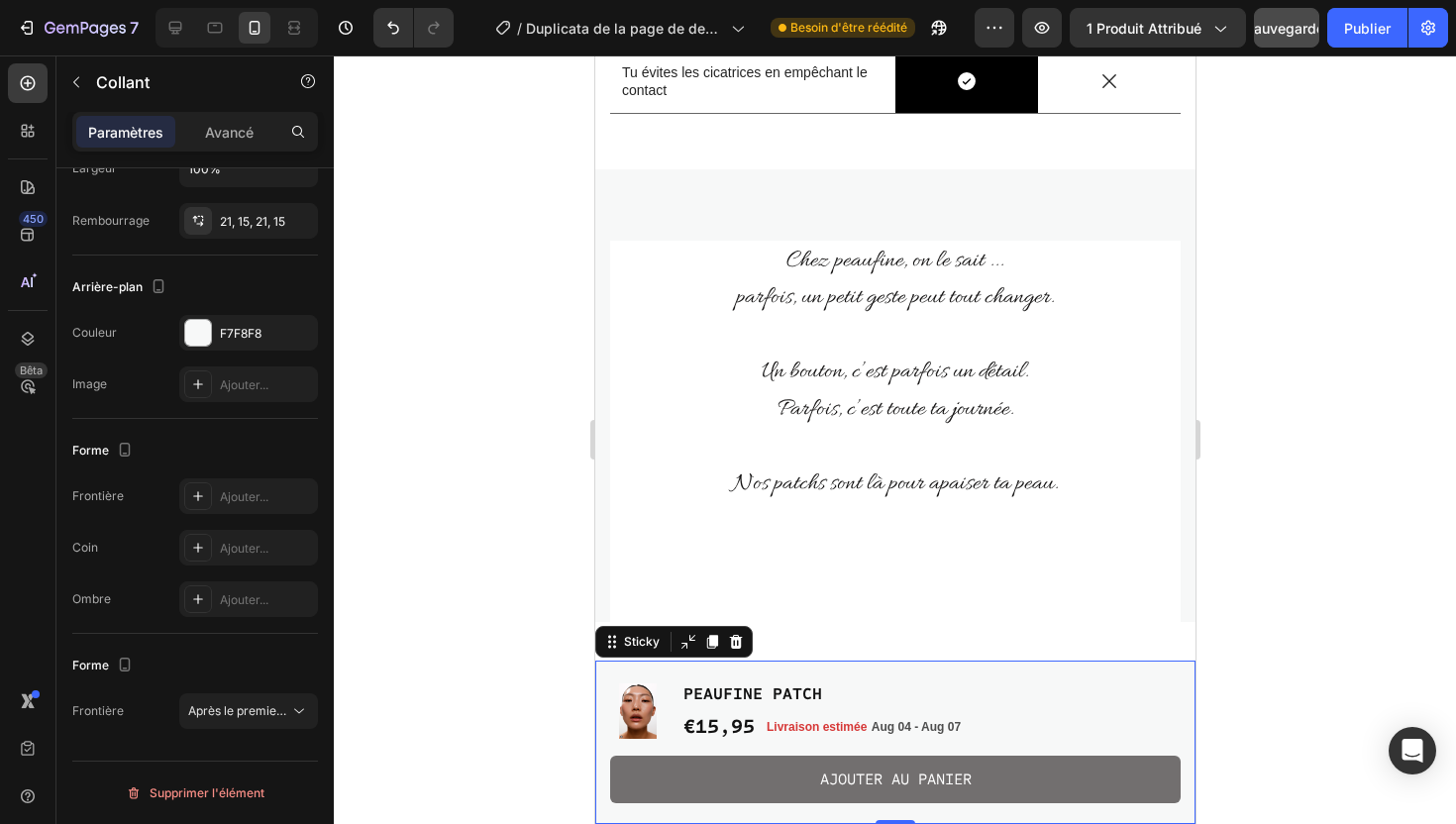 click 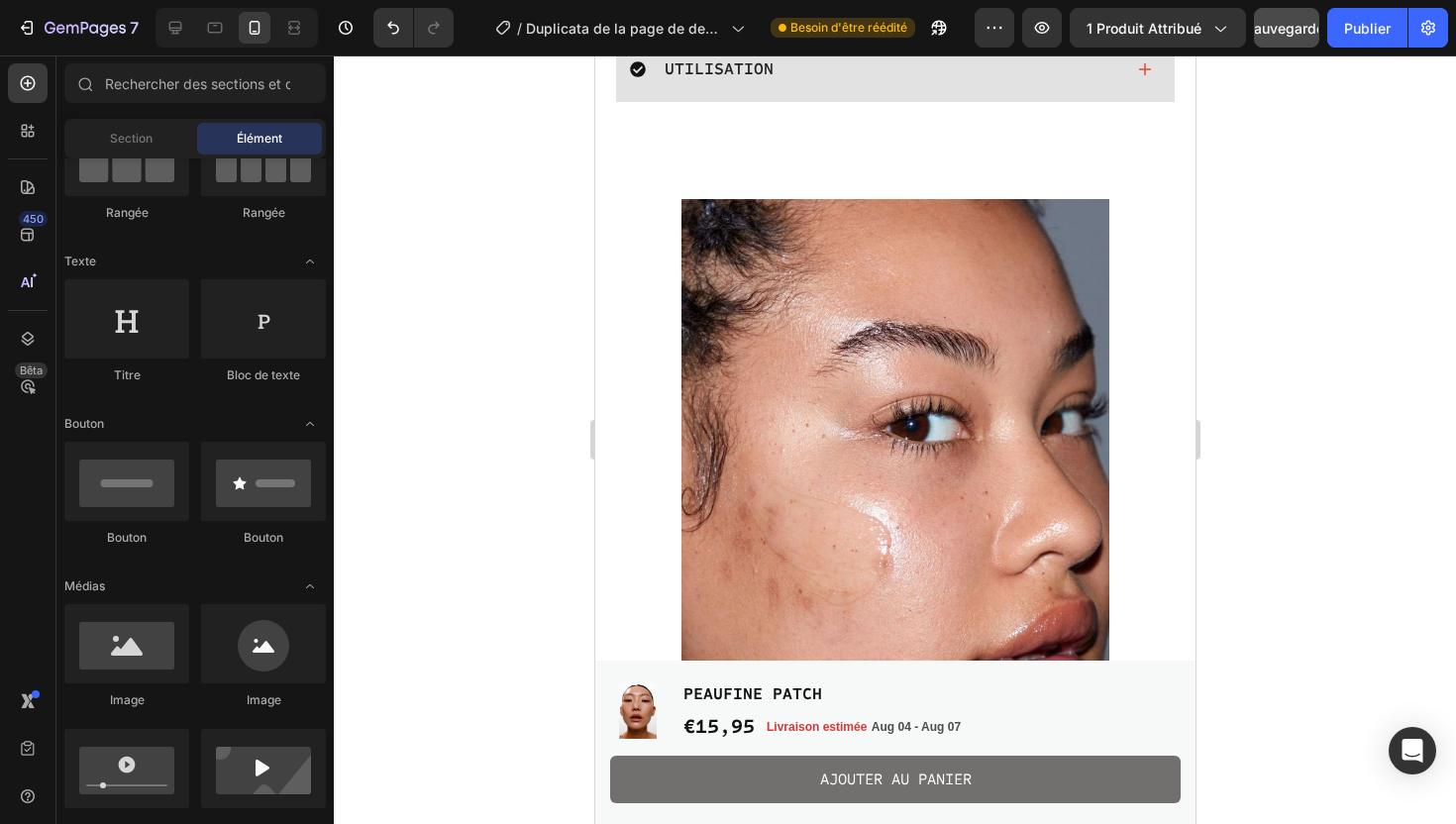 scroll, scrollTop: 1585, scrollLeft: 0, axis: vertical 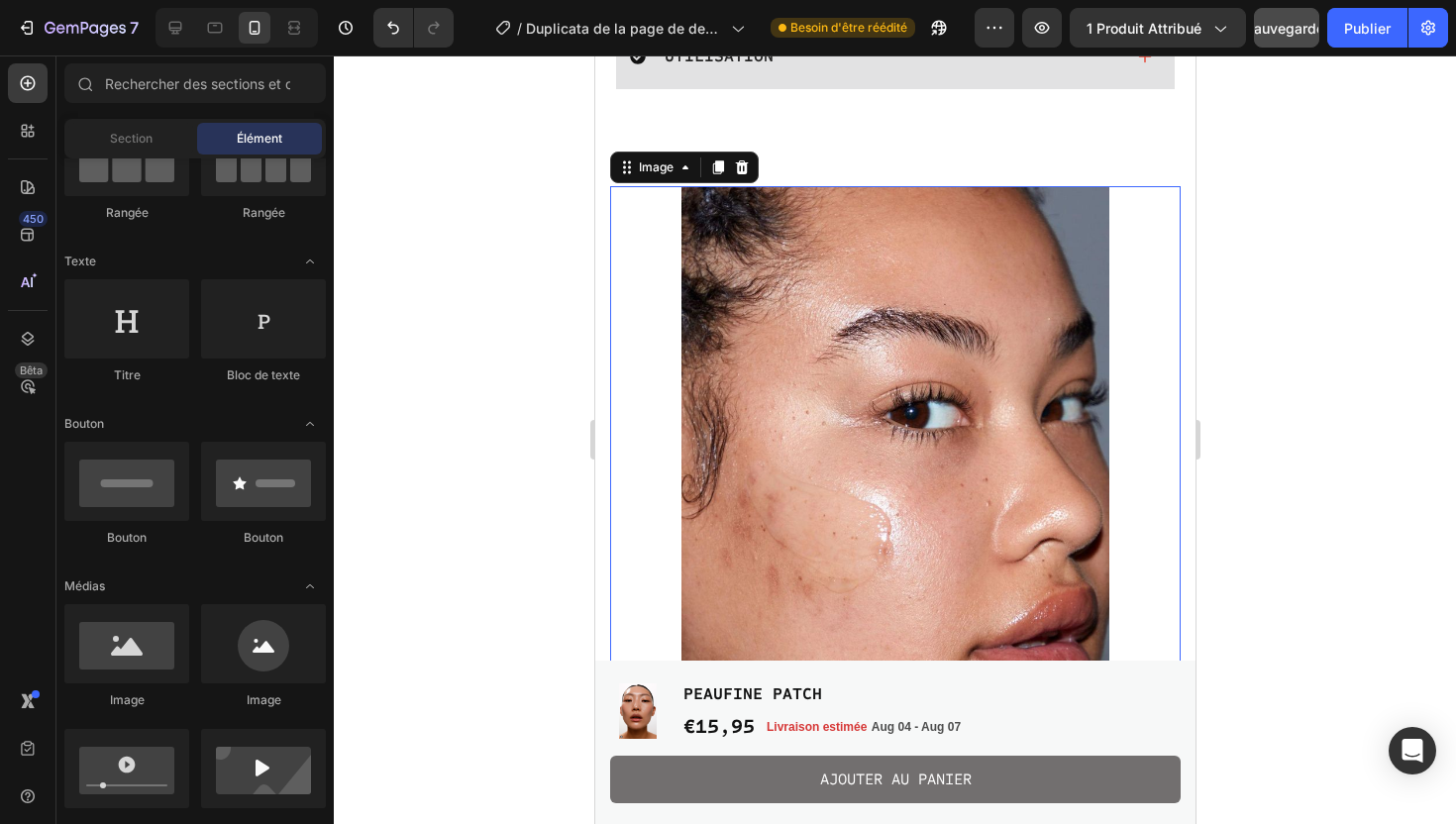 click at bounding box center (894, 471) 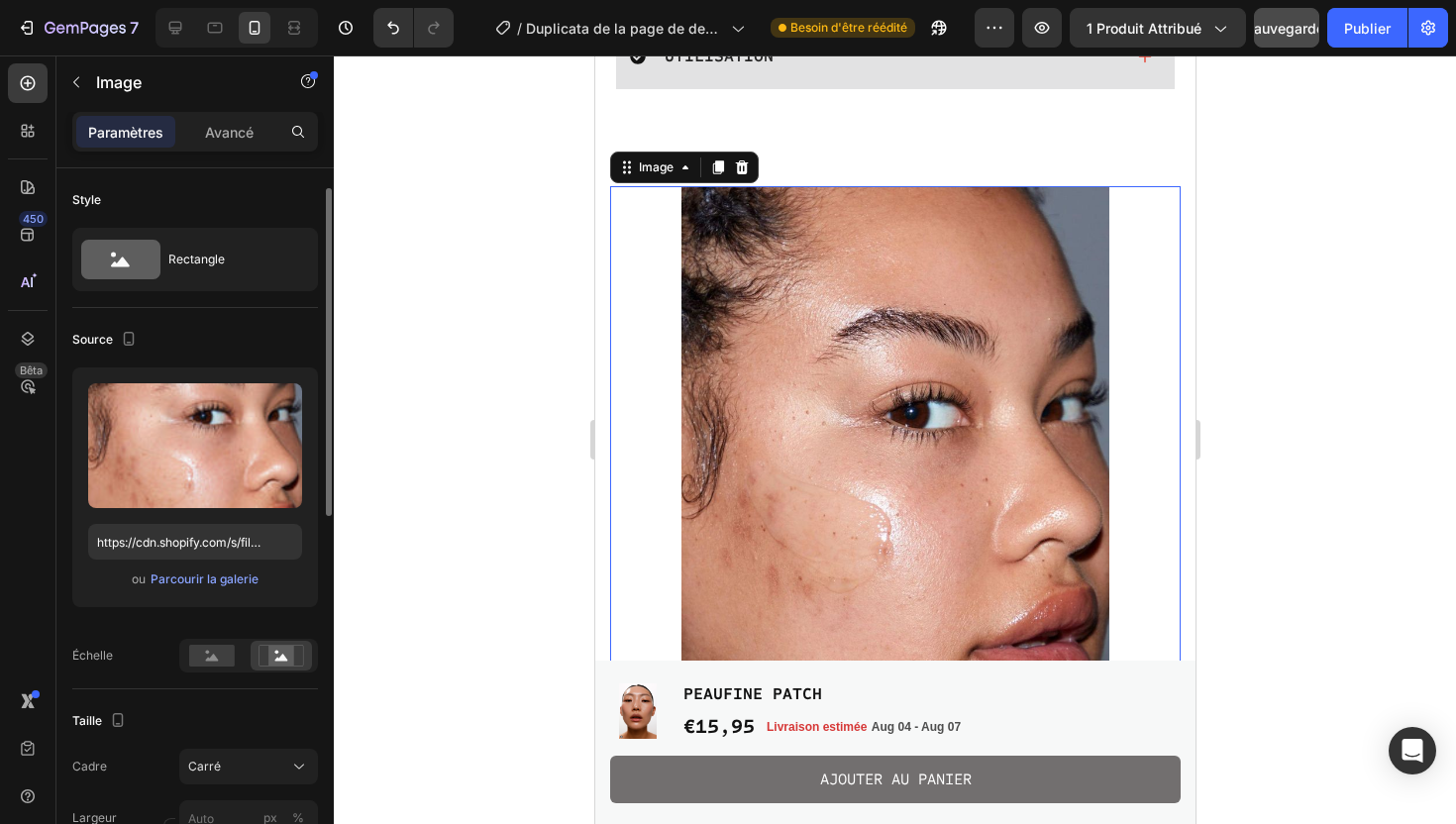 scroll, scrollTop: 51, scrollLeft: 0, axis: vertical 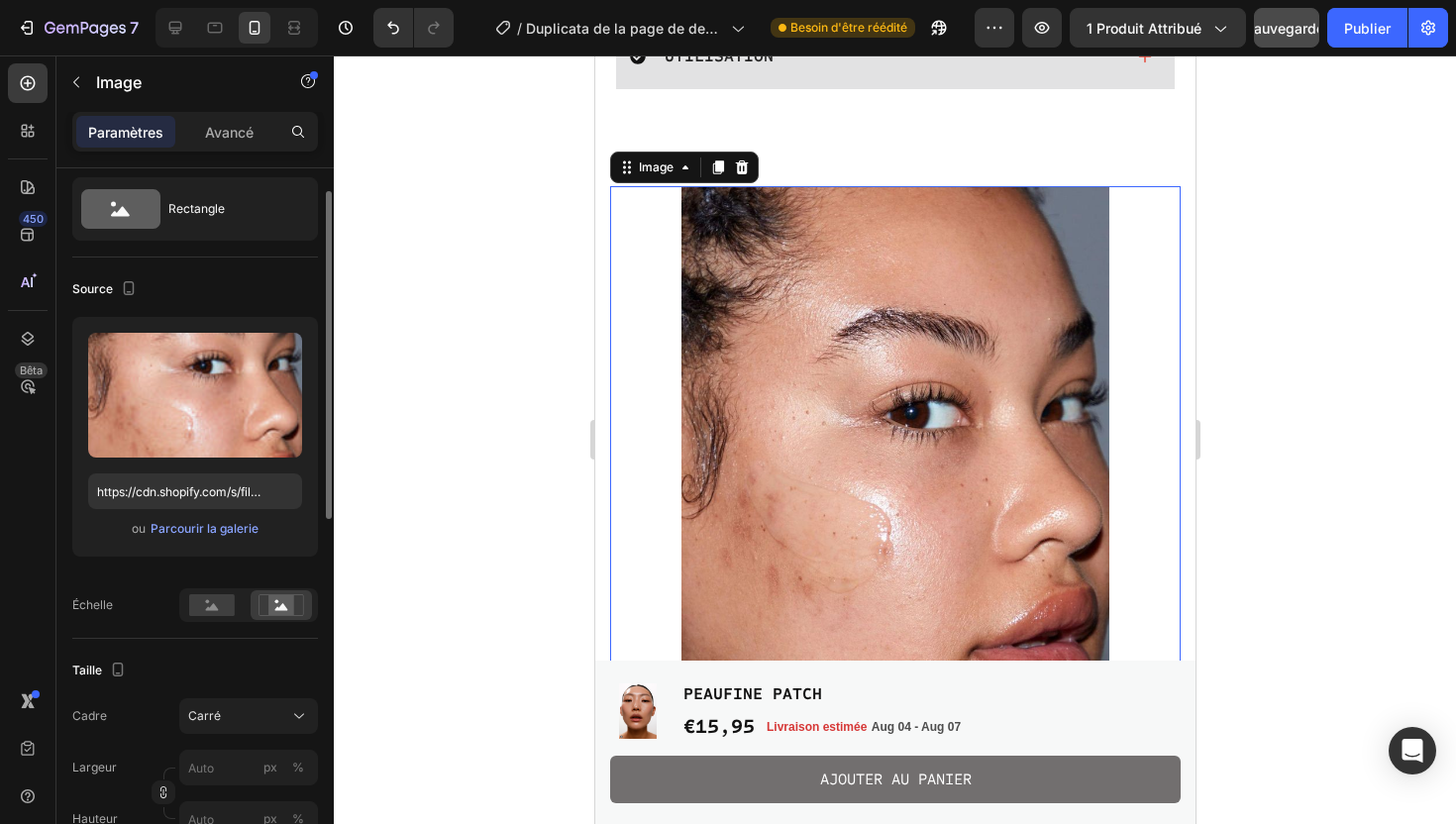 click on "Carré" at bounding box center (204, 715) 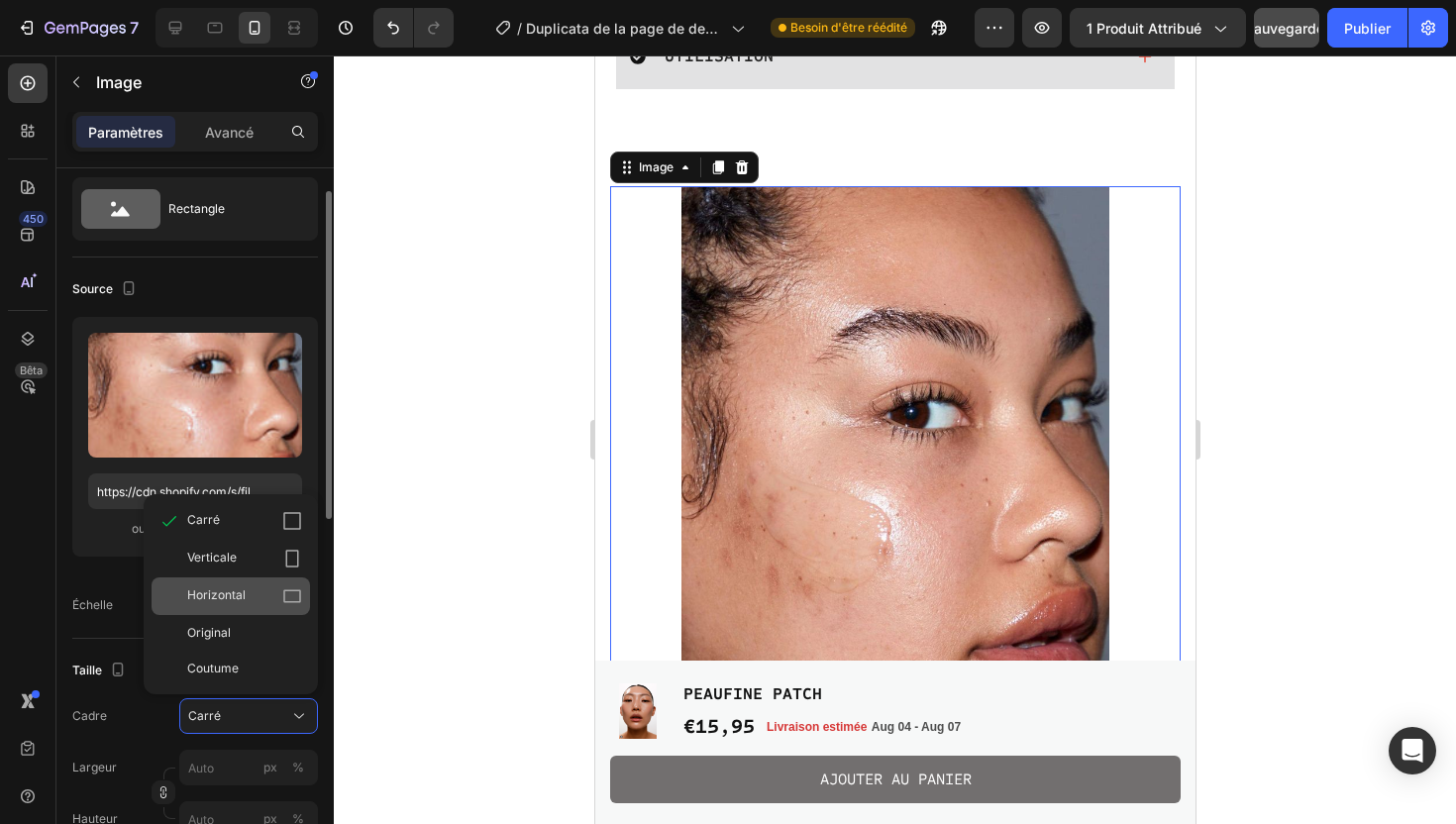 click on "Horizontal" at bounding box center (245, 596) 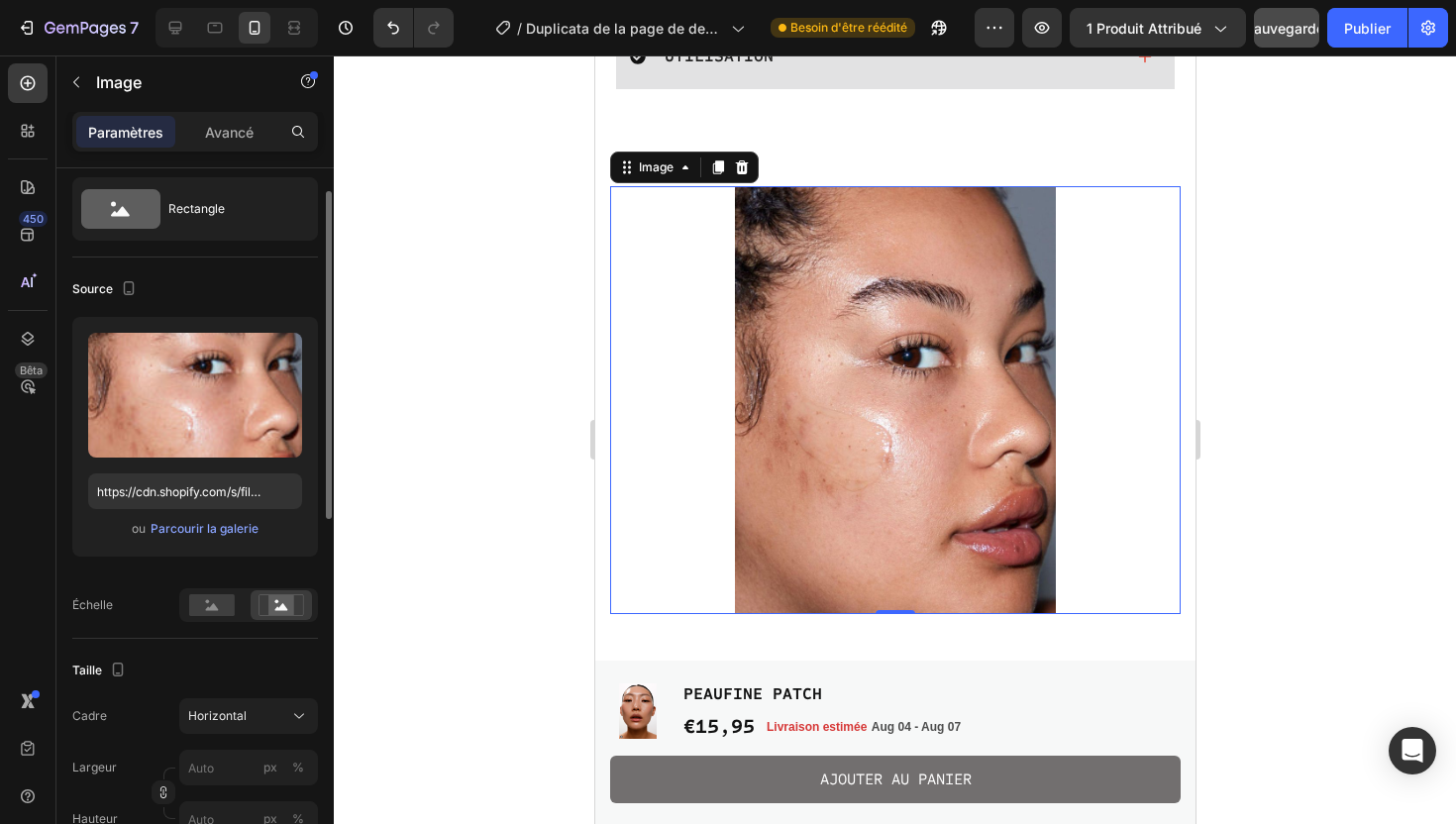 click 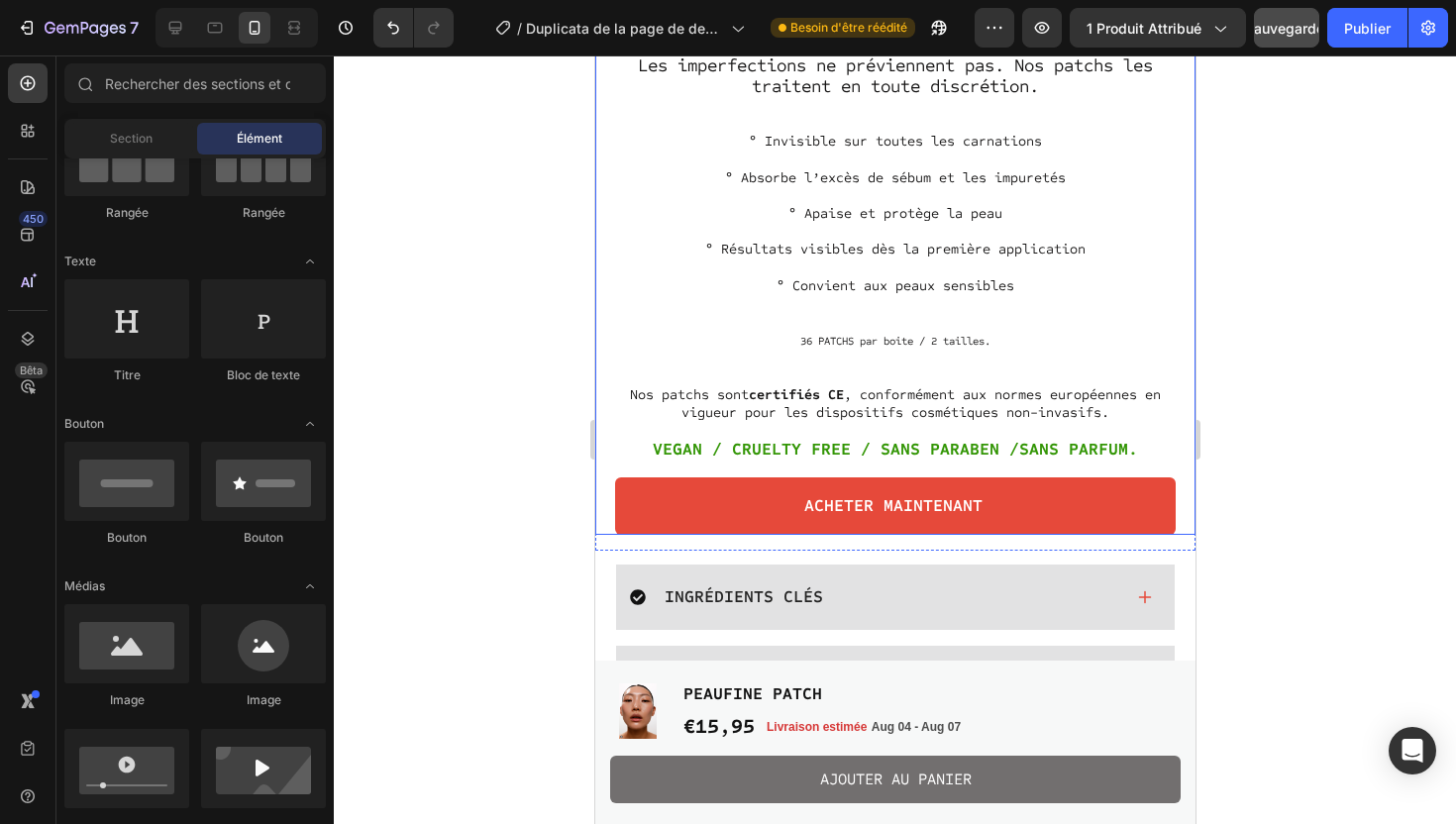 scroll, scrollTop: 758, scrollLeft: 0, axis: vertical 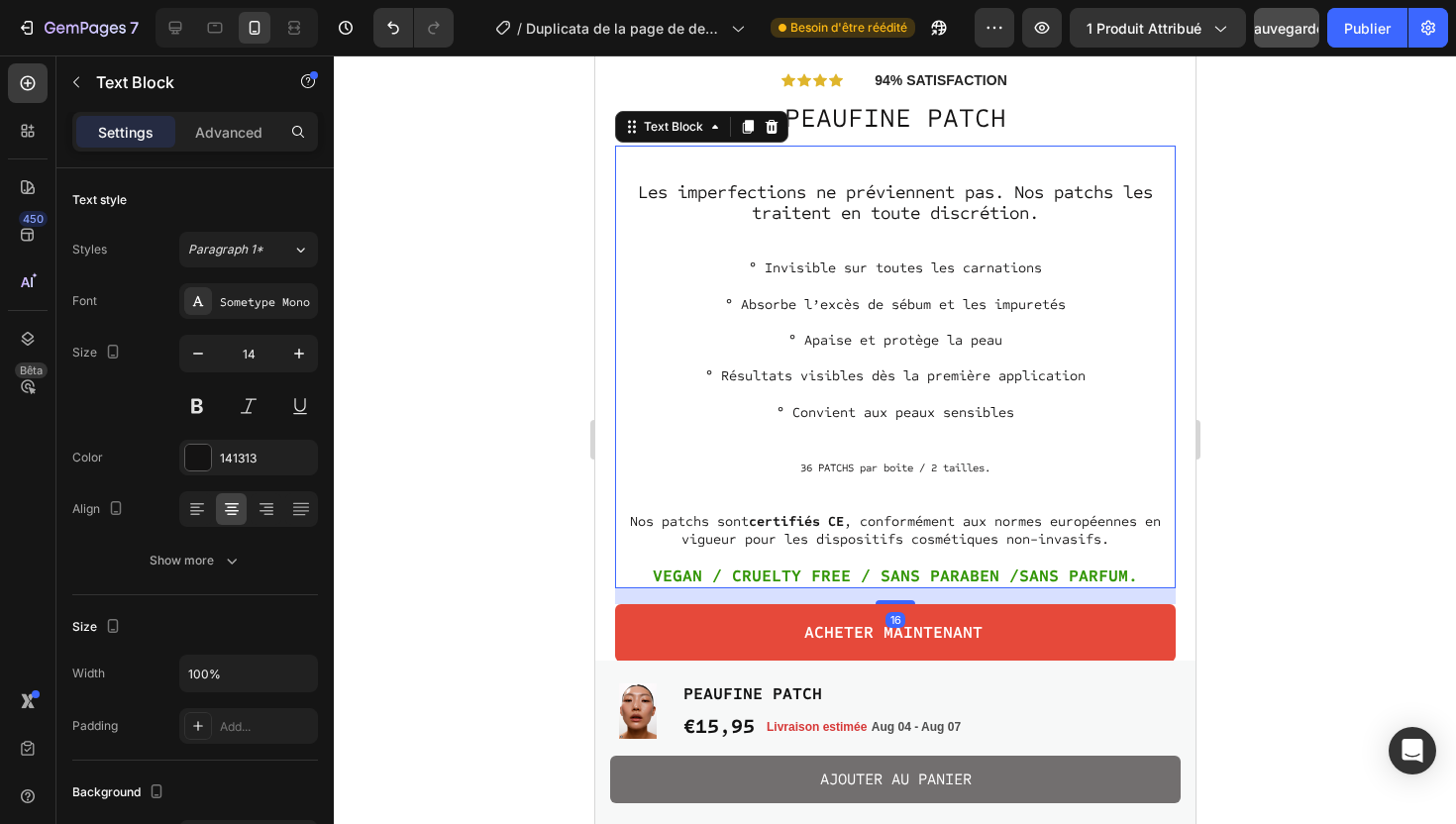 click on "° Invisible sur toutes les carnations" at bounding box center (894, 268) 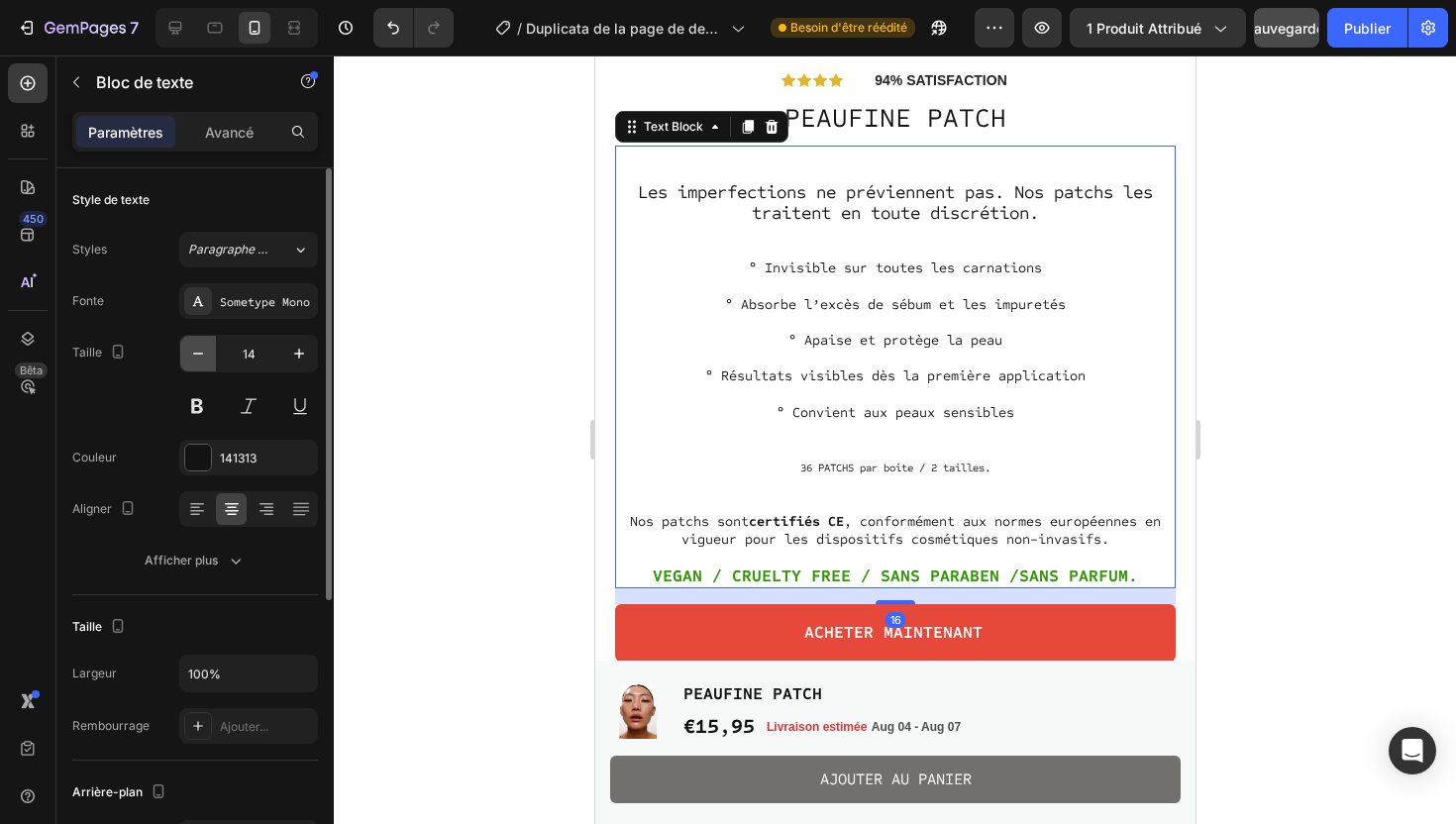 click 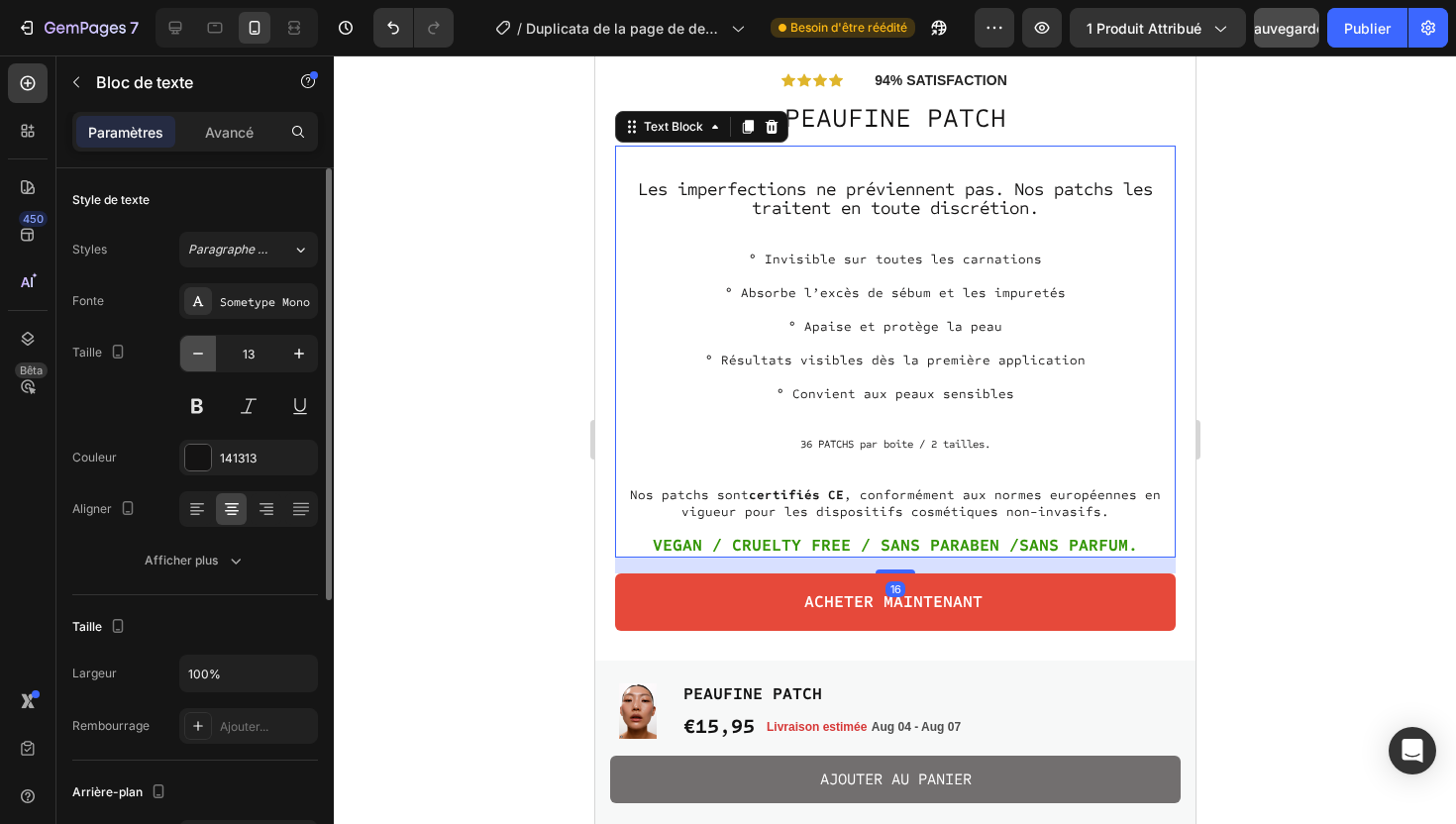 click 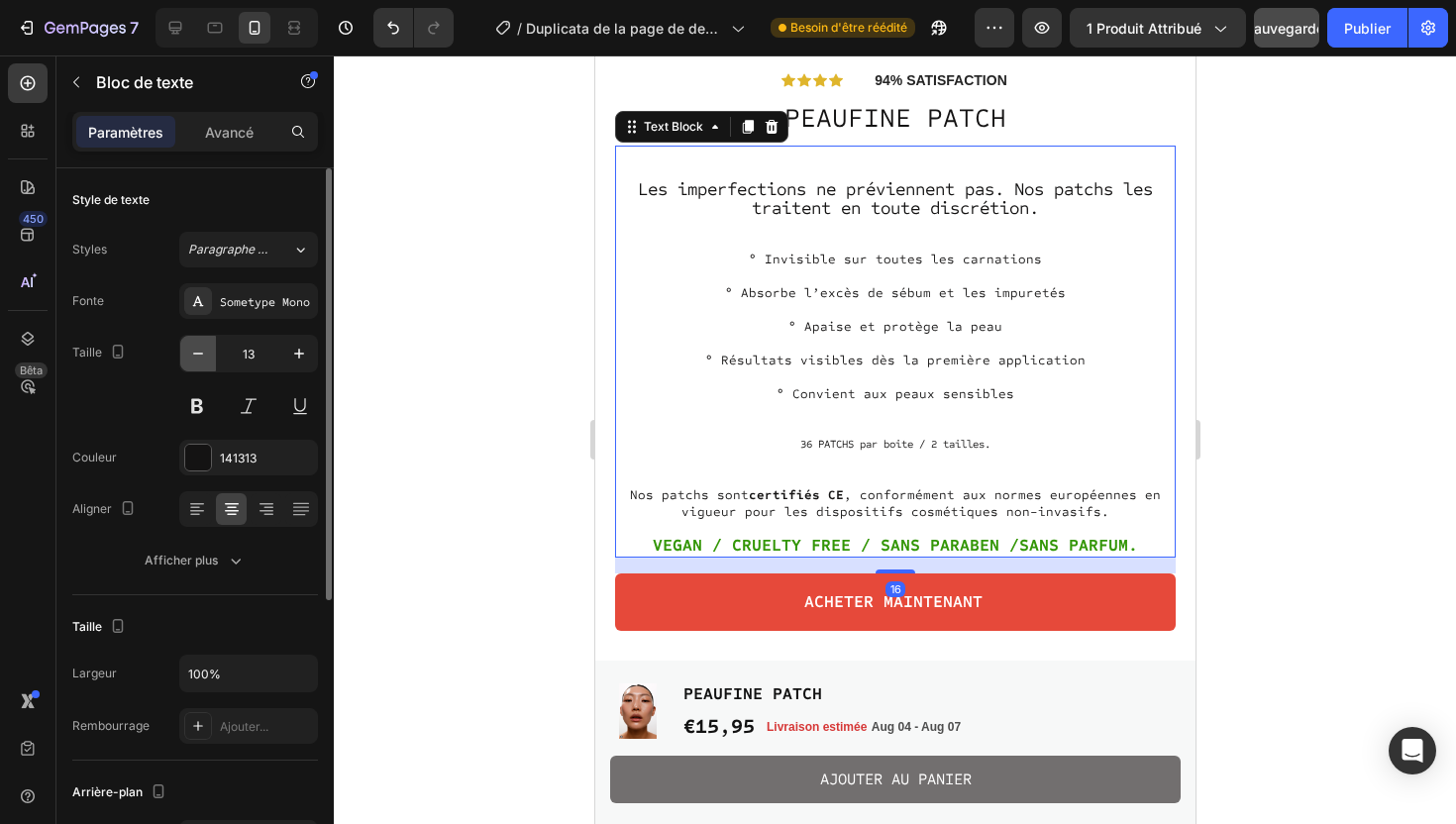 type on "12" 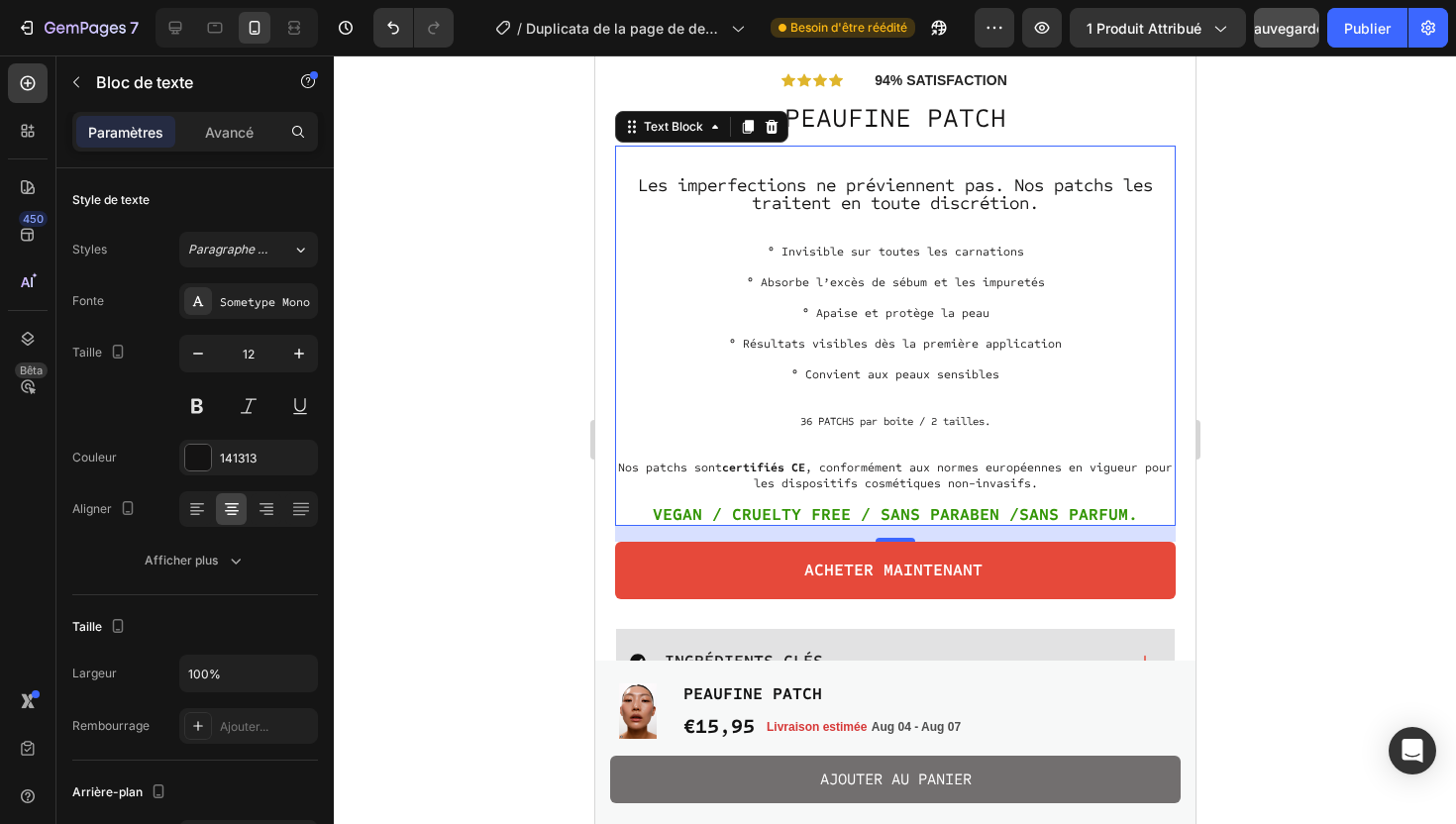 click 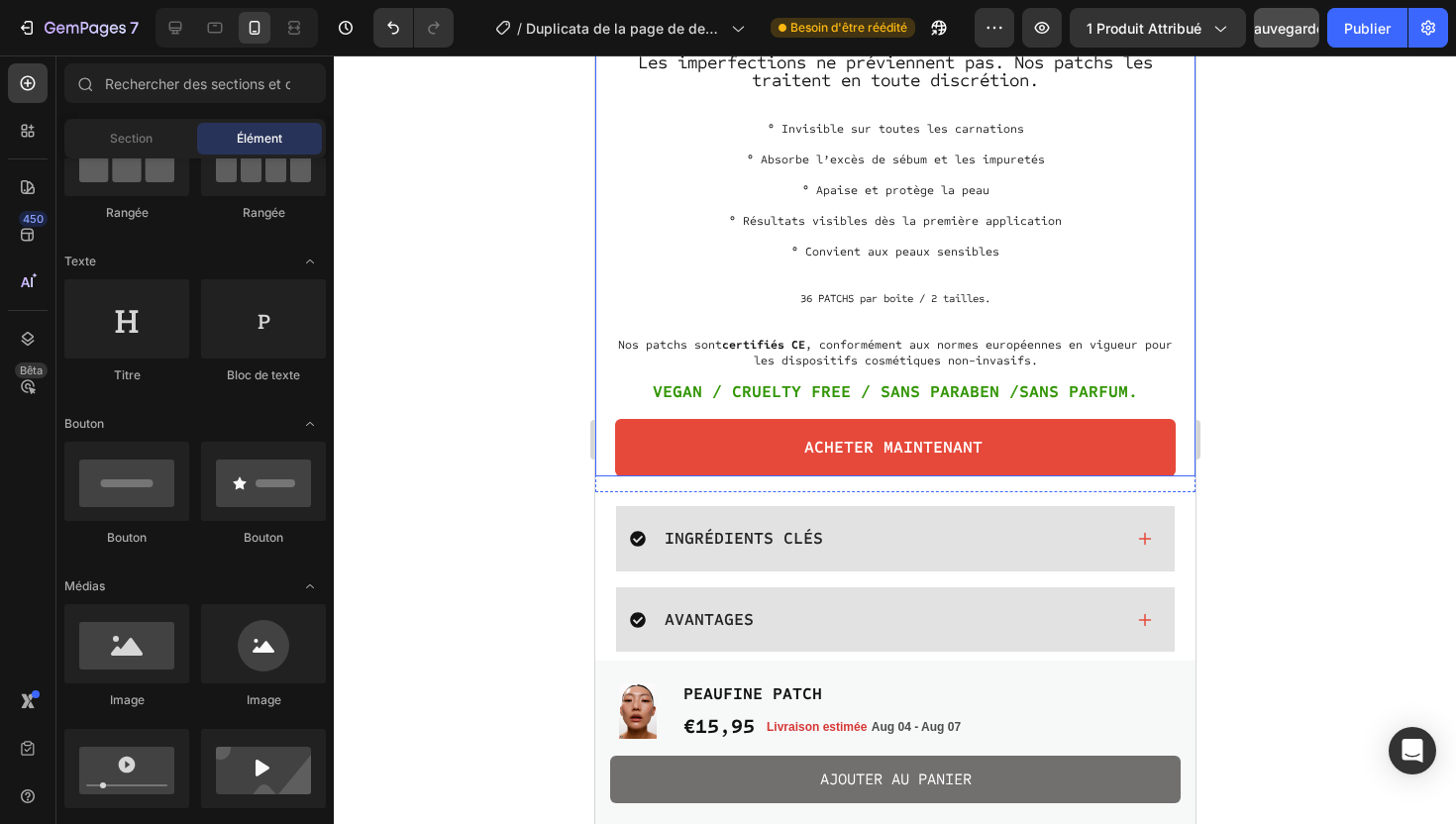 scroll, scrollTop: 926, scrollLeft: 0, axis: vertical 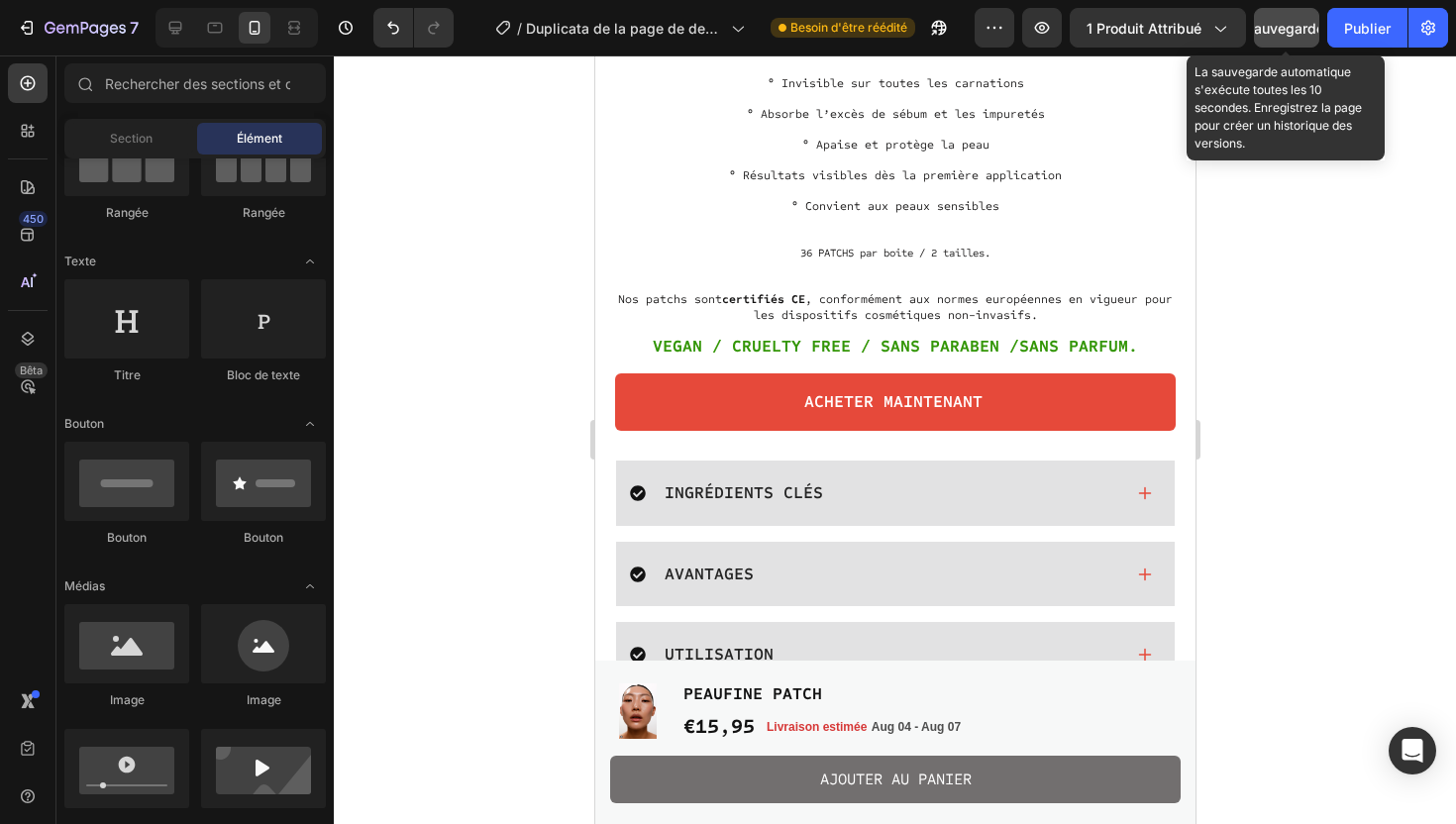 click on "Sauvegarder" 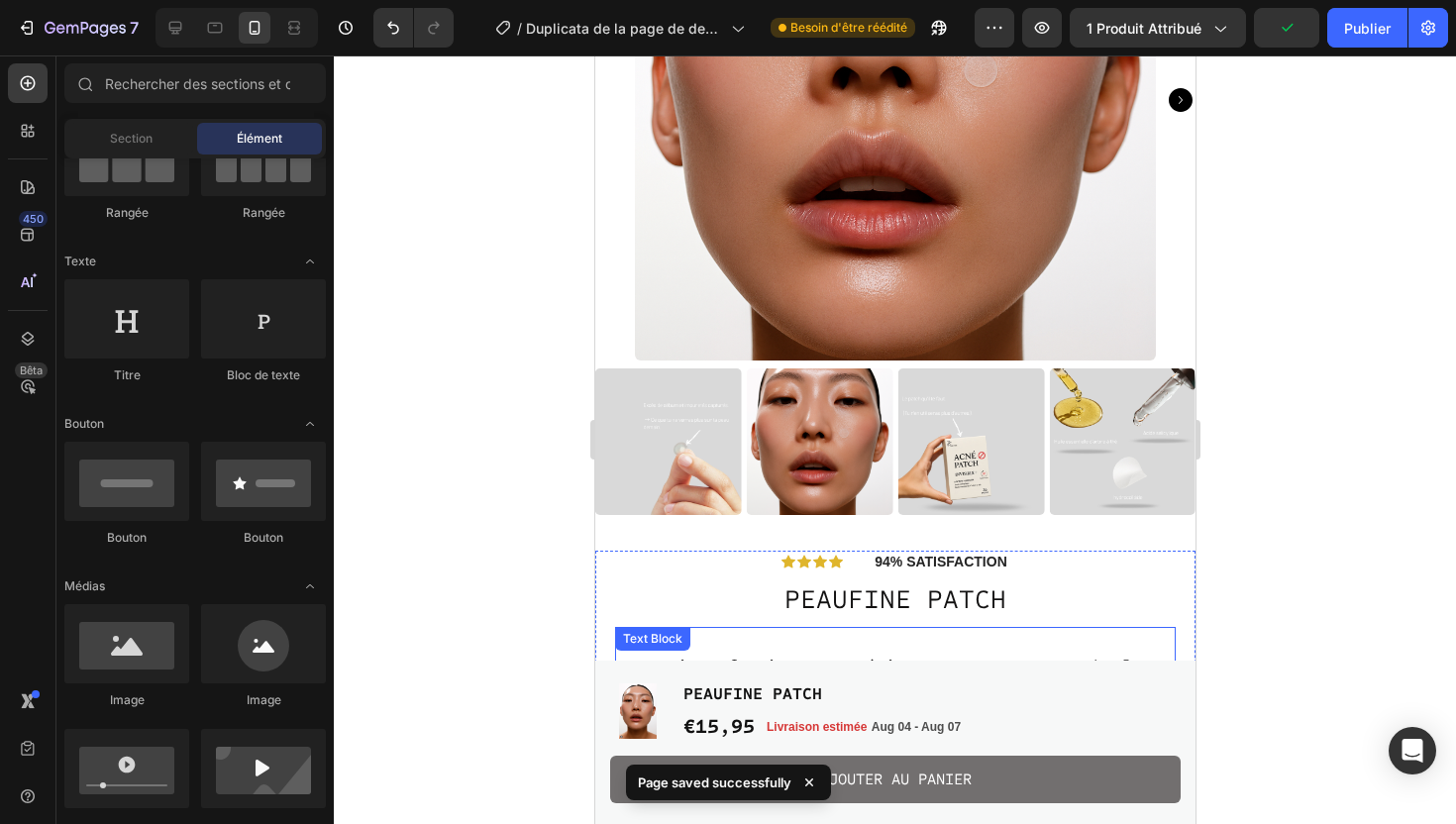 scroll, scrollTop: 0, scrollLeft: 0, axis: both 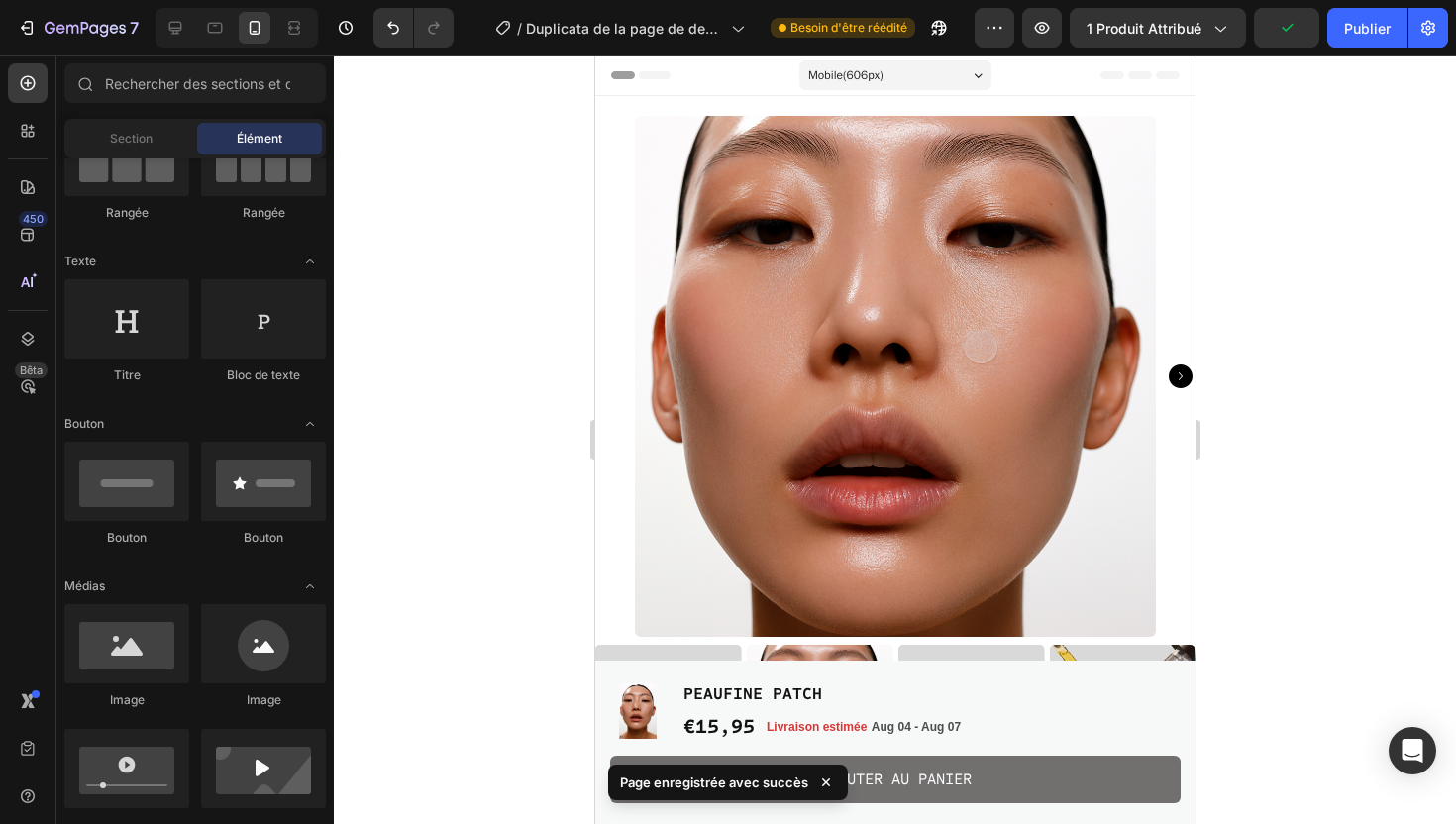 click at bounding box center [894, 376] 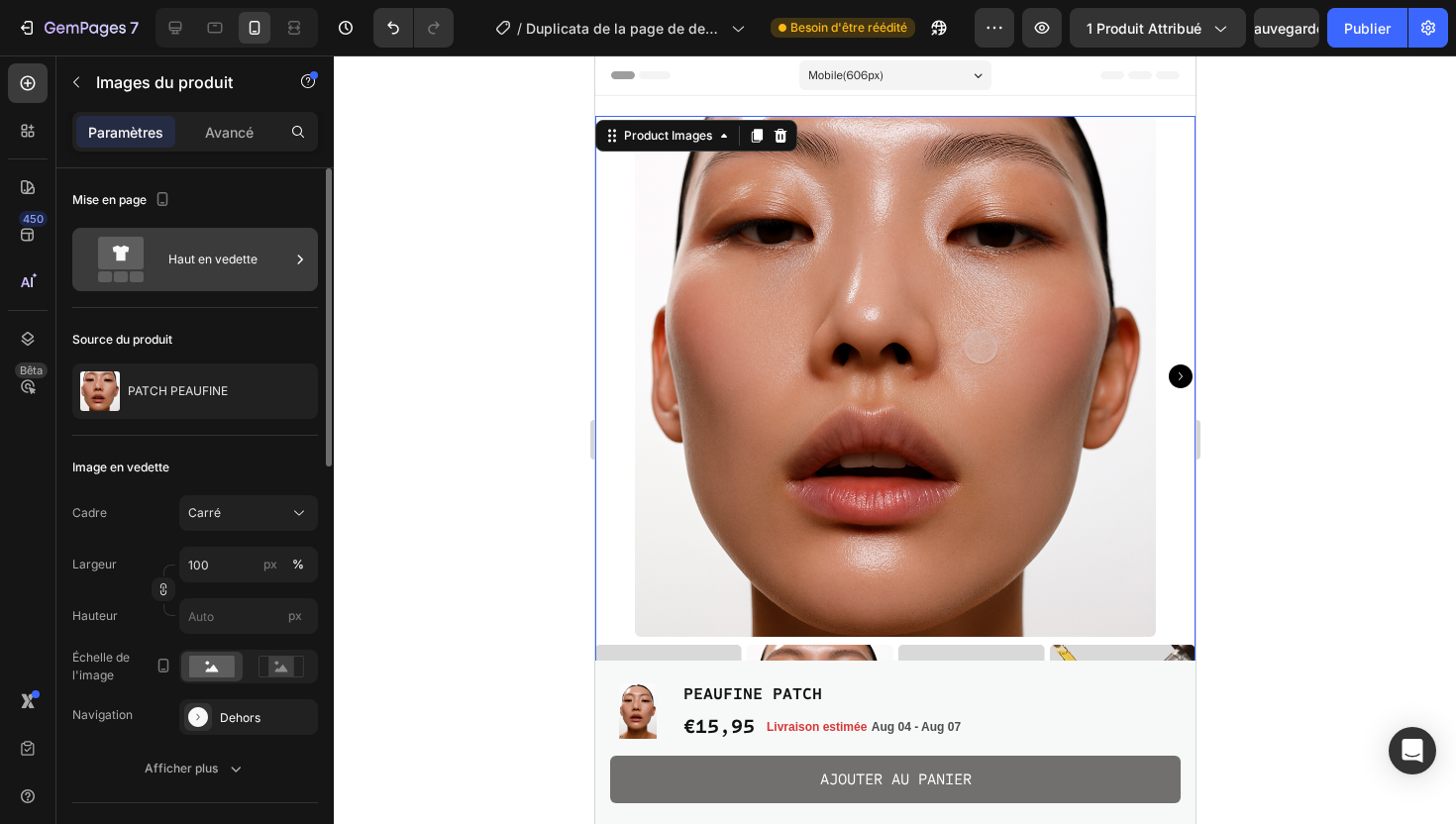 click on "Haut en vedette" at bounding box center [213, 258] 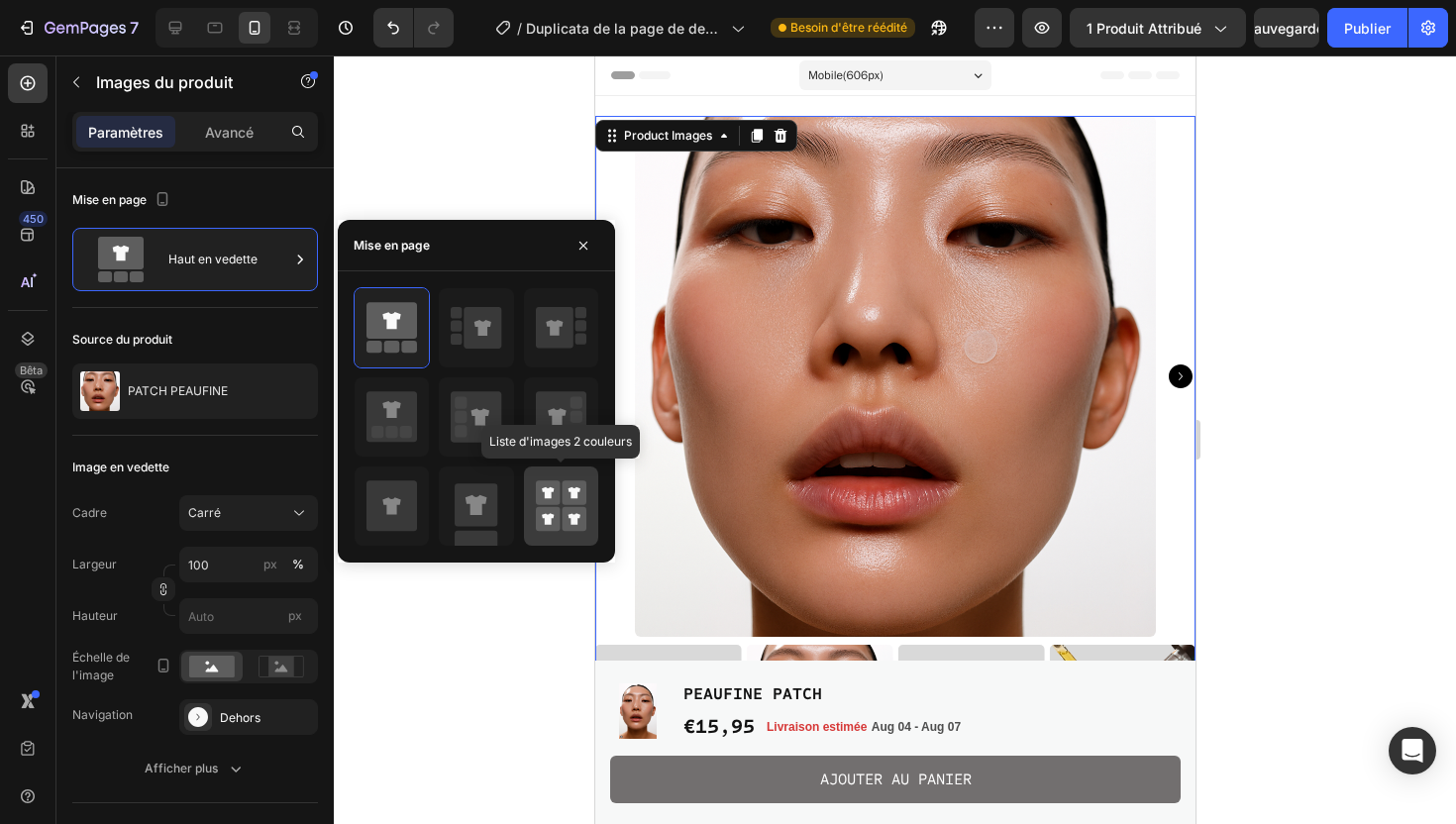 click 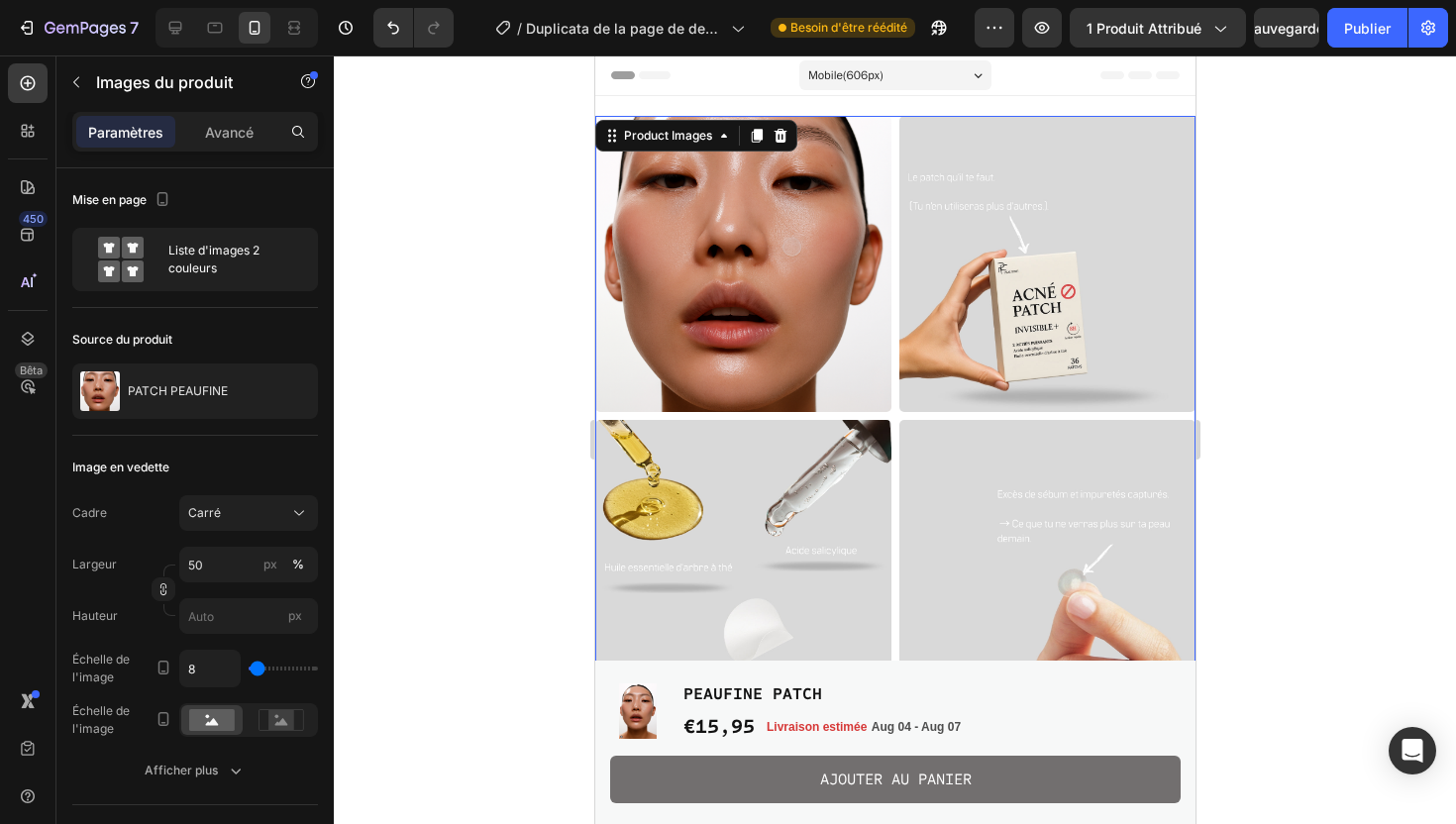 click 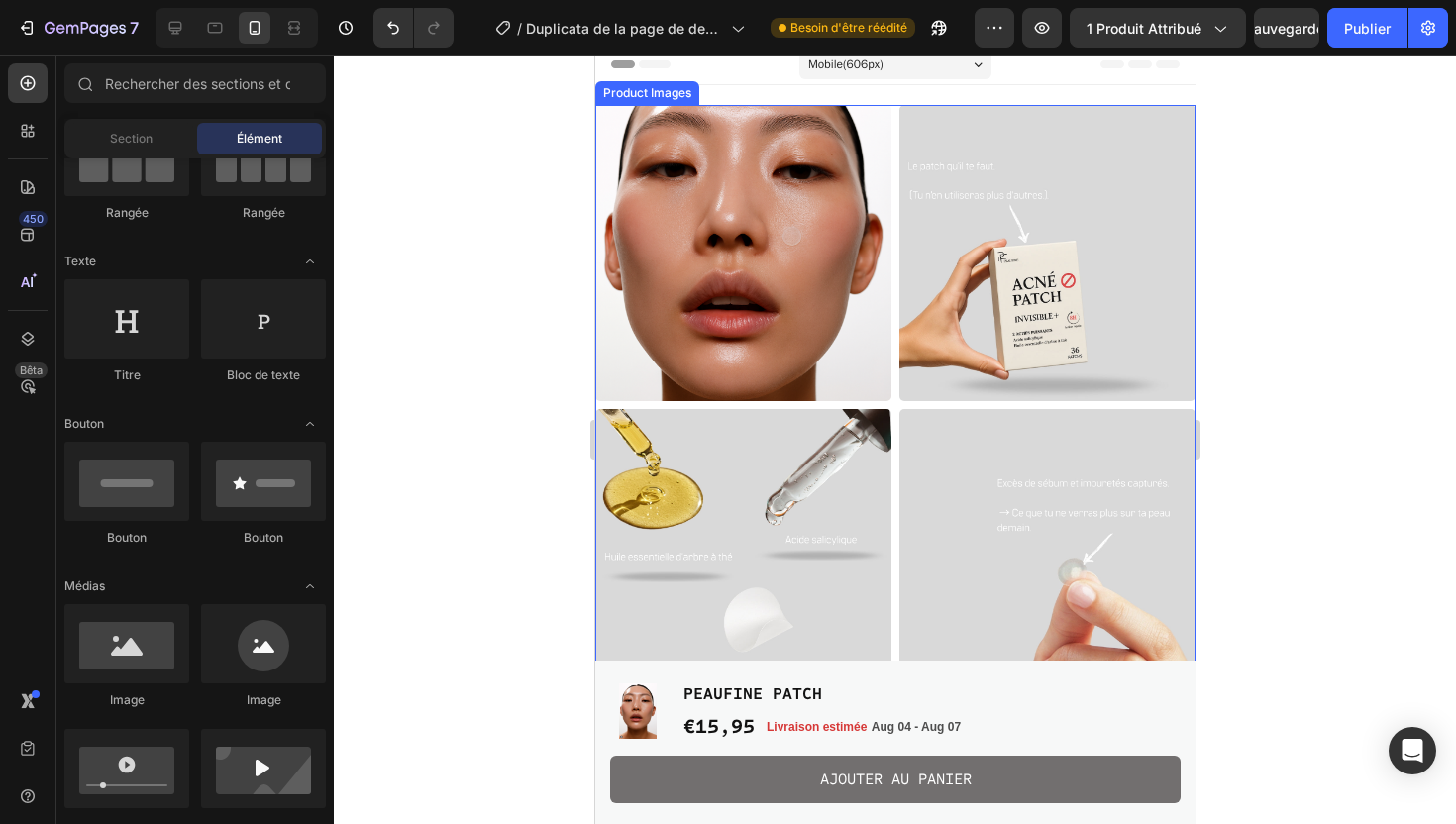 scroll, scrollTop: 6, scrollLeft: 0, axis: vertical 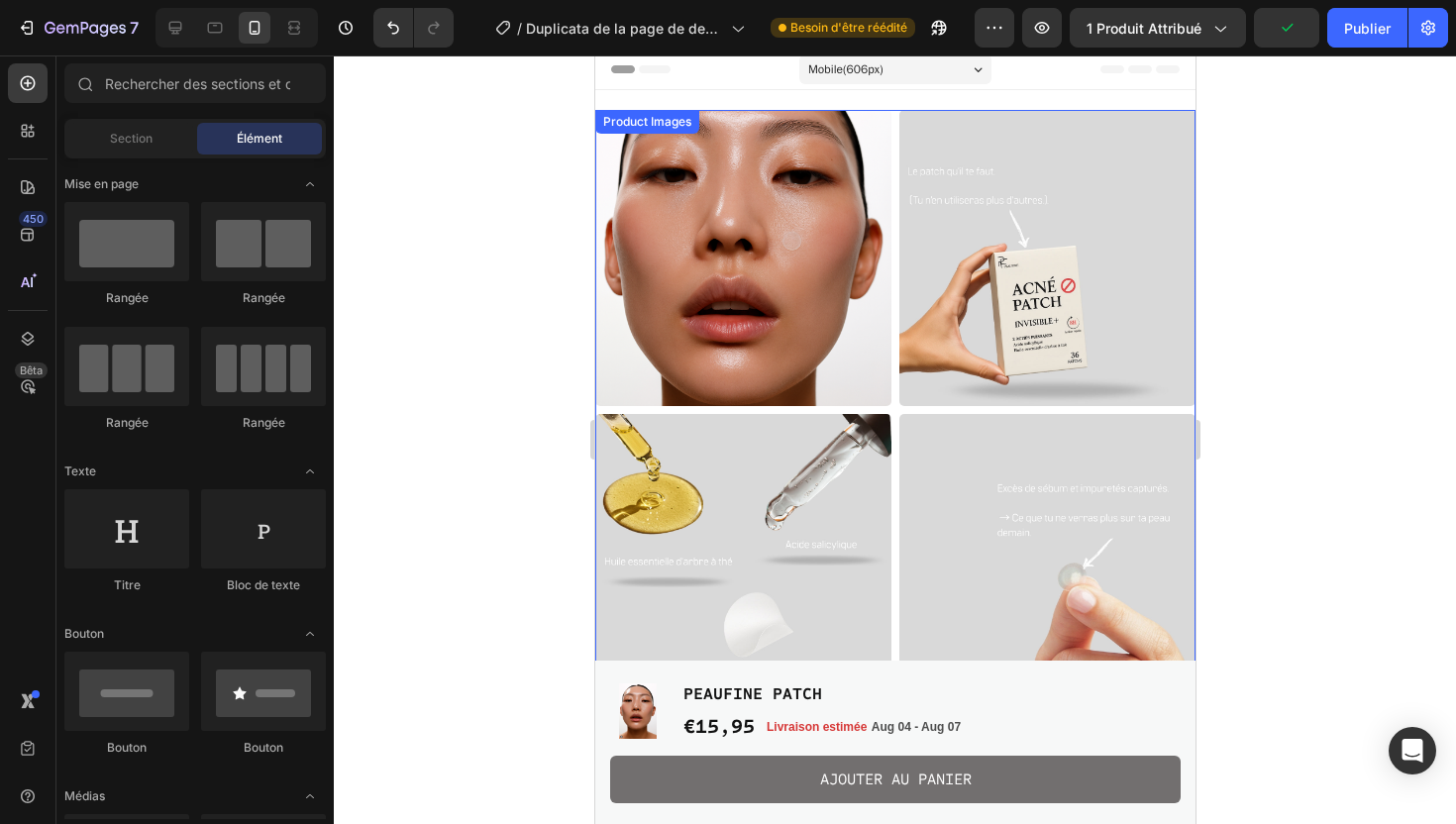 click at bounding box center [742, 258] 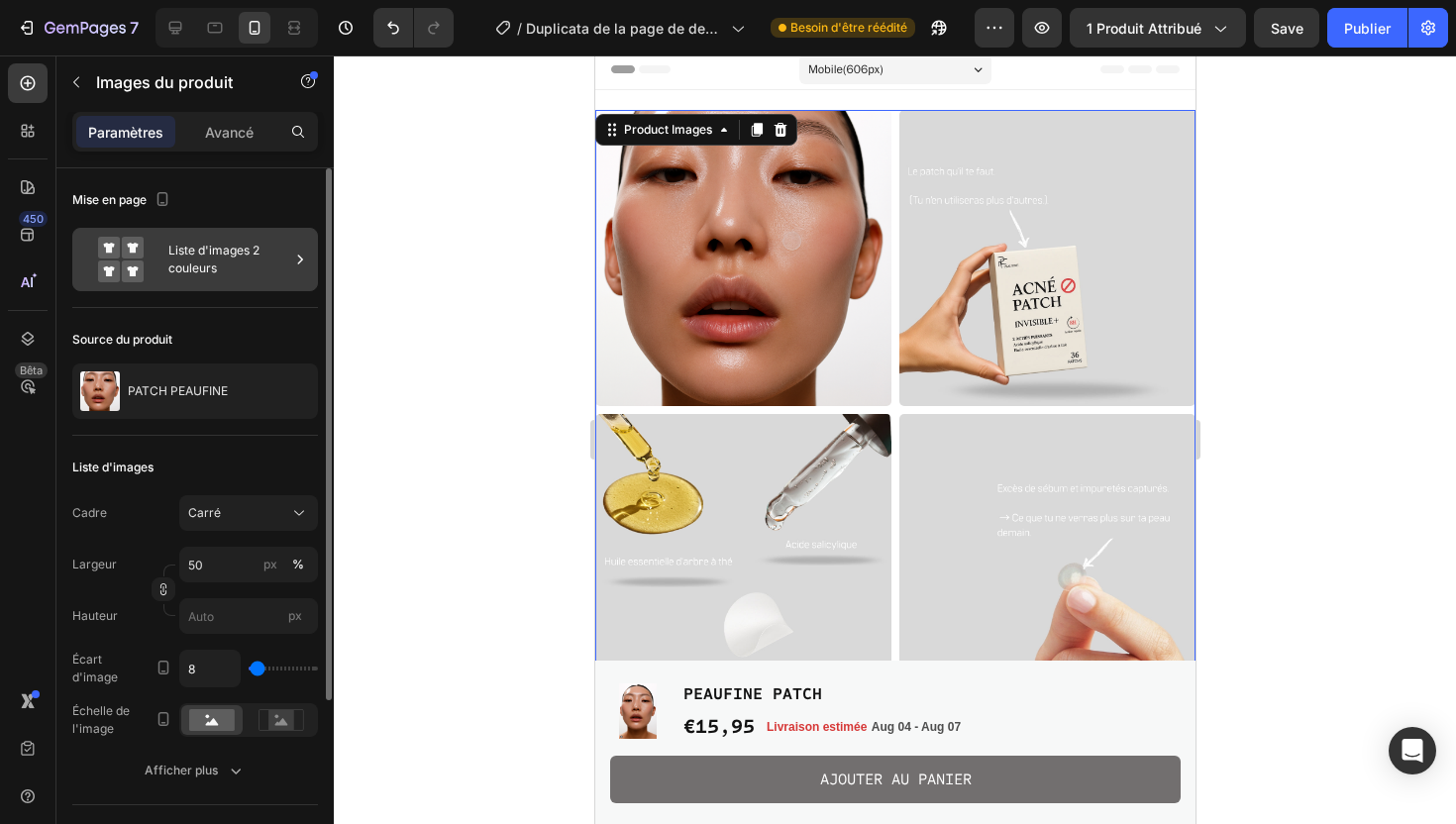click 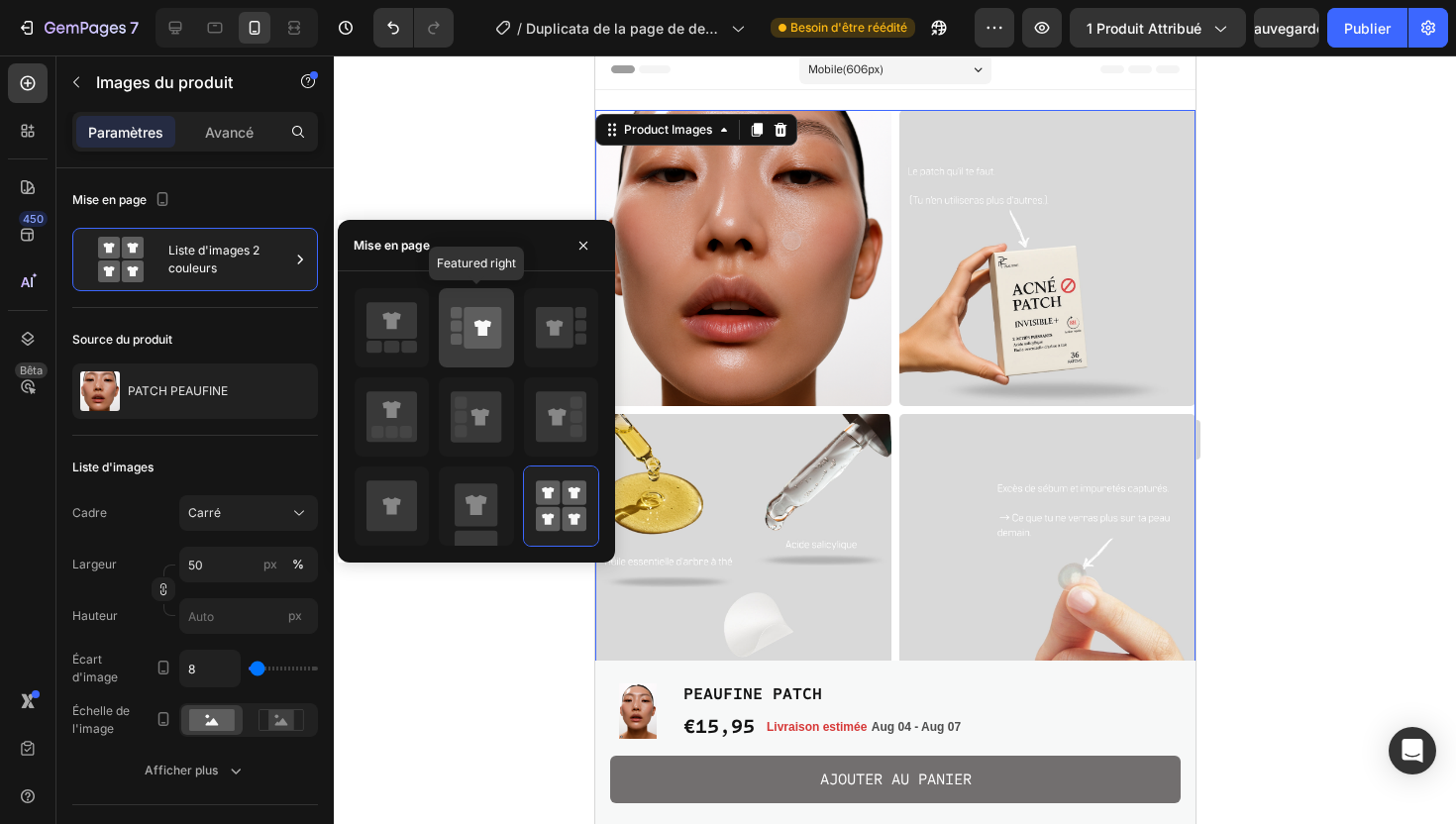 click 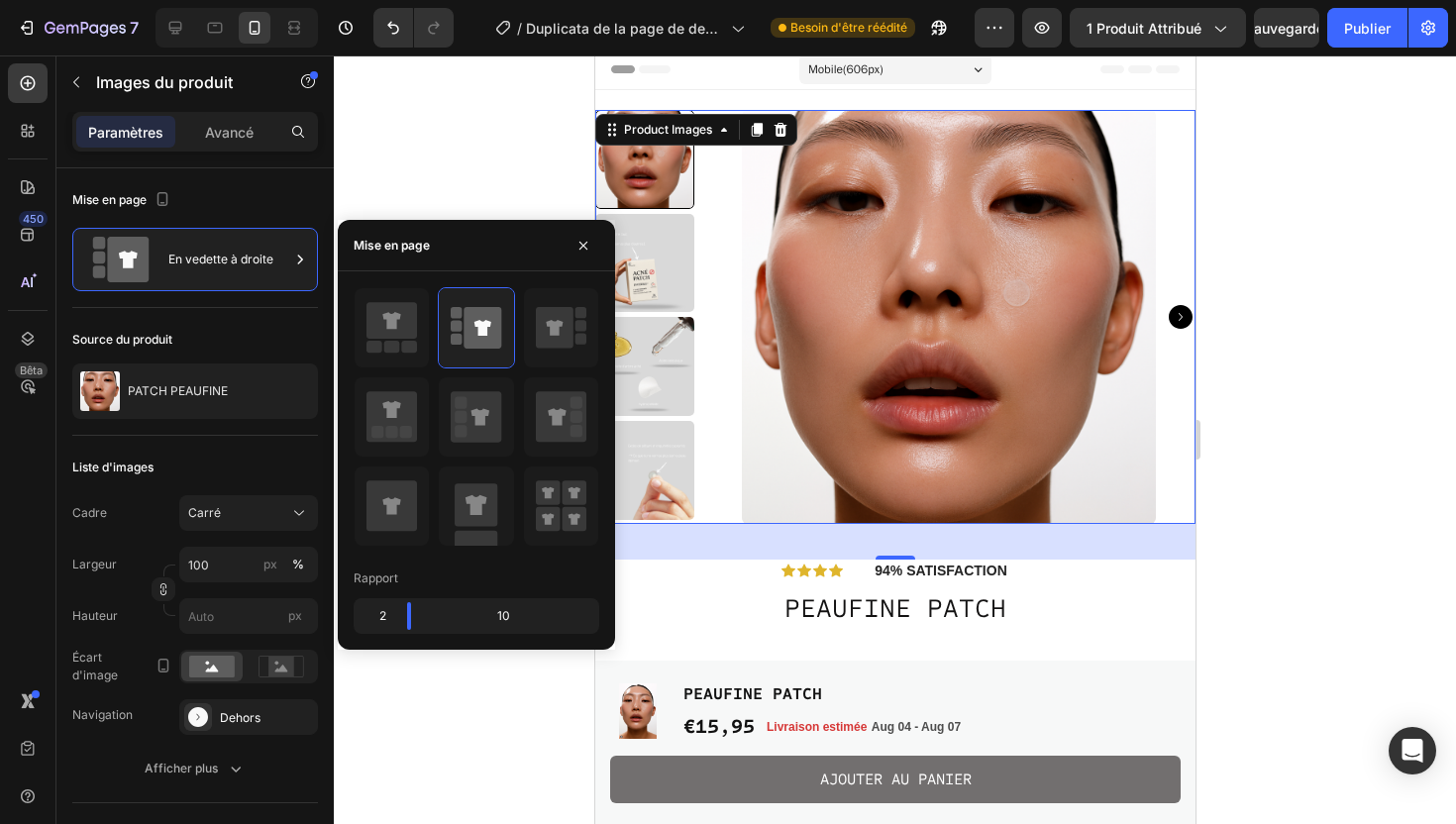 click 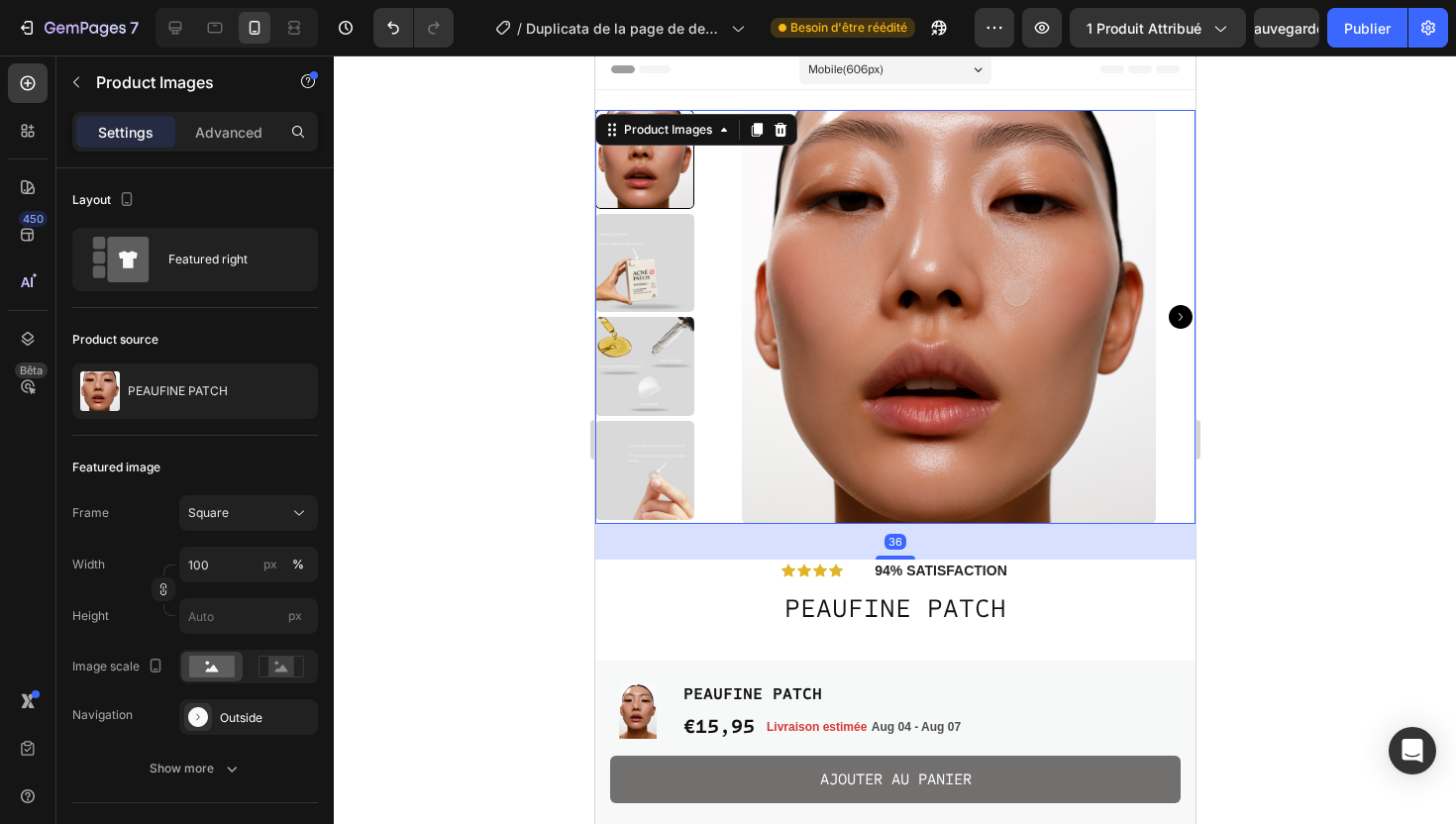 click at bounding box center (948, 317) 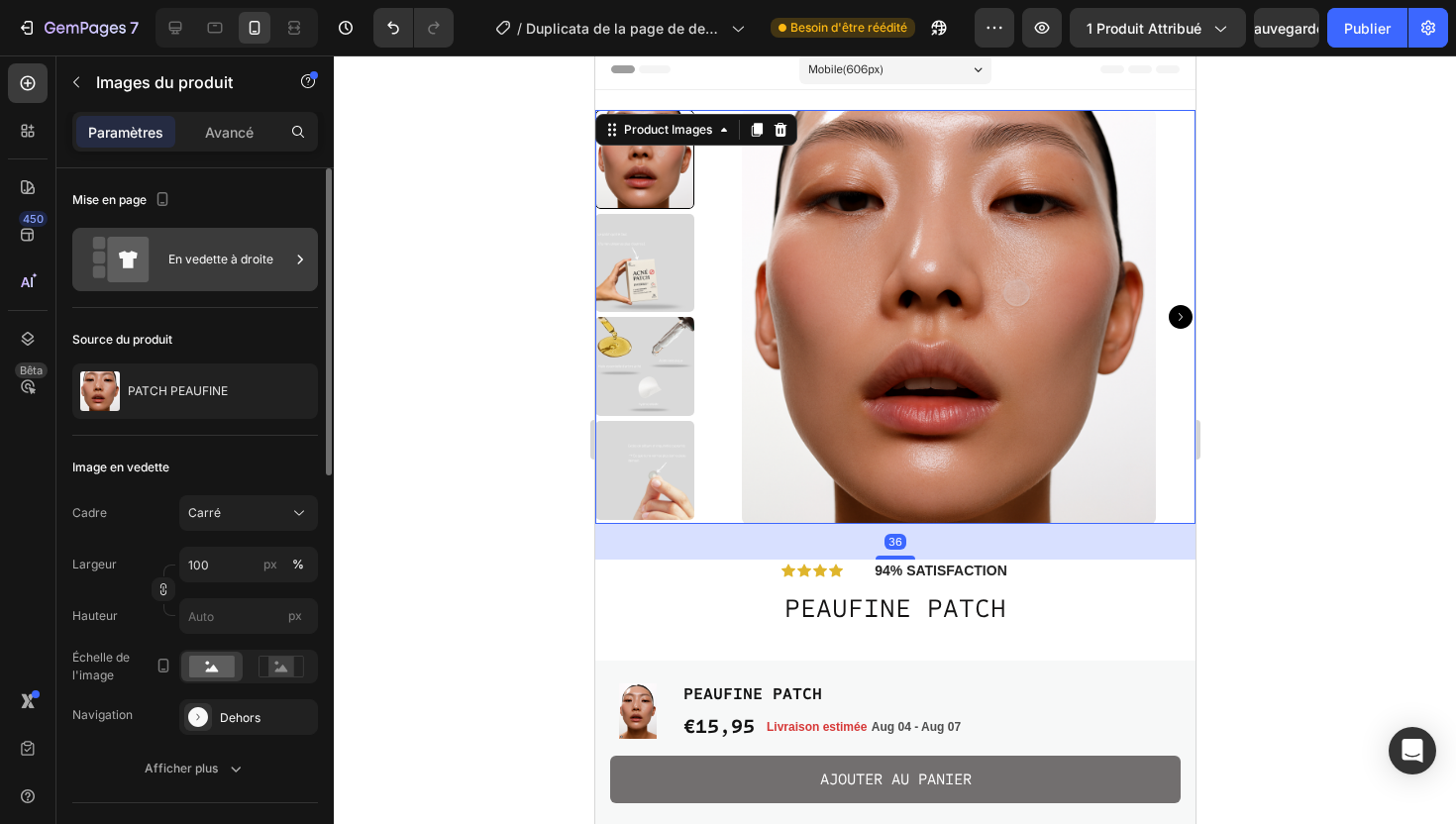 click on "En vedette à droite" at bounding box center (229, 259) 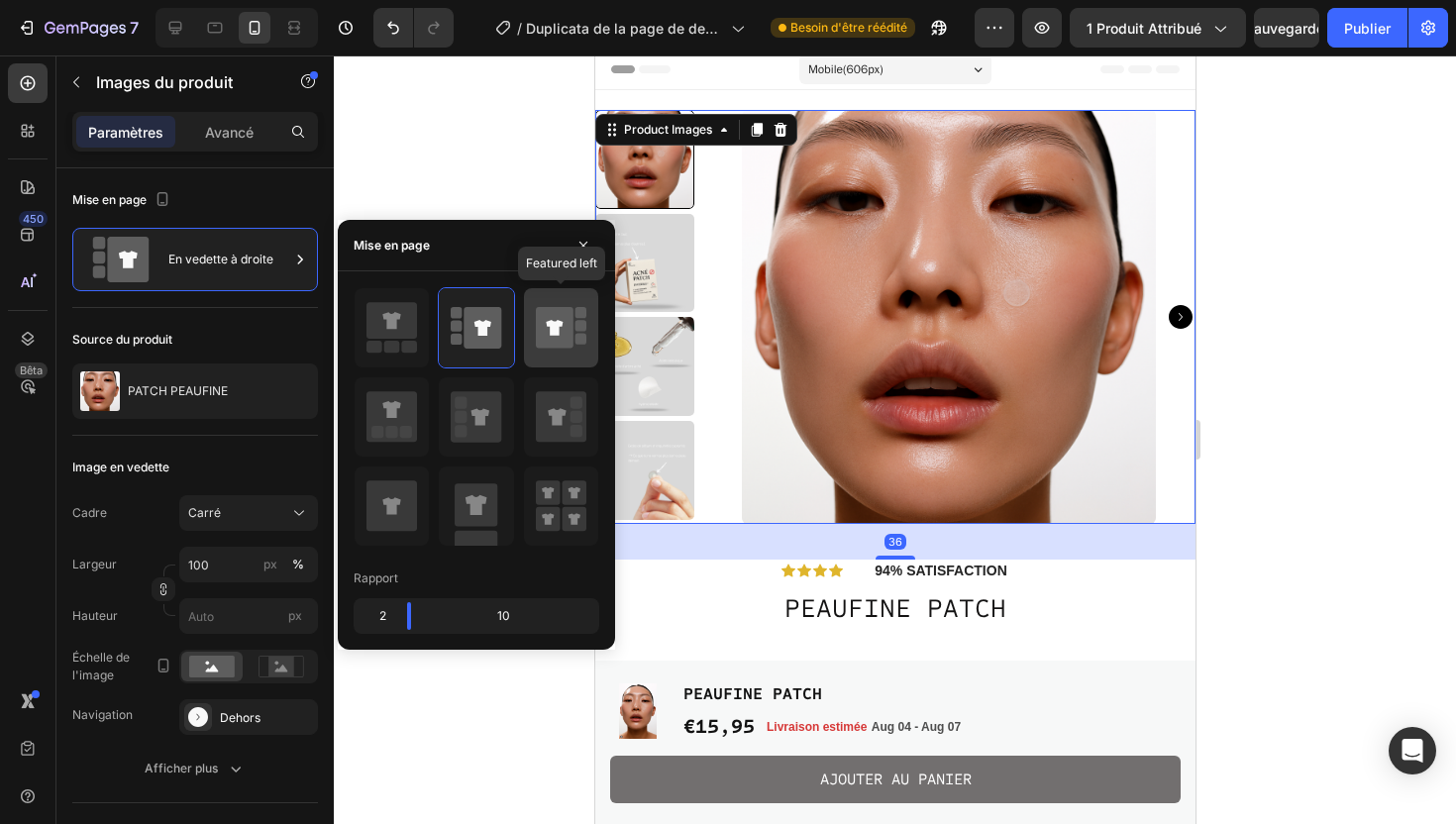 click 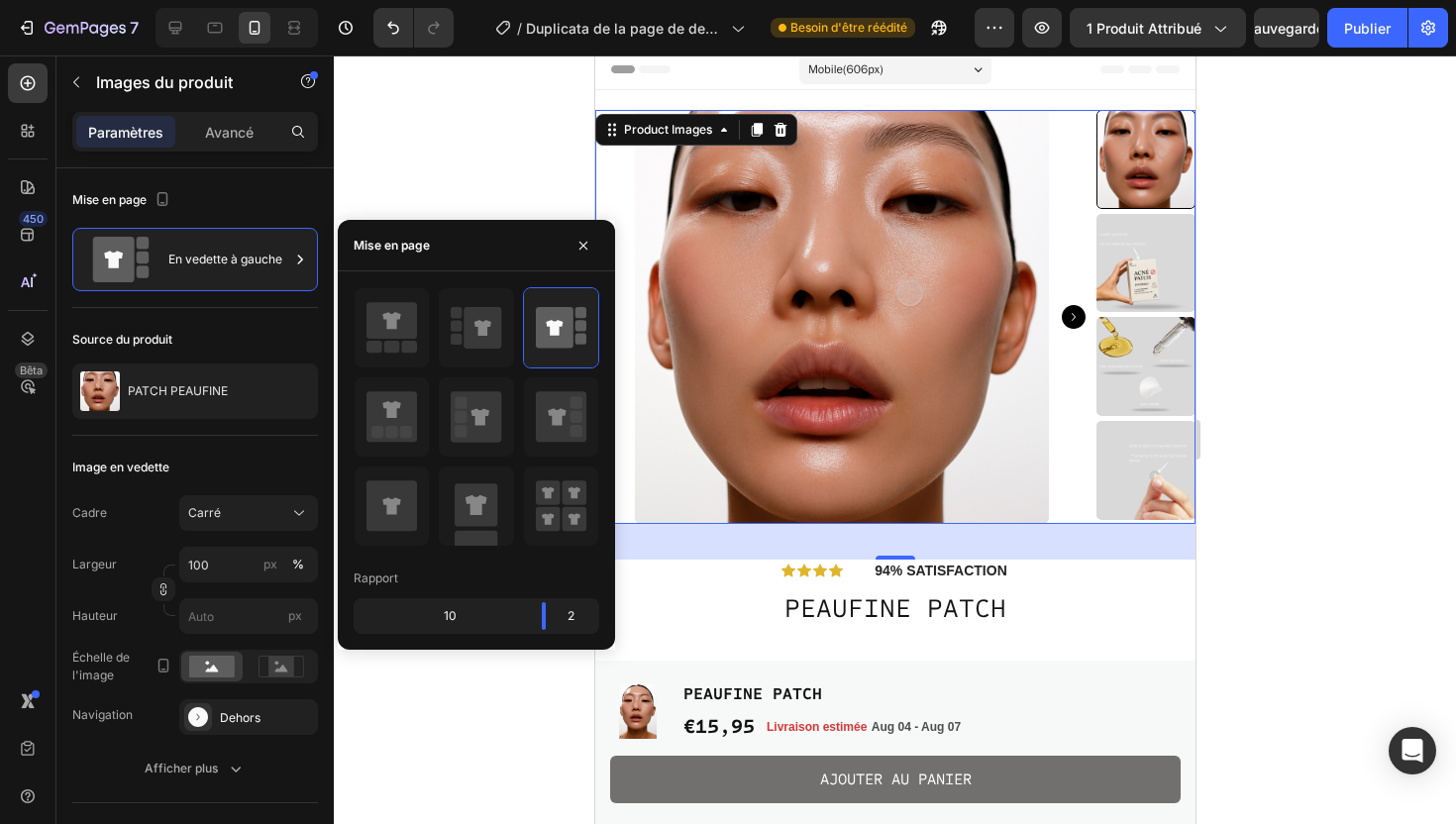 click 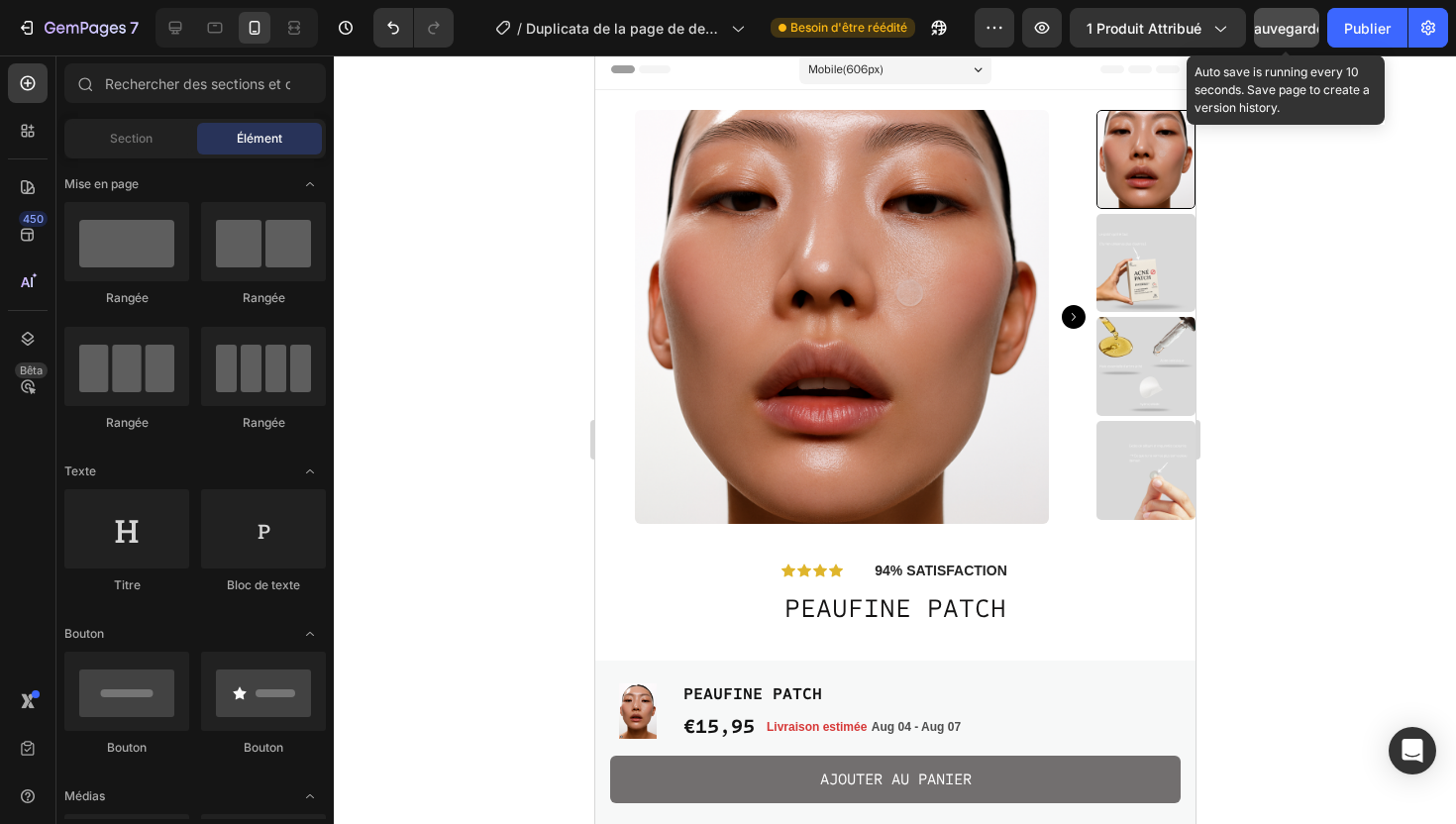 click on "Sauvegarder" 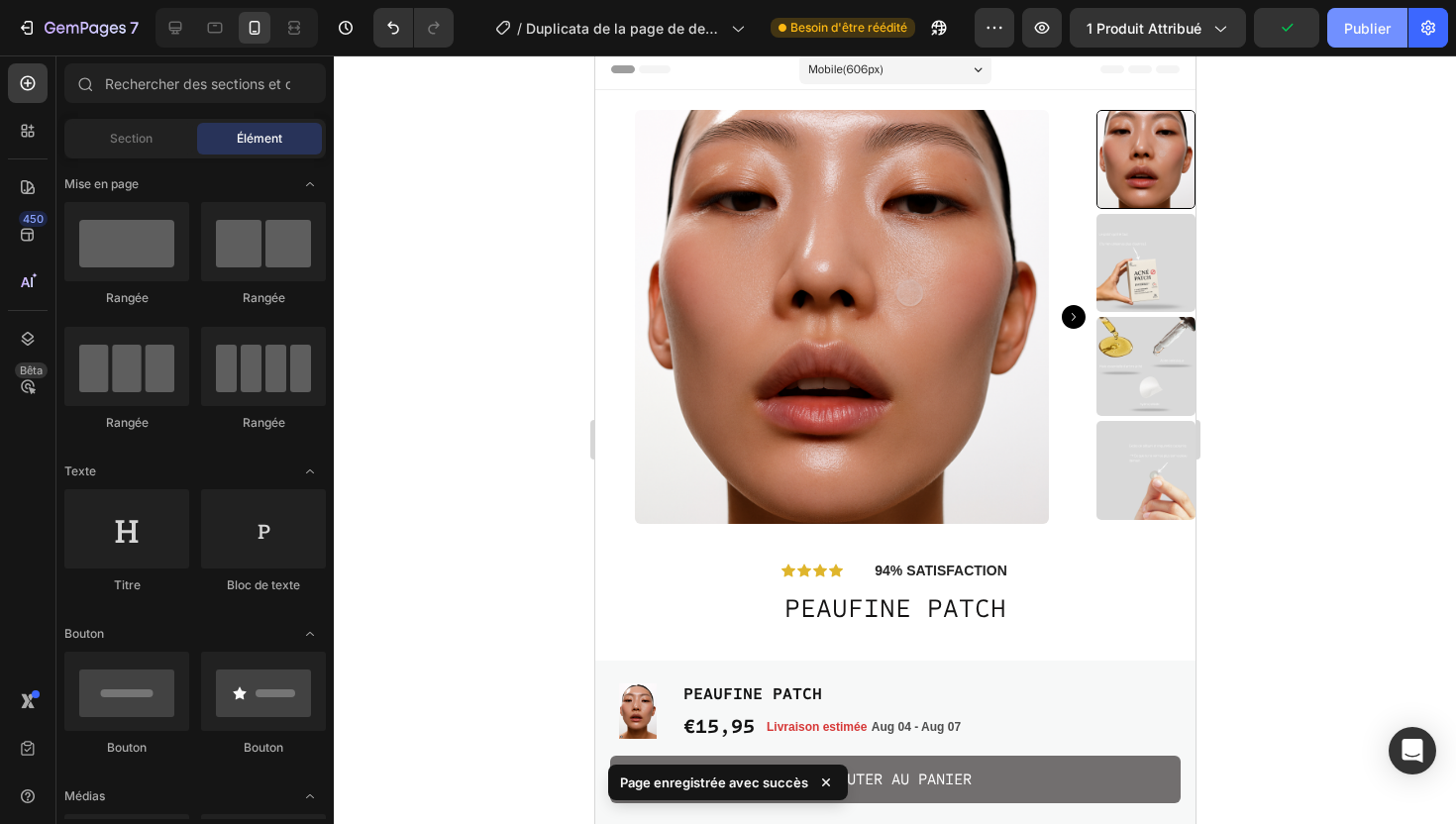 click on "Publier" at bounding box center [1367, 28] 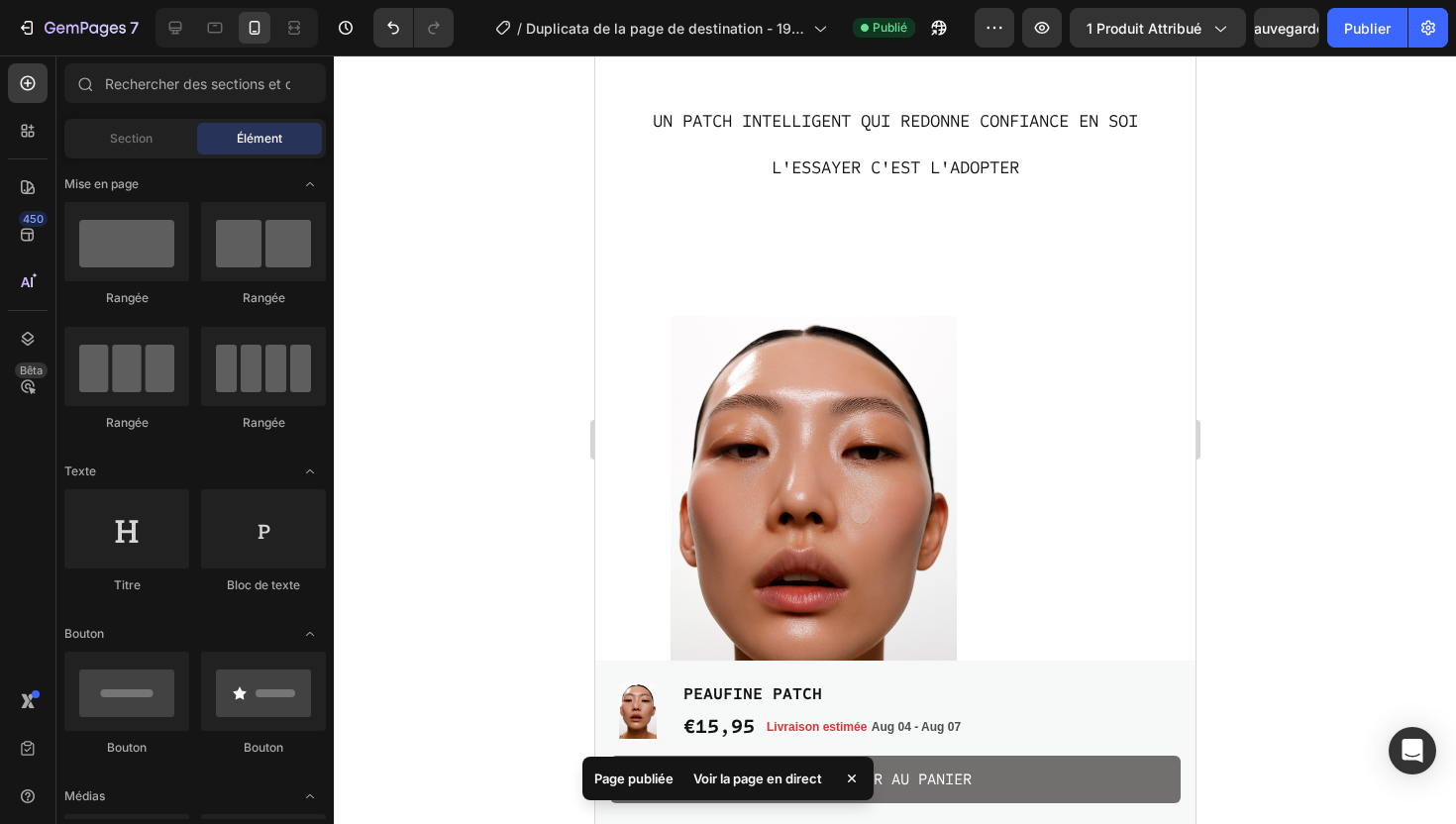 scroll, scrollTop: 5006, scrollLeft: 0, axis: vertical 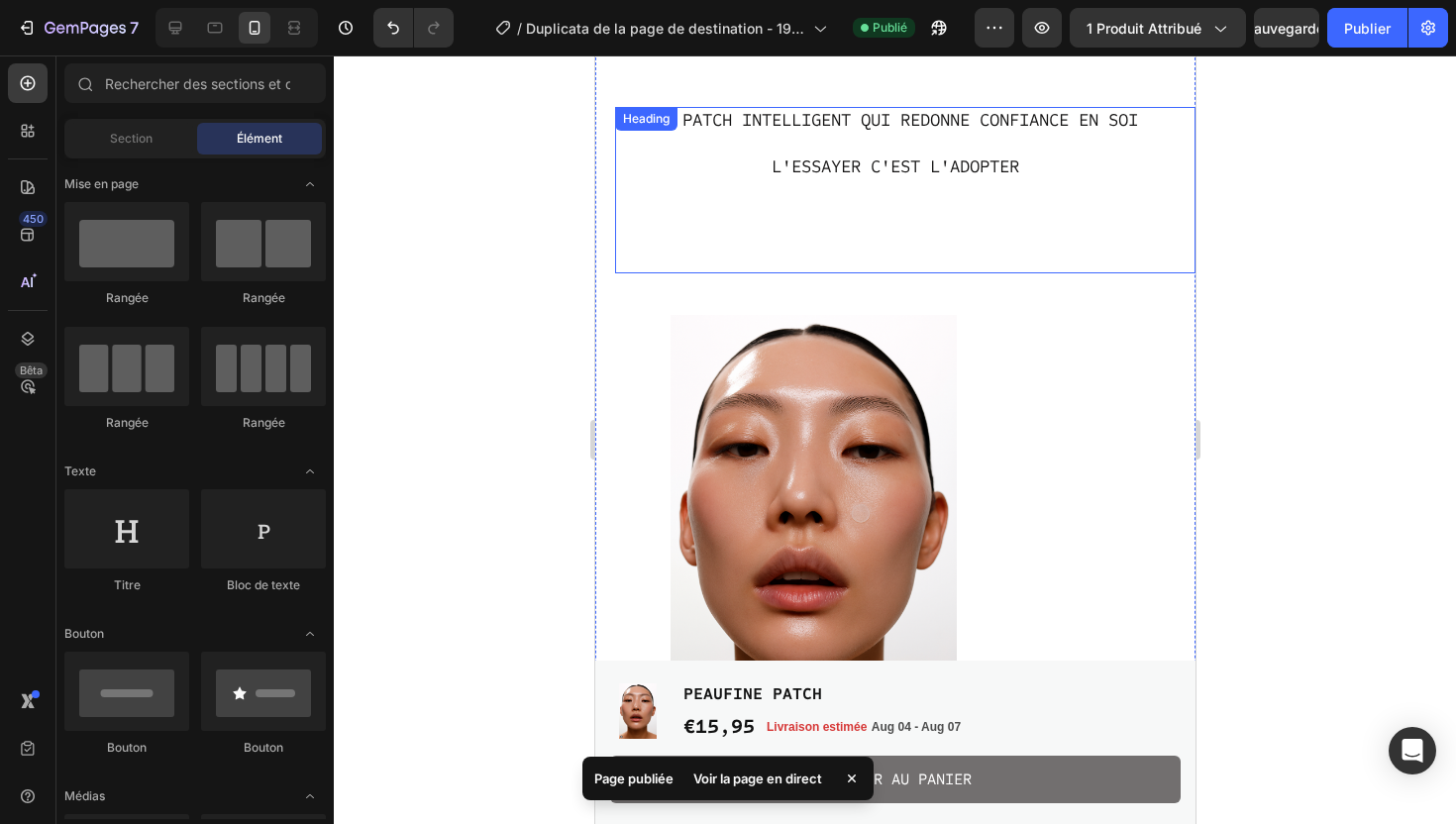 click on "Un patch intelligent qui redonne confiance en soi L'essayer c'est l'adopter" at bounding box center (894, 190) 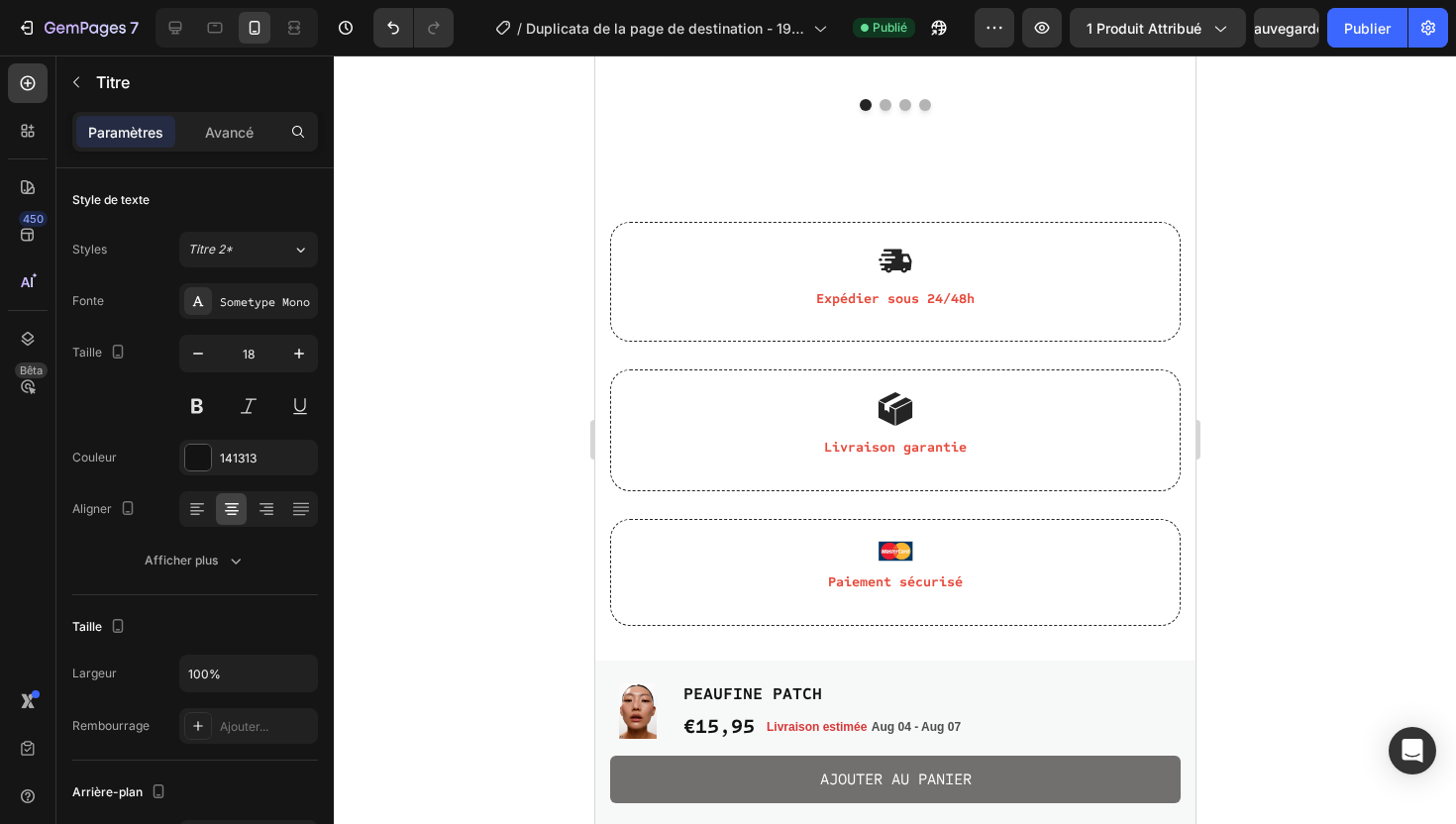 scroll, scrollTop: 6315, scrollLeft: 0, axis: vertical 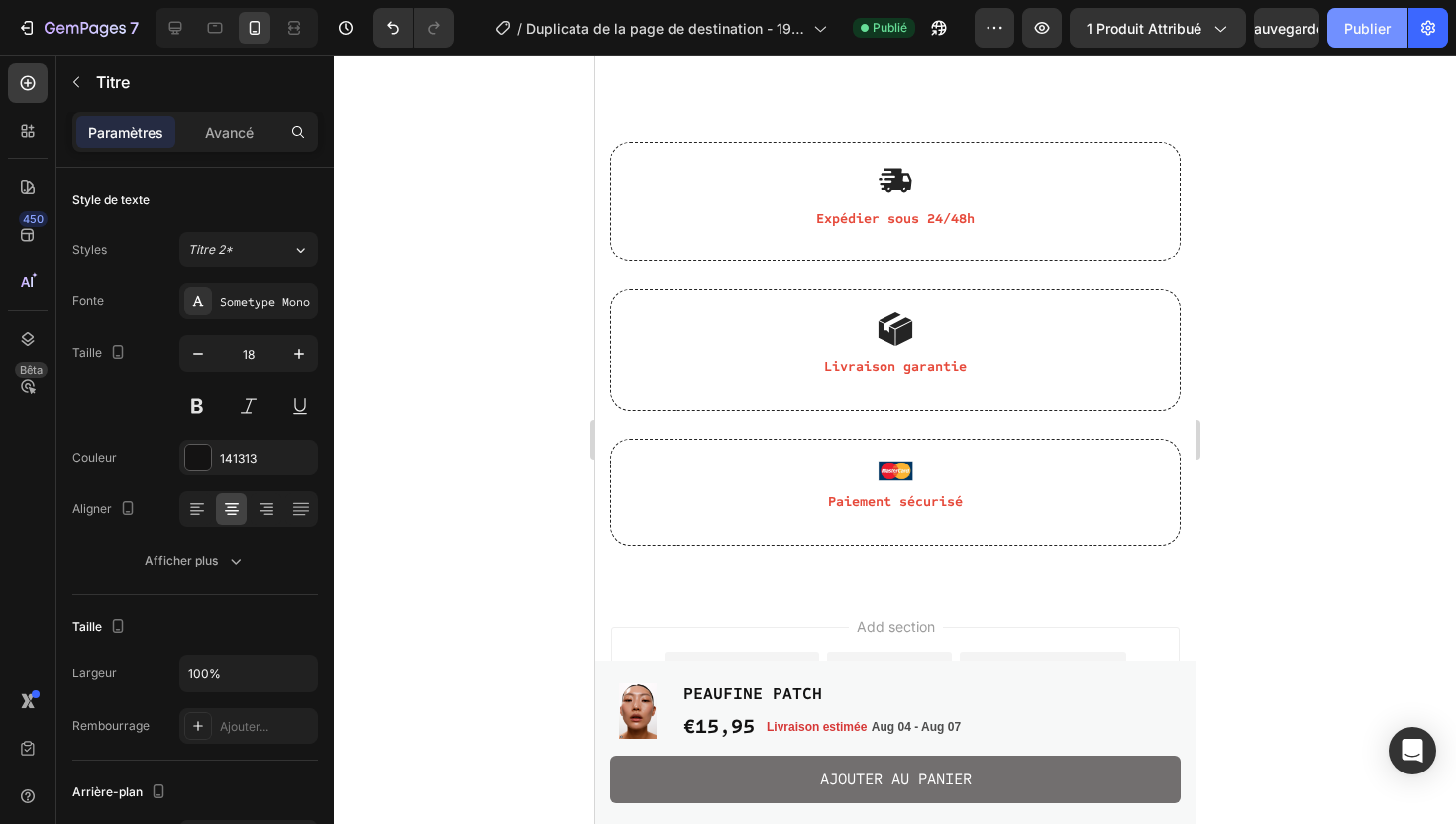 click on "Publier" 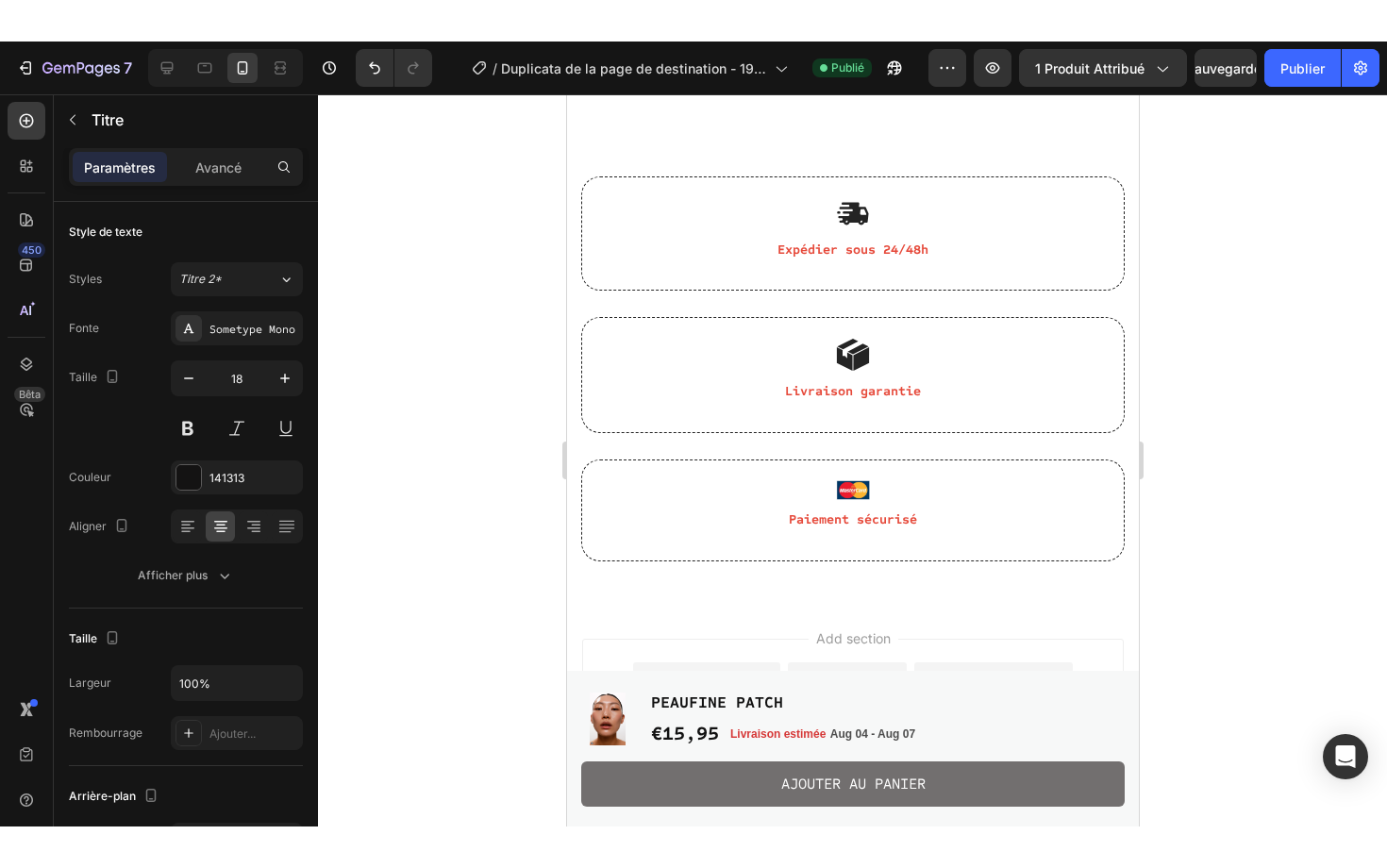 scroll, scrollTop: 6015, scrollLeft: 0, axis: vertical 